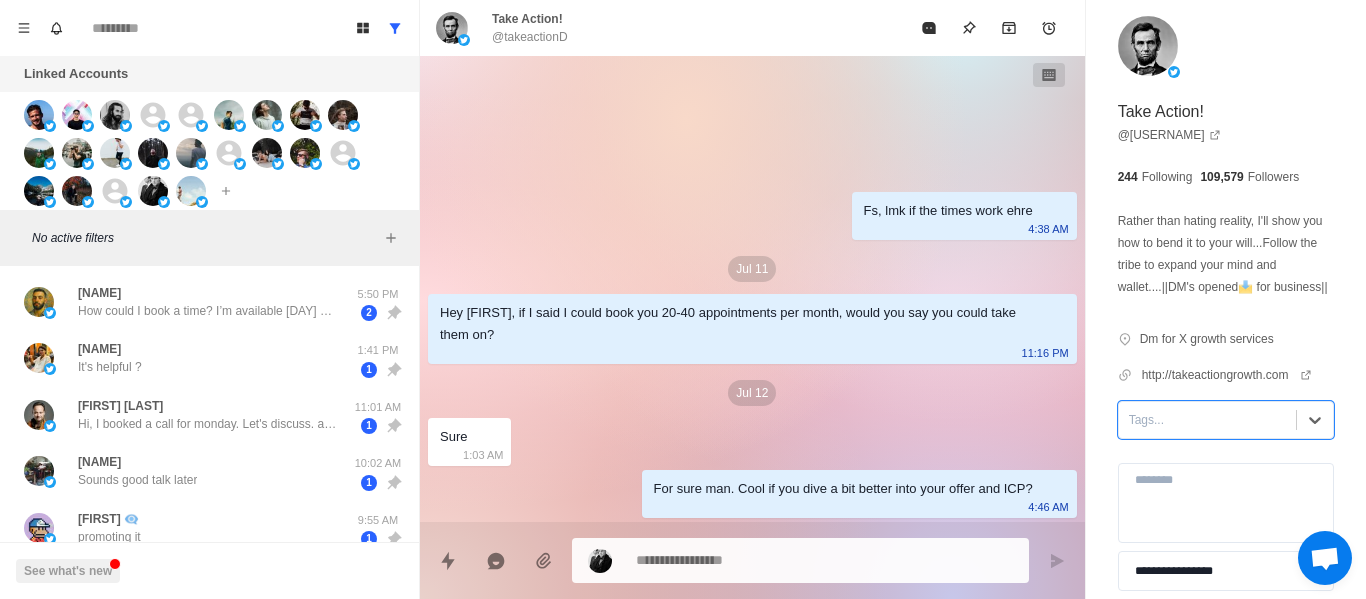 scroll, scrollTop: 0, scrollLeft: 0, axis: both 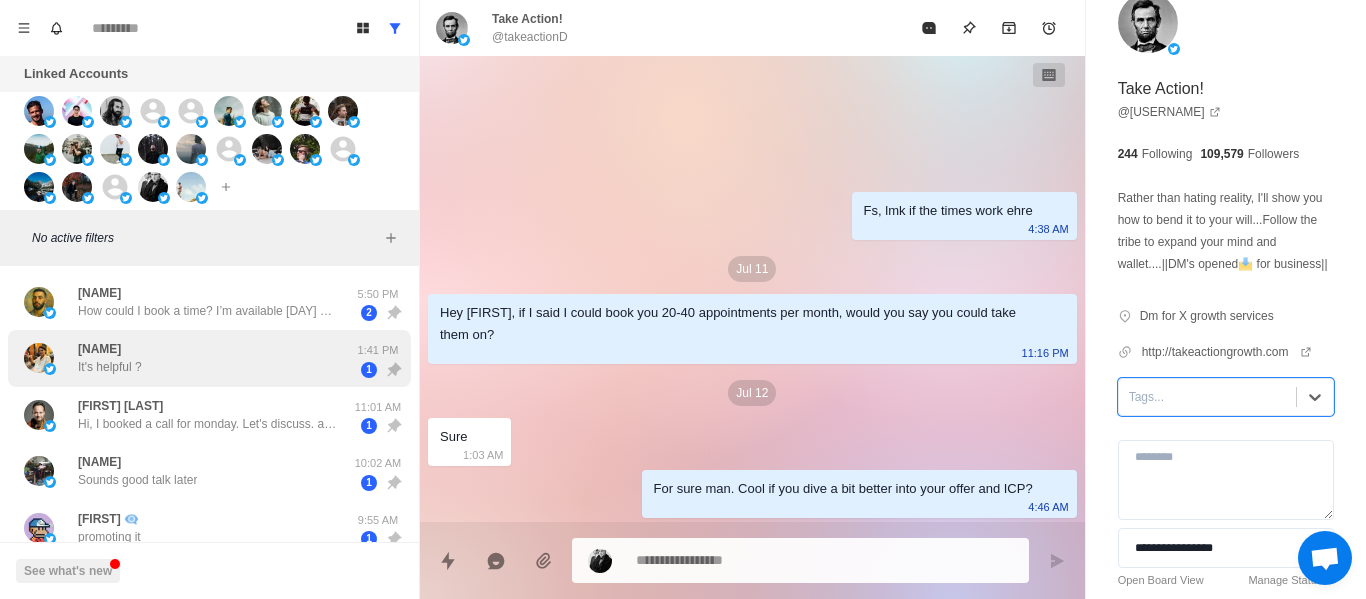 drag, startPoint x: 57, startPoint y: 295, endPoint x: 225, endPoint y: 346, distance: 175.5705 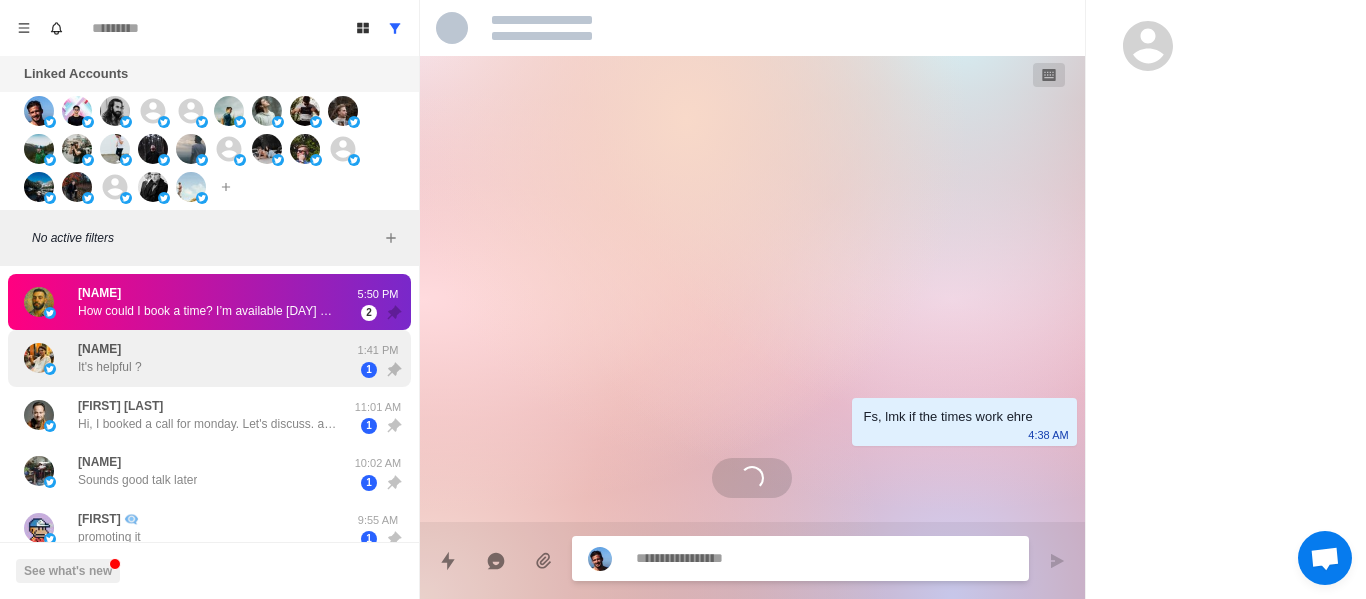 scroll, scrollTop: 0, scrollLeft: 0, axis: both 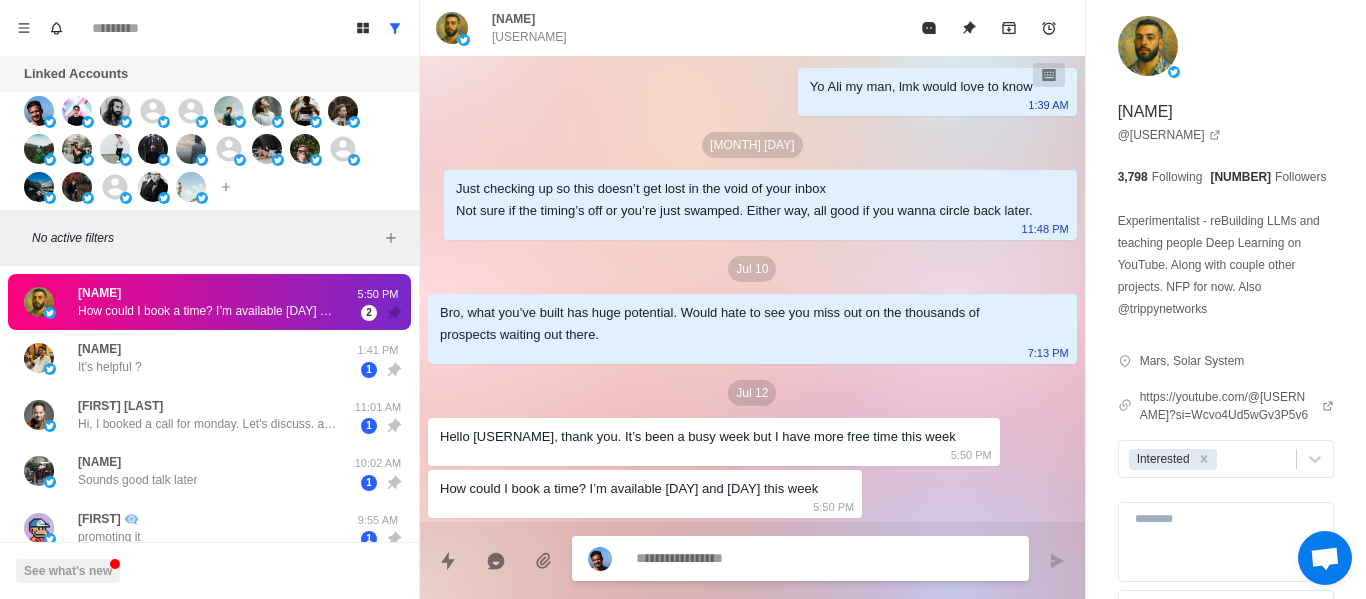 type on "*" 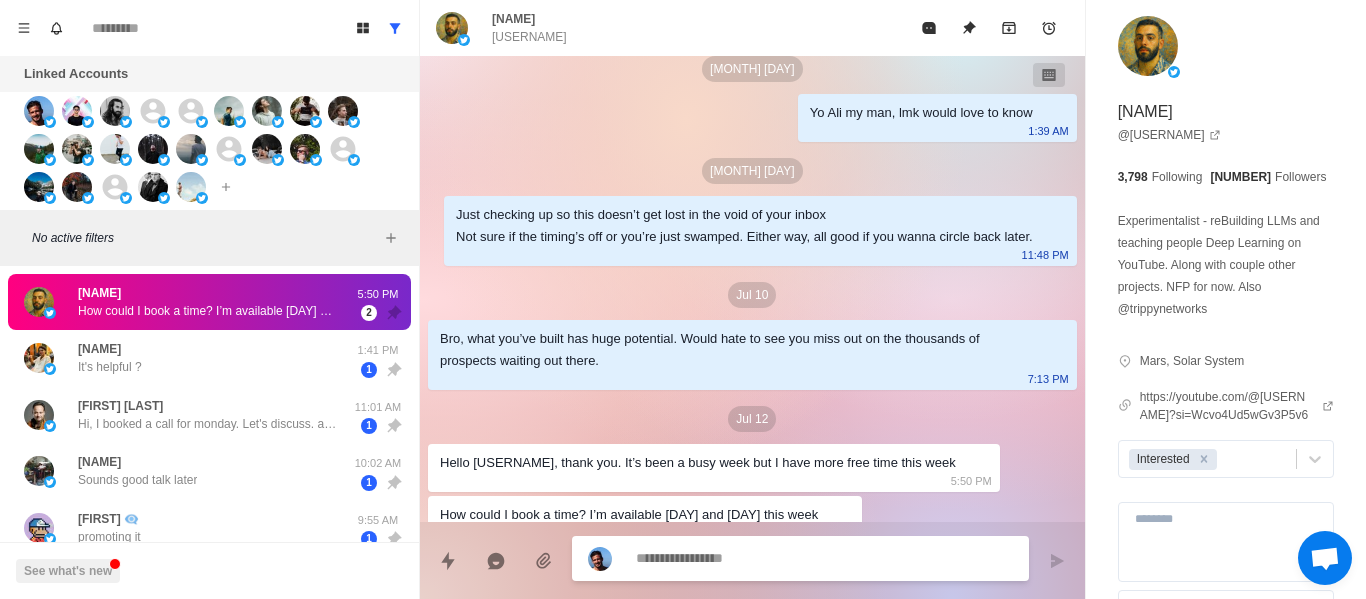 scroll, scrollTop: 1976, scrollLeft: 0, axis: vertical 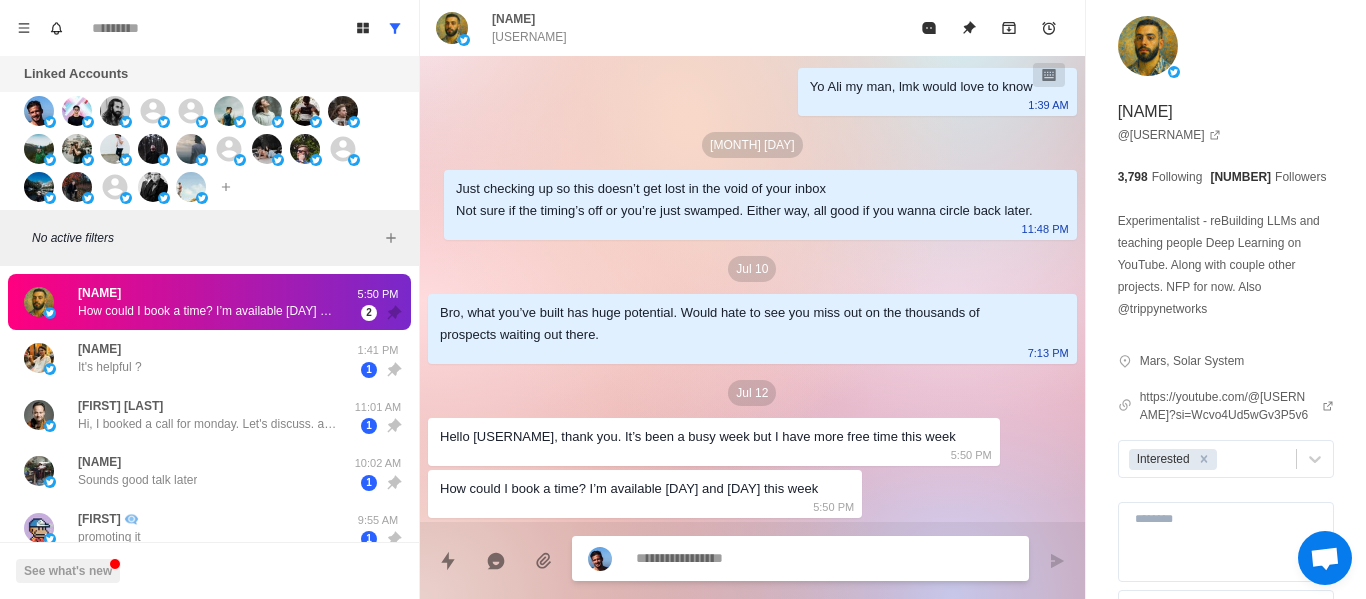 click at bounding box center (824, 558) 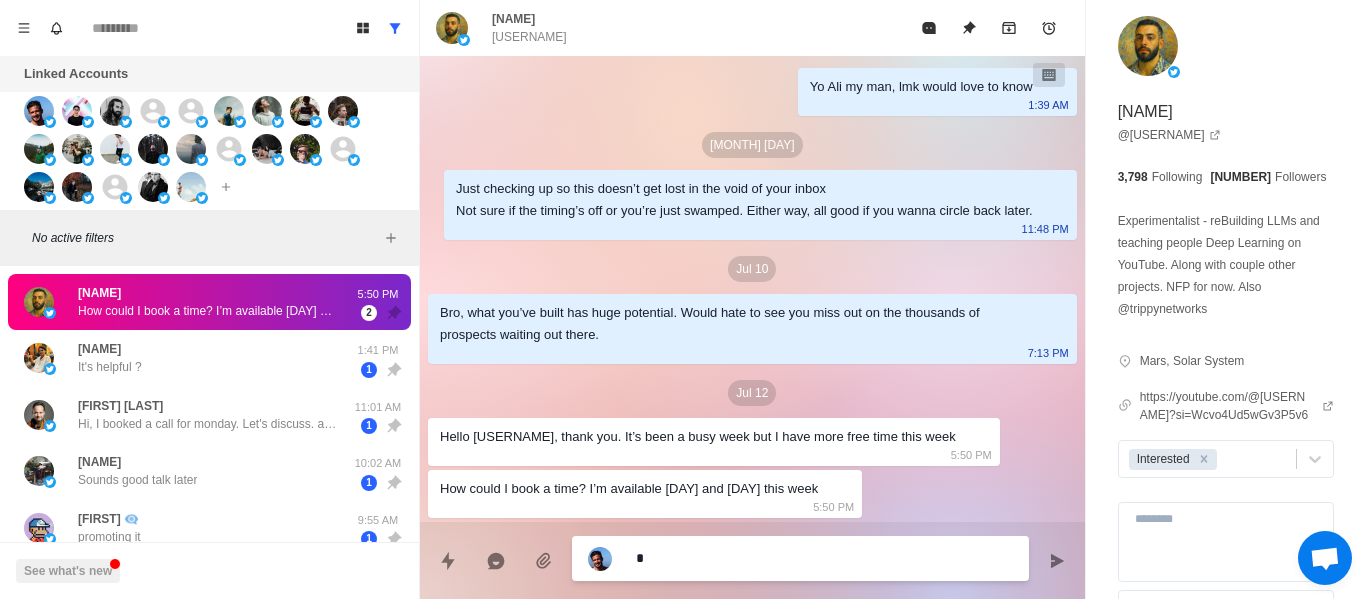 type 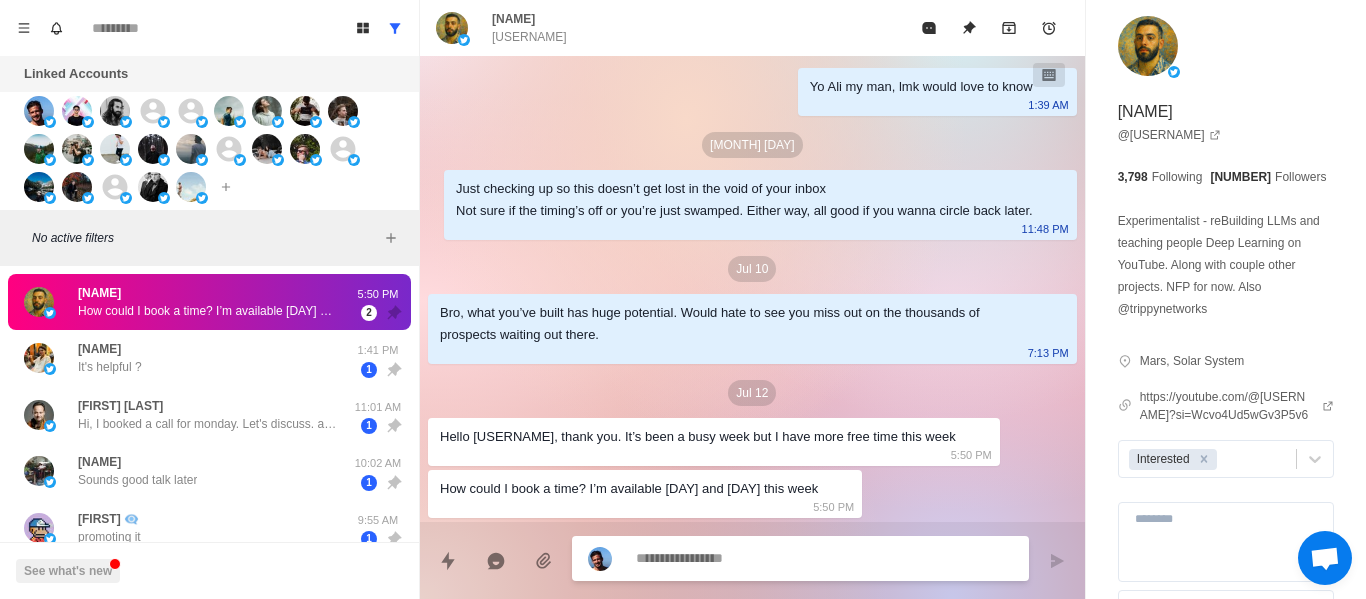 type on "*" 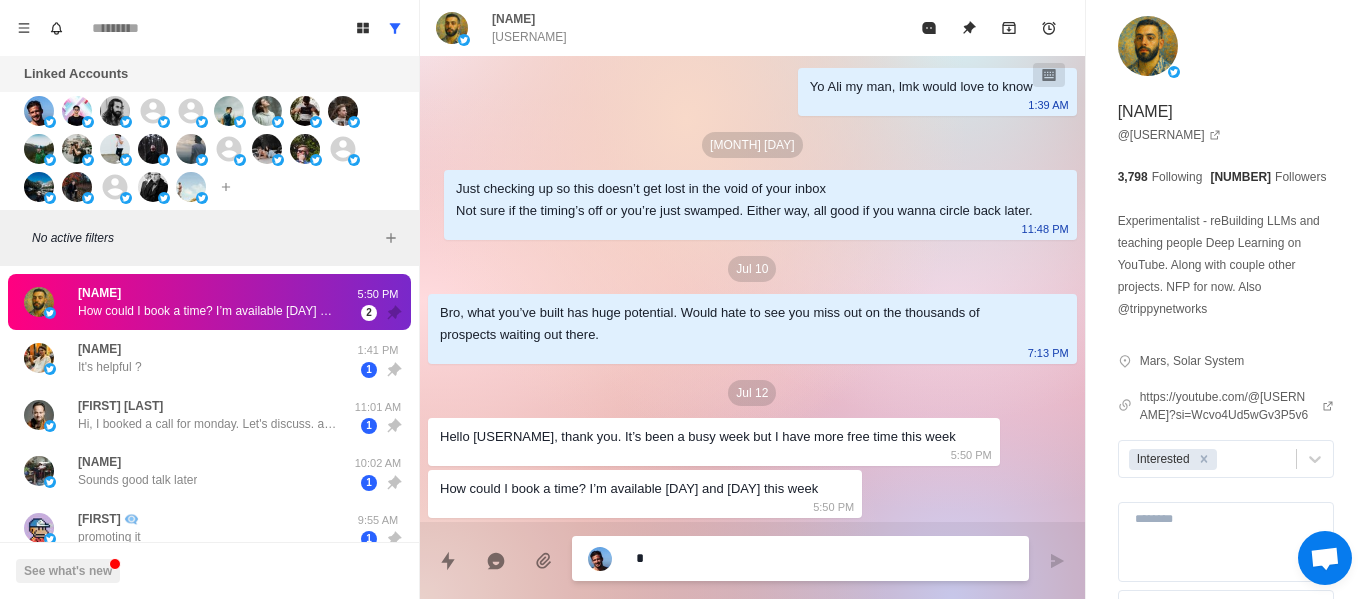 type on "**" 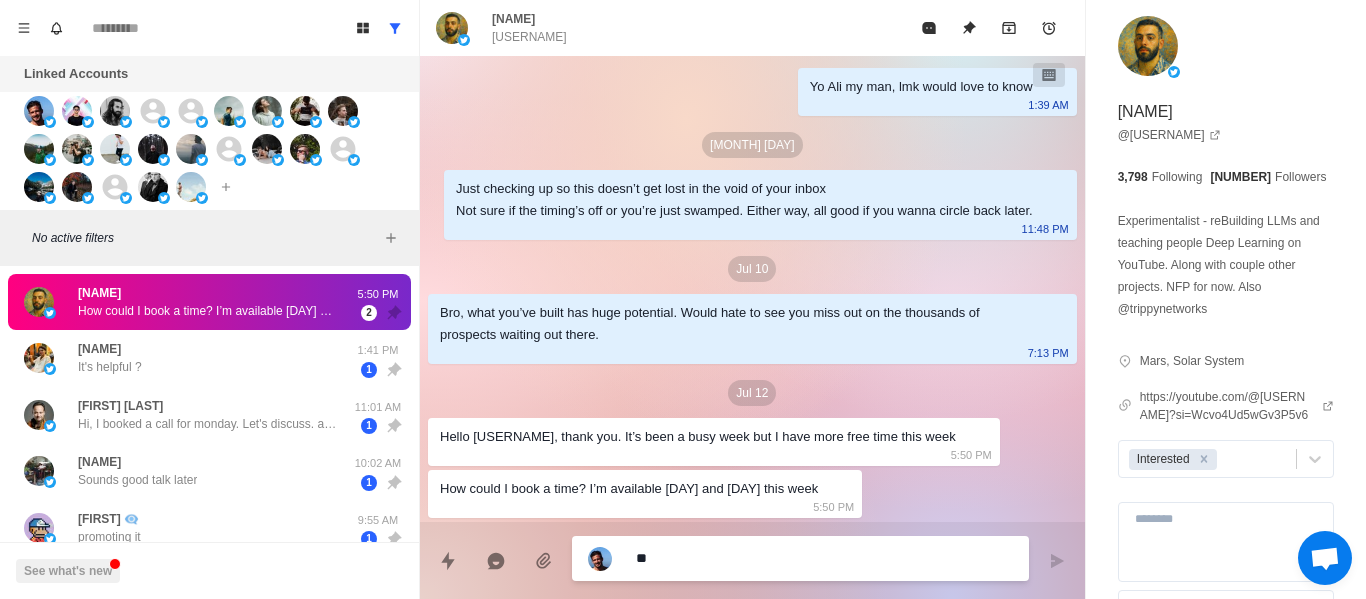 type on "***" 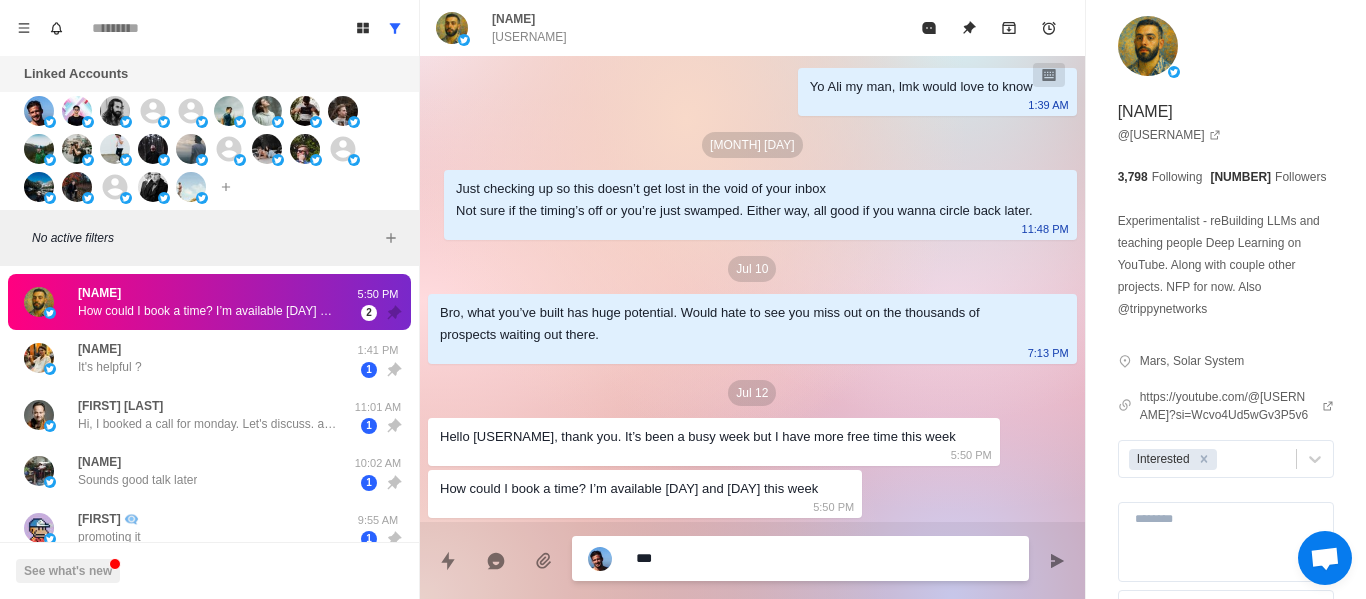 type on "***" 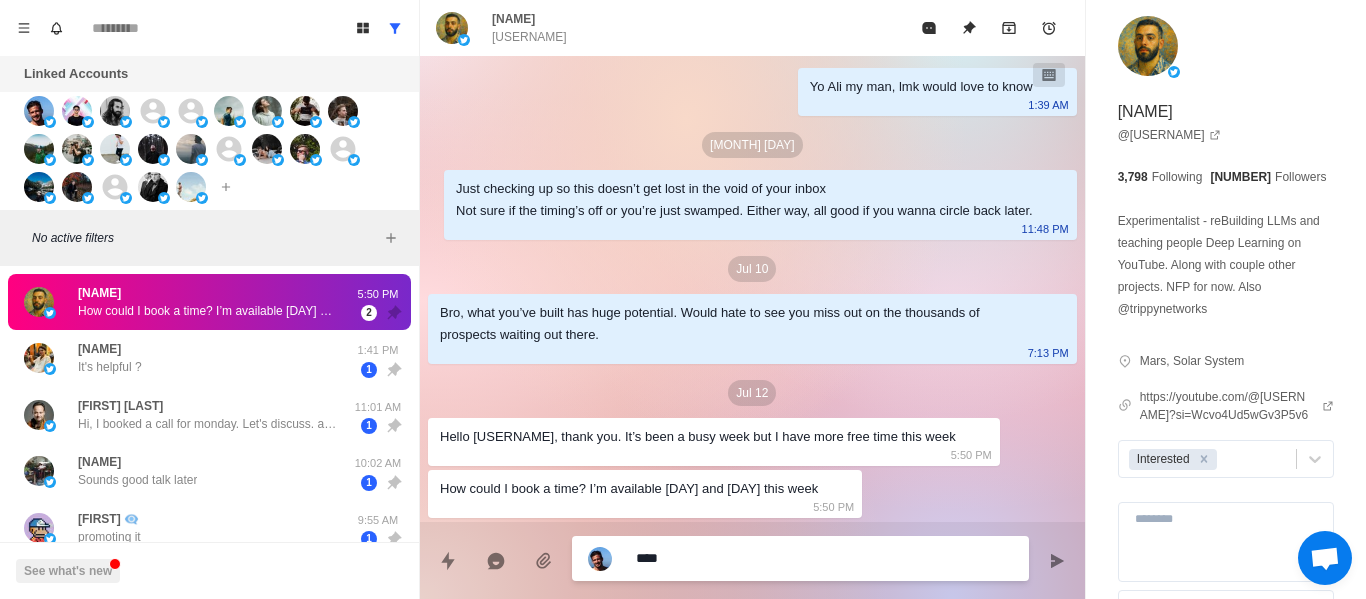 type on "*****" 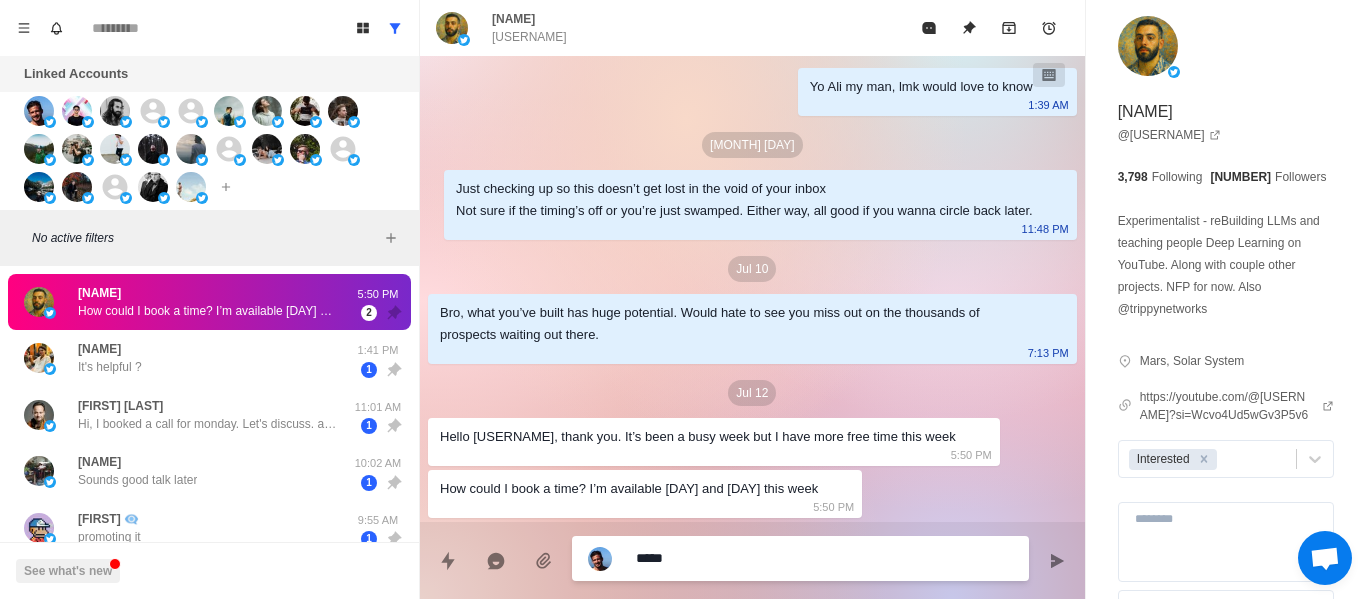 type on "******" 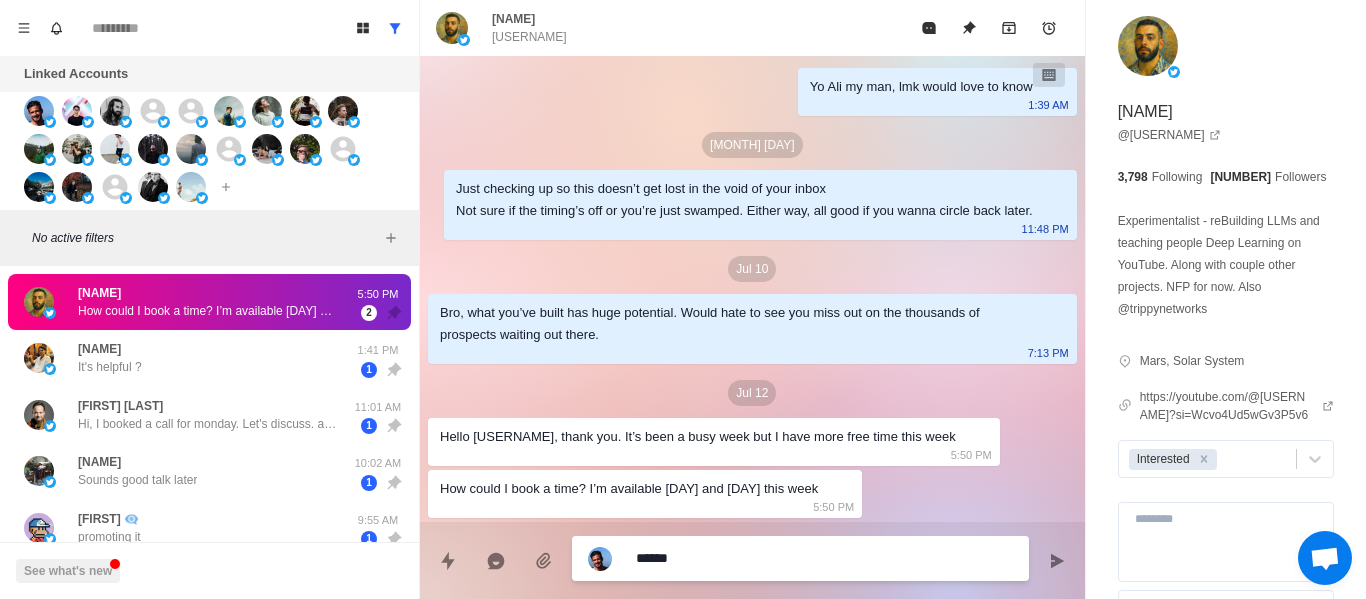 type on "*******" 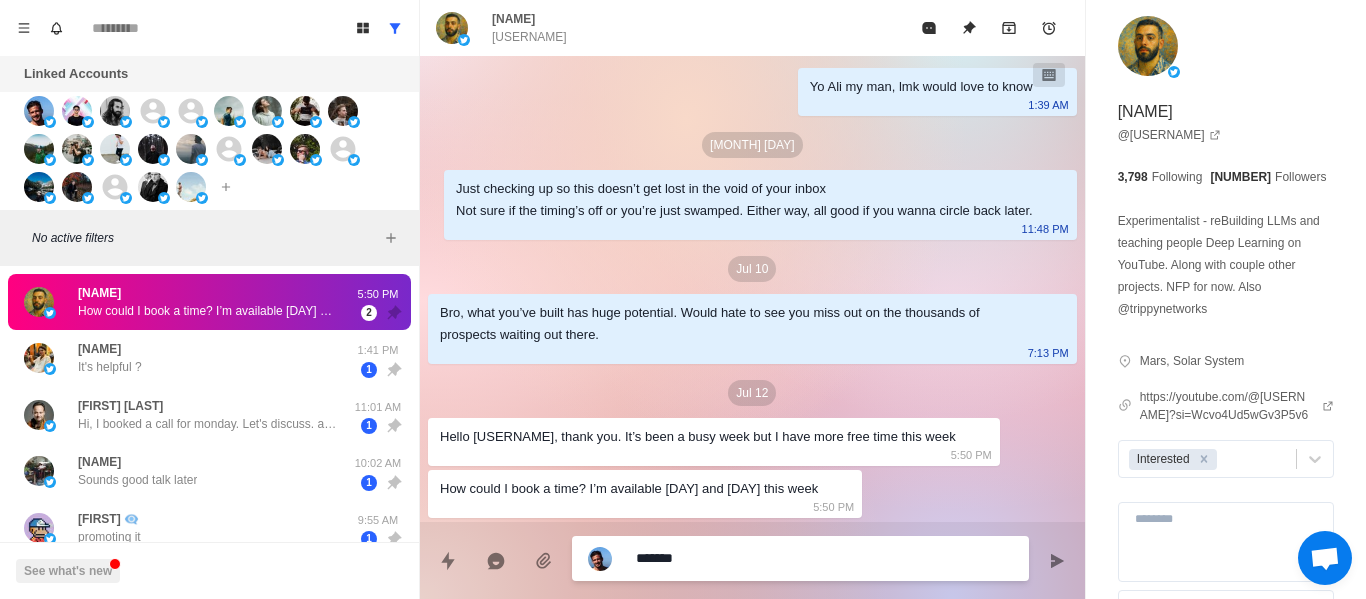 type on "*" 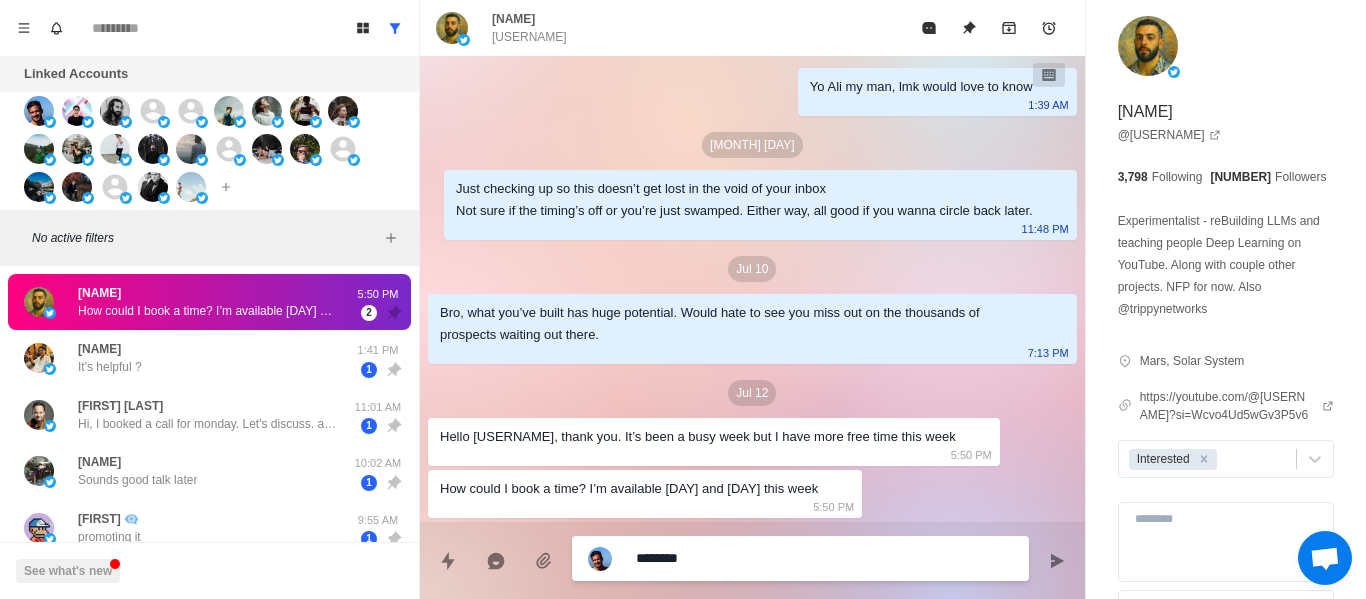 type on "*******" 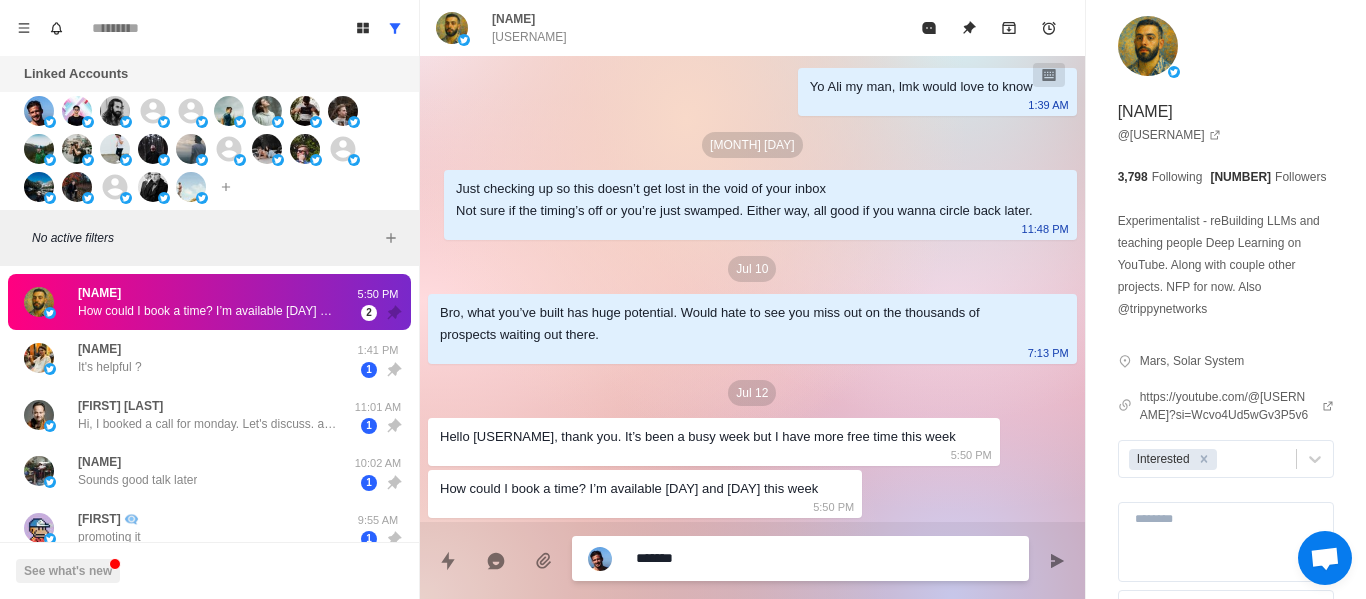type on "*******" 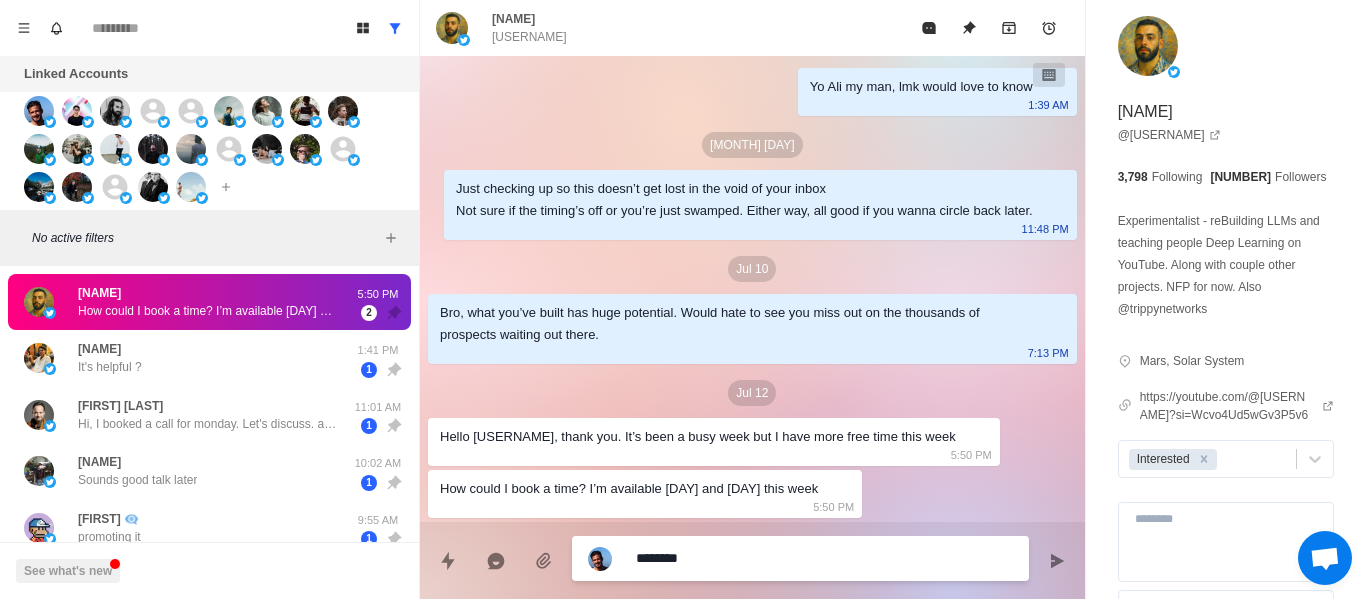 type on "*********" 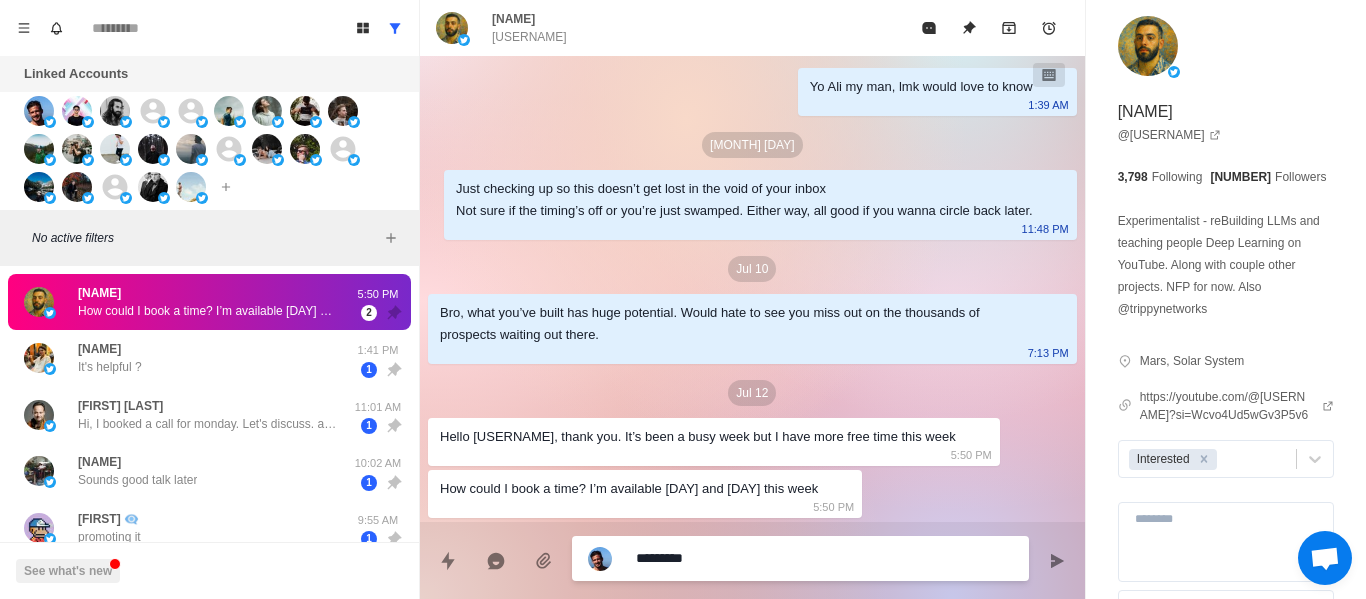 type on "**********" 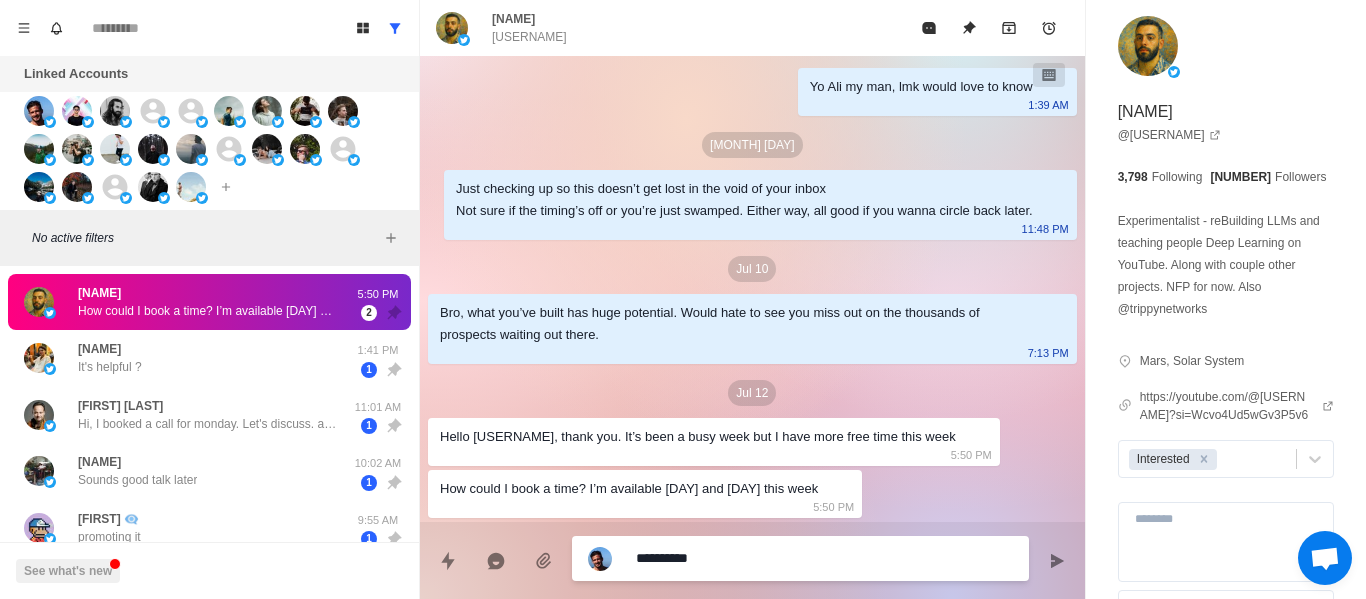 type on "*" 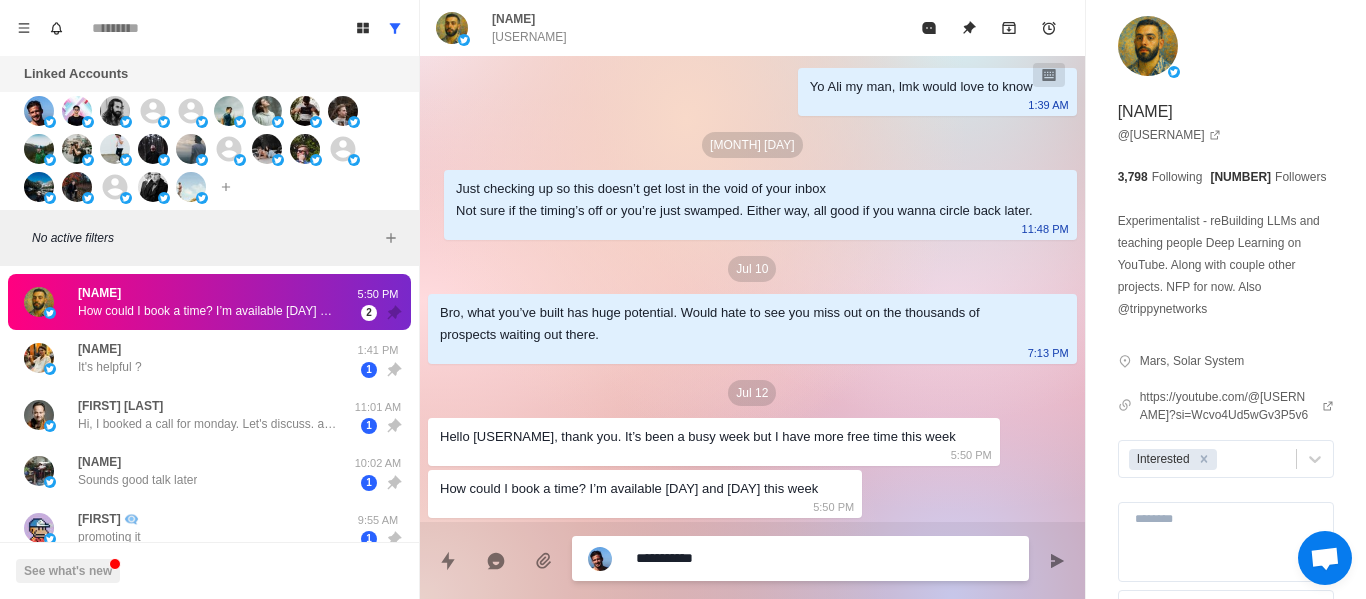 type on "**********" 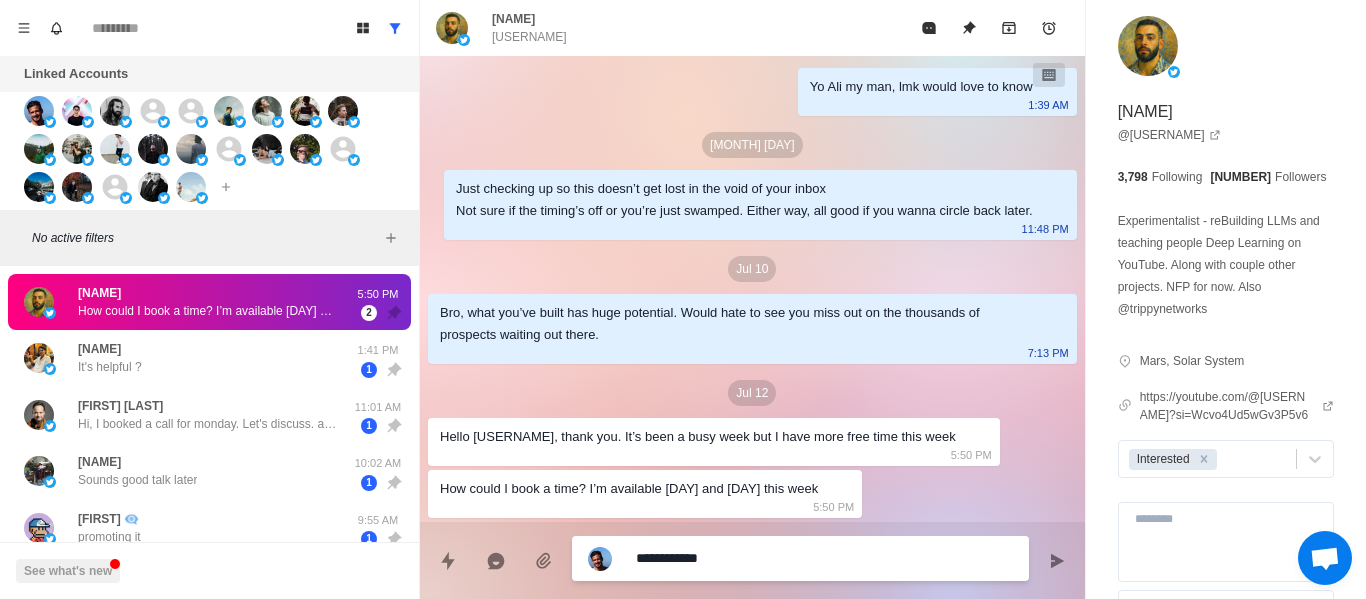 type on "**********" 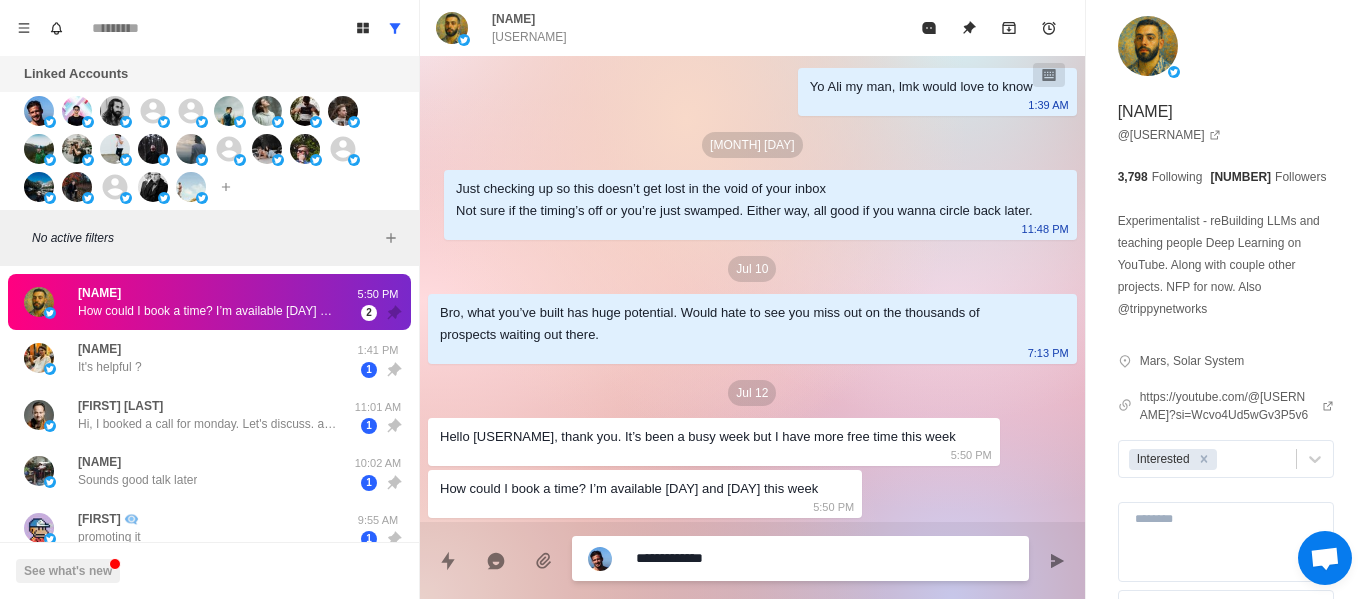 type on "**********" 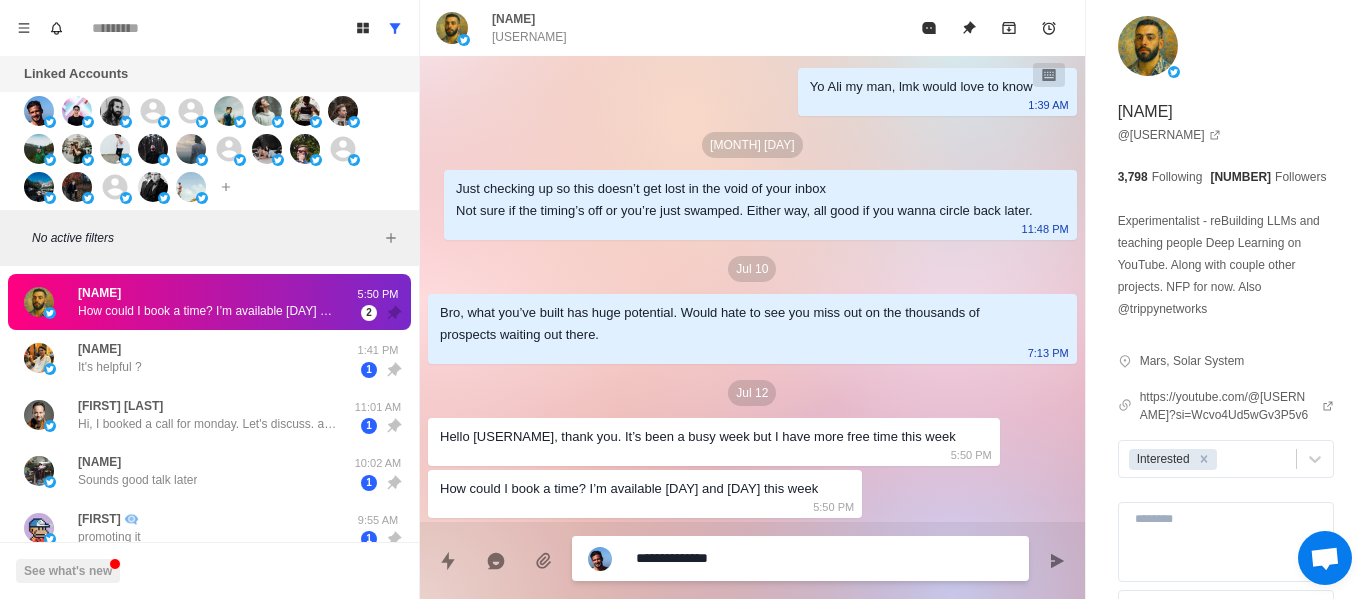 type on "**********" 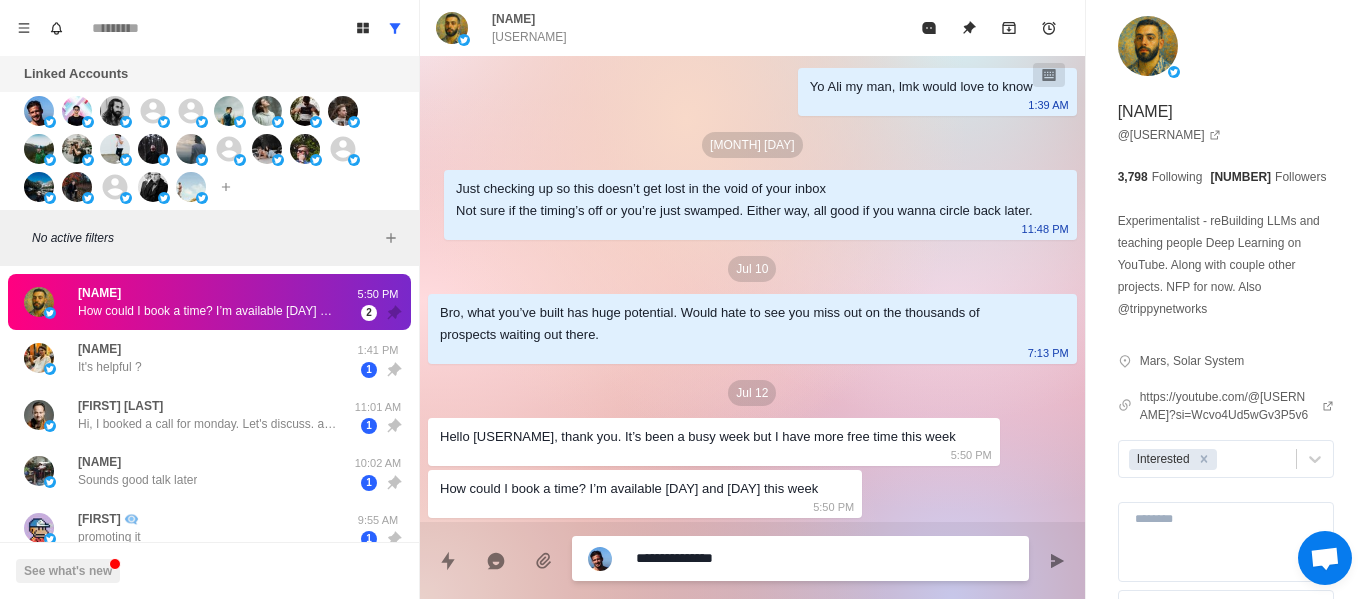type on "**********" 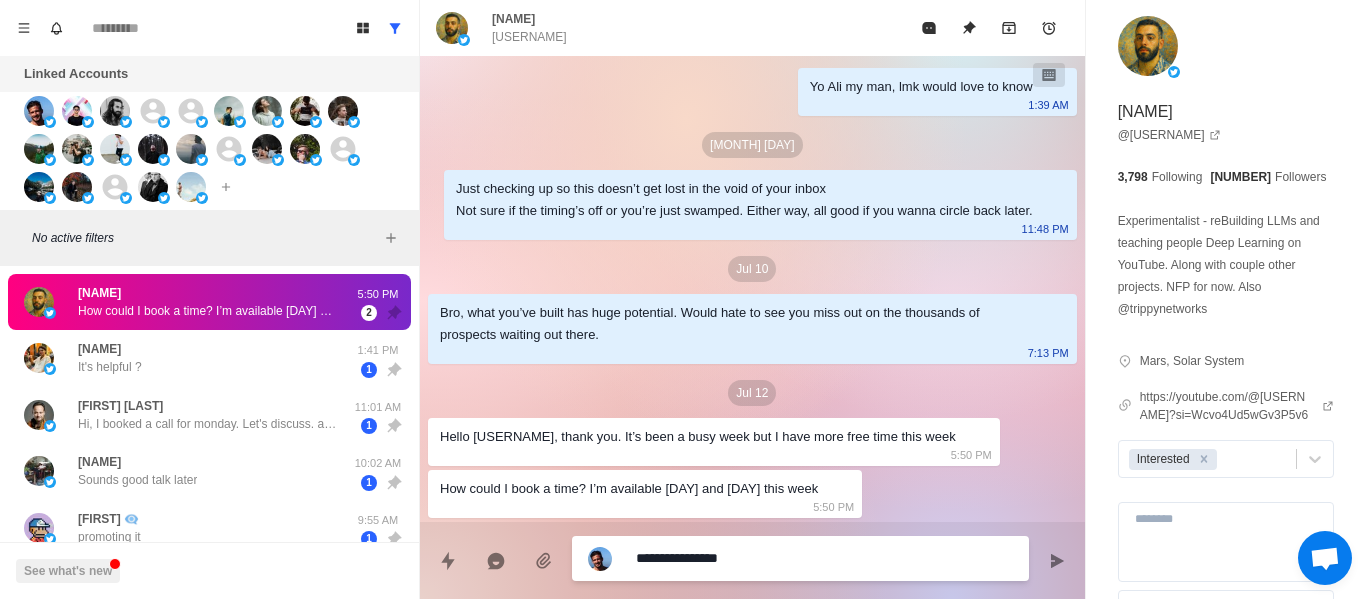 type on "*" 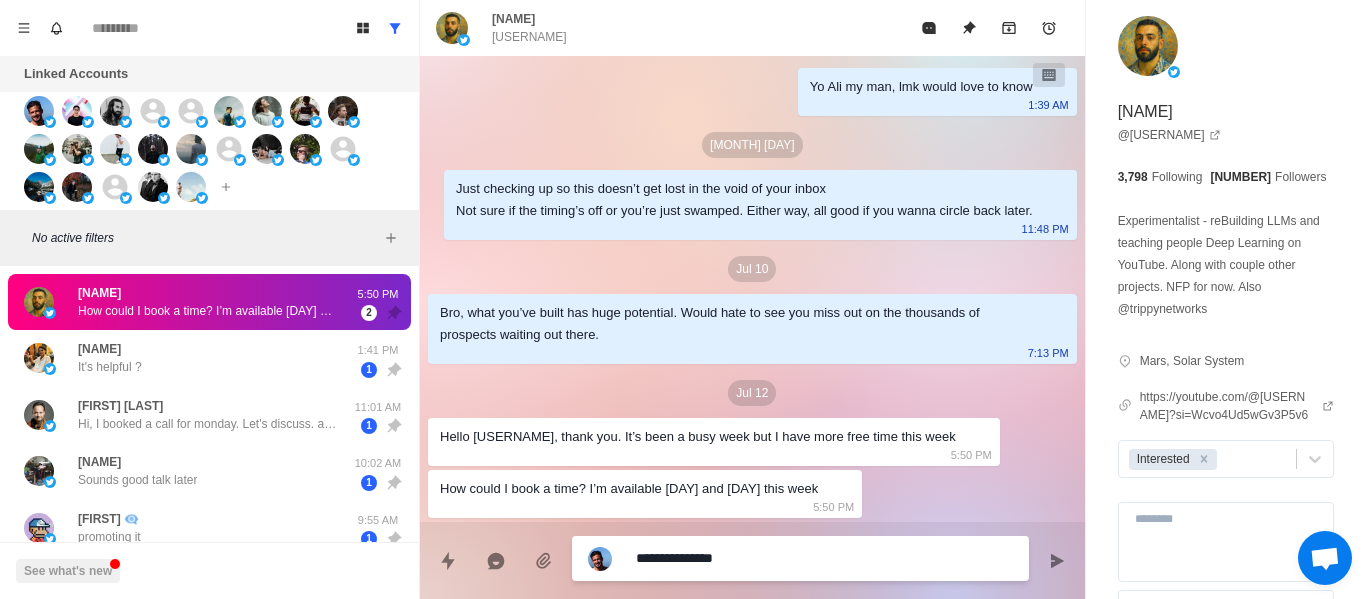 type on "**********" 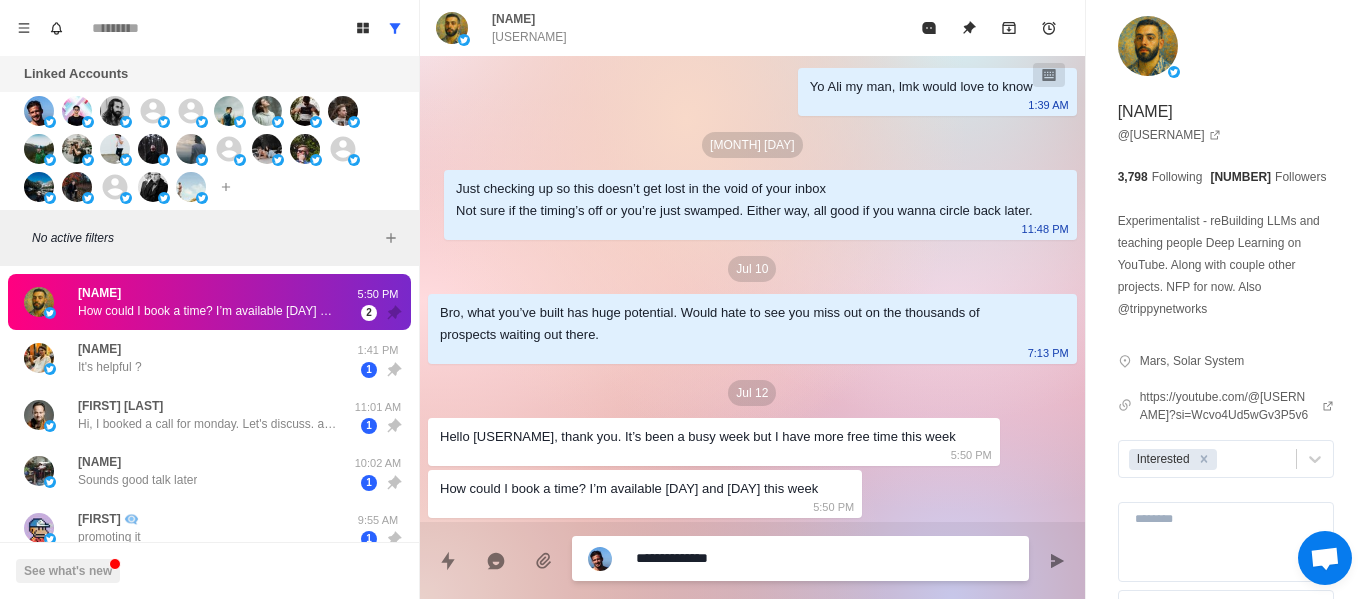 type on "**********" 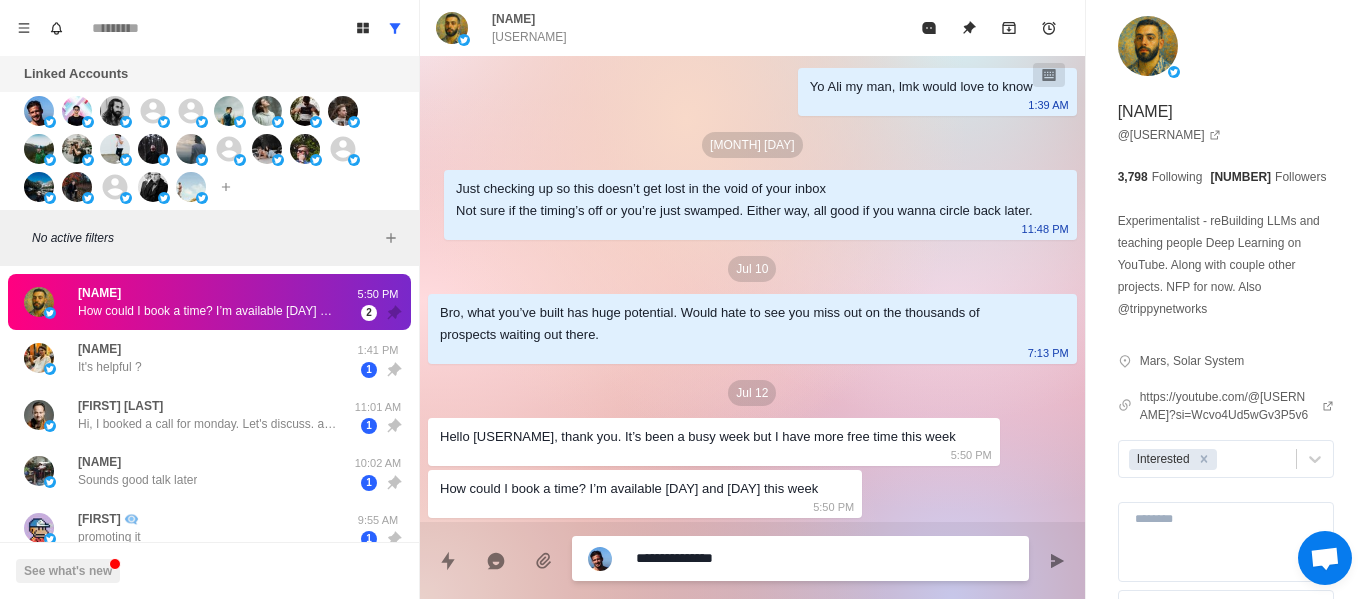 type on "**********" 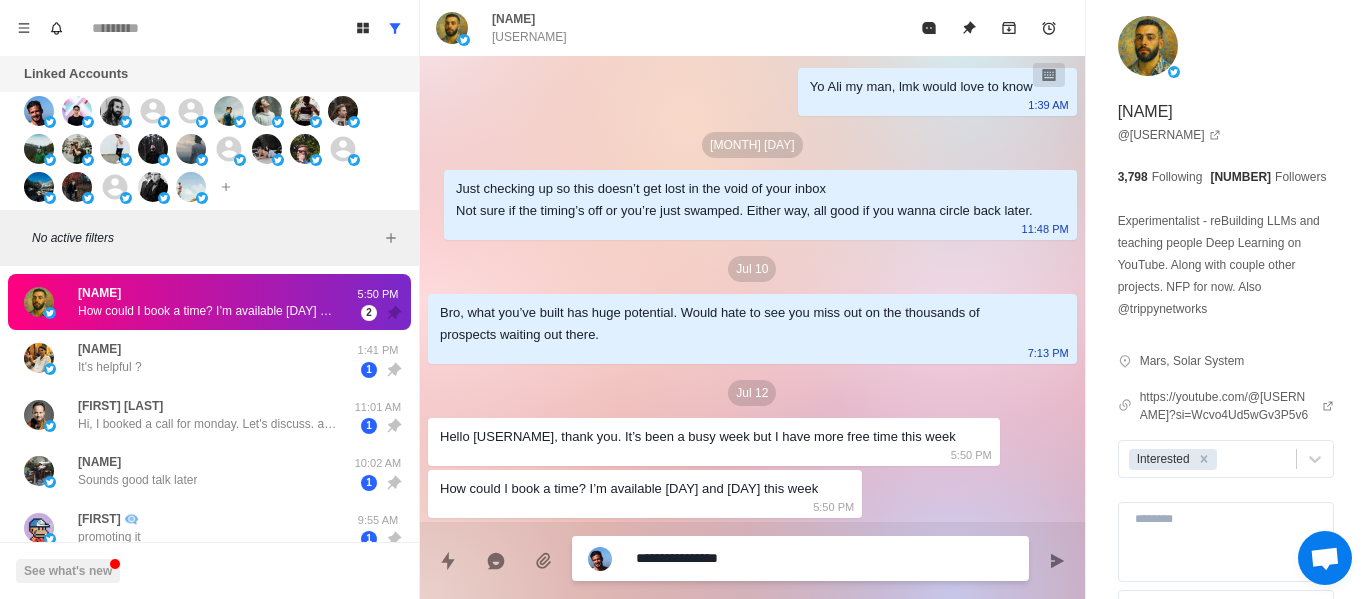 type on "**********" 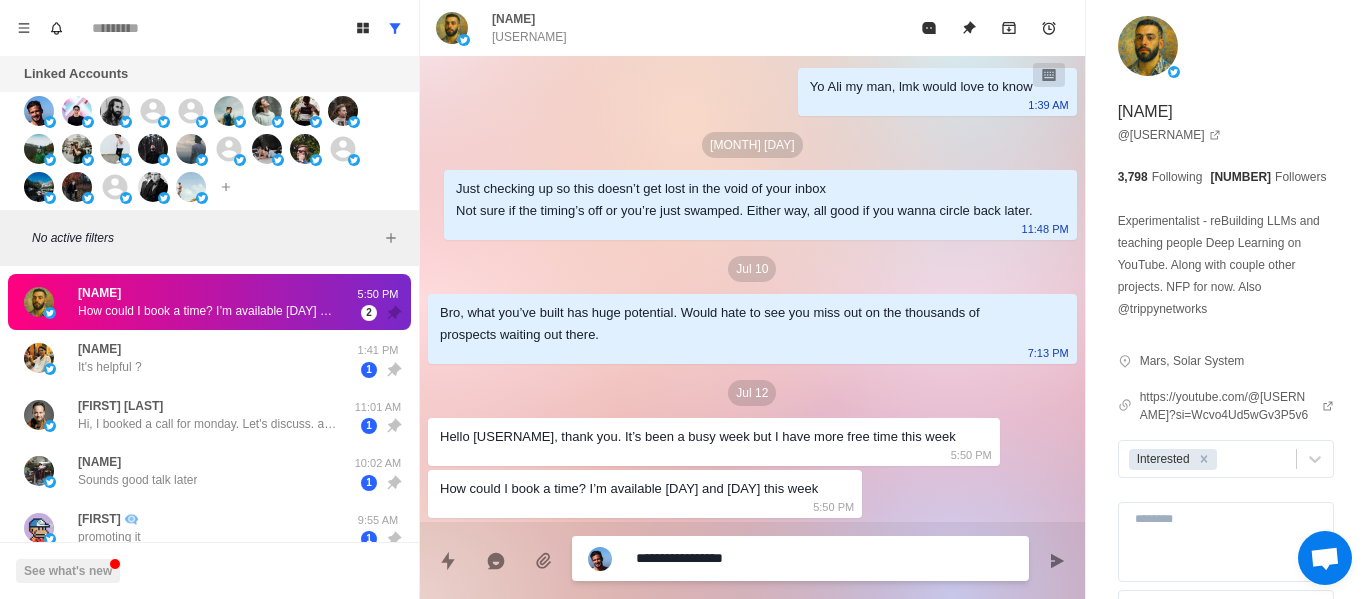 type on "**********" 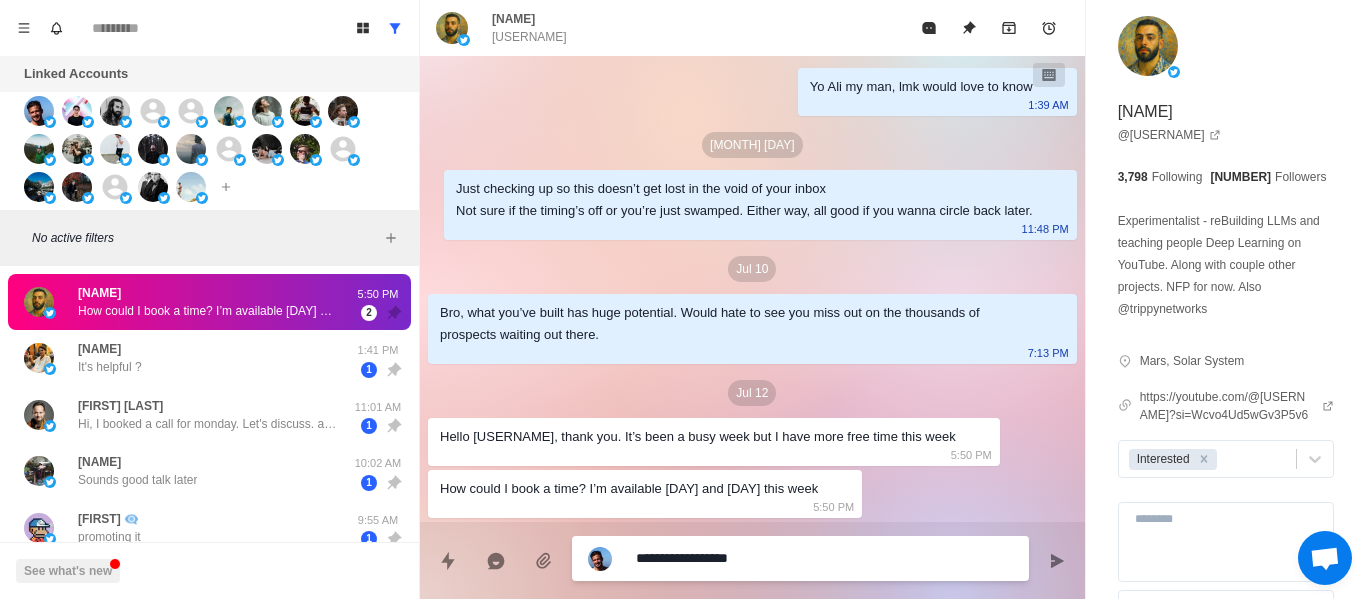 type on "**********" 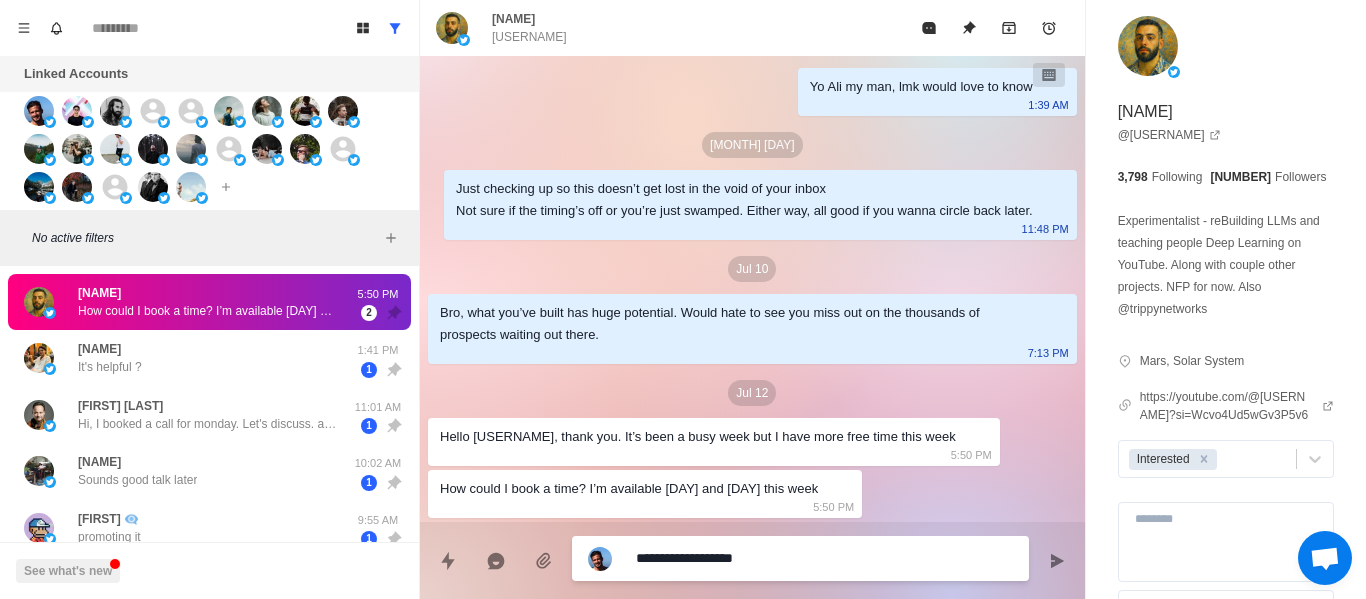 type on "**********" 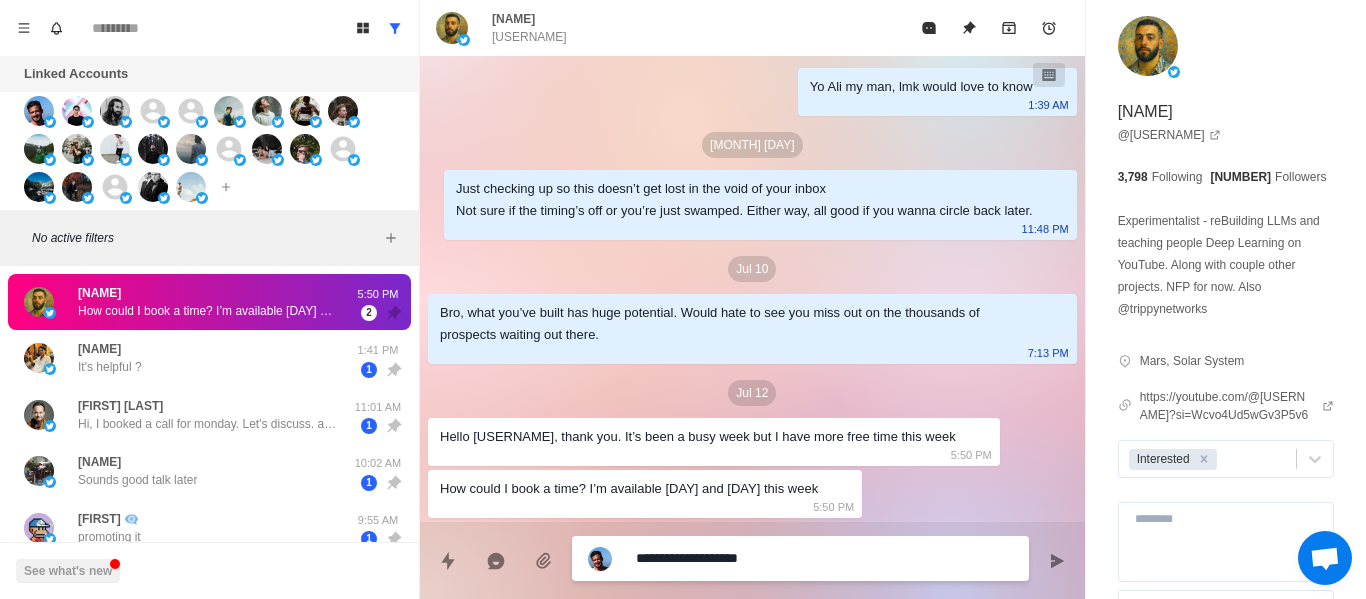 type on "**********" 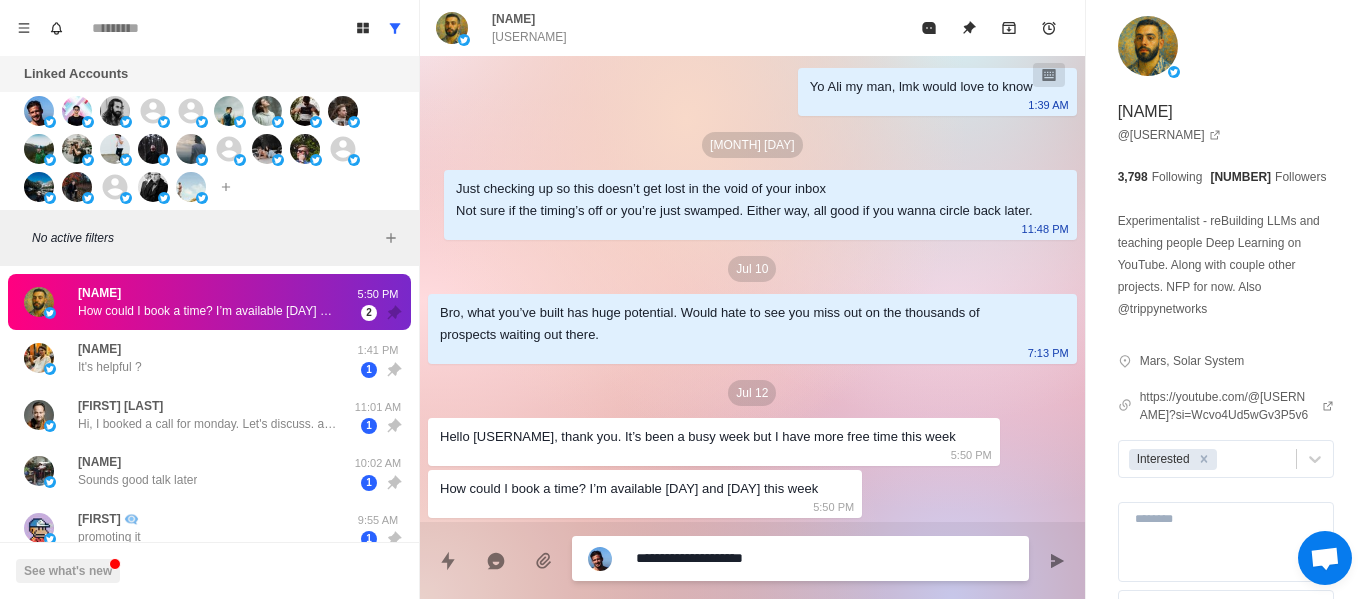 type on "*" 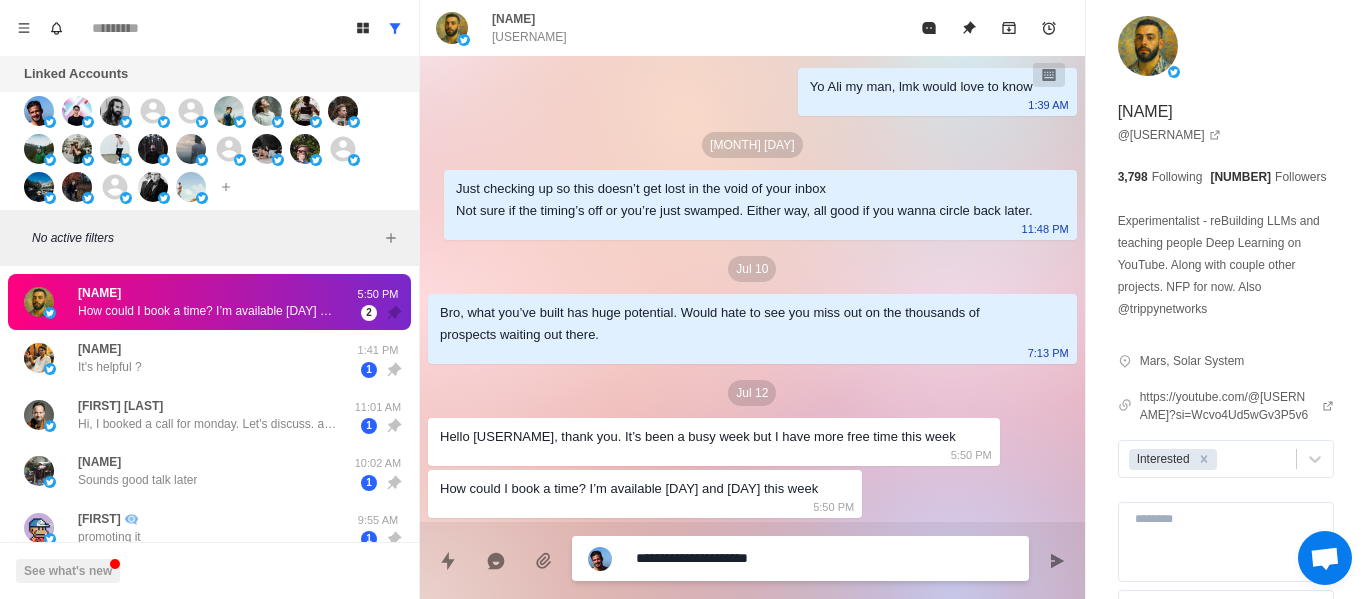 type on "**********" 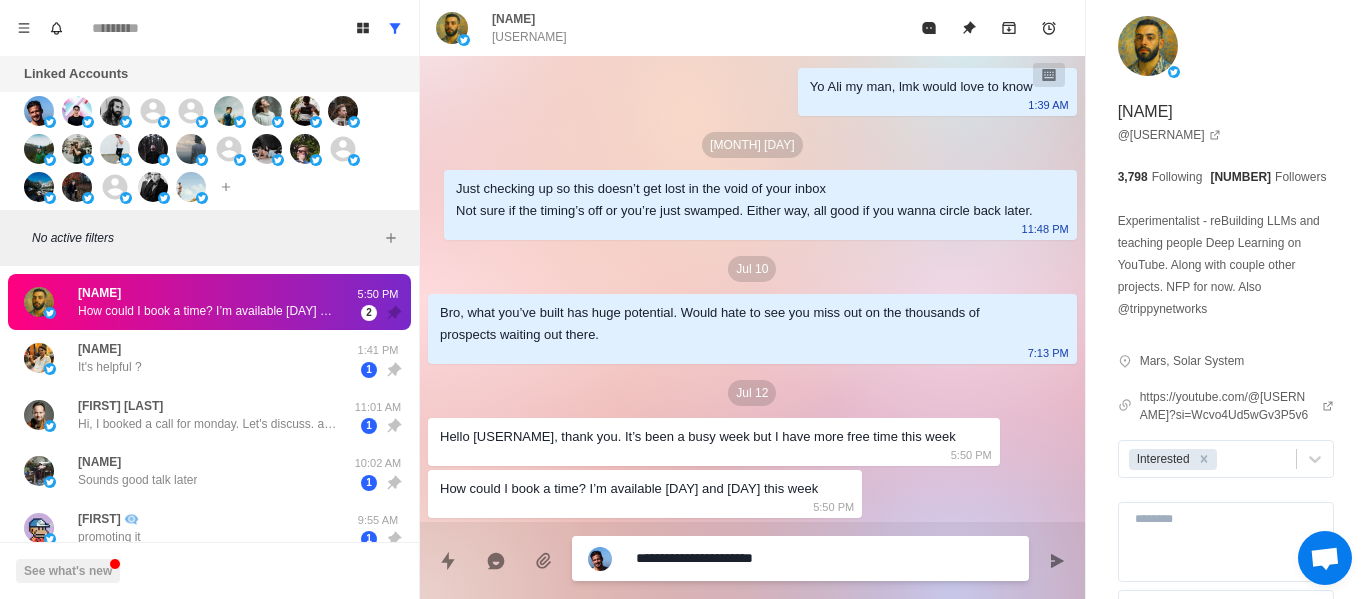 type on "**********" 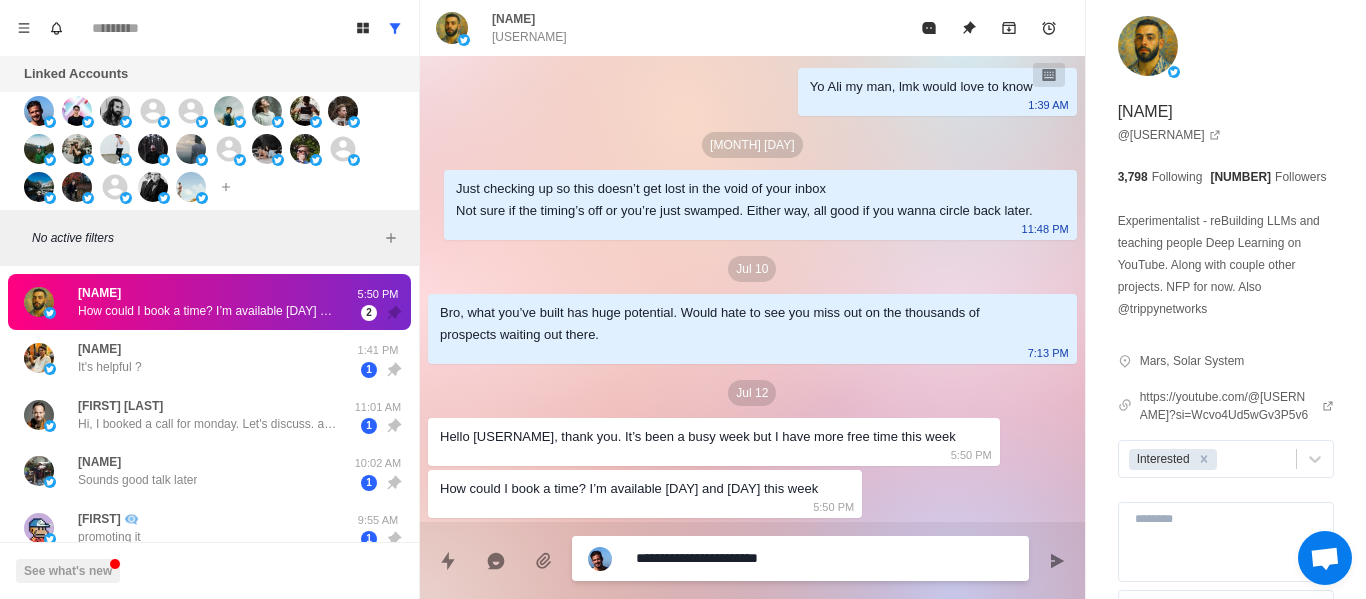 type on "**********" 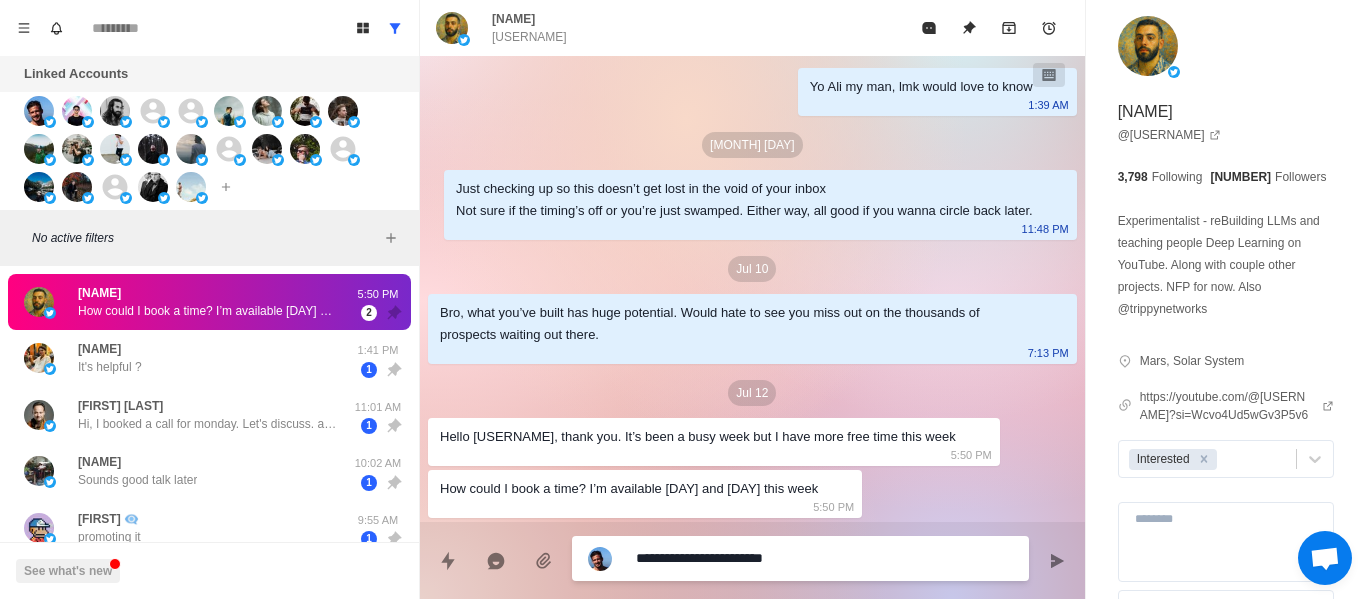 type on "**********" 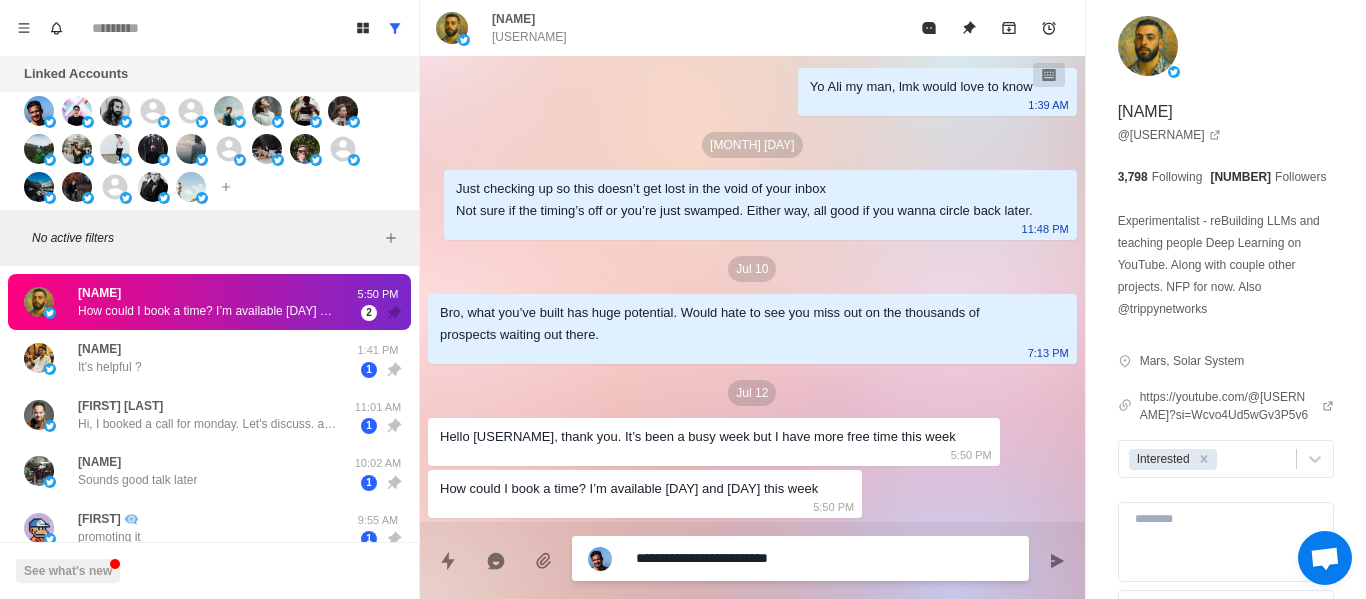 type on "**********" 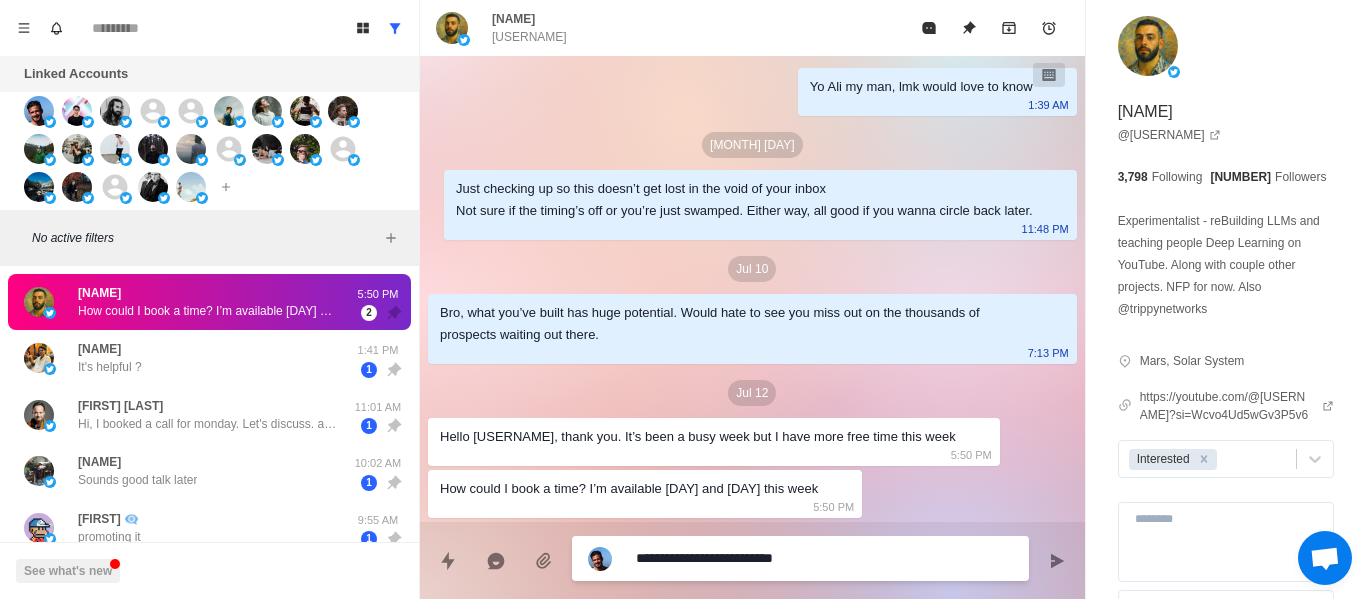 type on "**********" 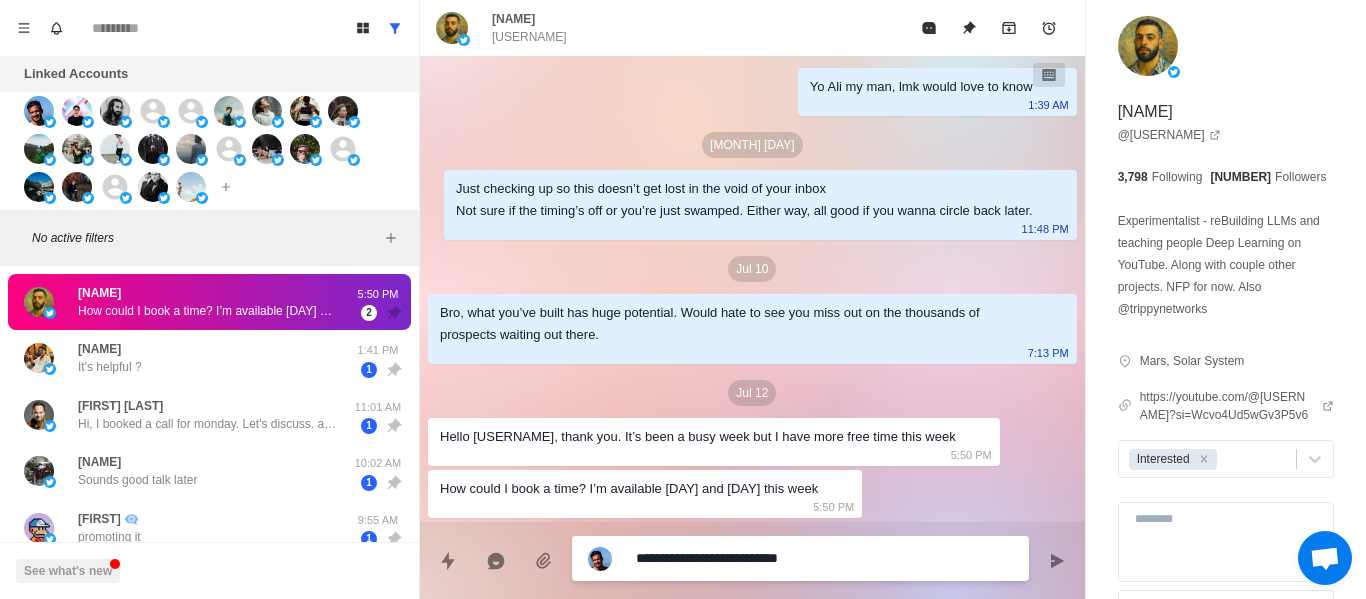 type on "**********" 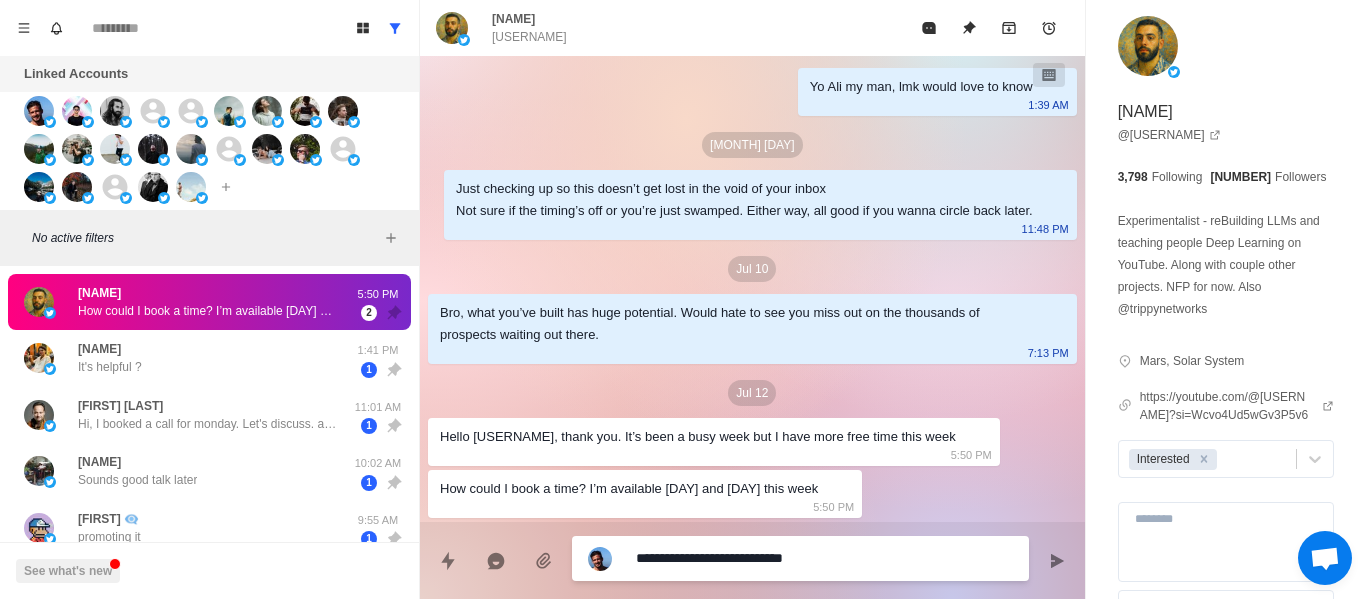 type on "**********" 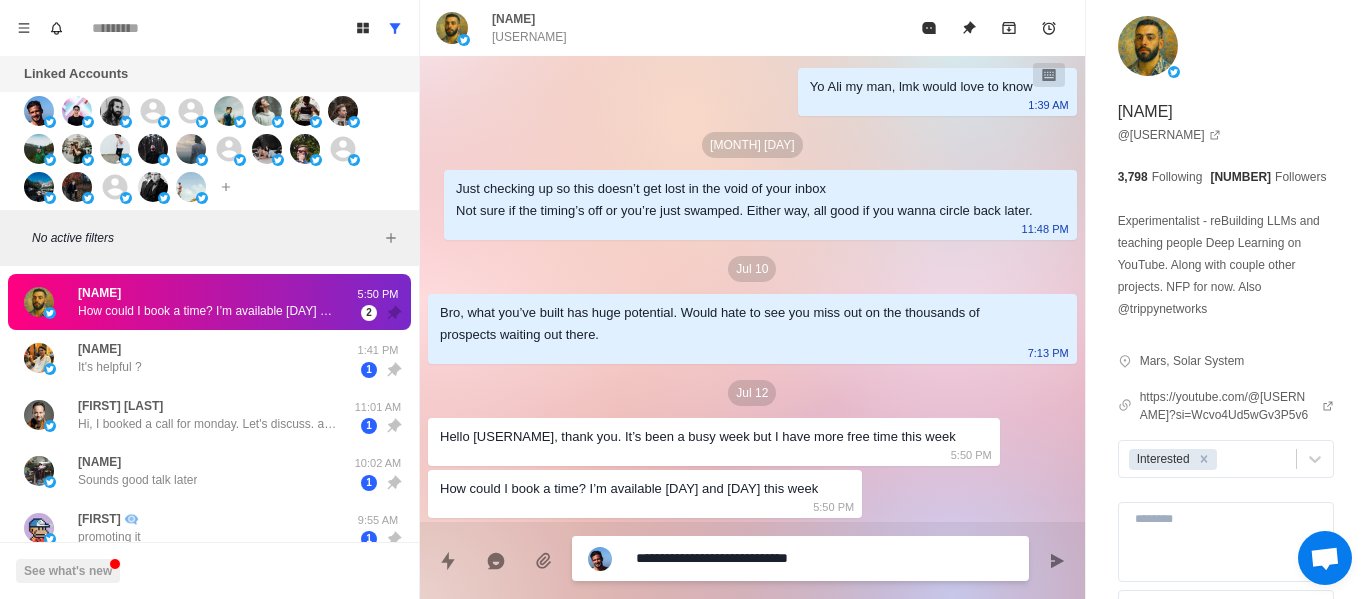 type on "**********" 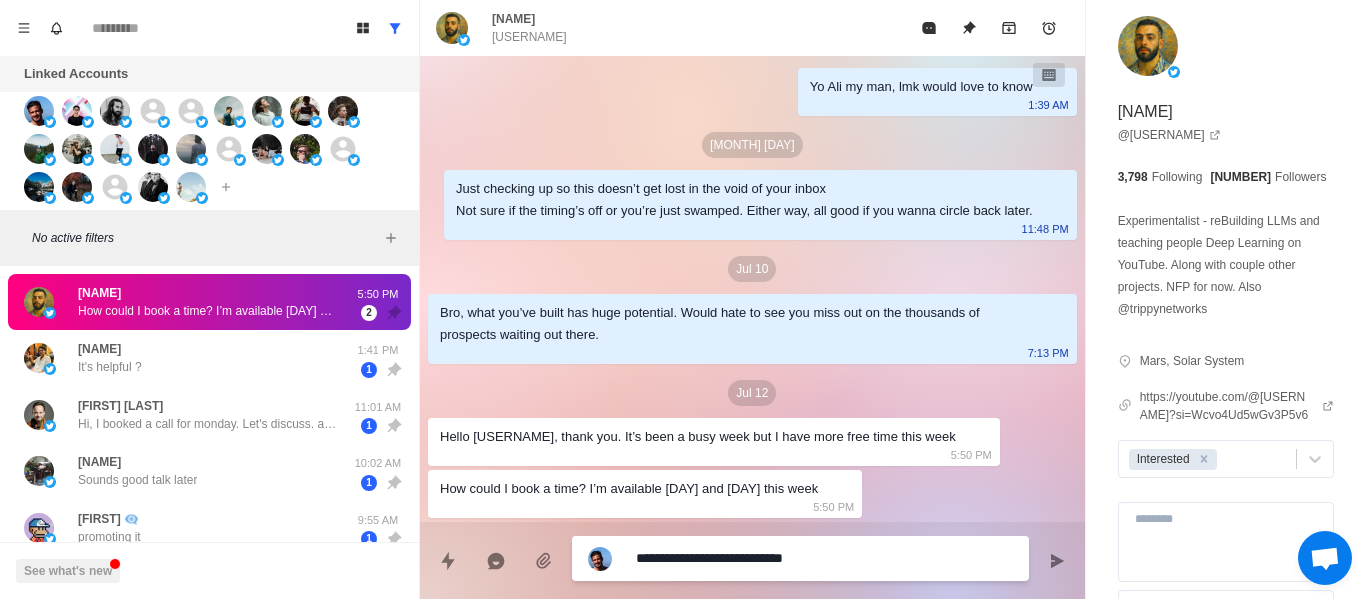 type on "**********" 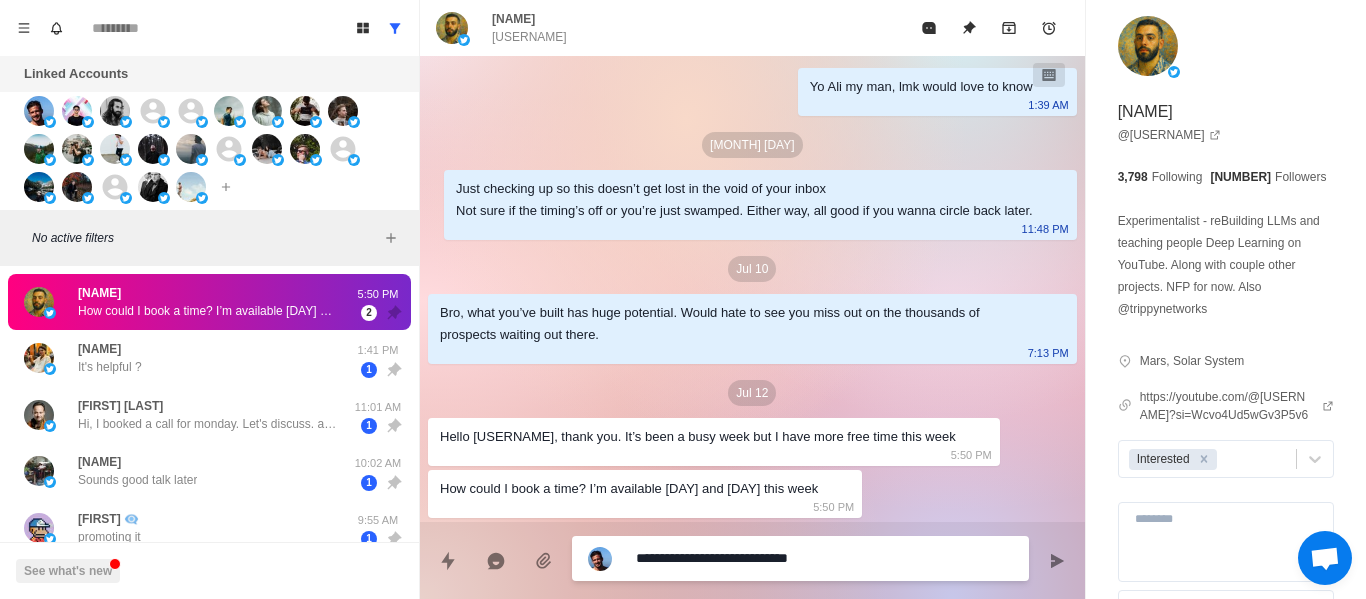 type on "**********" 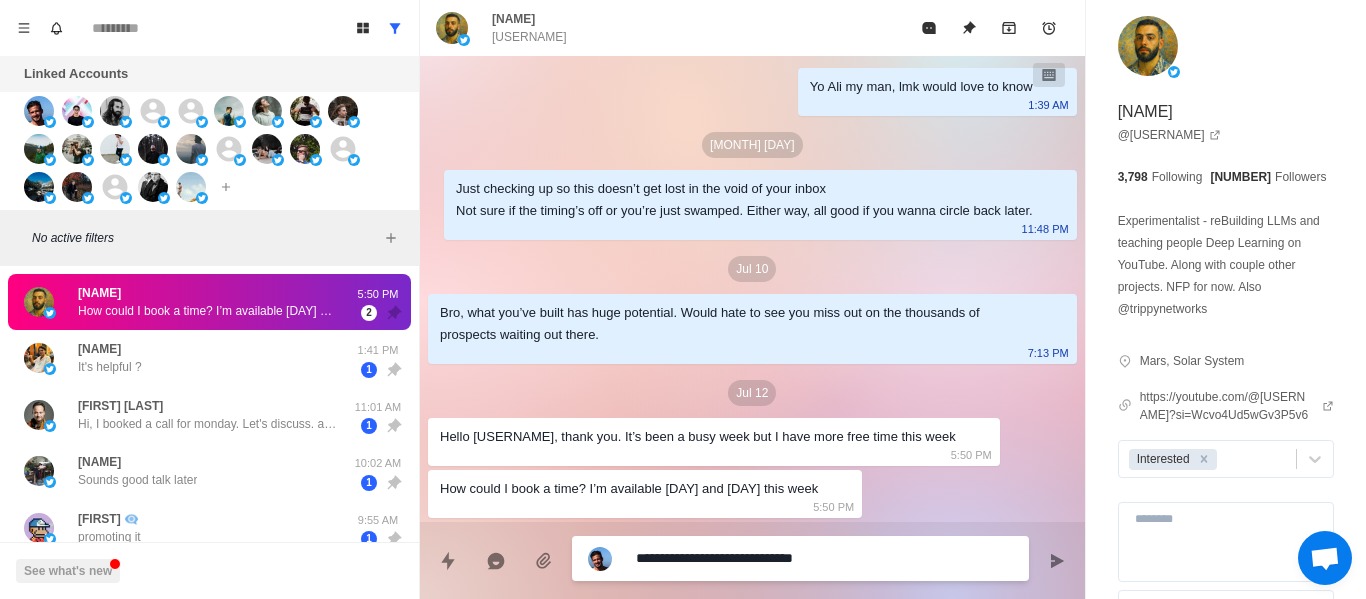 type on "**********" 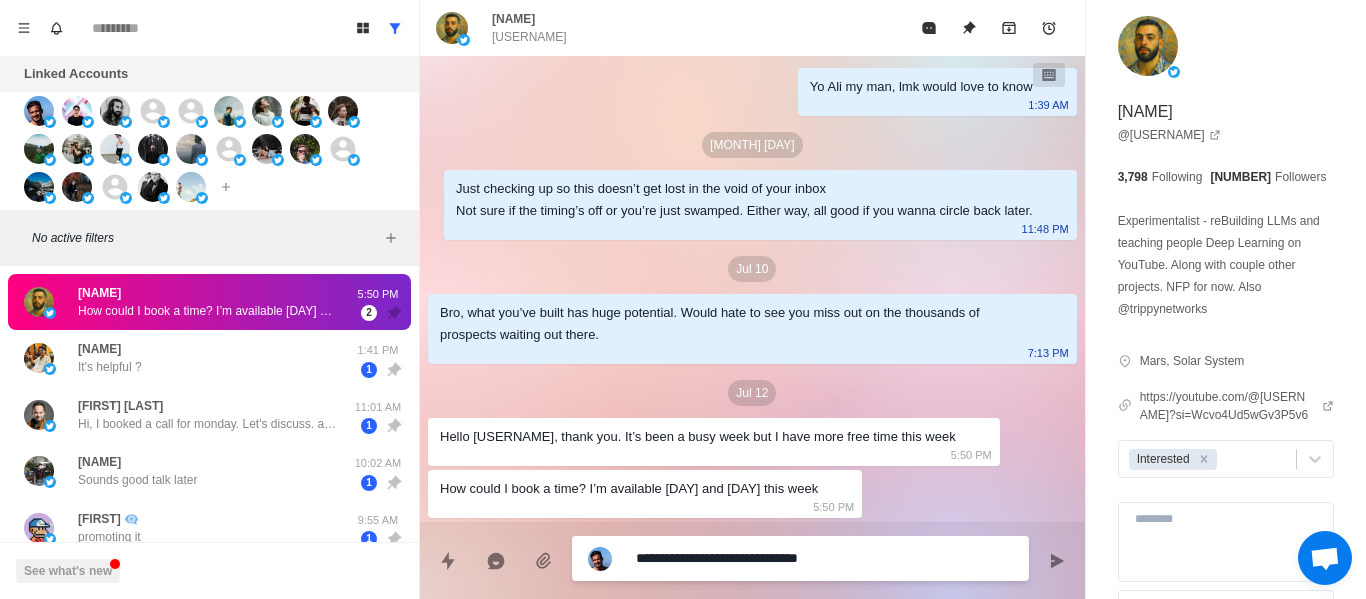 type on "**********" 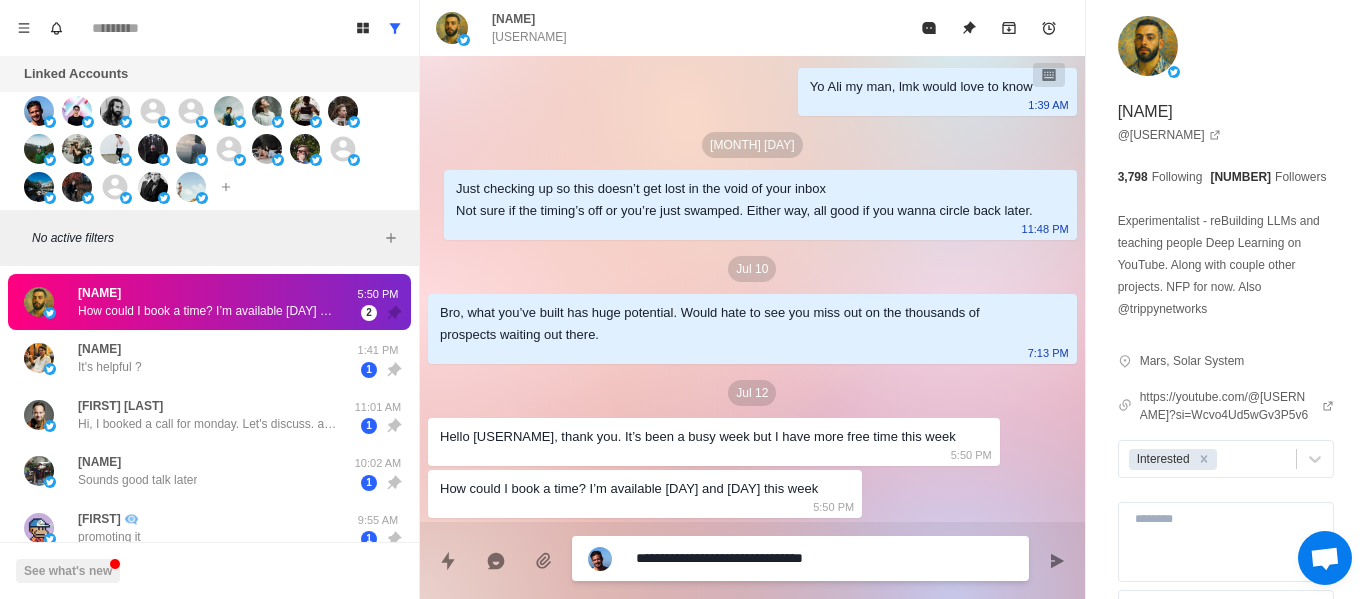 type on "**********" 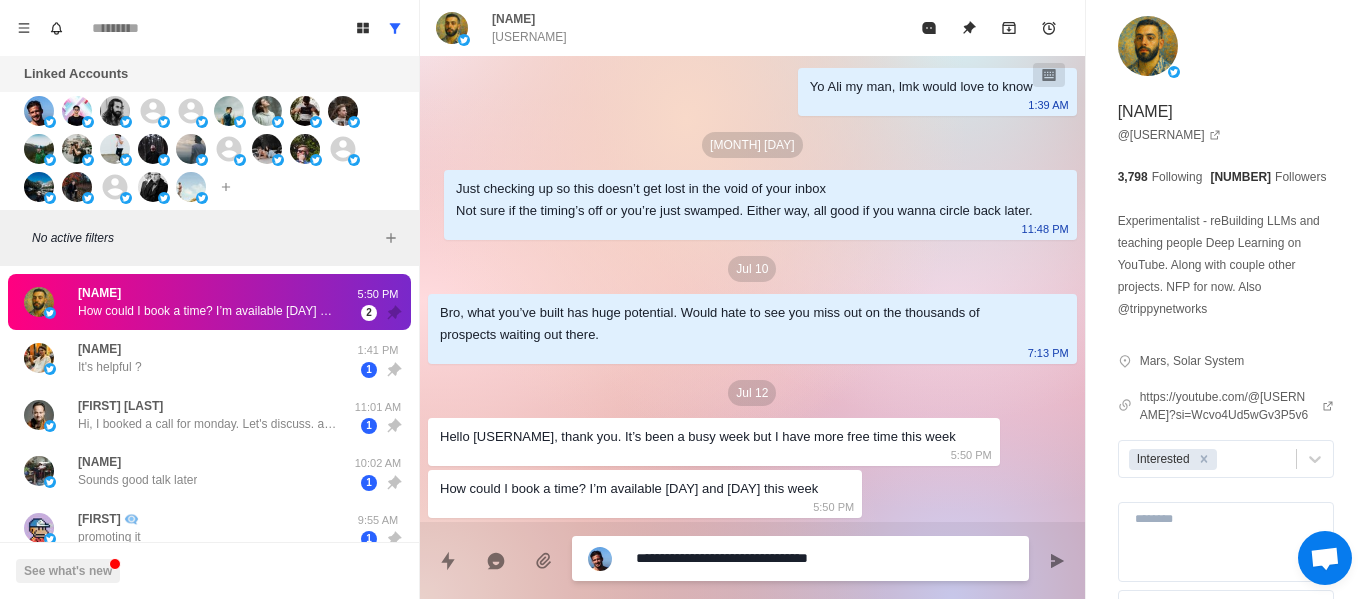 type on "**********" 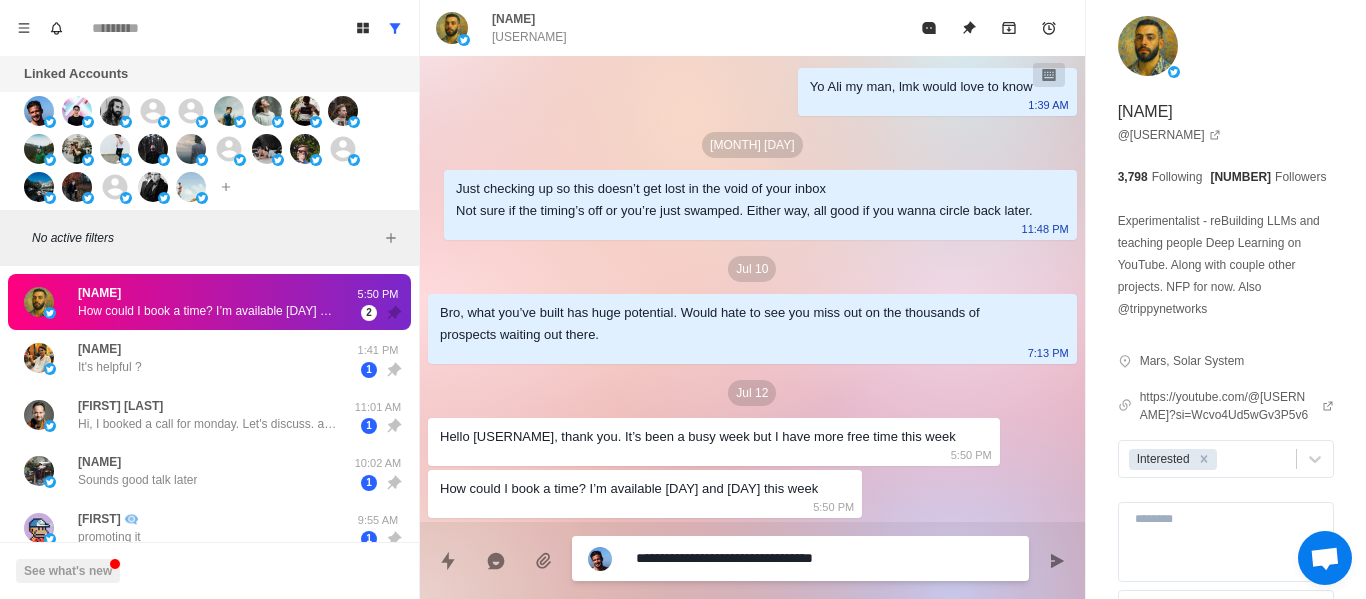 type on "**********" 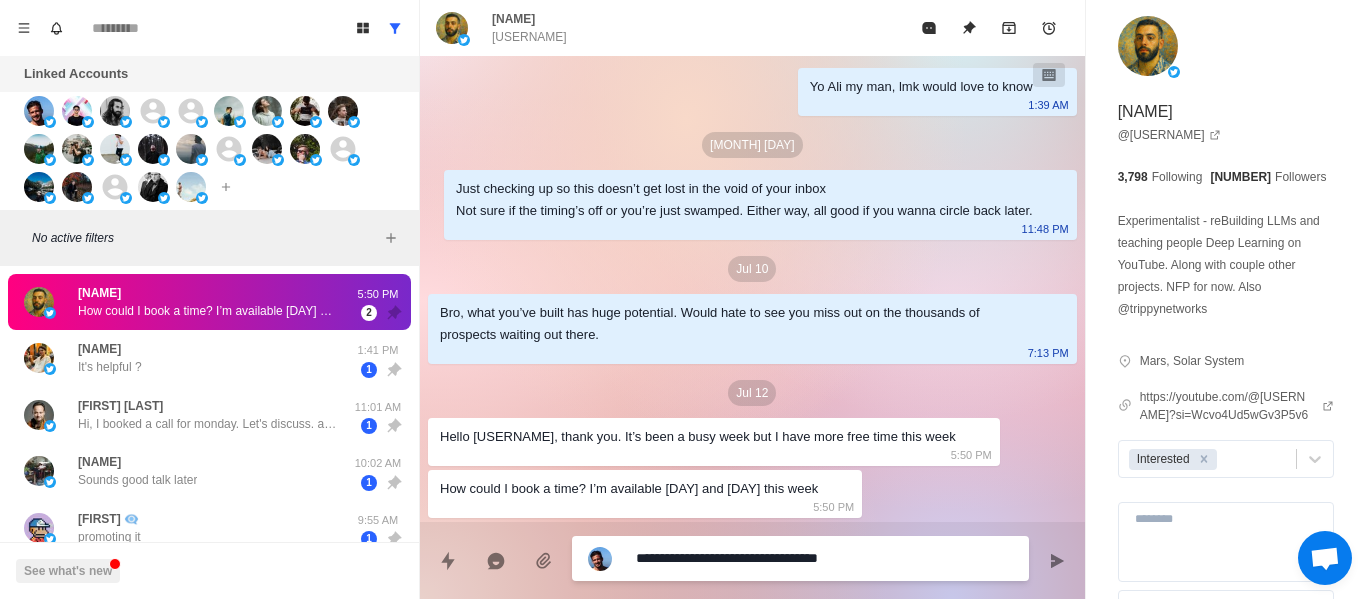 type on "**********" 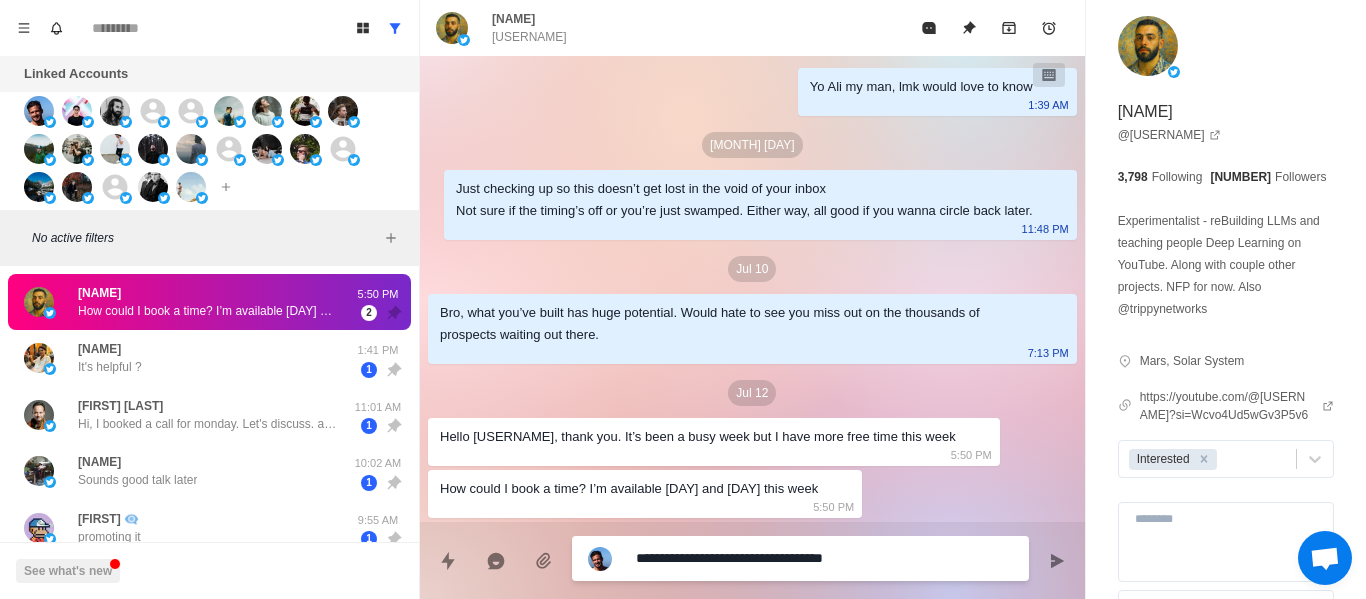 type on "**********" 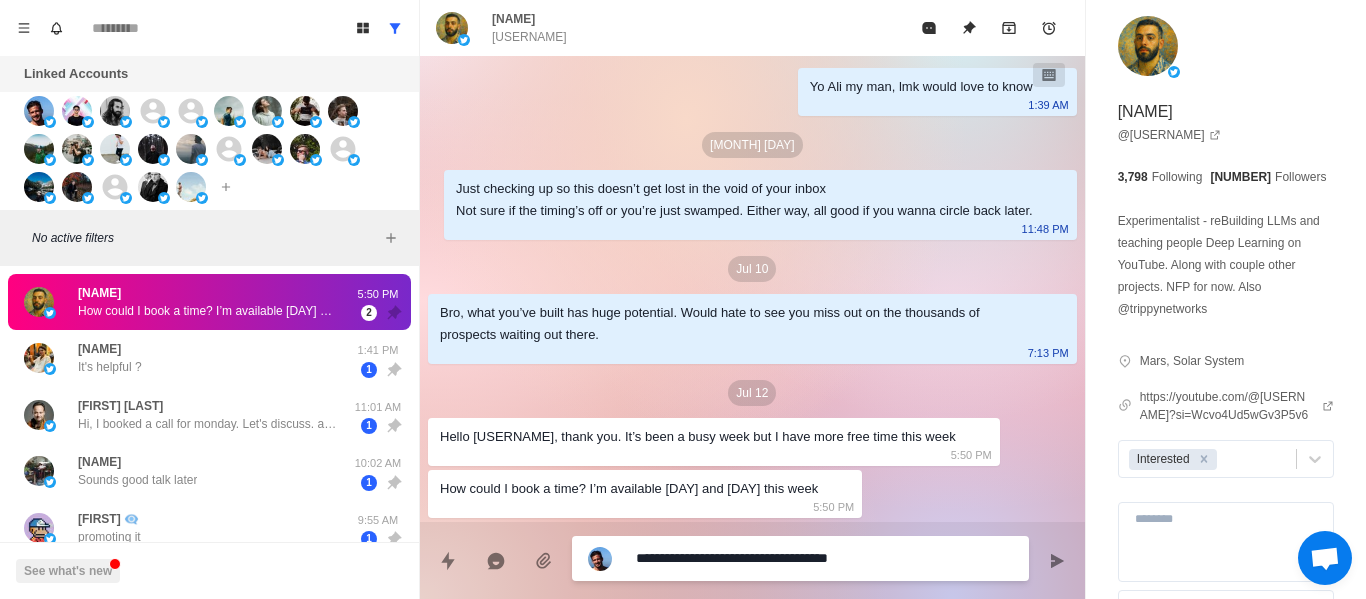 type on "**********" 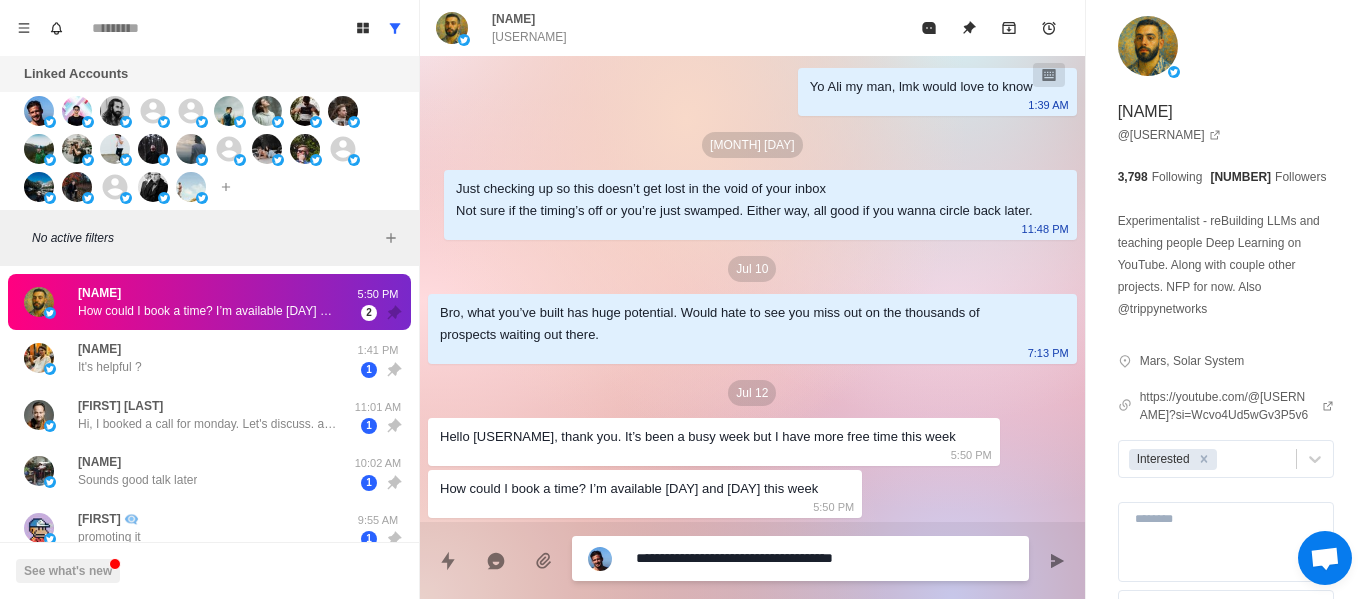 type on "**********" 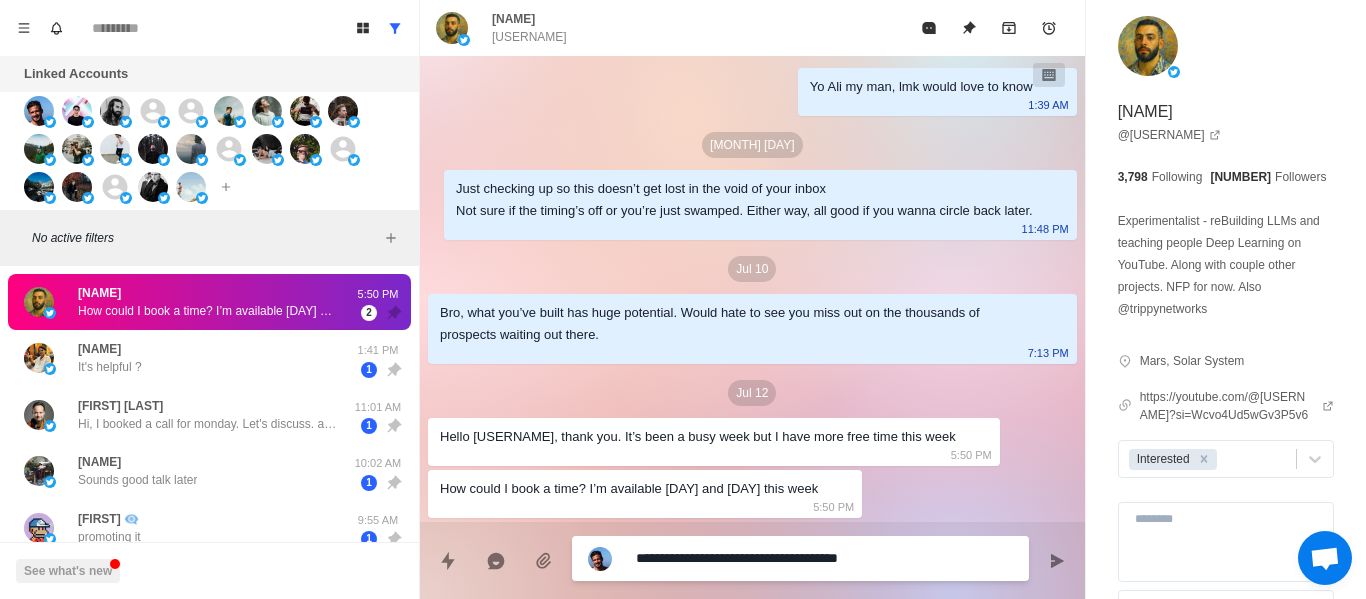 type on "**********" 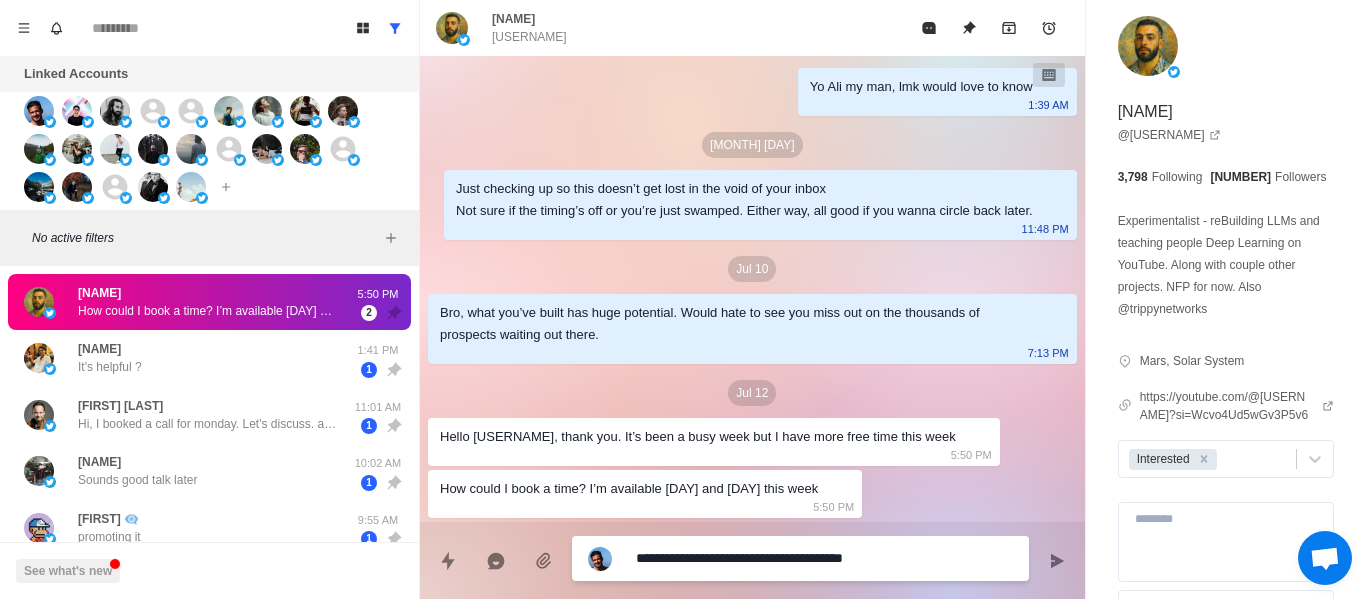 type on "**********" 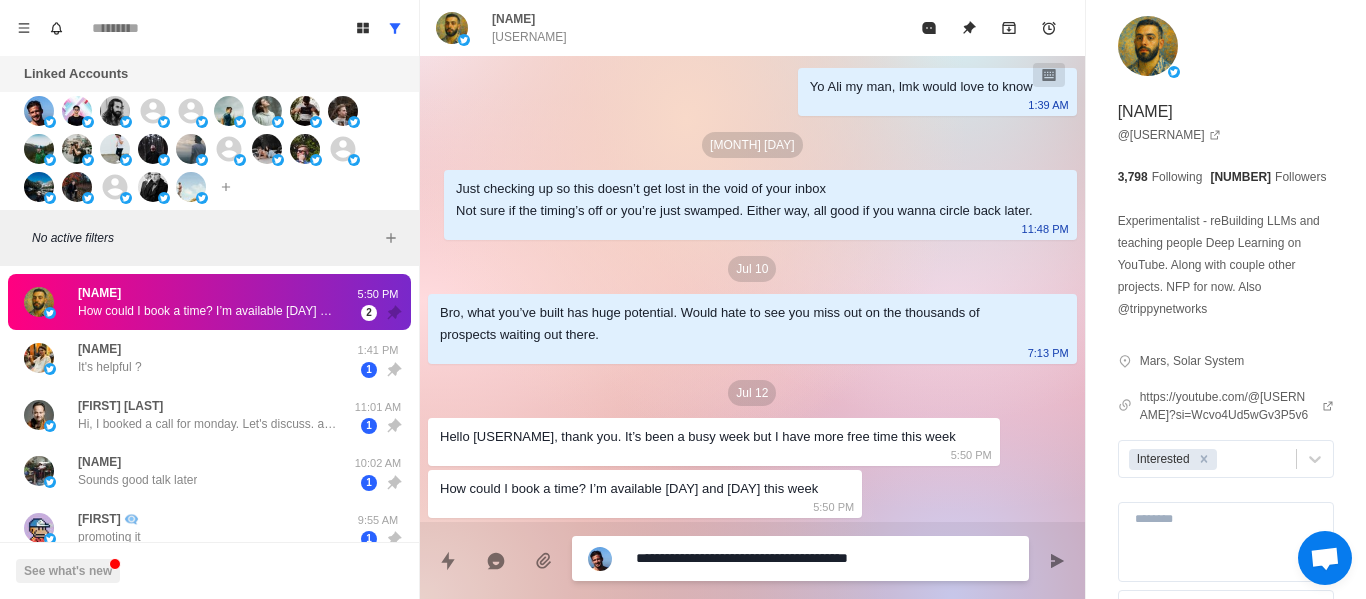 type on "*" 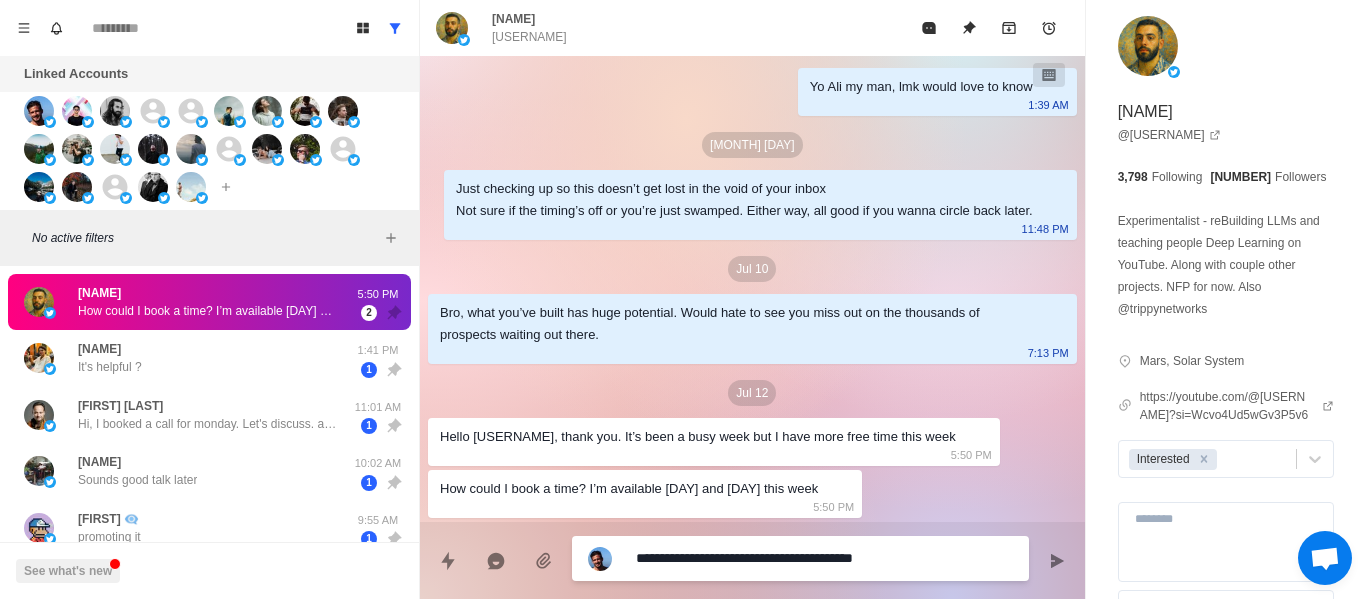 type on "**********" 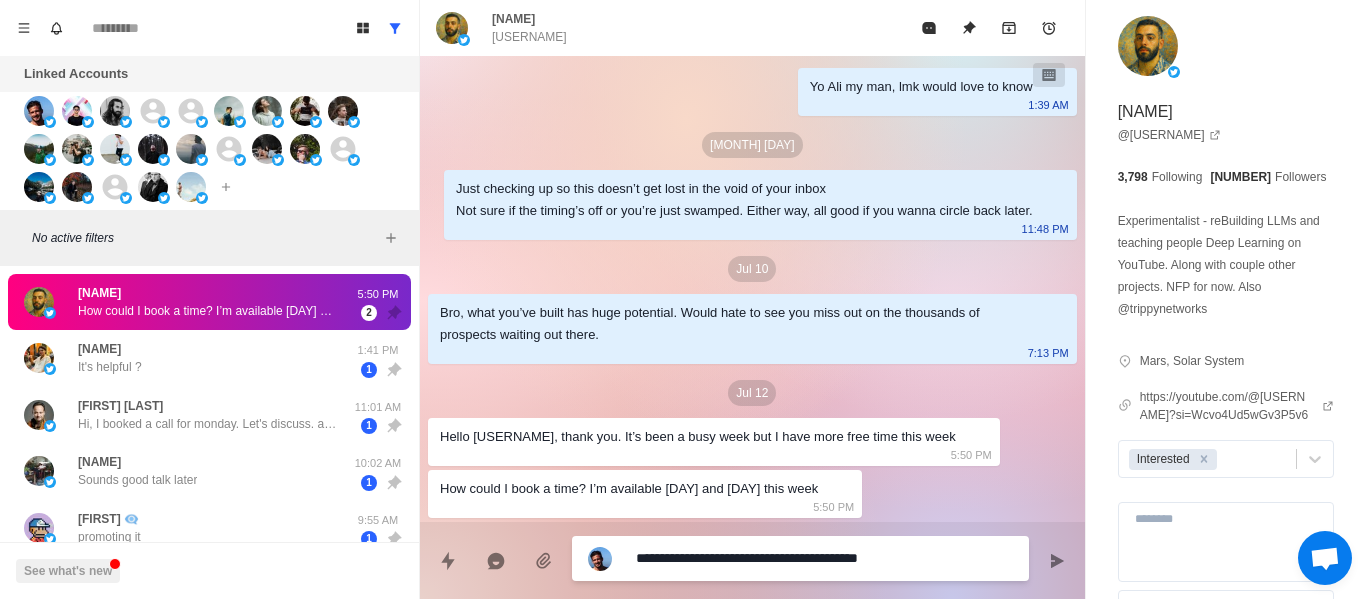 type on "**********" 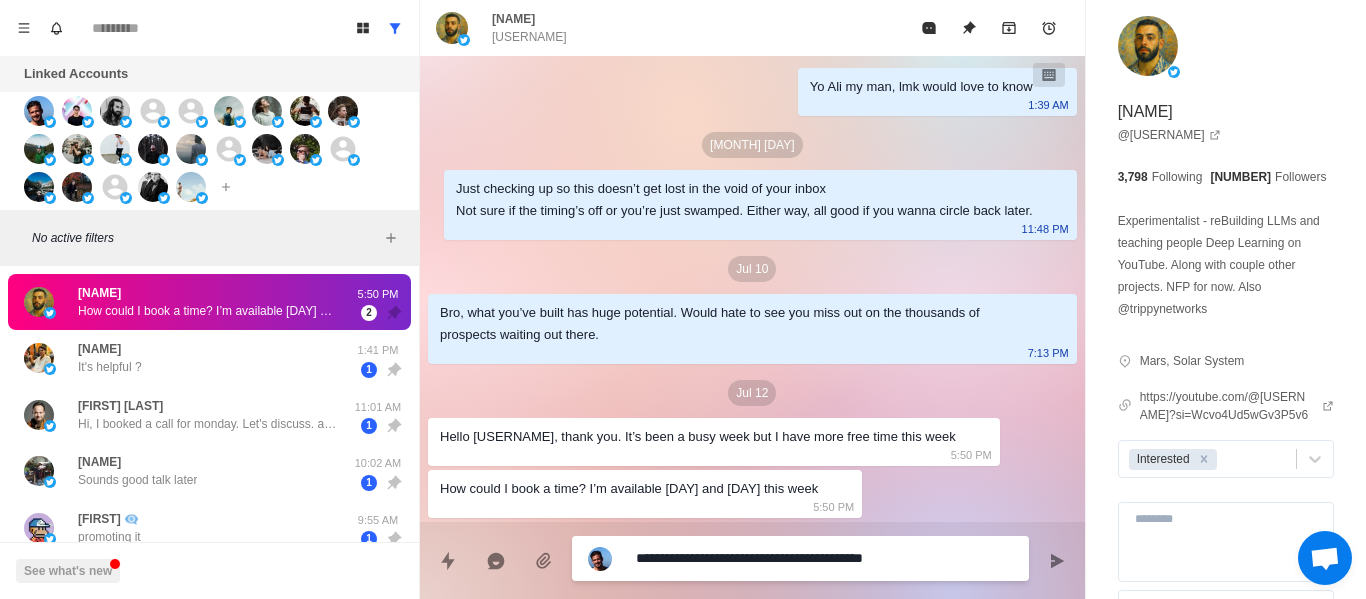 type on "**********" 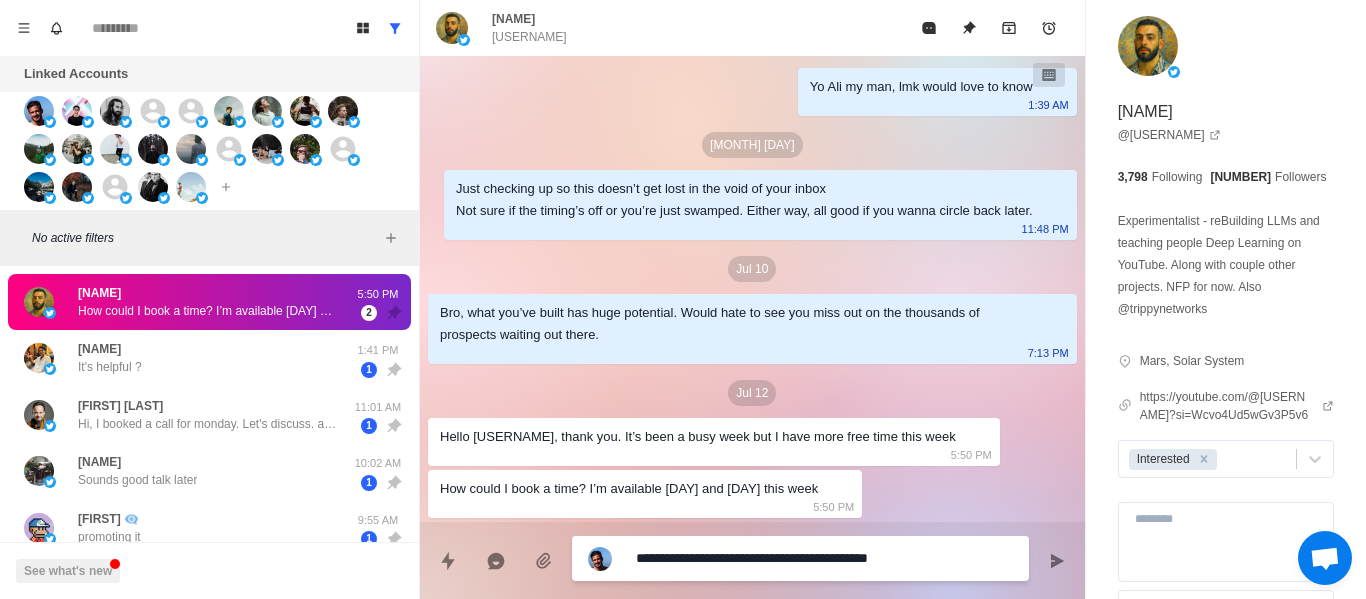 type on "**********" 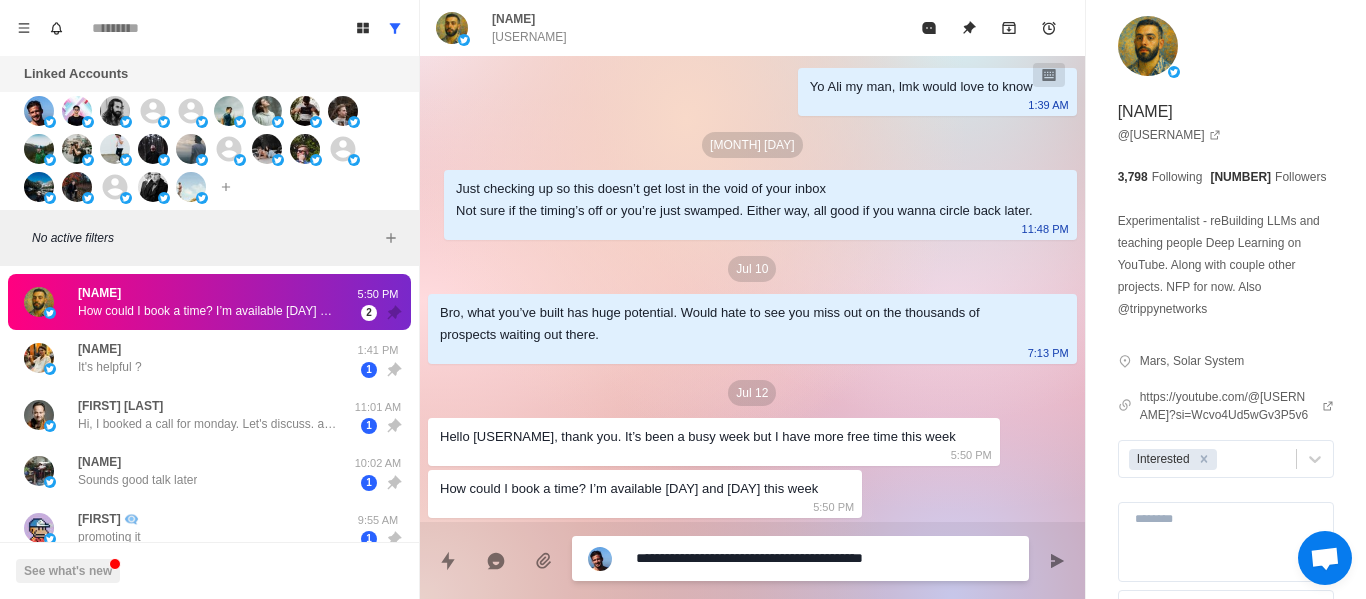 type on "**********" 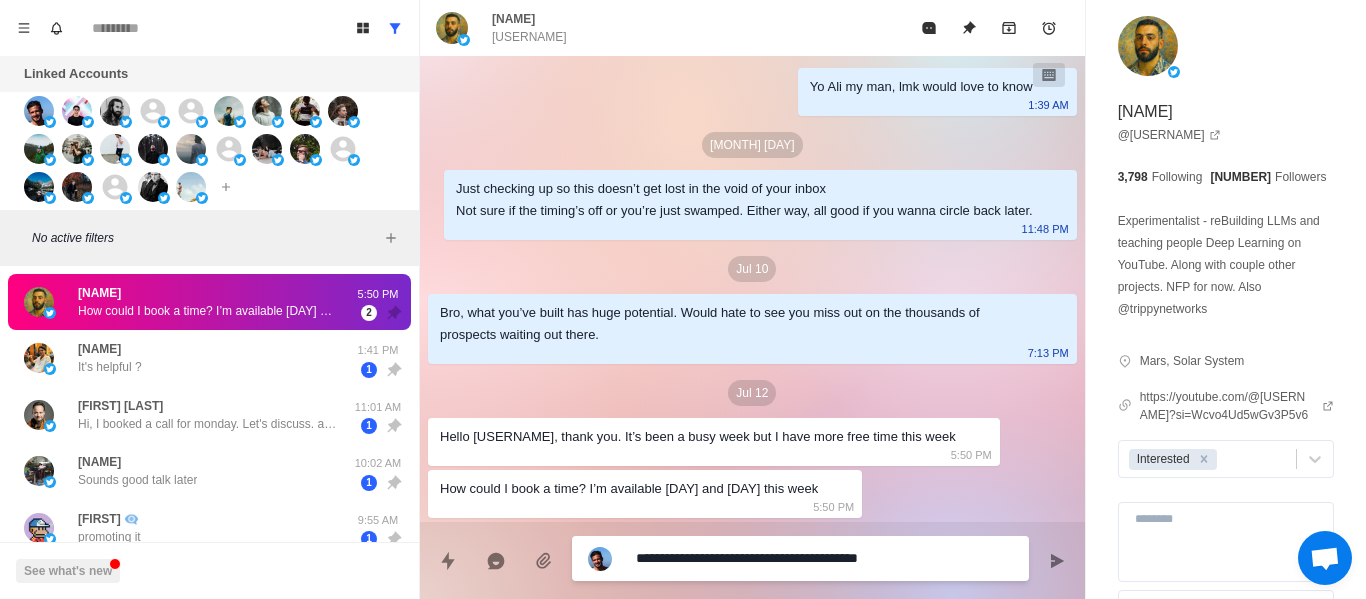 type on "**********" 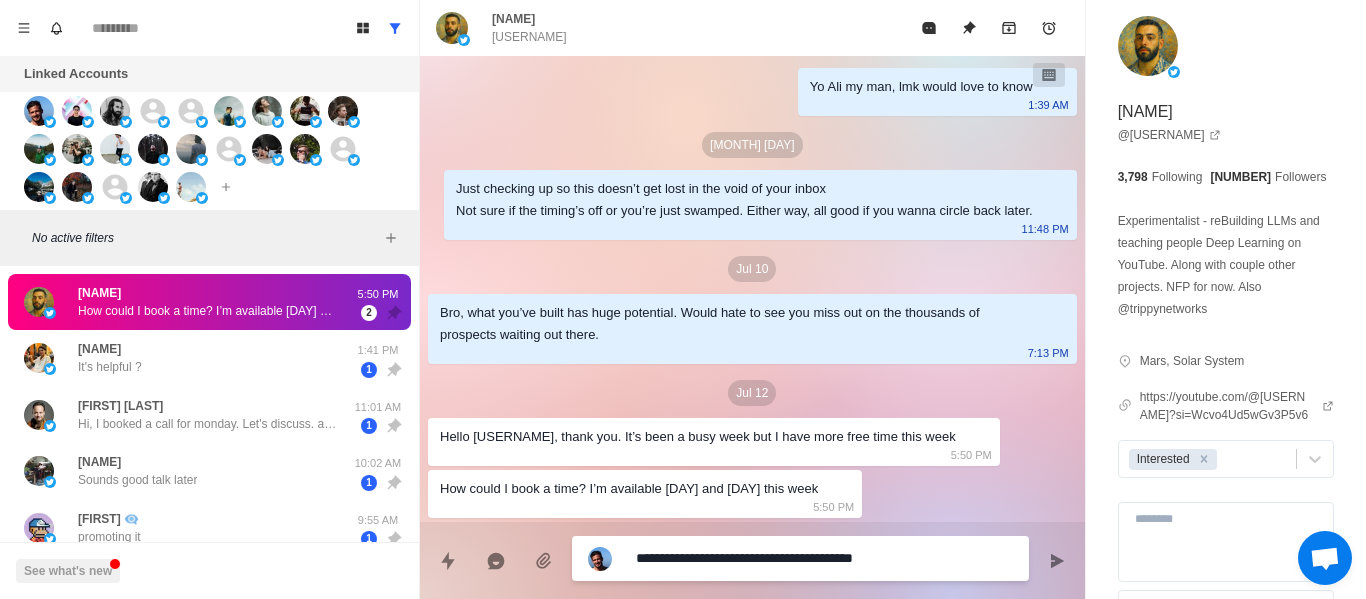 type on "**********" 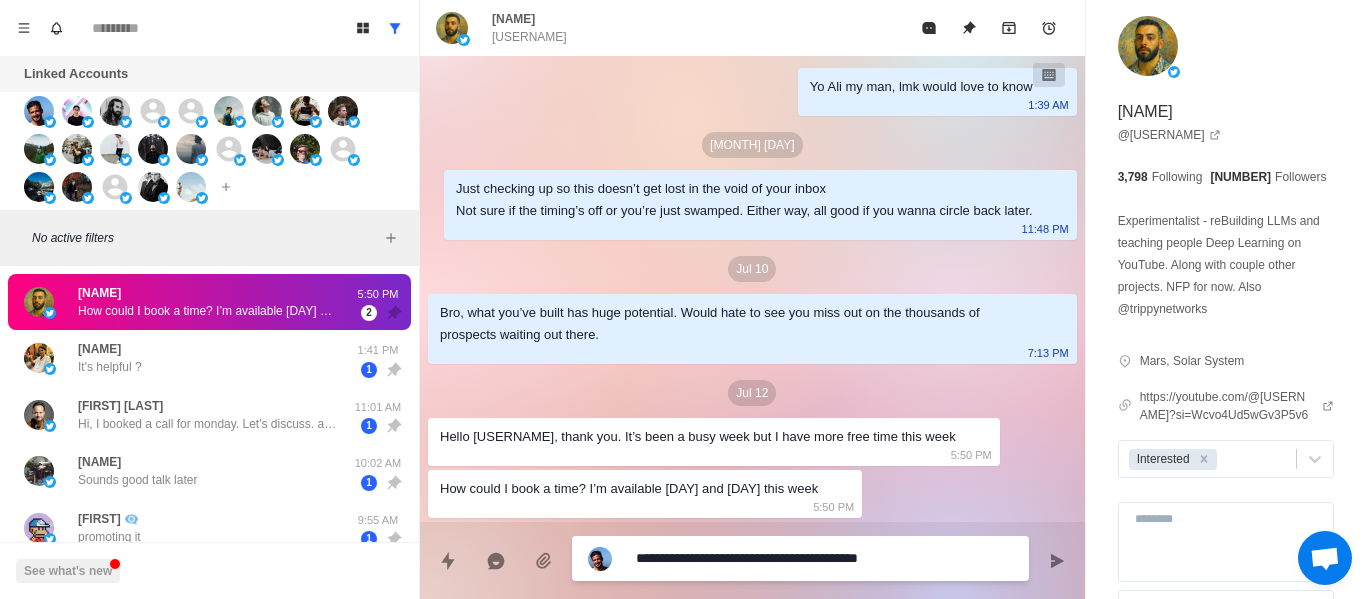 type on "**********" 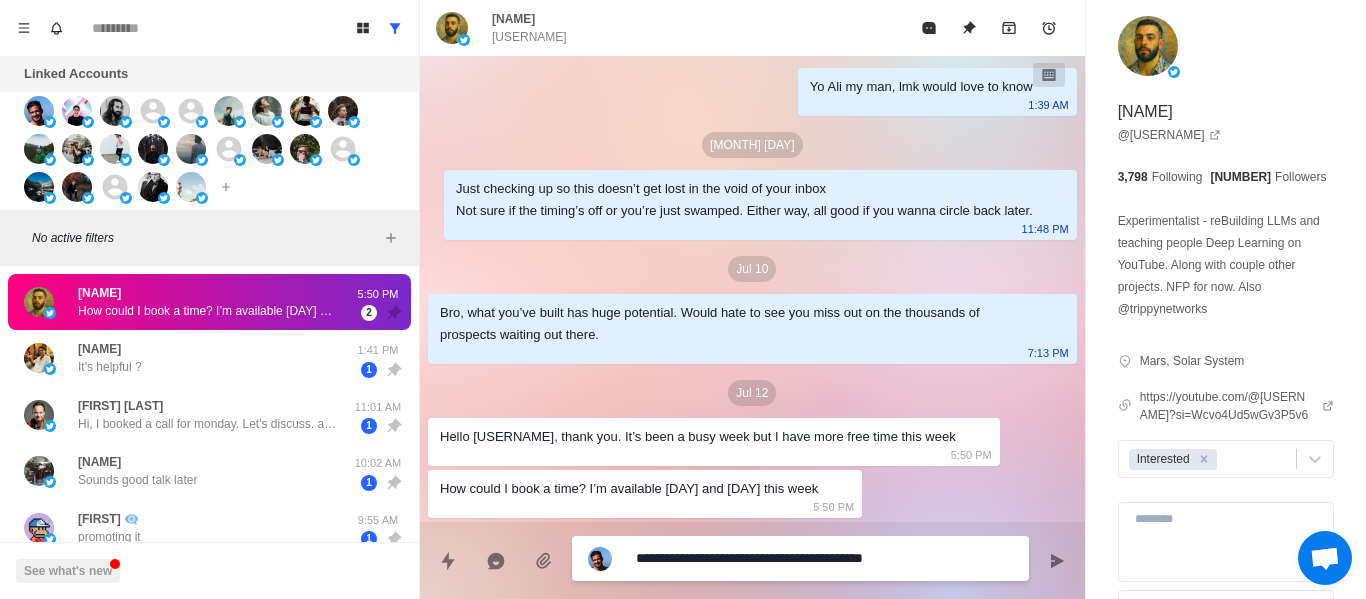 type on "**********" 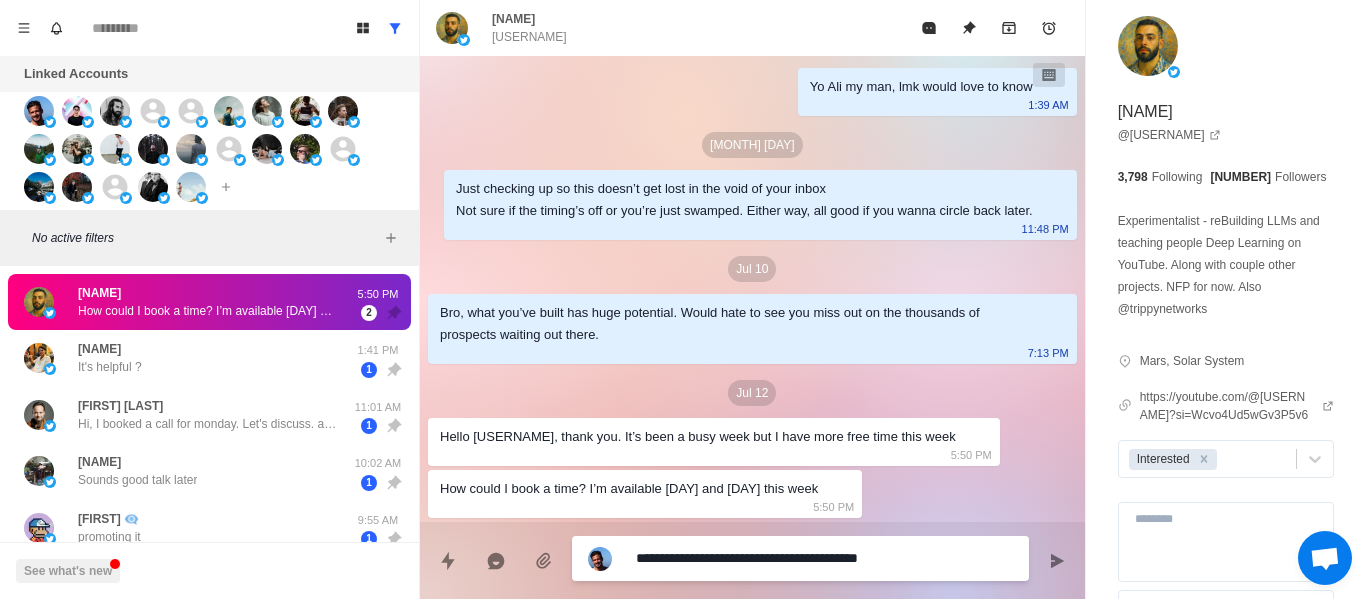 type on "**********" 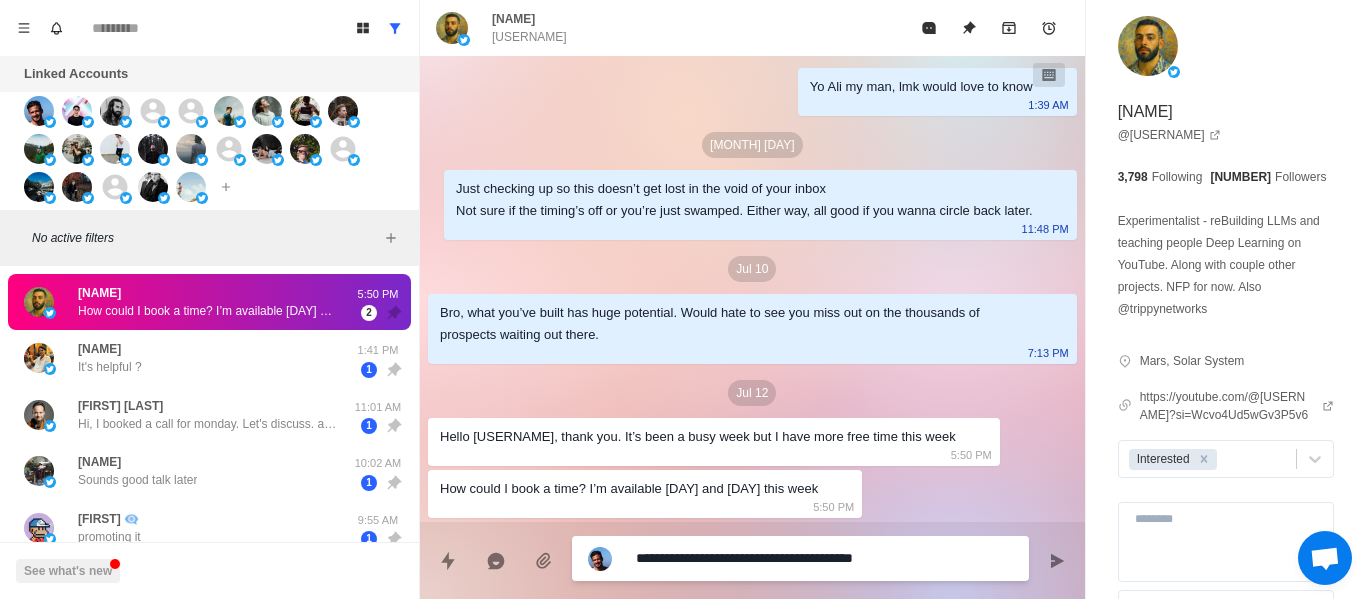 type on "*" 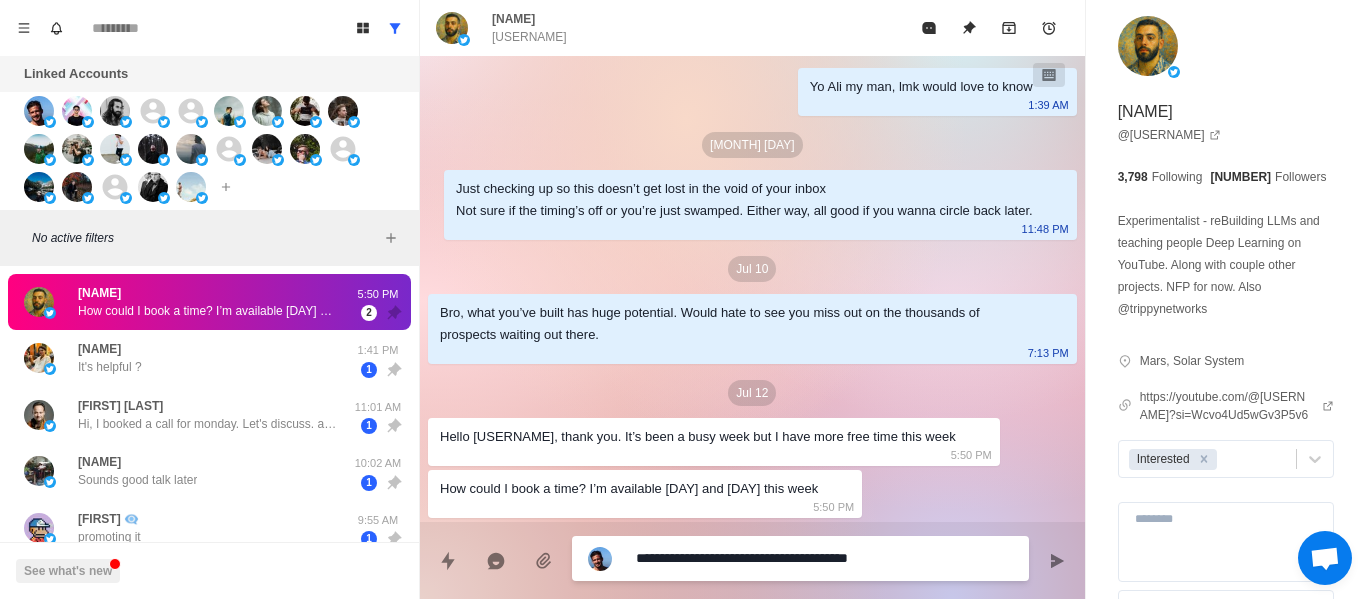 type on "**********" 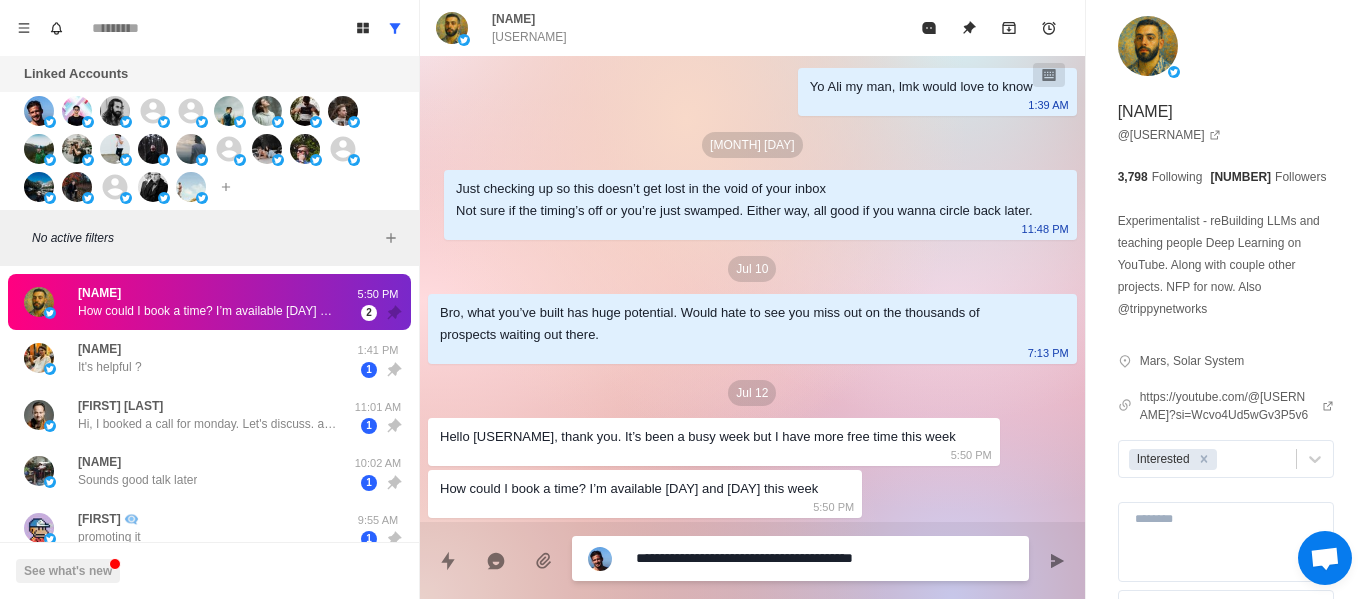 type on "**********" 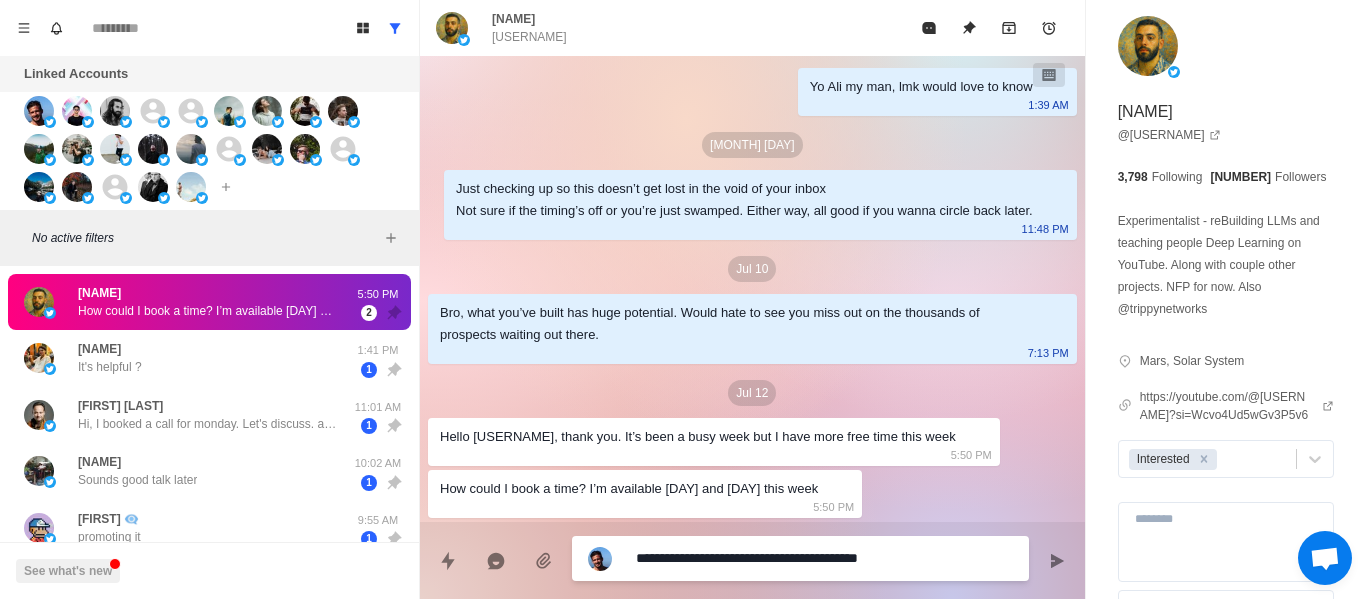 type on "**********" 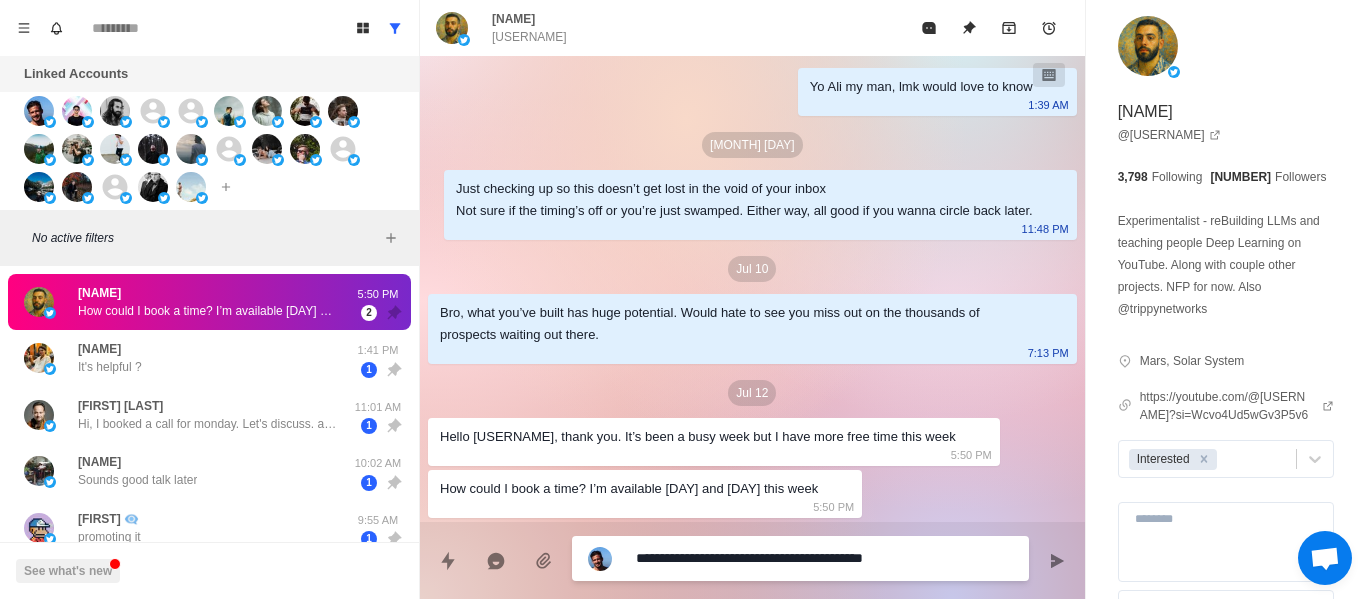 type on "**********" 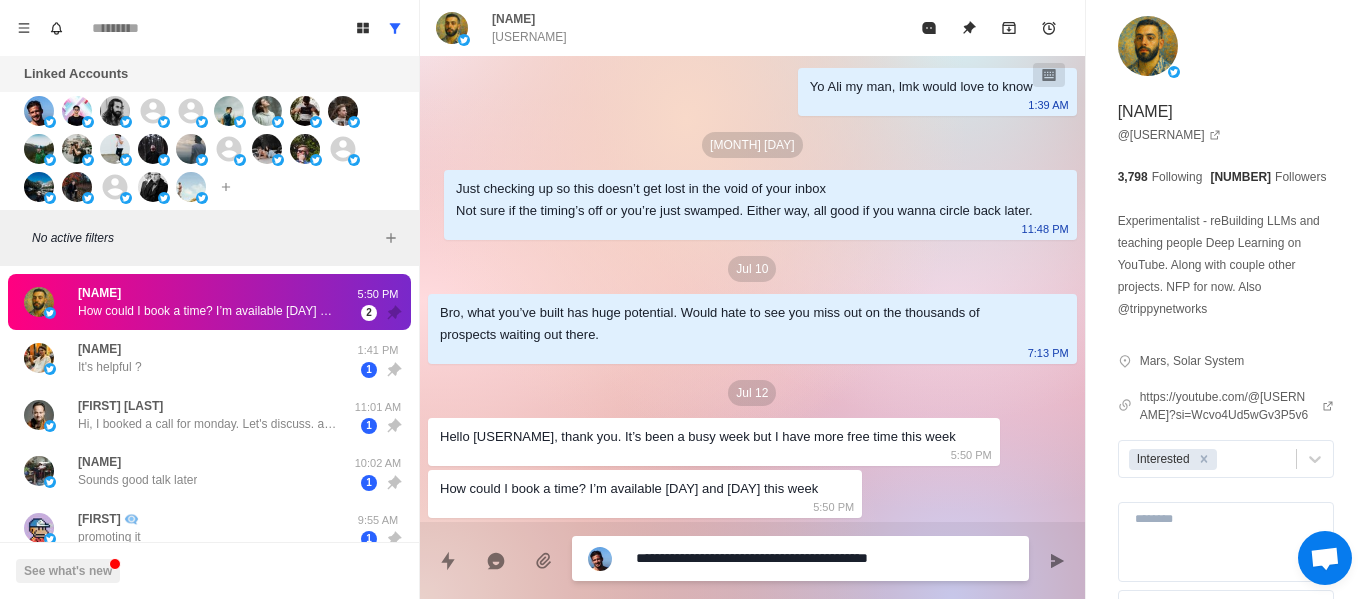 type on "**********" 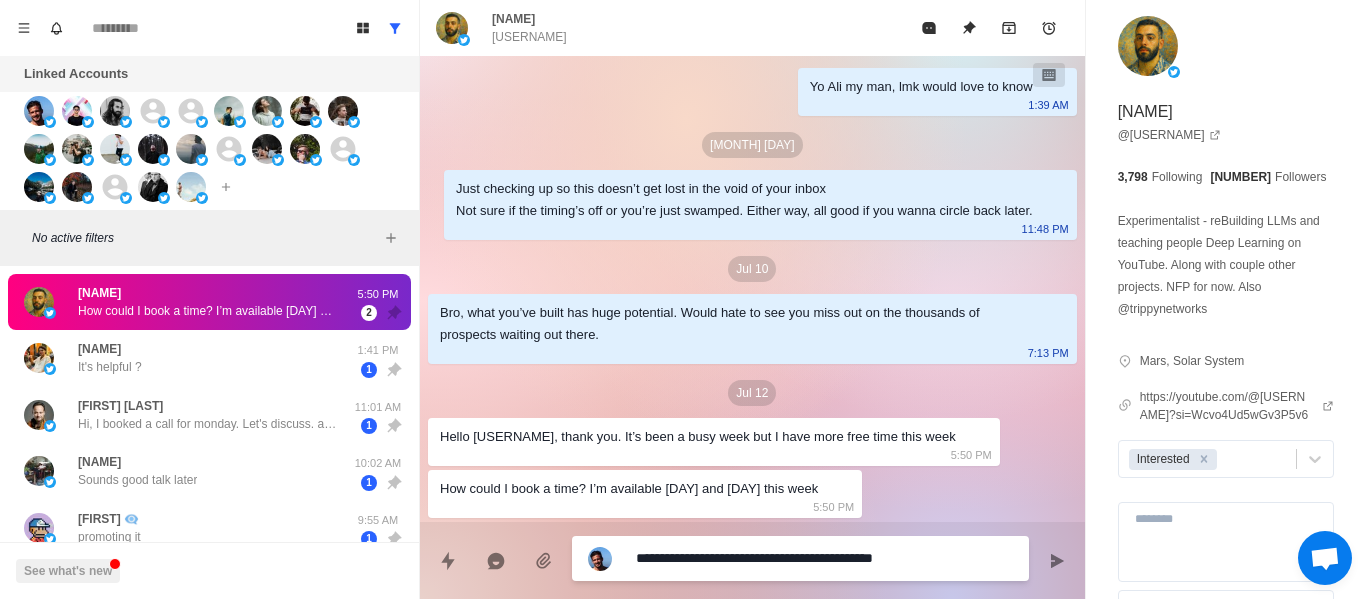 type on "**********" 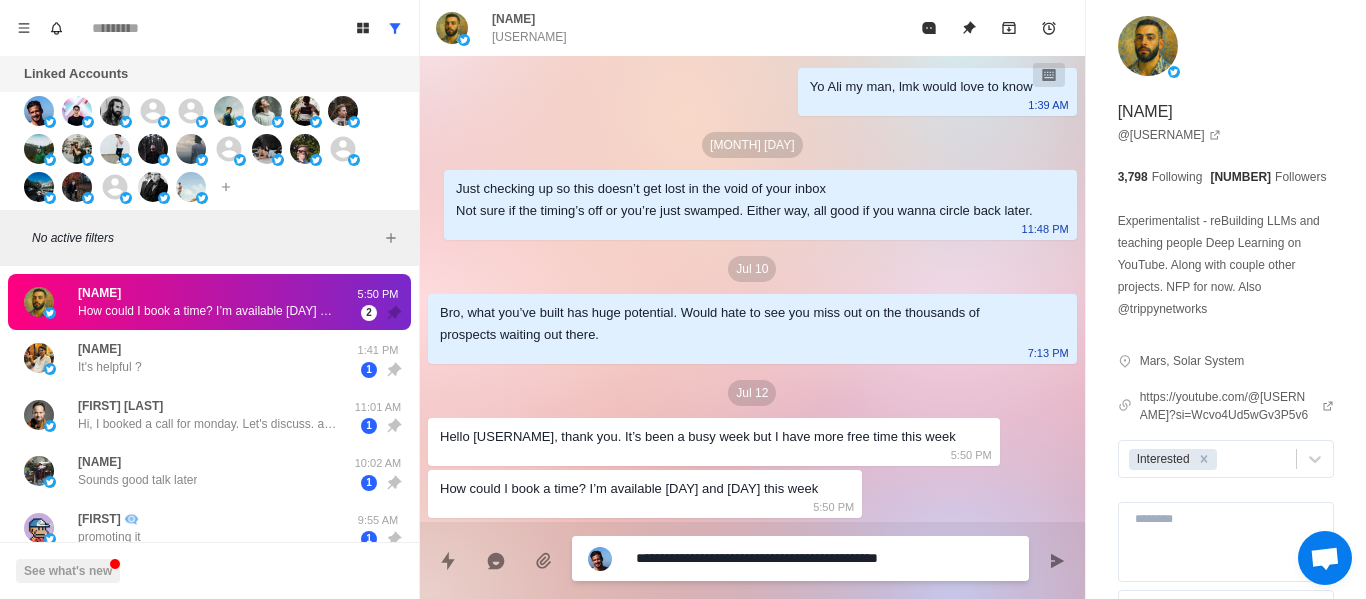 type on "**********" 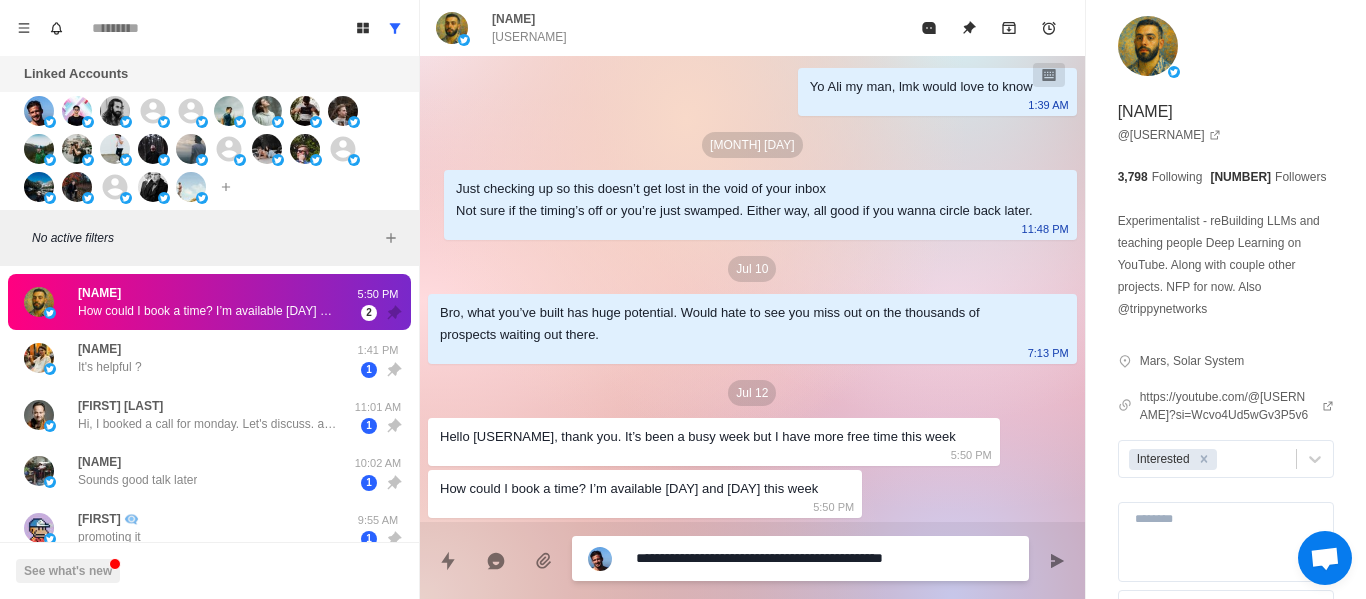type on "**********" 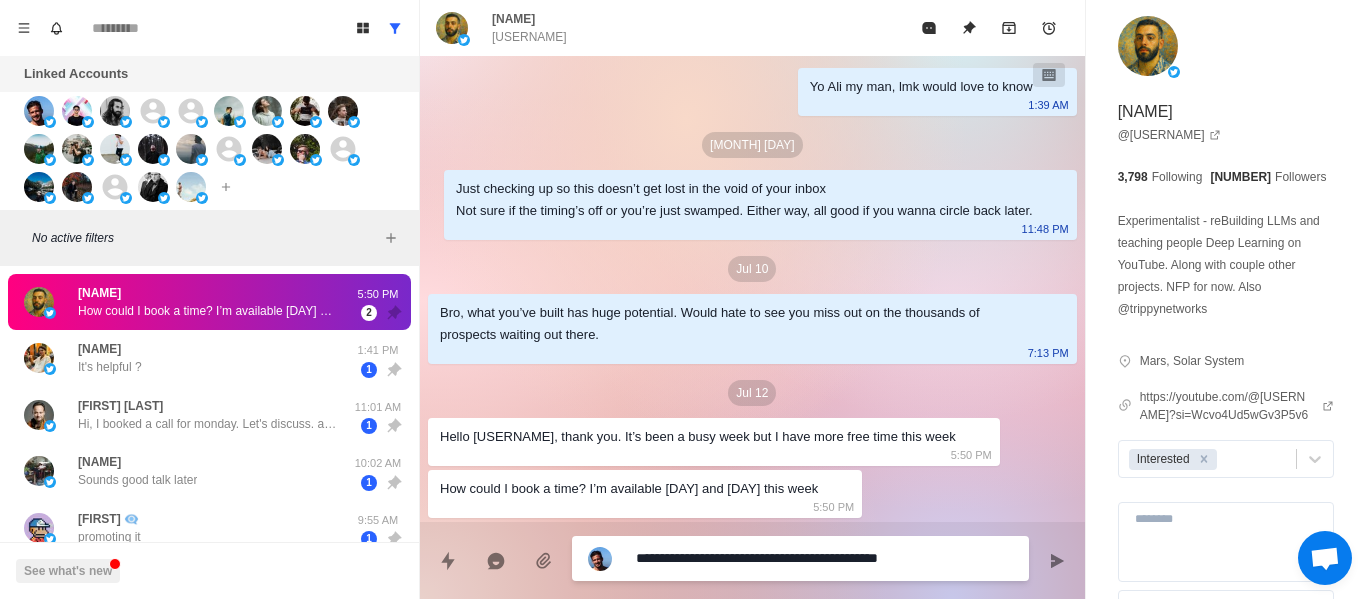 type on "*" 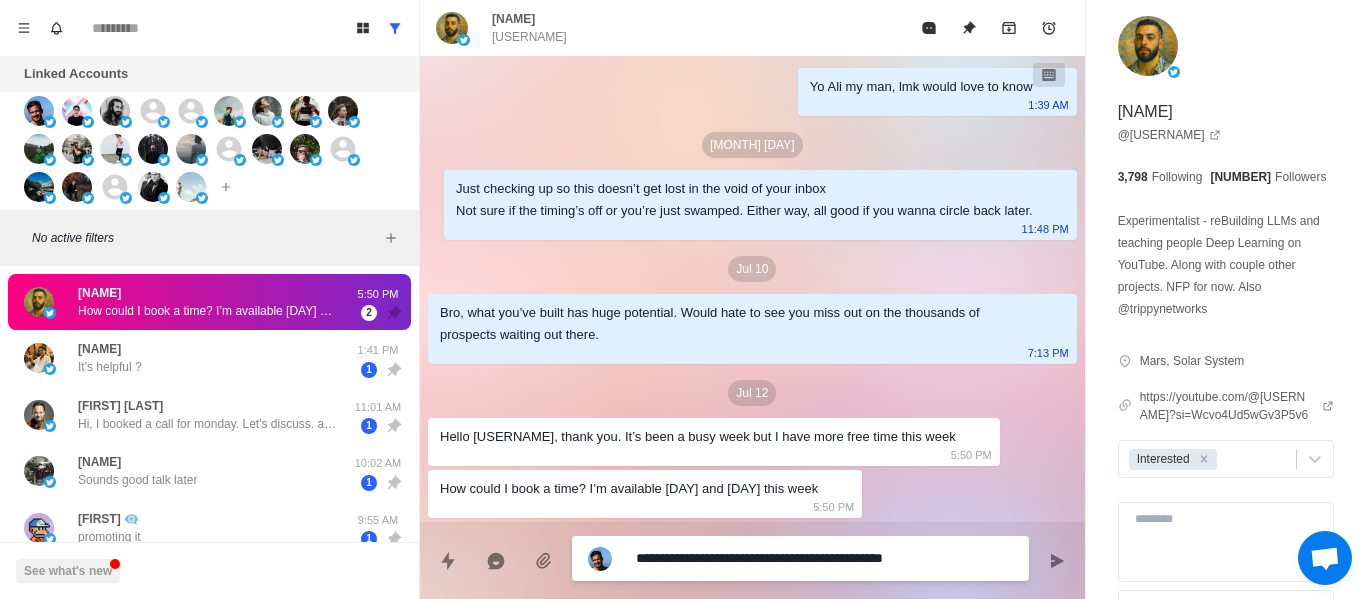 type on "**********" 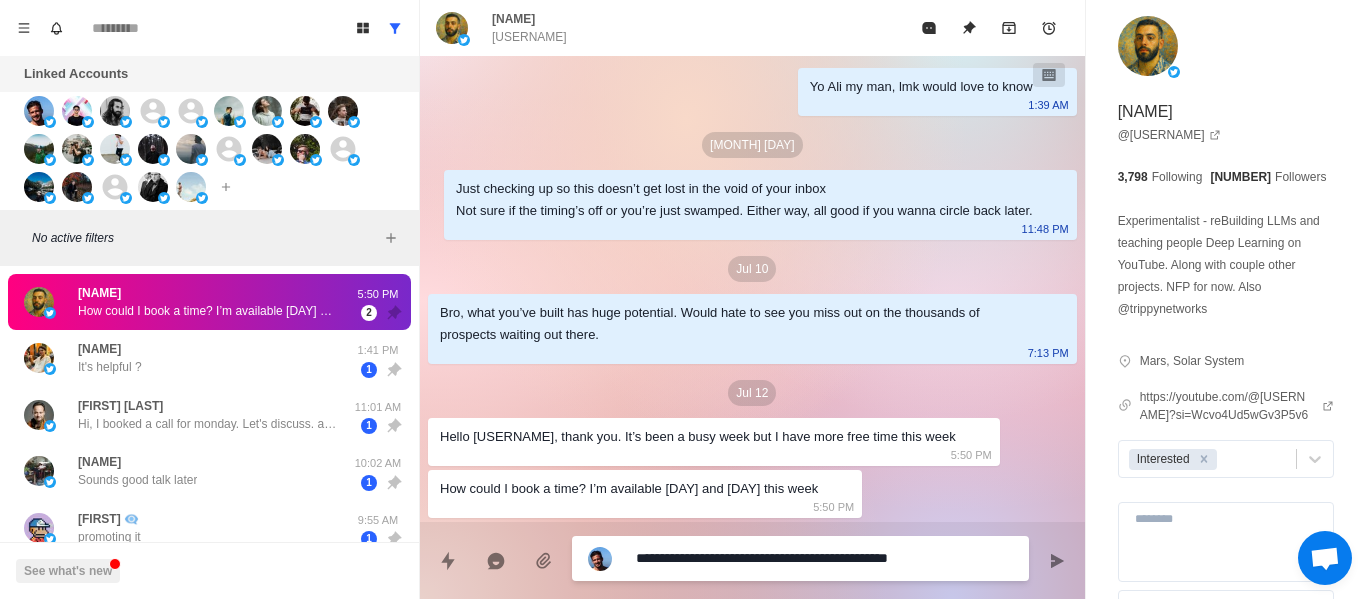 type on "**********" 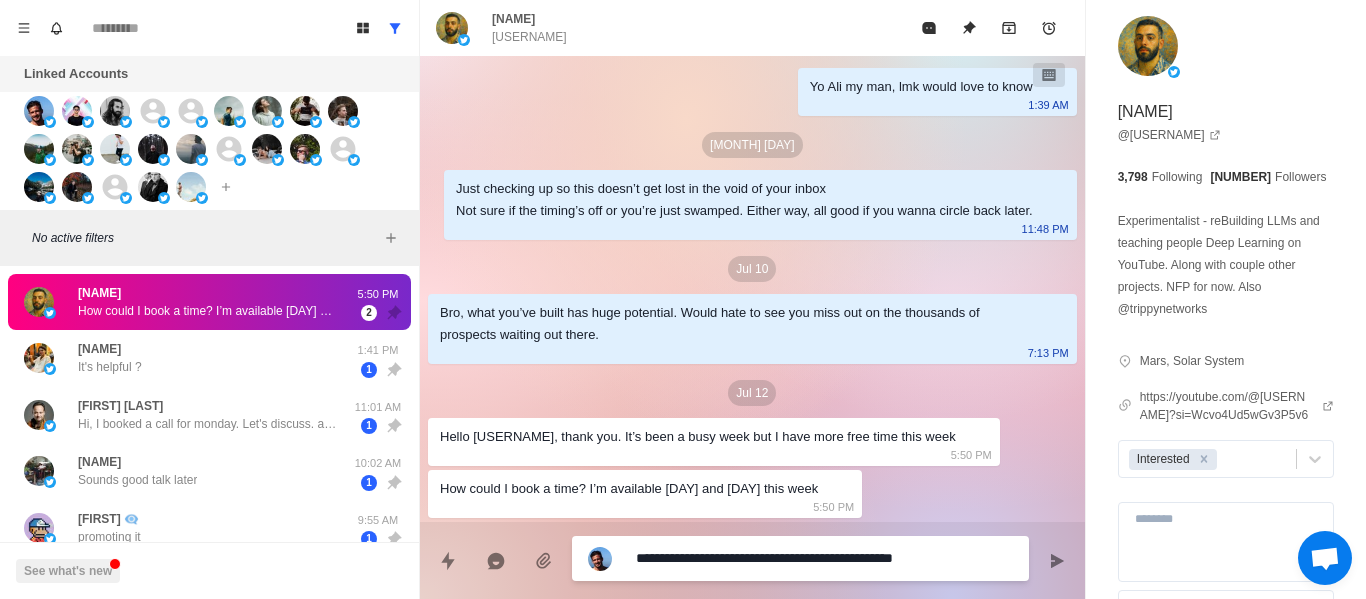 type on "**********" 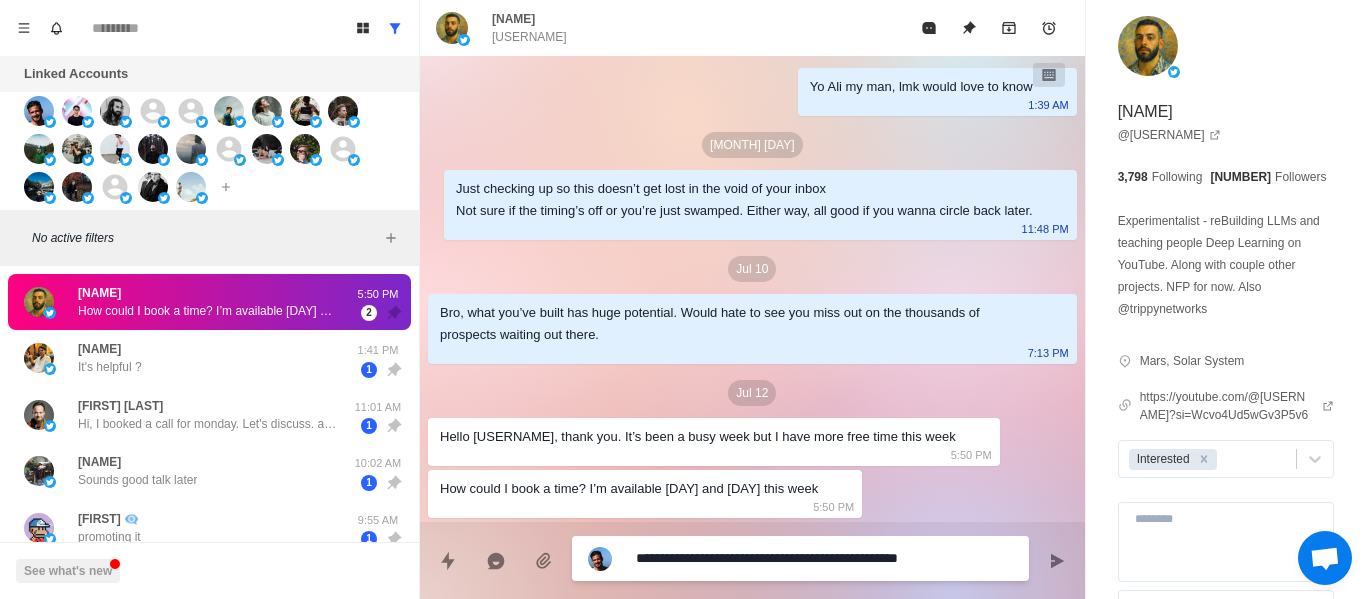 type on "**********" 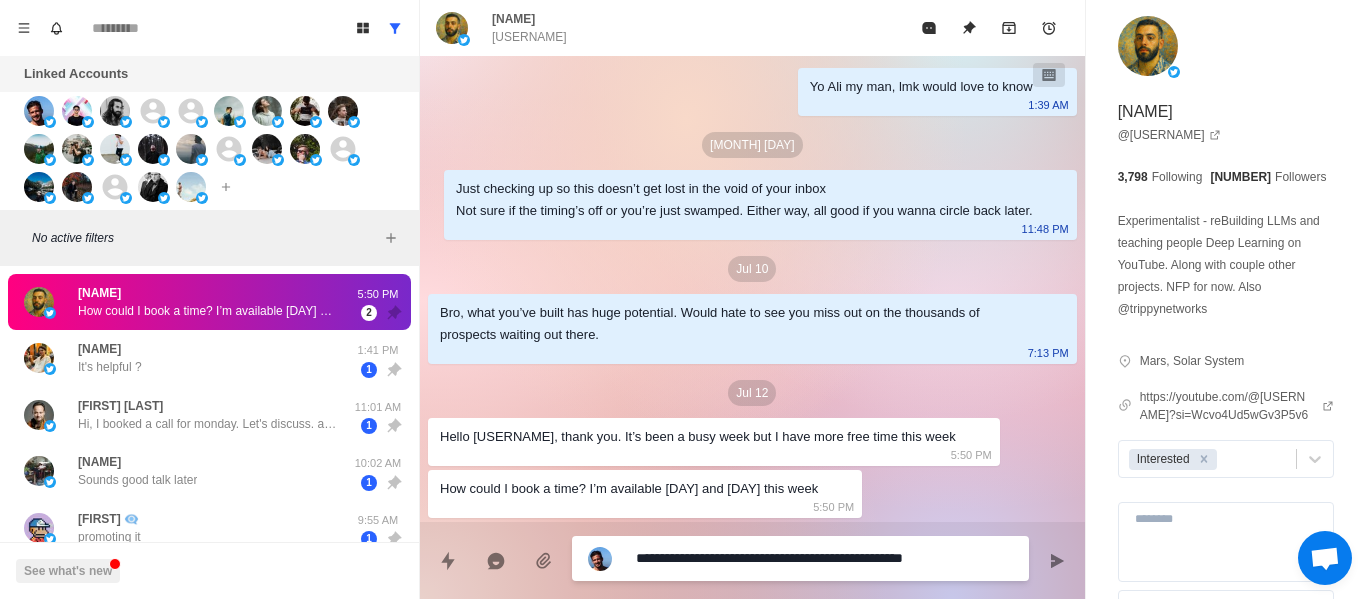 type on "**********" 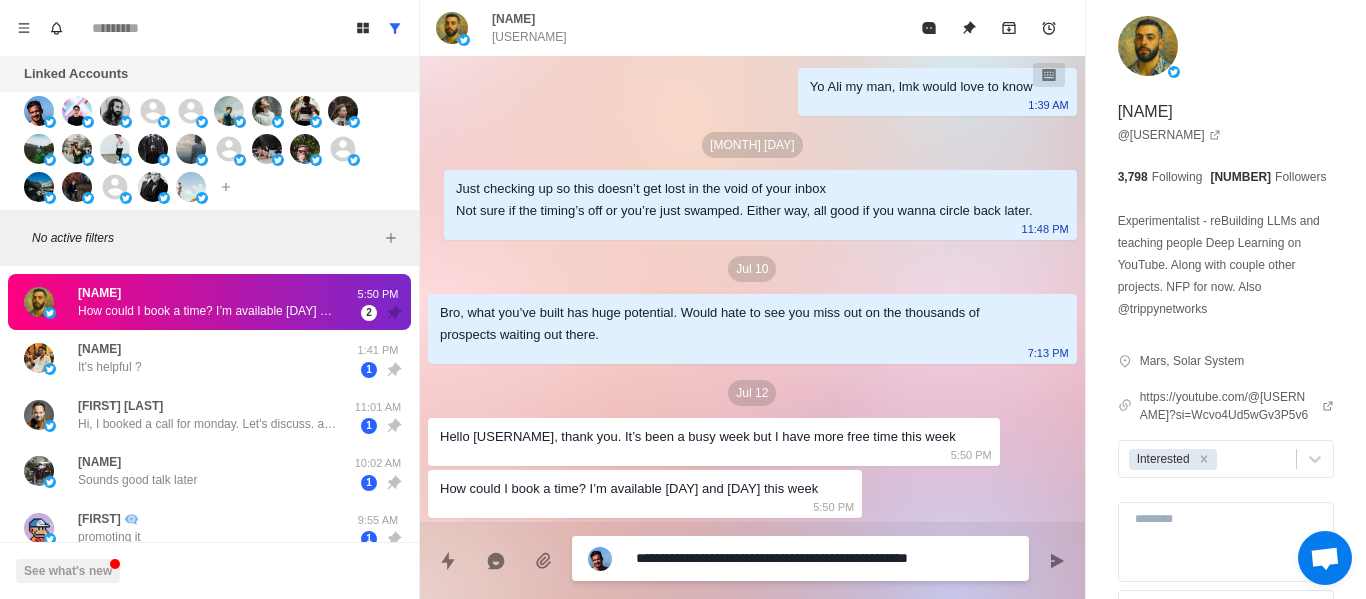 type on "**********" 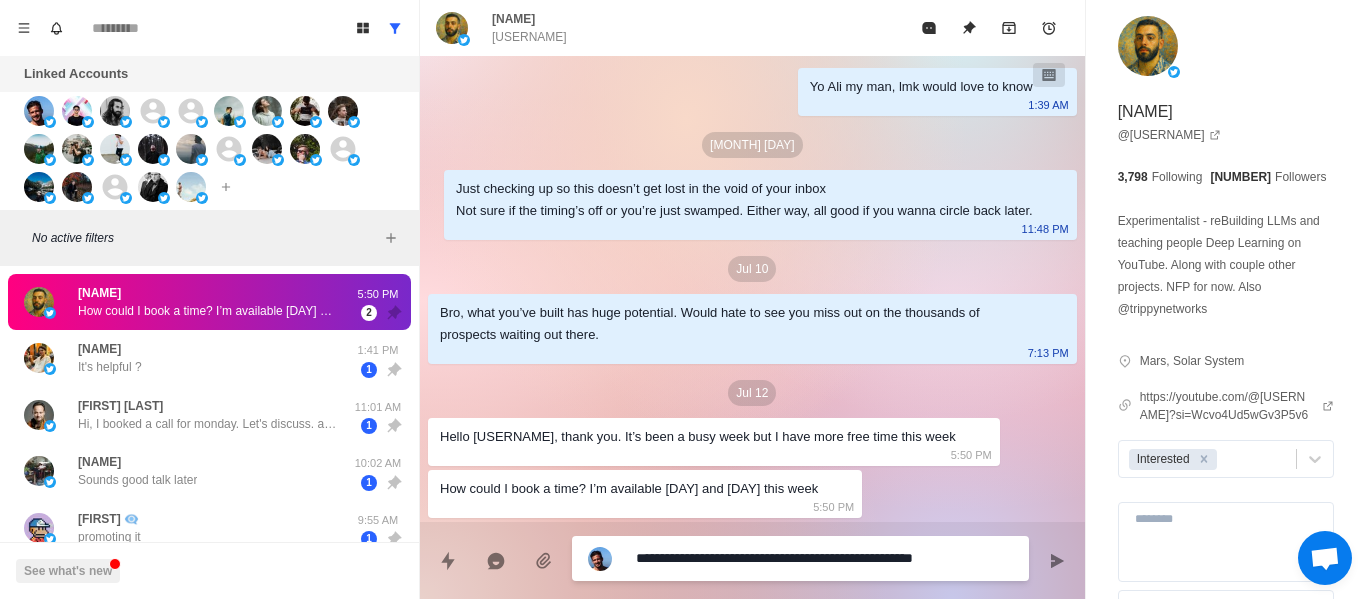 type on "**********" 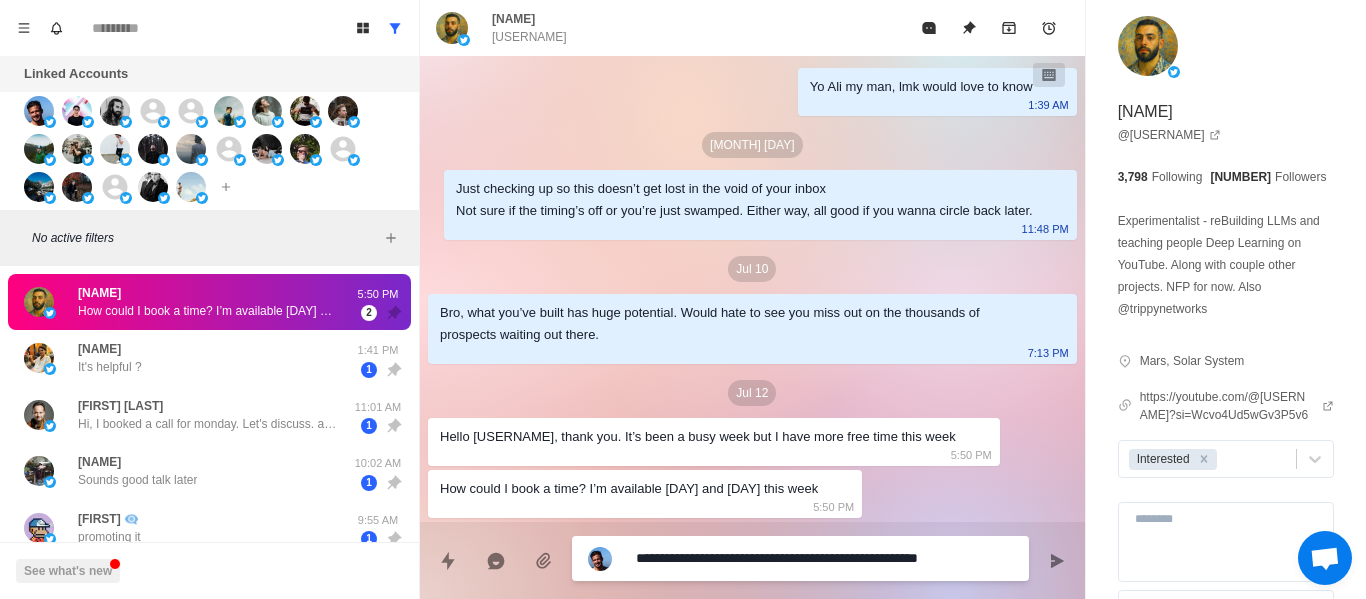 type on "**********" 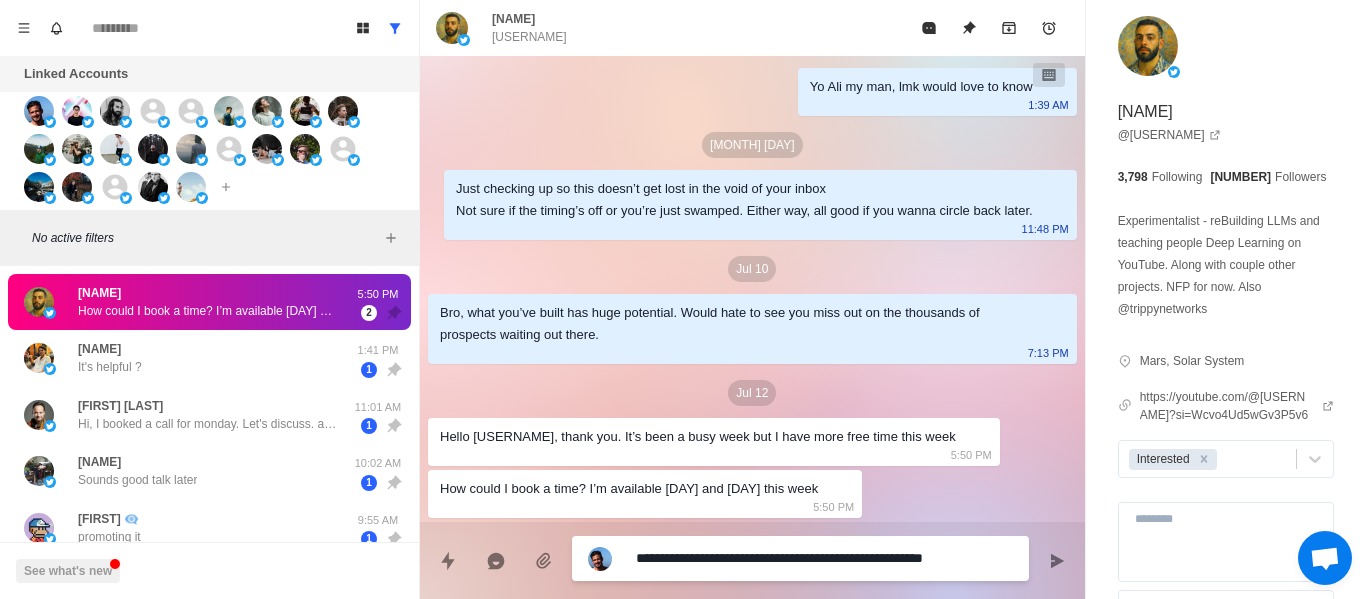 type on "**********" 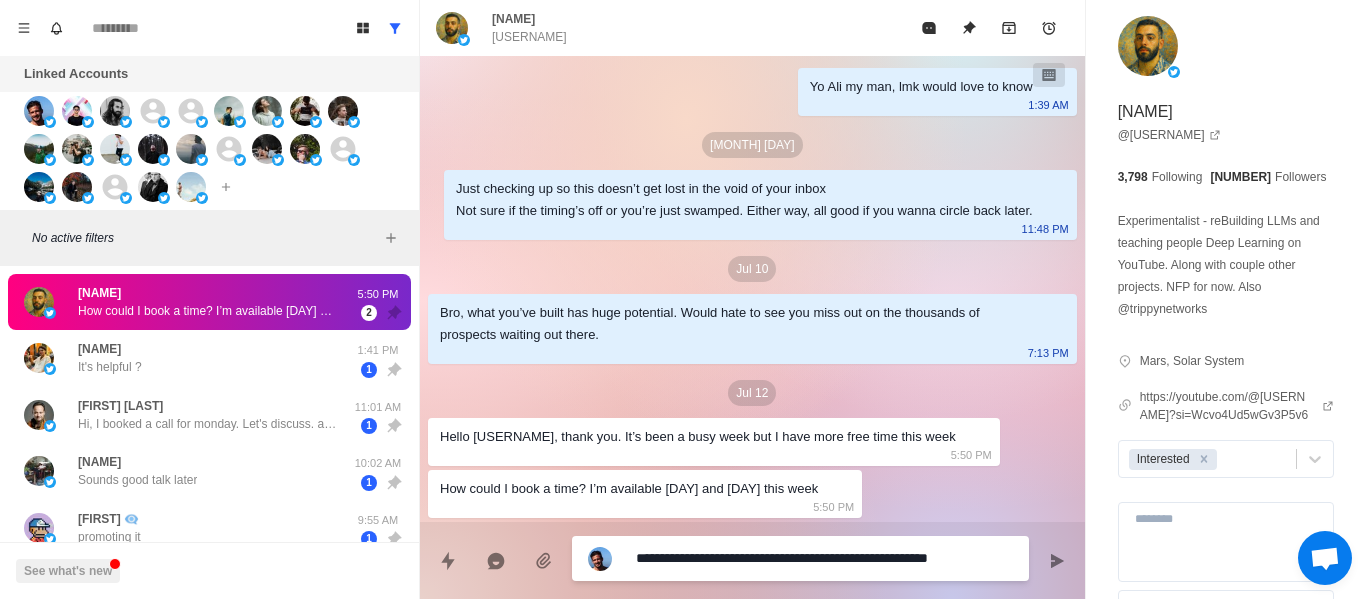 type on "**********" 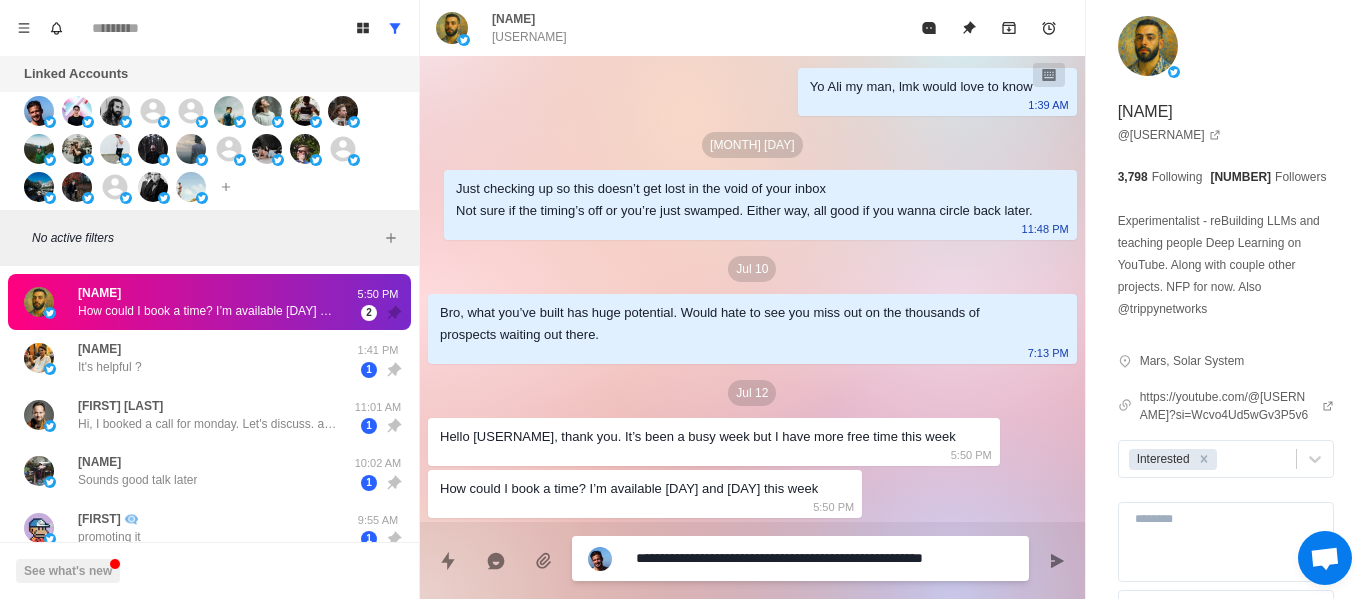 type on "**********" 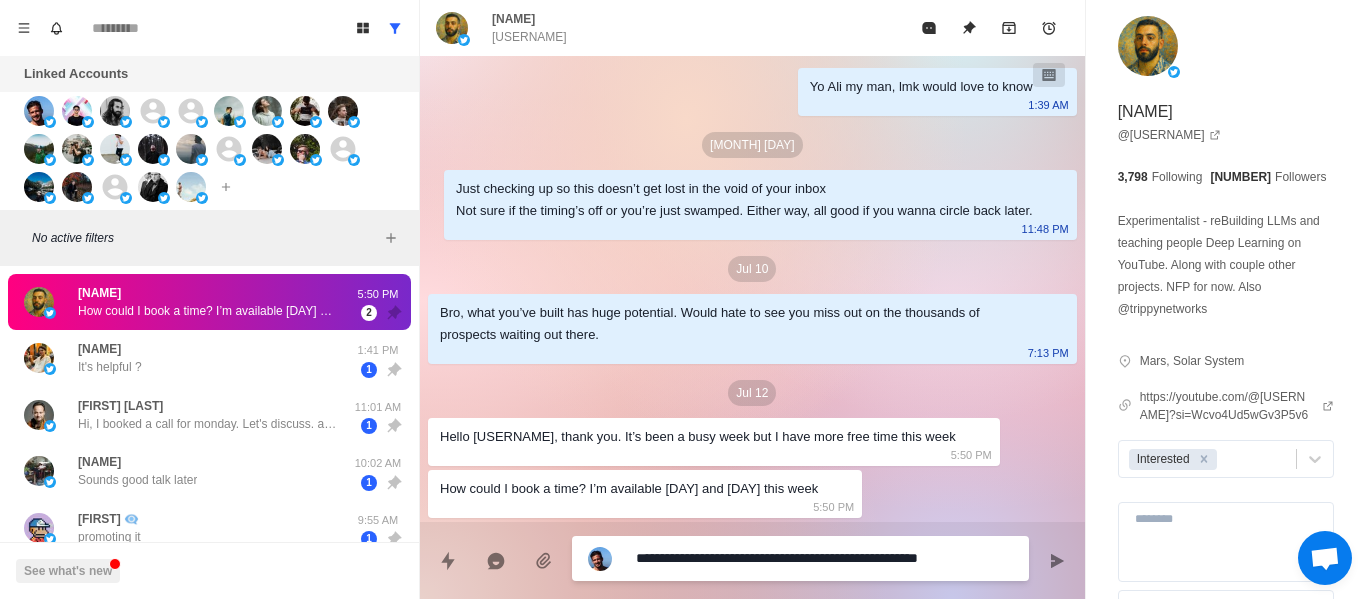 type on "**********" 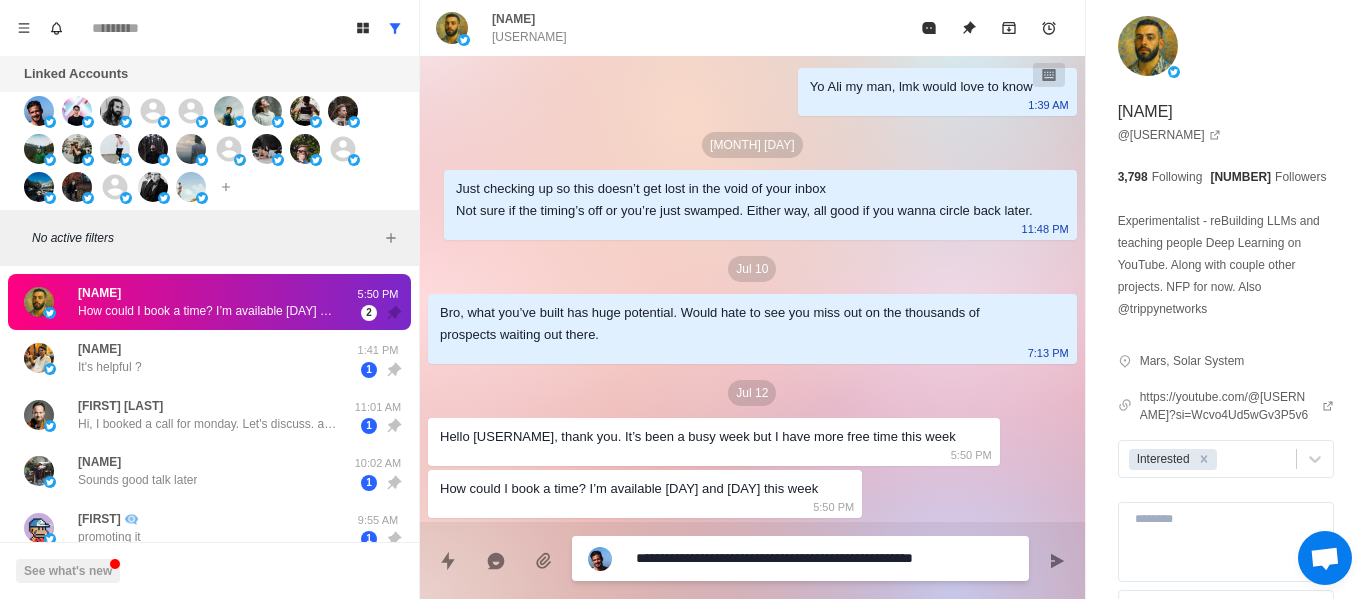 type on "**********" 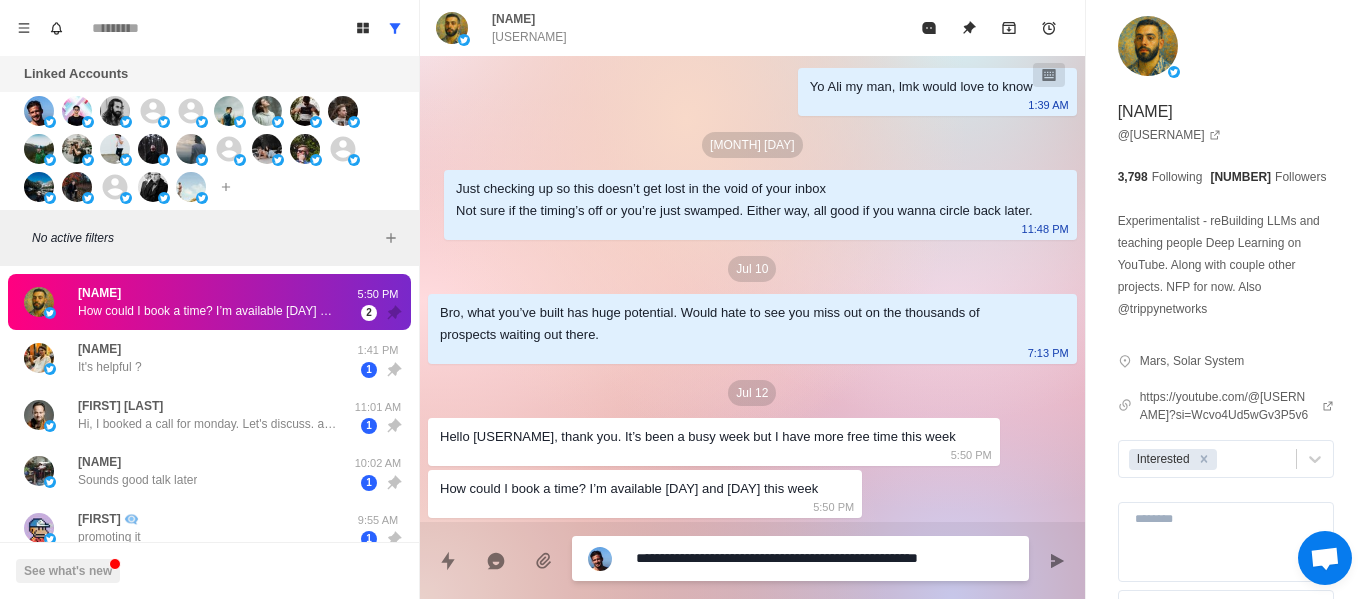 type on "**********" 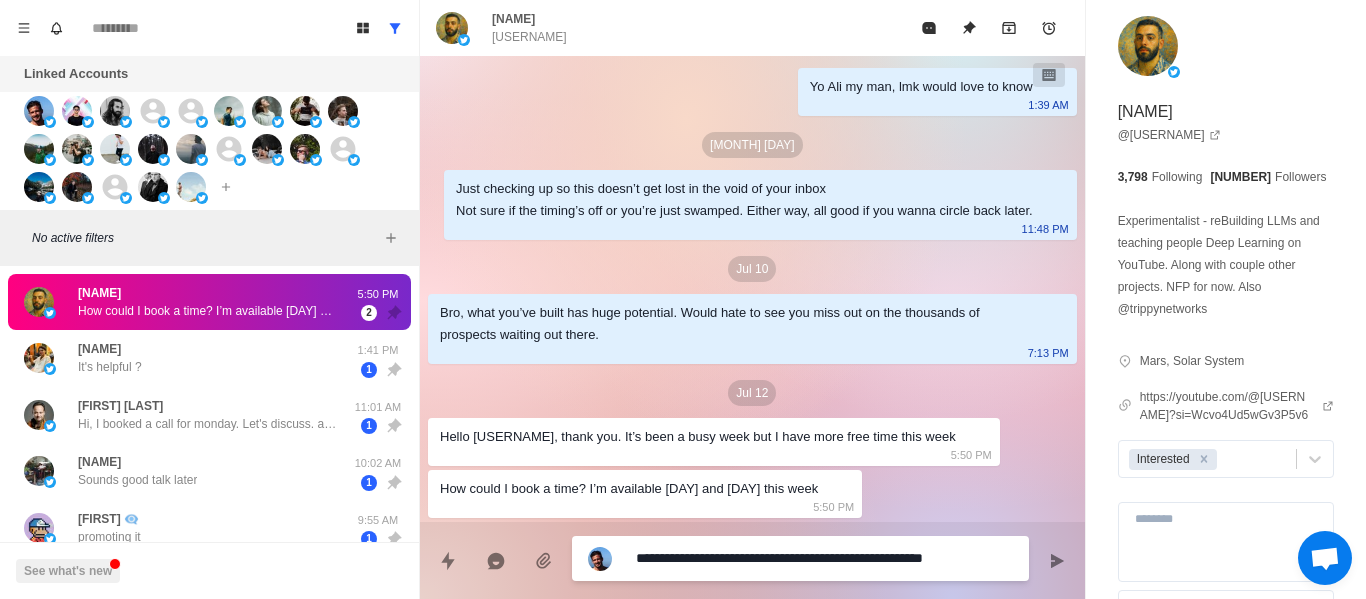 type on "**********" 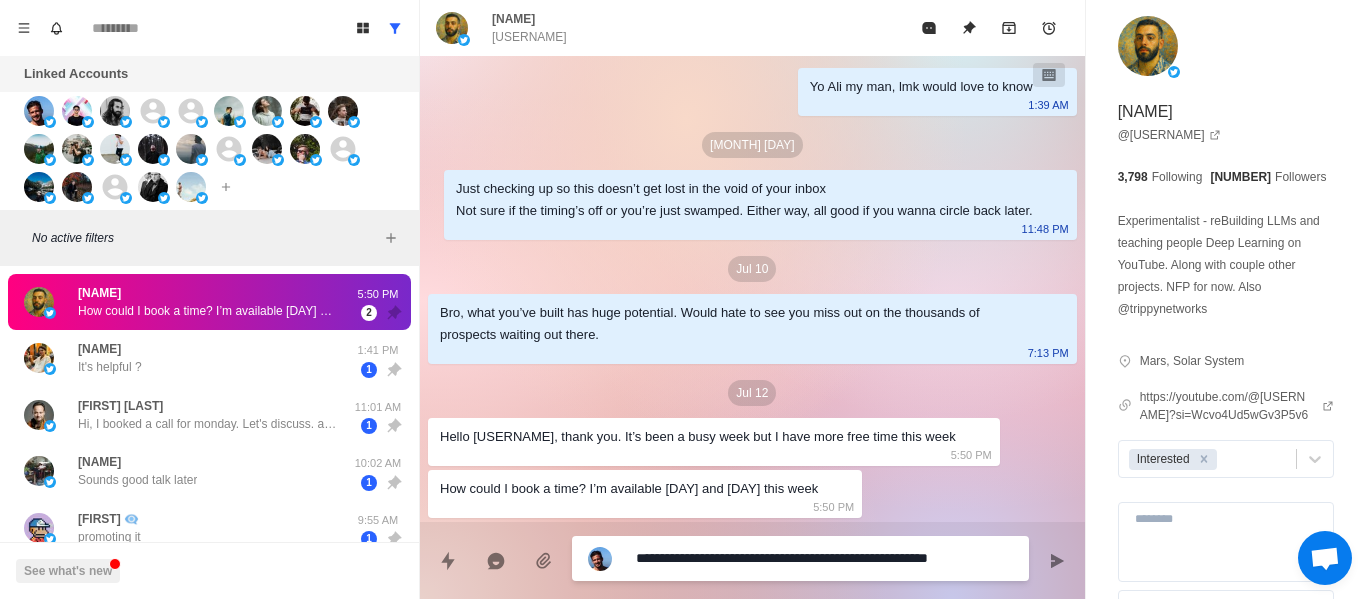 type on "**********" 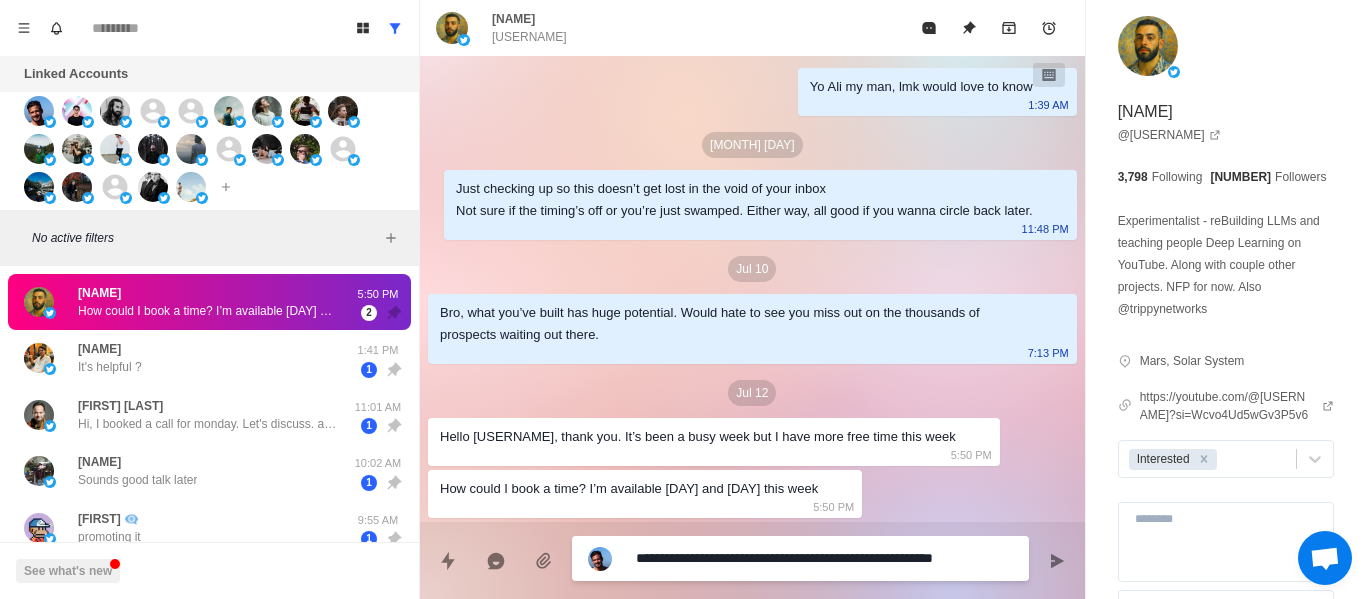 type on "**********" 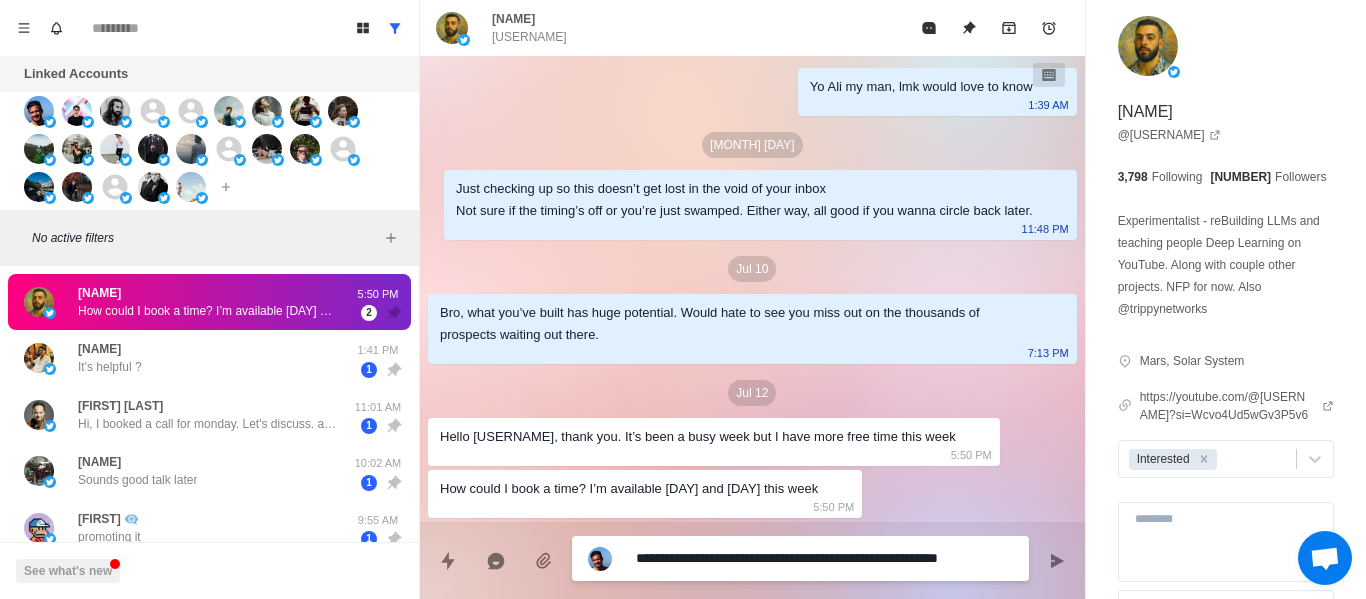 type on "**********" 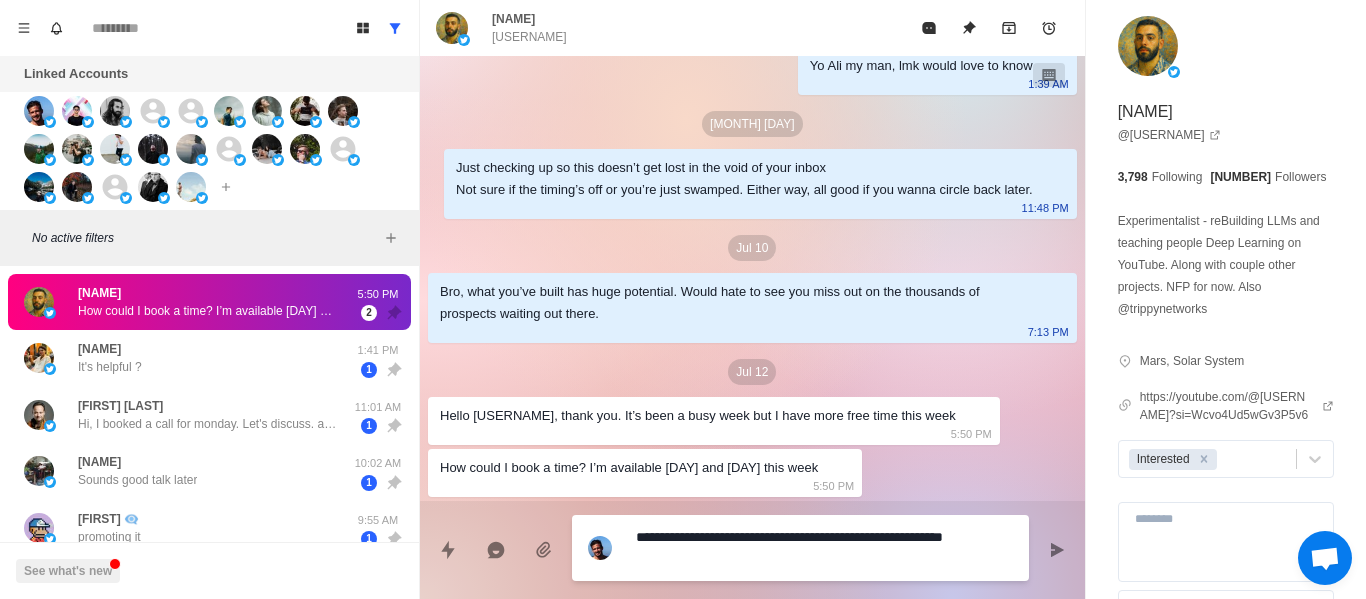 type on "**********" 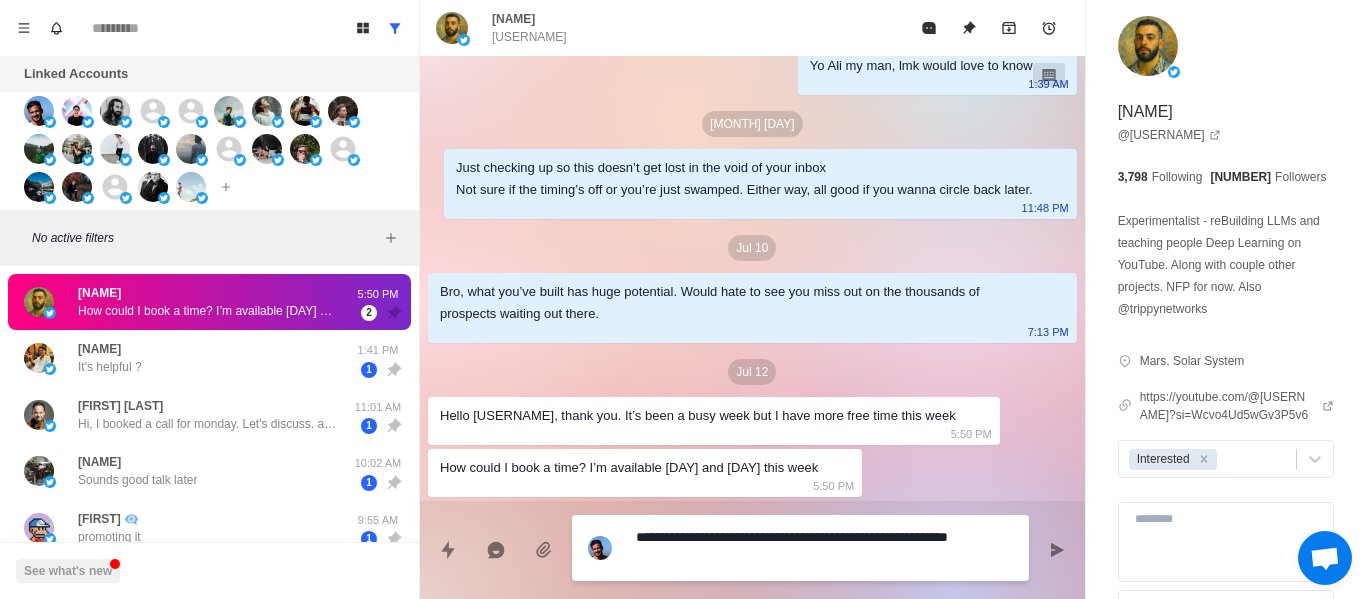 type on "**********" 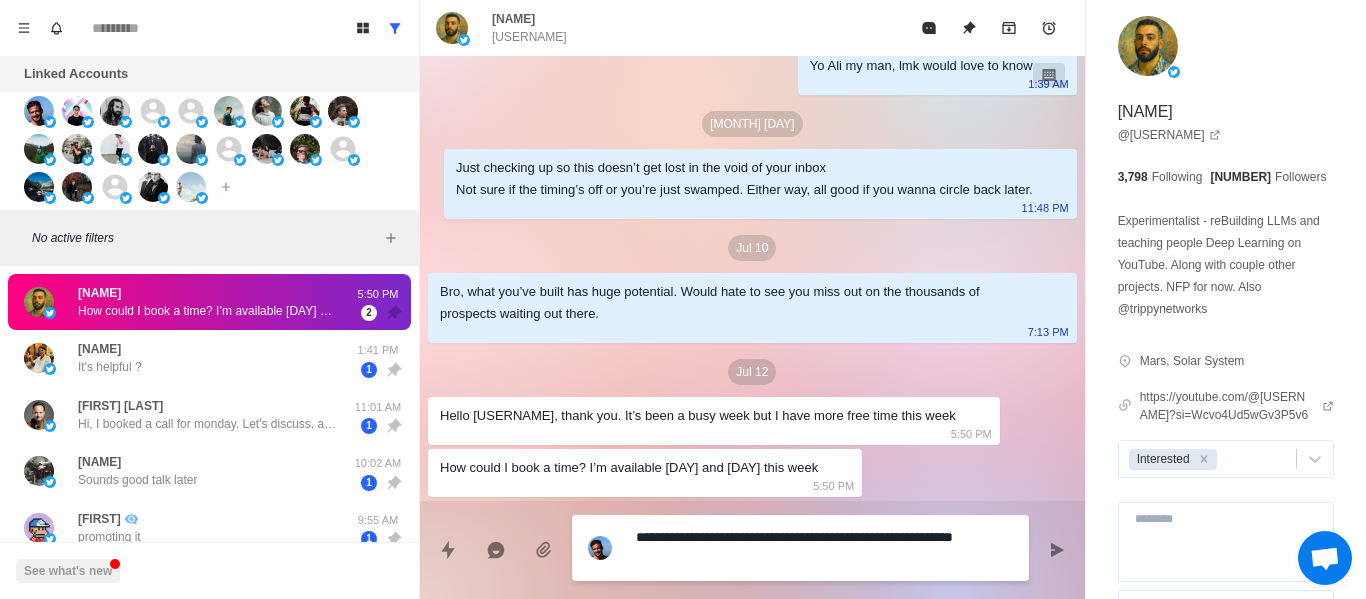 type on "**********" 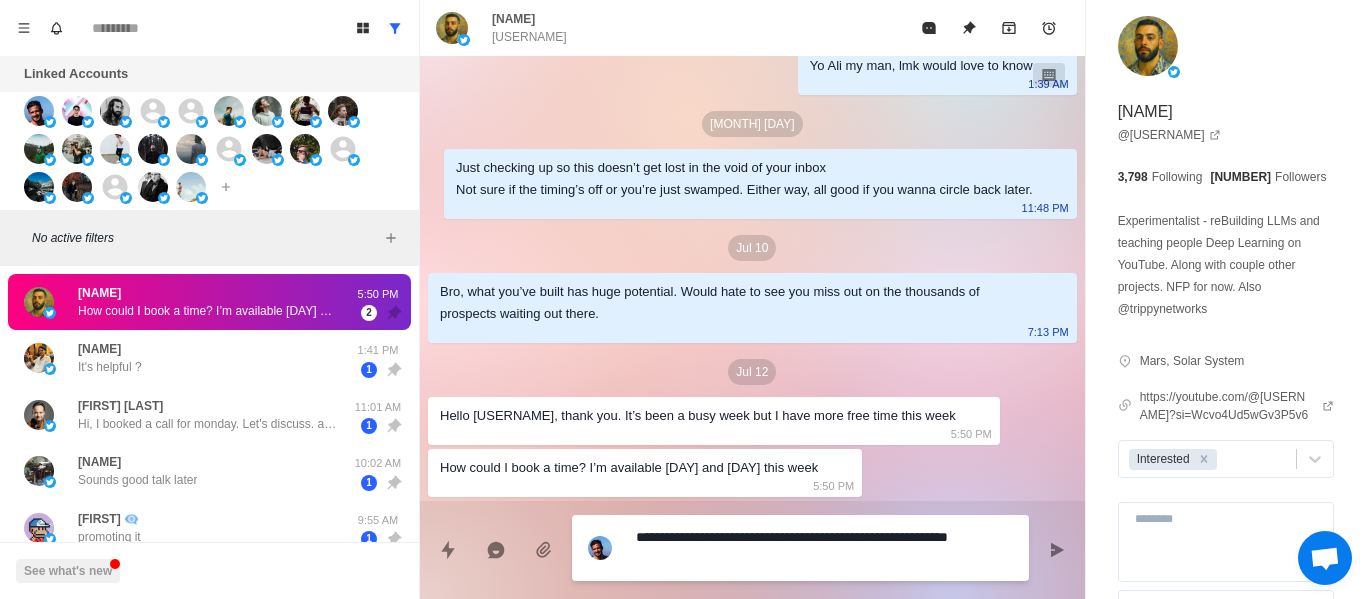 type on "**********" 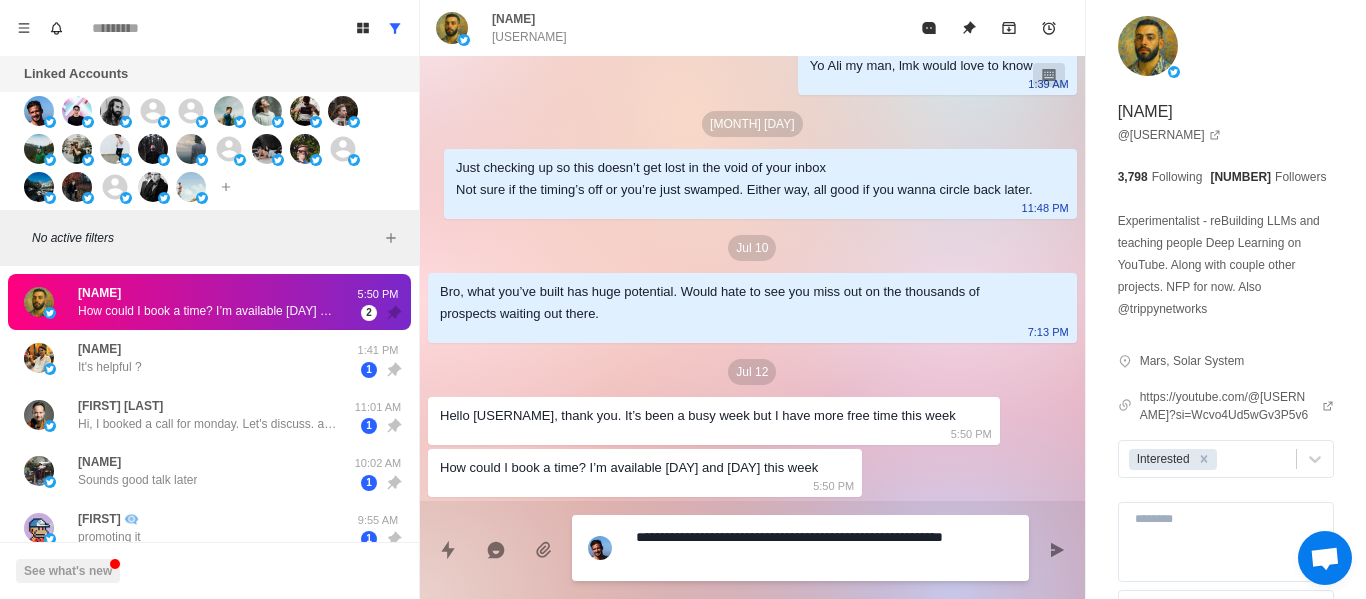type on "**********" 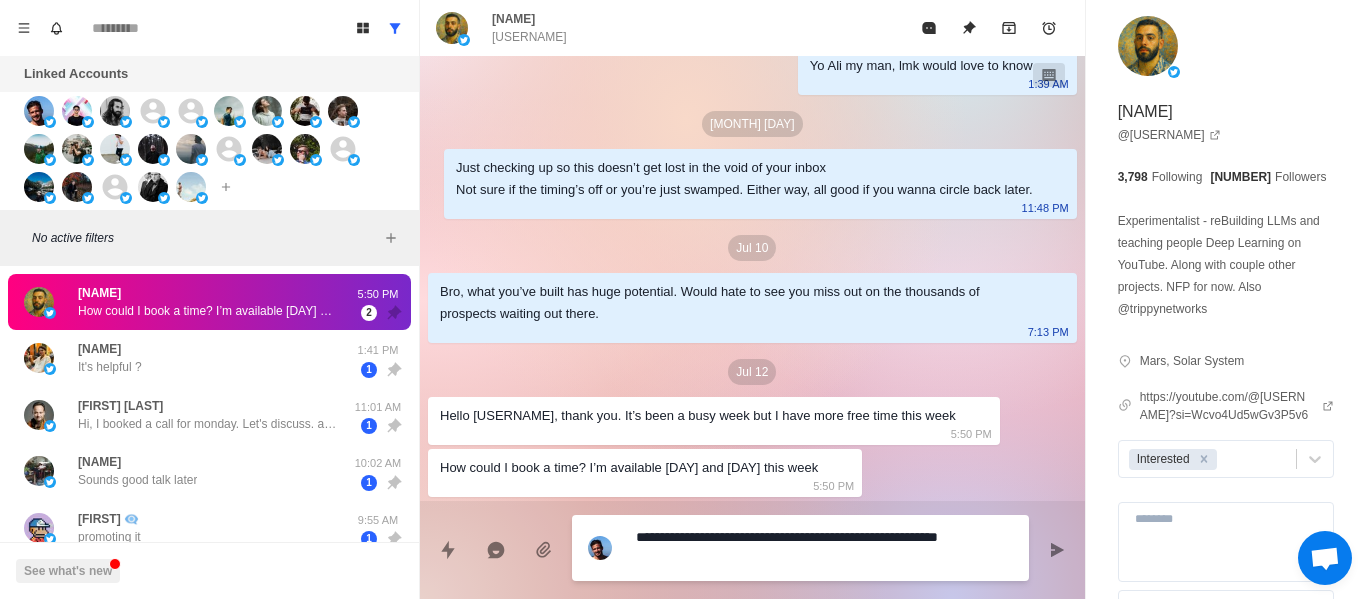 type on "**********" 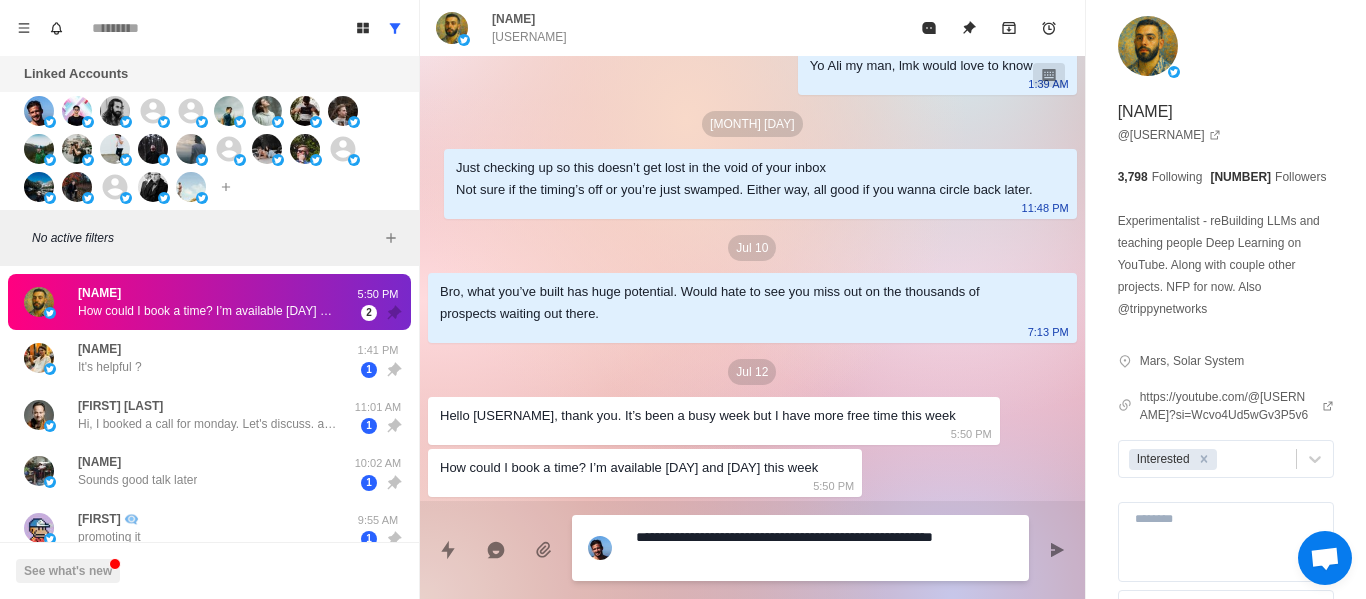 type on "**********" 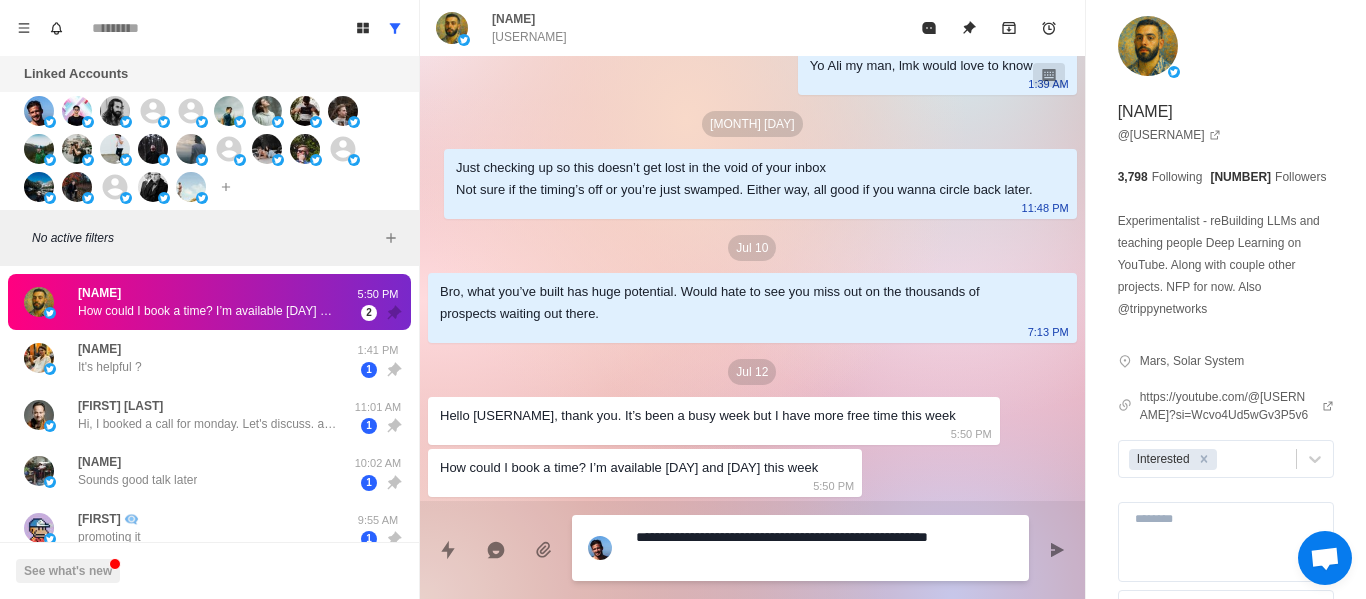 type on "*" 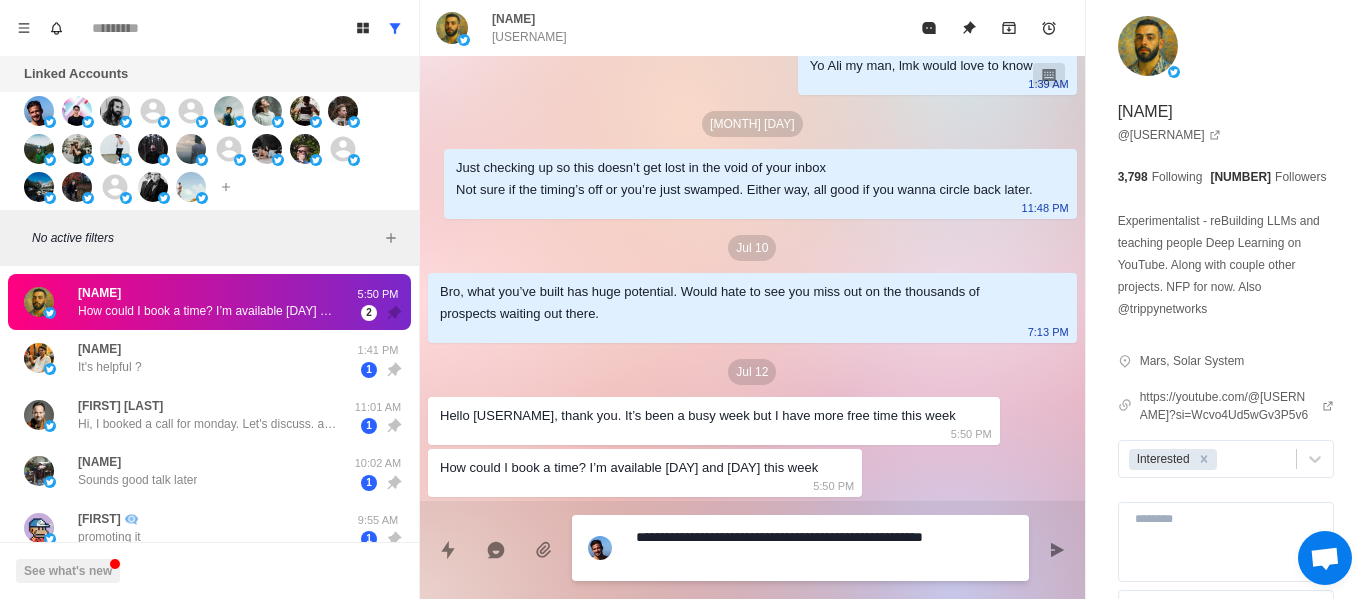 type on "**********" 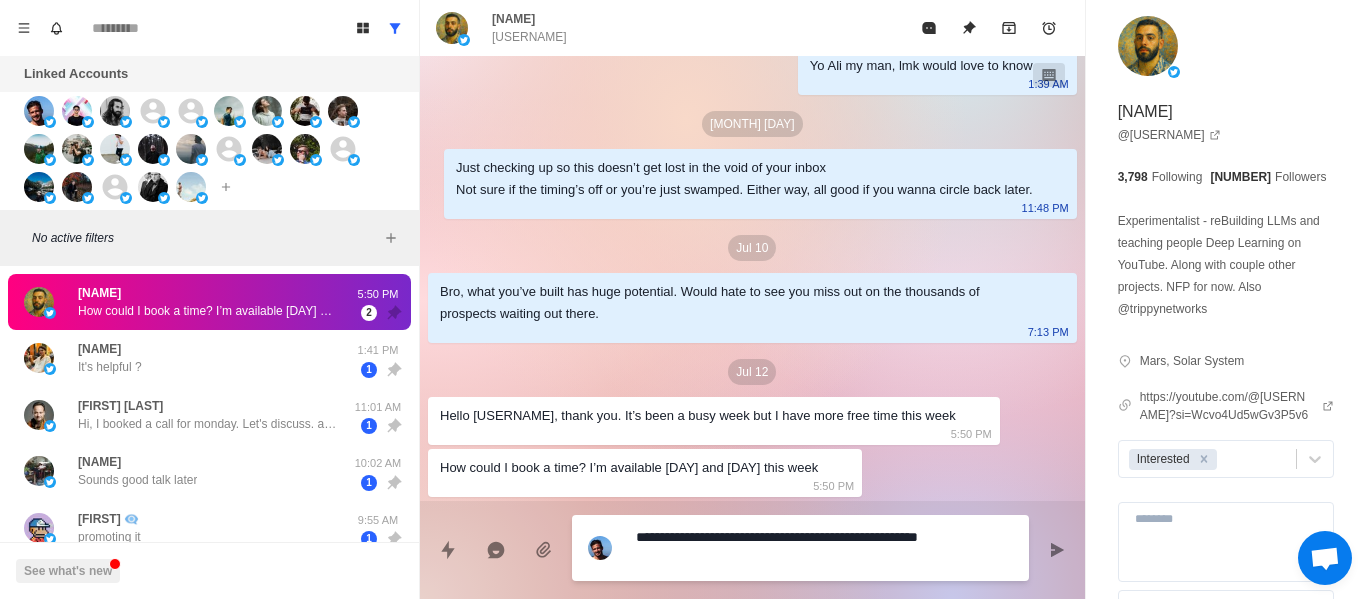 type on "**********" 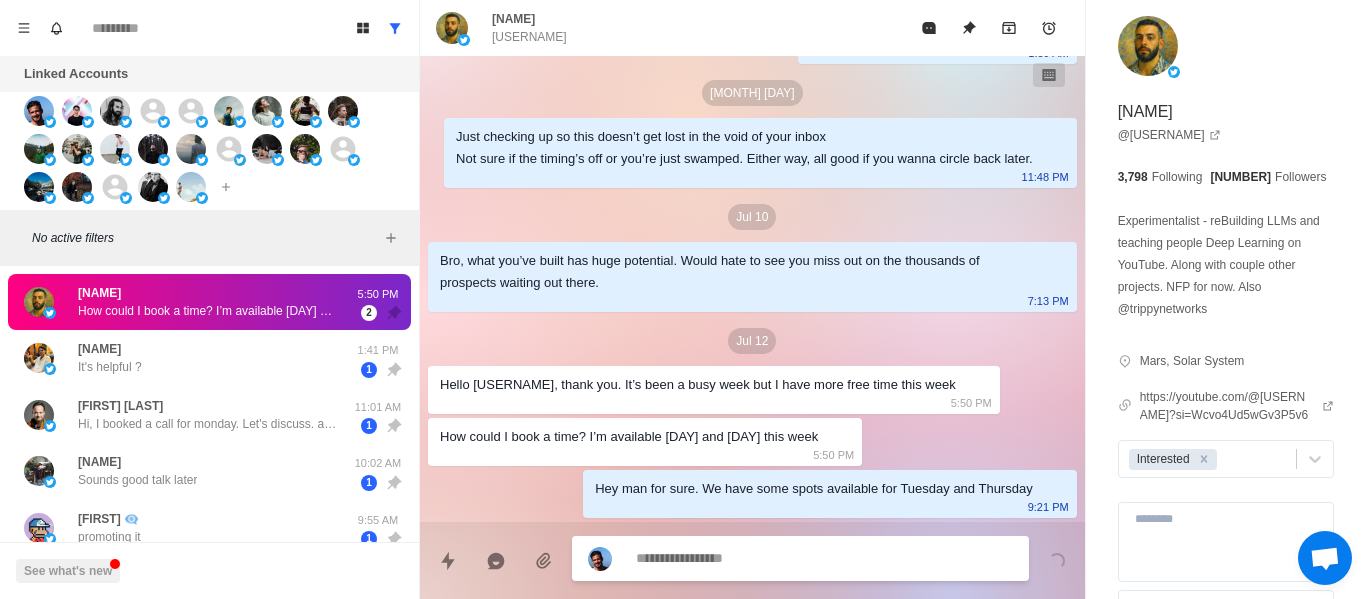 scroll, scrollTop: 2028, scrollLeft: 0, axis: vertical 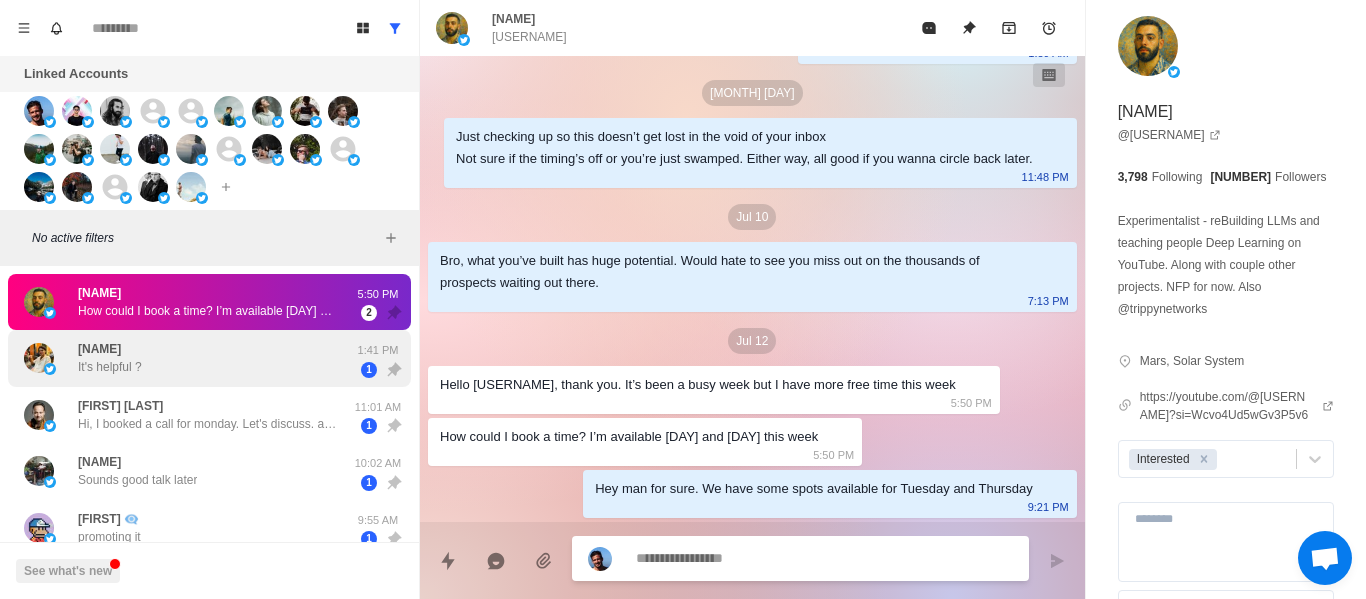 click on "[FIRST] [LAST_NAME] It's helpful ?" at bounding box center (188, 358) 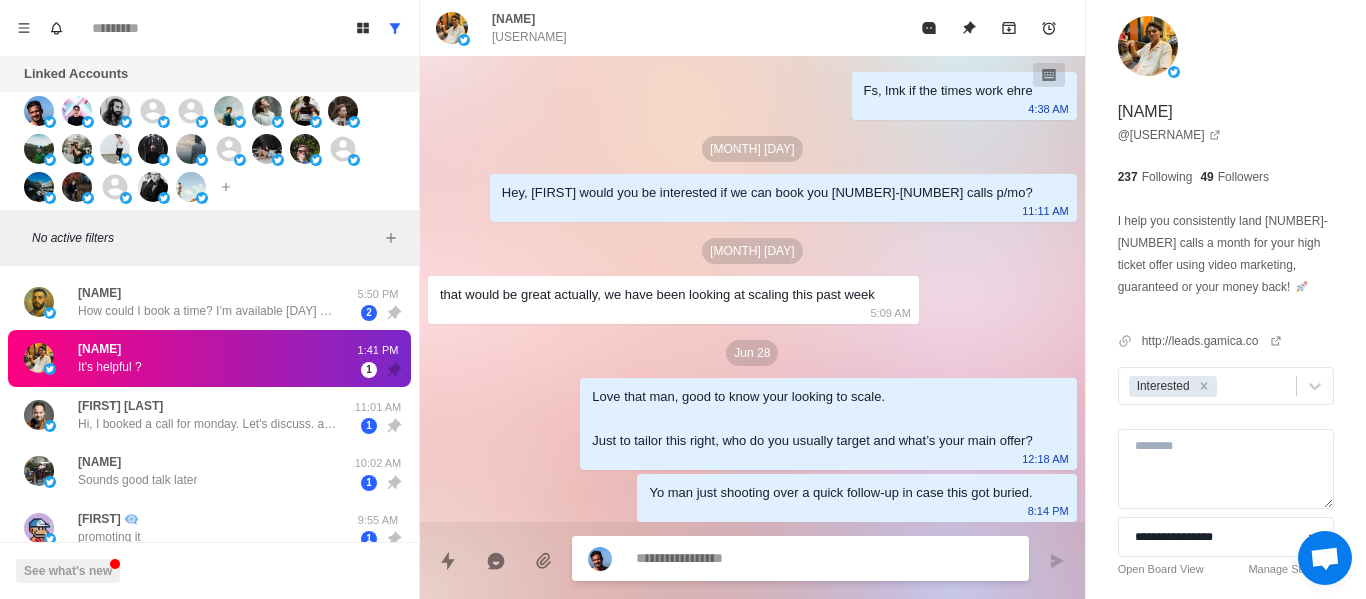 scroll, scrollTop: 1562, scrollLeft: 0, axis: vertical 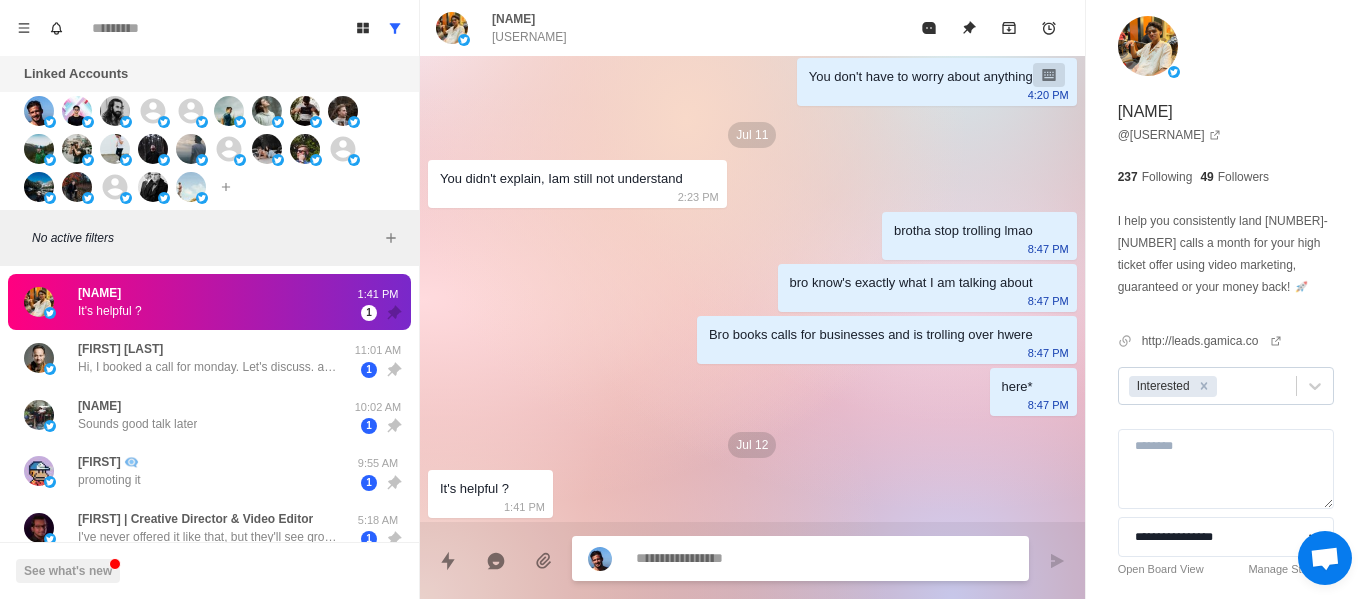 click 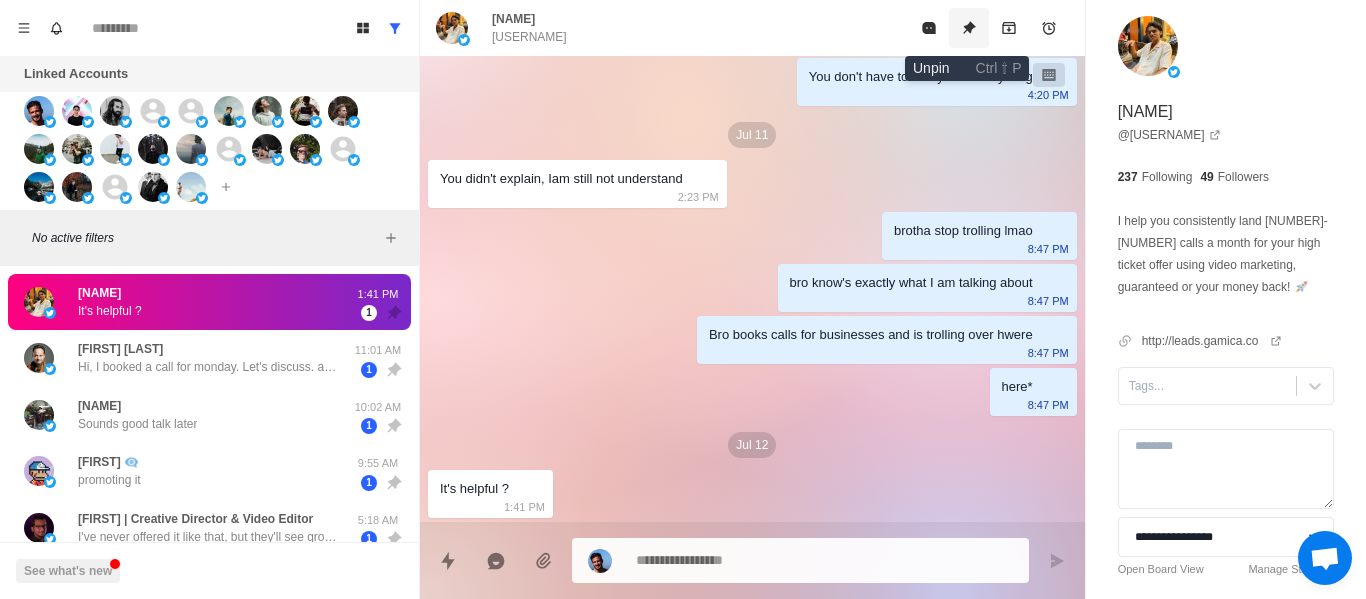 click 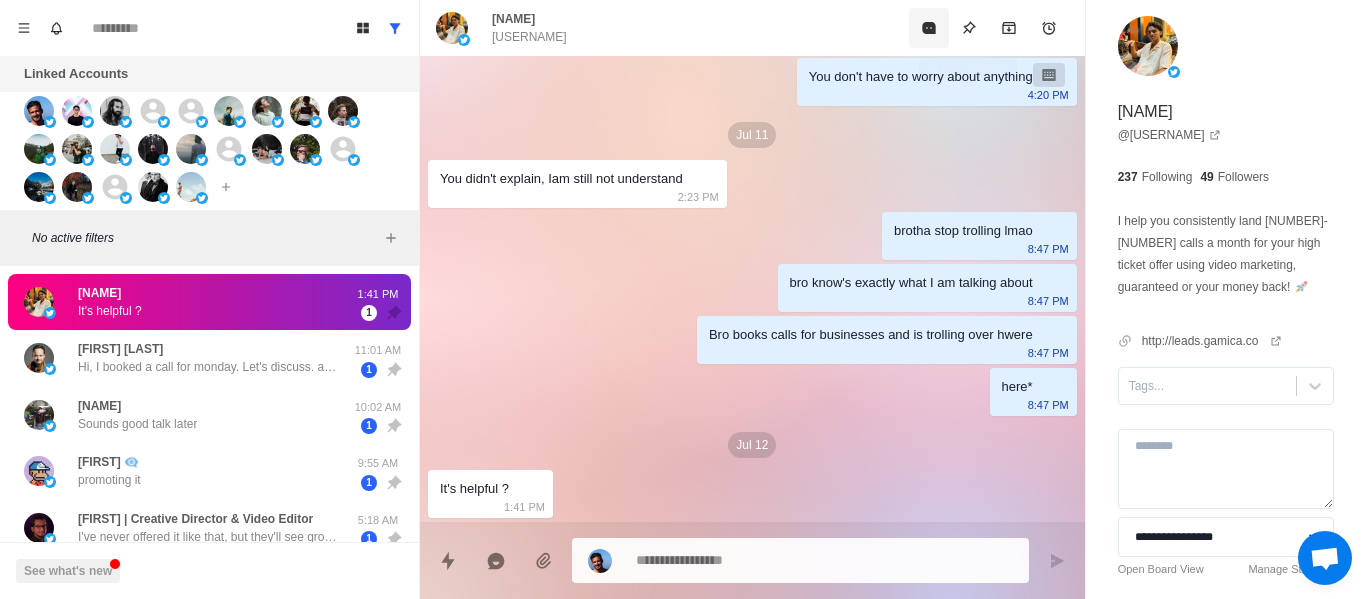 drag, startPoint x: 935, startPoint y: 20, endPoint x: 448, endPoint y: 102, distance: 493.85526 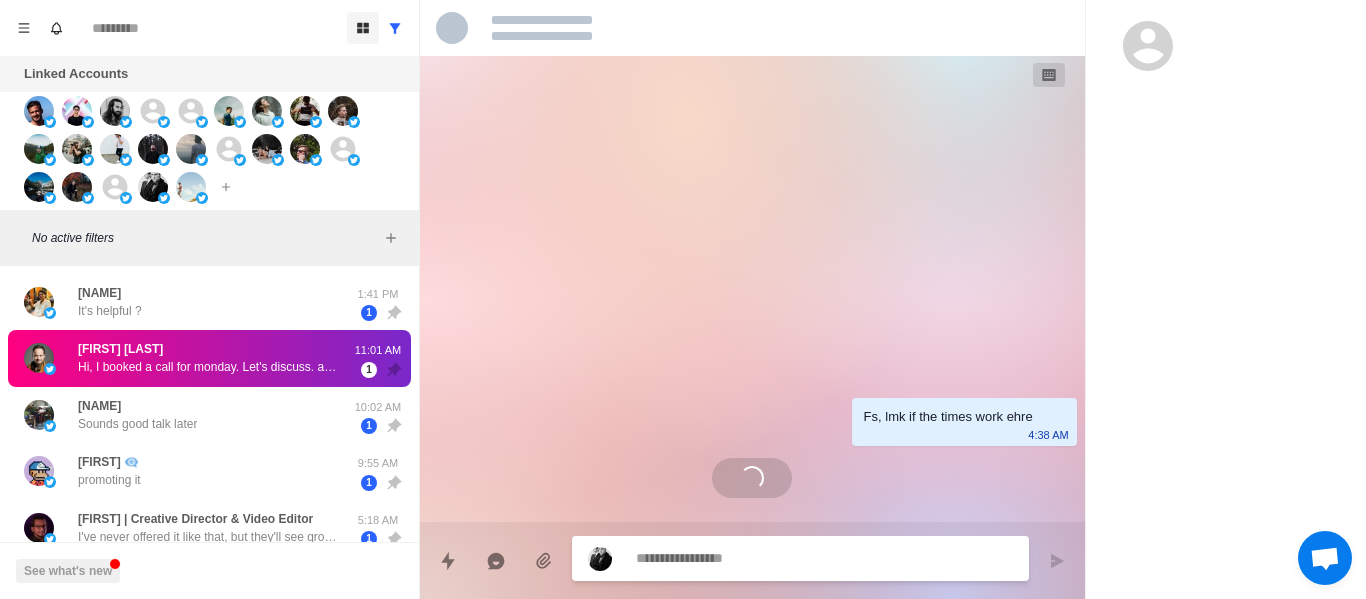 scroll, scrollTop: 0, scrollLeft: 0, axis: both 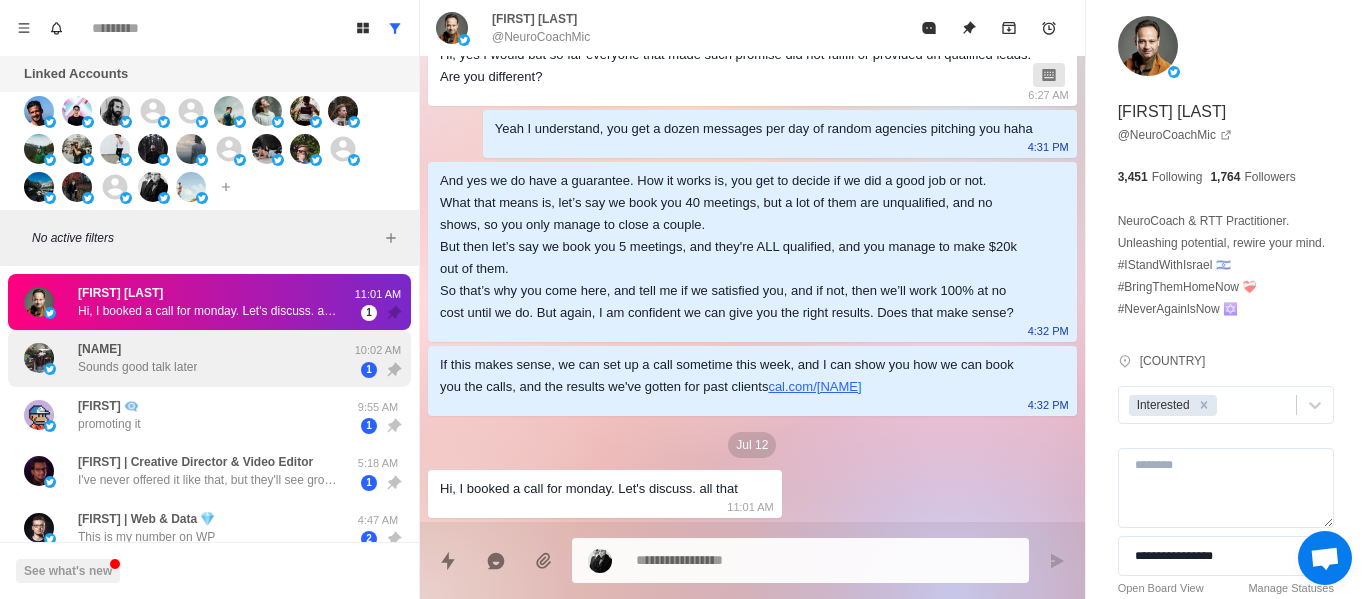 click on "[USERNAME] Sounds good talk later" at bounding box center (188, 358) 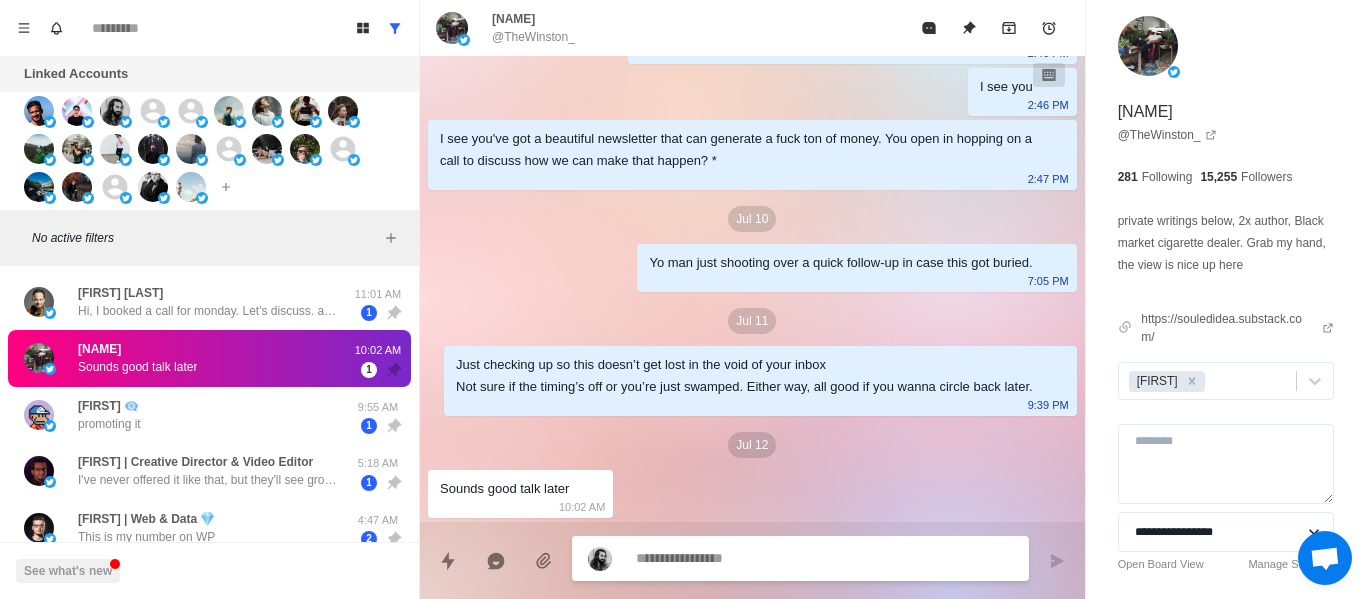 scroll, scrollTop: 400, scrollLeft: 0, axis: vertical 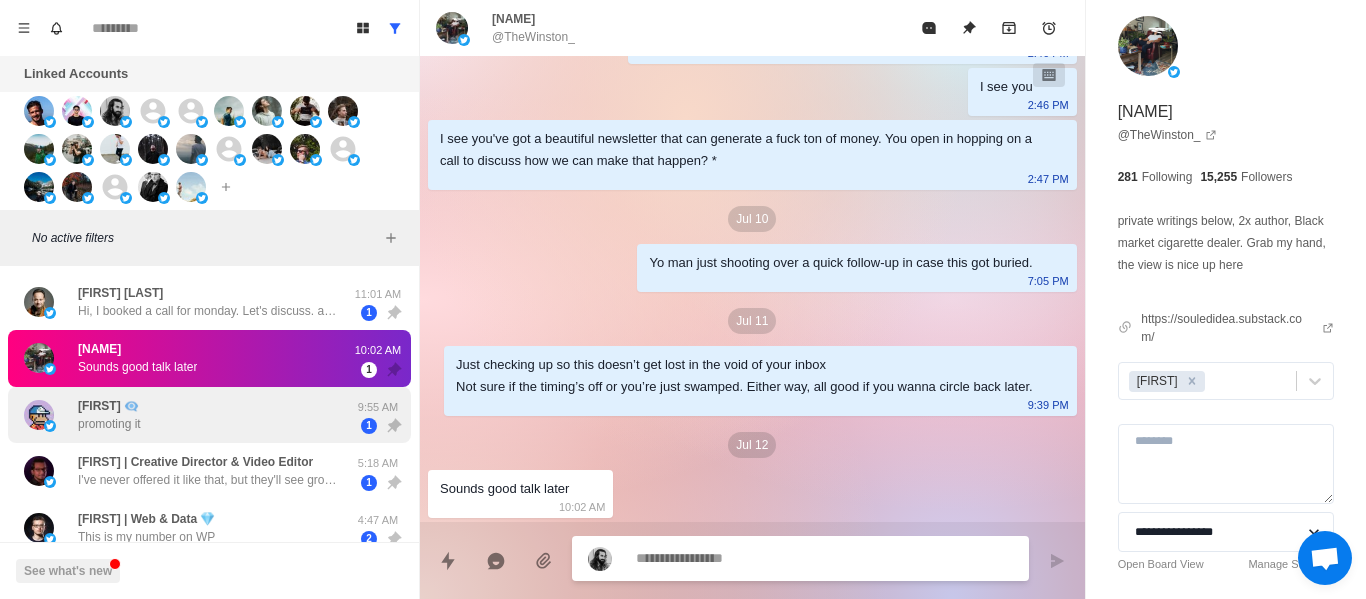 click on "[USERNAME] promoting it [TIME] [AM/PM] [DAY]" at bounding box center [209, 415] 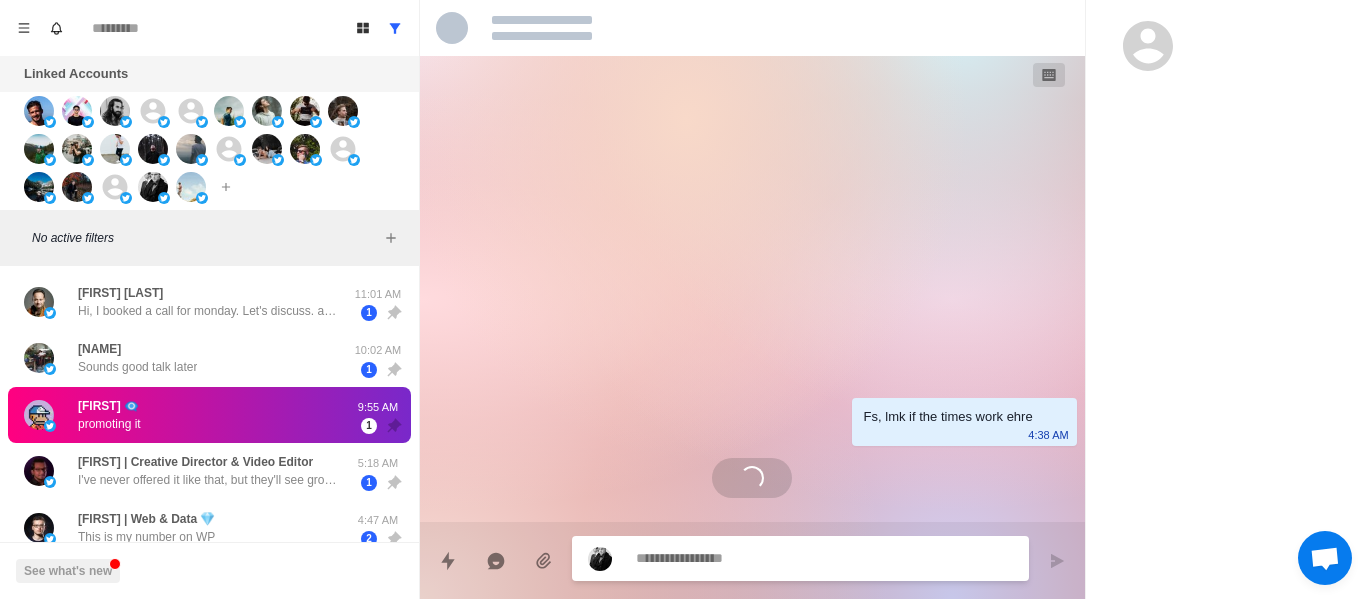 click on "[NAME] promoting it" at bounding box center (188, 415) 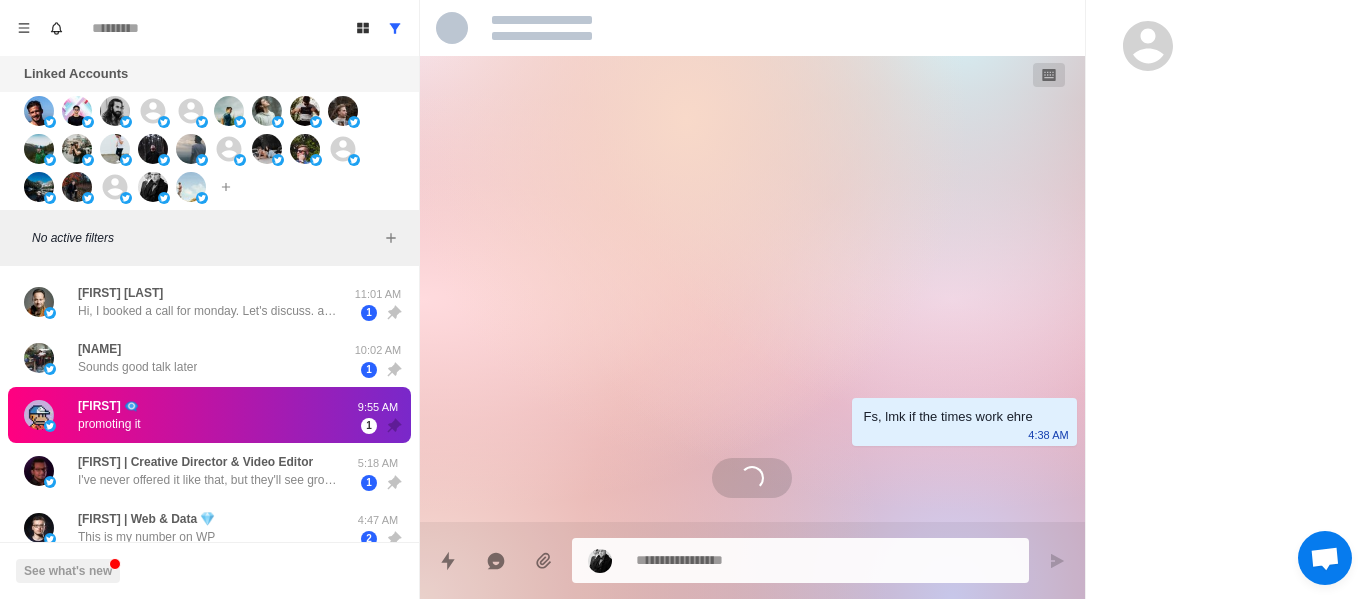 scroll, scrollTop: 316, scrollLeft: 0, axis: vertical 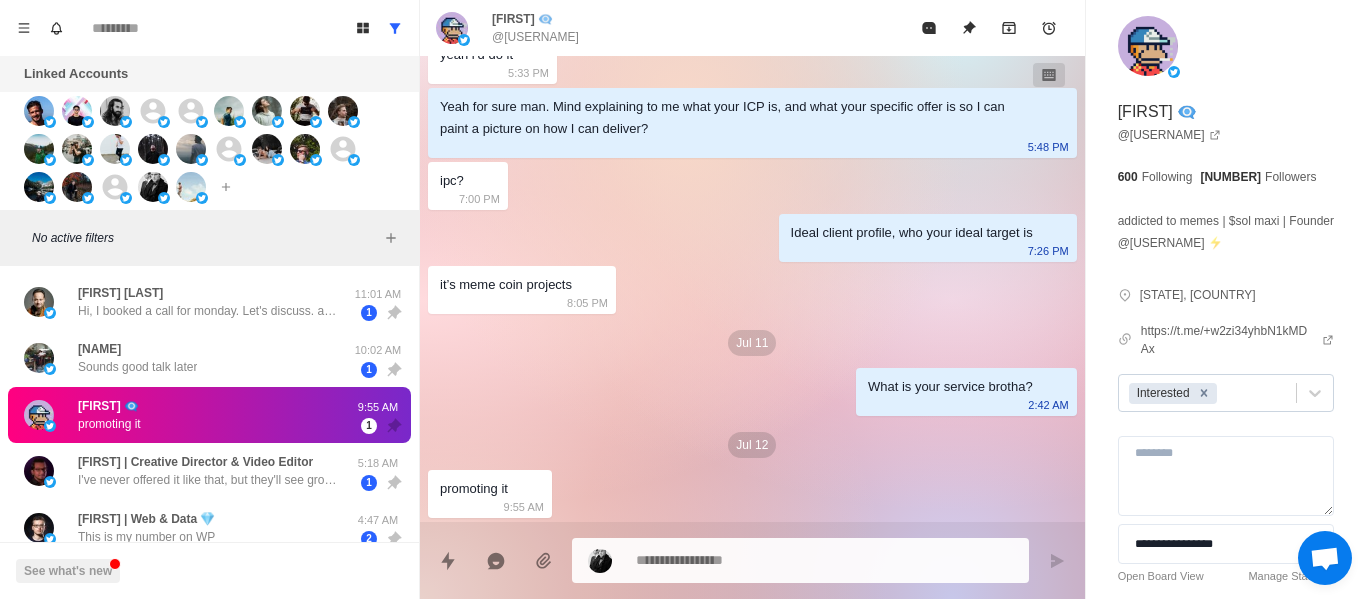 click 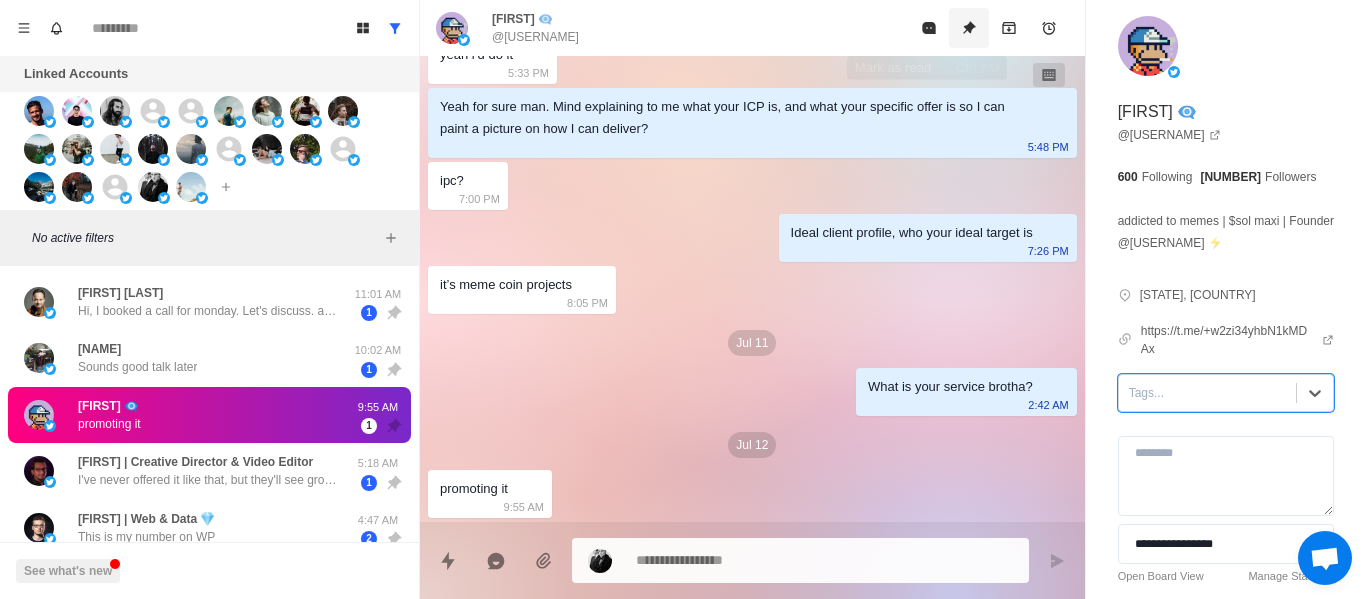 click 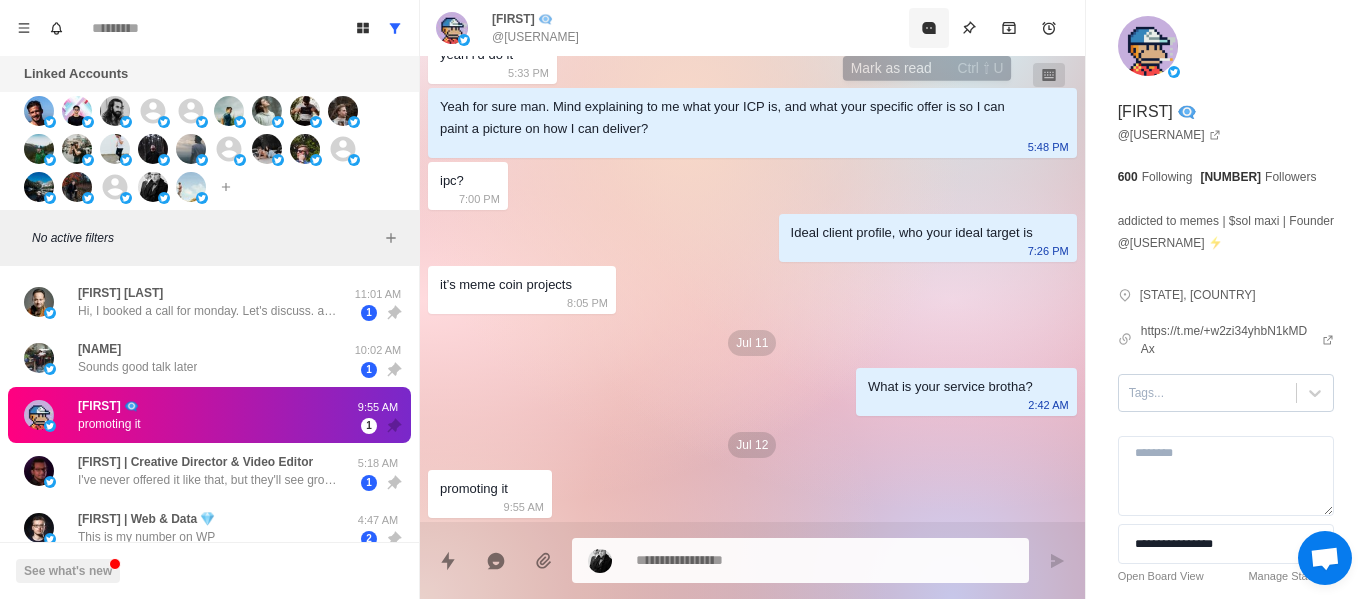 drag, startPoint x: 926, startPoint y: 28, endPoint x: 584, endPoint y: 364, distance: 479.43716 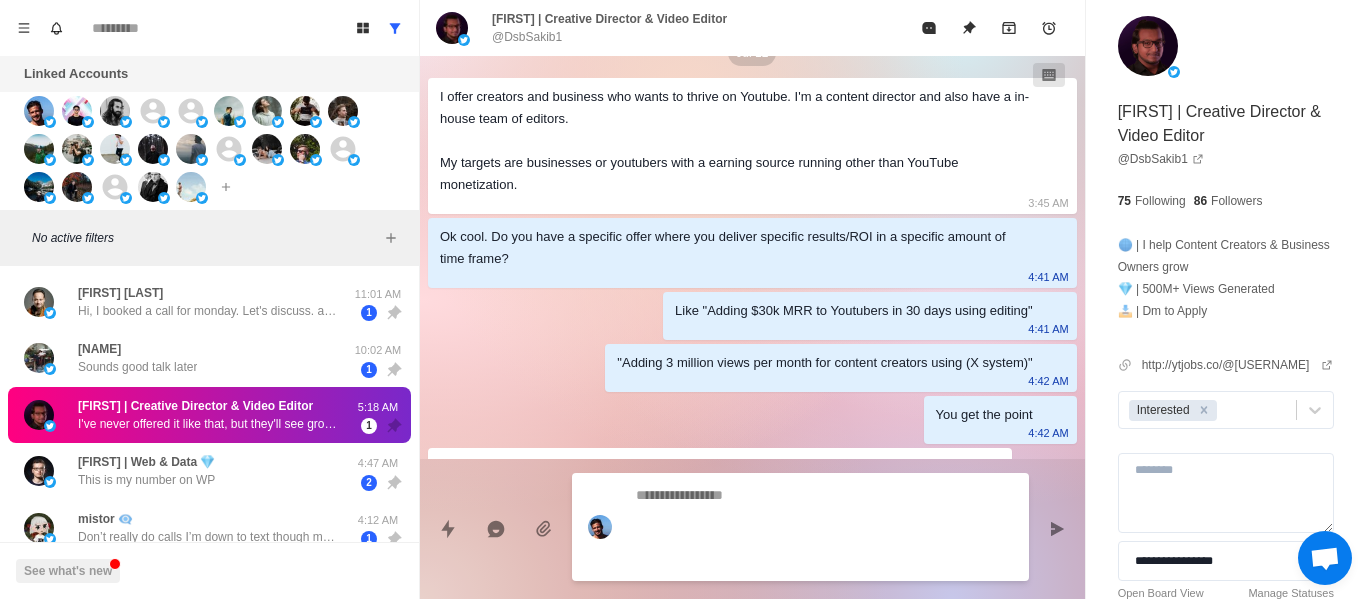 scroll, scrollTop: 1068, scrollLeft: 0, axis: vertical 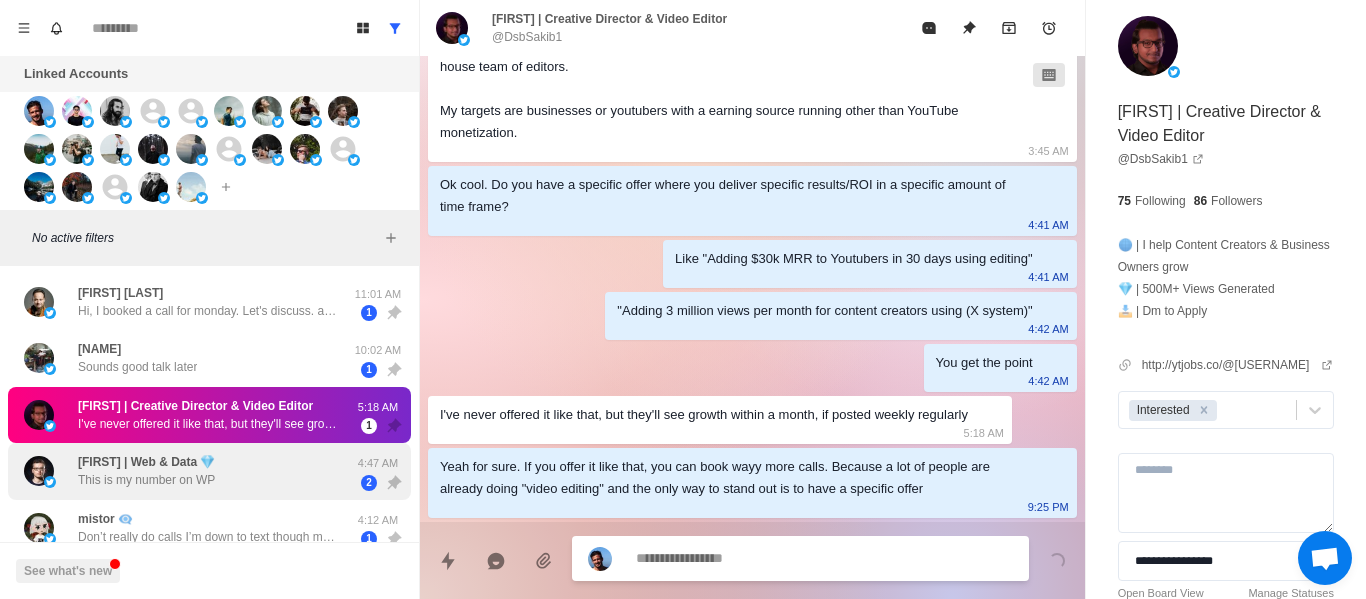 drag, startPoint x: 215, startPoint y: 457, endPoint x: 239, endPoint y: 460, distance: 24.186773 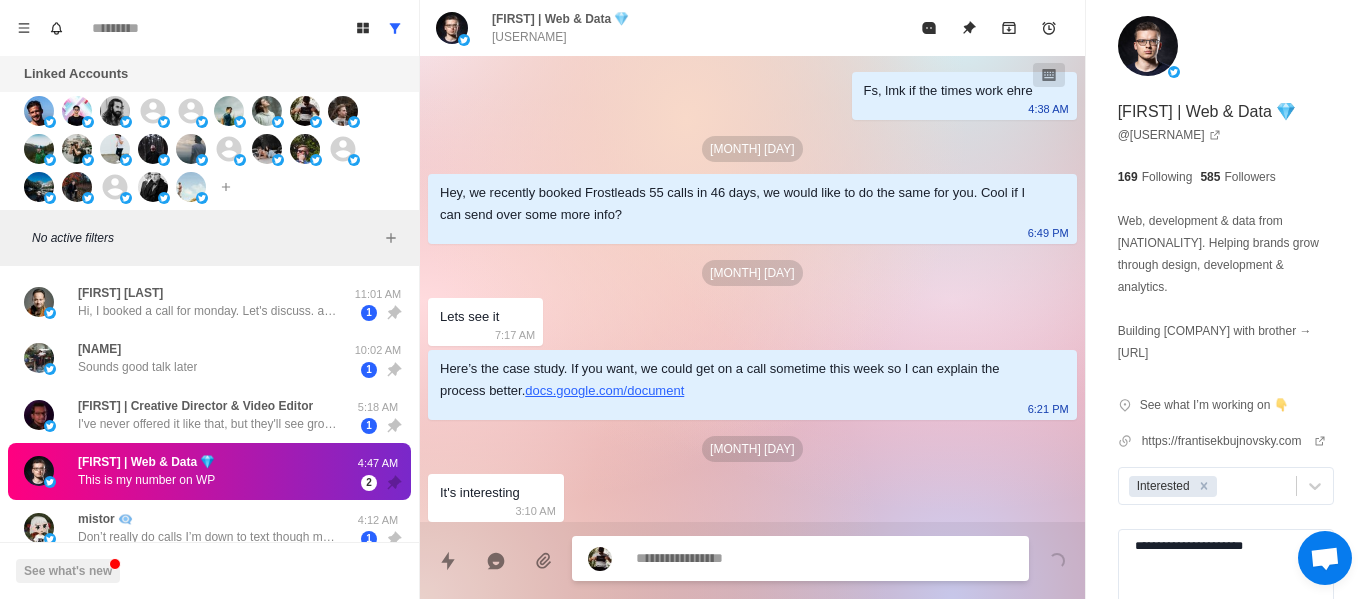 scroll, scrollTop: 2876, scrollLeft: 0, axis: vertical 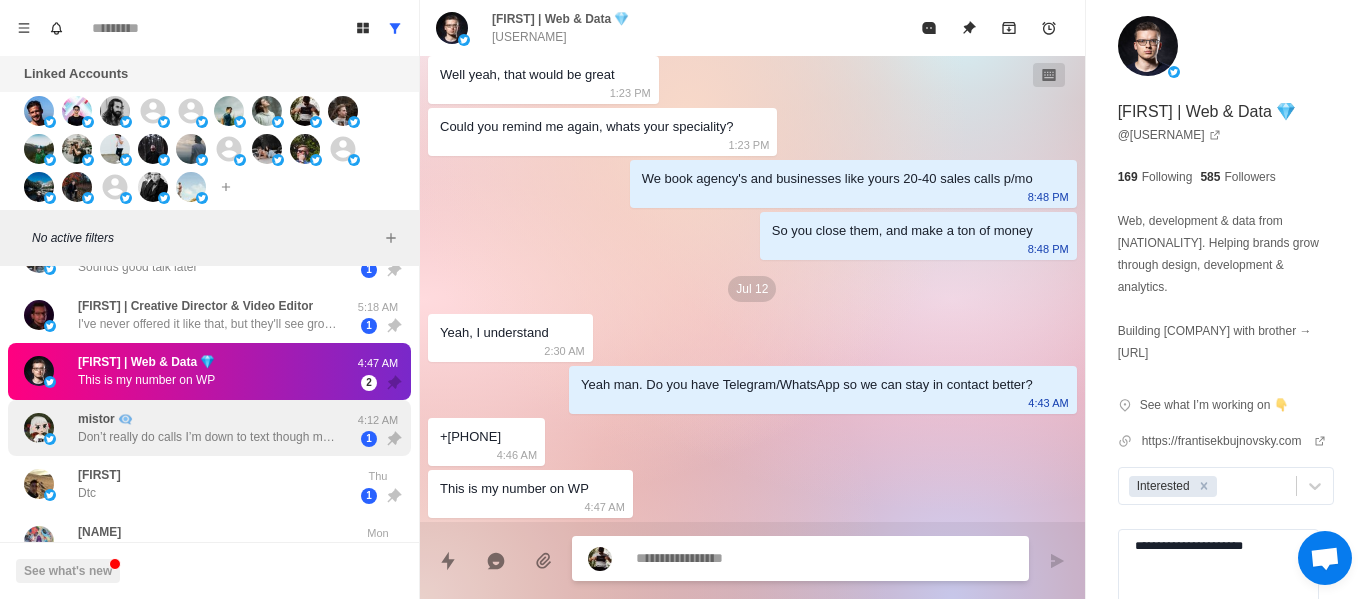 drag, startPoint x: 145, startPoint y: 457, endPoint x: 152, endPoint y: 425, distance: 32.75668 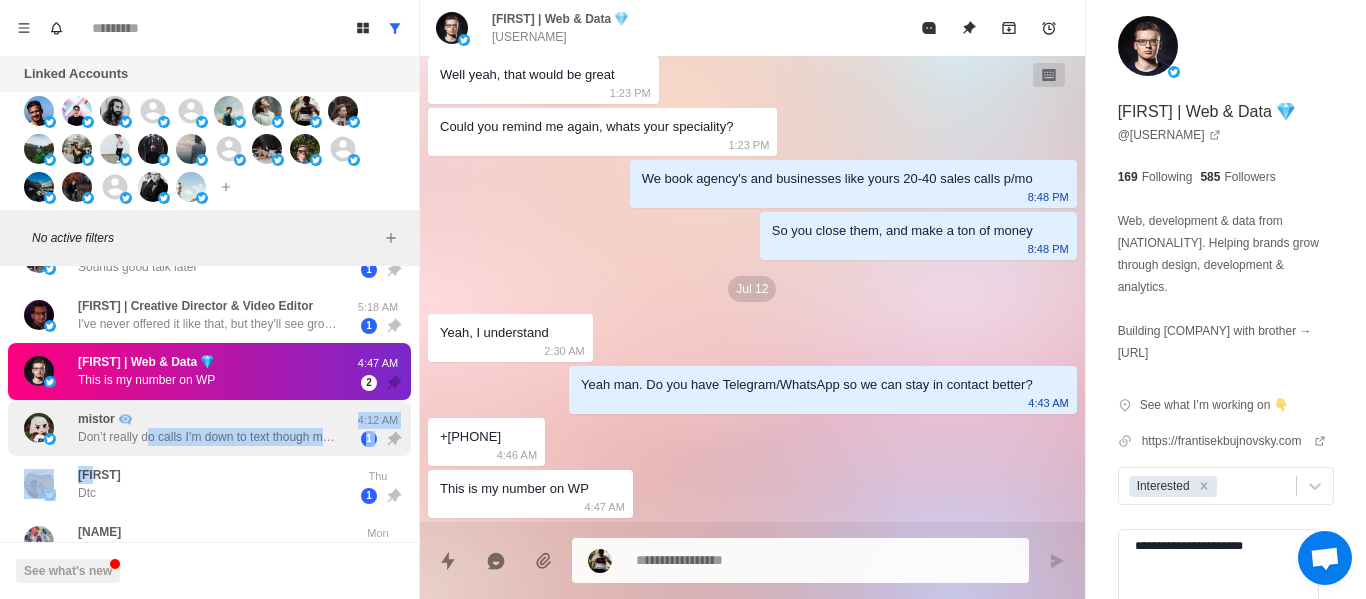 click on "Don’t really do calls I’m down to text though mate" at bounding box center [208, 437] 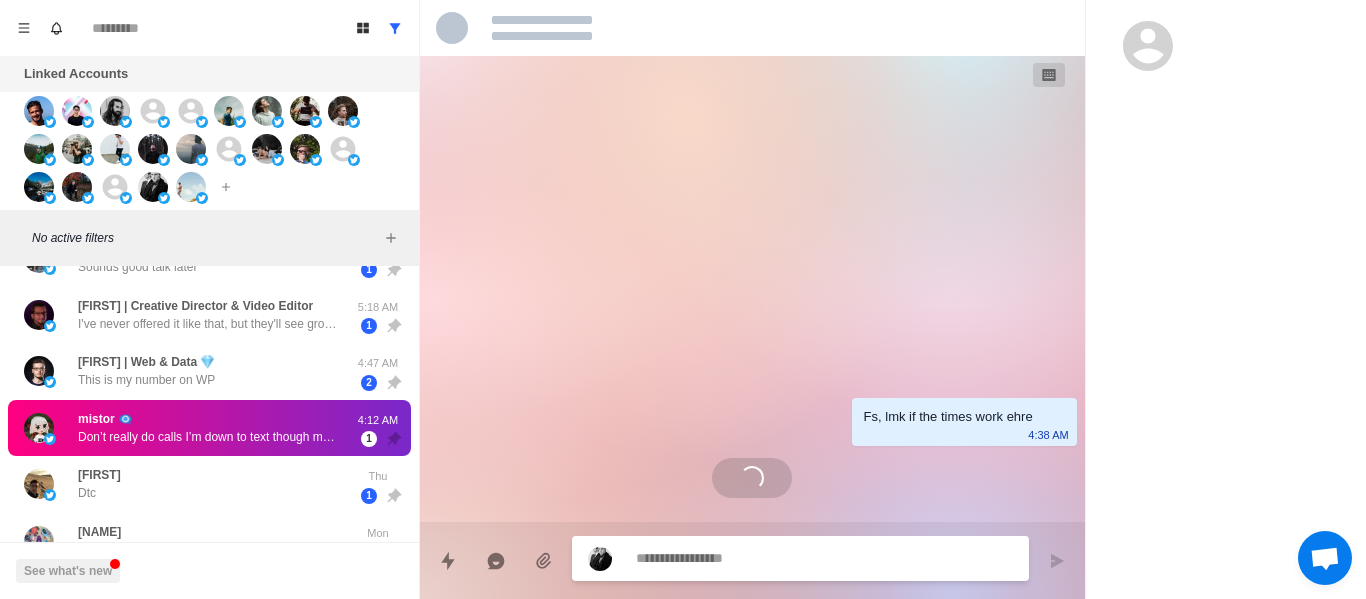 scroll, scrollTop: 138, scrollLeft: 0, axis: vertical 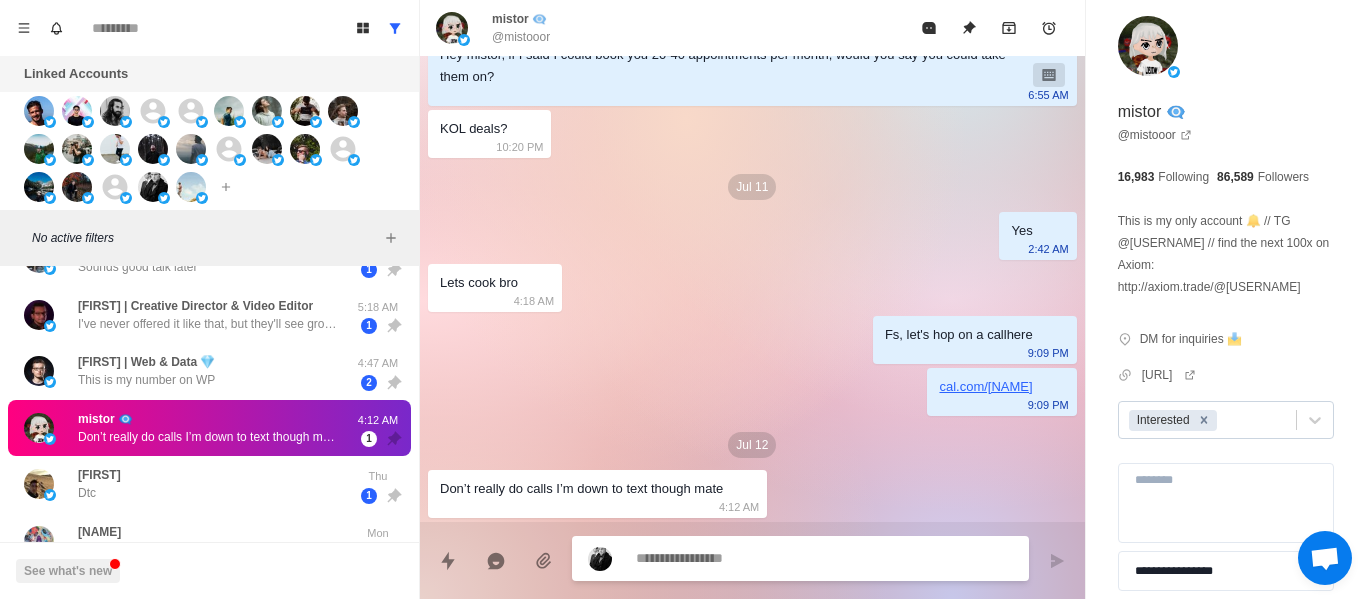 click 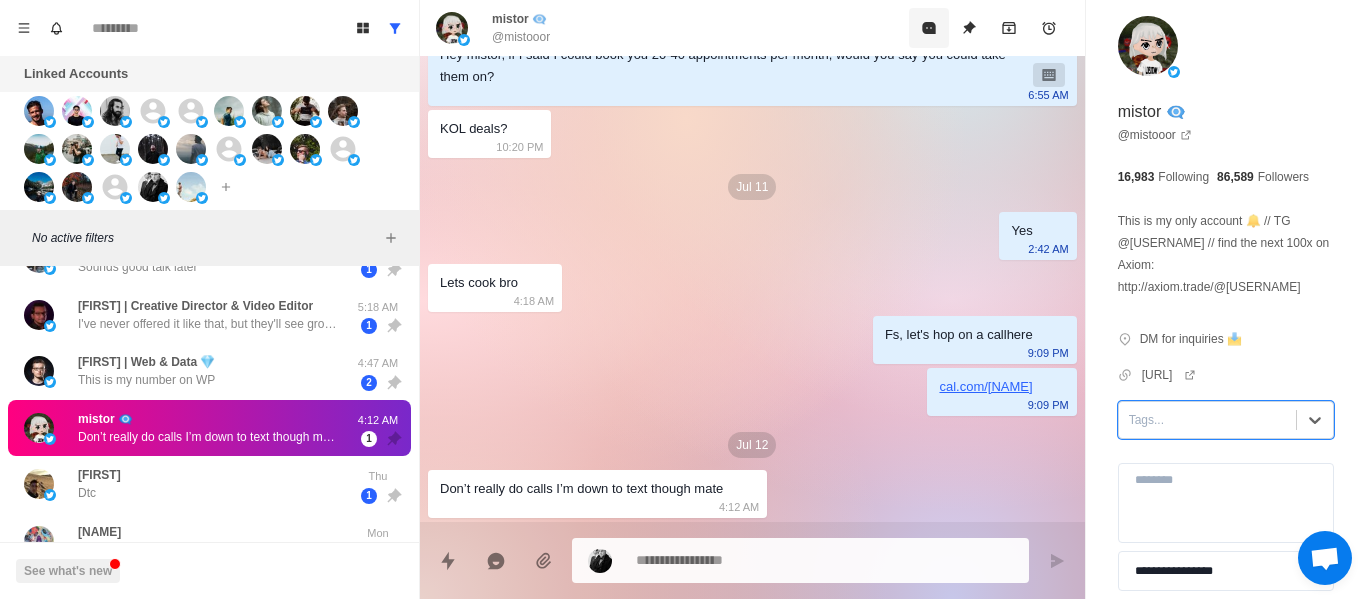 click 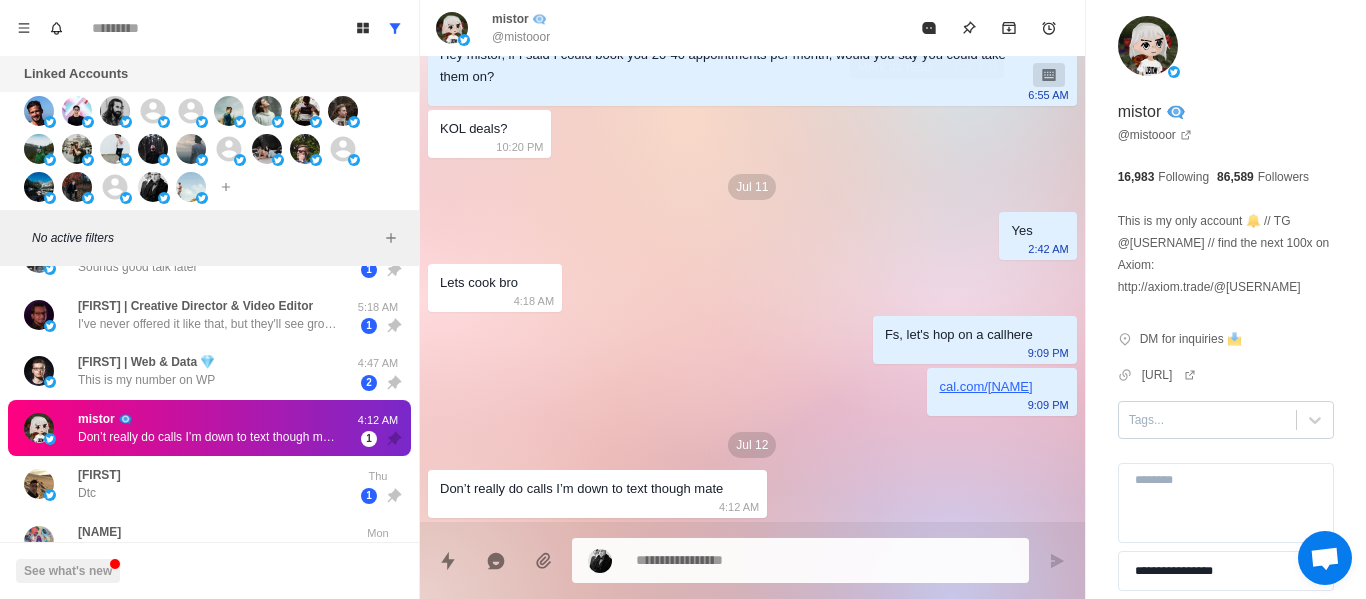 click 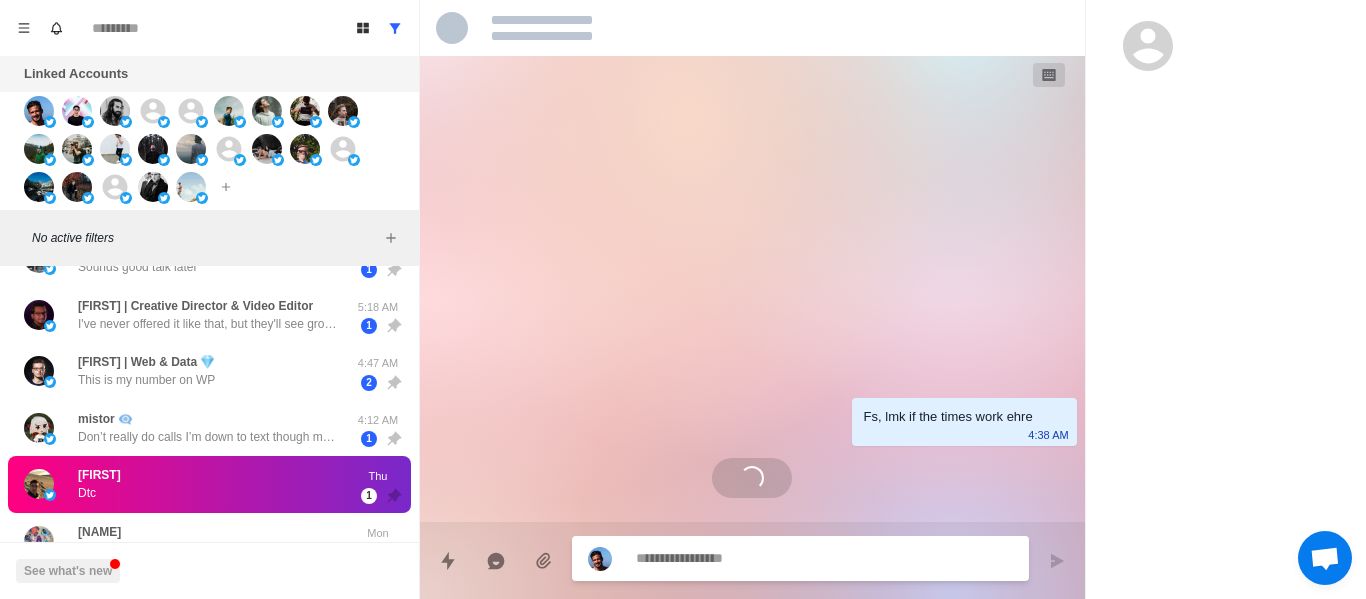scroll, scrollTop: 0, scrollLeft: 0, axis: both 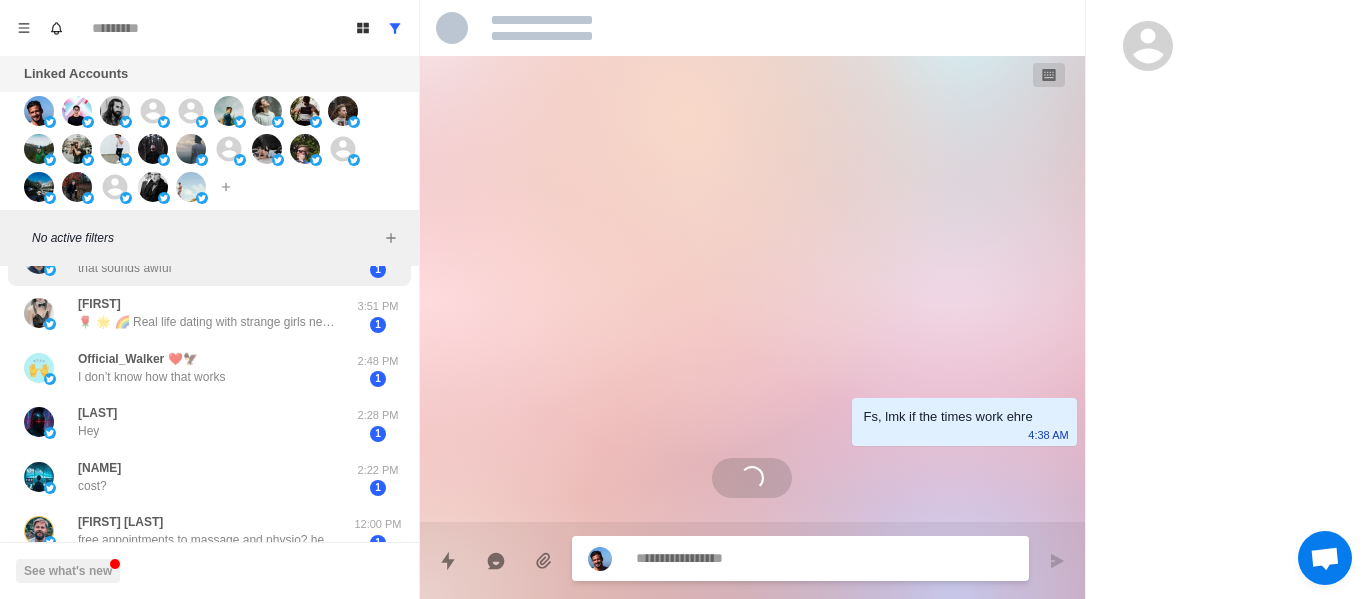 click on "that sounds awful" at bounding box center [124, 268] 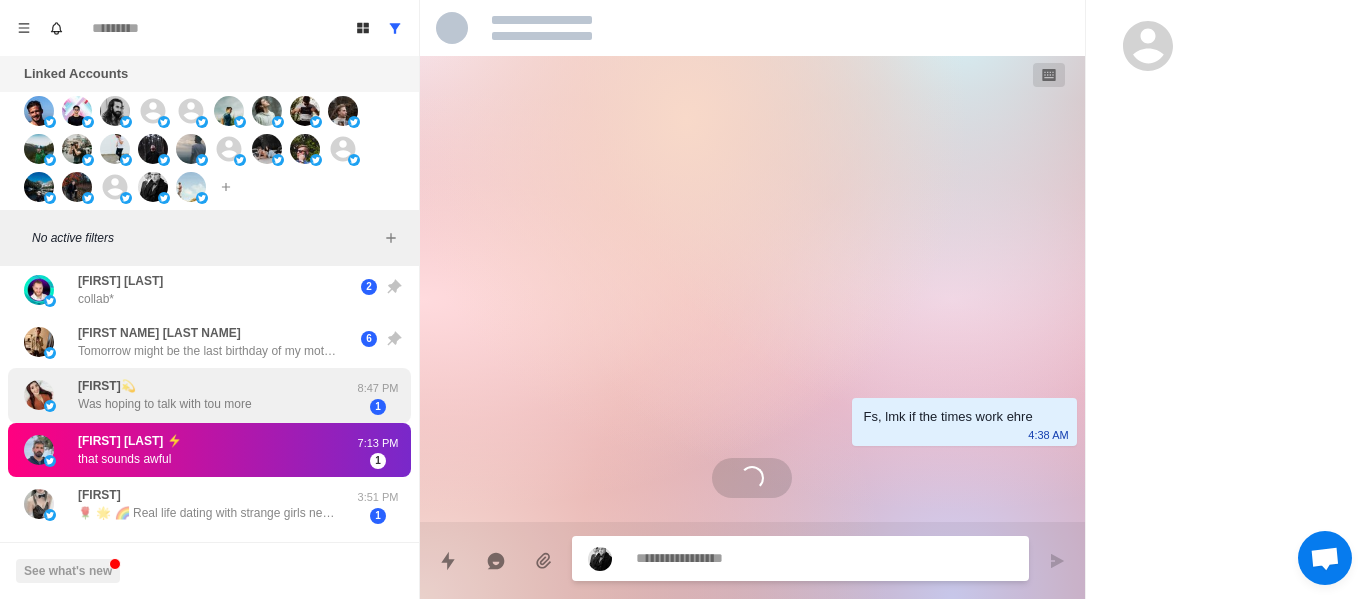 scroll, scrollTop: 387, scrollLeft: 0, axis: vertical 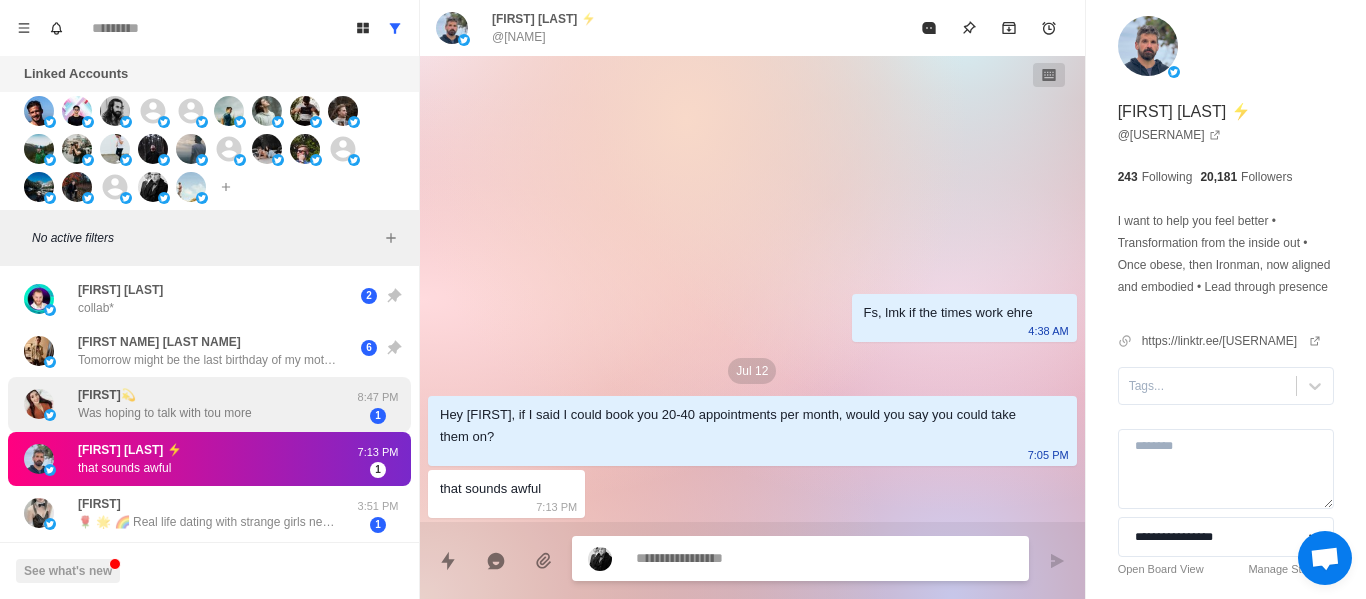 click on "Was hoping to talk with tou more" at bounding box center (165, 413) 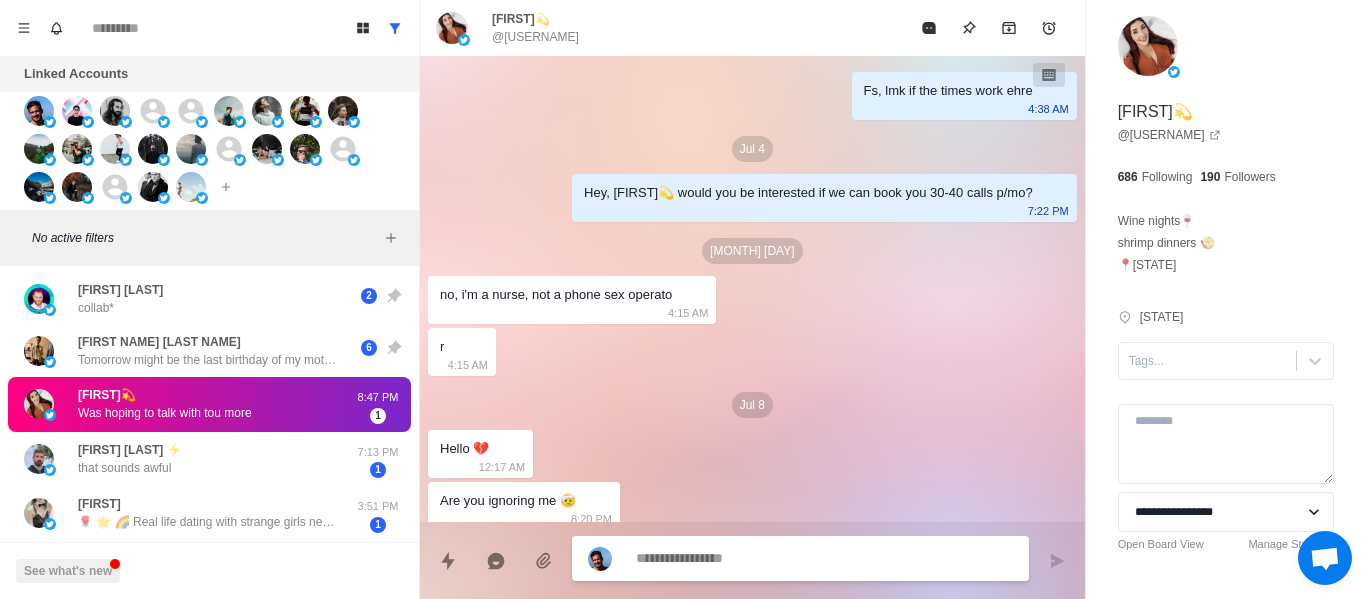 scroll, scrollTop: 372, scrollLeft: 0, axis: vertical 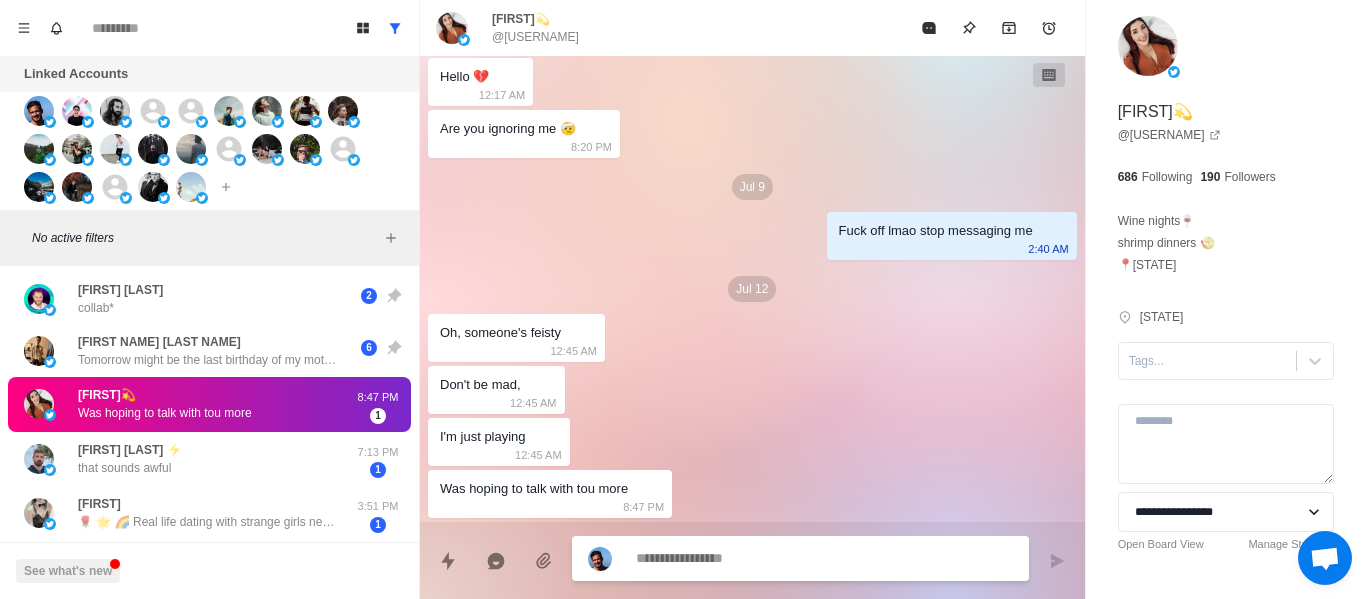 click at bounding box center [800, 558] 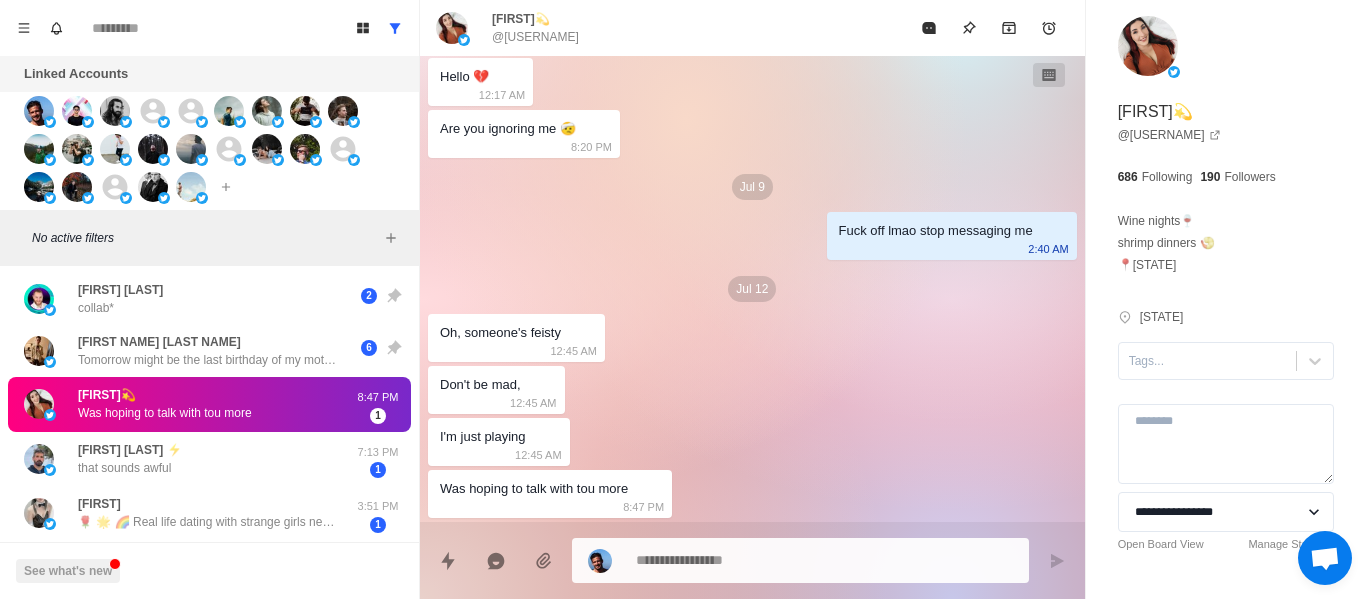 click at bounding box center [824, 560] 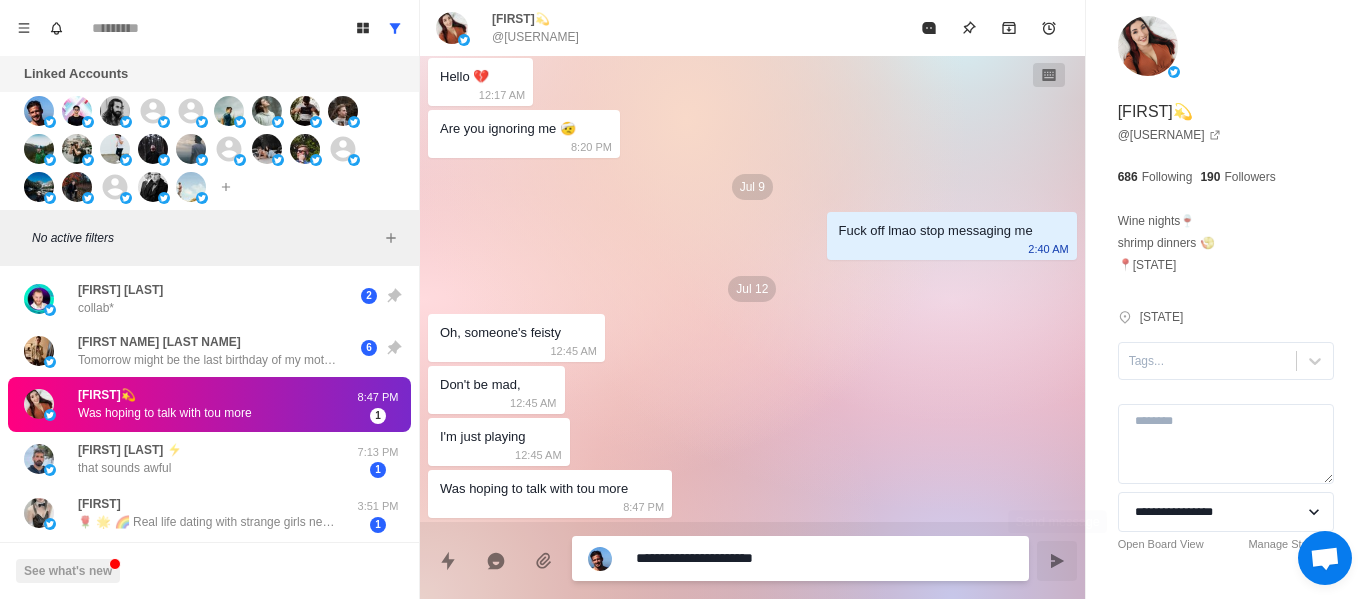 click 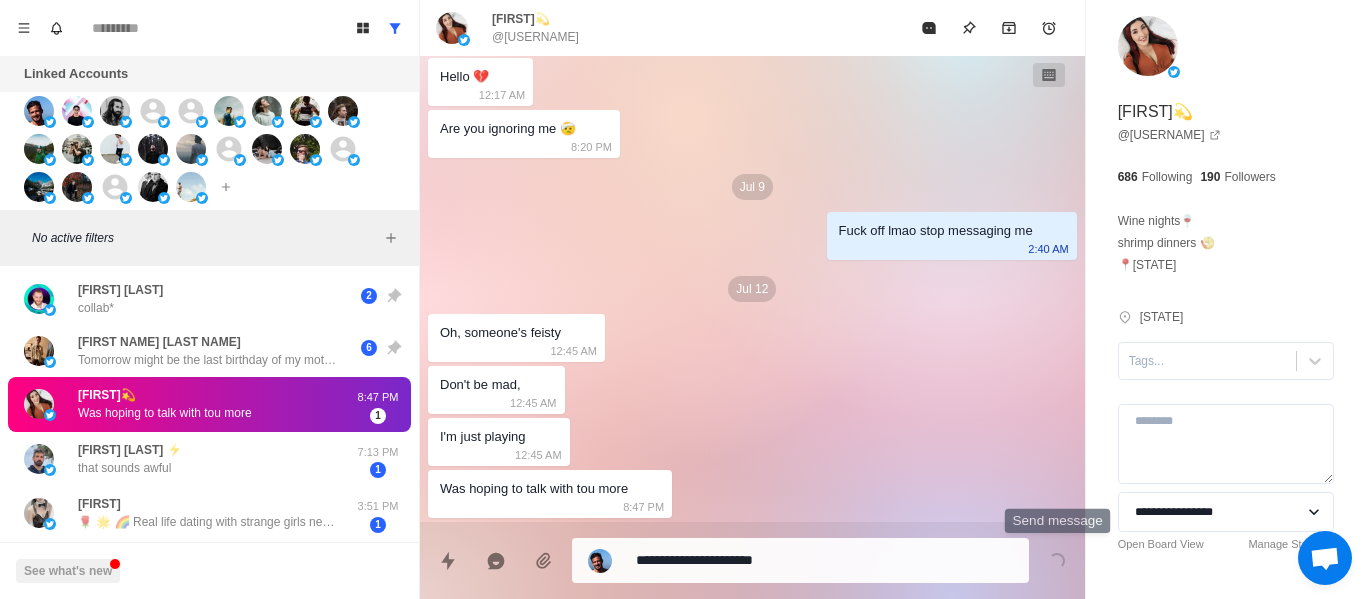 scroll, scrollTop: 424, scrollLeft: 0, axis: vertical 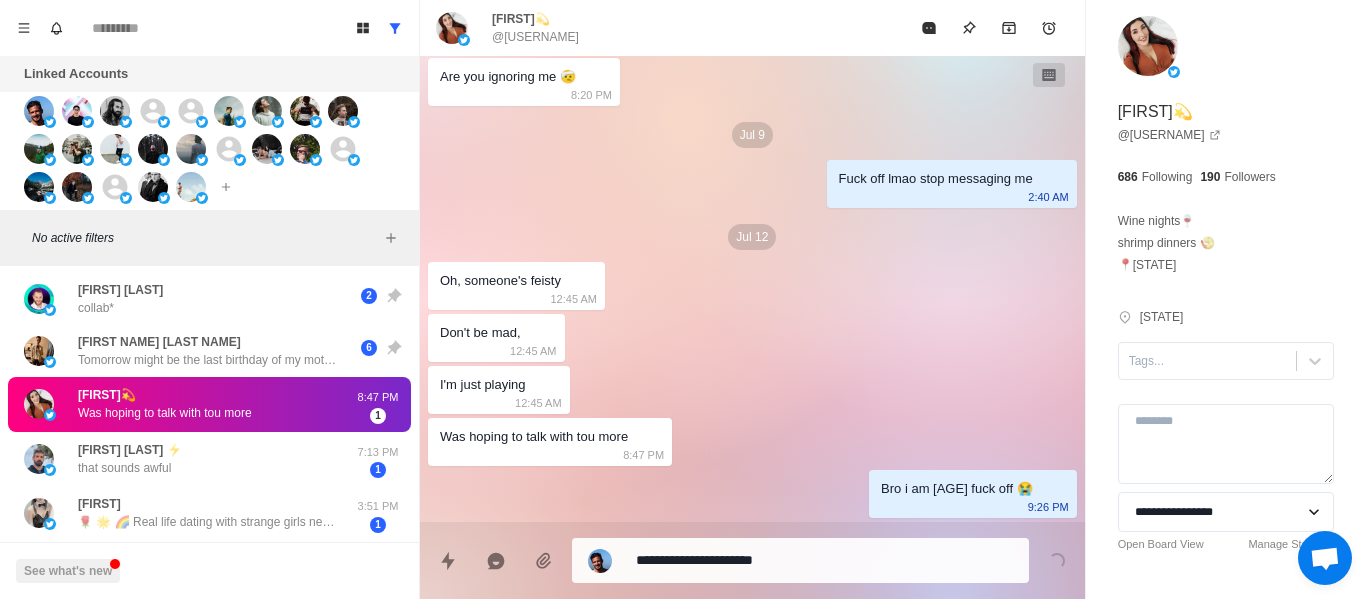 drag, startPoint x: 742, startPoint y: 577, endPoint x: 729, endPoint y: 552, distance: 28.178005 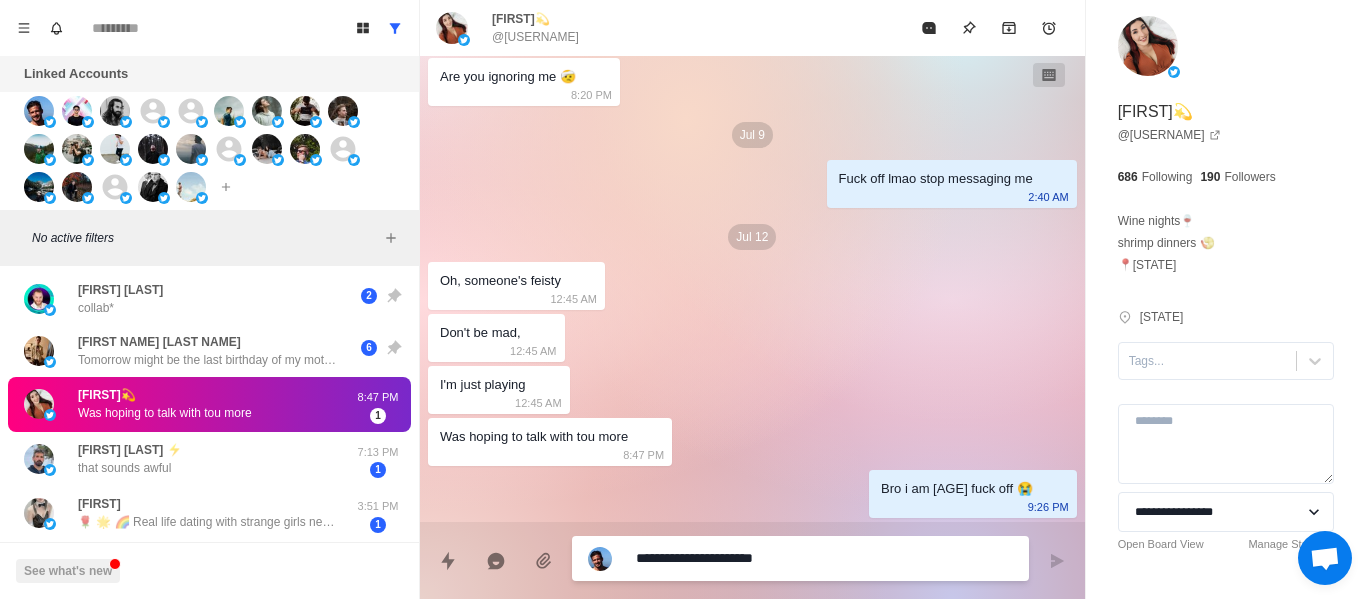 click on "**********" at bounding box center [824, 558] 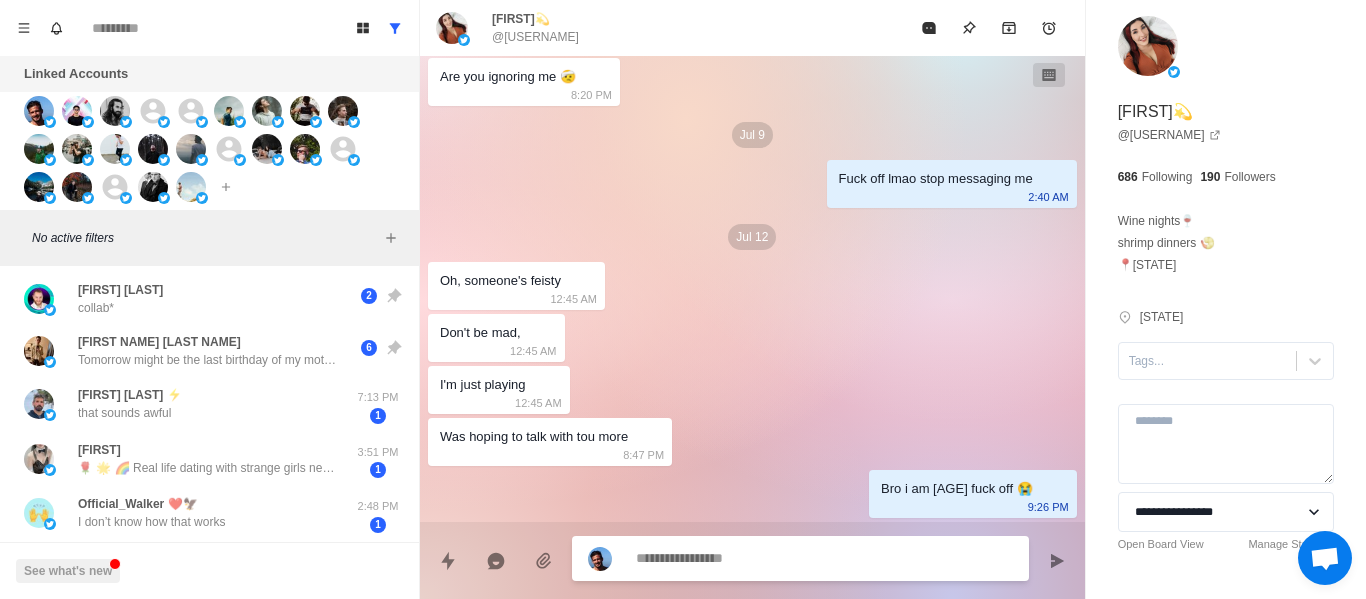 scroll, scrollTop: 476, scrollLeft: 0, axis: vertical 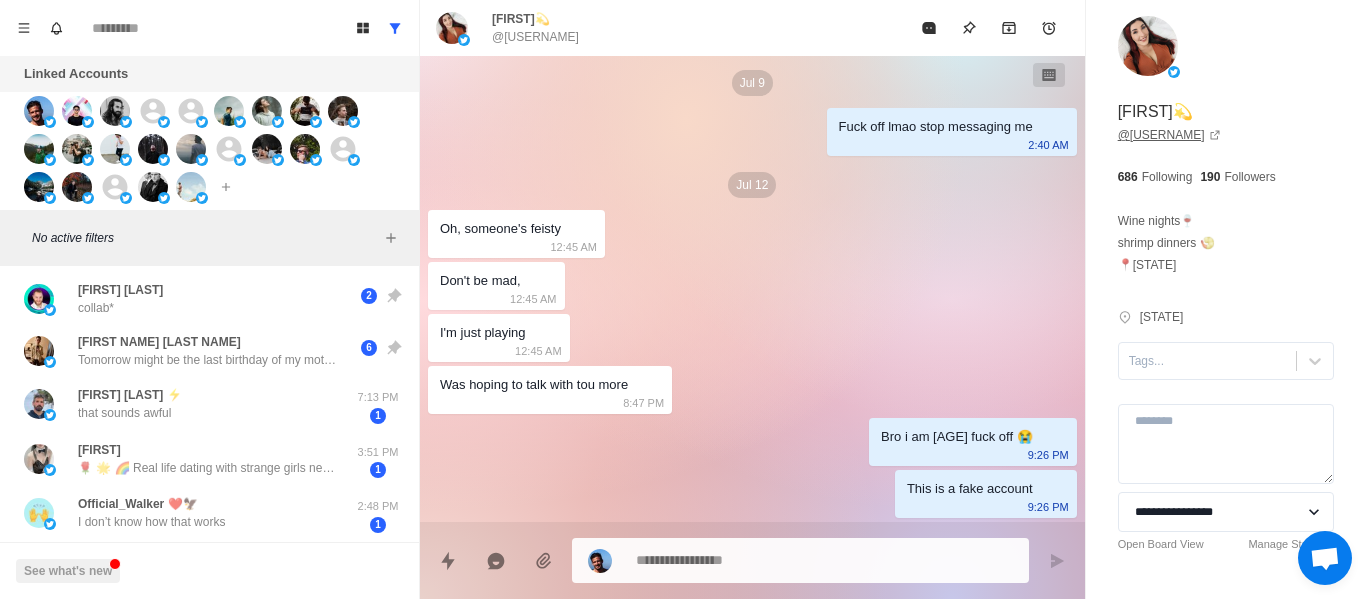 click on "@[USERNAME]" at bounding box center (1169, 135) 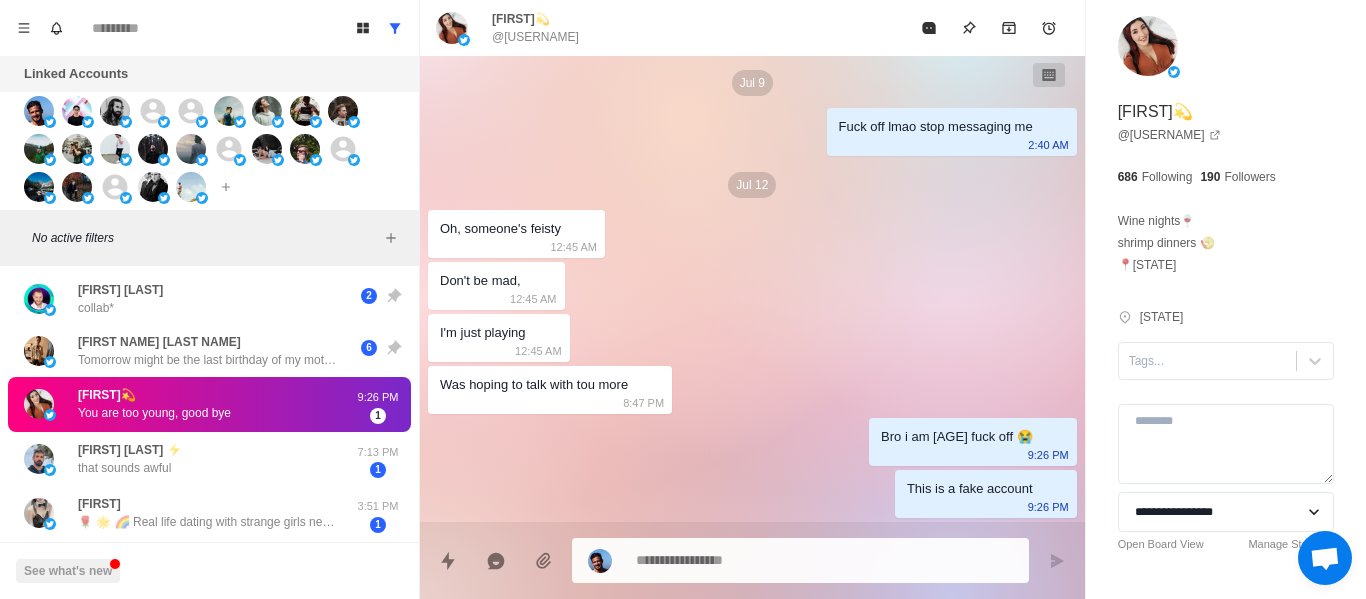 scroll, scrollTop: 528, scrollLeft: 0, axis: vertical 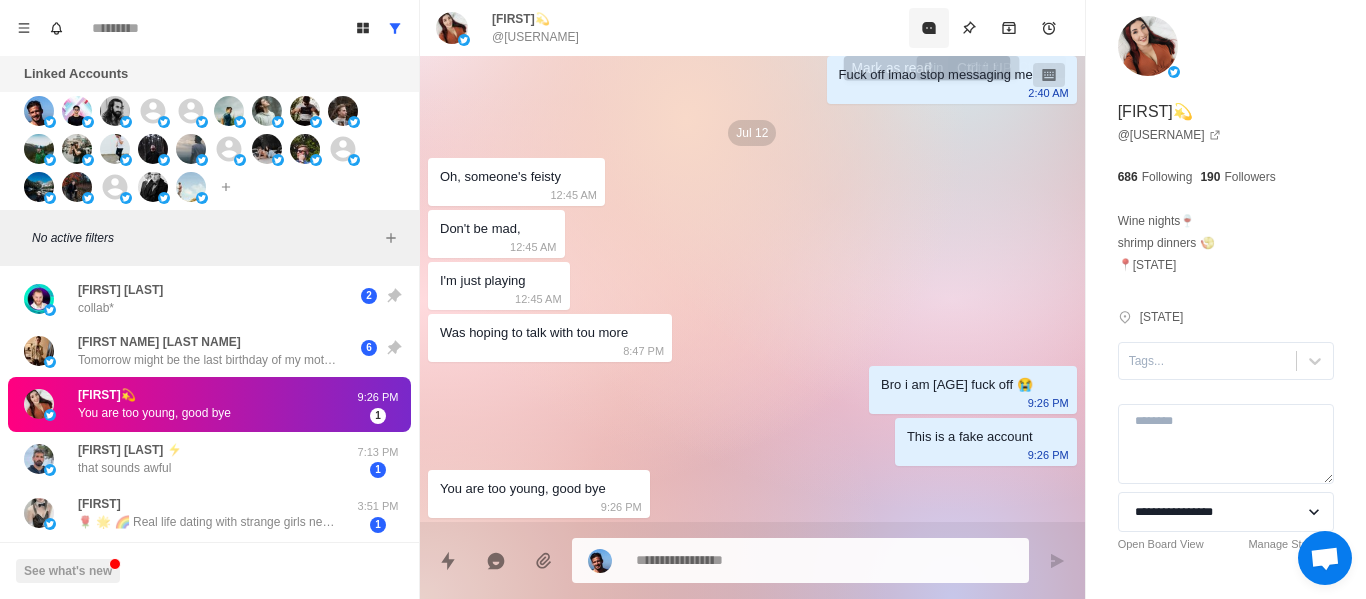 click 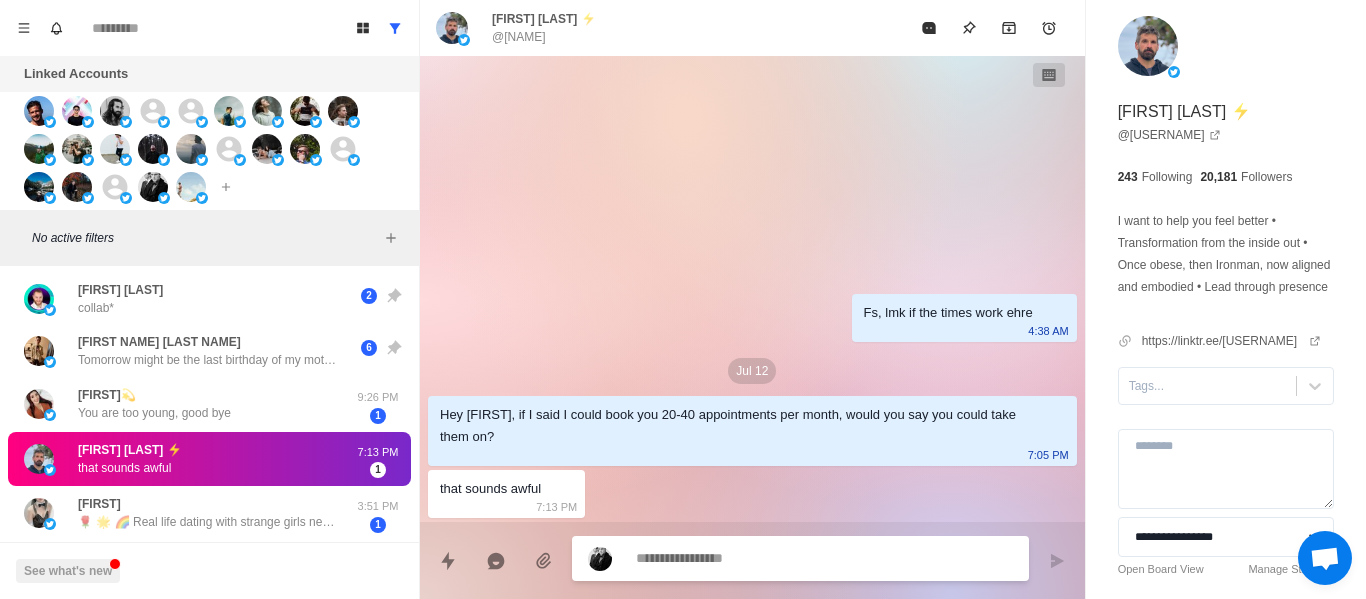 scroll, scrollTop: 0, scrollLeft: 0, axis: both 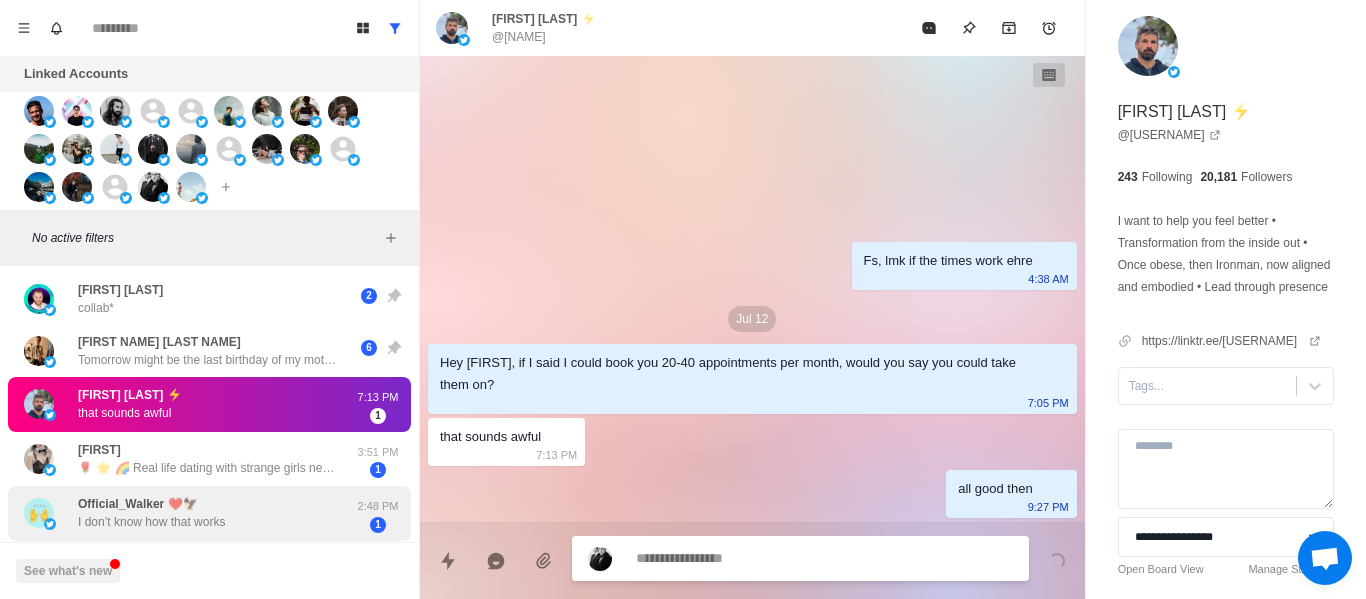 drag, startPoint x: 179, startPoint y: 484, endPoint x: 167, endPoint y: 487, distance: 12.369317 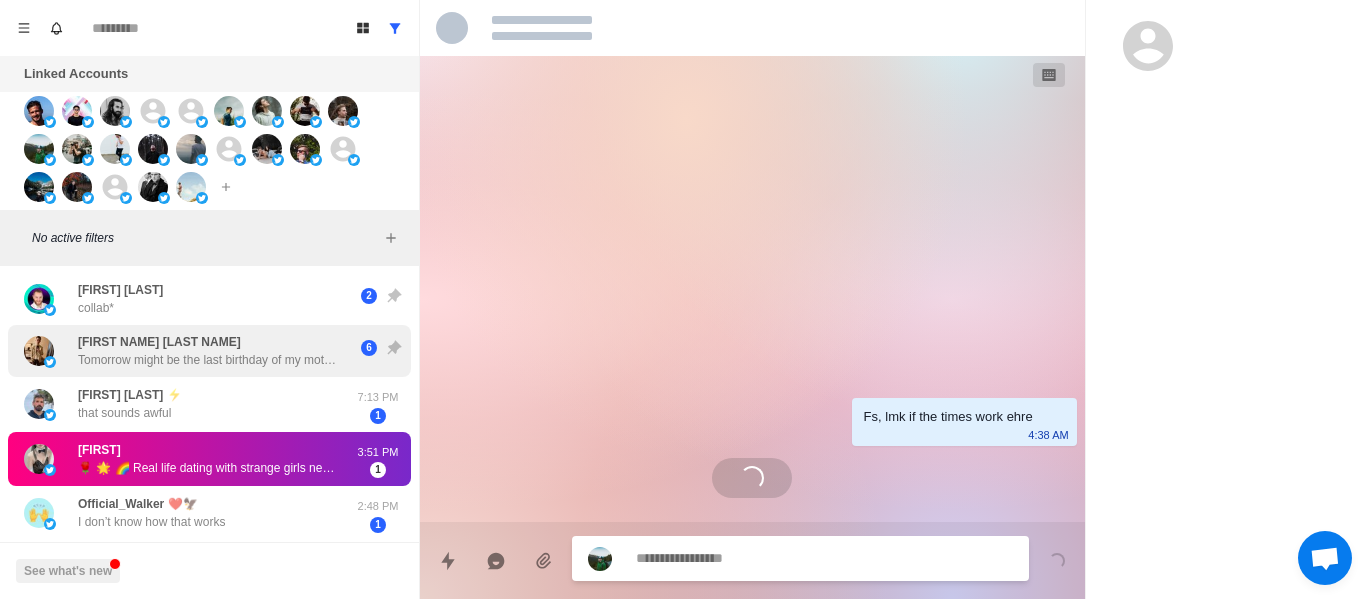 click on "[FIRST] [LAST] Hi, I booked a call for monday. Let's discuss. all that [TIME] [USERNAME] Sounds good talk later [TIME] [FIRST] | Web & Data 💎 This is my number on WP [TIME] [USERNAME] [DAY] [USERNAME] i charge $[NUMBER] per hour for dev work, but willing to do $[NUMBER] to $[NUMBER] for [NUMBER]-[NUMBER] min meetings as long as they pay upfront. u can sell it for whatever u want above that rate [DAY] [FIRST] [PHONE] [NUMBER] [FIRST] [EMAIL] [NUMBER] [FIRST] collab* [NUMBER] [FIRST] Tomorrow might be the last birthday of my mother... Things are getting very bad. I don't know how to get out of this hell... We have to appear in a bunch of court trials while having major health issues. I was hoping you'll do what you said you were gonna do... [NUMBER] [FIRST] ⚡️ that sounds awful [TIME] [FIRST] [TIME] [USERNAME] I don’t know how that works [TIME] [FIRST] cost? [TIME] [FIRST] free appointments to massage and physio? hell yeah! :D [TIME]" at bounding box center [209, 504] 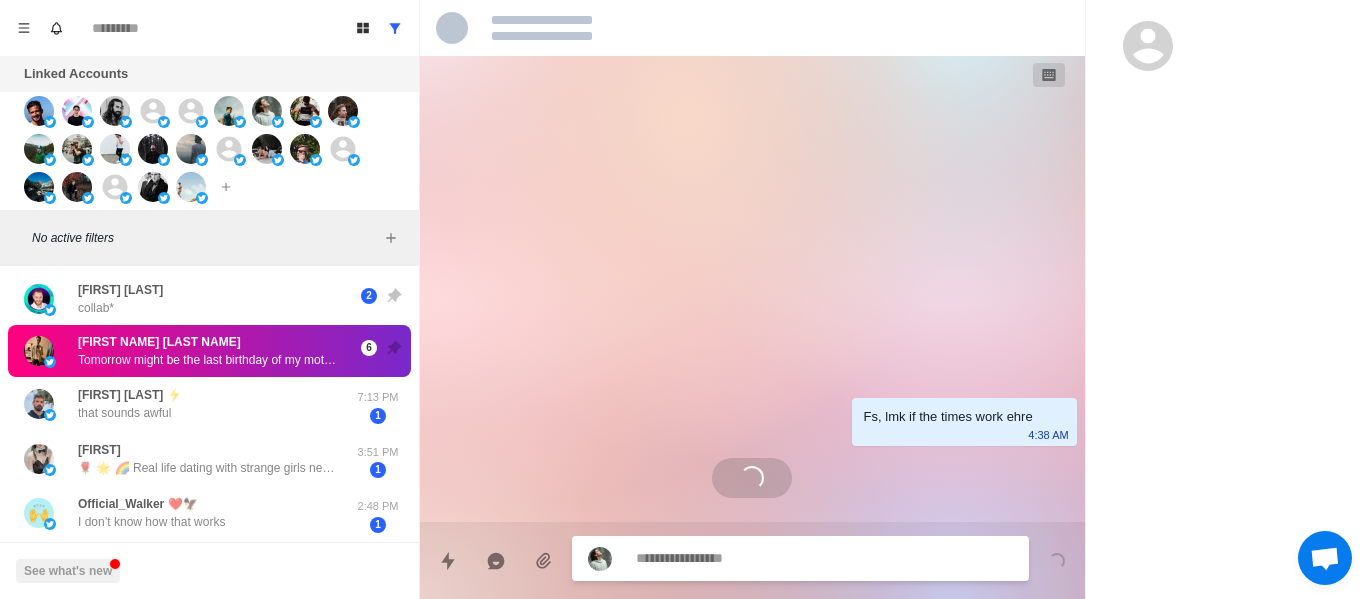 click on "[FIRST] [LAST] Tomorrow might be the last birthday of my mother... Things are getting very bad. I don't know how to get out of this hell... We have to appear in a bunch of court trials while having major health issues. I was hoping you'll do what you said you were gonna do... 6" at bounding box center [209, 351] 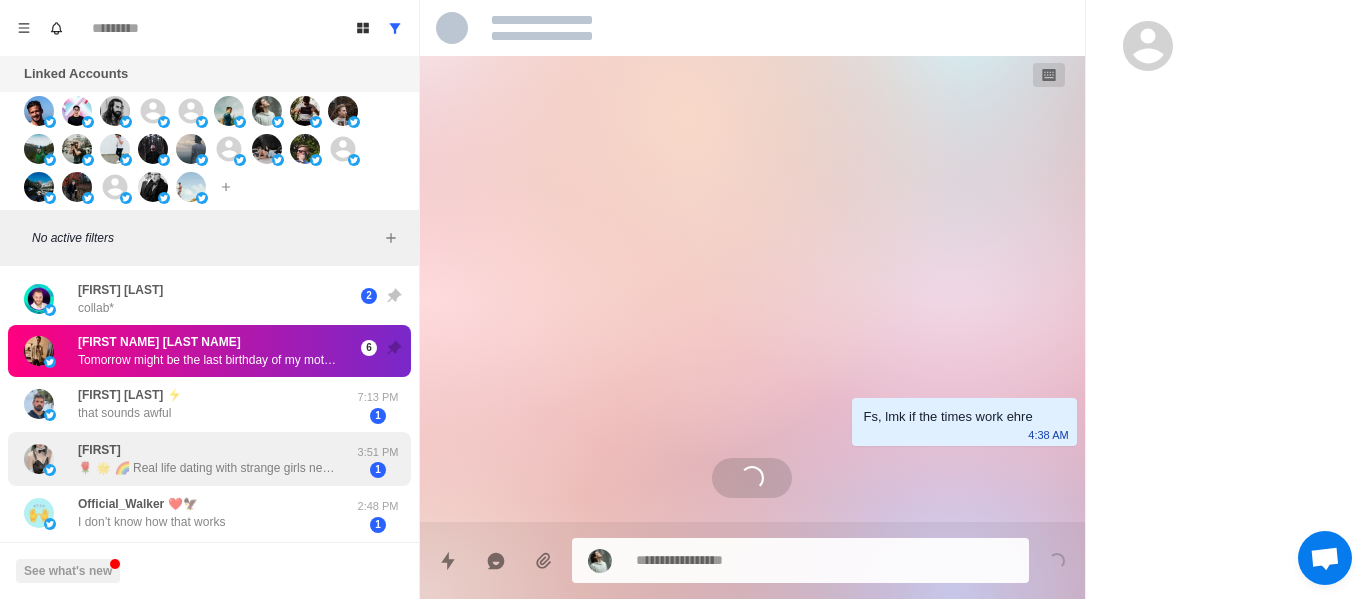 scroll, scrollTop: 4875, scrollLeft: 0, axis: vertical 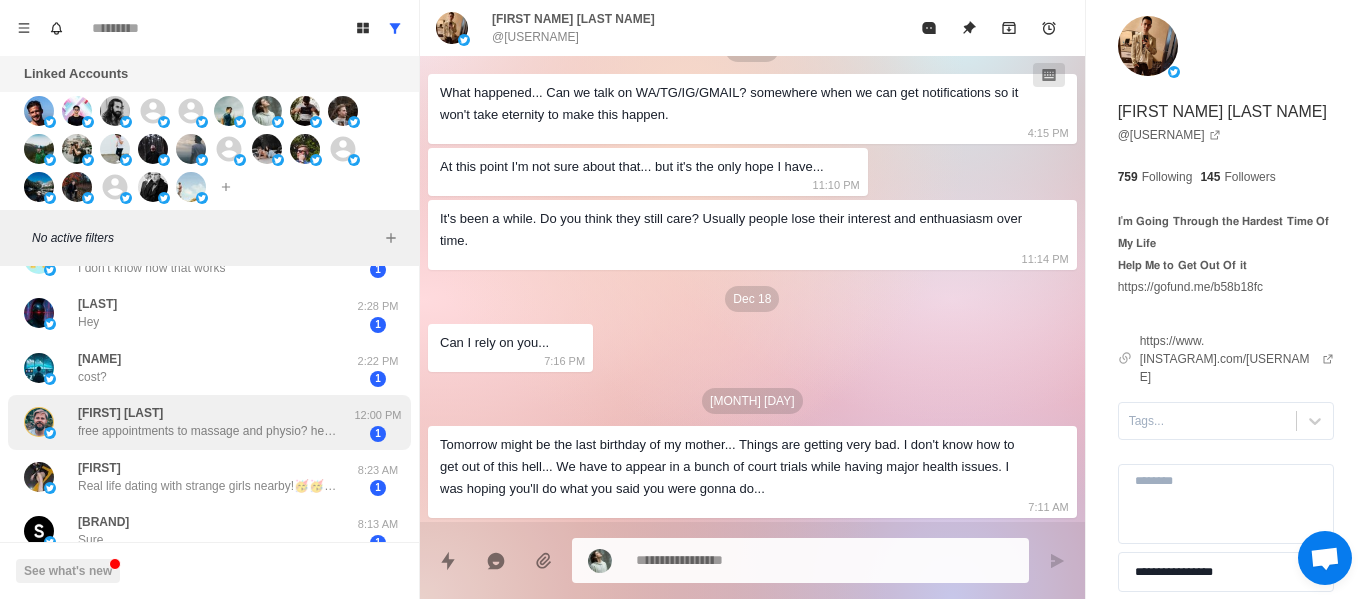click on "free appointments to massage and physio? hell yeah! :D" at bounding box center (208, 431) 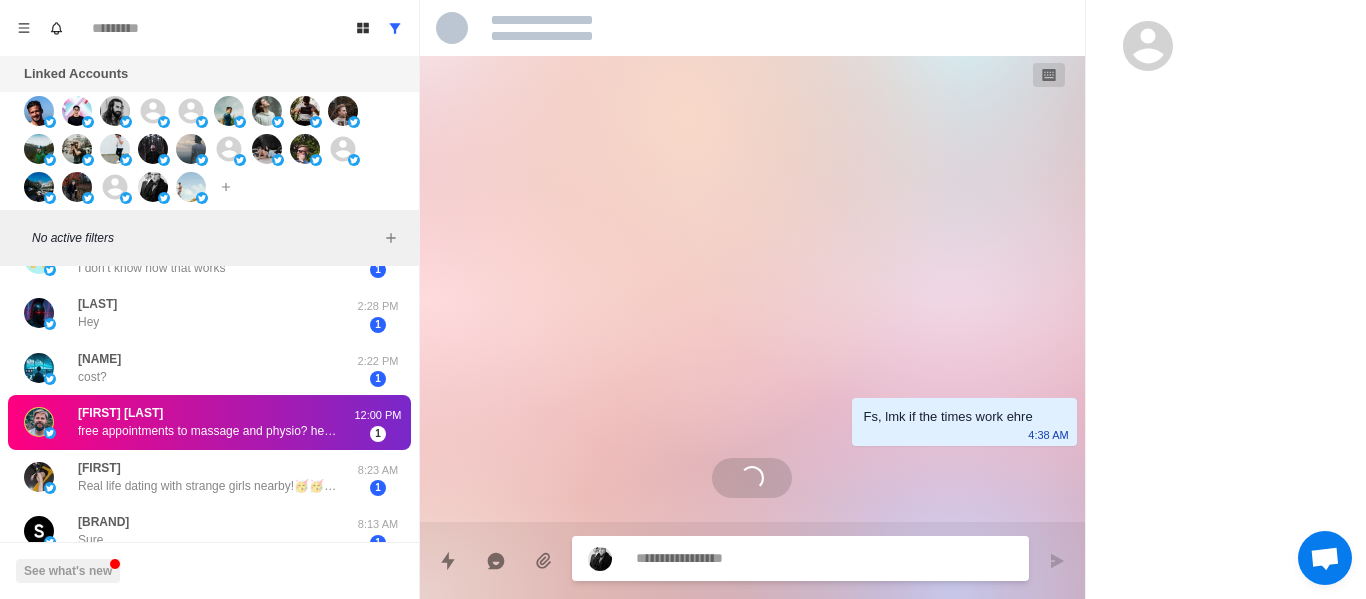 scroll, scrollTop: 0, scrollLeft: 0, axis: both 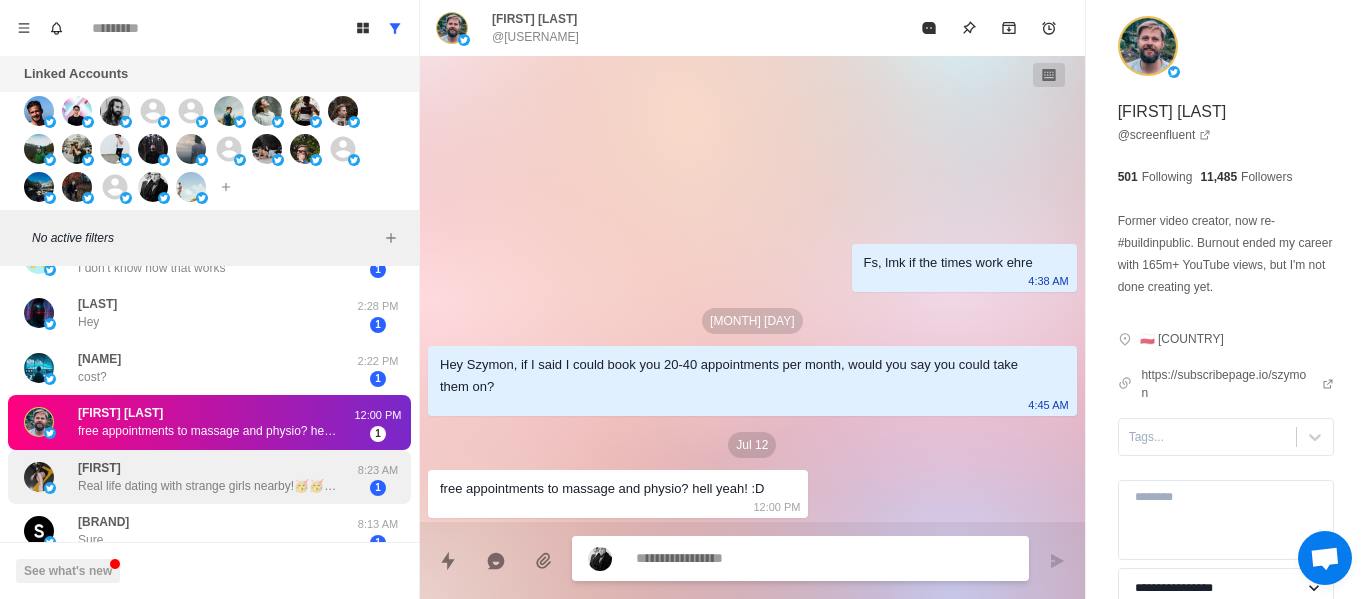 click on "Gwen Real life dating with strange girls nearby!🥳🥳
🔞Various styles,🔞sexy and hot.
💕https://t.co/Ky1gclx04P💕
Fill in the invitation code💖c4ucvg💖
Unlock private one-on-one nude chat for free! 🚀 🍀 🌈 🪐 🍂" at bounding box center [208, 477] 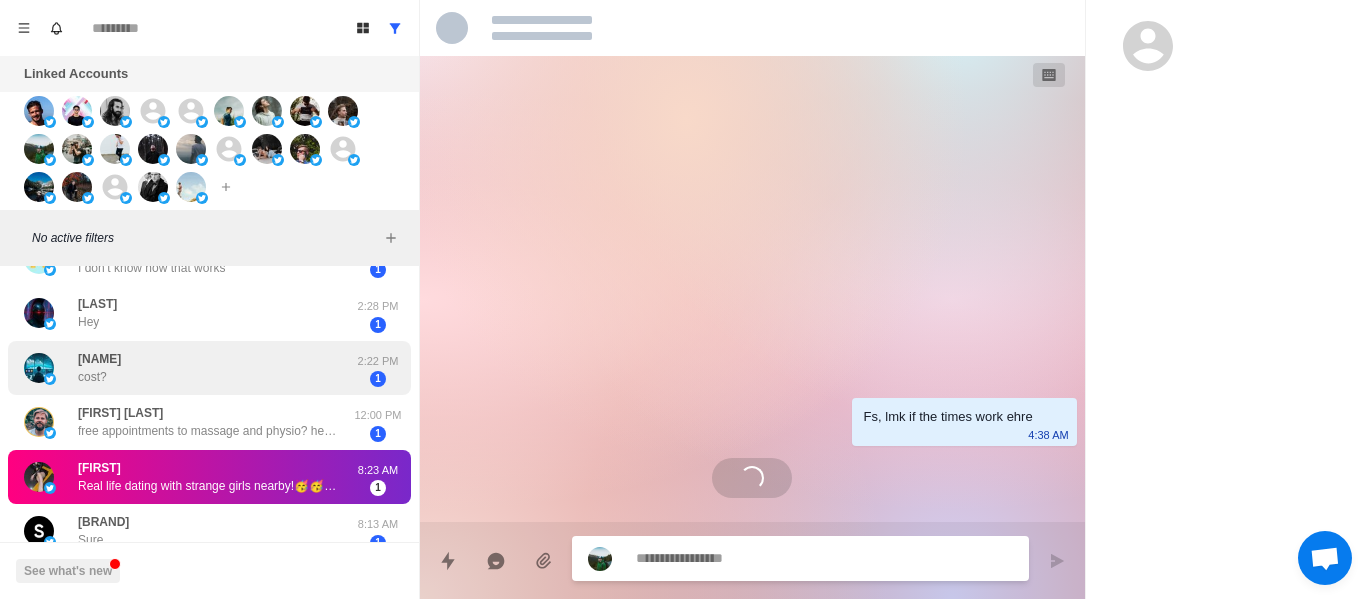 click on "[FIRST] [LAST] cost? 2:22 PM 1" at bounding box center [209, 368] 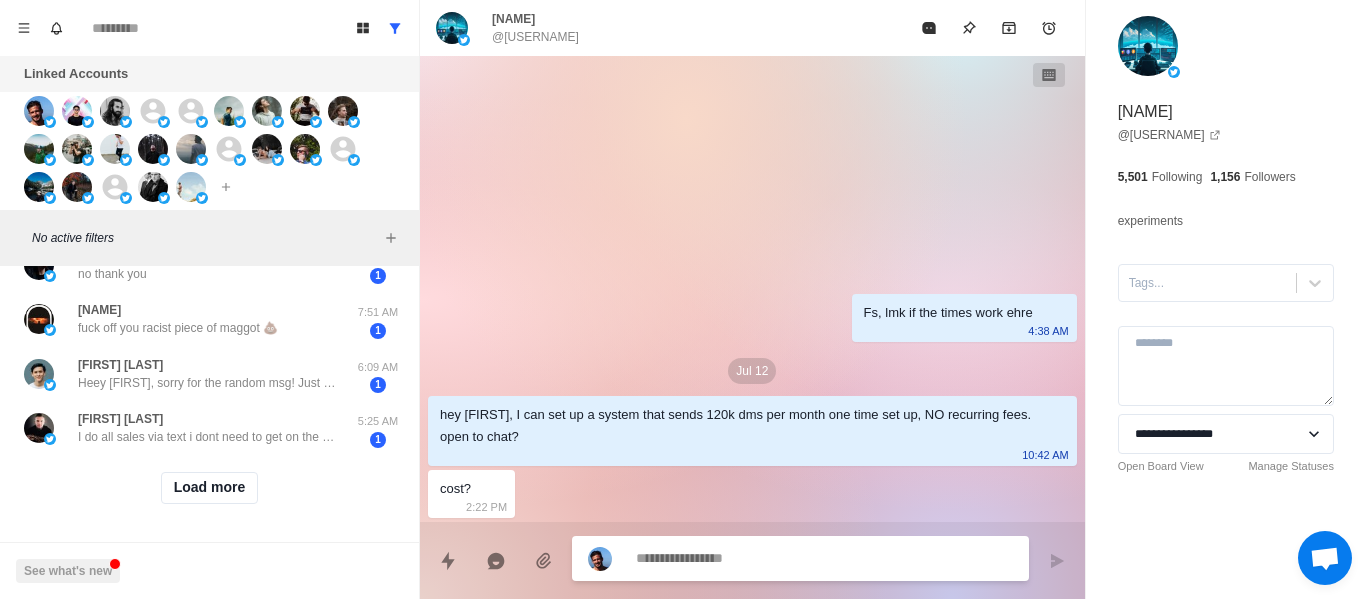 scroll, scrollTop: 923, scrollLeft: 0, axis: vertical 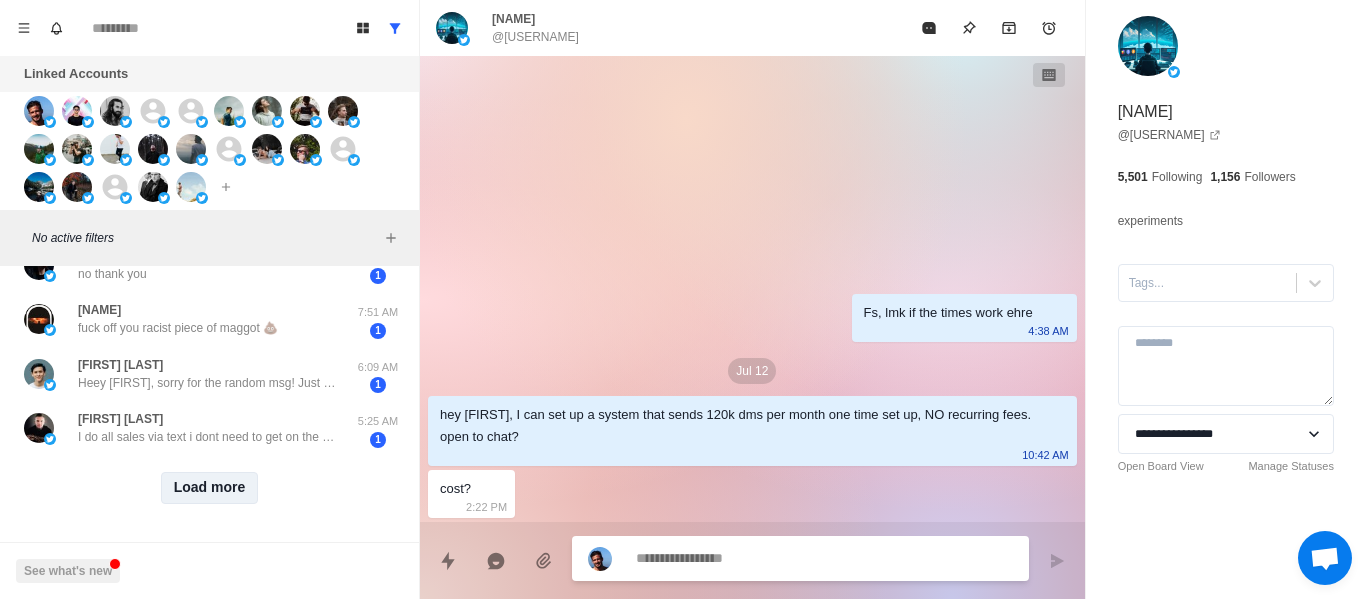 click on "Load more" at bounding box center [209, 488] 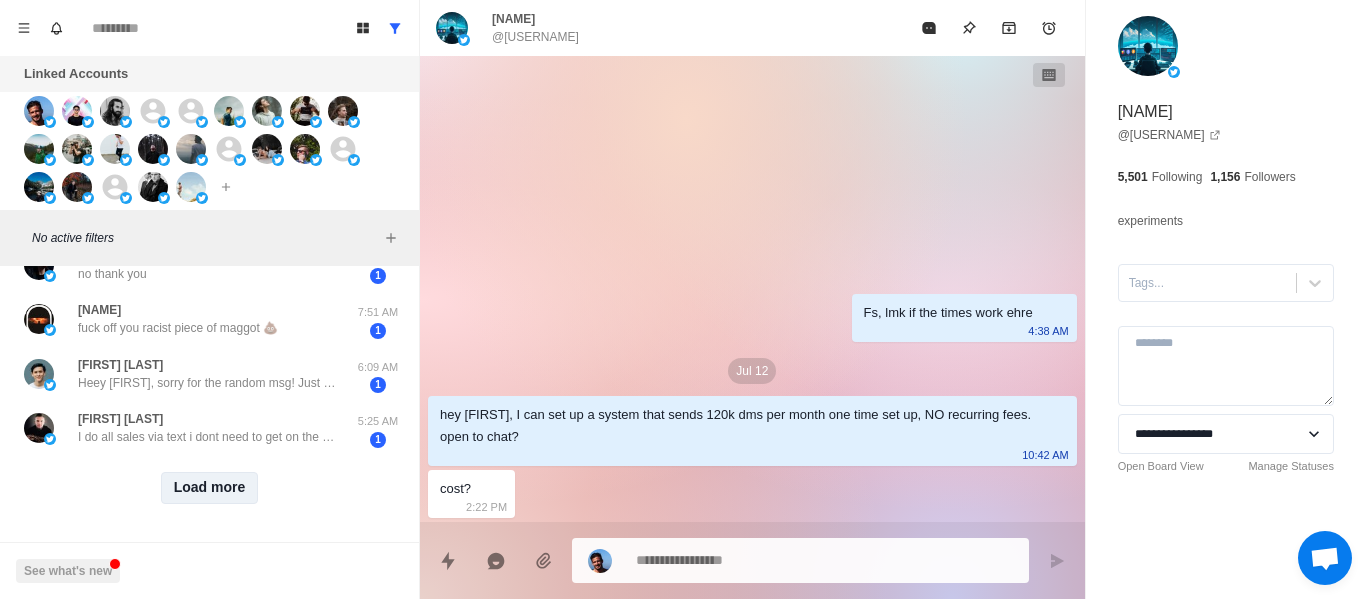 click on "Load more" at bounding box center (210, 488) 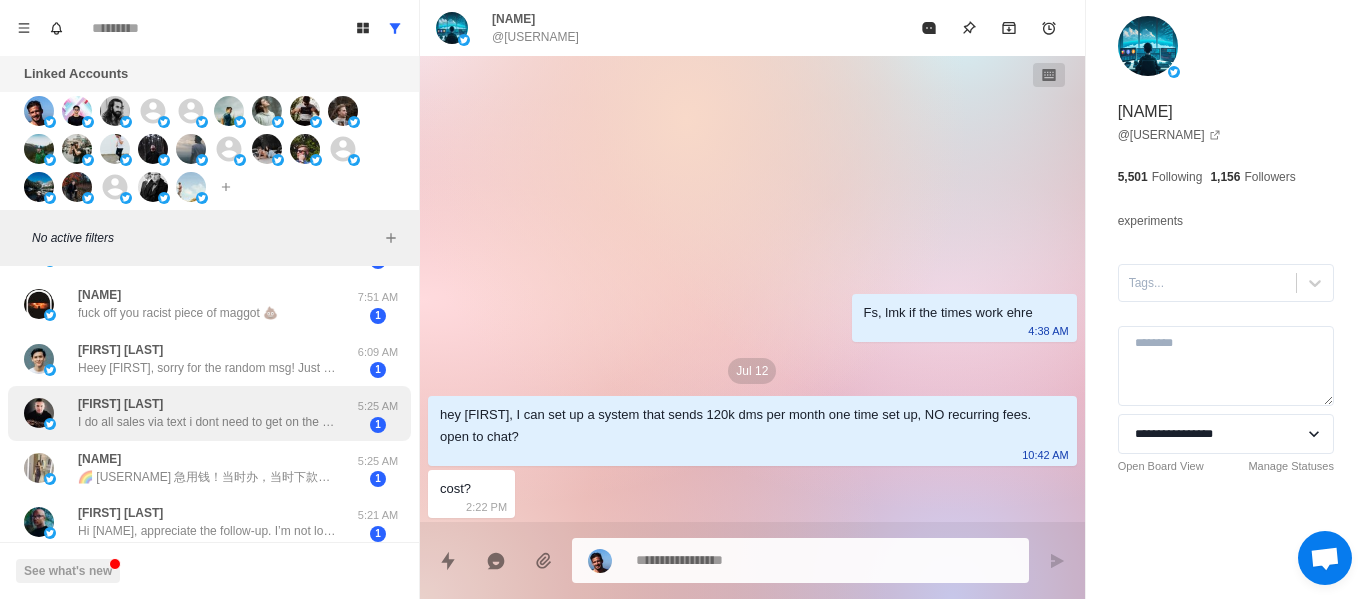 click on "I do all sales via text i dont need to get on the phone. I make 1.2M/year im good with that." at bounding box center [208, 422] 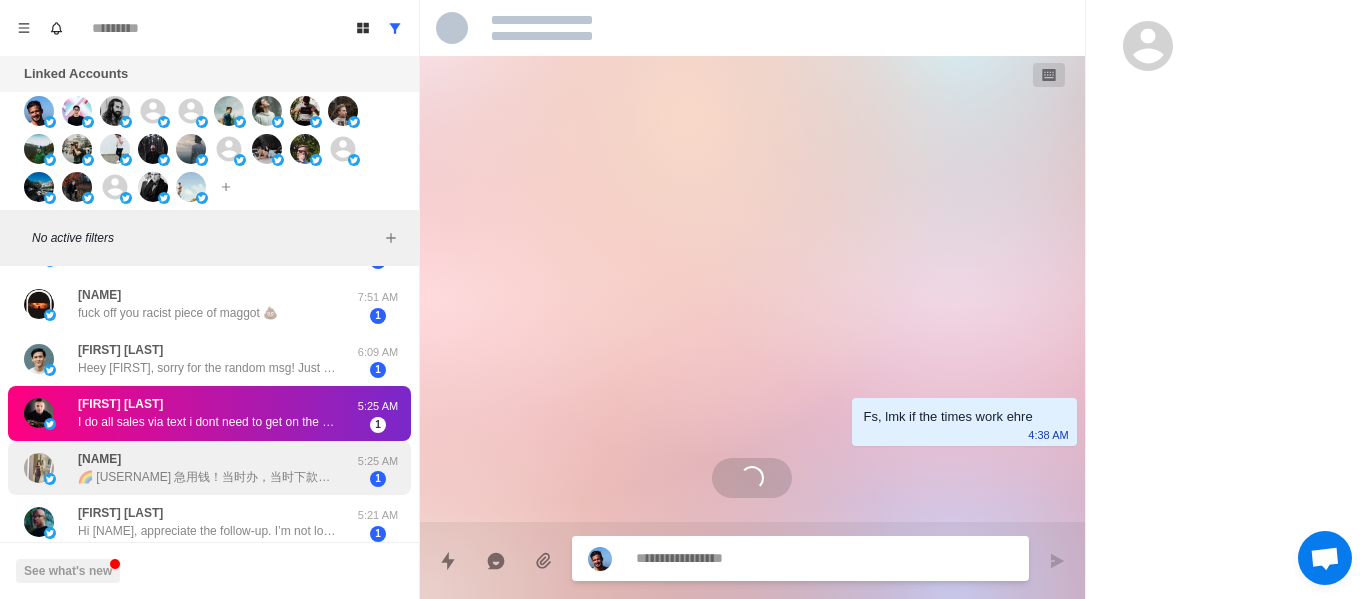 click on "[NAME] _[NAME] 急用钱！当时办，当时下款，包下，不需要前期费用，每人额度5000到20w，🍂人人有额度，https://t.co/uAnIUPbC2S 点击链接下载注册 邀请码6627 下款后，你会感谢我的，年利率7厘。黑花白都可，七月份最后一波渠道。🔥" at bounding box center [188, 468] 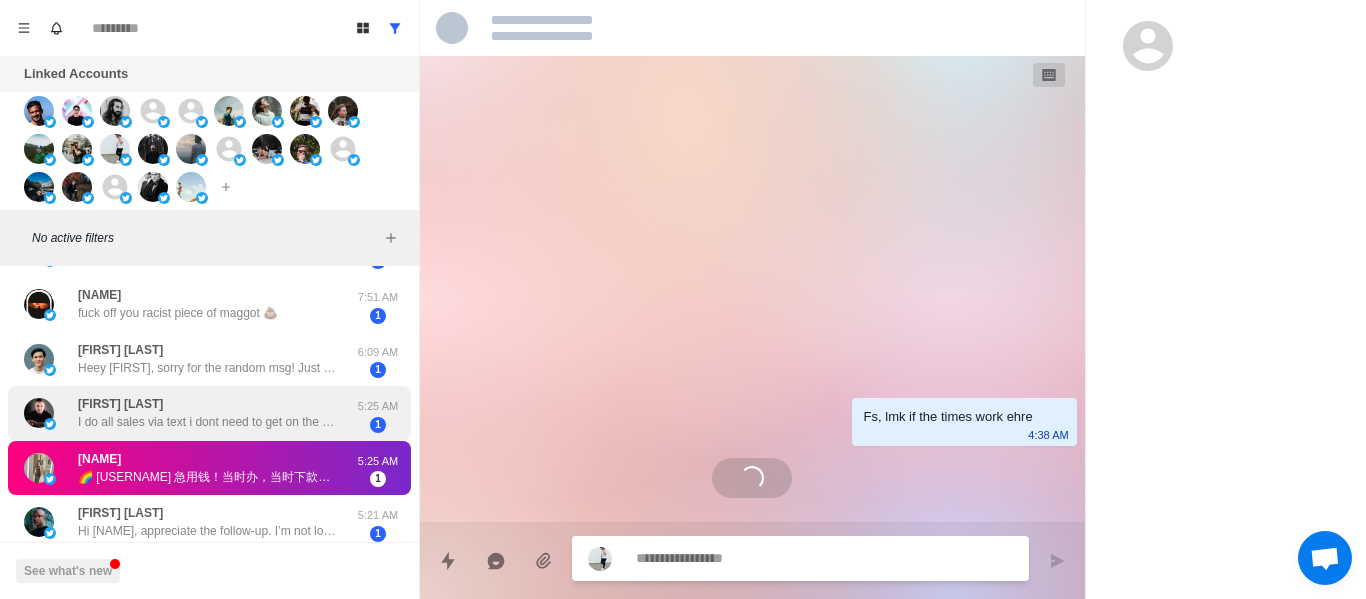 click on "[FIRST] [LAST]" at bounding box center (120, 404) 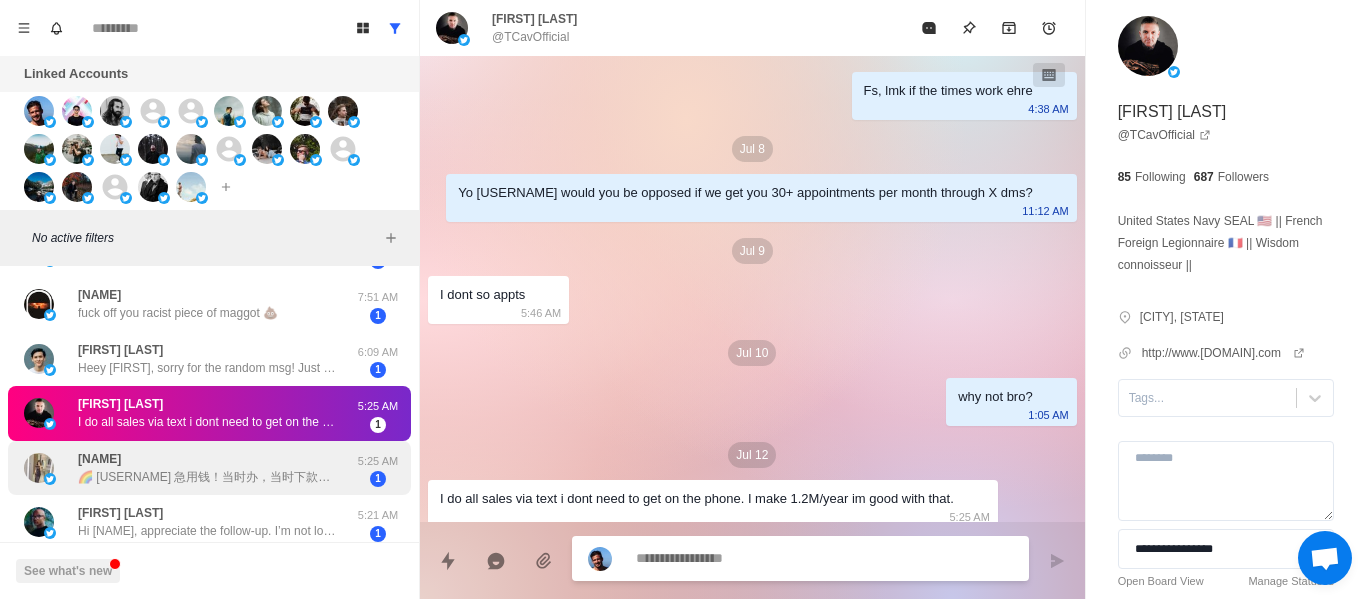 scroll, scrollTop: 10, scrollLeft: 0, axis: vertical 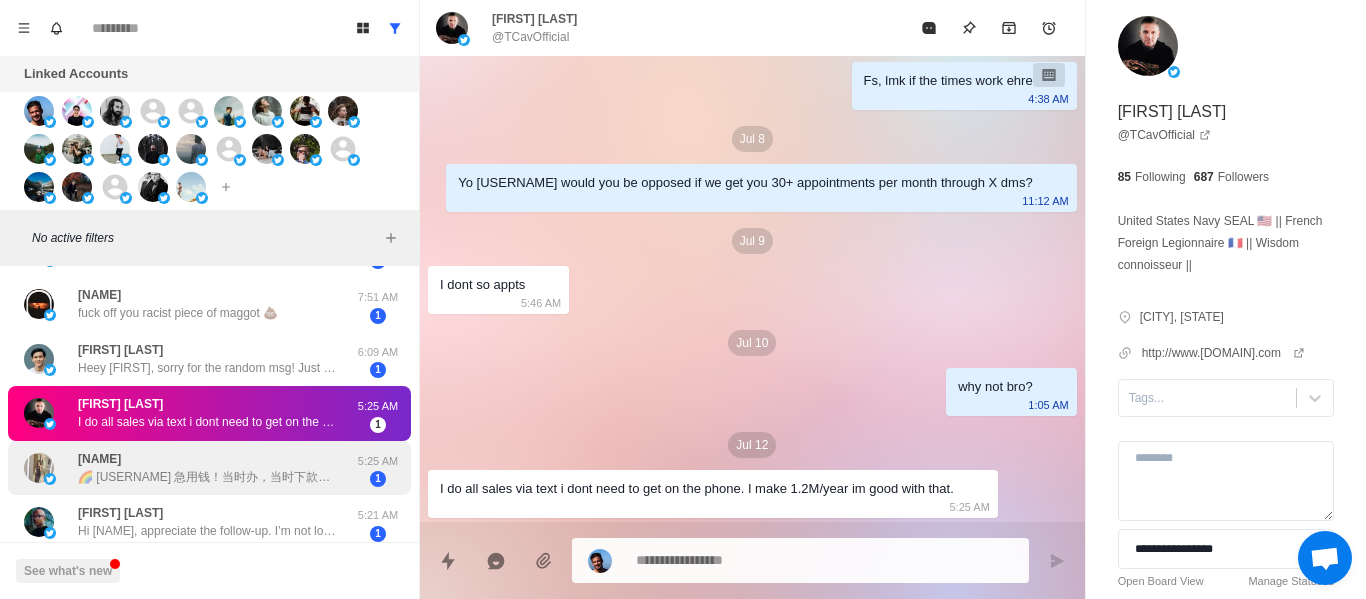 click on "🌈 [USERNAME] 急用钱！当时办，当时下款，包下，不需要前期费用，每人额度[NUMBER]到[NUMBER]w，🍂人人有额度，[URL] 点击链接下载注册 邀请码[NUMBER] 下款后，你会感谢我的，年利率[NUMBER]厘。黑花白都可，七月份最后一波渠道。🔥" at bounding box center (208, 477) 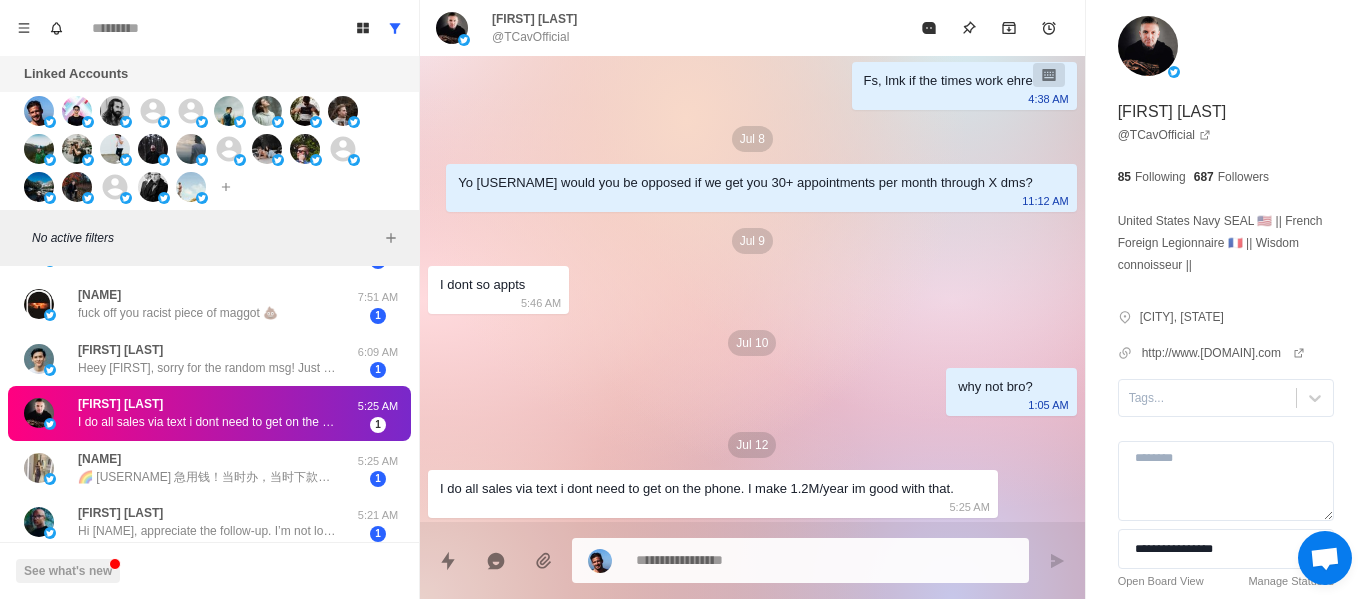 scroll, scrollTop: 0, scrollLeft: 0, axis: both 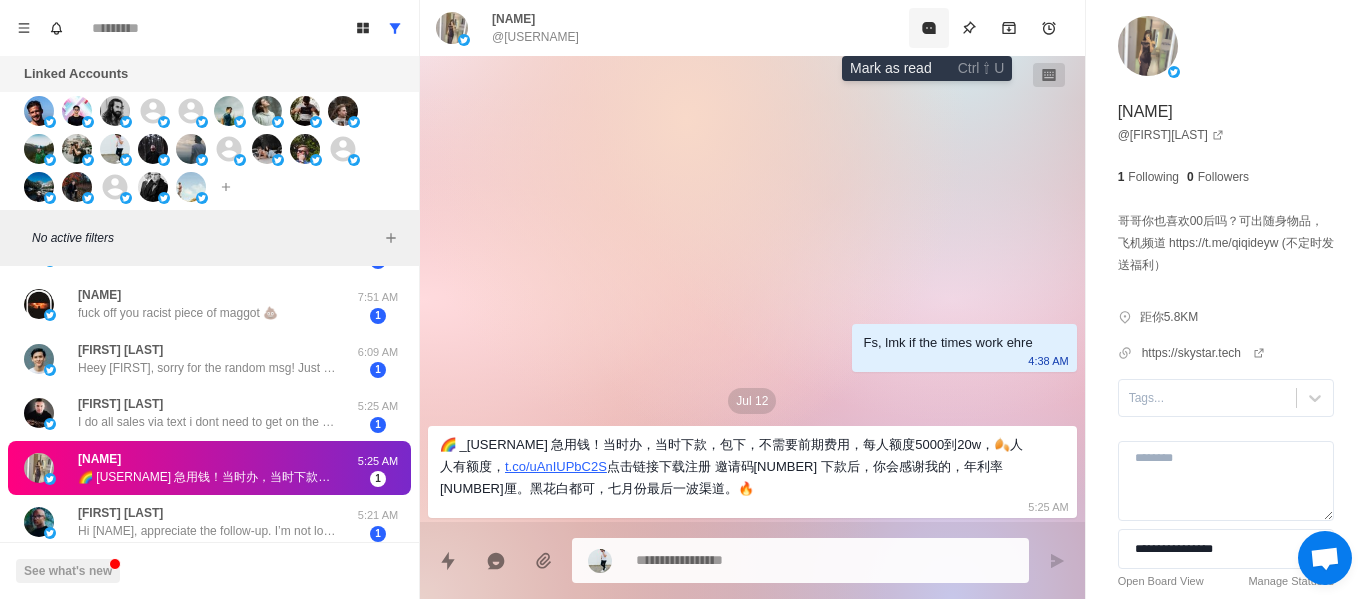 click at bounding box center [929, 28] 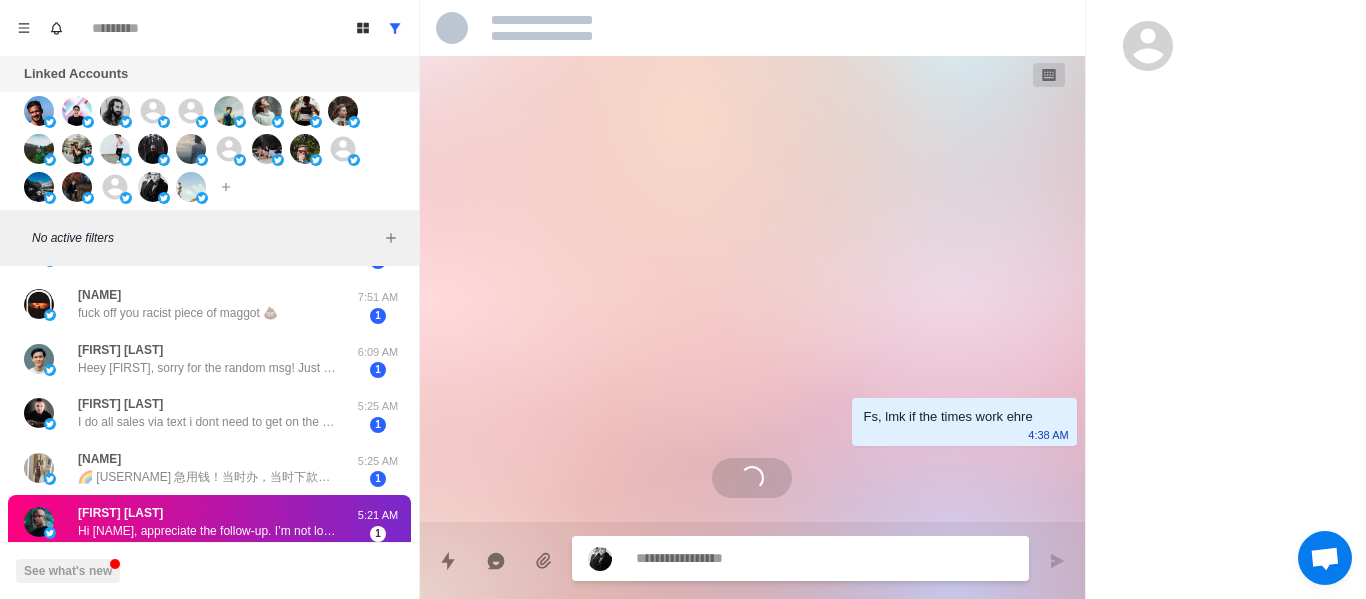 scroll, scrollTop: 102, scrollLeft: 0, axis: vertical 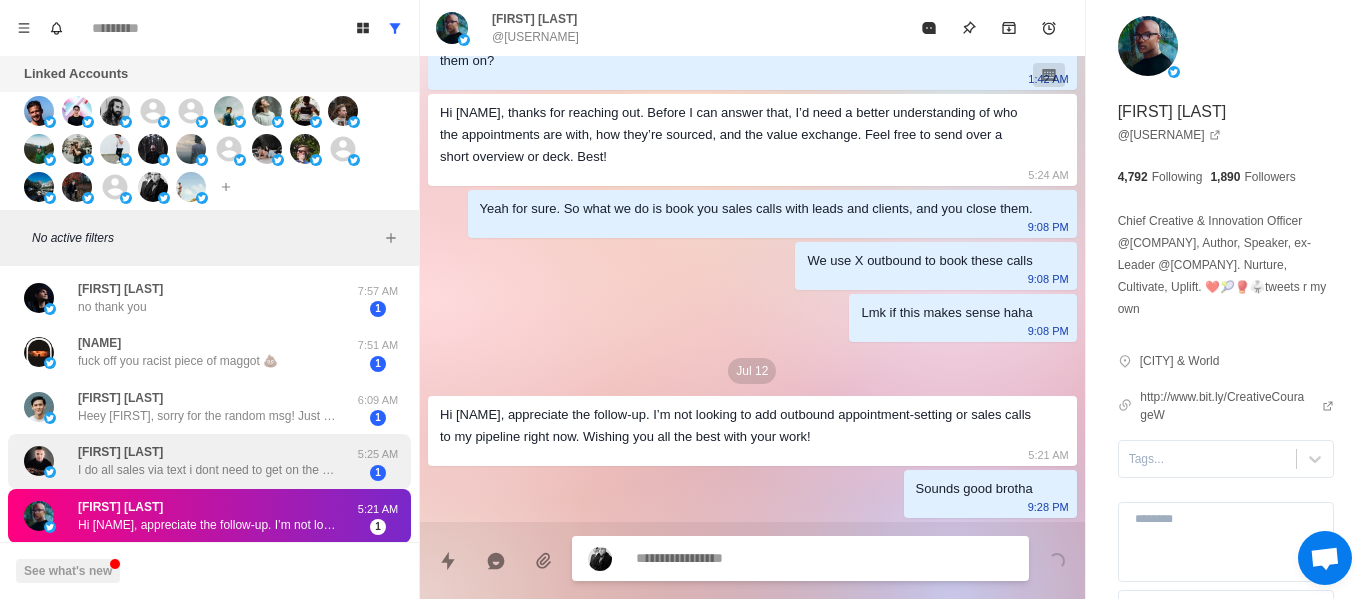 click on "[FIRST] [LAST]" at bounding box center (120, 452) 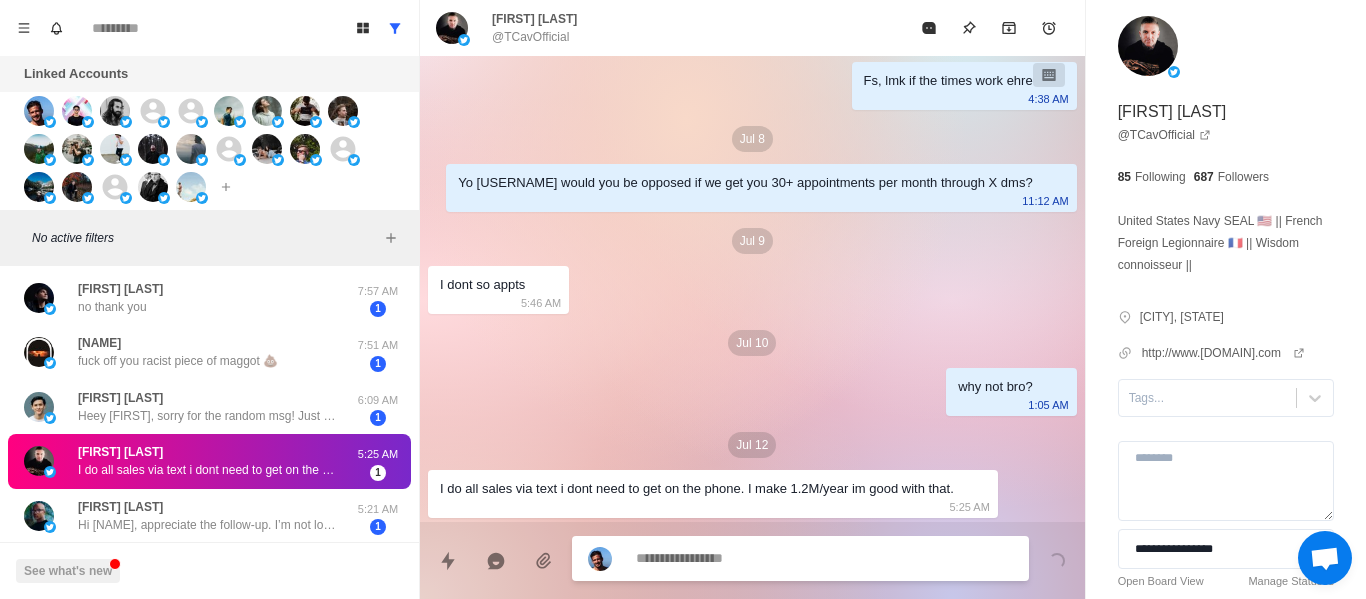 scroll, scrollTop: 10, scrollLeft: 0, axis: vertical 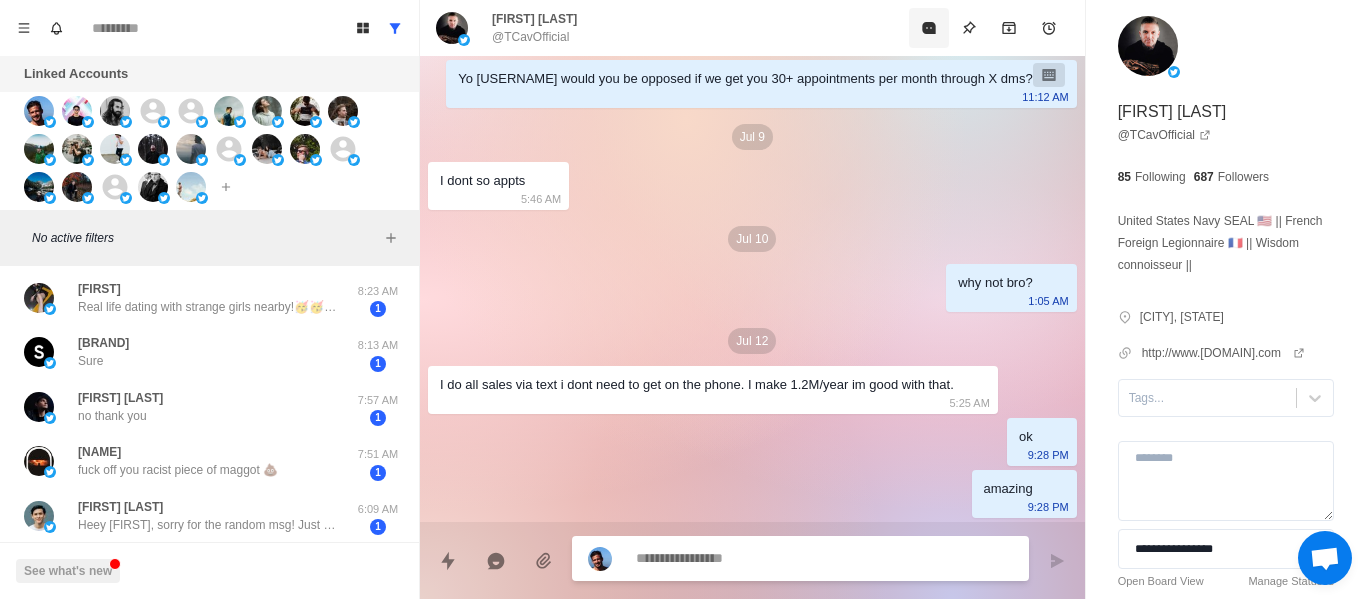 click 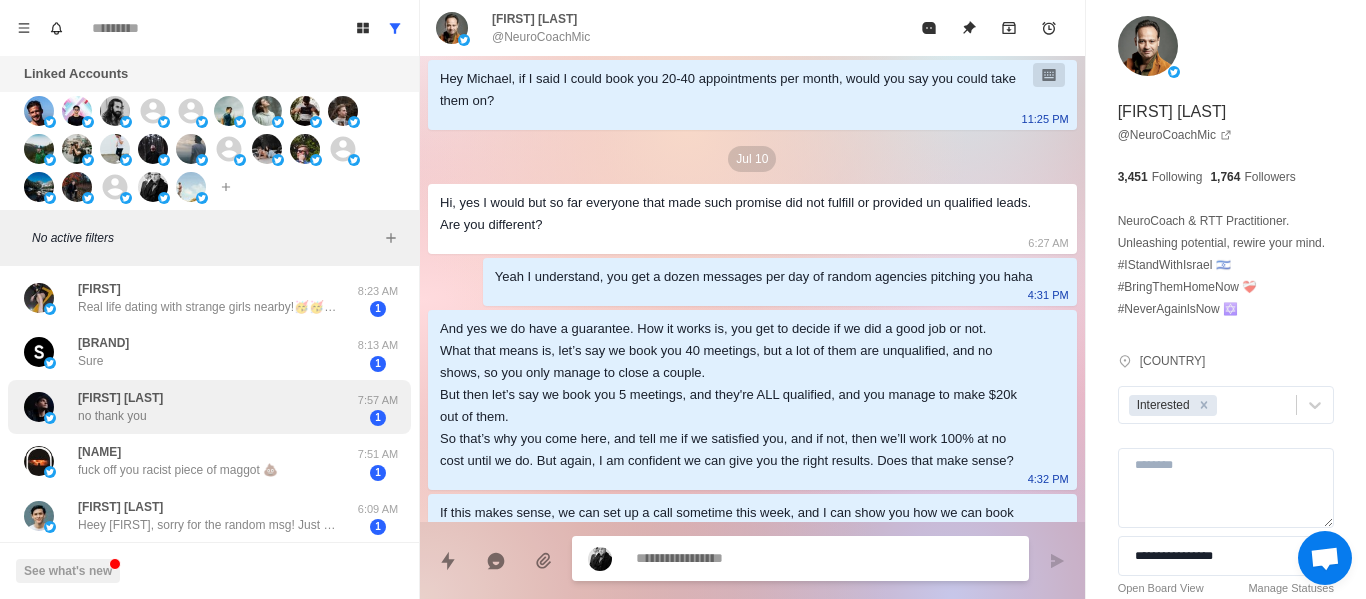 scroll, scrollTop: 154, scrollLeft: 0, axis: vertical 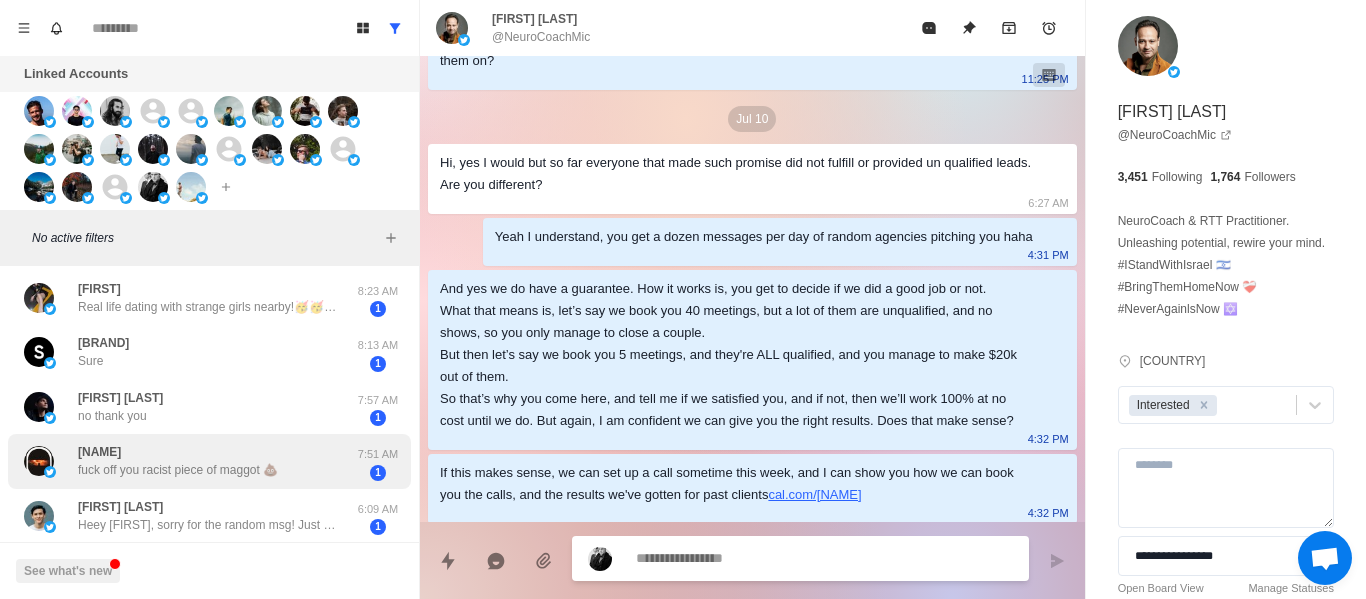 drag, startPoint x: 160, startPoint y: 435, endPoint x: 252, endPoint y: 456, distance: 94.36631 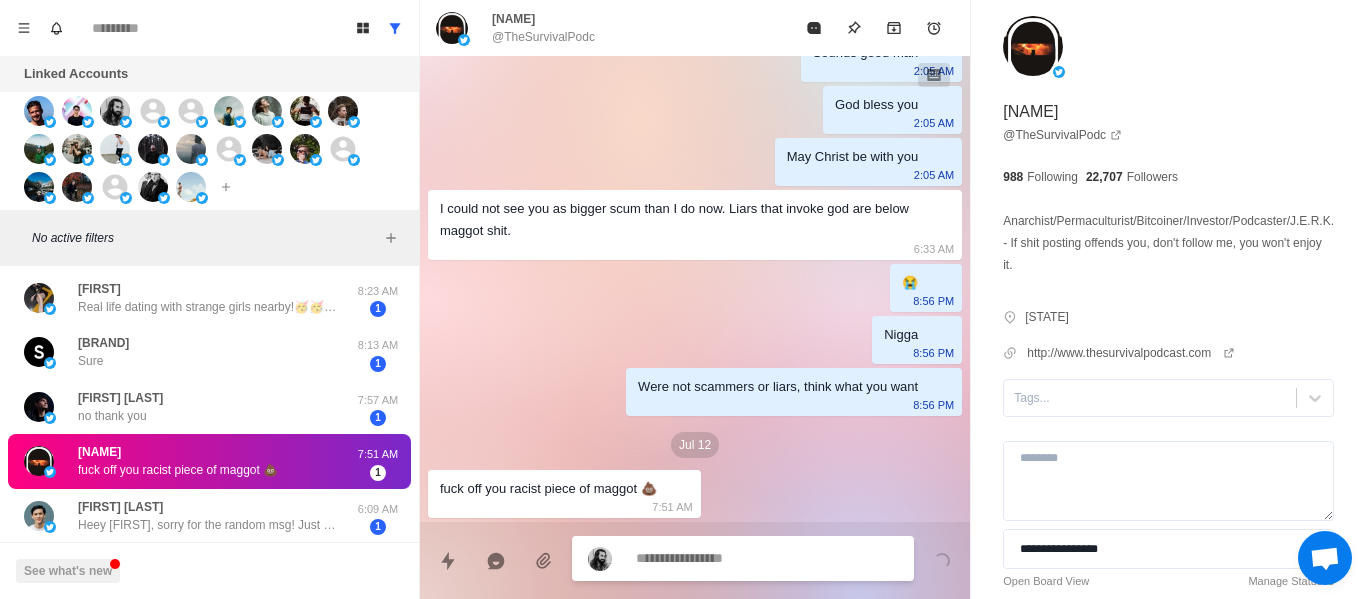 scroll, scrollTop: 1322, scrollLeft: 0, axis: vertical 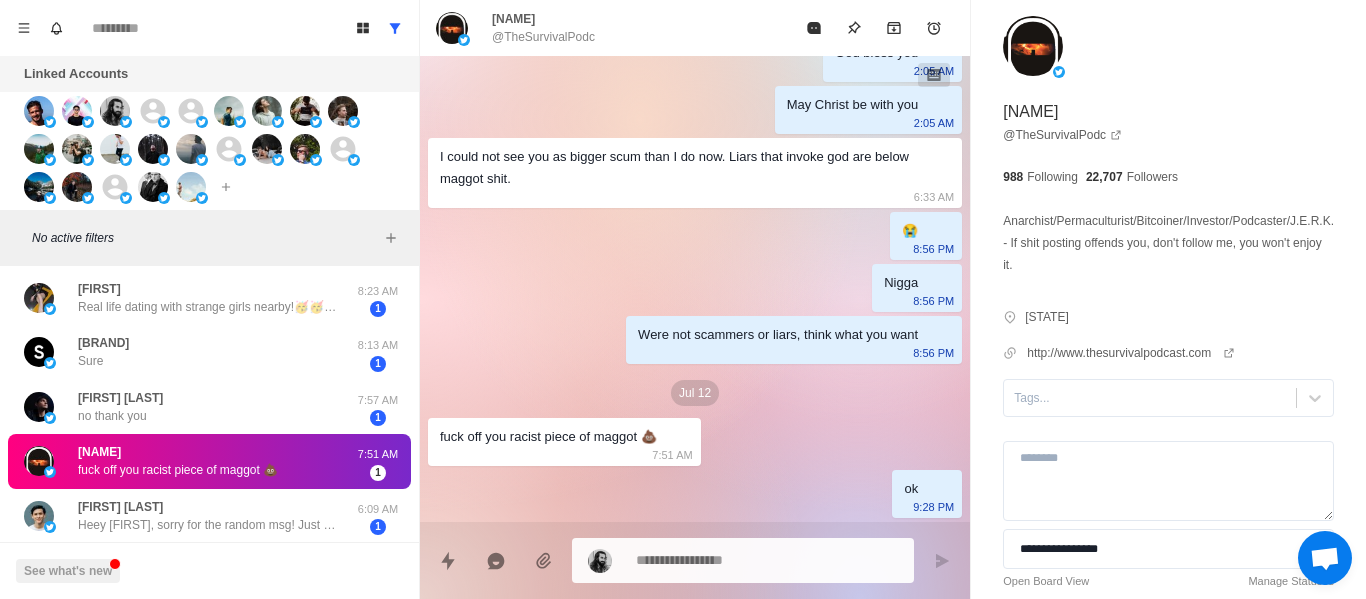click on "**********" at bounding box center (1168, 339) 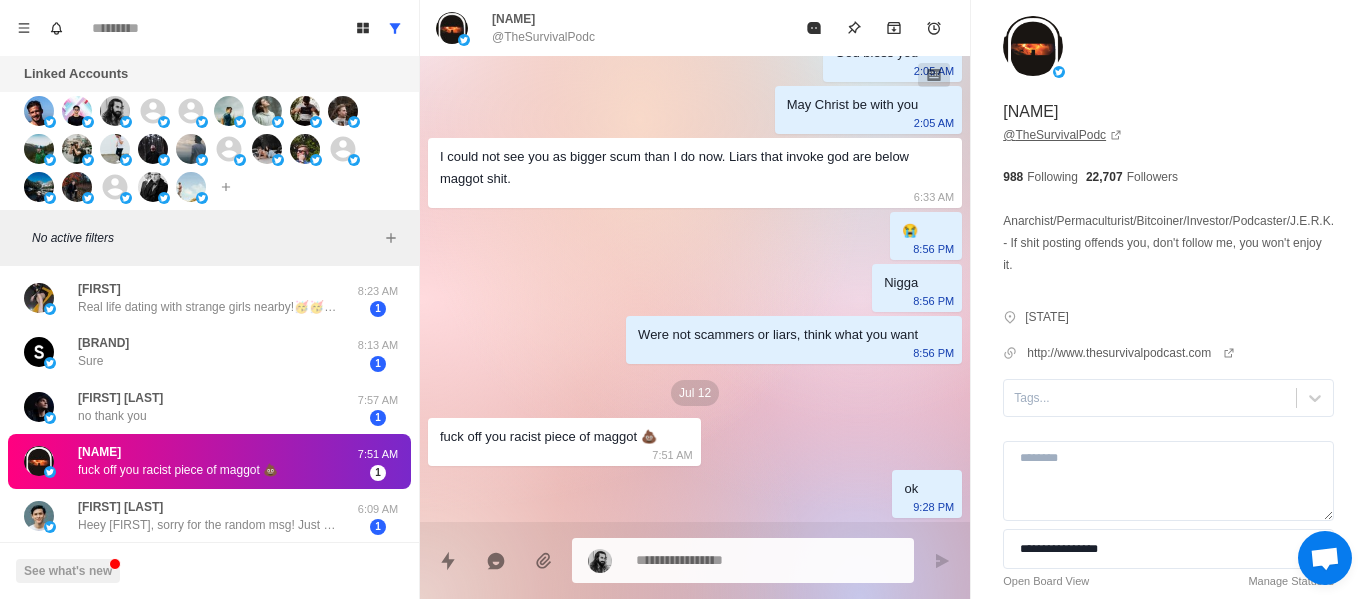click on "@TheSurvivalPodc" at bounding box center [1062, 135] 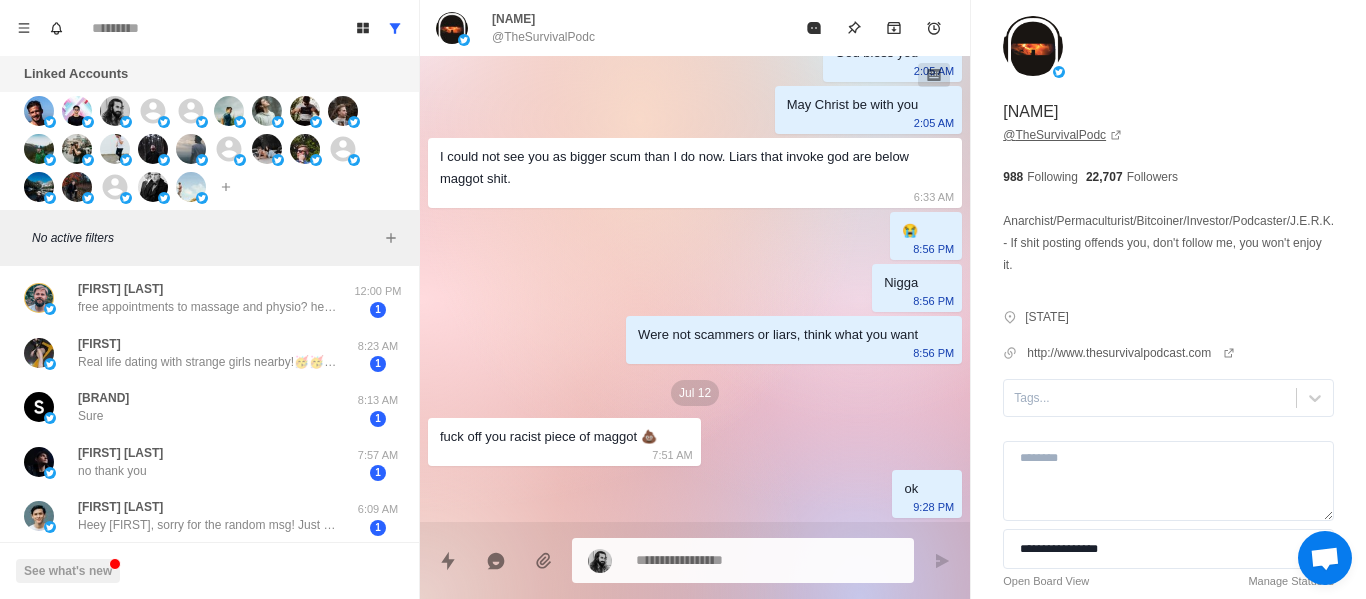 scroll, scrollTop: 726, scrollLeft: 0, axis: vertical 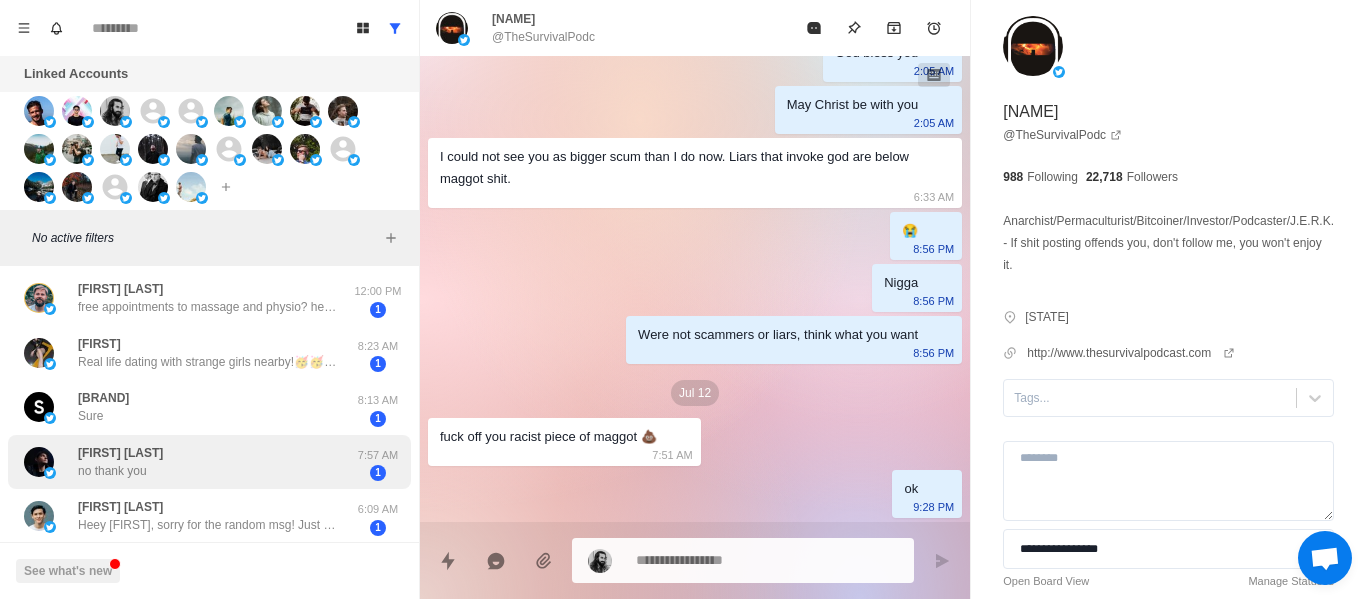 drag, startPoint x: 231, startPoint y: 404, endPoint x: 240, endPoint y: 448, distance: 44.911022 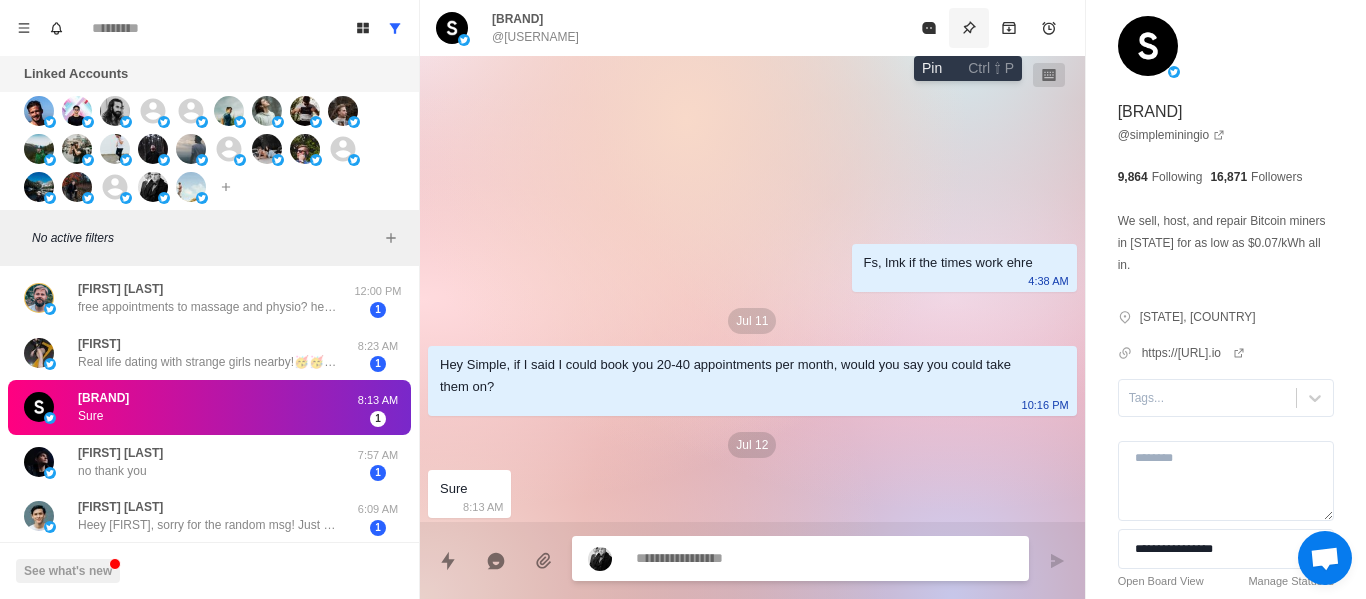 click 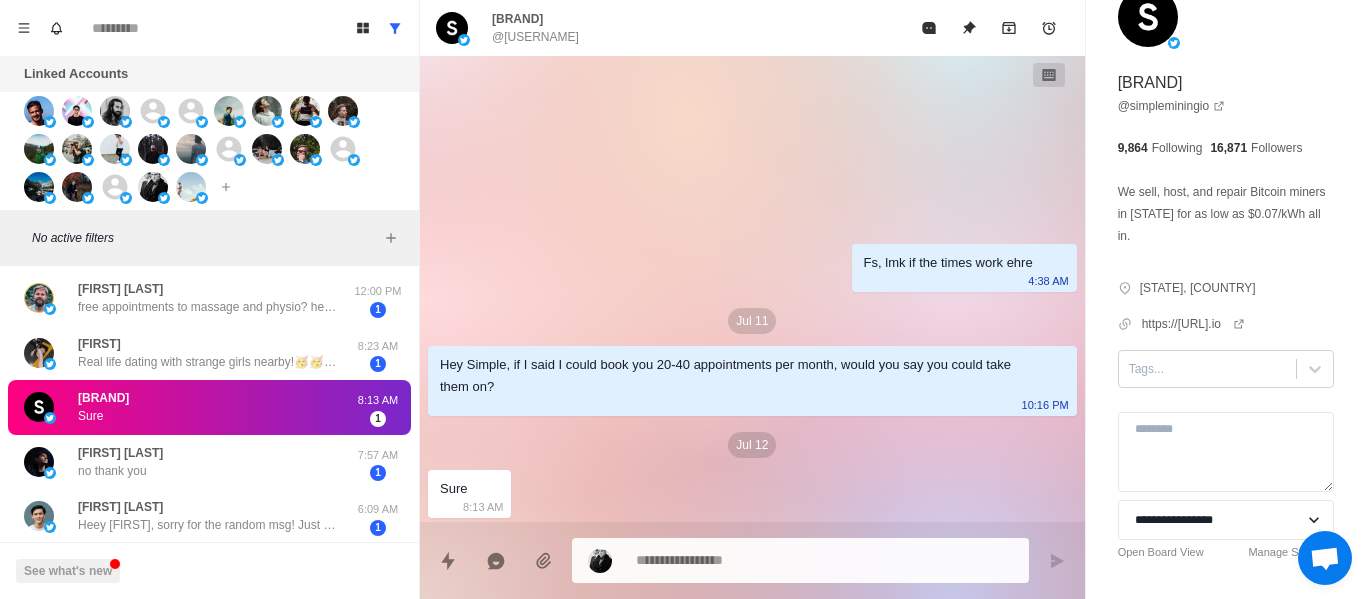 scroll, scrollTop: 79, scrollLeft: 0, axis: vertical 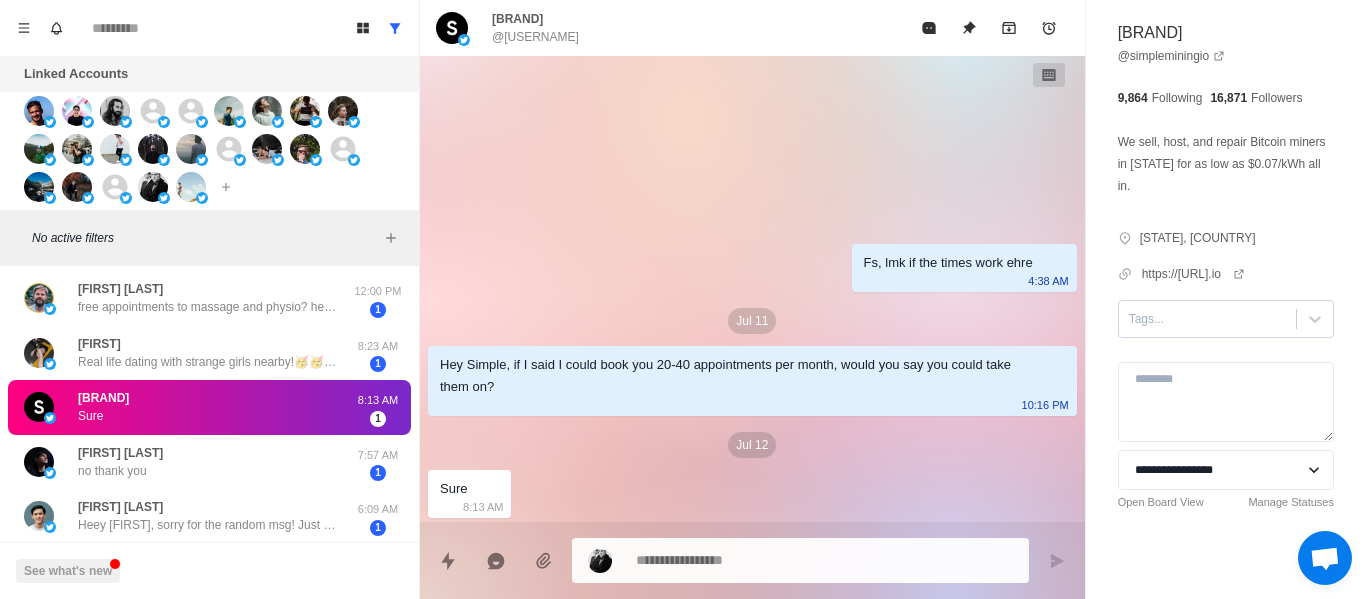 drag, startPoint x: 1136, startPoint y: 278, endPoint x: 1141, endPoint y: 300, distance: 22.561028 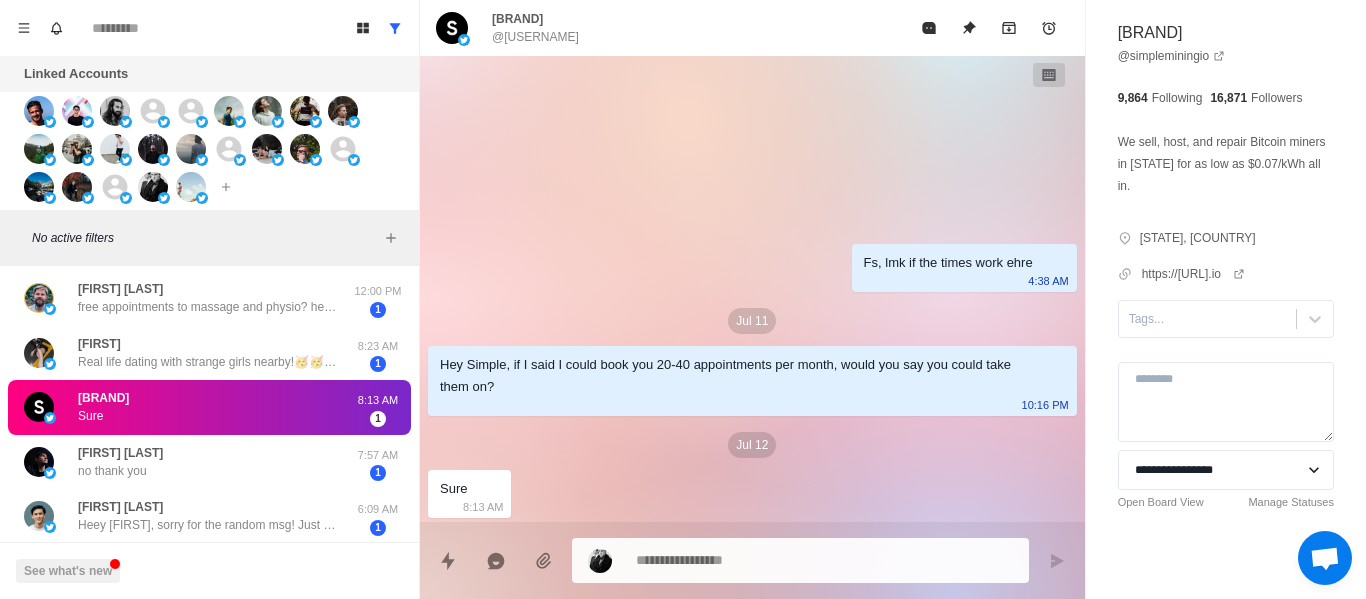 click on "Tags..." at bounding box center [1207, 319] 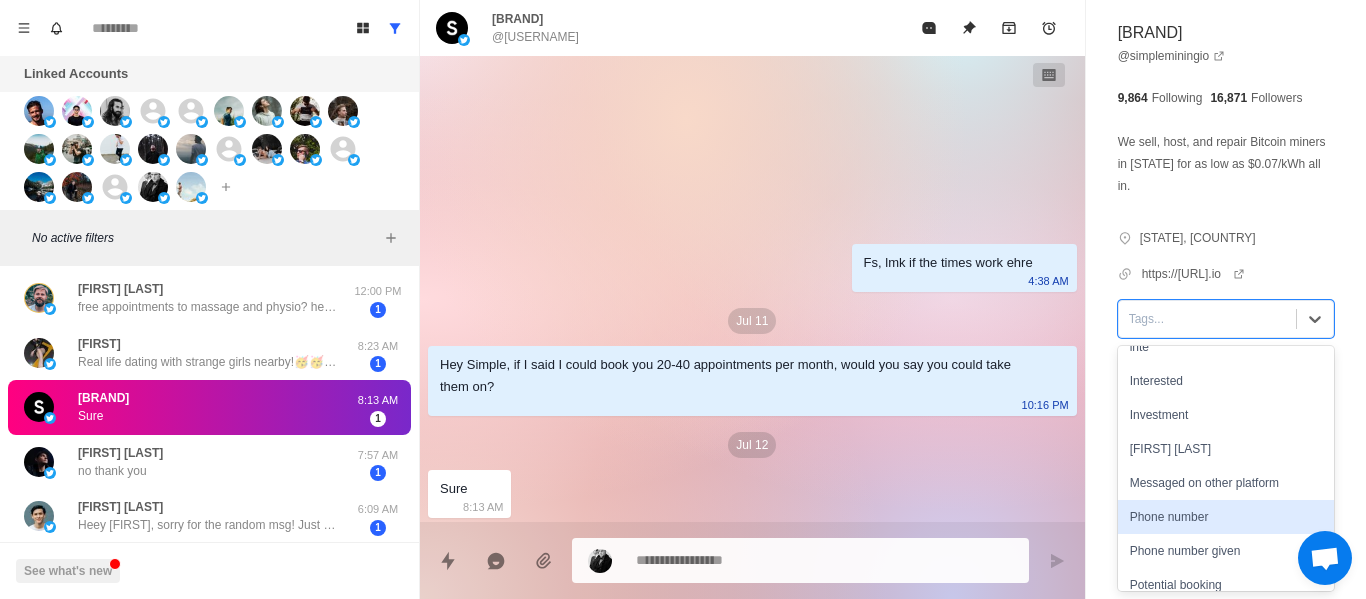 scroll, scrollTop: 700, scrollLeft: 0, axis: vertical 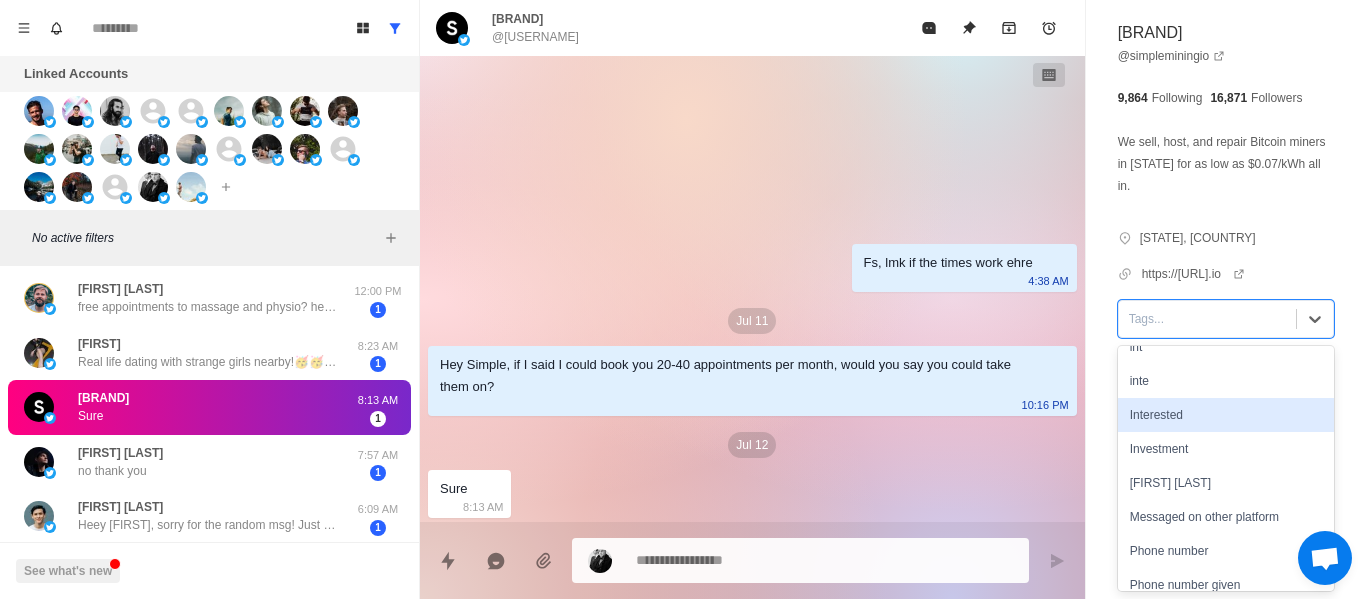 click on "Interested" at bounding box center [1226, 415] 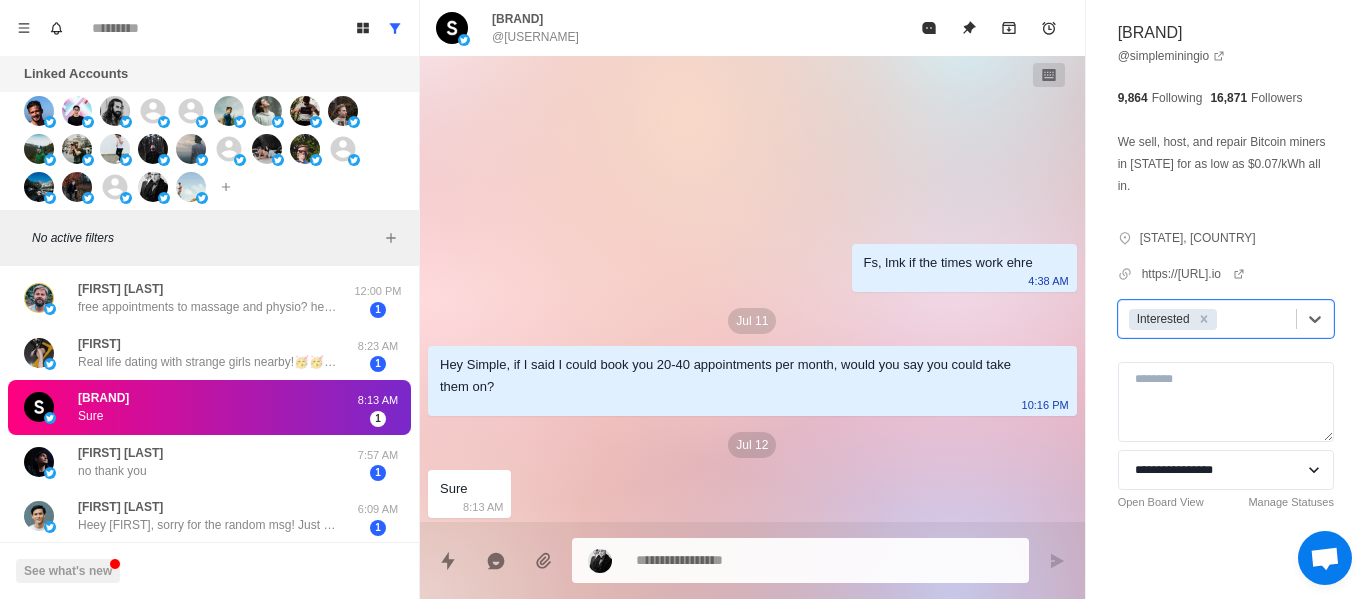 click on "Fs, lmk if the times work ehre [TIME] [AM/PM] [MONTH] [DAY] Hey [USERNAME], if I said I could book you 20-40 appointments per month, would you say you could take them on? [TIME] [AM/PM] [MONTH] [DAY] Sure [TIME] [AM/PM]" at bounding box center [752, 289] 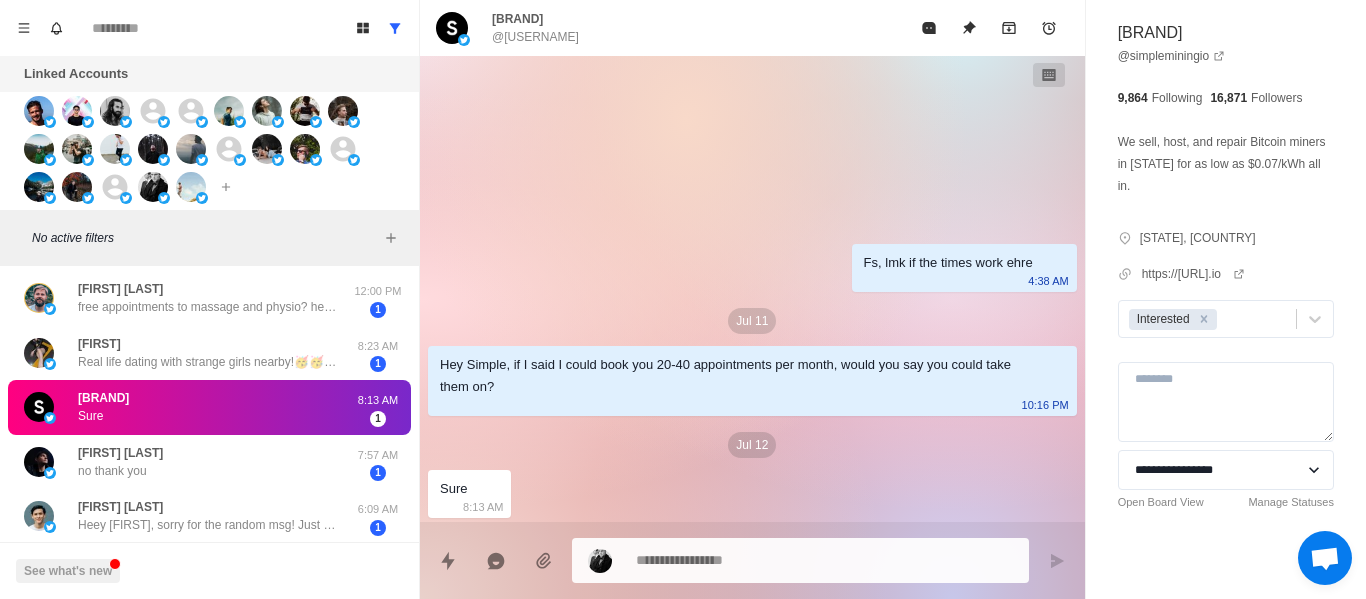 scroll, scrollTop: 728, scrollLeft: 0, axis: vertical 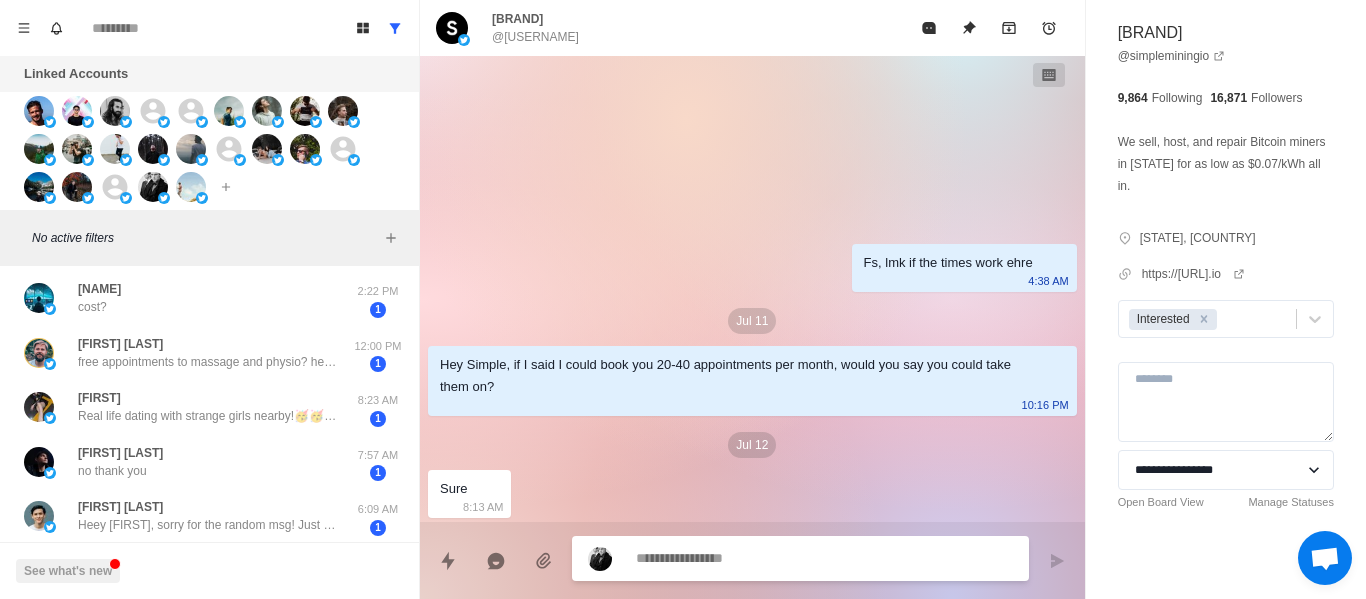 drag, startPoint x: 657, startPoint y: 548, endPoint x: 668, endPoint y: 525, distance: 25.495098 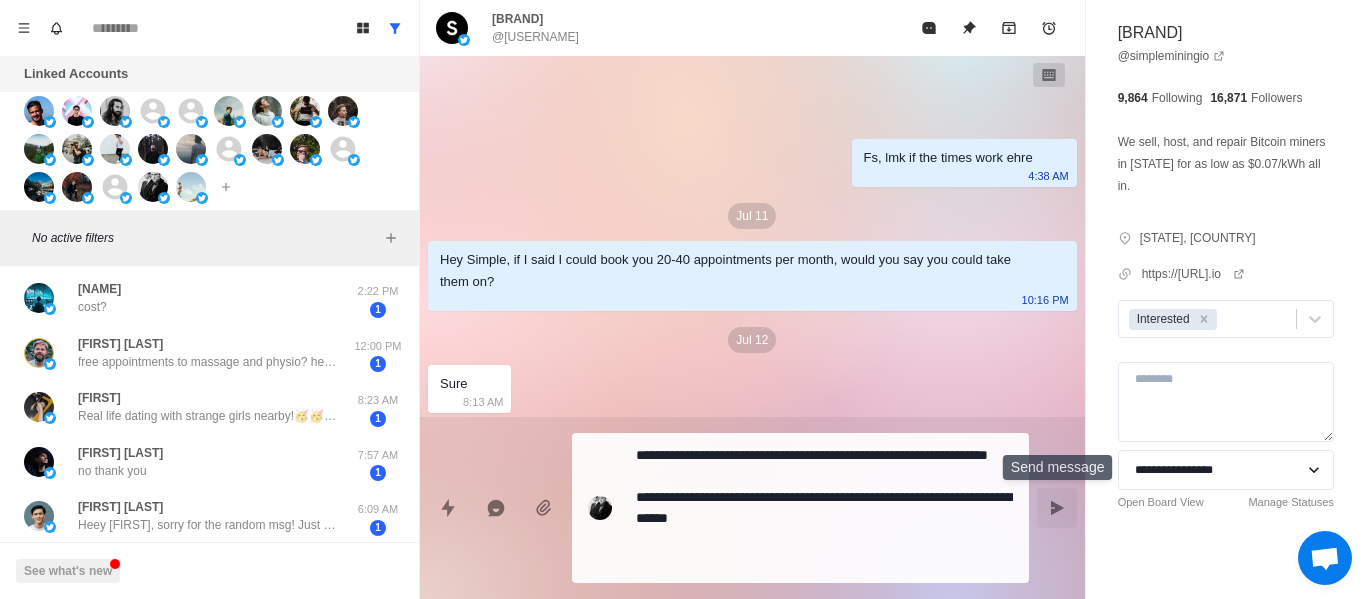 drag, startPoint x: 1054, startPoint y: 498, endPoint x: 1004, endPoint y: 538, distance: 64.03124 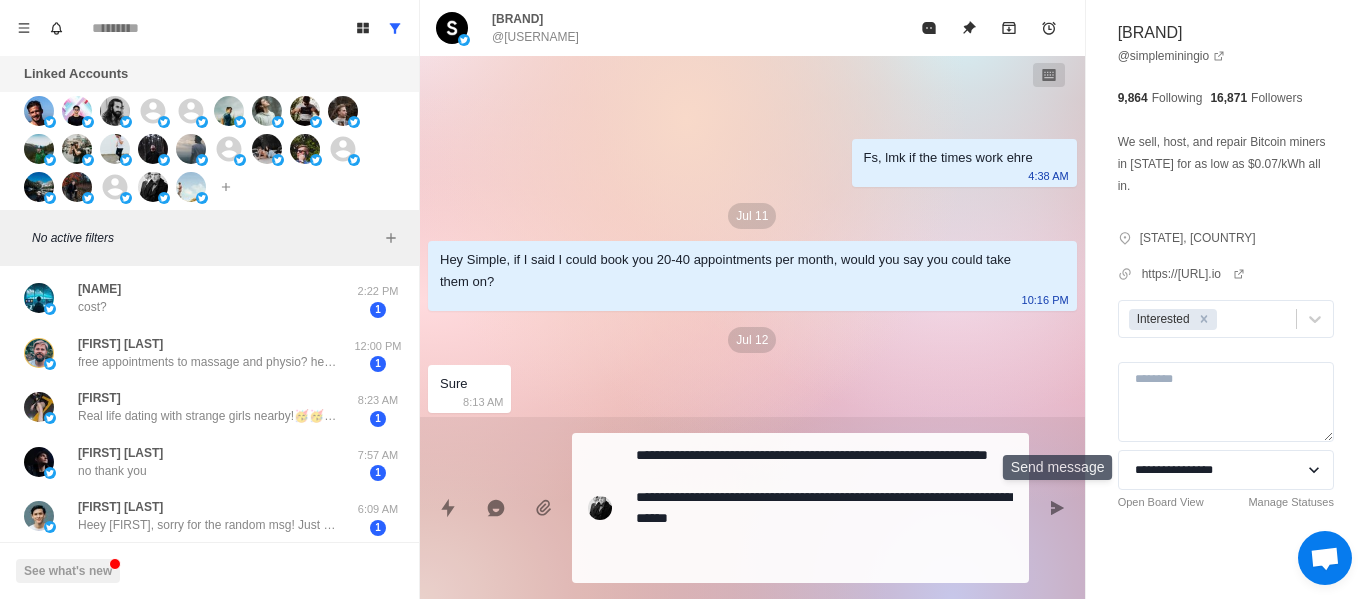 click at bounding box center (1057, 508) 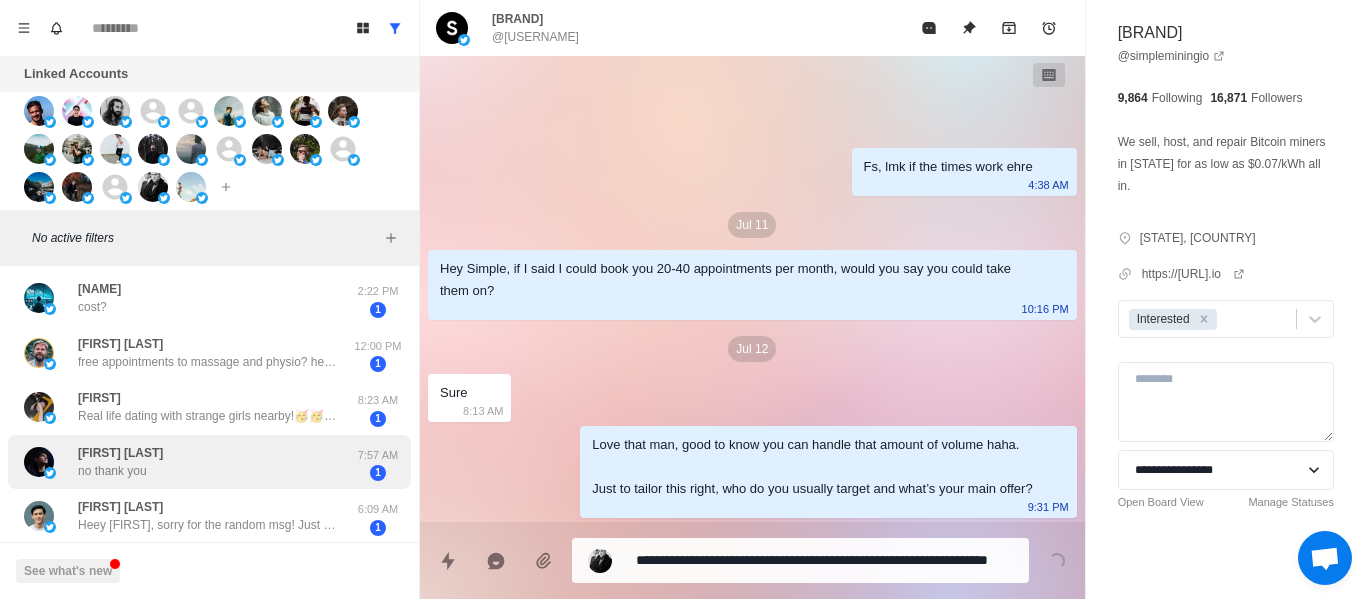 click on "[USERNAME] no thank you [TIME] [AM/PM]" at bounding box center (209, 462) 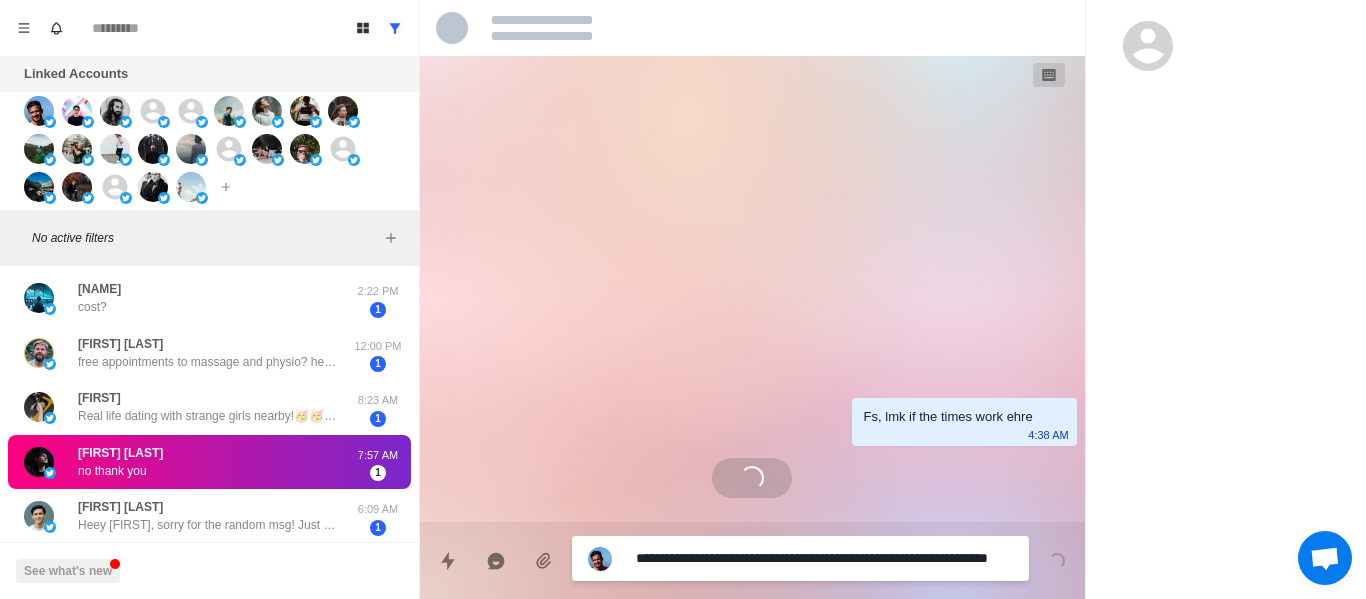 scroll, scrollTop: 0, scrollLeft: 0, axis: both 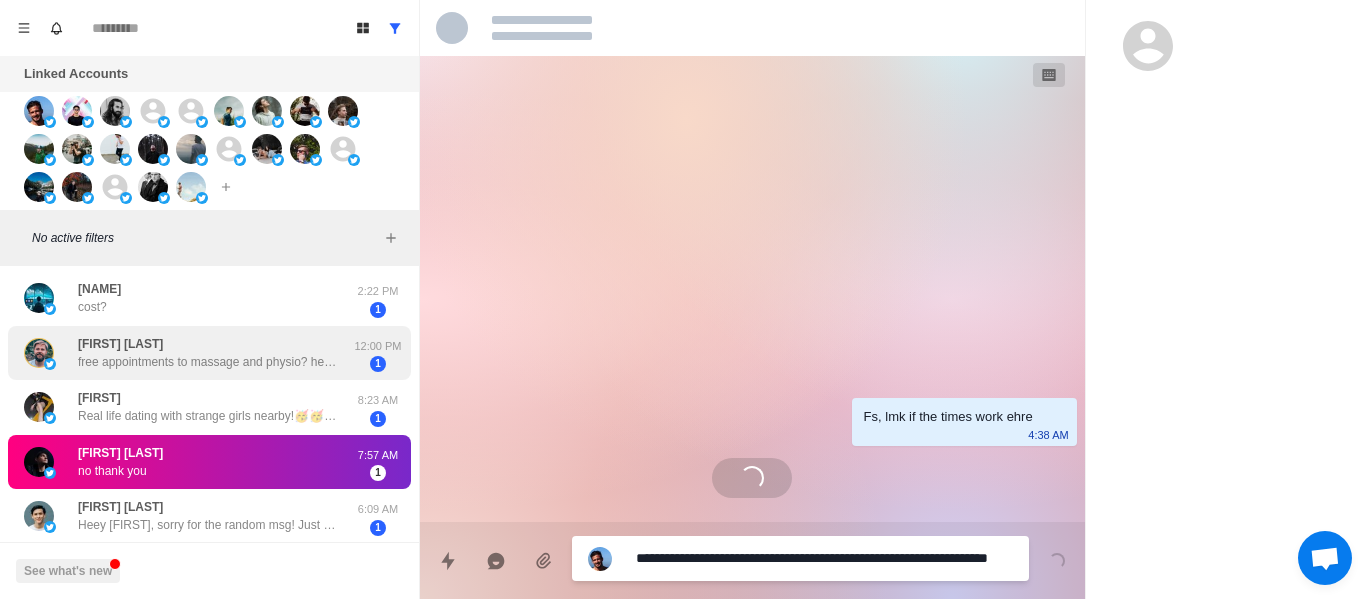 click on "Gwen Real life dating with strange girls nearby!🥳🥳
🔞Various styles,🔞sexy and hot.
💕https://example.com/Ky1gclx04P💕
Fill in the invitation code💖c4ucvg💖
Unlock private one-on-one nude chat for free! 🚀 🍀 🌈 🪐 🍂 [TIME] [DATE]" at bounding box center [209, 407] 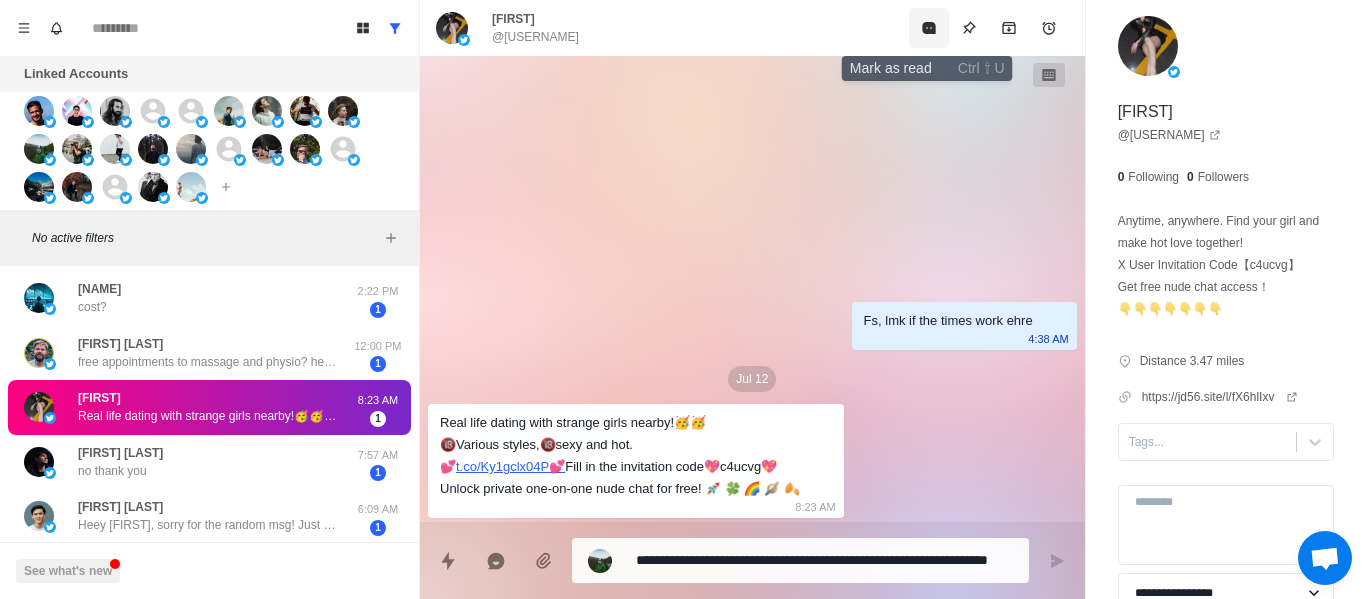 drag, startPoint x: 923, startPoint y: 17, endPoint x: 404, endPoint y: 409, distance: 650.40375 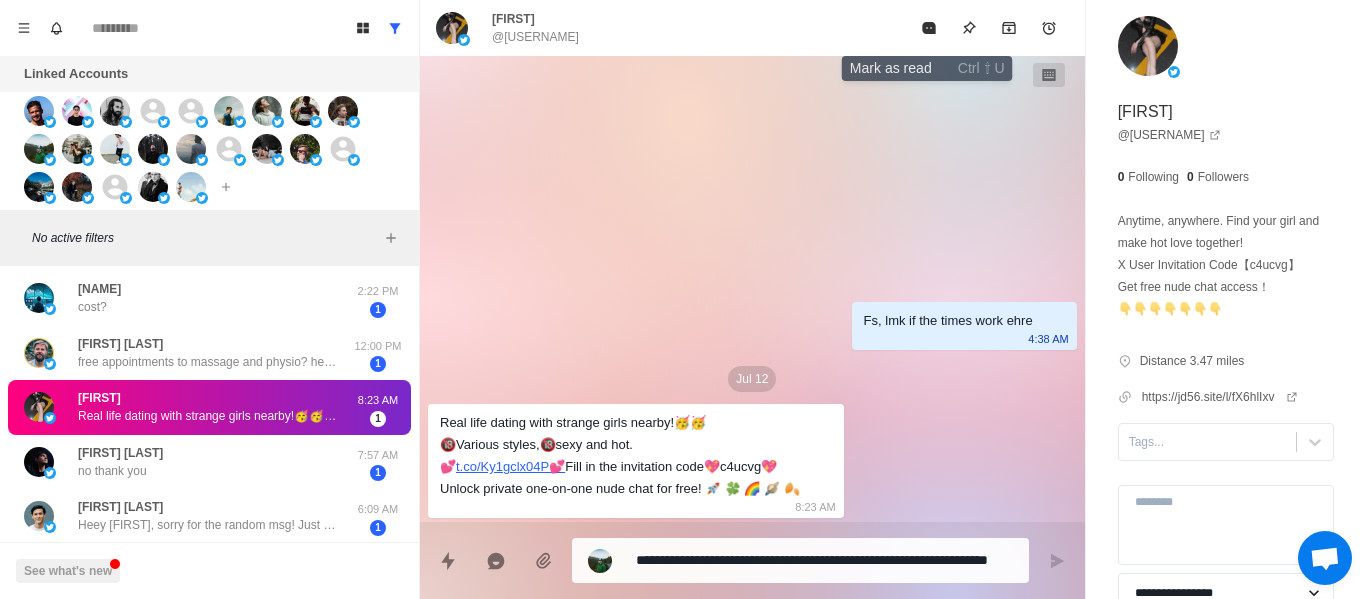 click at bounding box center (929, 28) 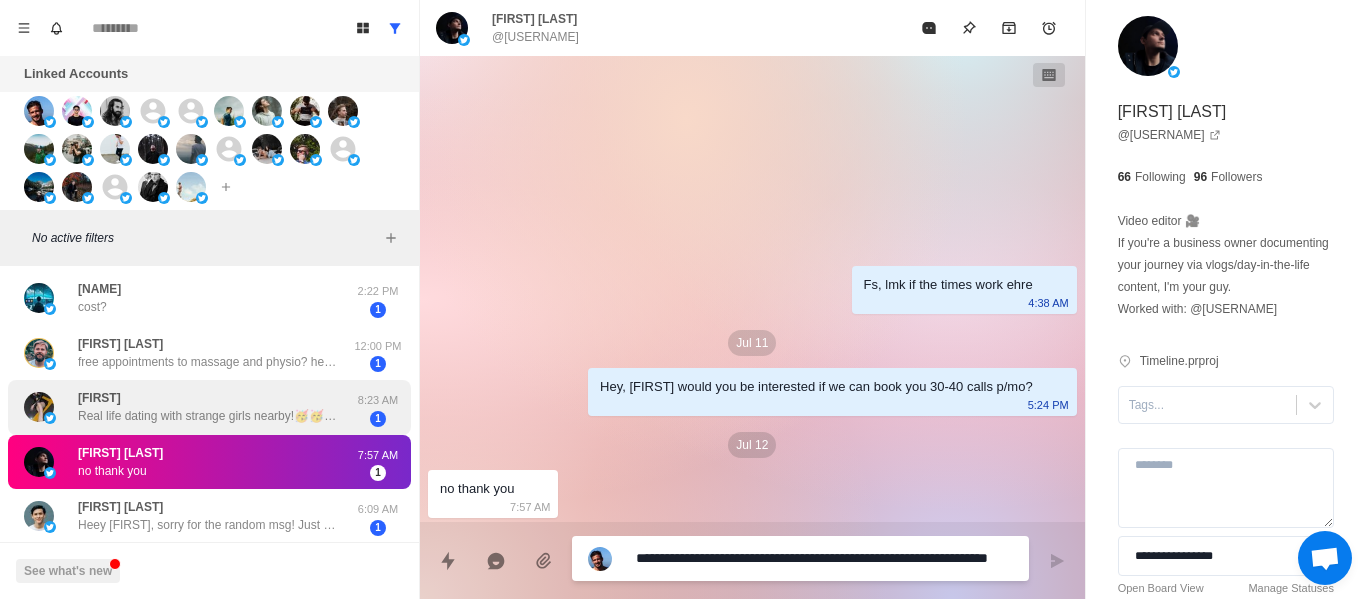 click on "Real life dating with strange girls nearby!🥳🥳
🔞Various styles,🔞sexy and hot.
💕https://t.co/Ky1gclx04P💕
Fill in the invitation code💖c4ucvg💖
Unlock private one-on-one nude chat for free! 🚀 🍀 🌈 🪐 🍂" at bounding box center (208, 416) 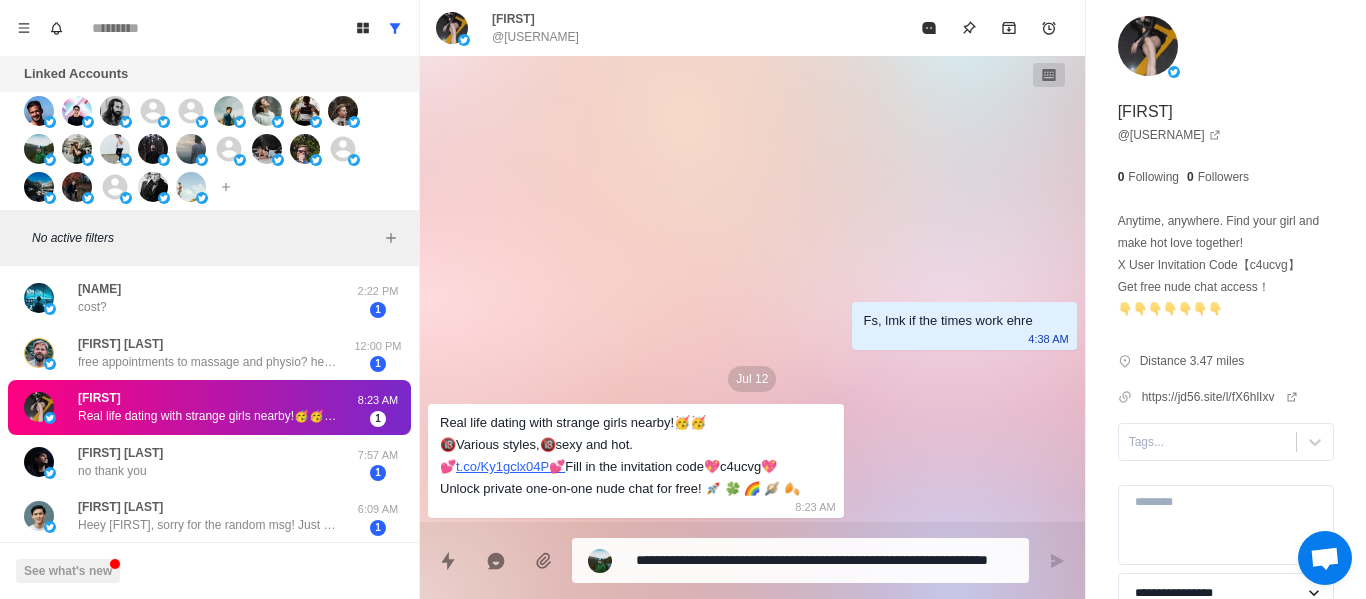 drag, startPoint x: 247, startPoint y: 325, endPoint x: 415, endPoint y: 402, distance: 184.8053 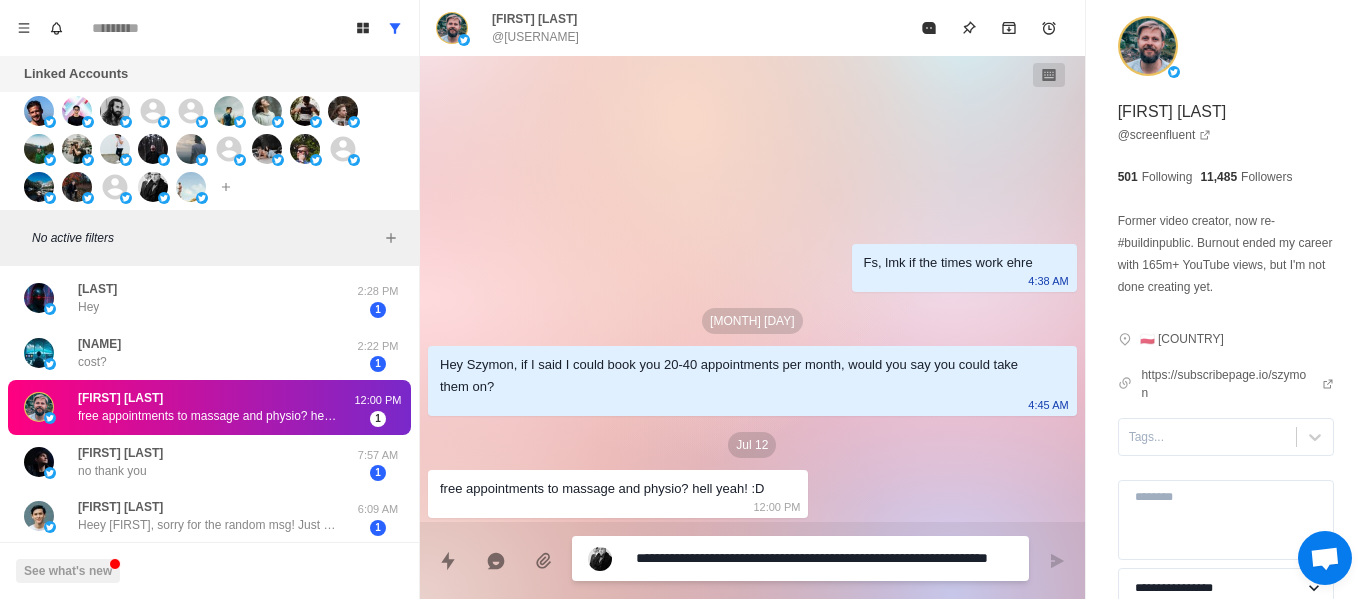 scroll, scrollTop: 617, scrollLeft: 0, axis: vertical 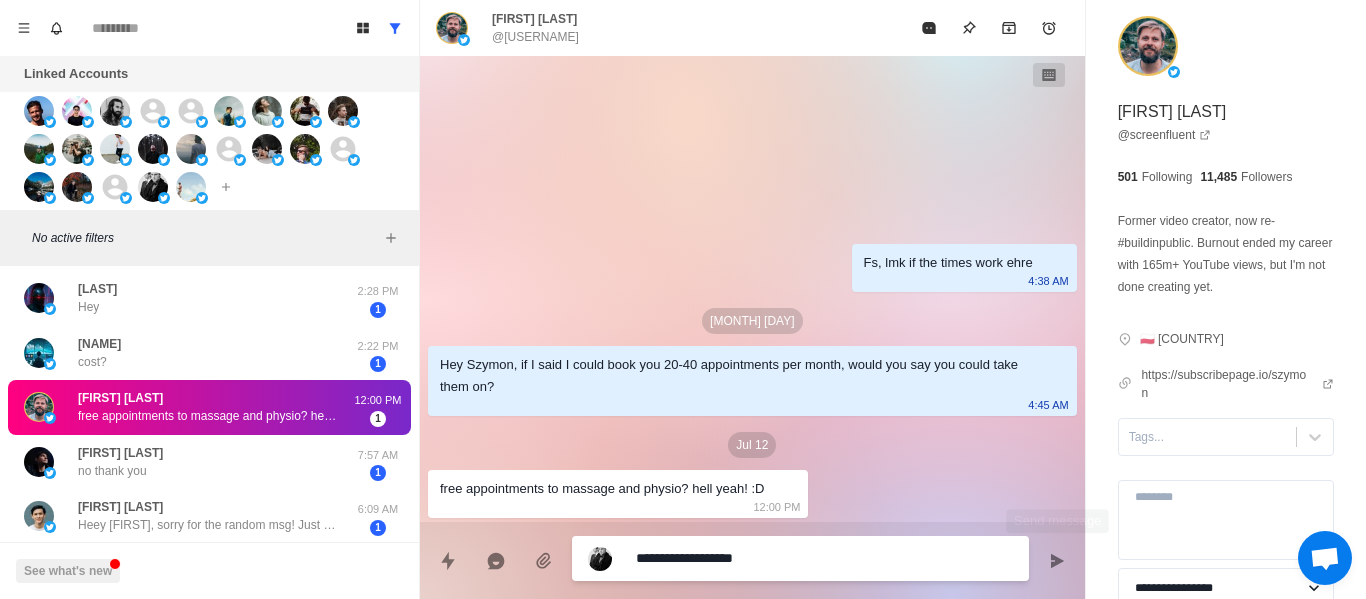click at bounding box center [1057, 561] 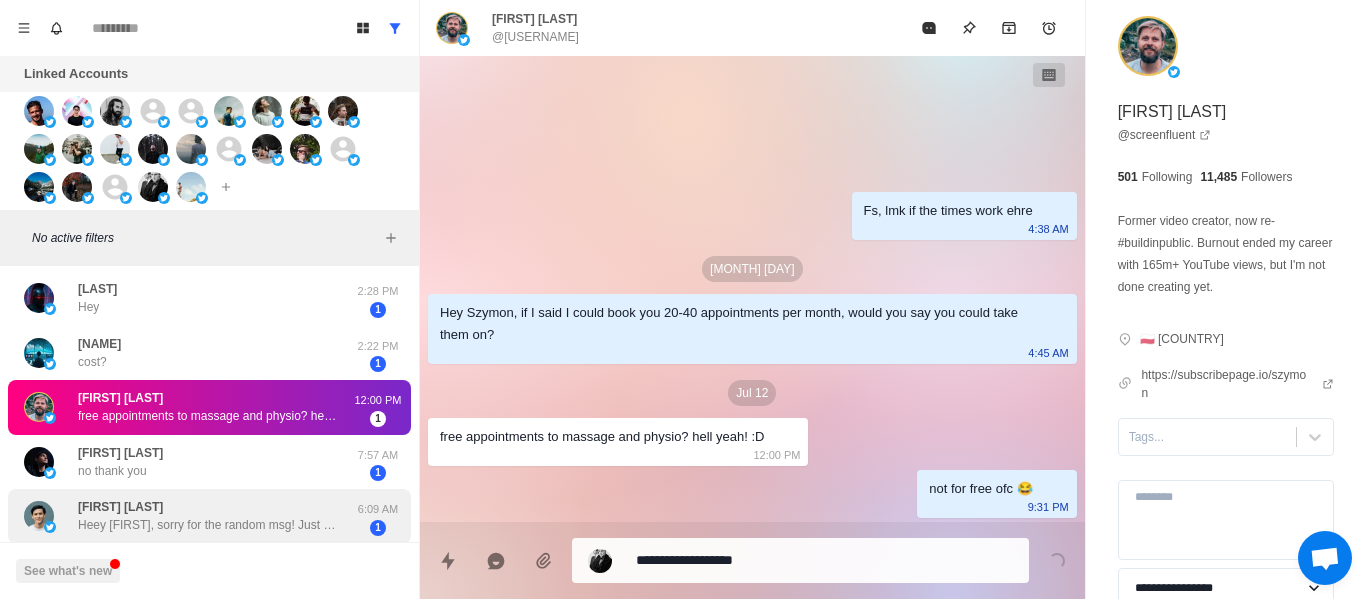 click on "[FIRST] [LAST] no thank you" at bounding box center (188, 462) 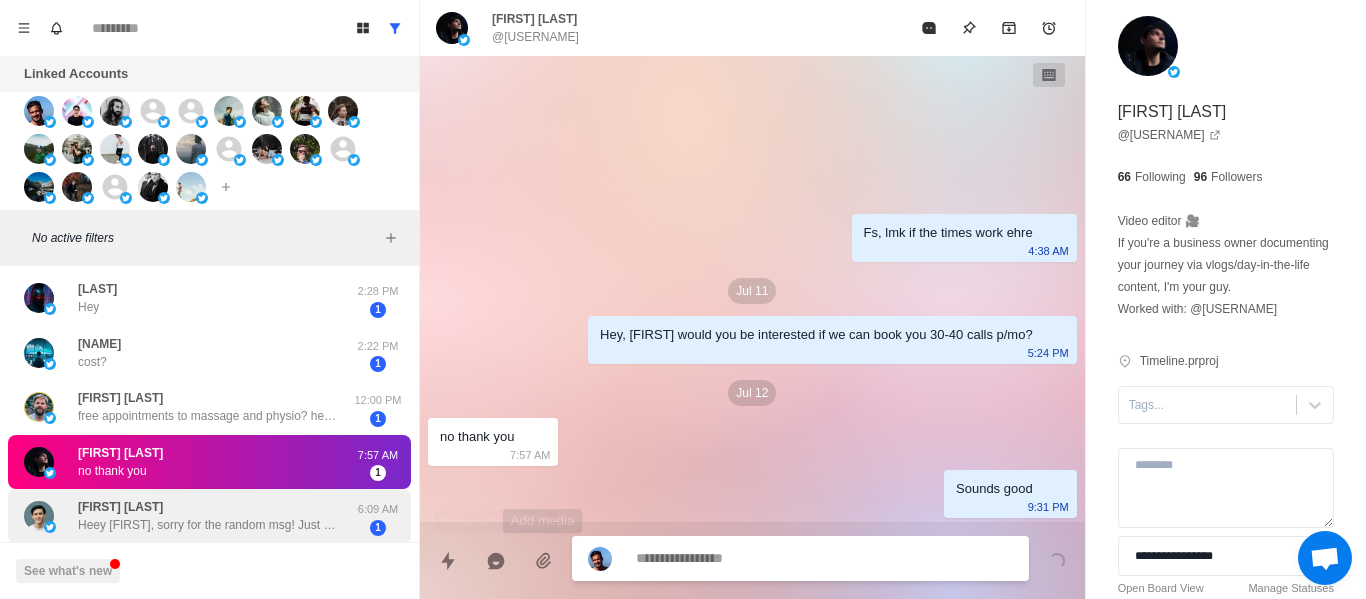 click on "[FIRST] [LAST] Heey [FIRST], sorry for the random msg! Just thought this may be helpful.
I built a platform with 300Million+ leads (emails, phone numbers, etc.) and am thinking of offering full, unlimited access to first 35 people.
Interested in testing it out, [FIRST]?" at bounding box center (208, 516) 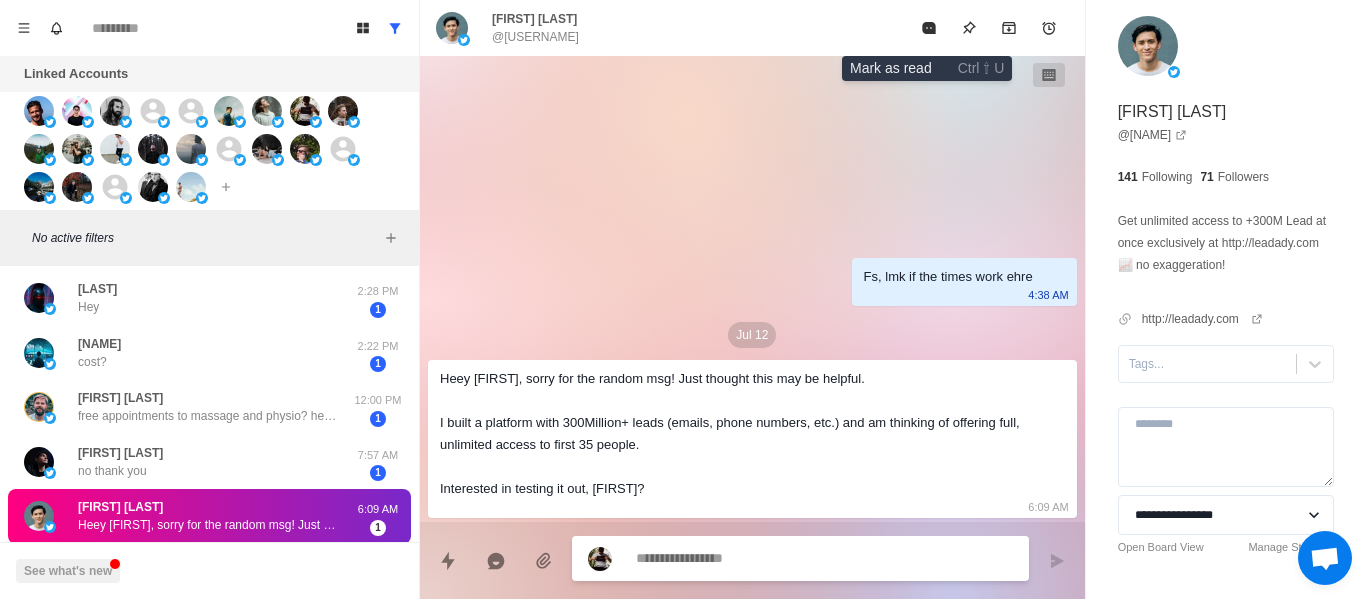 click at bounding box center [929, 28] 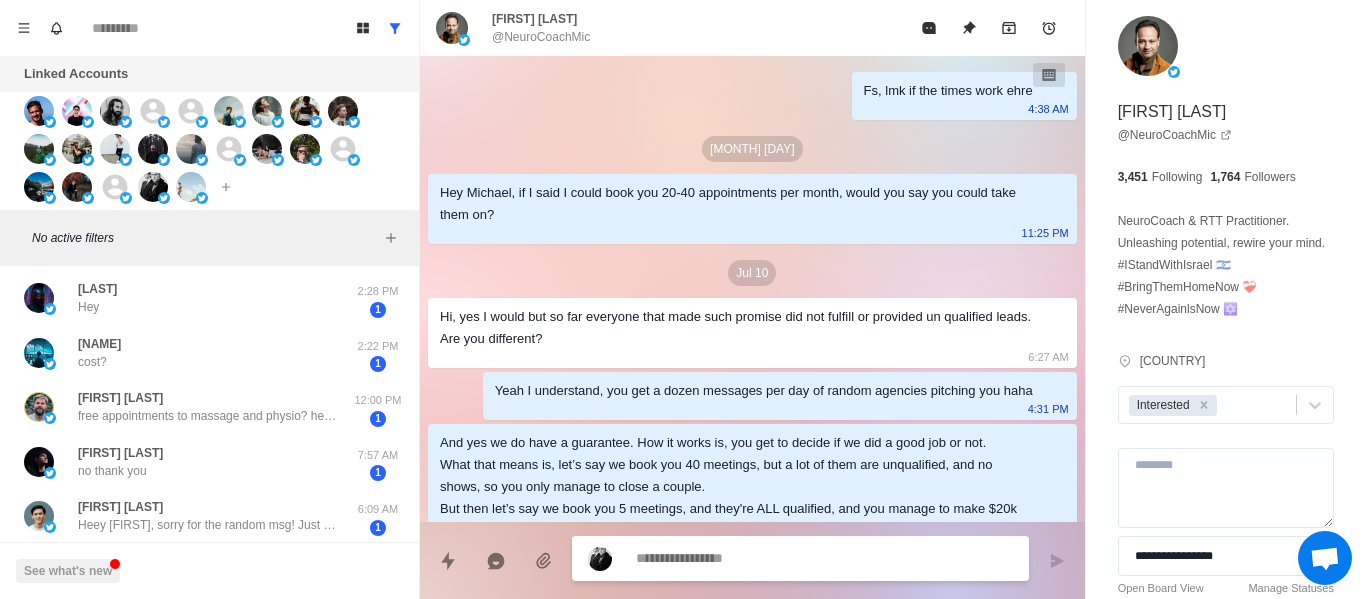 scroll, scrollTop: 262, scrollLeft: 0, axis: vertical 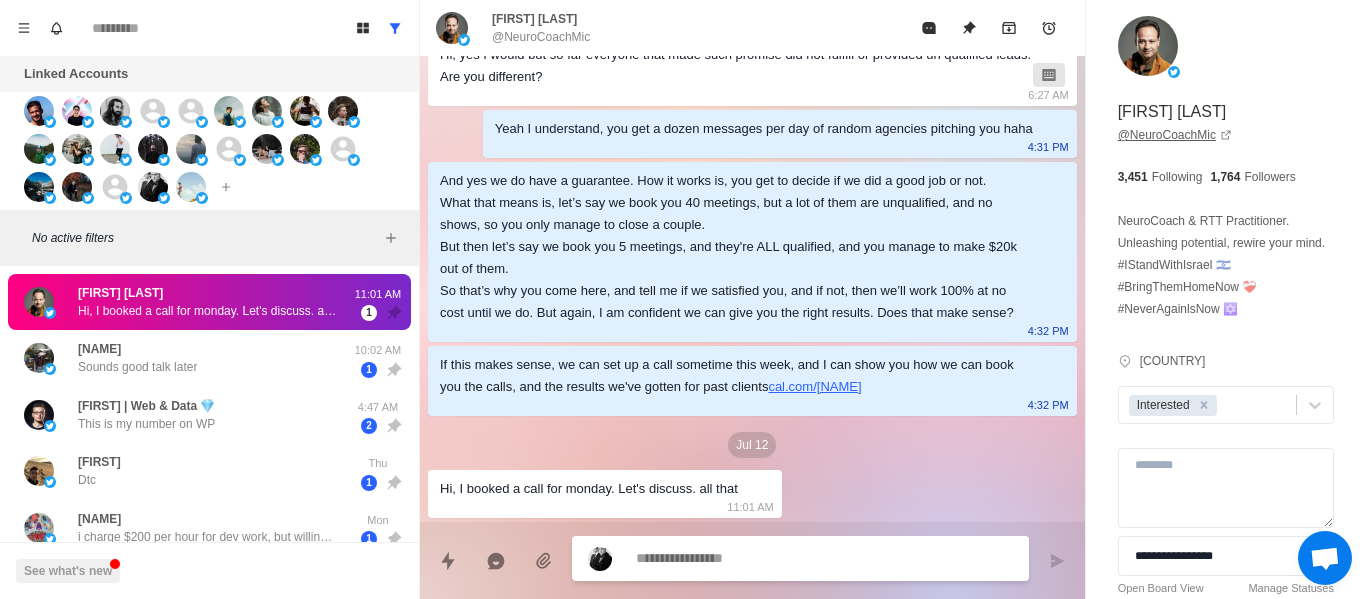 click on "@[USERNAME]" at bounding box center (1175, 135) 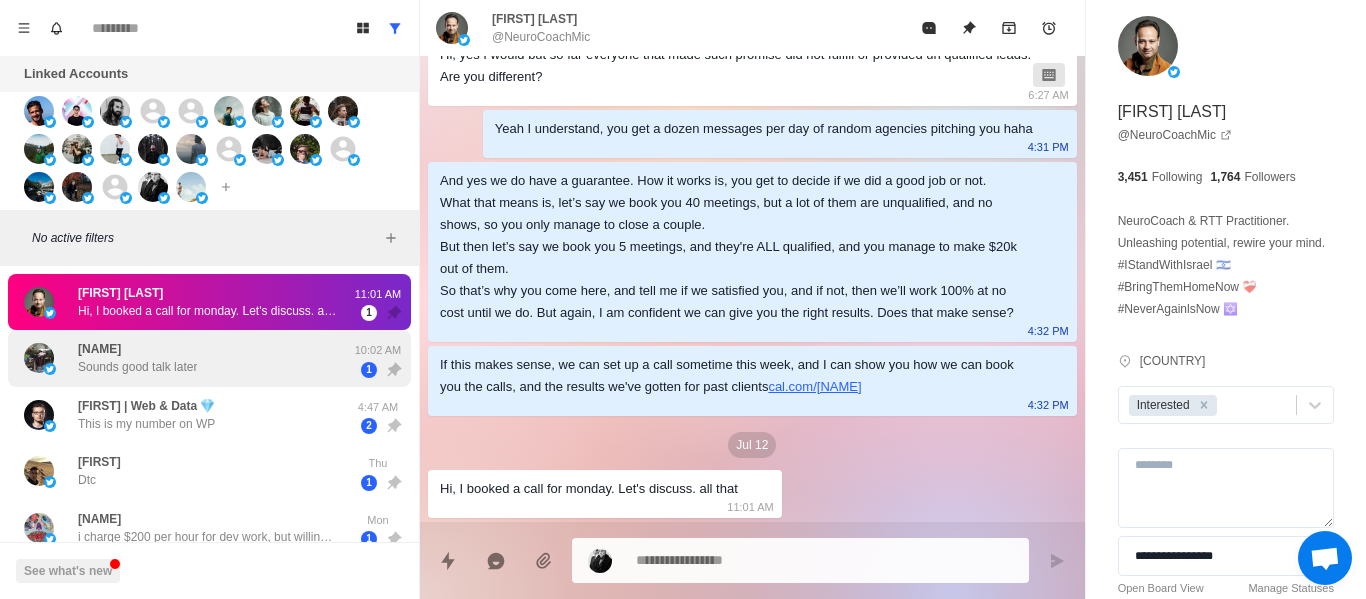 click on "[USERNAME] Sounds good talk later" at bounding box center (137, 358) 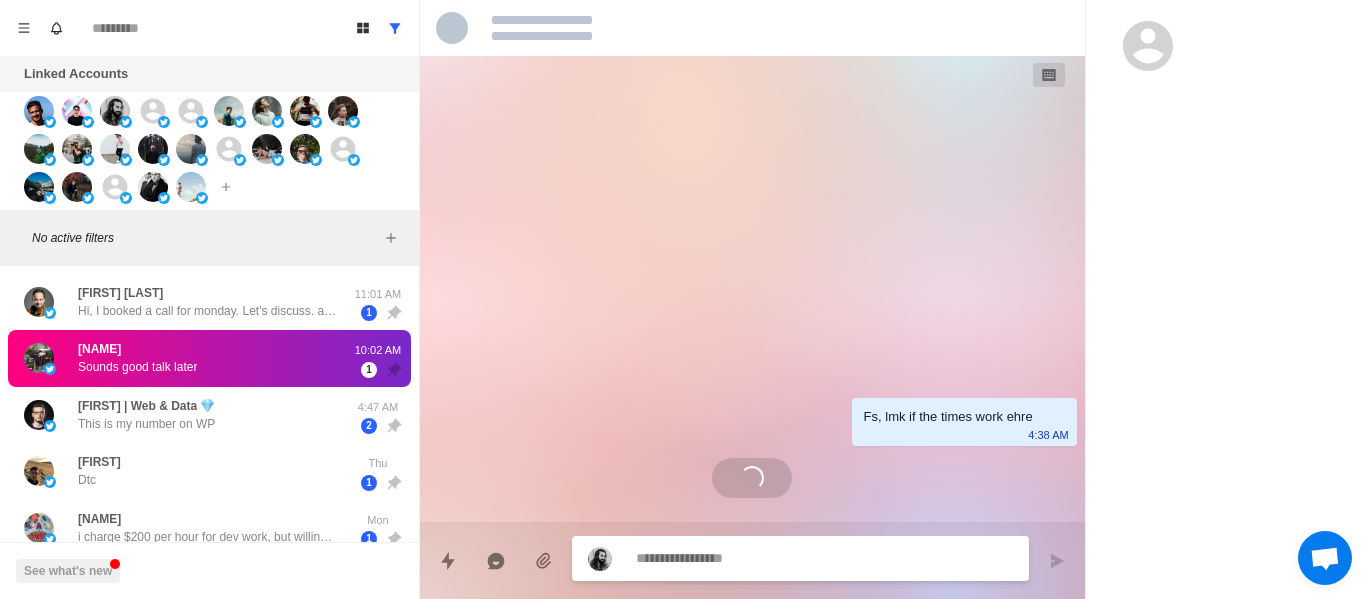 scroll, scrollTop: 400, scrollLeft: 0, axis: vertical 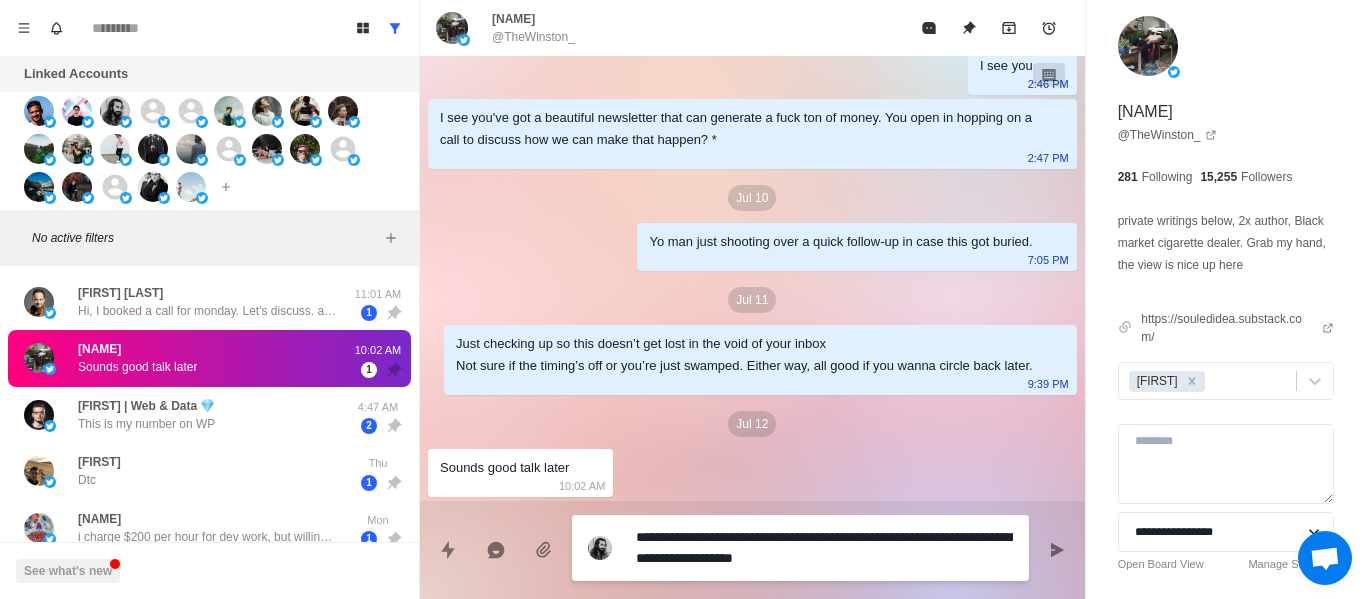 click on "**********" at bounding box center (800, 548) 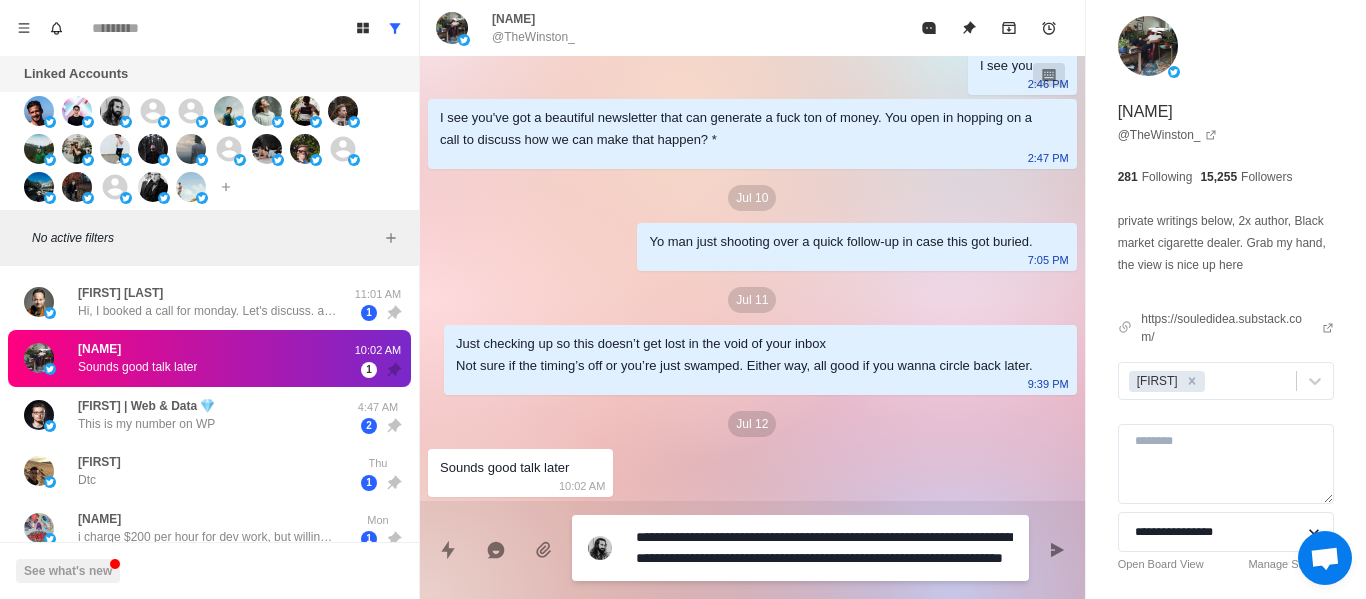 scroll, scrollTop: 16, scrollLeft: 0, axis: vertical 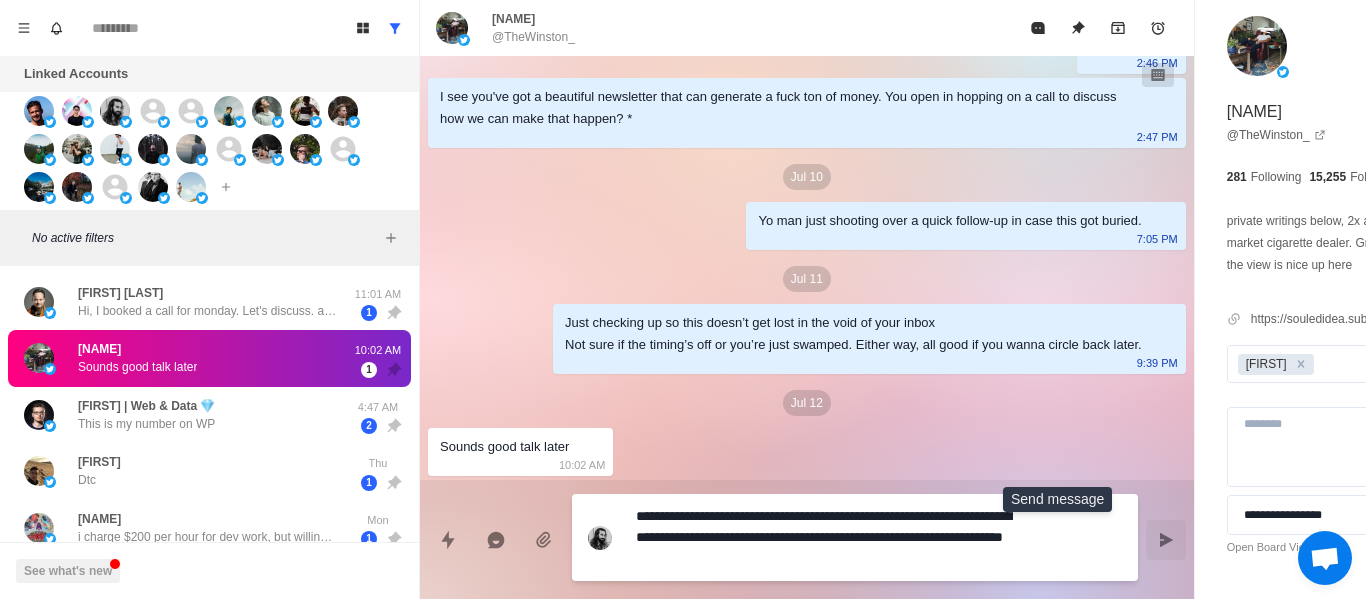 click 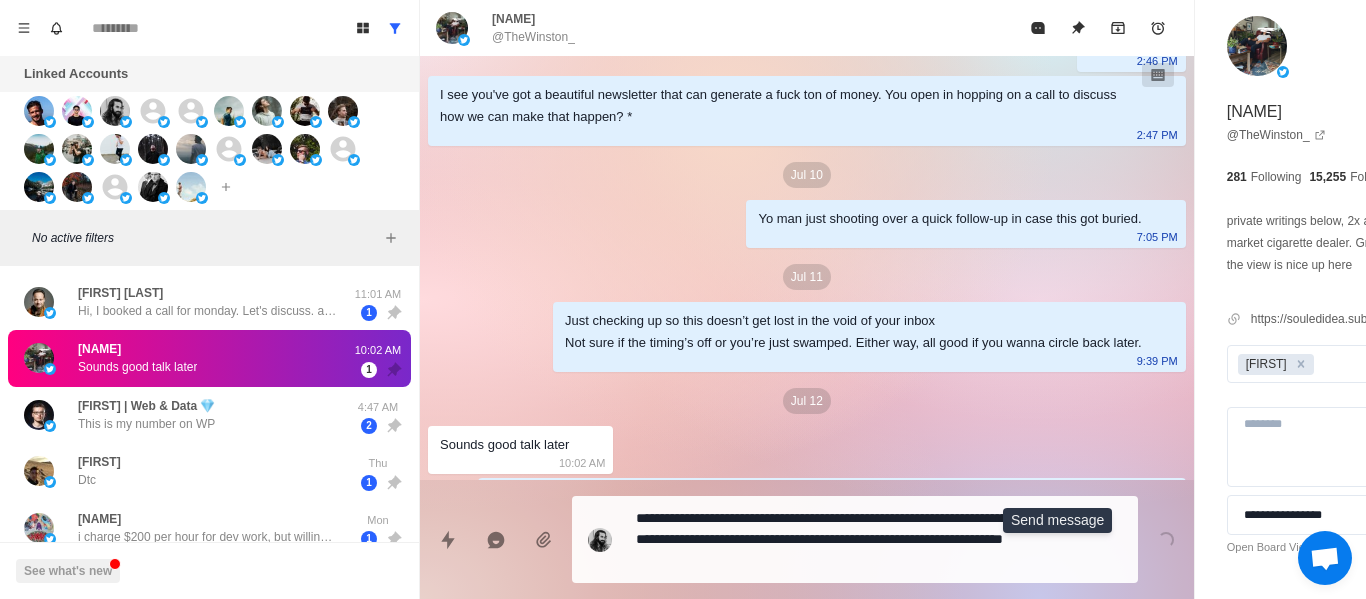 scroll, scrollTop: 474, scrollLeft: 0, axis: vertical 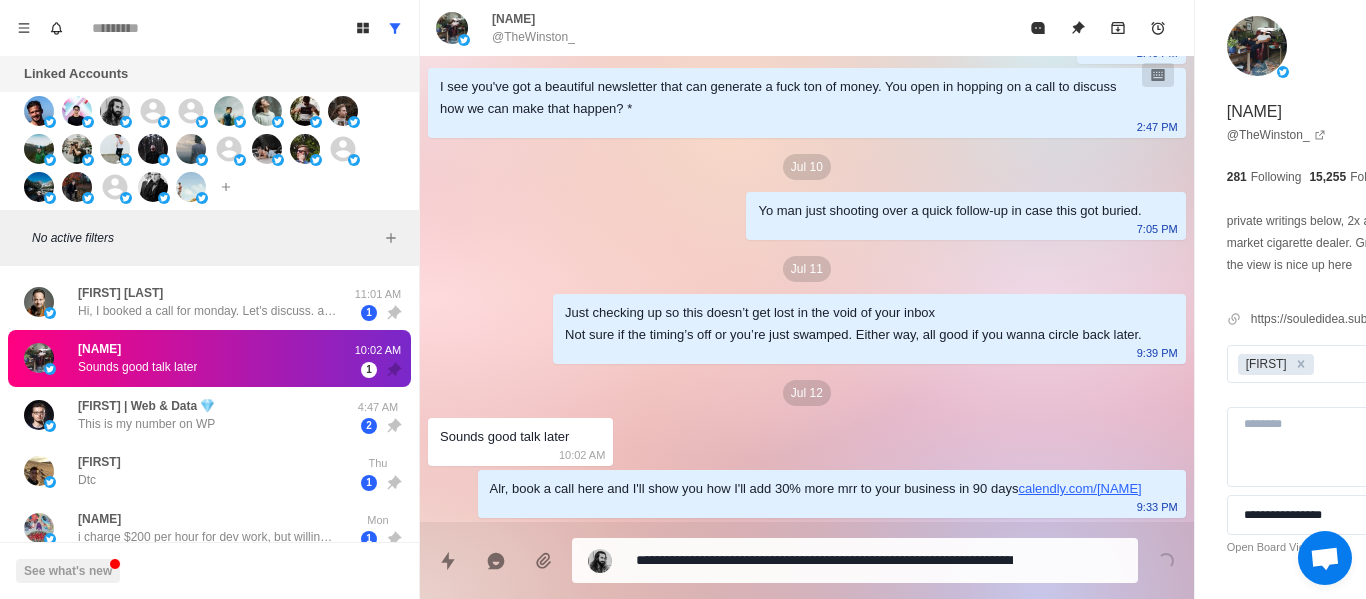 drag, startPoint x: 155, startPoint y: 348, endPoint x: 108, endPoint y: 367, distance: 50.695168 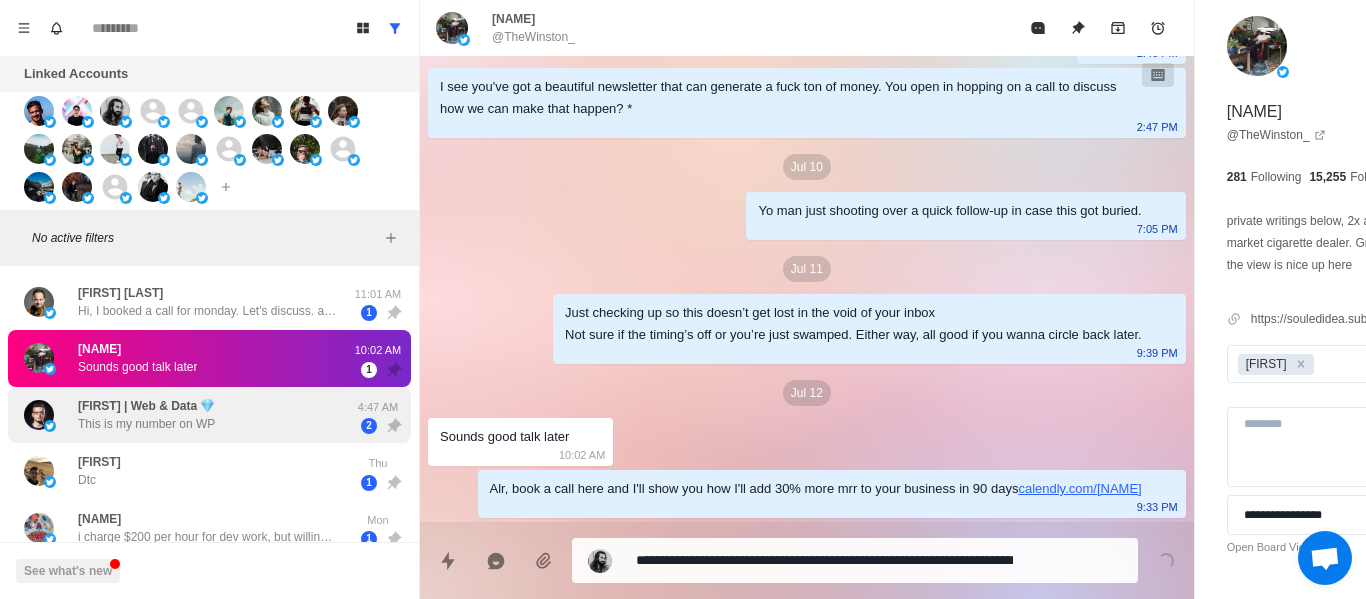 drag, startPoint x: 123, startPoint y: 288, endPoint x: 195, endPoint y: 428, distance: 157.42935 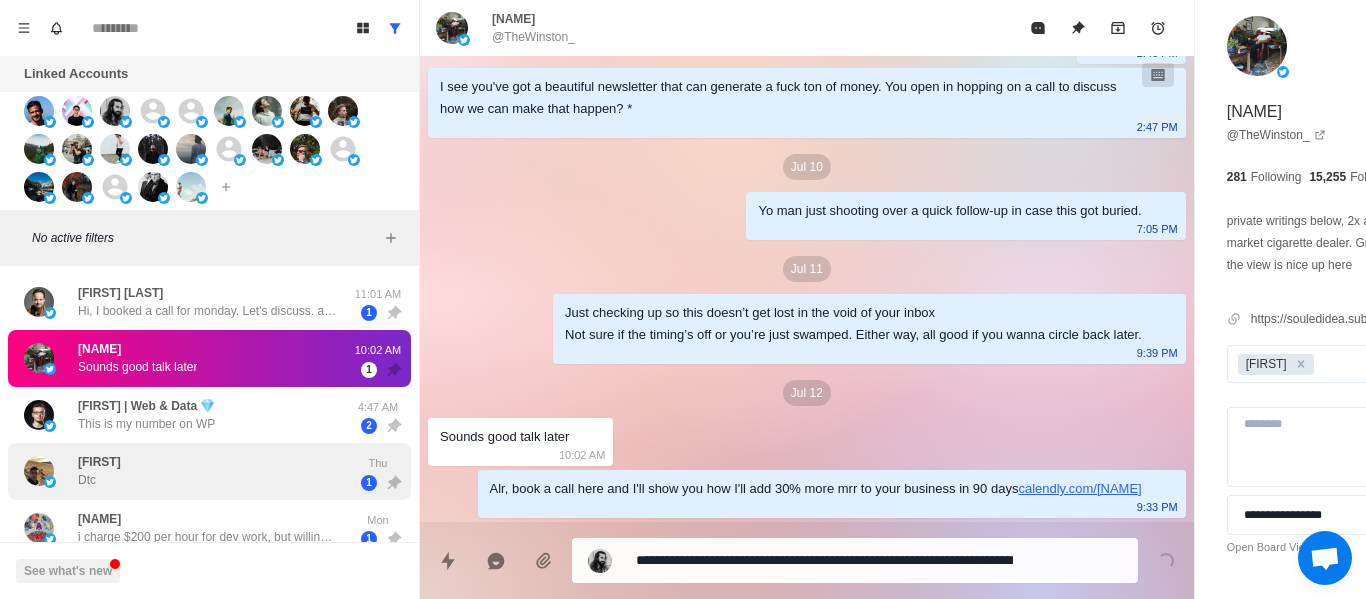 scroll, scrollTop: 262, scrollLeft: 0, axis: vertical 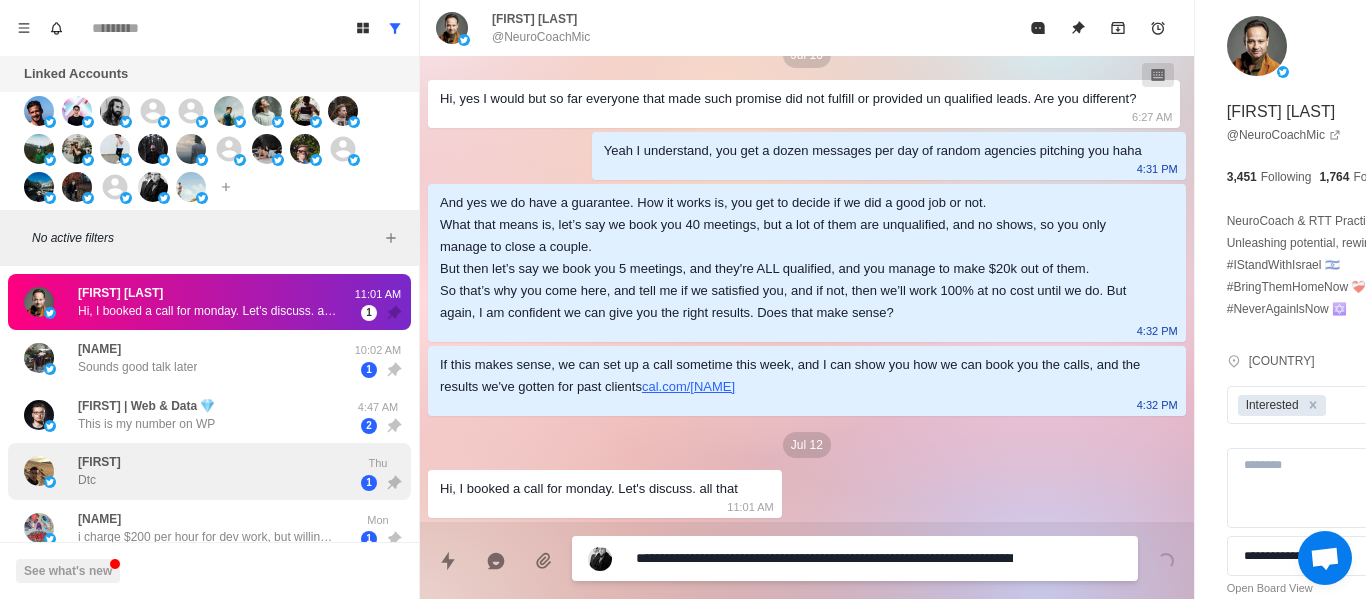 click on "[FIRST] [LAST]" at bounding box center (188, 471) 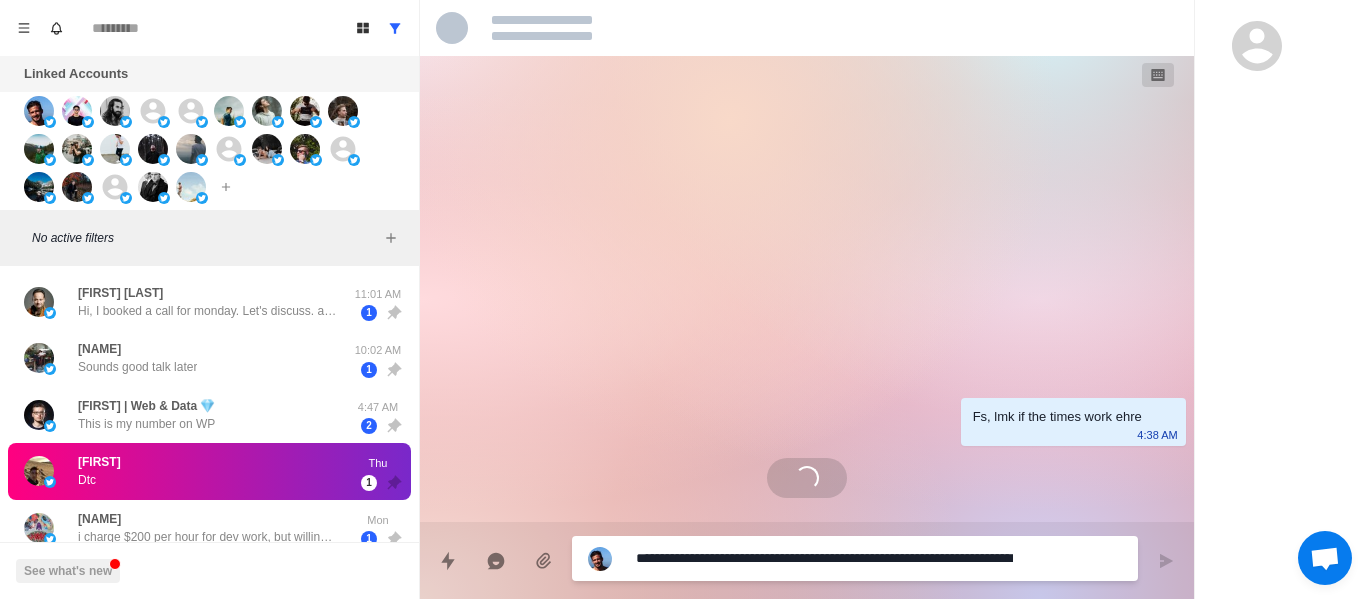 scroll, scrollTop: 0, scrollLeft: 0, axis: both 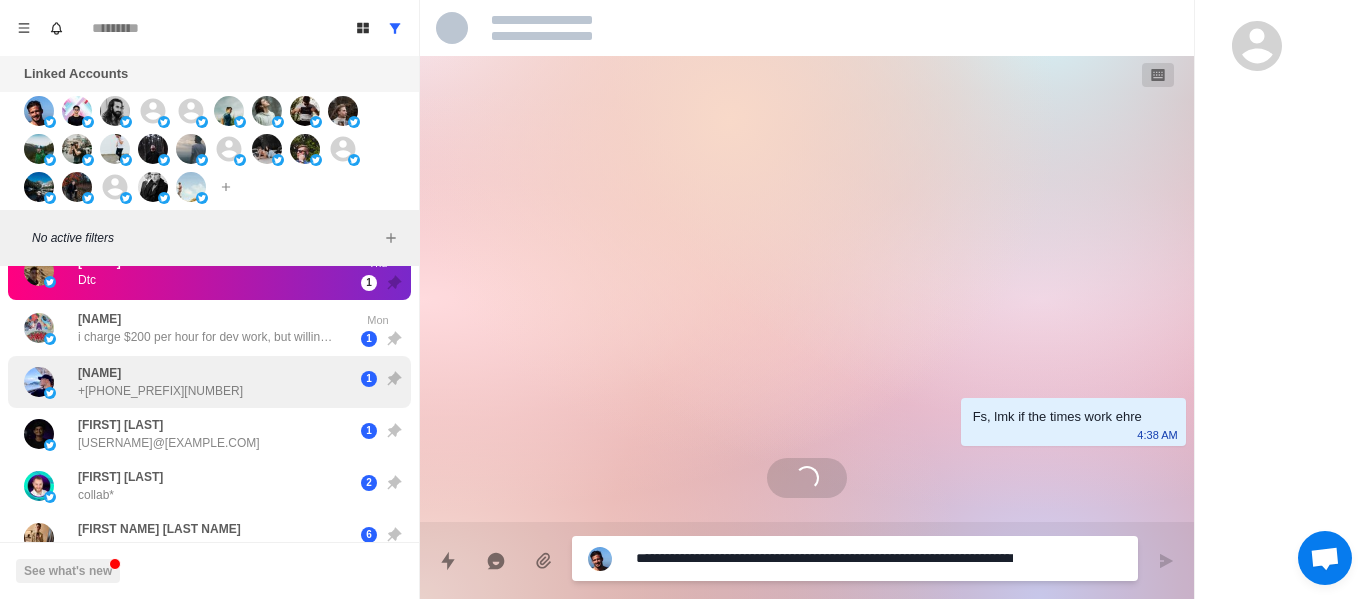 click on "[FIRST] [LAST] +[PHONE]" at bounding box center (160, 382) 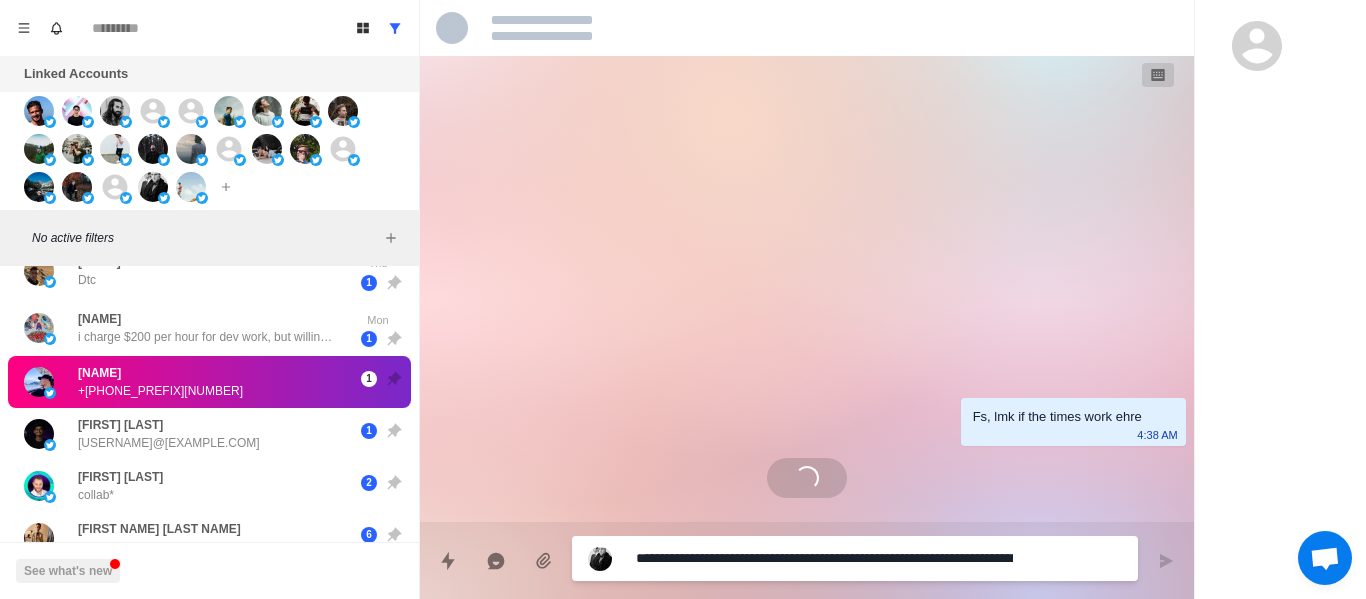 scroll, scrollTop: 0, scrollLeft: 0, axis: both 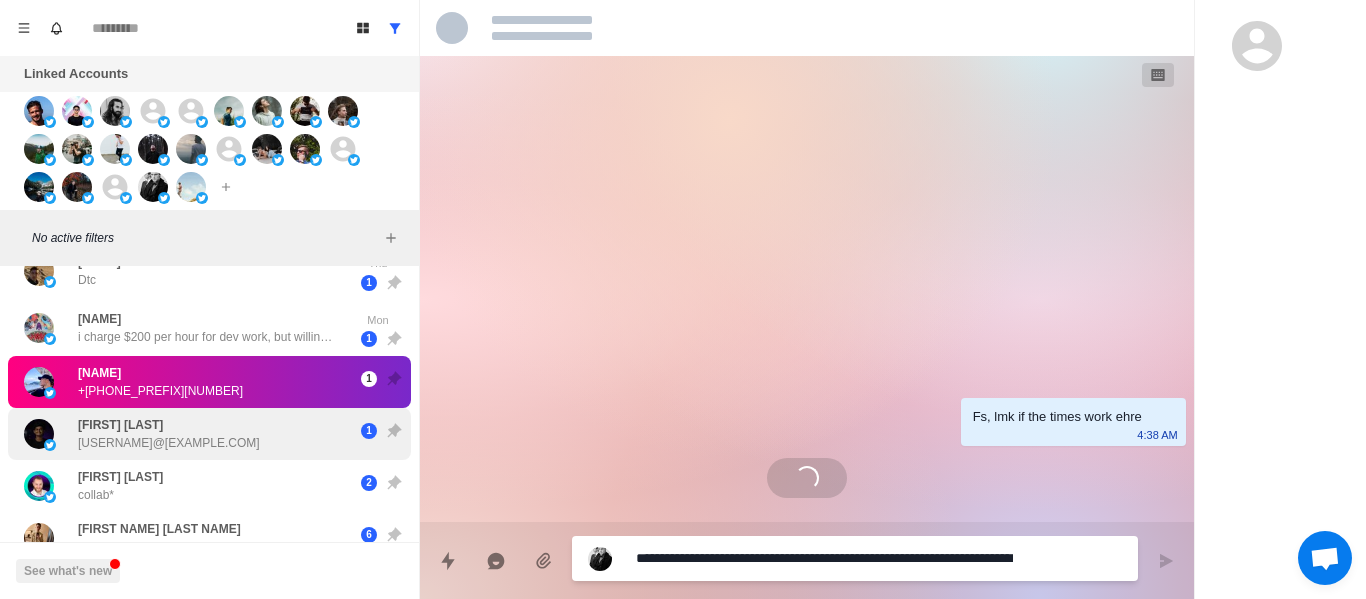 drag, startPoint x: 180, startPoint y: 413, endPoint x: 185, endPoint y: 457, distance: 44.28318 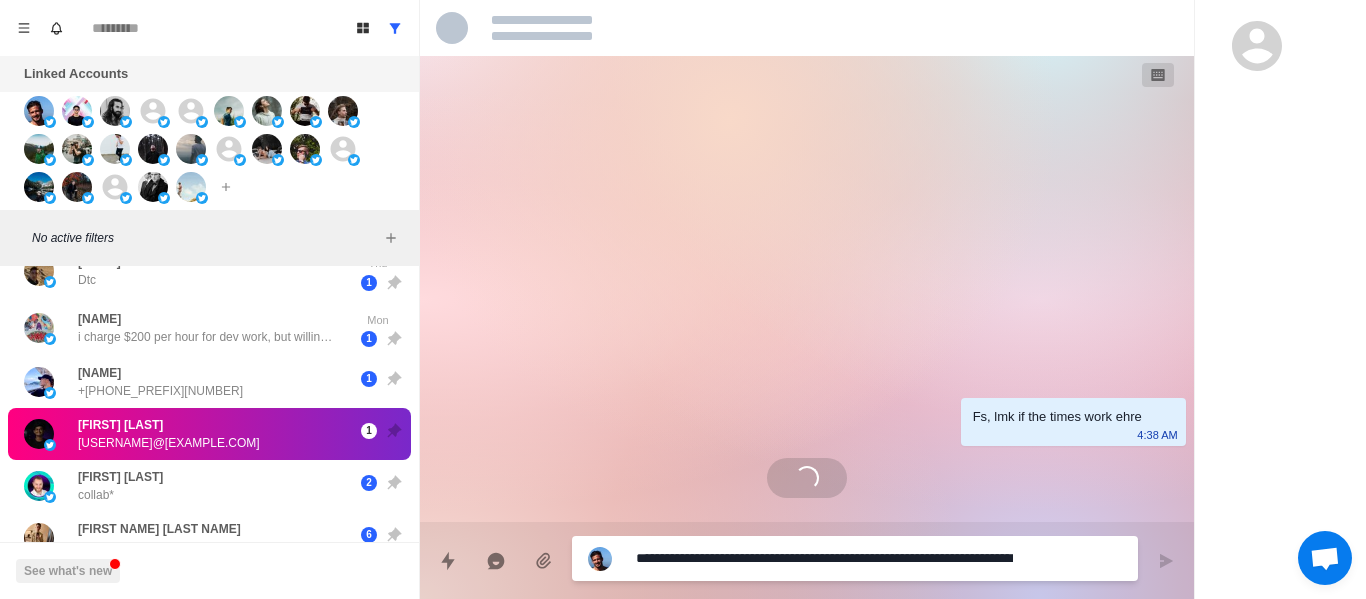 click on "[FIRST] [LAST] [EMAIL] 1" at bounding box center (209, 434) 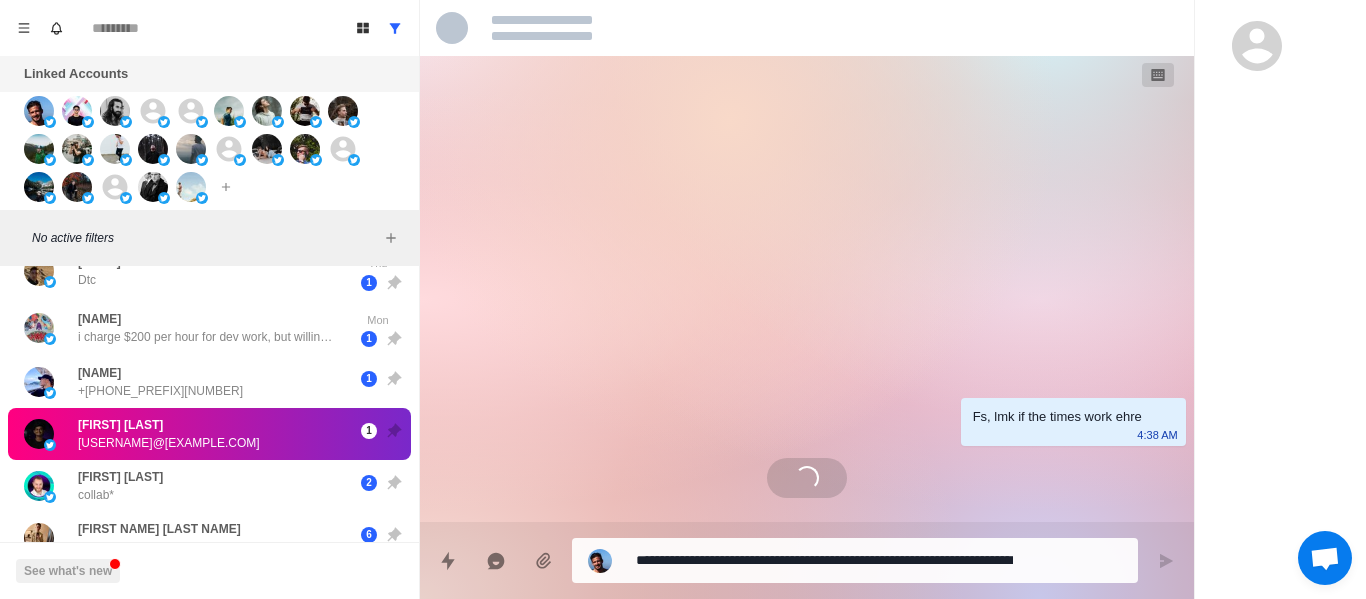 scroll, scrollTop: 323, scrollLeft: 0, axis: vertical 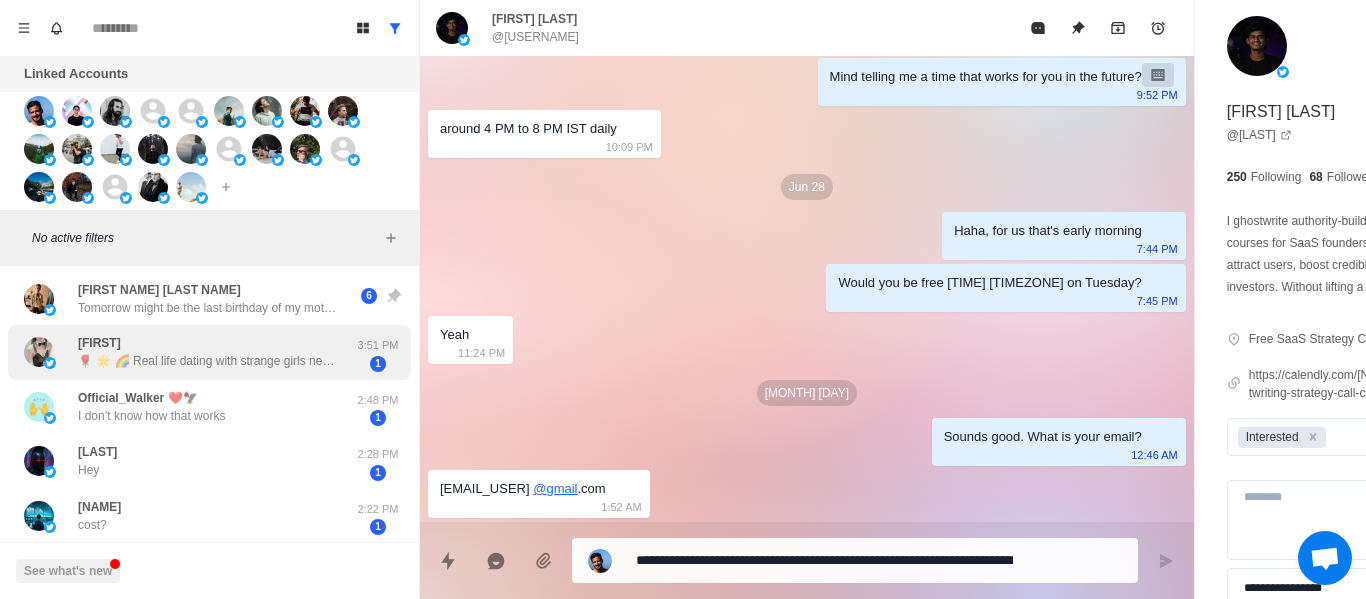drag, startPoint x: 118, startPoint y: 353, endPoint x: 131, endPoint y: 350, distance: 13.341664 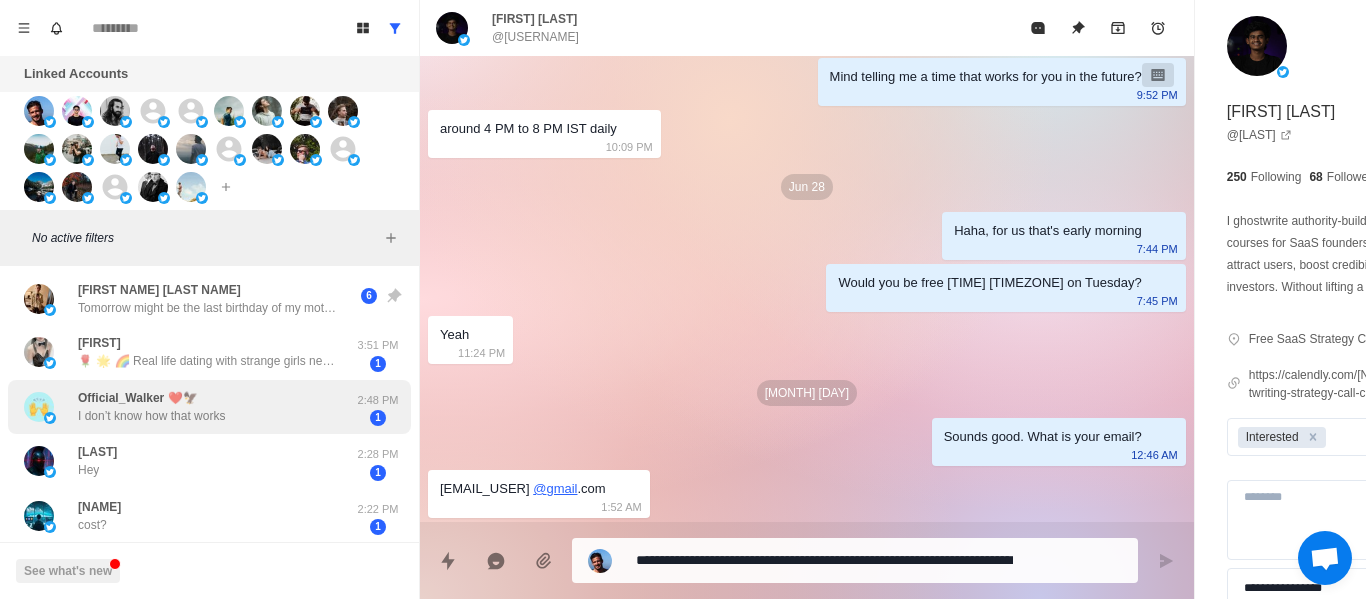 scroll, scrollTop: 0, scrollLeft: 0, axis: both 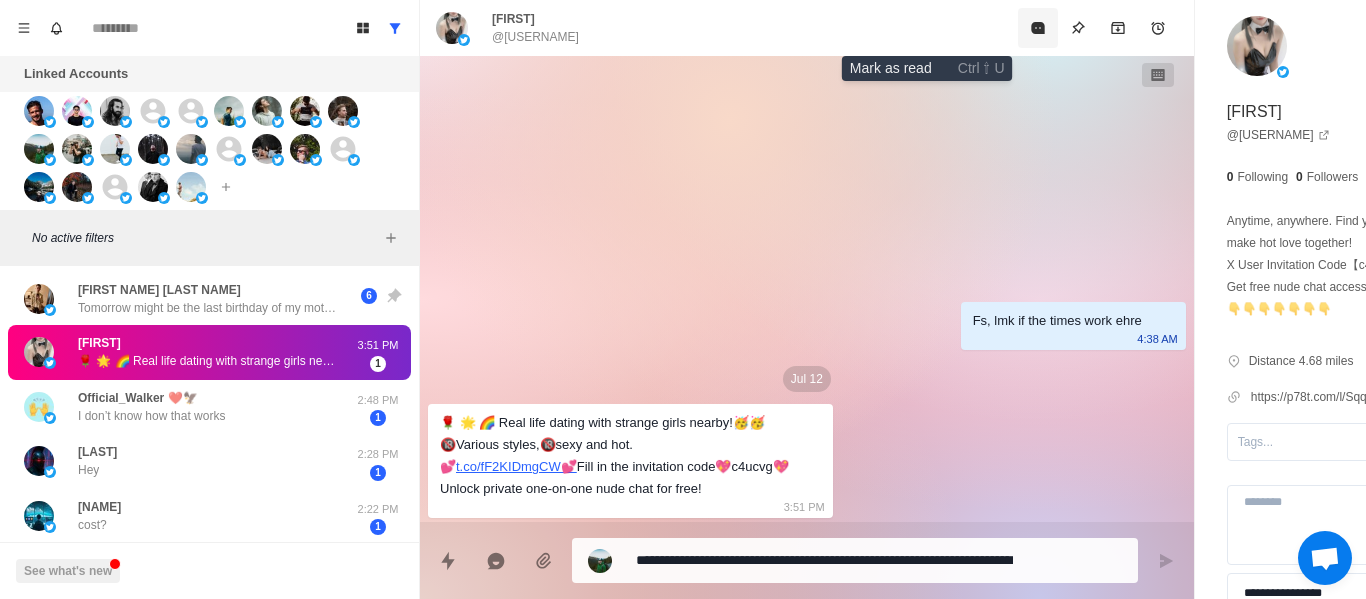 drag, startPoint x: 913, startPoint y: 26, endPoint x: 875, endPoint y: 497, distance: 472.53043 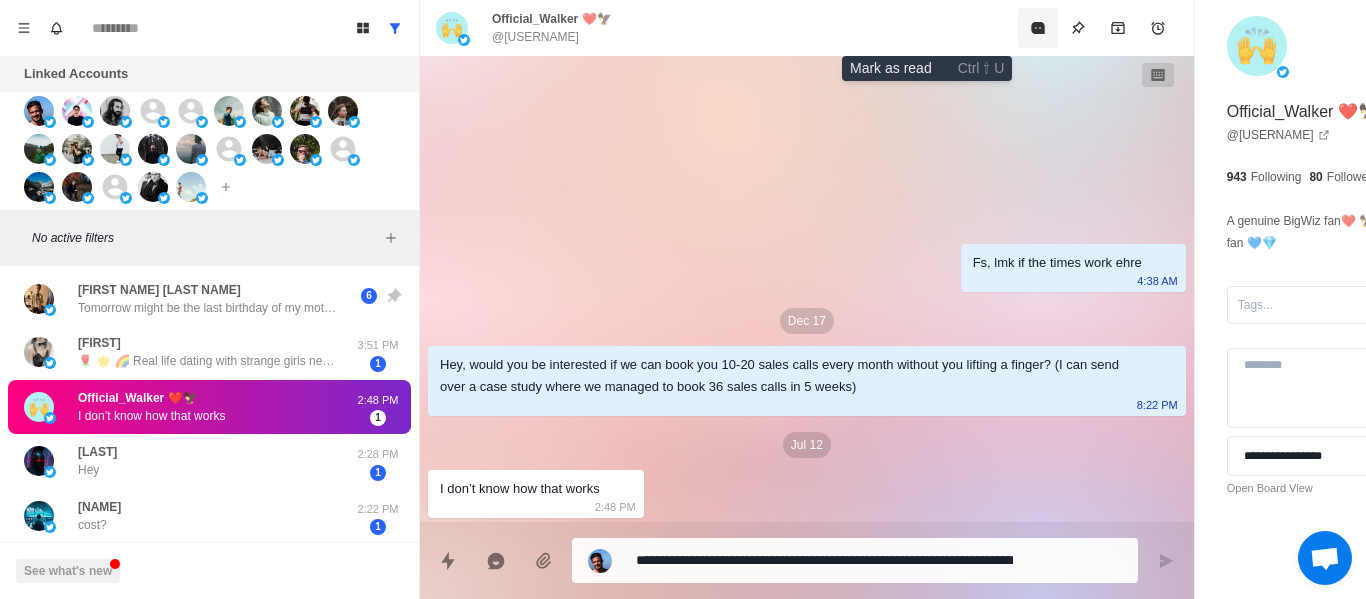 click at bounding box center [1038, 28] 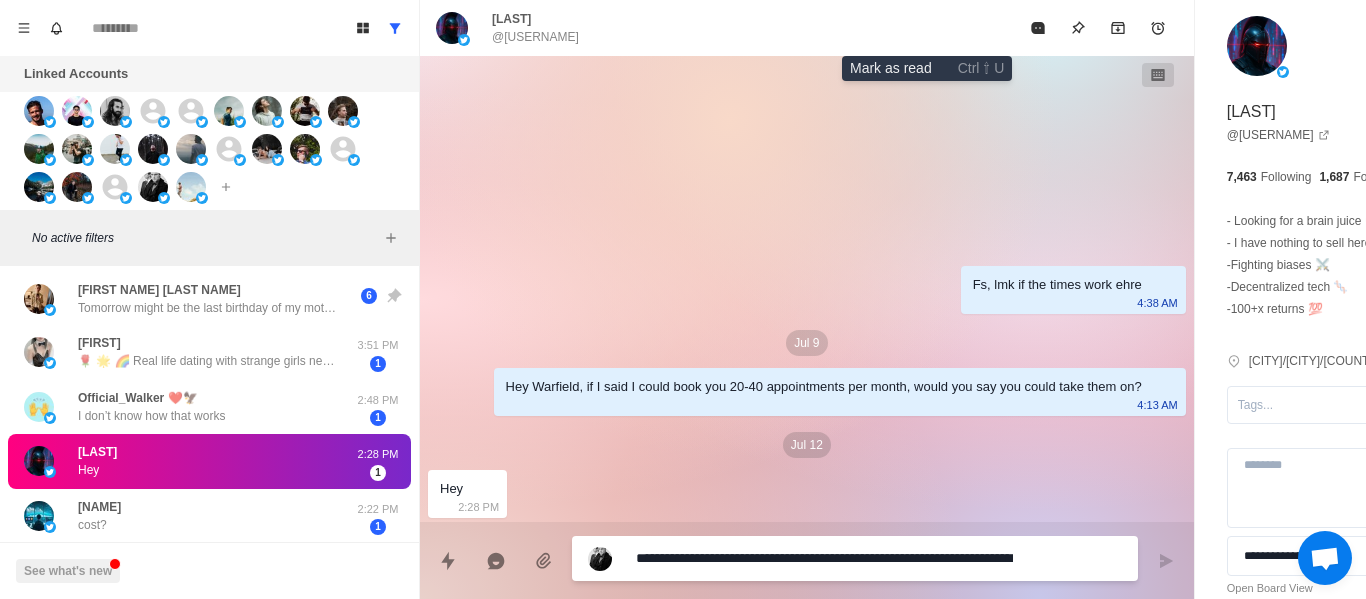 click at bounding box center (1038, 28) 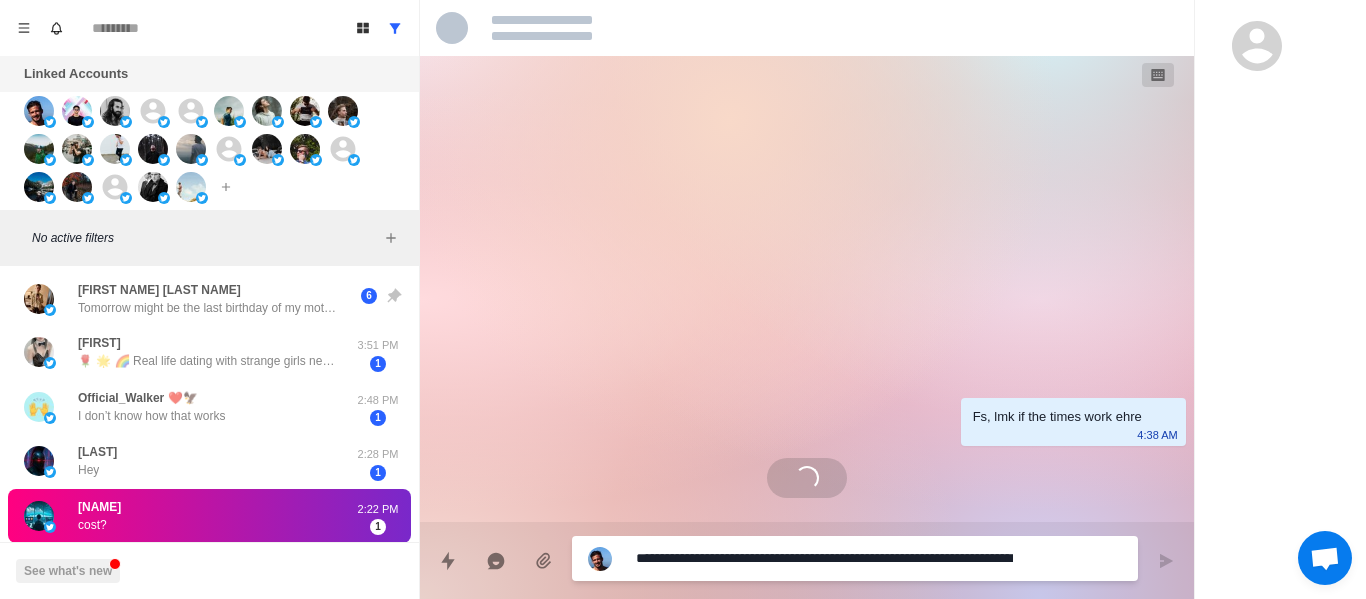 scroll, scrollTop: 288, scrollLeft: 0, axis: vertical 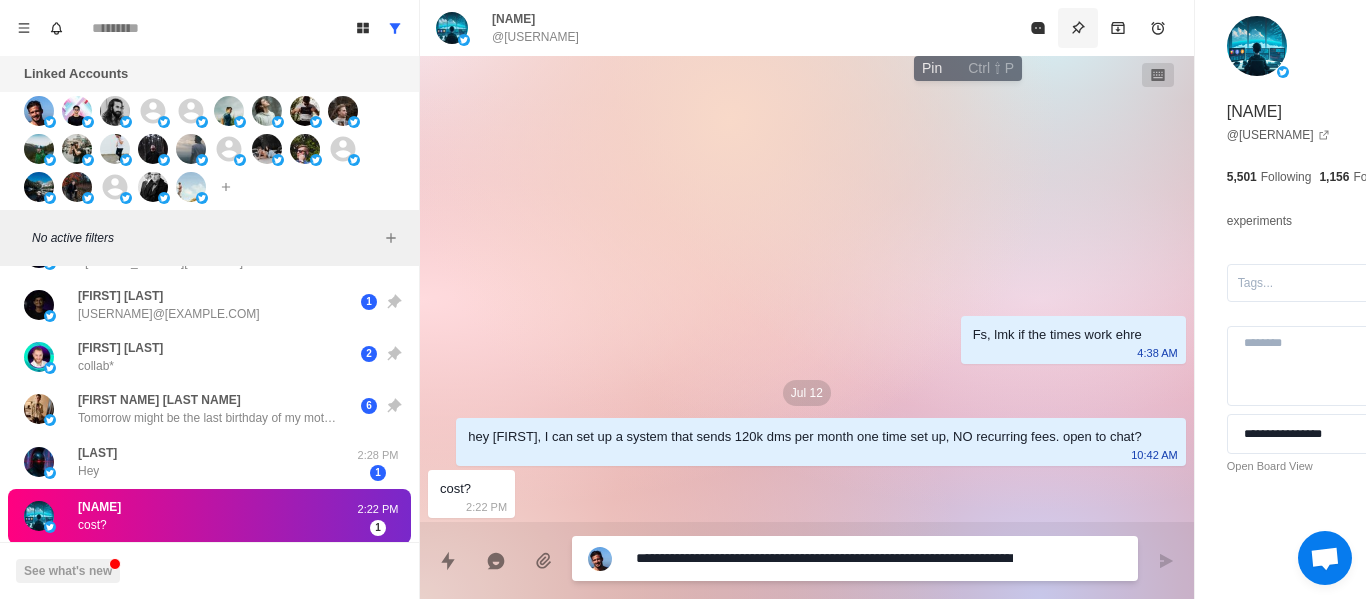 click at bounding box center [1078, 28] 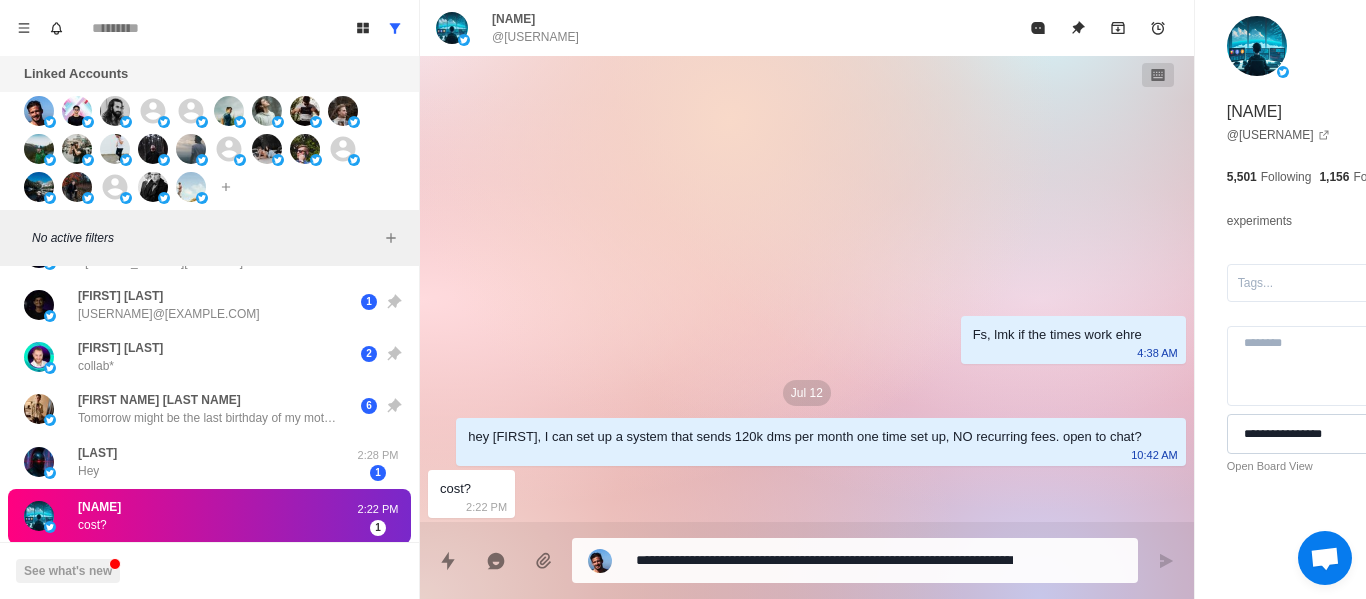 click on "**********" at bounding box center [1340, 434] 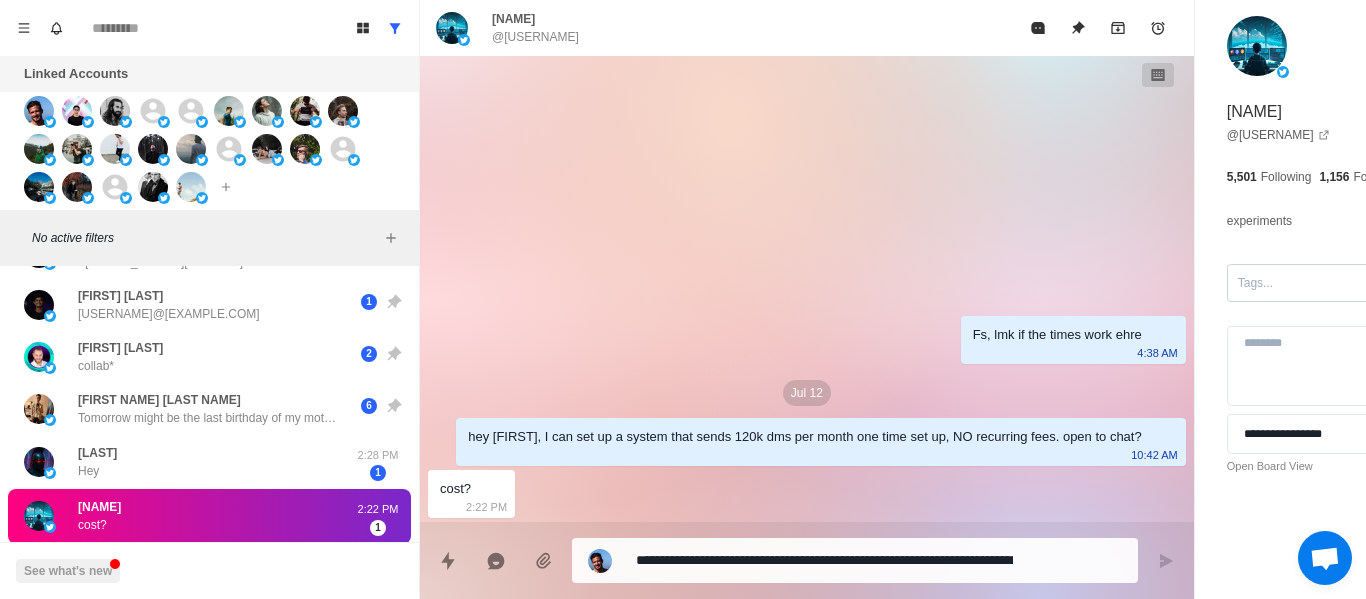 click at bounding box center [1321, 283] 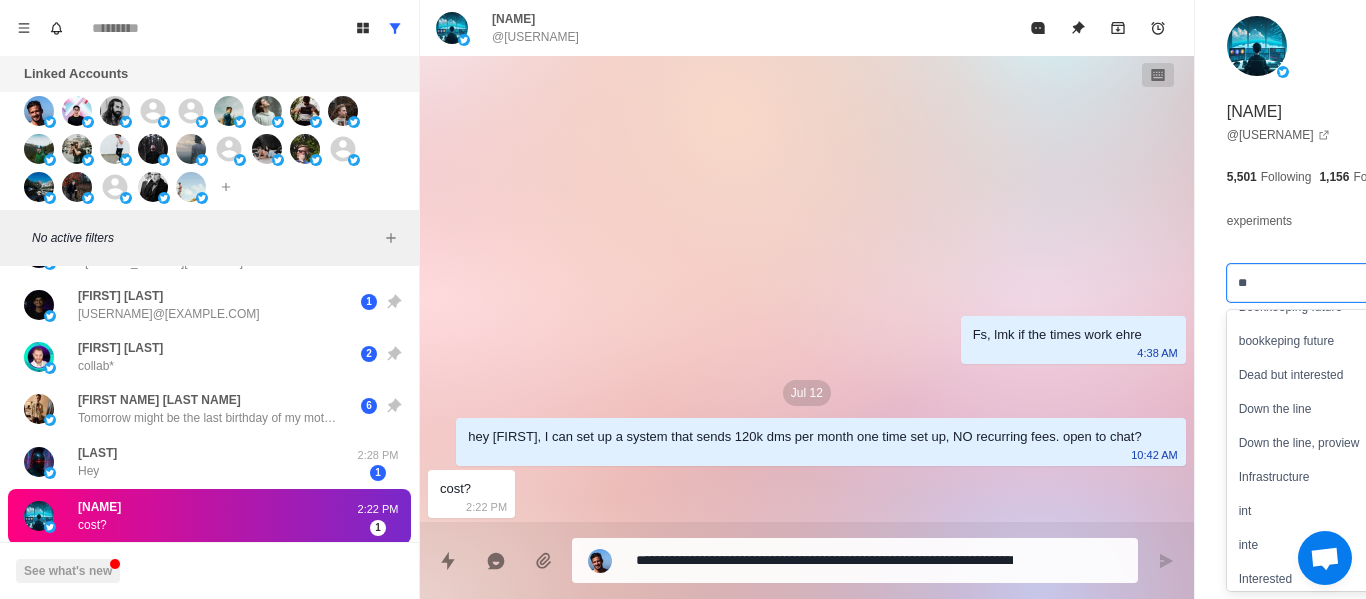 scroll, scrollTop: 305, scrollLeft: 0, axis: vertical 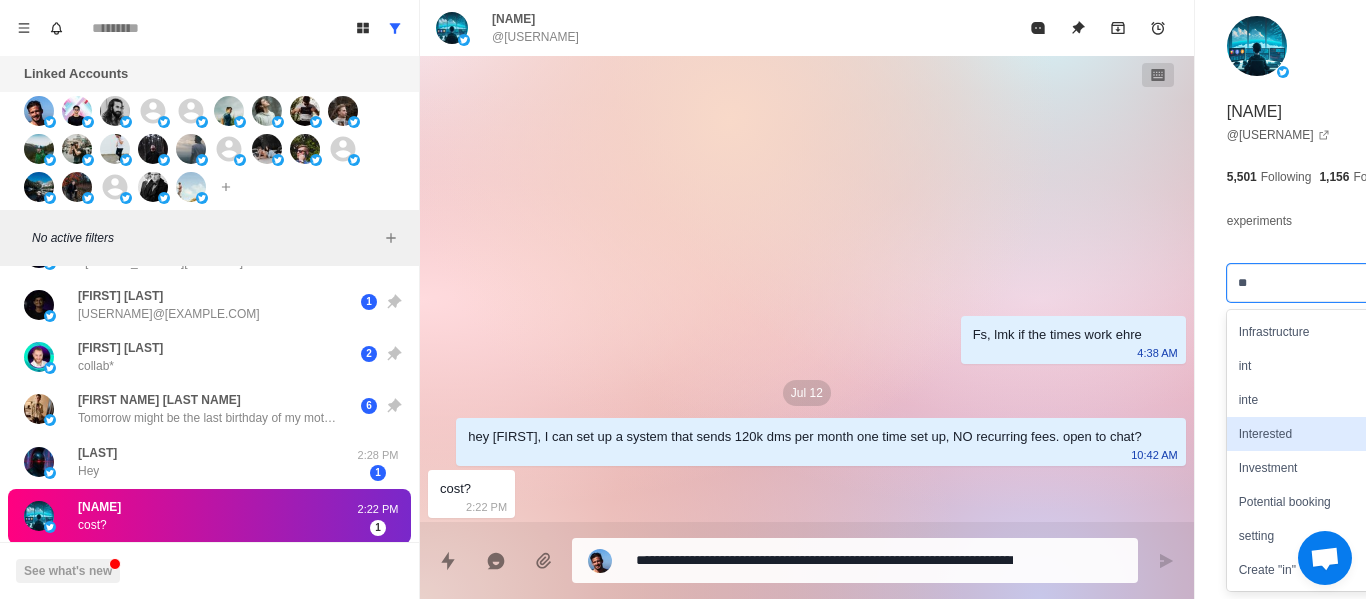 drag, startPoint x: 1209, startPoint y: 431, endPoint x: 984, endPoint y: 481, distance: 230.48862 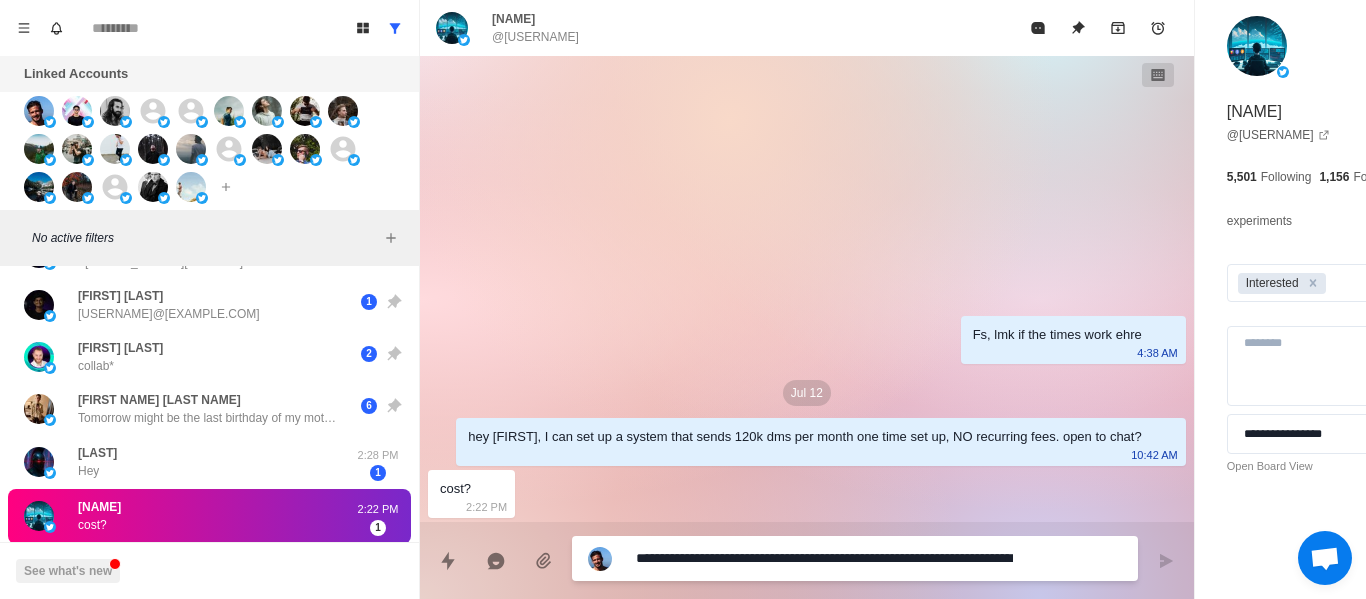 click on "**********" at bounding box center (824, 558) 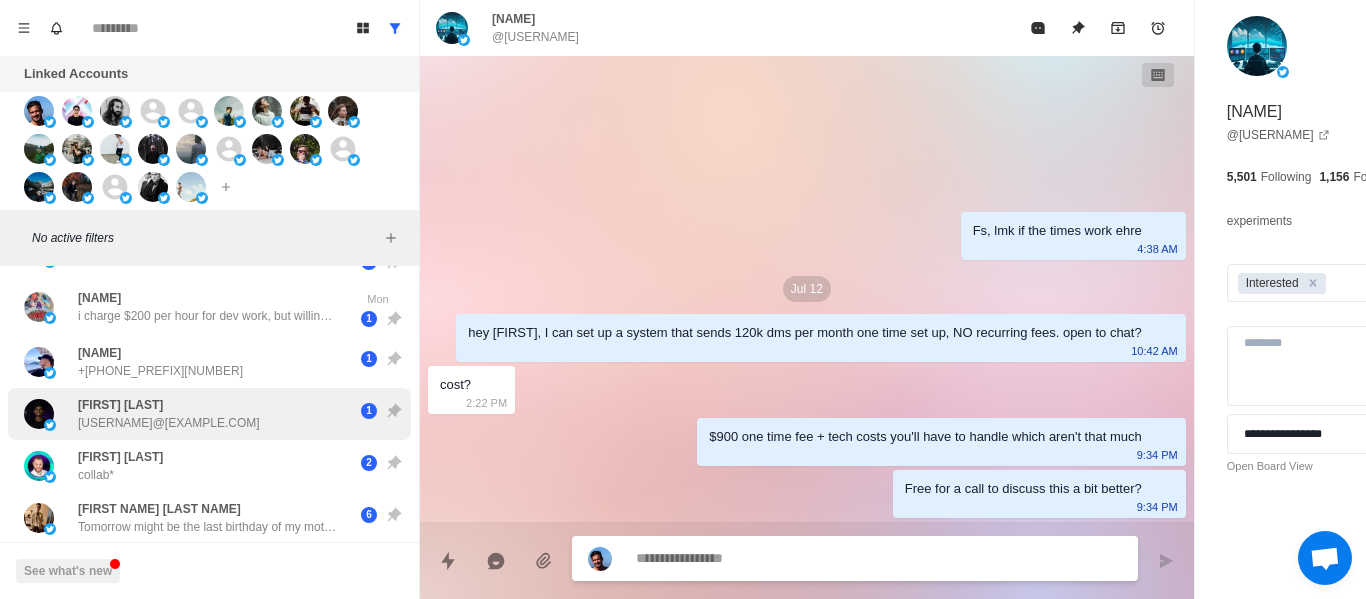scroll, scrollTop: 0, scrollLeft: 0, axis: both 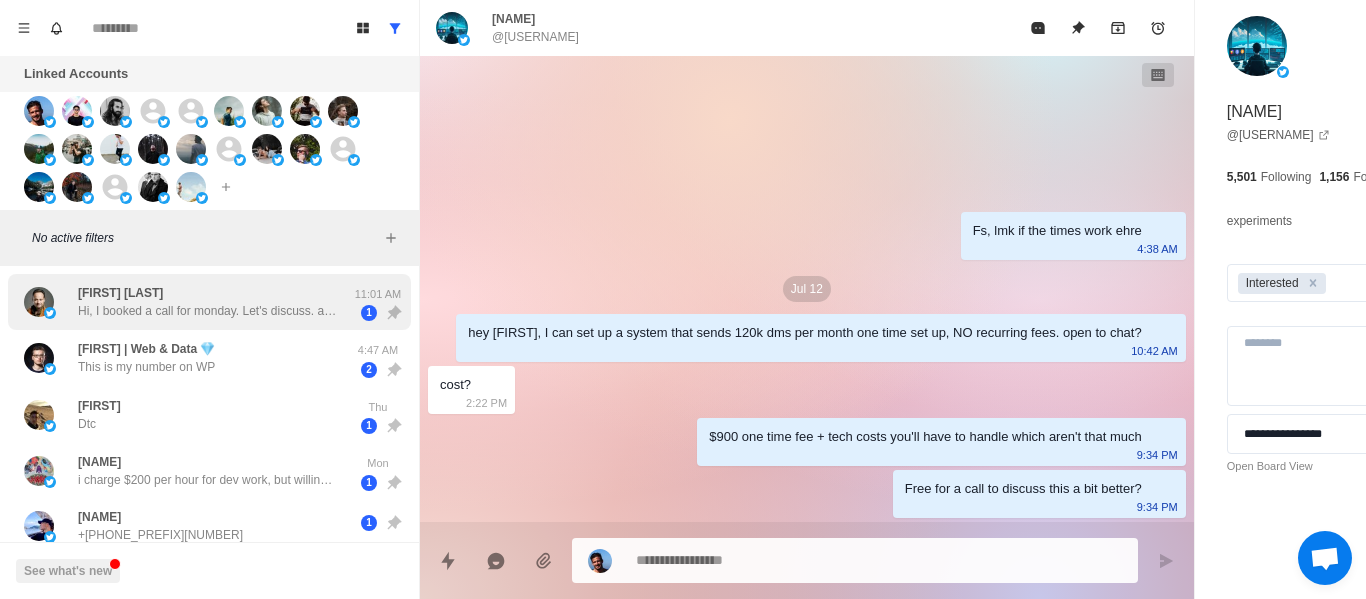 click on "Hi, I booked a call for monday. Let's discuss. all that" at bounding box center [208, 311] 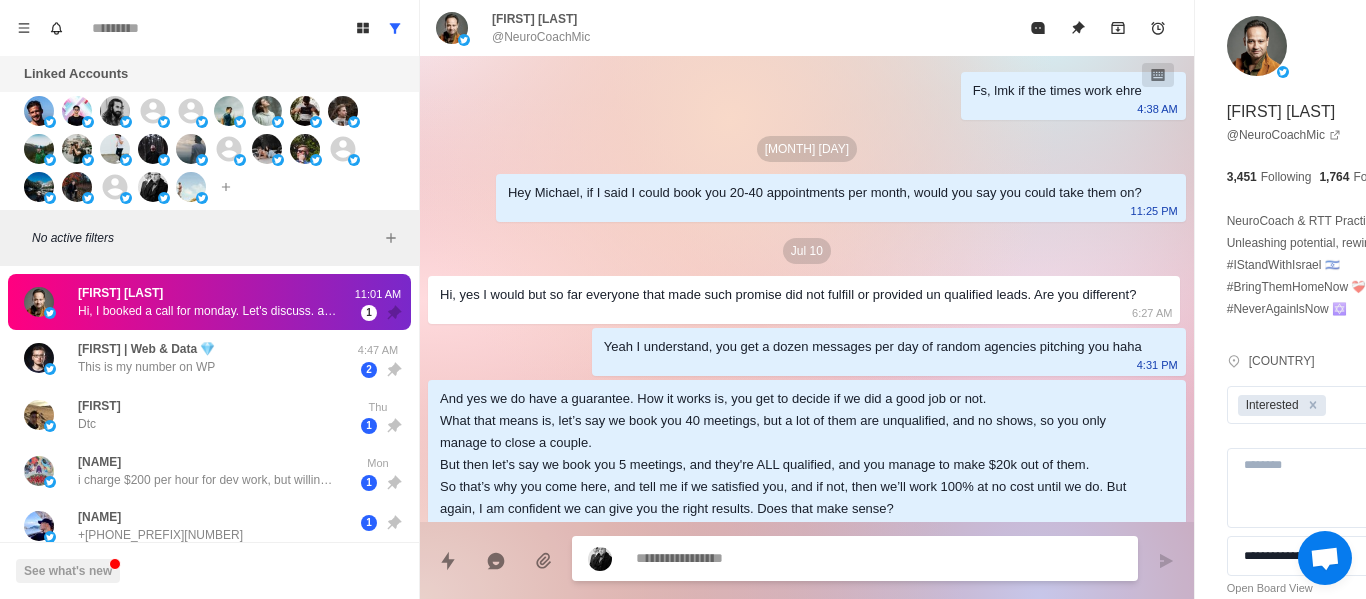 scroll, scrollTop: 262, scrollLeft: 0, axis: vertical 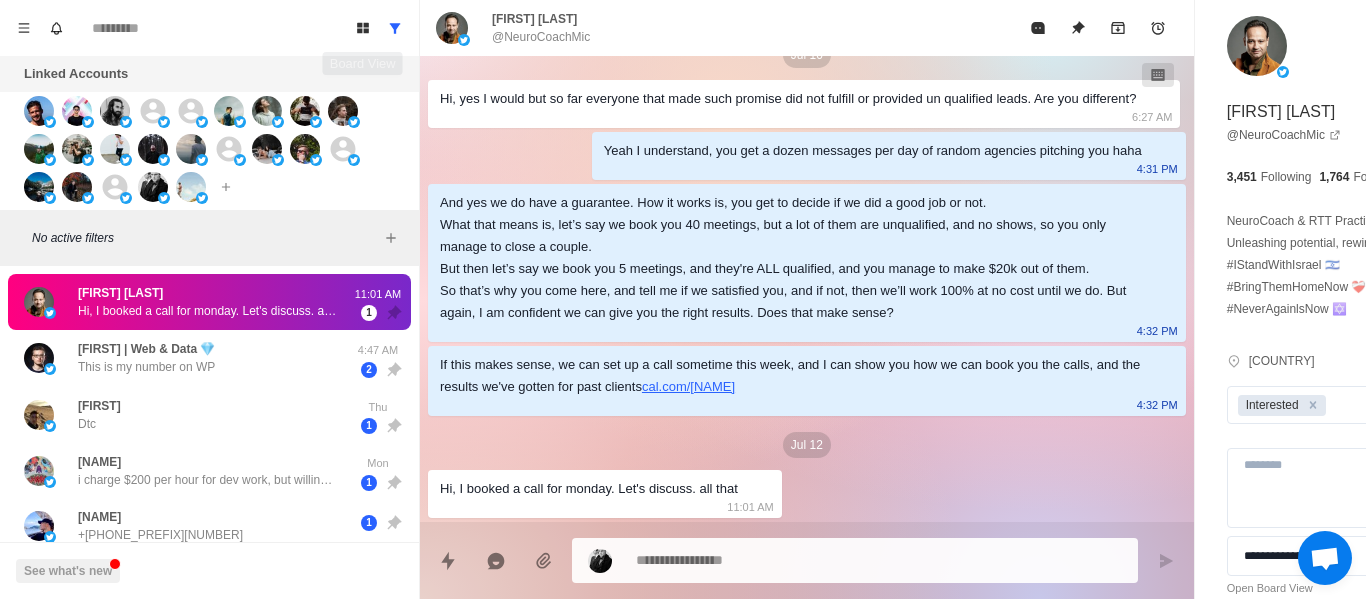 click on "Board View Tools Archived Chats Mark many as read Keyboard shortcuts Team Settings Upgrade Log out Past reminders No notifications Create a reminder in a conversation  to be notified" at bounding box center [209, 28] 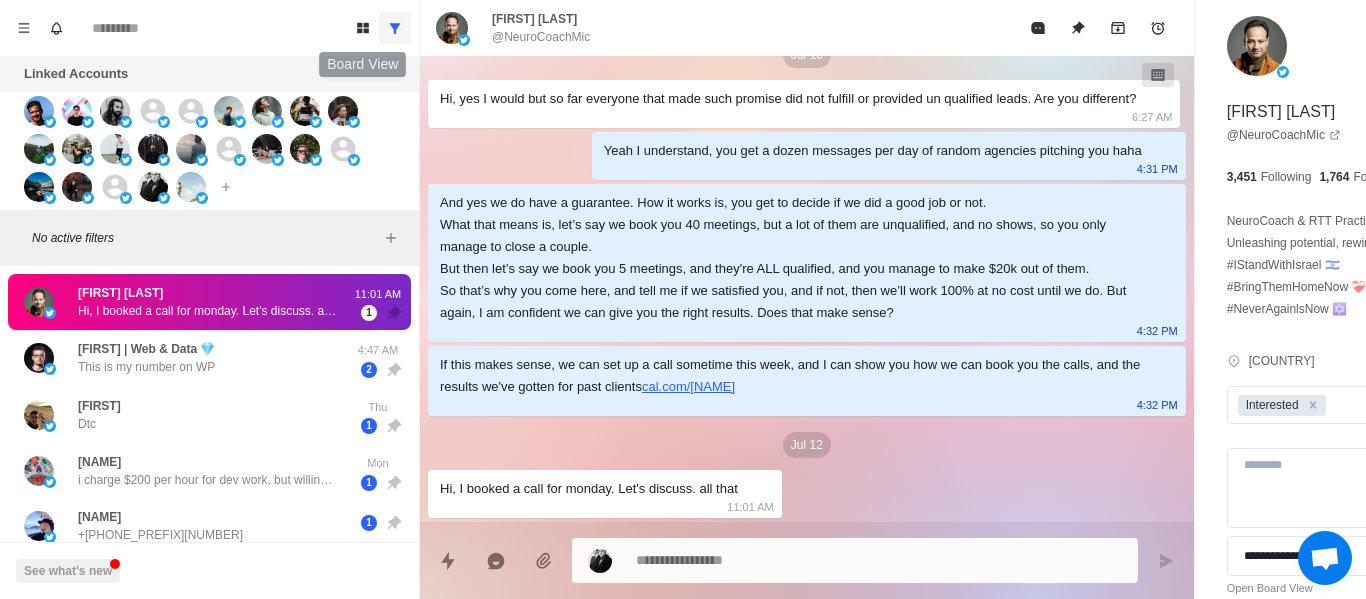 click at bounding box center (395, 28) 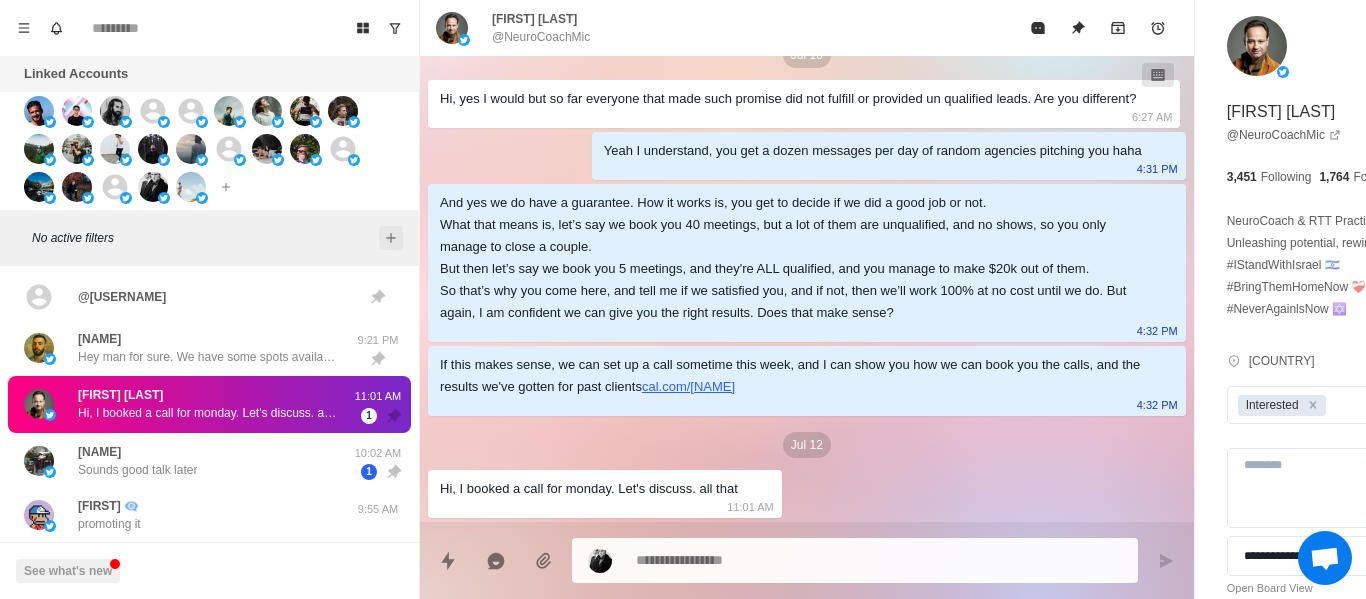click 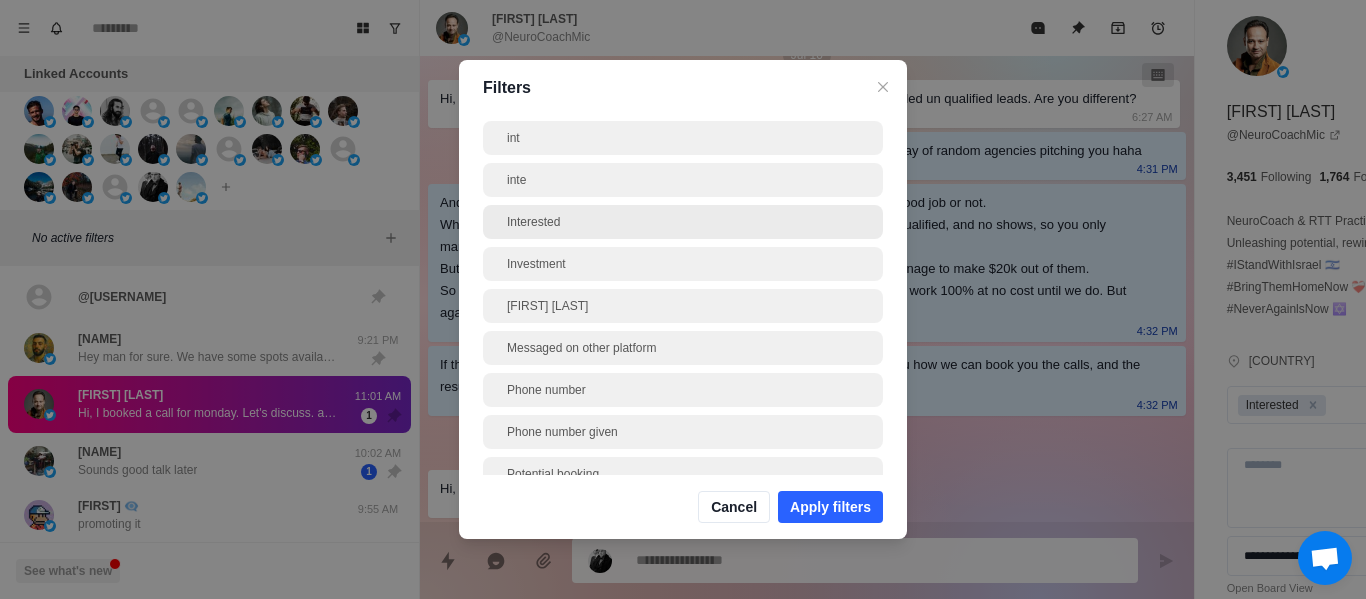 scroll, scrollTop: 800, scrollLeft: 0, axis: vertical 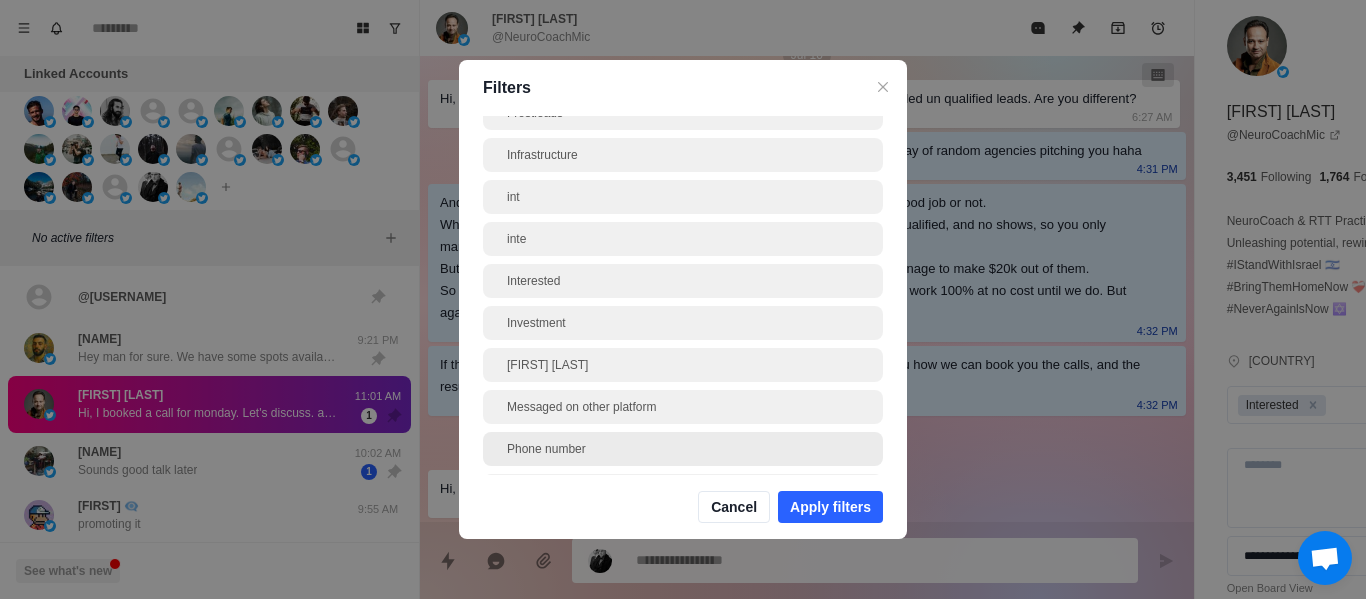 drag, startPoint x: 572, startPoint y: 274, endPoint x: 773, endPoint y: 452, distance: 268.4865 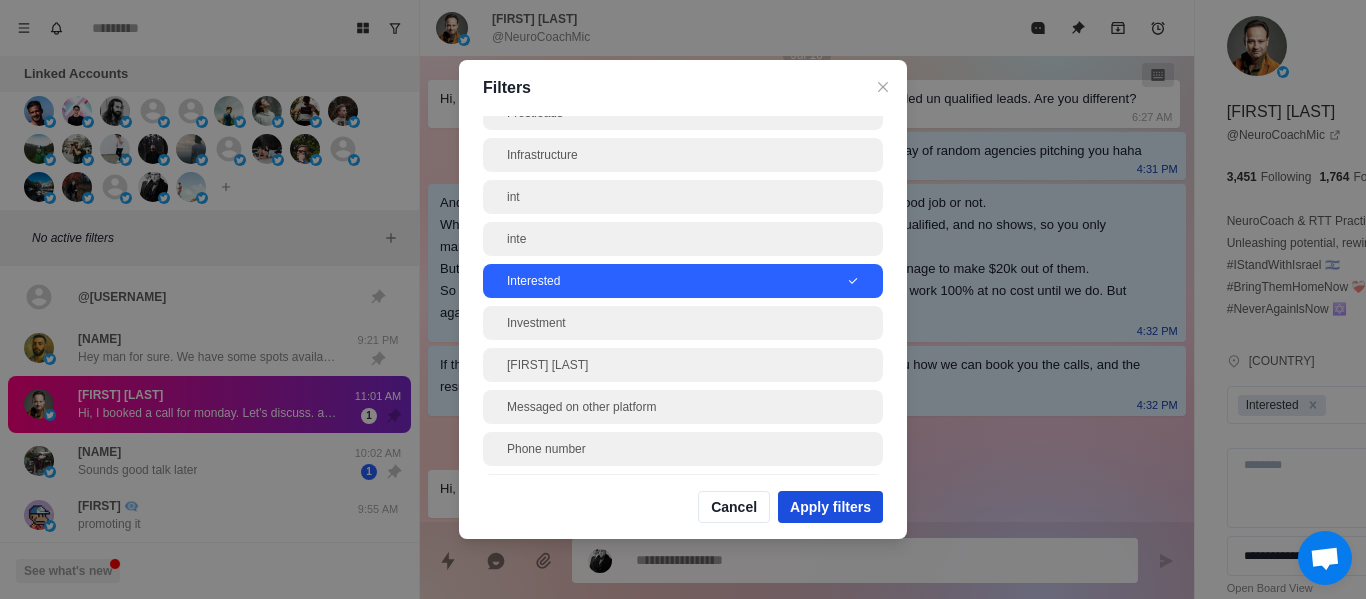 click on "Apply filters" at bounding box center [830, 507] 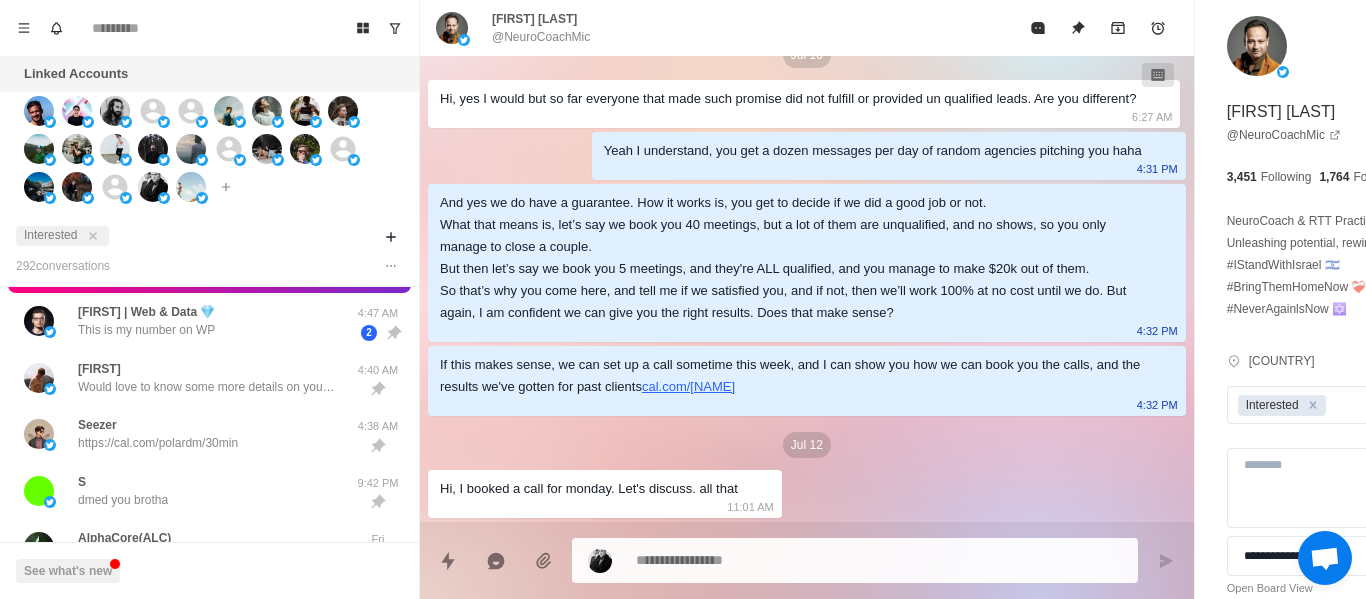 scroll, scrollTop: 400, scrollLeft: 0, axis: vertical 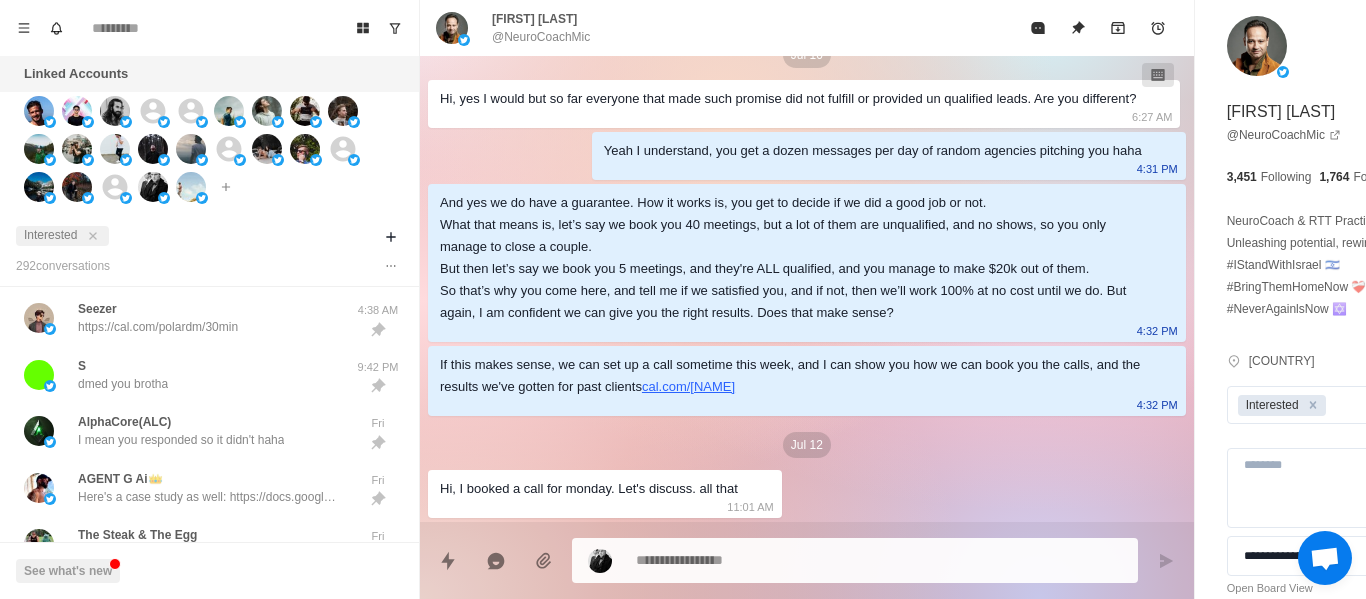 click on "Interested" at bounding box center [209, 236] 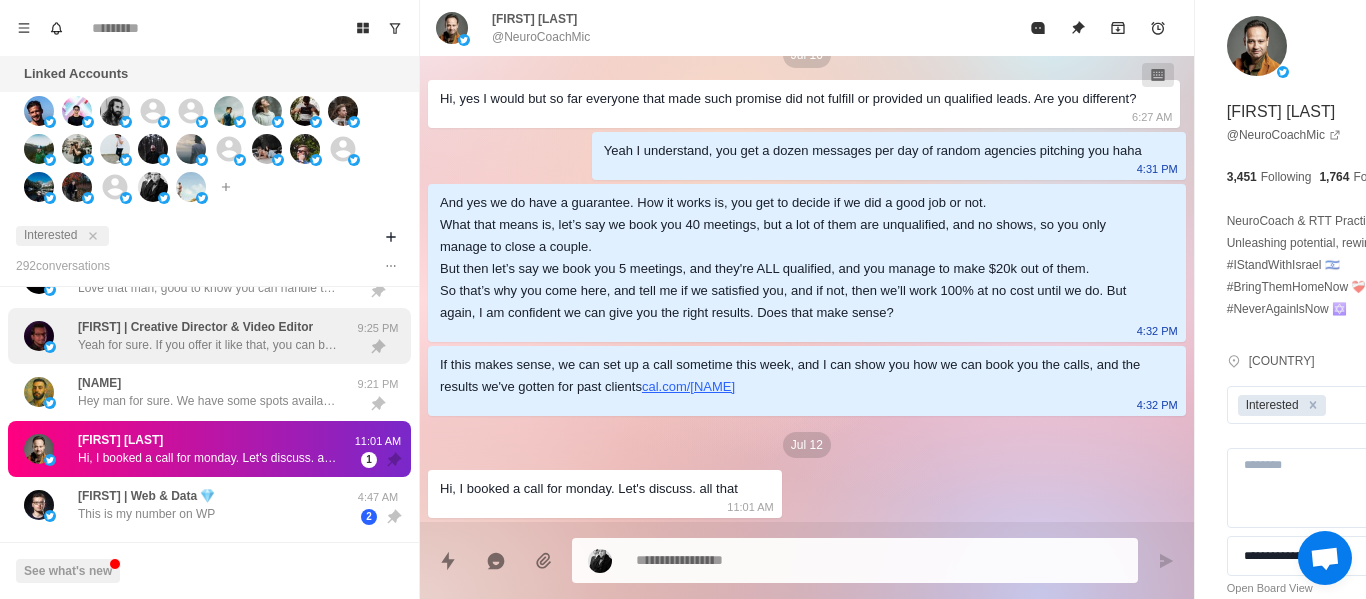 scroll, scrollTop: 0, scrollLeft: 0, axis: both 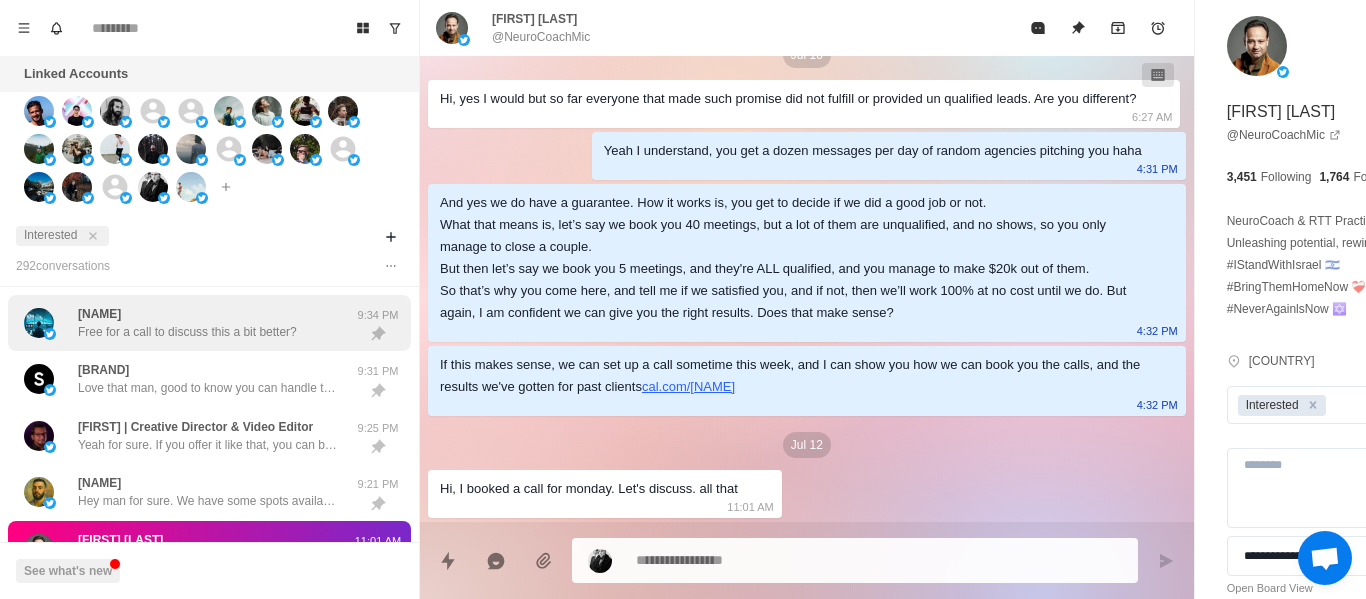click on "Sabah Ashraf Free for a call to discuss this a bit better?" at bounding box center [188, 323] 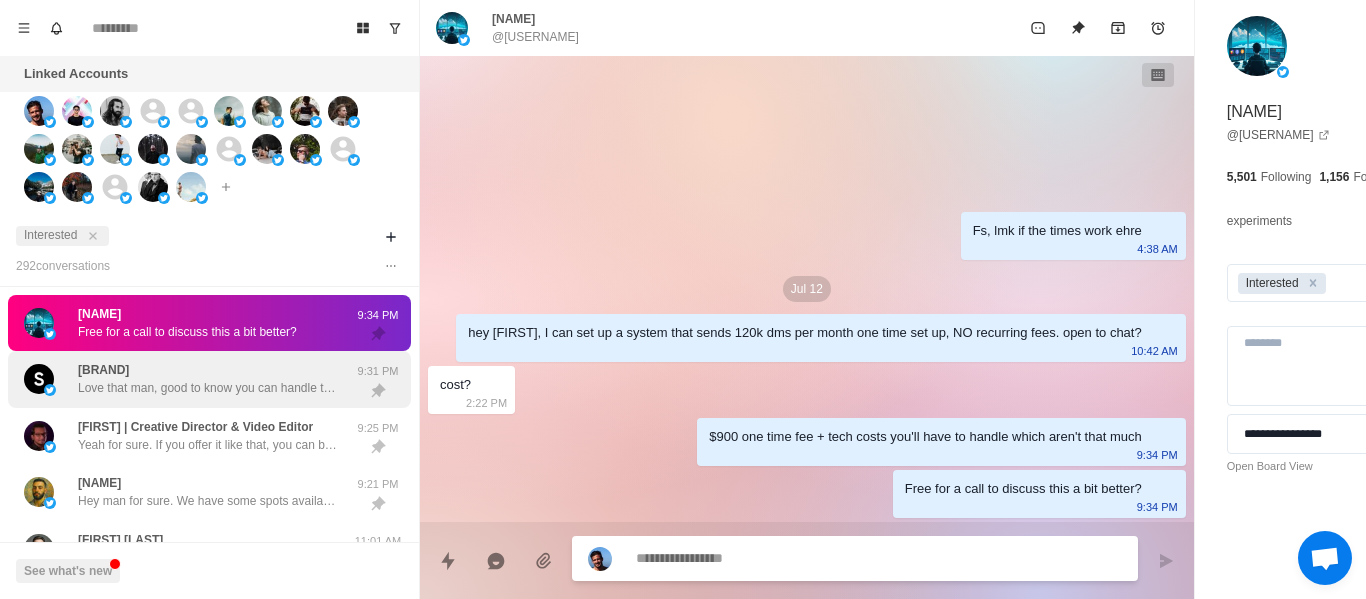 scroll, scrollTop: 0, scrollLeft: 0, axis: both 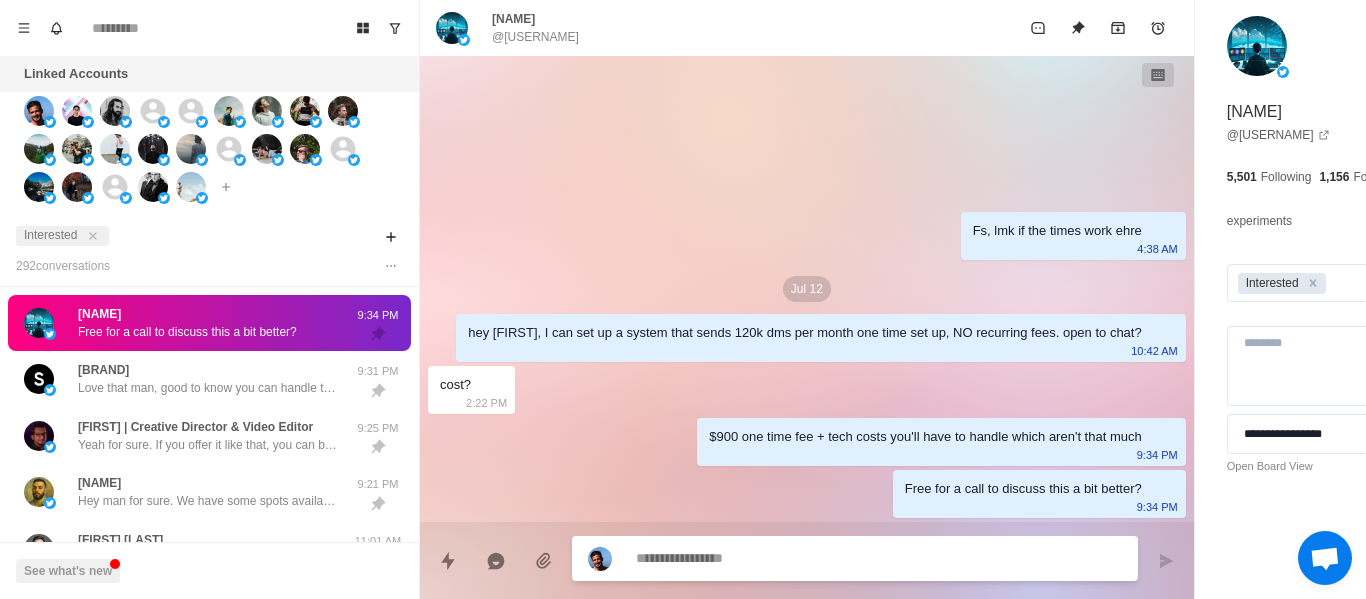 click on "Interested" at bounding box center (189, 236) 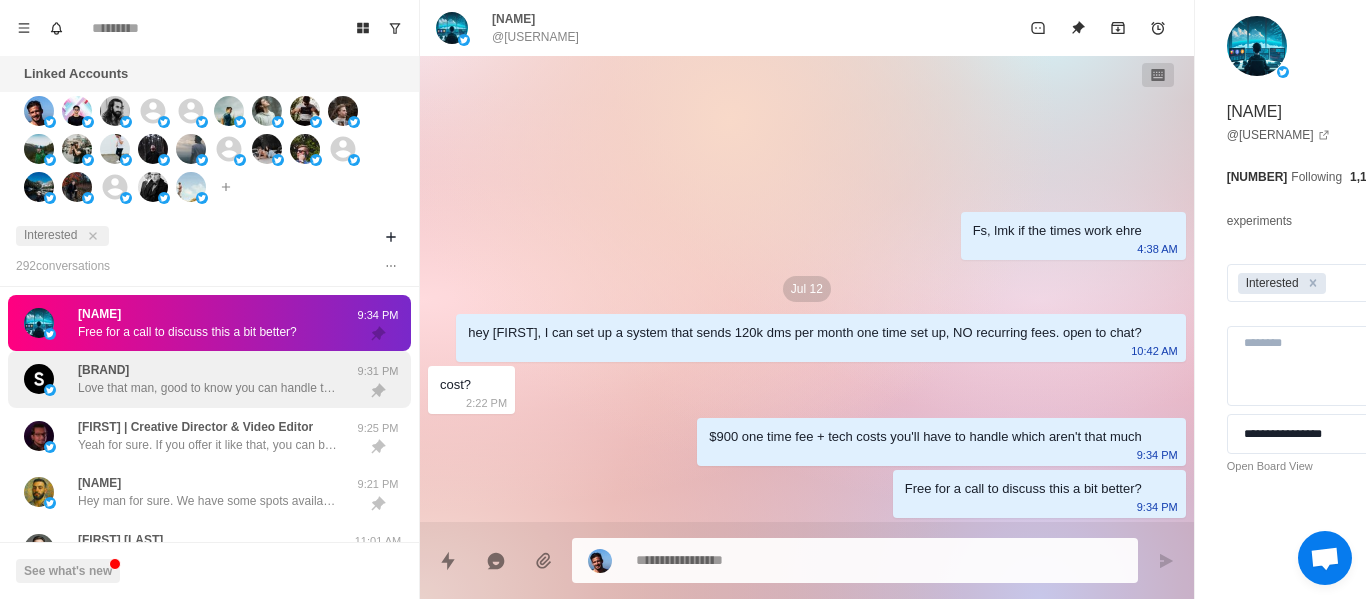 click on "Love that man, good to know you can handle that amount of volume haha.
Just to tailor this right, who do you usually target and what’s your main offer?" at bounding box center [208, 388] 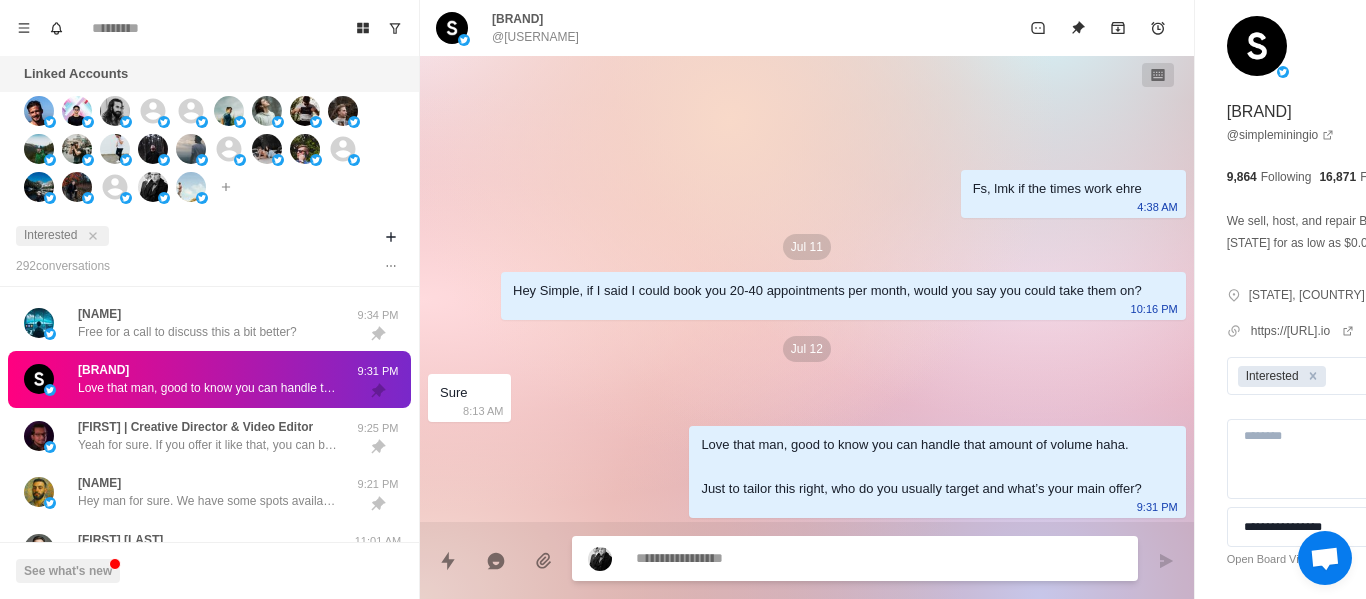 drag, startPoint x: 172, startPoint y: 397, endPoint x: 161, endPoint y: 428, distance: 32.89377 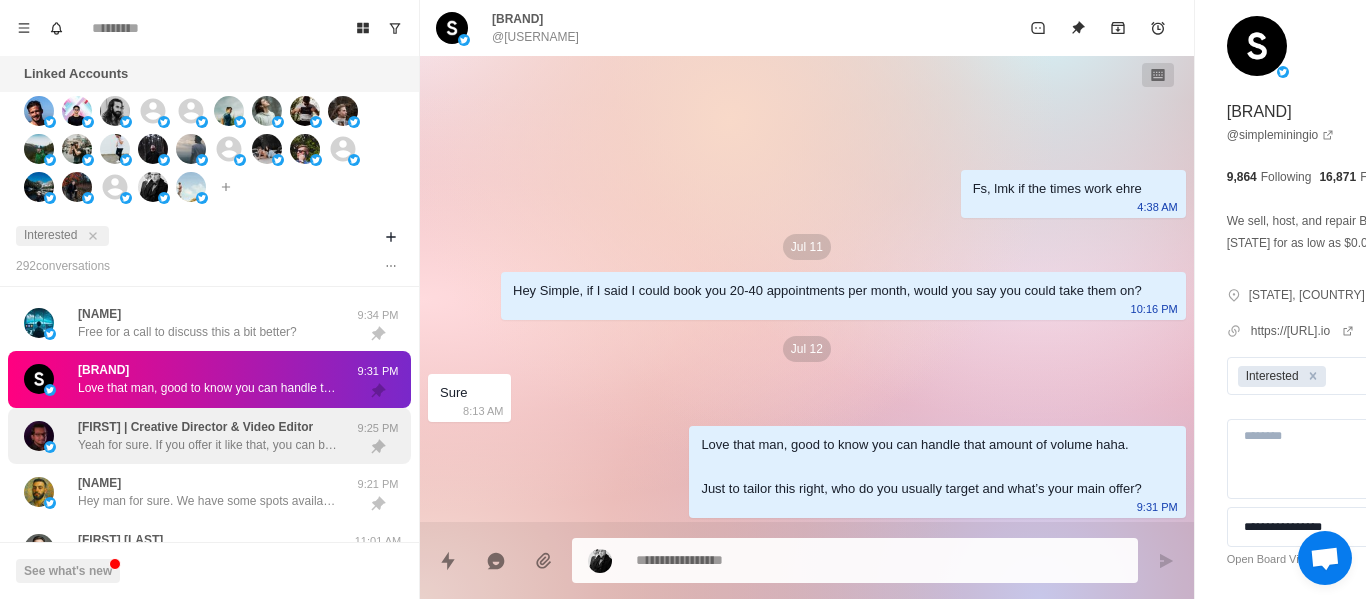 click on "[FIRST] | Creative Director & Video Editor" at bounding box center (195, 427) 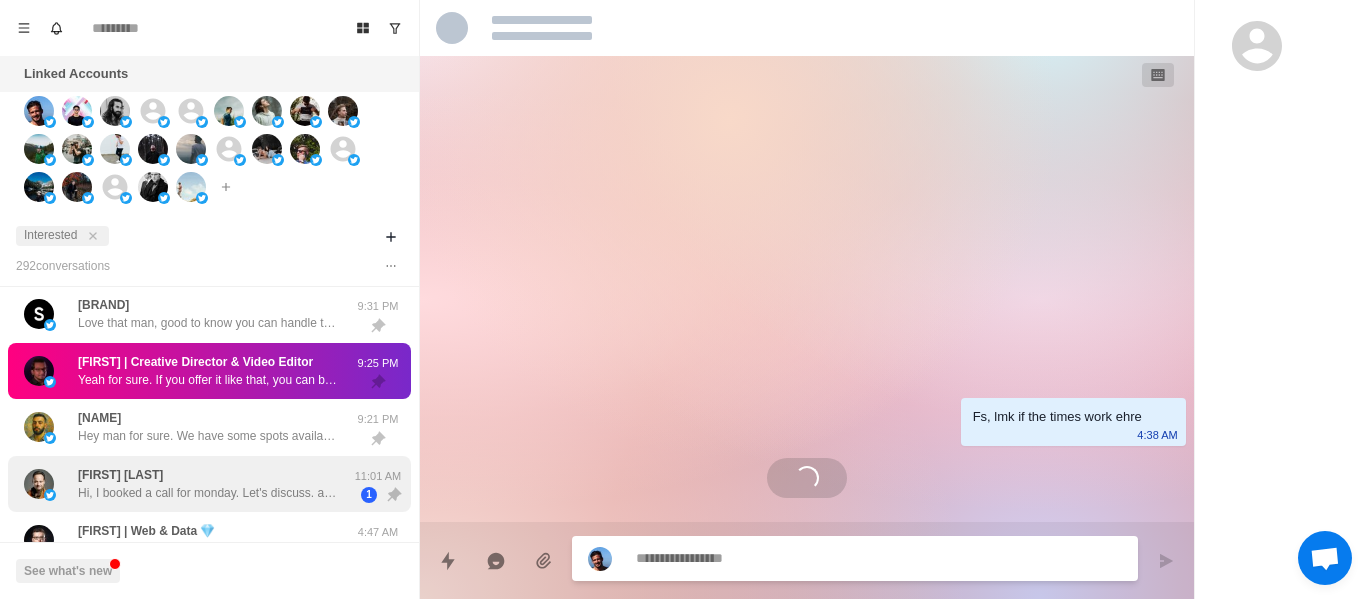 scroll, scrollTop: 100, scrollLeft: 0, axis: vertical 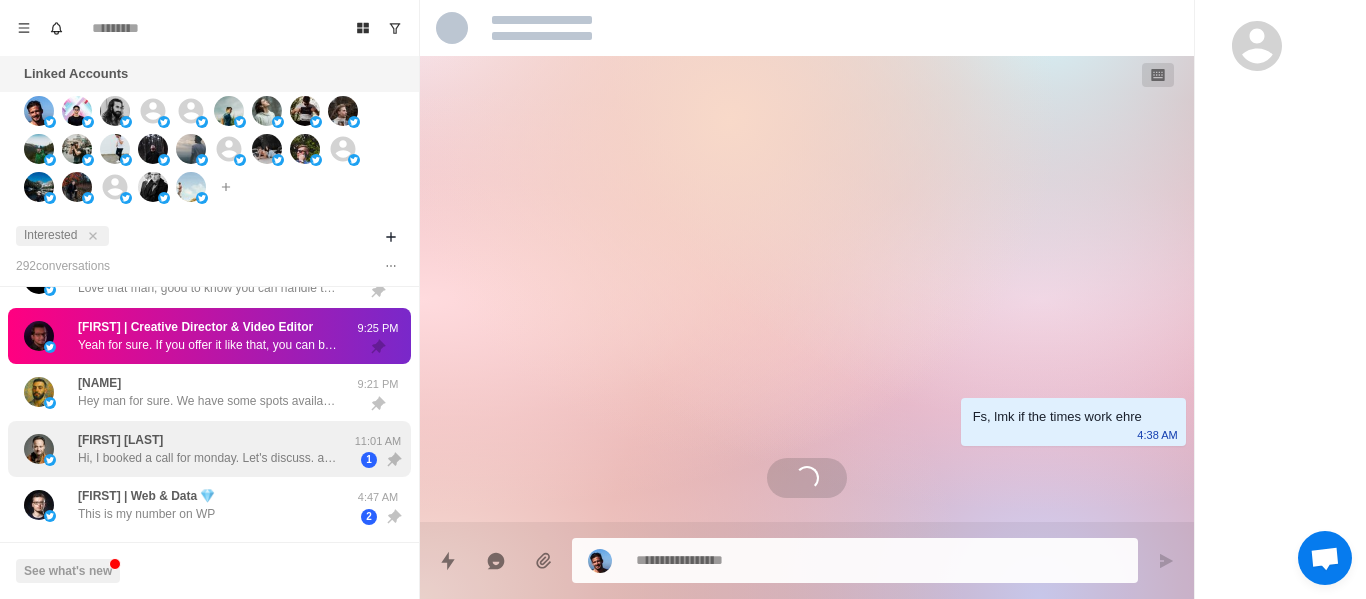 drag, startPoint x: 179, startPoint y: 420, endPoint x: 182, endPoint y: 437, distance: 17.262676 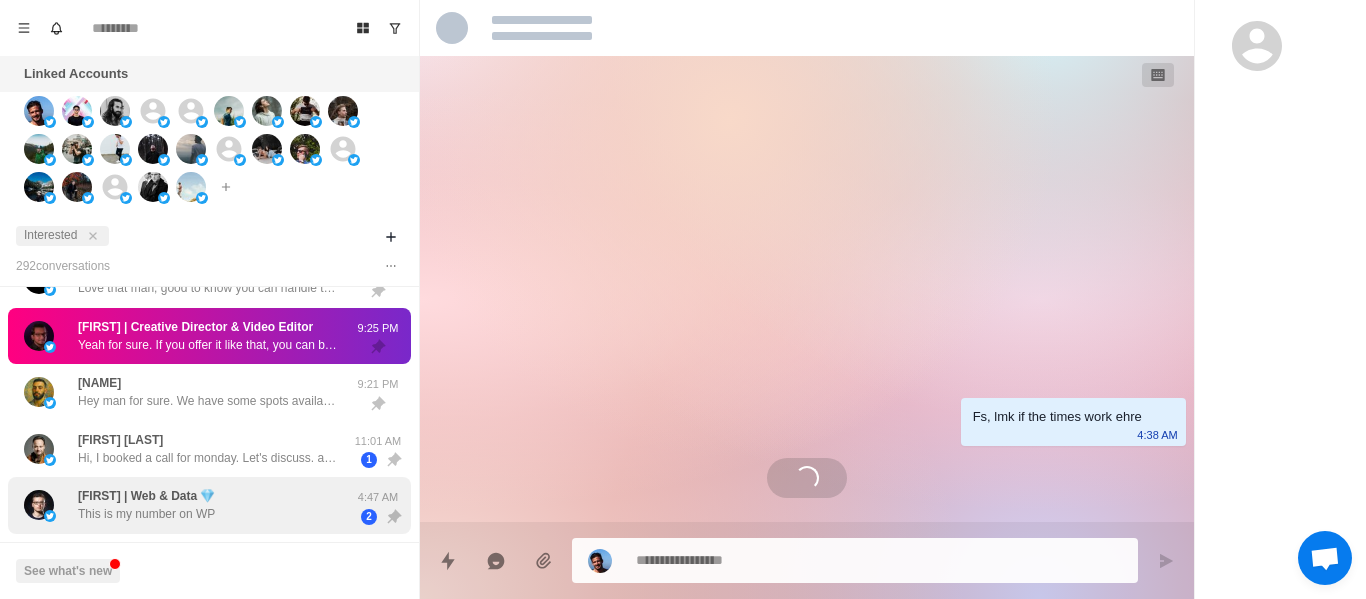 drag, startPoint x: 180, startPoint y: 449, endPoint x: 202, endPoint y: 491, distance: 47.41308 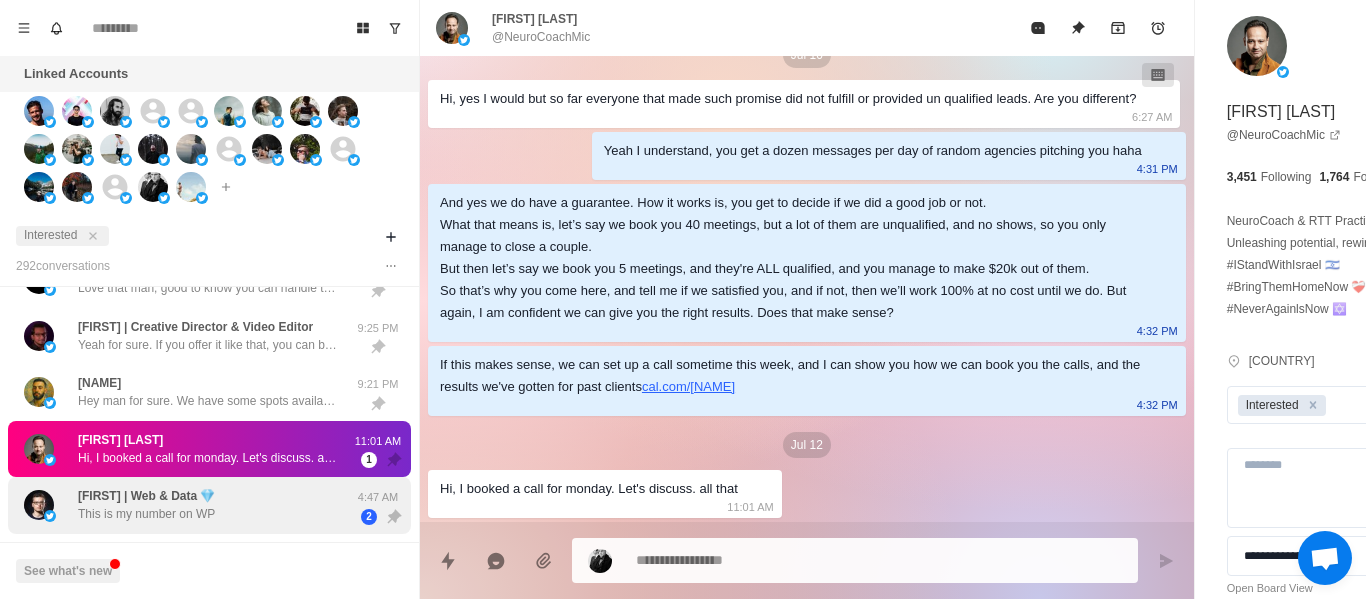 drag, startPoint x: 193, startPoint y: 483, endPoint x: 200, endPoint y: 466, distance: 18.384777 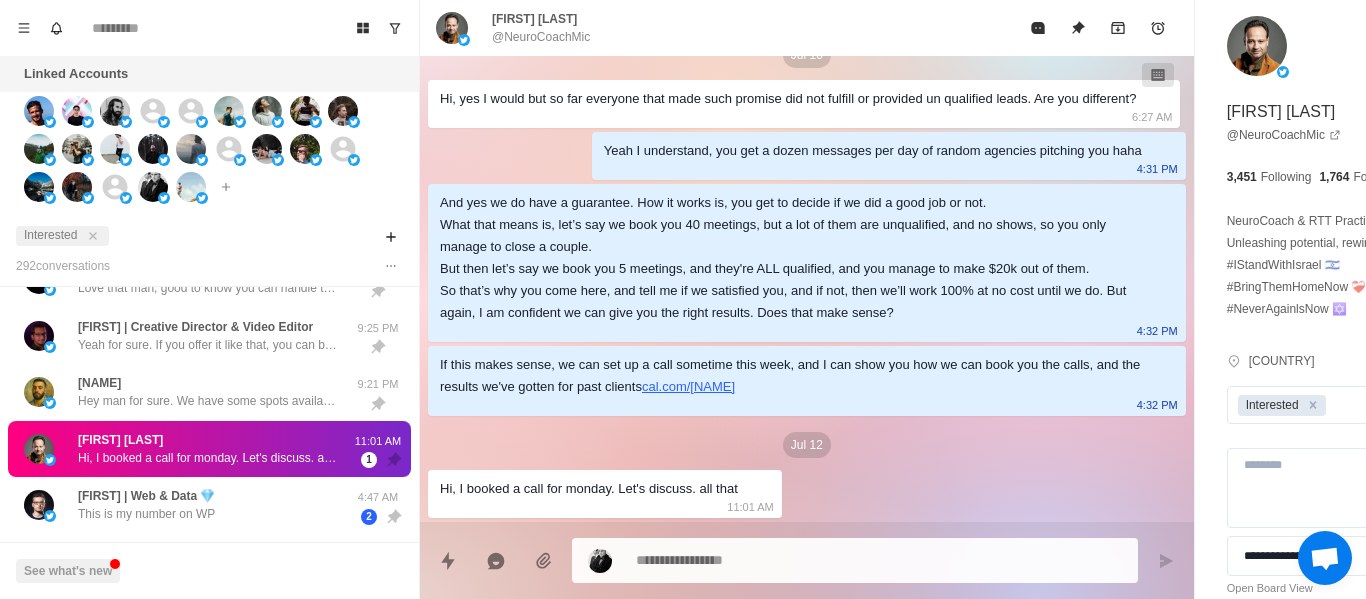 scroll, scrollTop: 0, scrollLeft: 0, axis: both 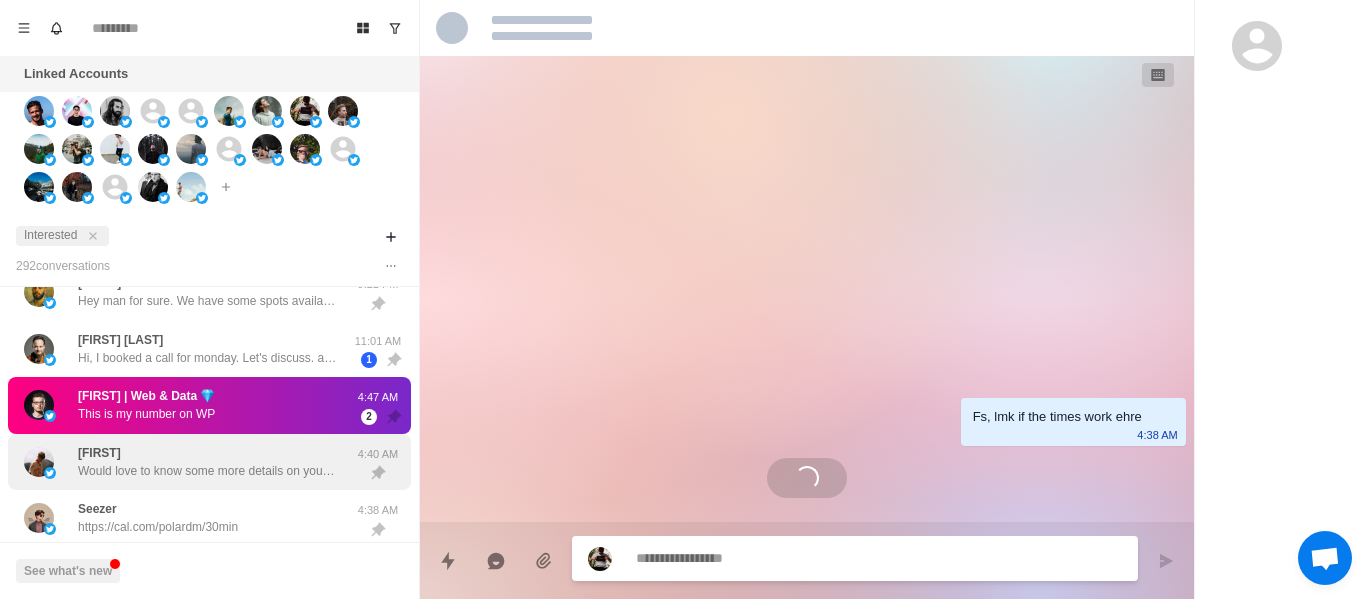 click on "[FIRST] Would love to know some more details on your offer and who you’re targeting? Just wanna get a clear picture so I can map what we’ll do." at bounding box center (208, 462) 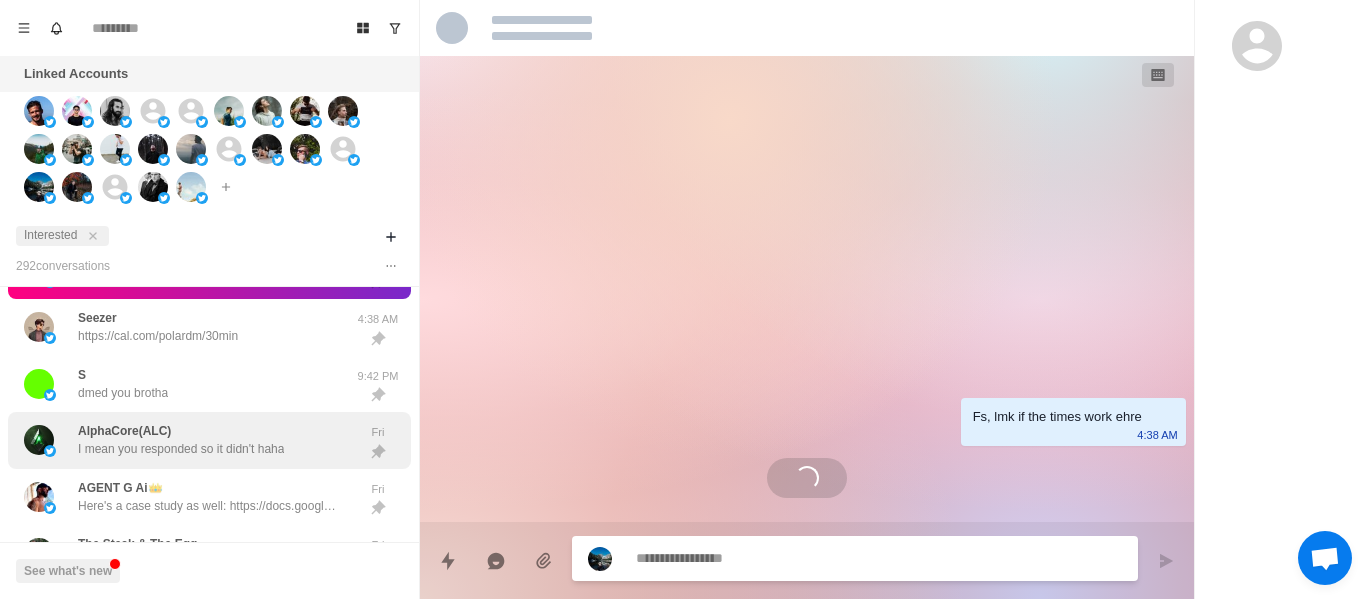 scroll, scrollTop: 400, scrollLeft: 0, axis: vertical 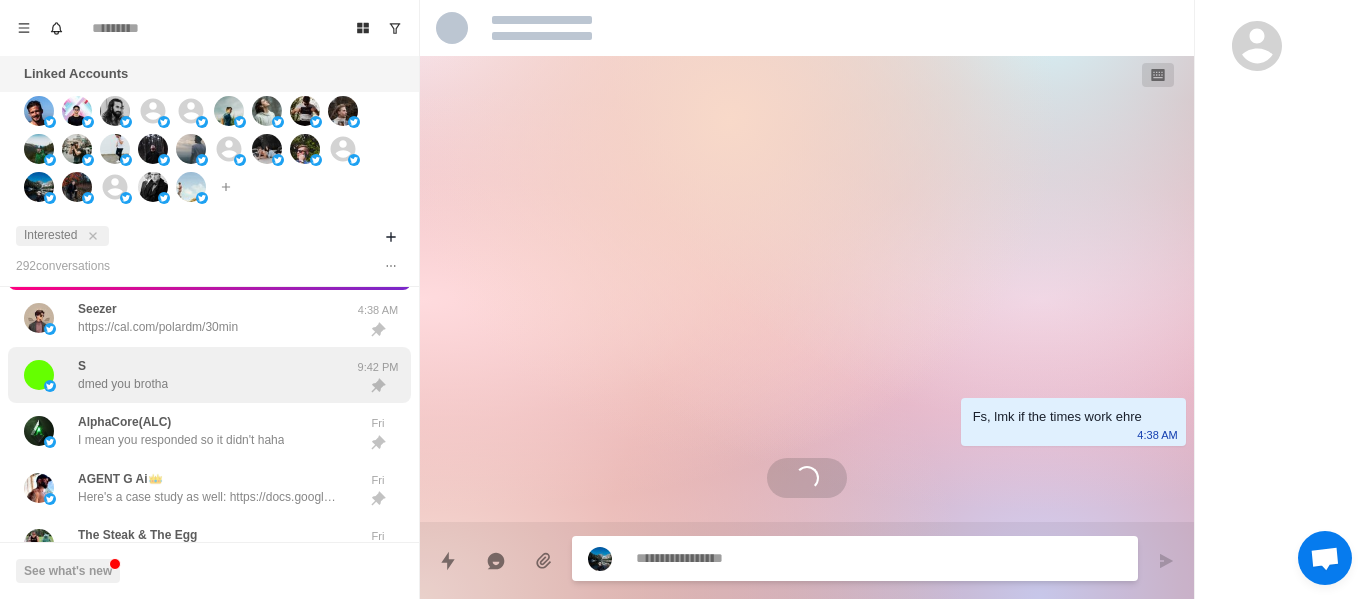 click on "[FIRST] dmed you brotha 9:42 PM" at bounding box center (209, 375) 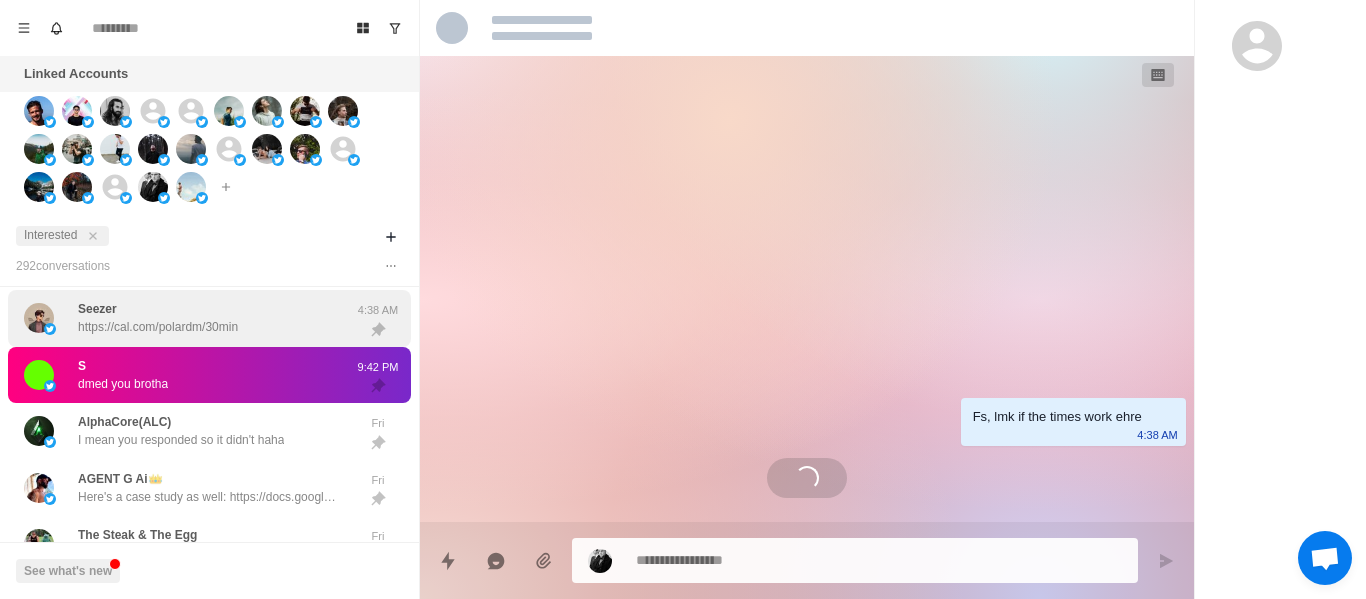 click on "https://cal.com/polardm/30min" at bounding box center [158, 327] 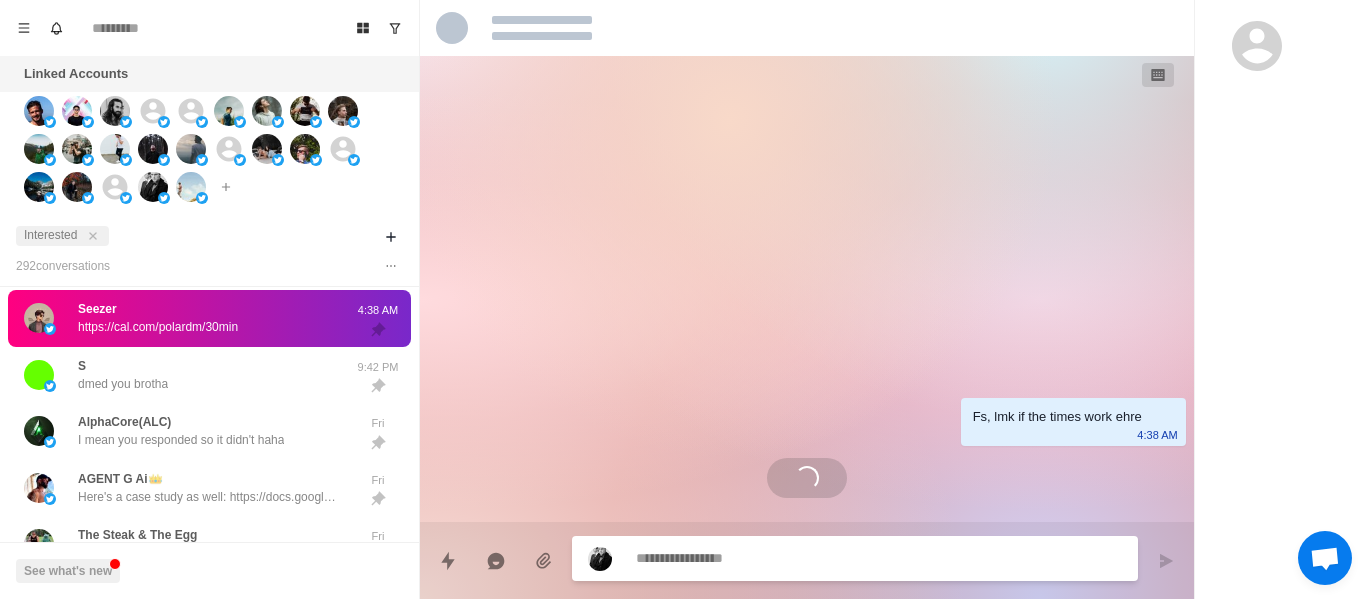 scroll, scrollTop: 1306, scrollLeft: 0, axis: vertical 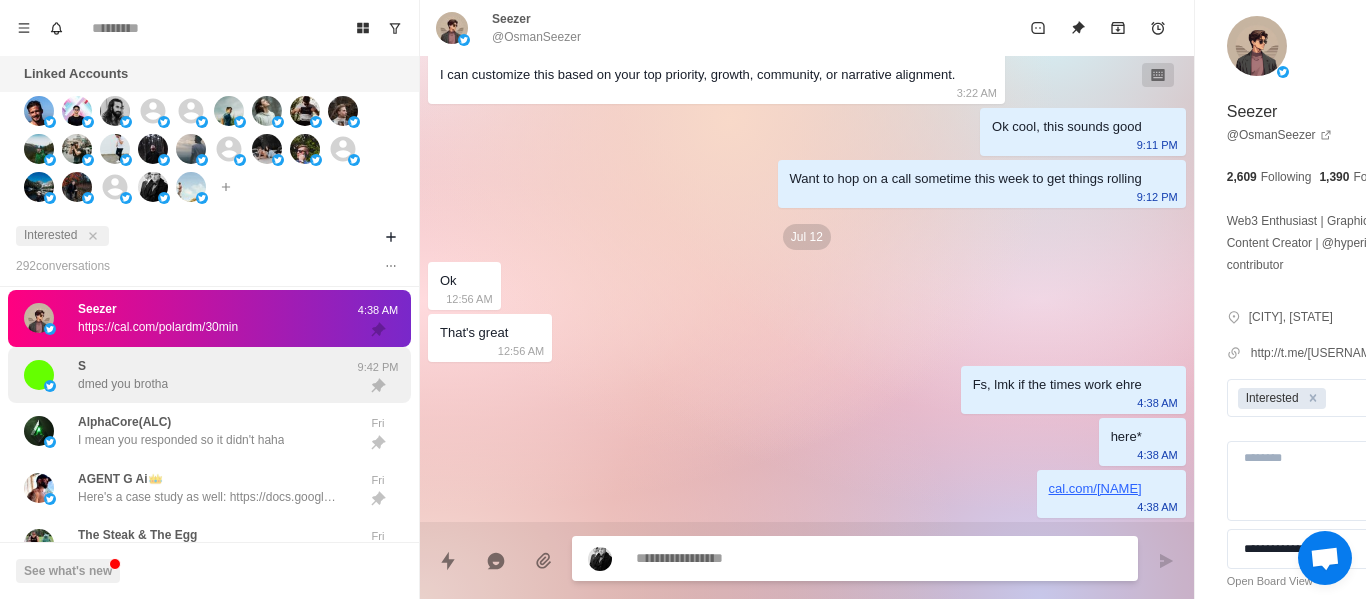 click on "[FIRST] dmed you brotha" at bounding box center (188, 375) 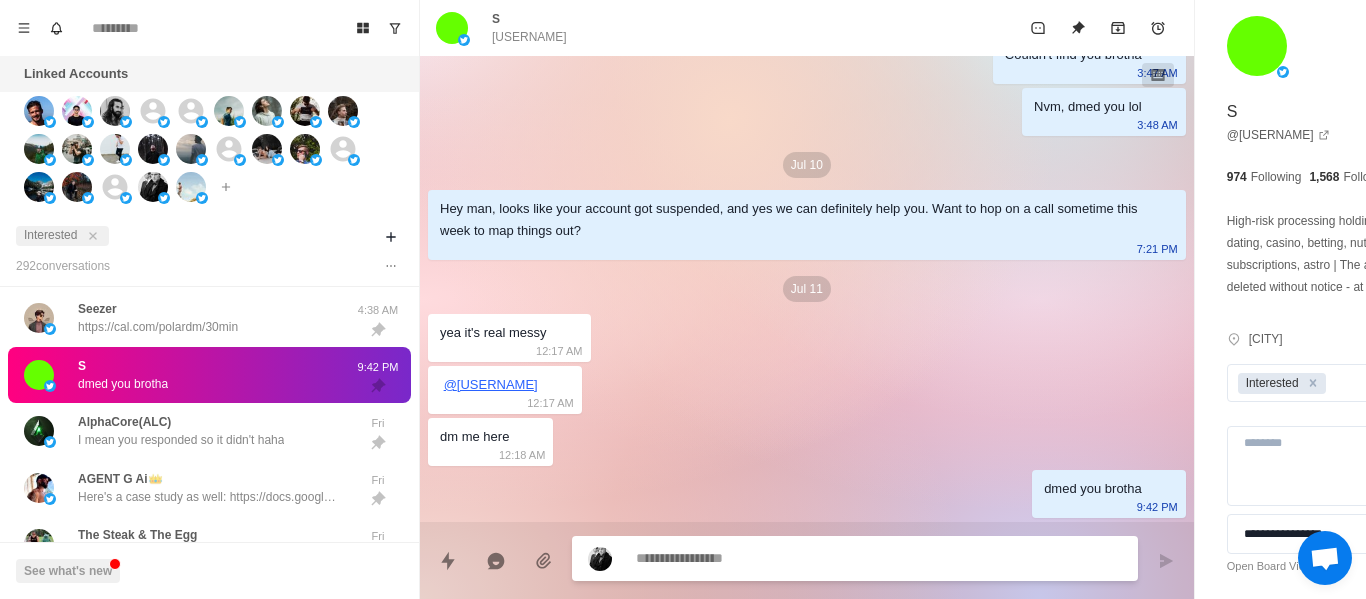 scroll, scrollTop: 366, scrollLeft: 0, axis: vertical 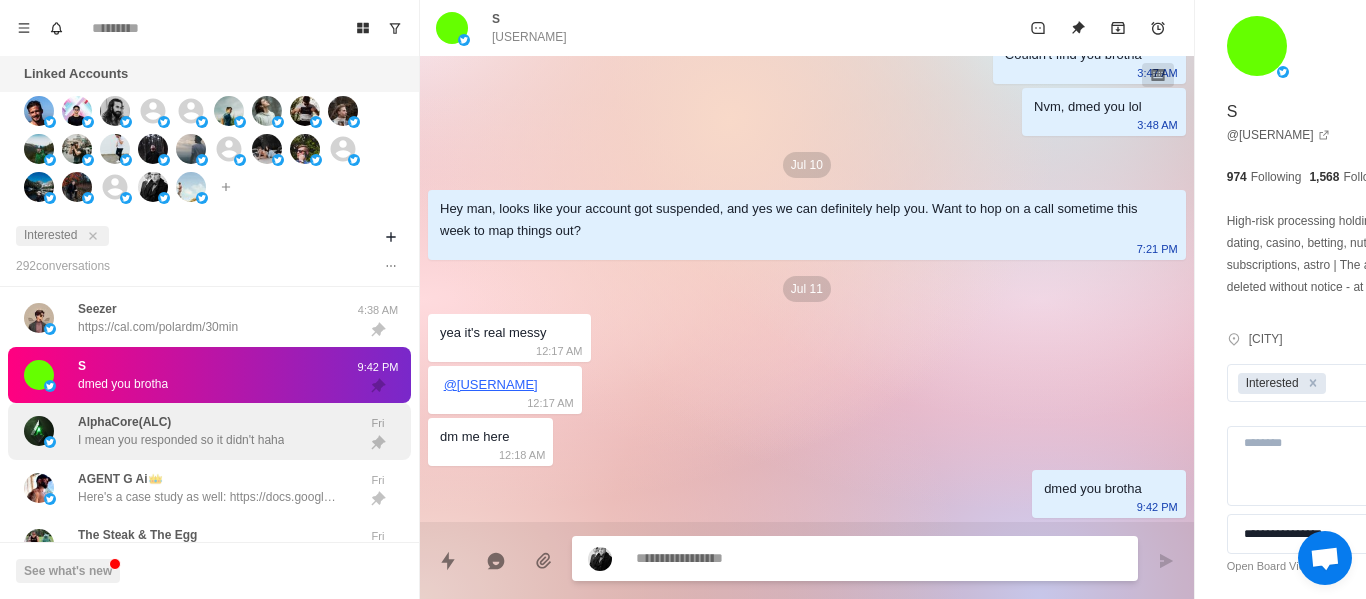 drag, startPoint x: 238, startPoint y: 414, endPoint x: 217, endPoint y: 413, distance: 21.023796 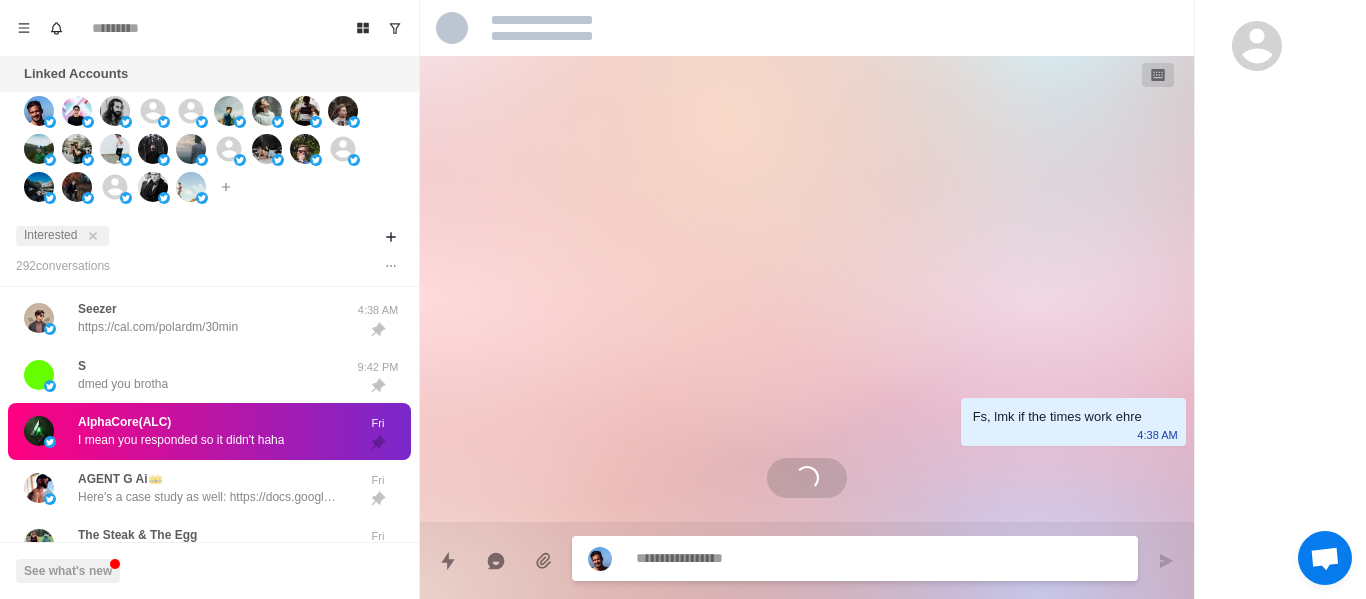 scroll, scrollTop: 320, scrollLeft: 0, axis: vertical 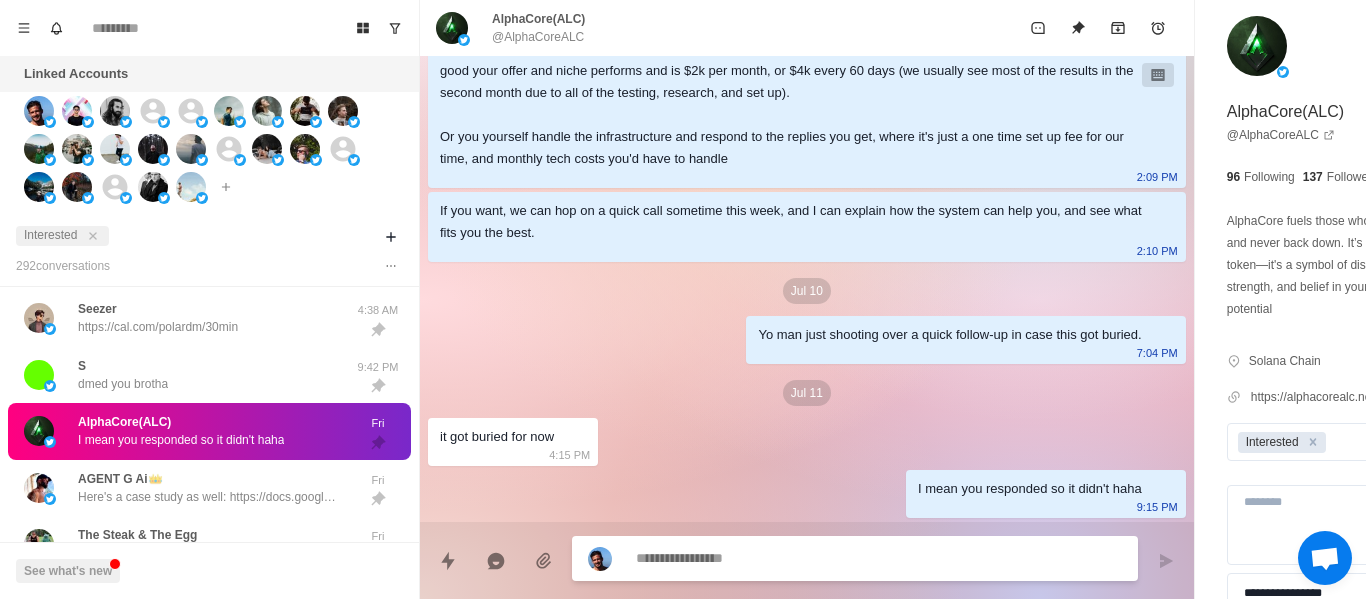 click at bounding box center (824, 558) 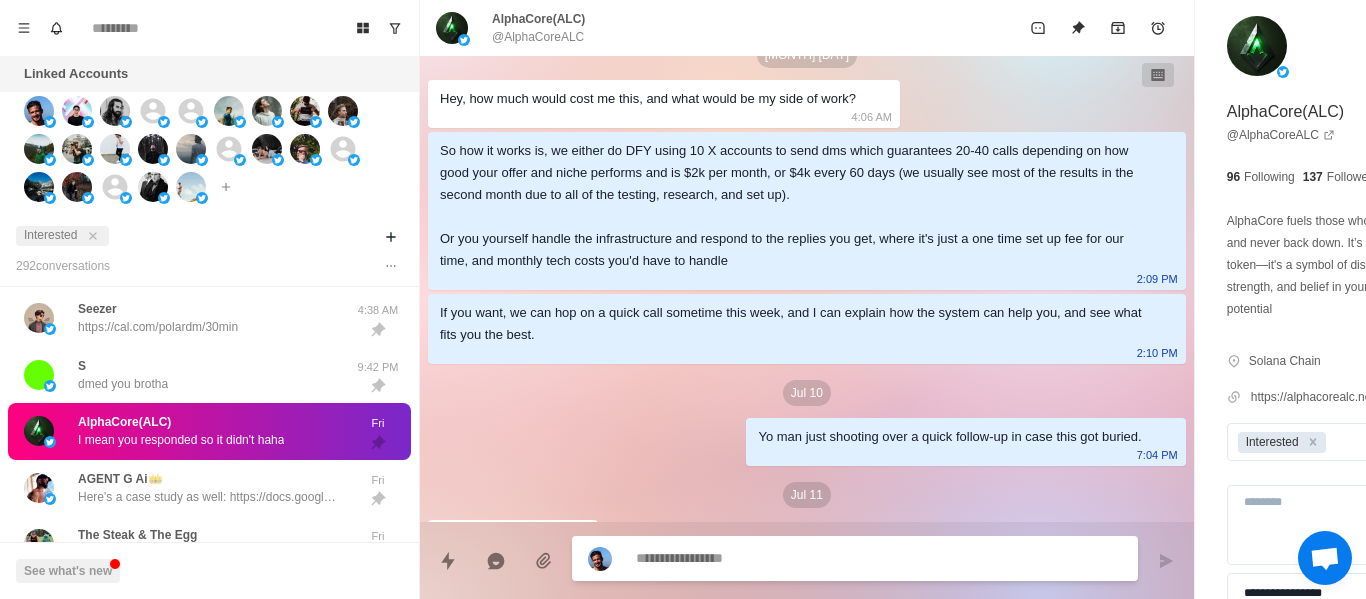 scroll, scrollTop: 320, scrollLeft: 0, axis: vertical 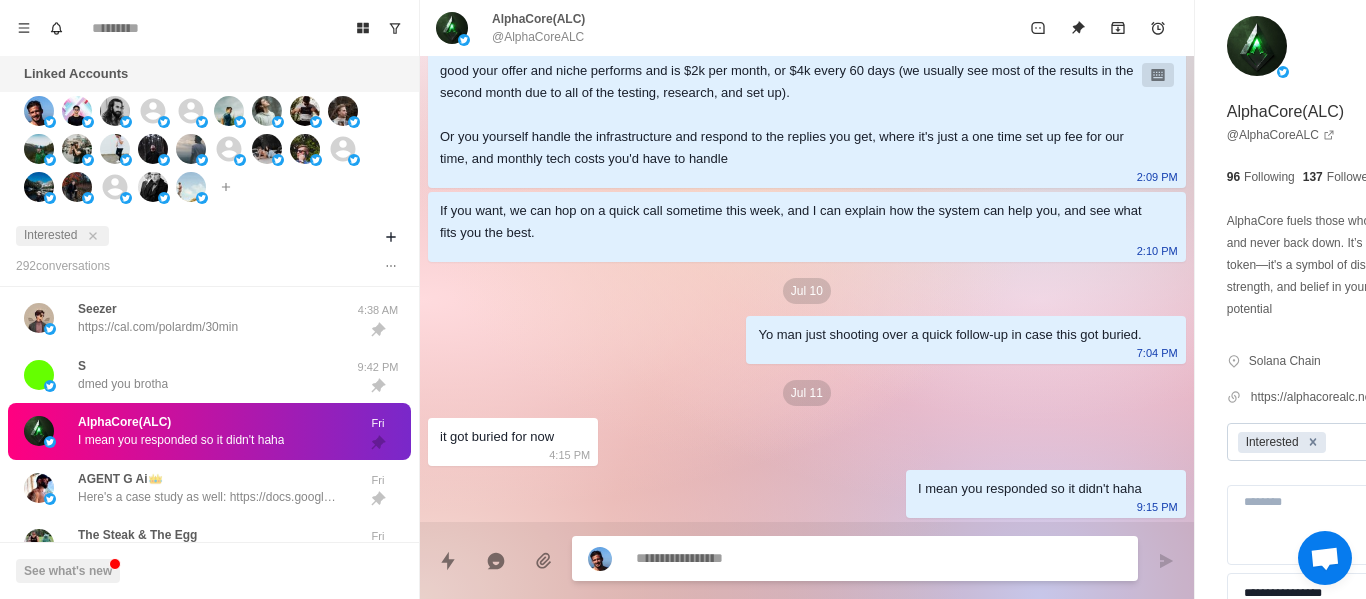 click 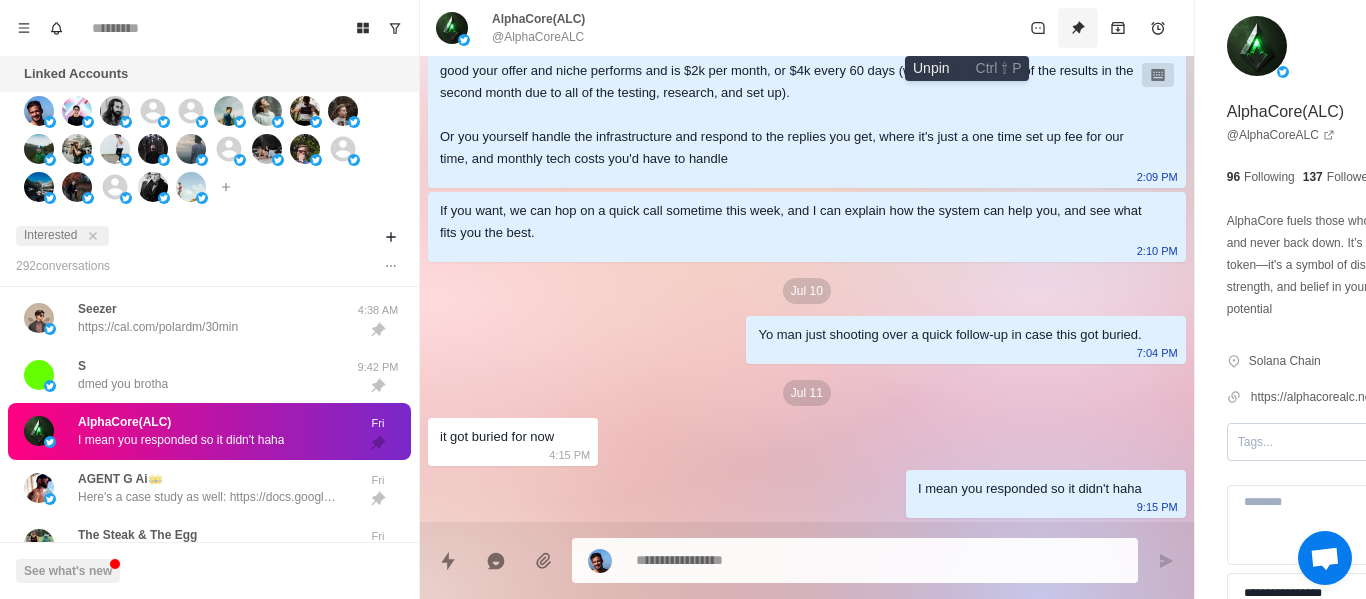 click at bounding box center [1078, 28] 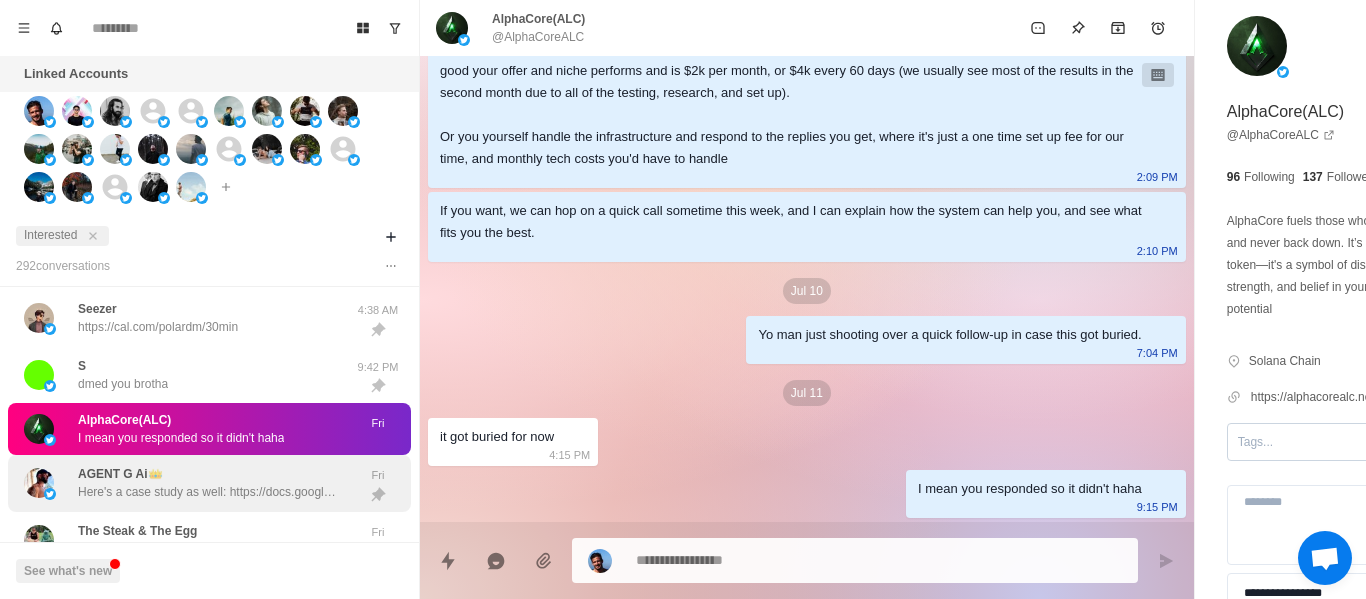 drag, startPoint x: 331, startPoint y: 457, endPoint x: 246, endPoint y: 485, distance: 89.49302 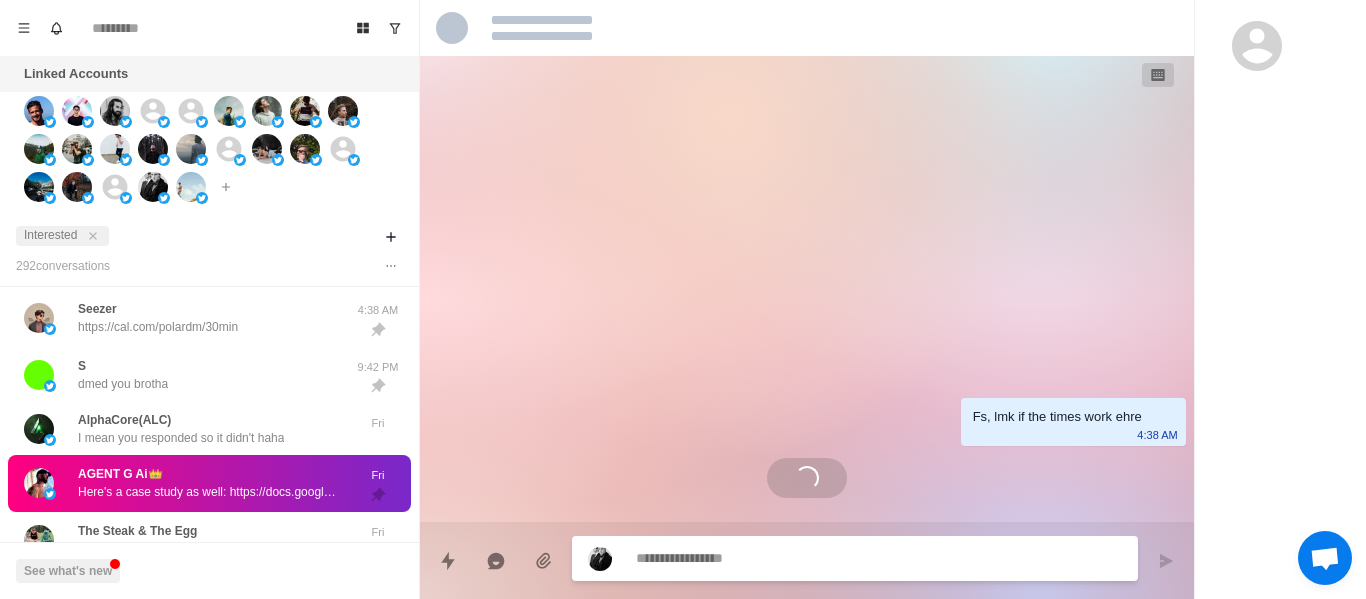 scroll, scrollTop: 0, scrollLeft: 0, axis: both 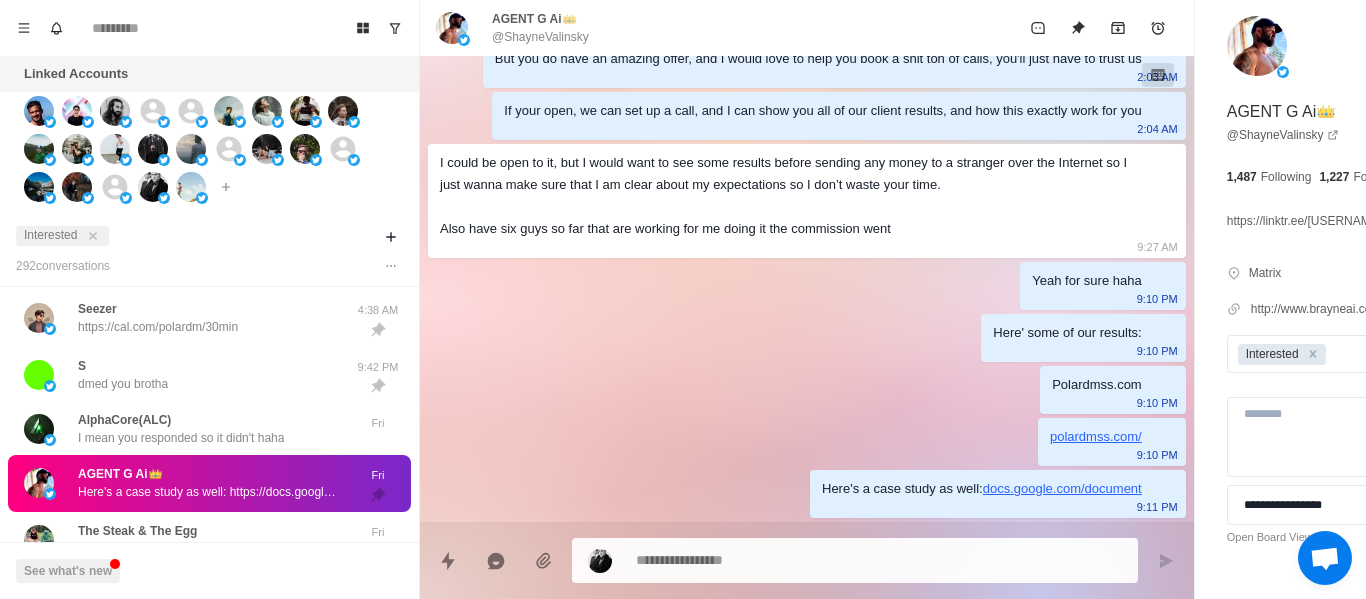 click at bounding box center [824, 560] 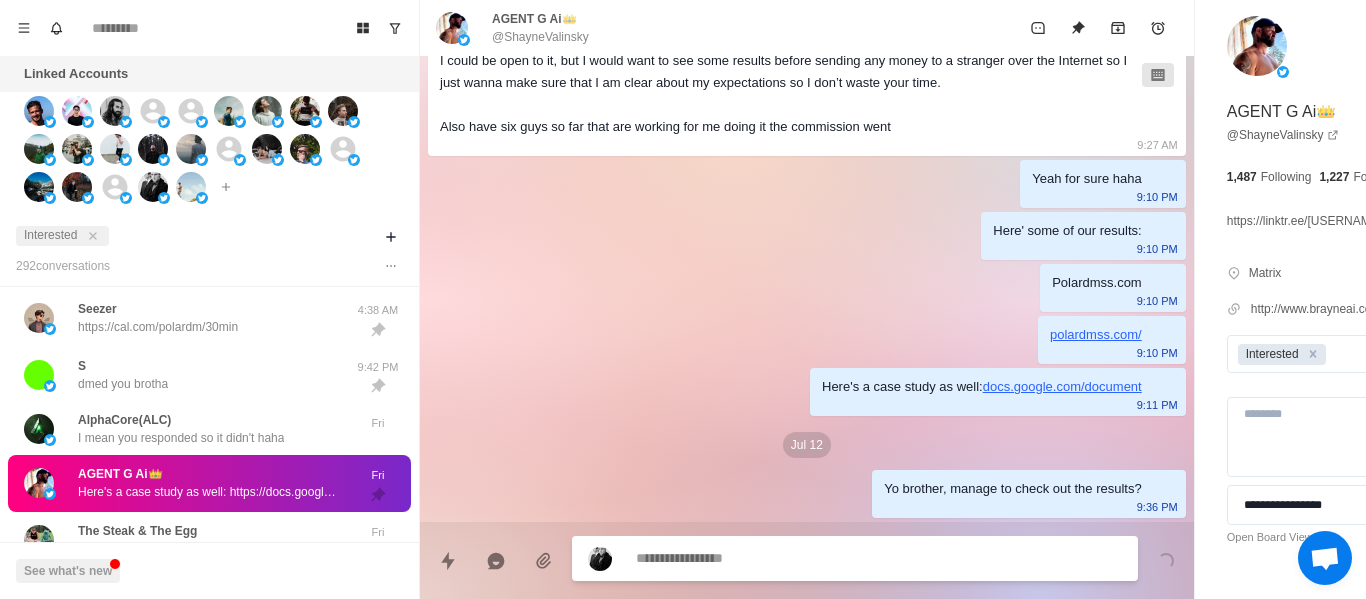 scroll, scrollTop: 2110, scrollLeft: 0, axis: vertical 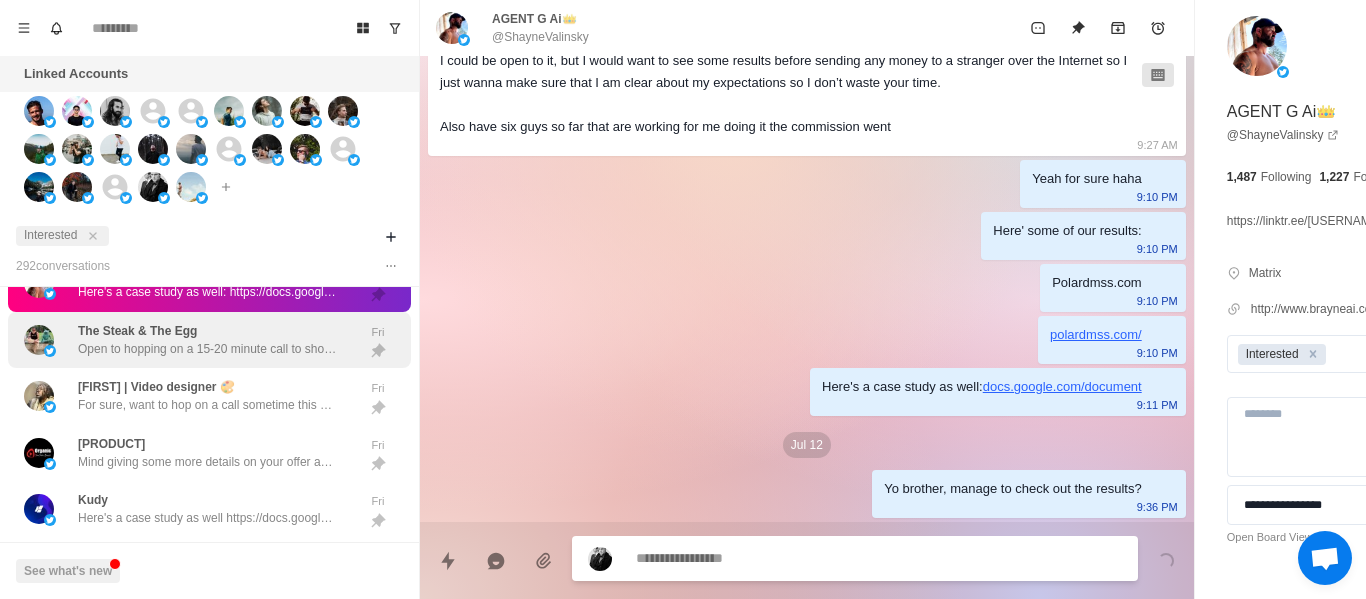 click on "Open to hopping on a 15-20 minute call to show you how we can do it for you?" at bounding box center (208, 349) 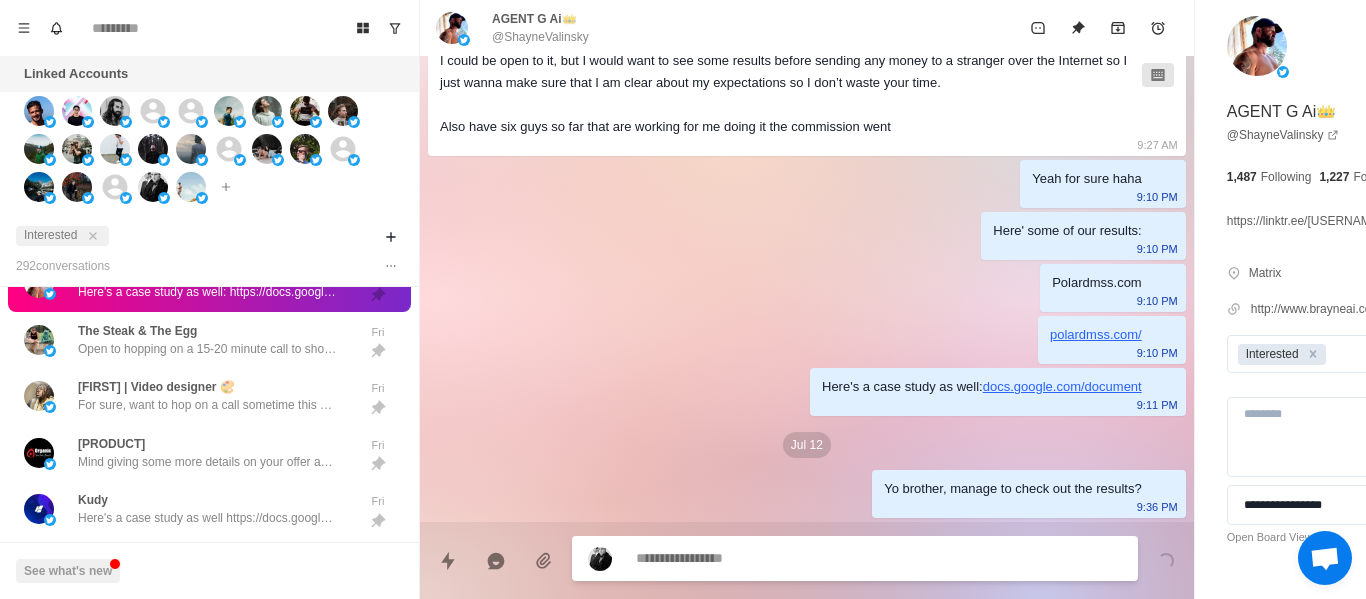 scroll, scrollTop: 0, scrollLeft: 0, axis: both 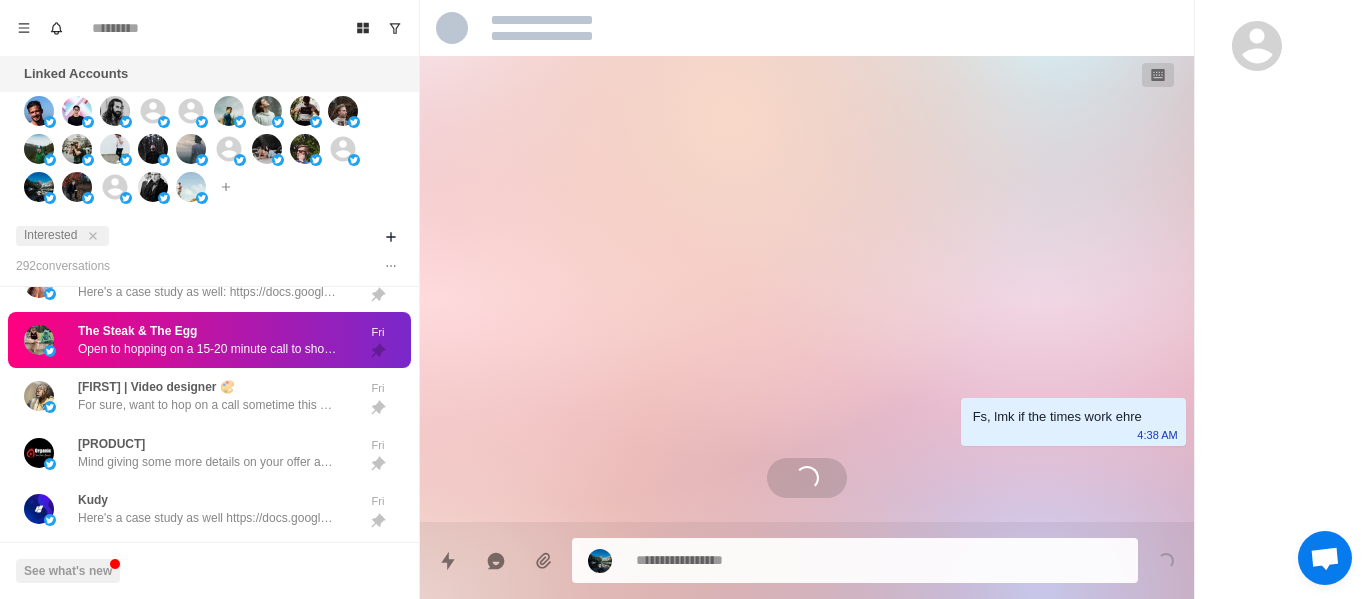 click on "Fs, lmk if the times work ehre [TIME] Loading..." at bounding box center (807, 289) 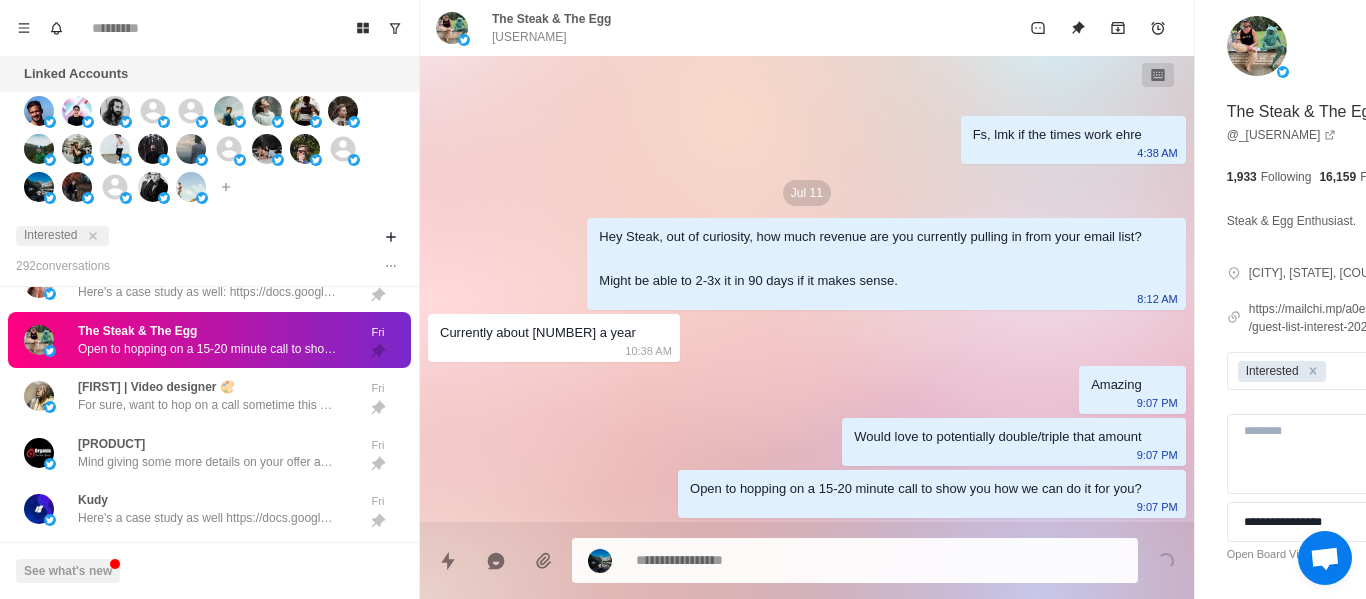 click at bounding box center [824, 560] 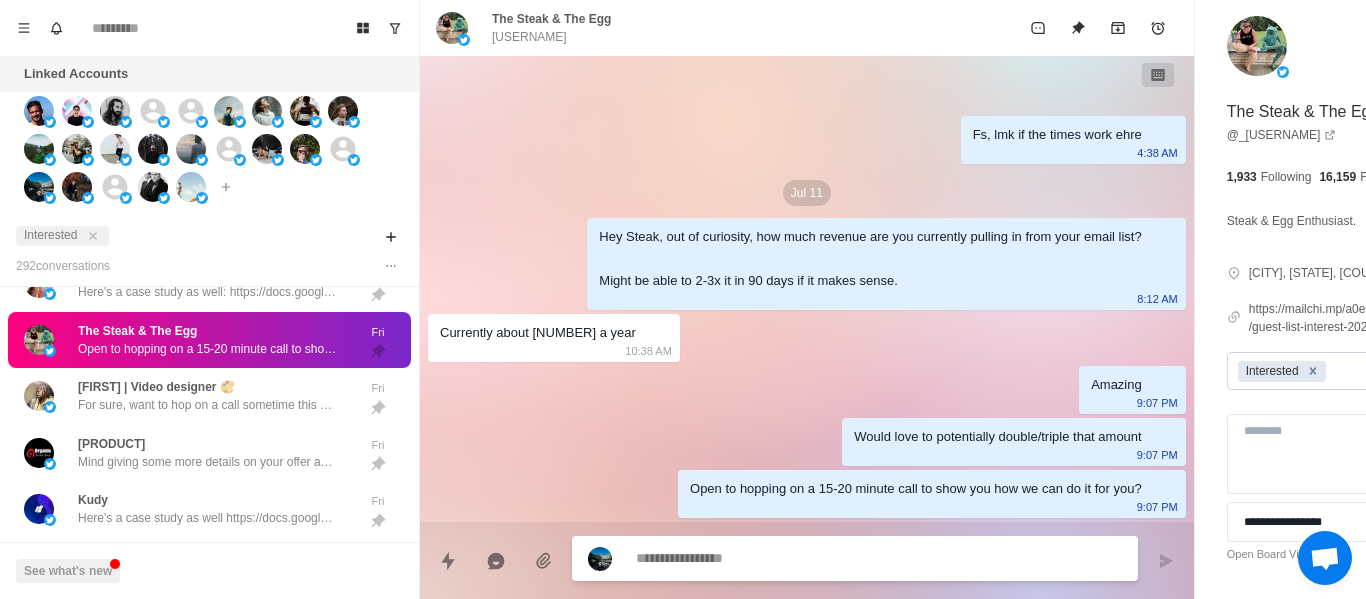 click 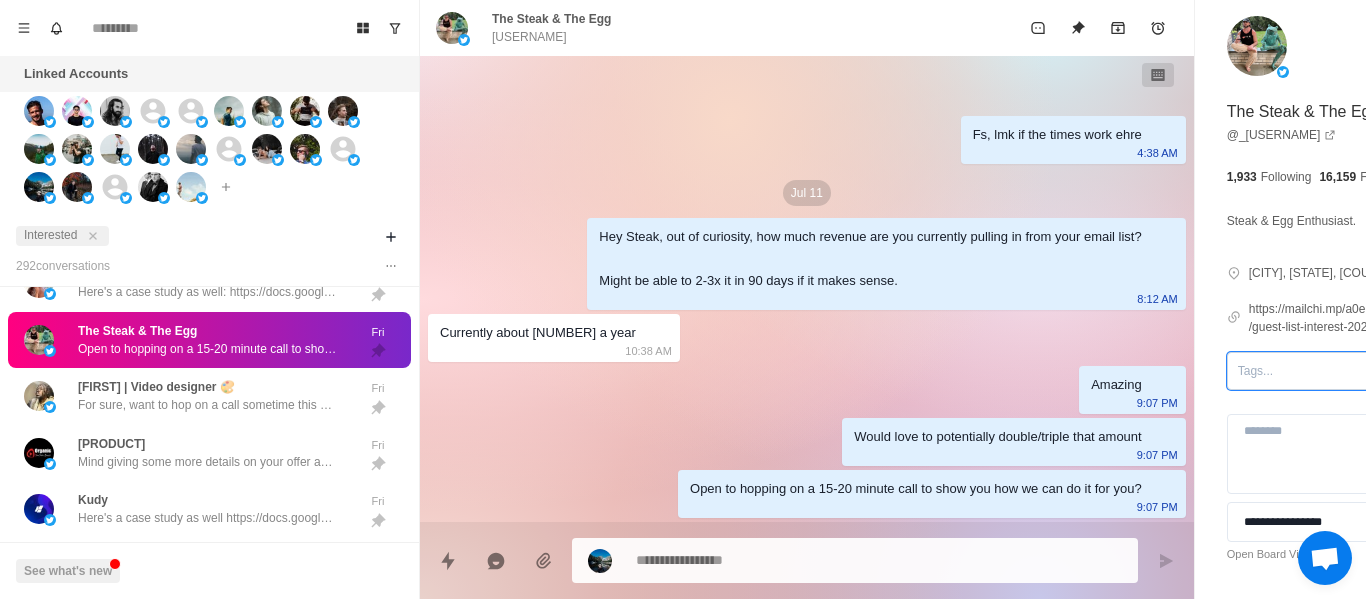 click at bounding box center (1321, 371) 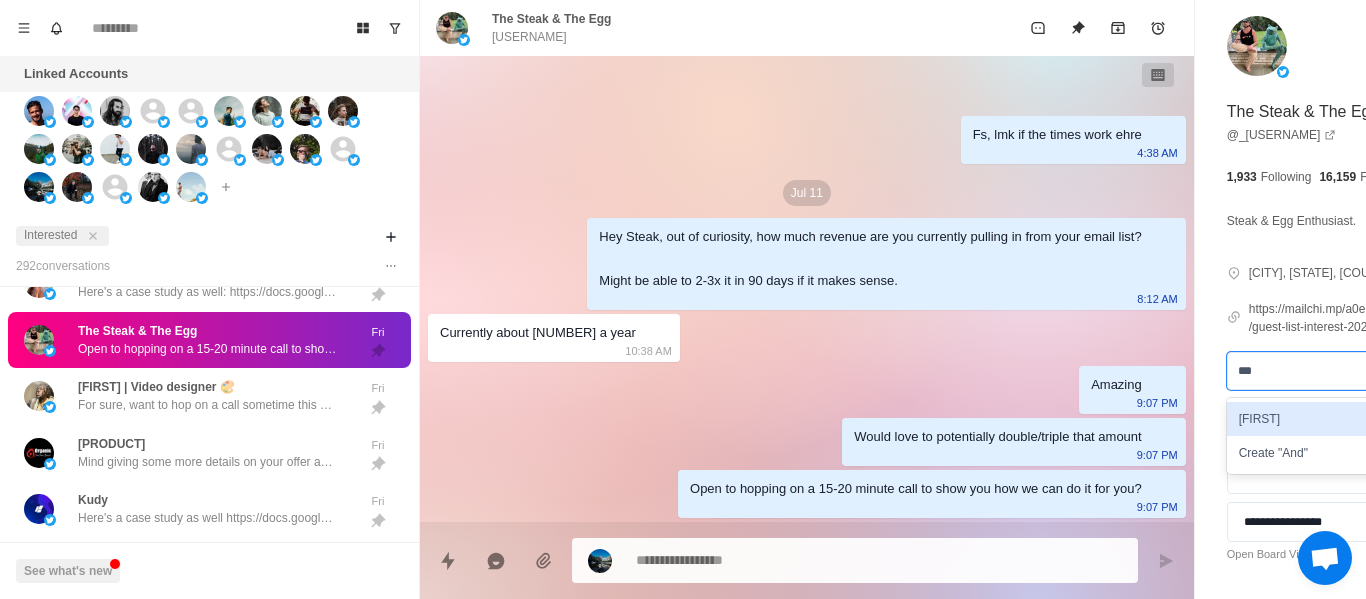 click on "[FIRST]" at bounding box center [1340, 419] 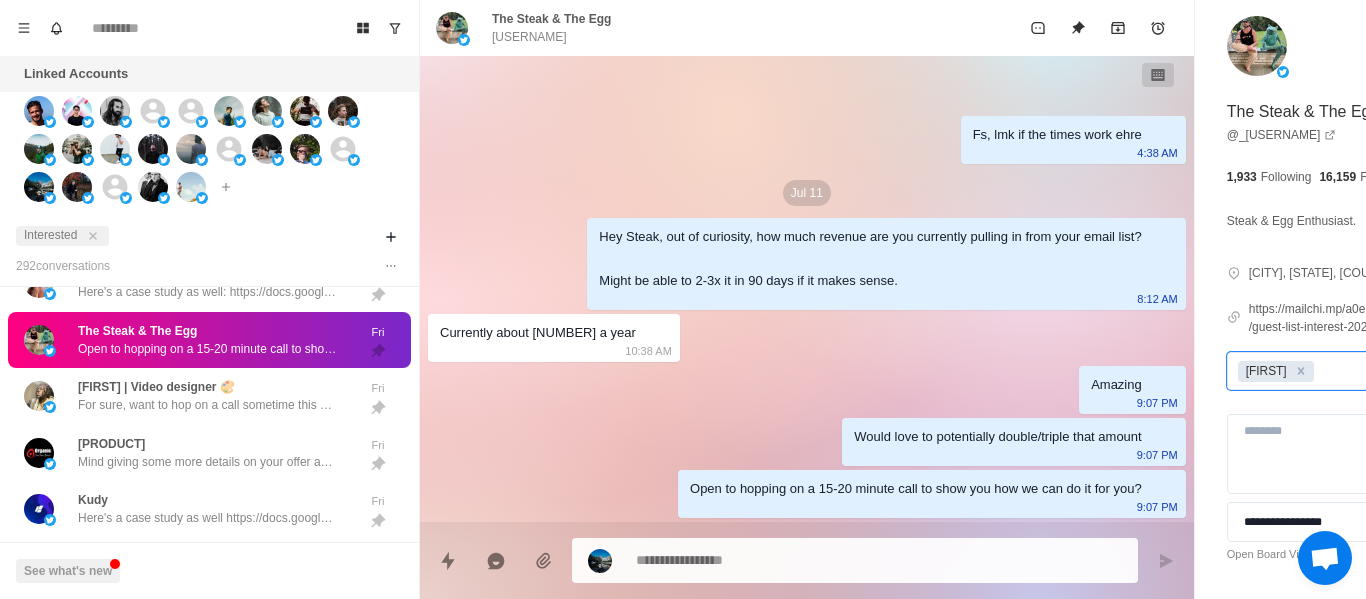 click at bounding box center [824, 560] 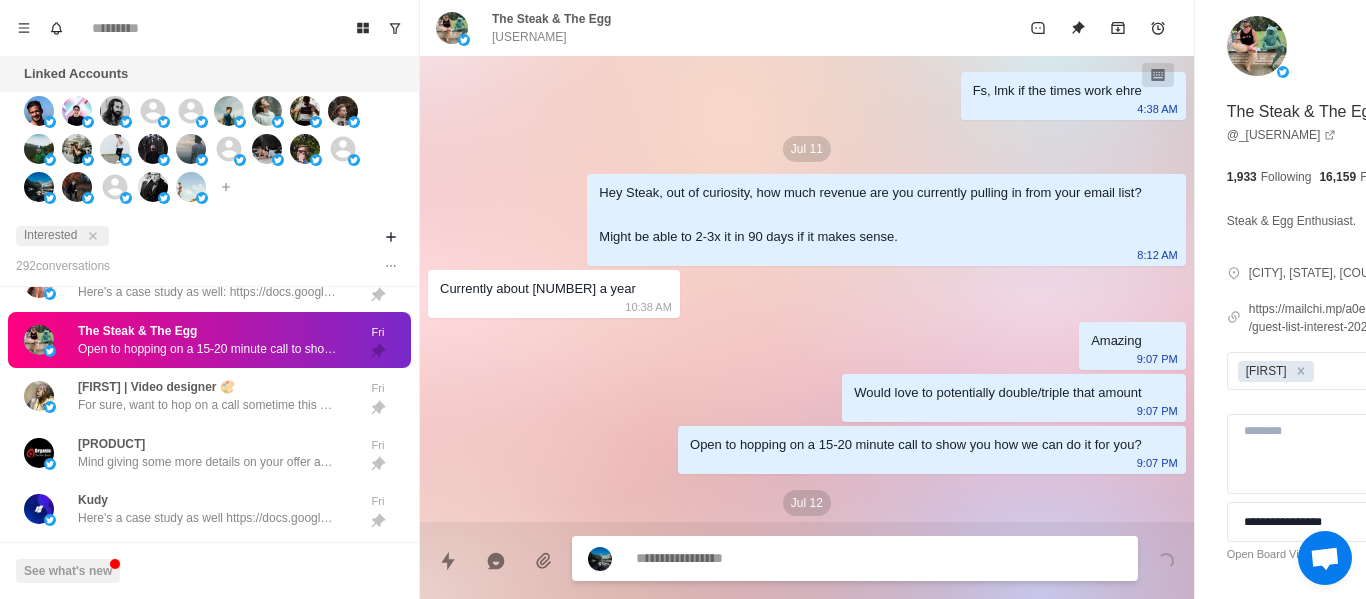 scroll, scrollTop: 58, scrollLeft: 0, axis: vertical 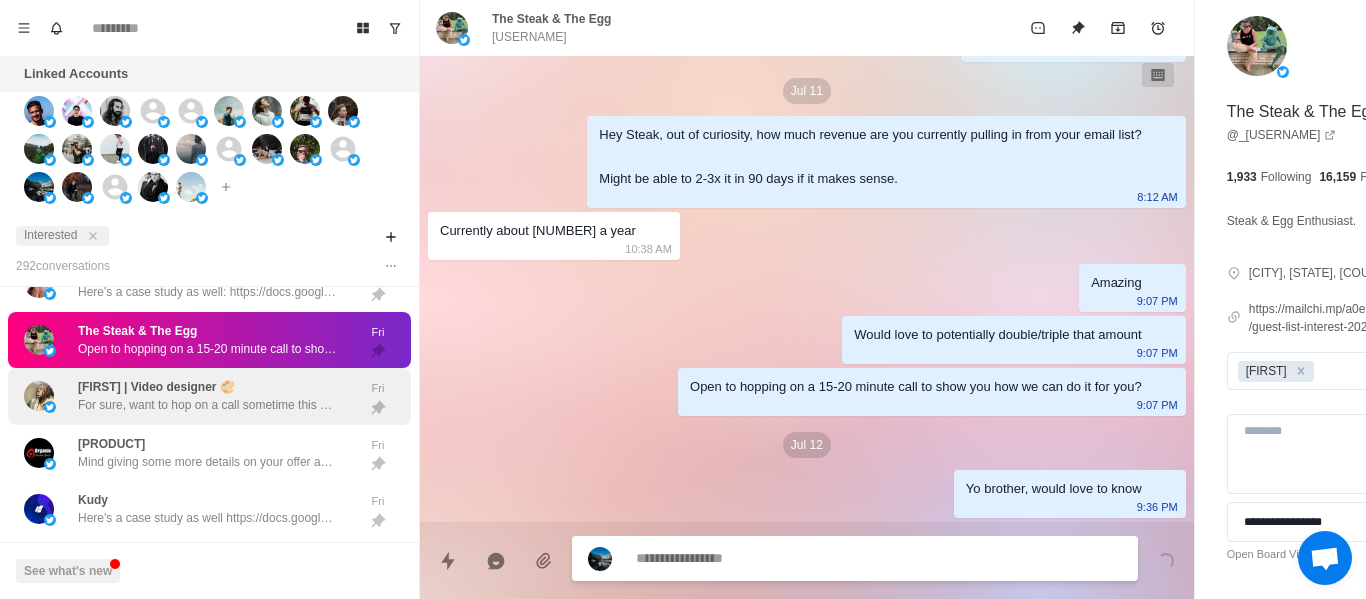 click on "Sabah Ashraf Free for a call to discuss this a bit better? 9:34 PM Simple Mining Love that man, good to know you can handle that amount of volume haha.
Just to tailor this right, who do you usually target and what’s your main offer?
9:31 PM Sakib | Creative Director & Video Editor Yeah for sure. If you offer it like that, you can book wayy more calls. Because a lot of people are already doing "video editing" and the only way to stand out is to have a specific offer 9:25 PM Ali Romina Hey man for sure. We have some spots available for Tuesday and Thursday 9:21 PM Michael Cohen Hi, I booked a call for monday. Let's discuss. all that 11:01 AM 1 František | Web & Data 💎 This is my number on WP 4:47 AM 2 Frets Would love to know some more details on your offer and who you’re targeting? Just wanna get a clear picture so I can map what we’ll do. 4:40 AM Seezer https://cal.com/polardm/30min 4:38 AM S dmed you brotha 9:42 PM AlphaCore(ALC) I mean you responded so it didn't haha Fri AGENT G Ai👑 Fri Fri" at bounding box center [209, 330] 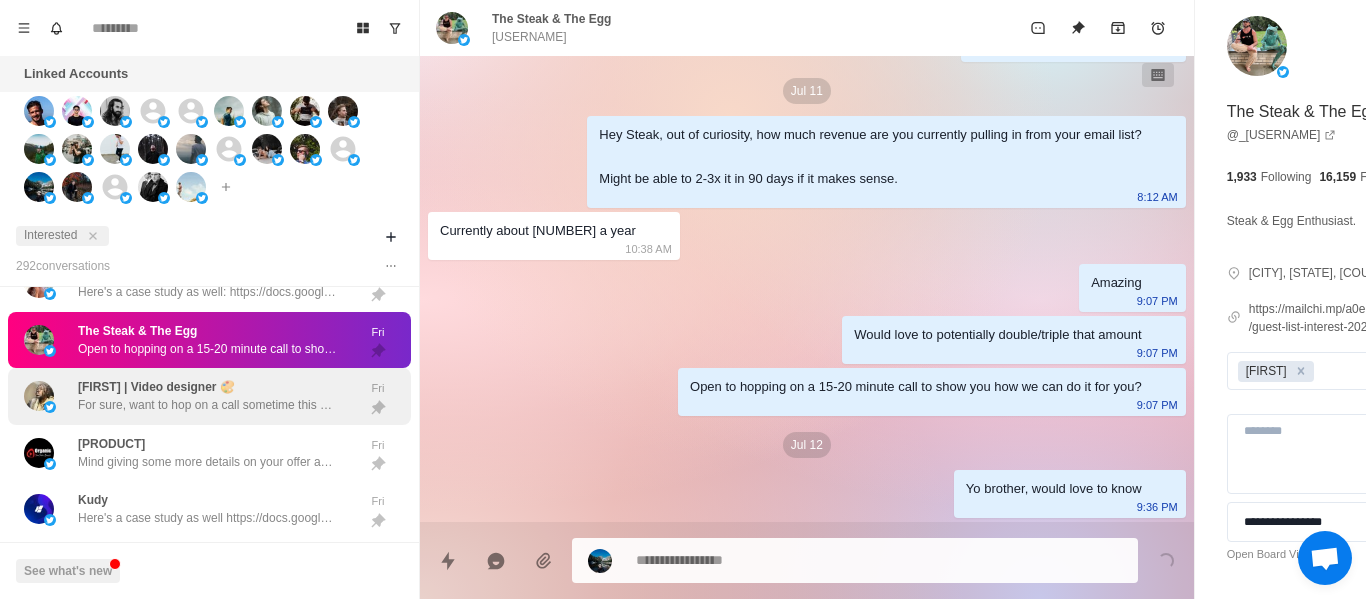 click on "[FIRST] | Video designer 🎨" at bounding box center [156, 387] 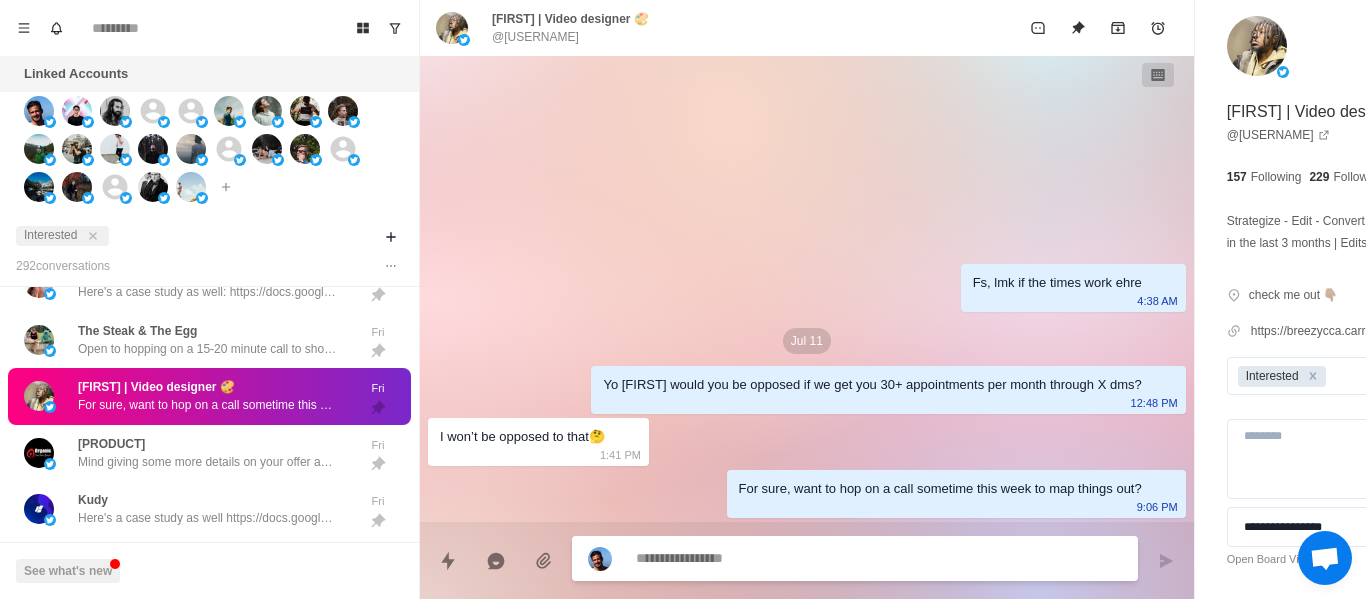 click at bounding box center (824, 558) 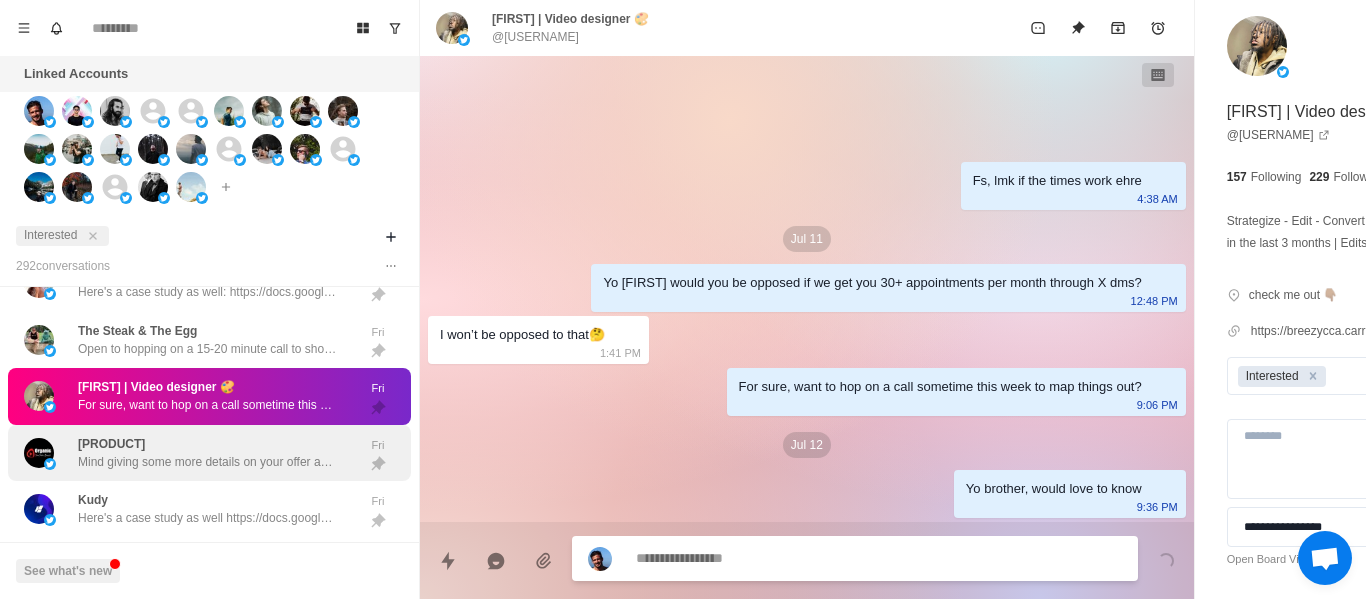 click on "Organic Youtube Boost Mind giving some more details on your offer and who you're targeting? Just trying to paint the picture on what we’ll do.
Fri" at bounding box center (209, 453) 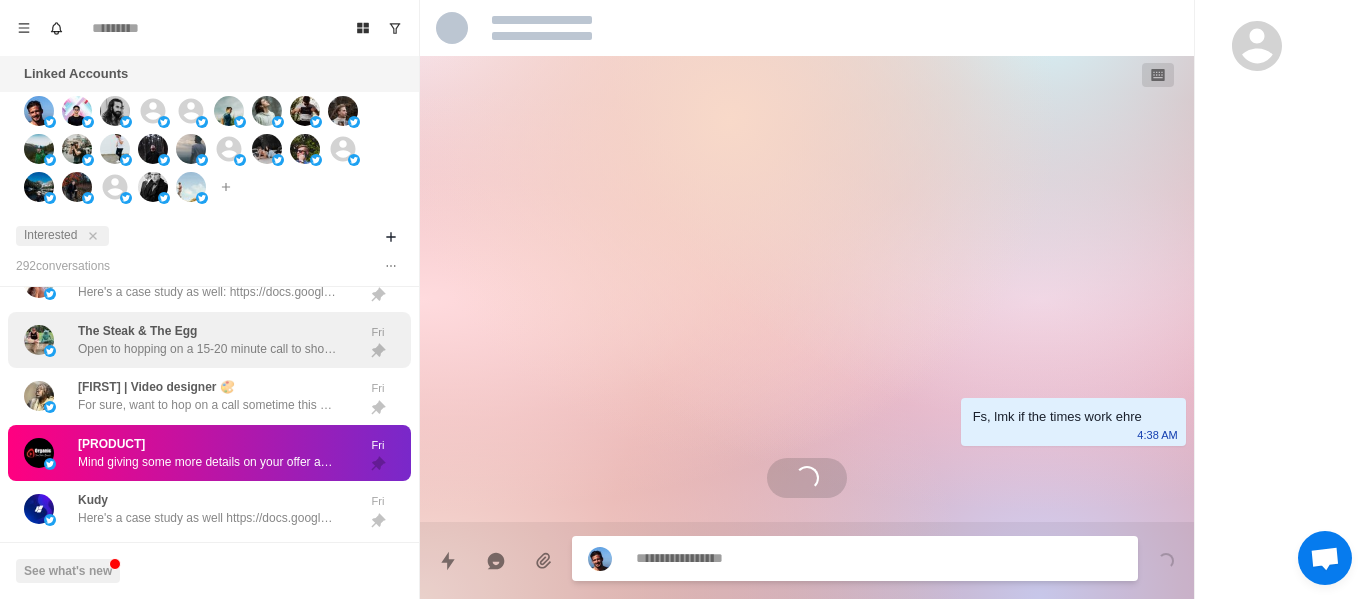 scroll, scrollTop: 58, scrollLeft: 0, axis: vertical 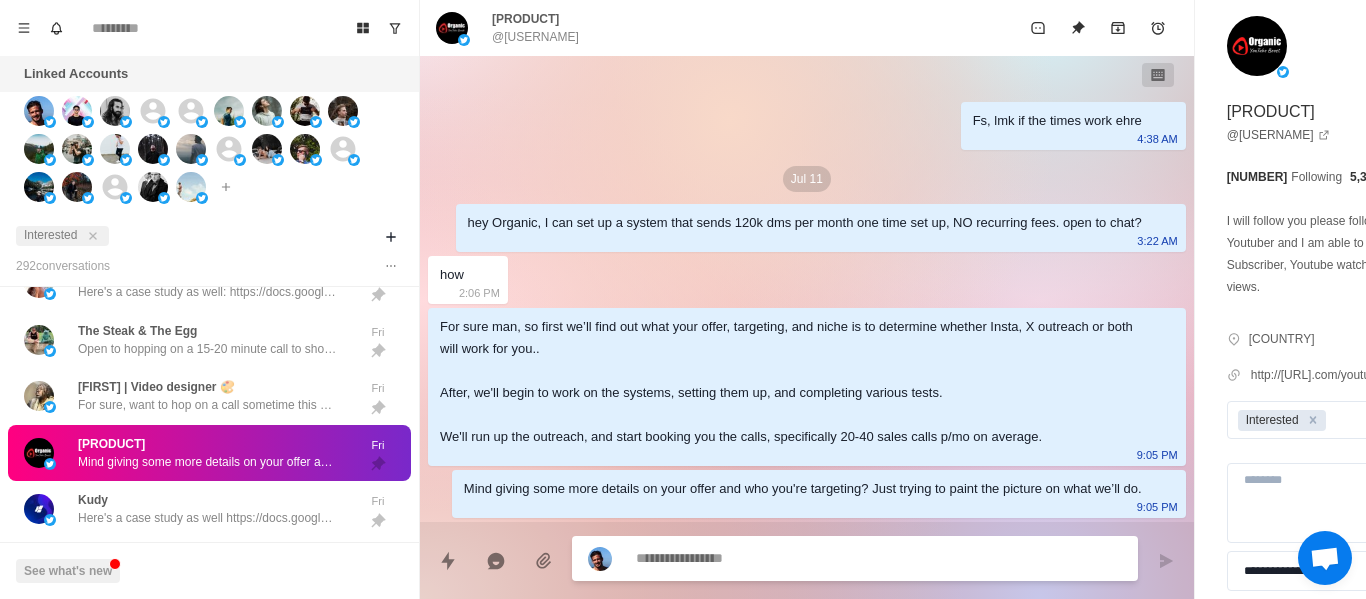 click at bounding box center [824, 558] 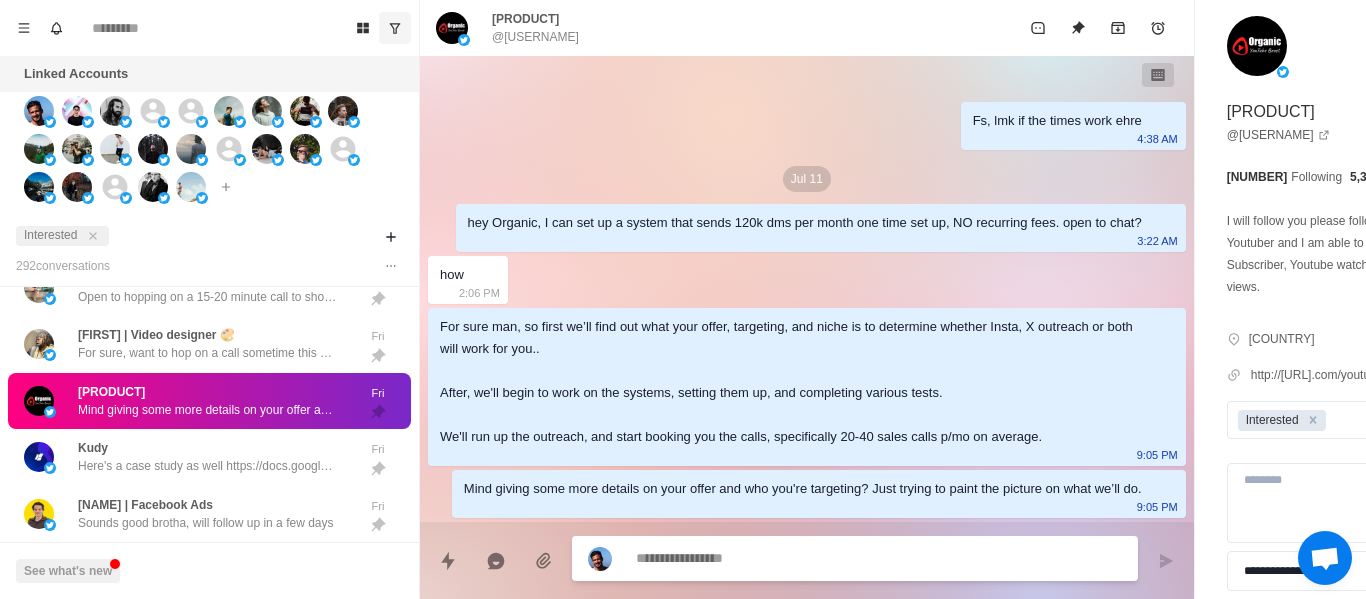 scroll, scrollTop: 39, scrollLeft: 0, axis: vertical 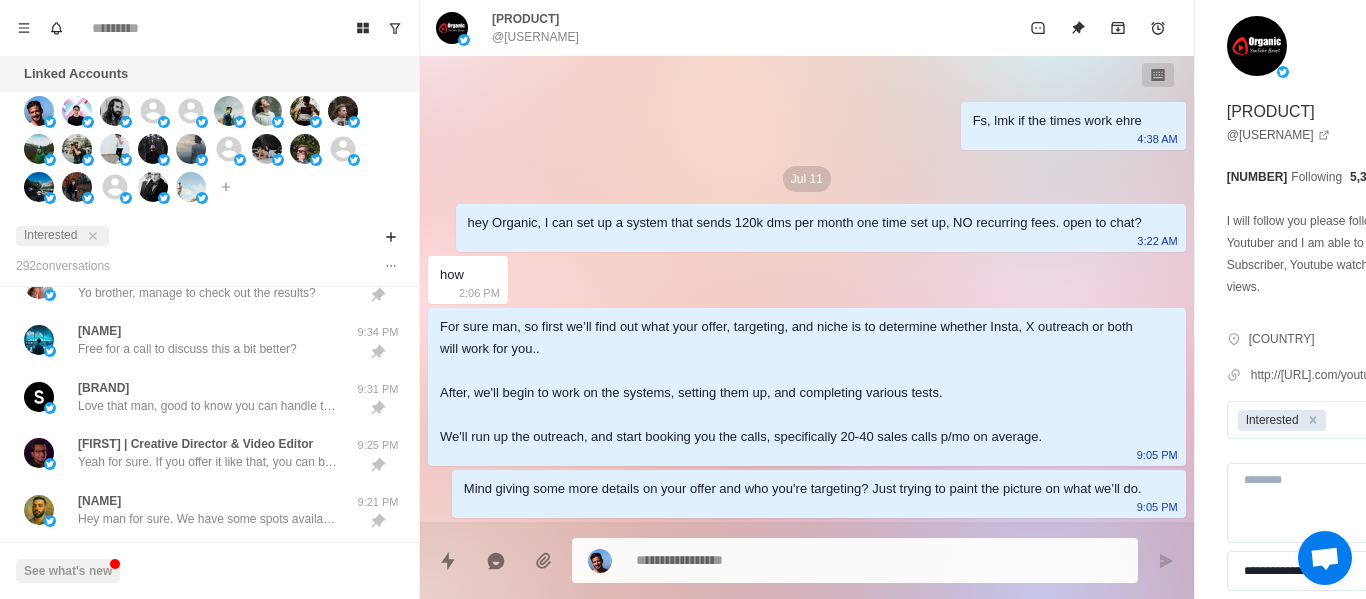 drag, startPoint x: 670, startPoint y: 525, endPoint x: 671, endPoint y: 553, distance: 28.01785 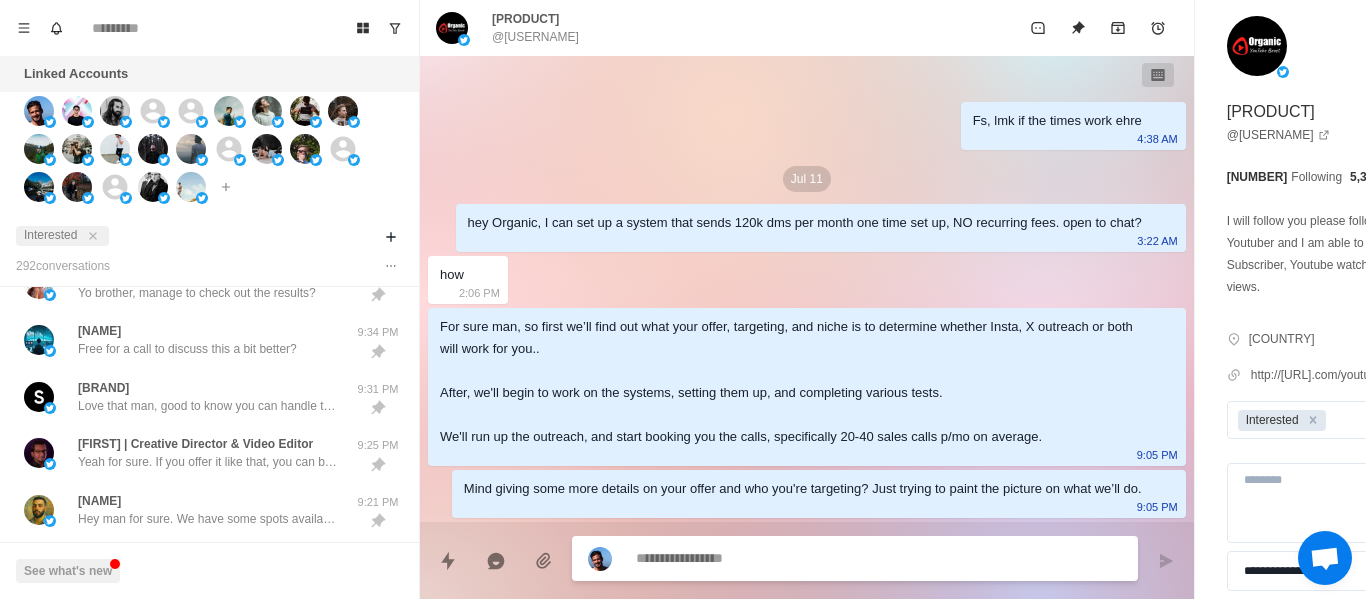 paste on "**********" 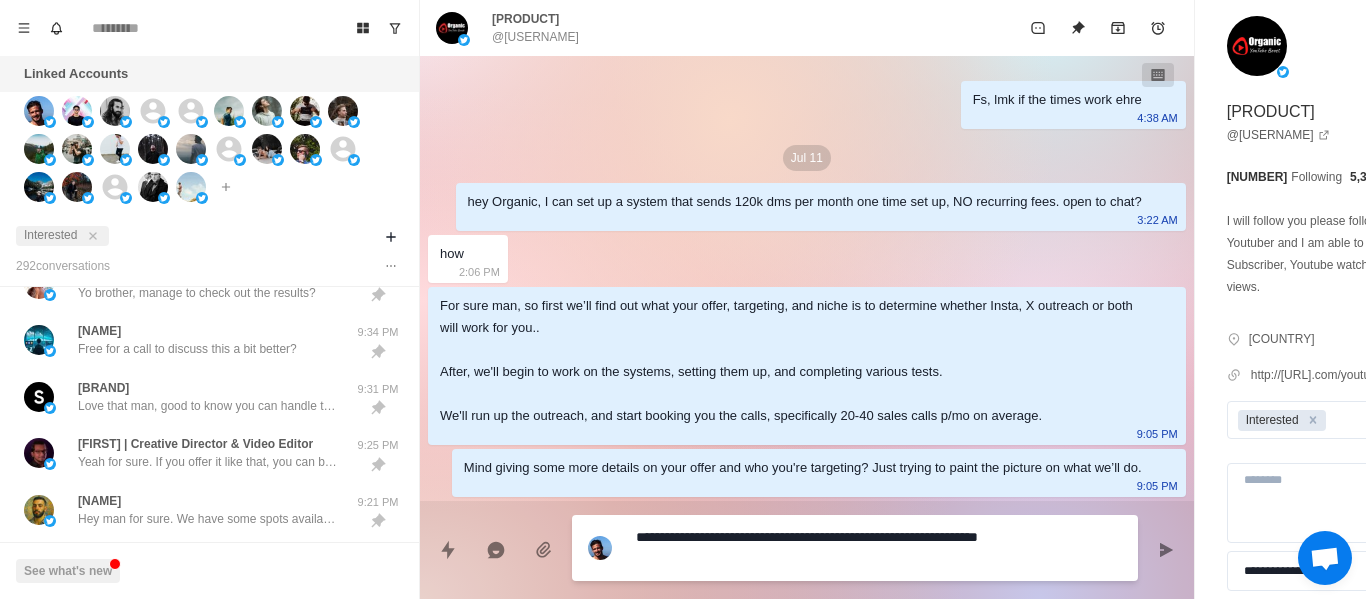 drag, startPoint x: 712, startPoint y: 400, endPoint x: 989, endPoint y: 586, distance: 333.65402 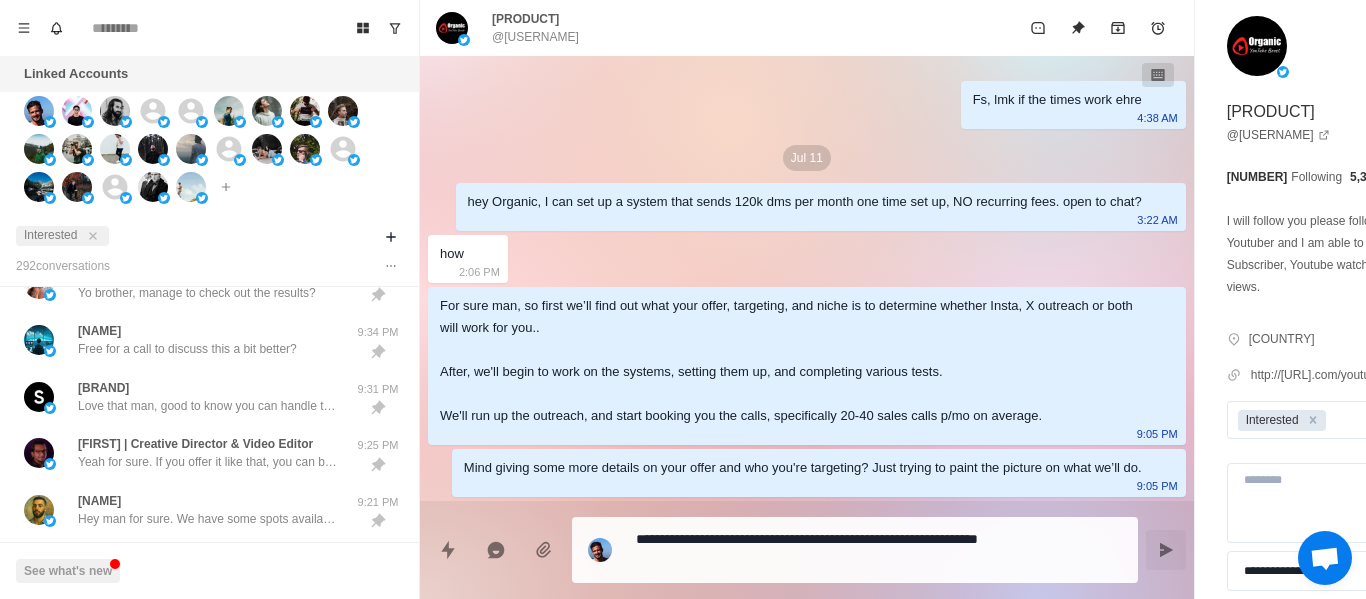 drag, startPoint x: 1080, startPoint y: 545, endPoint x: 1045, endPoint y: 545, distance: 35 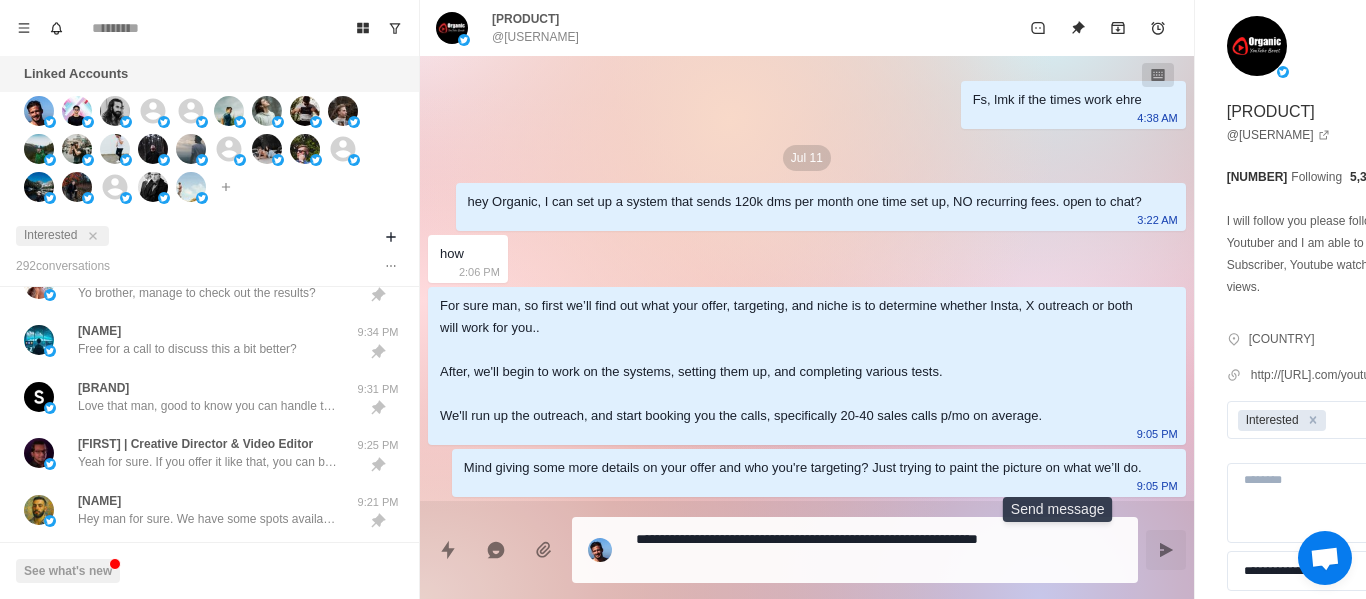 click at bounding box center (1166, 550) 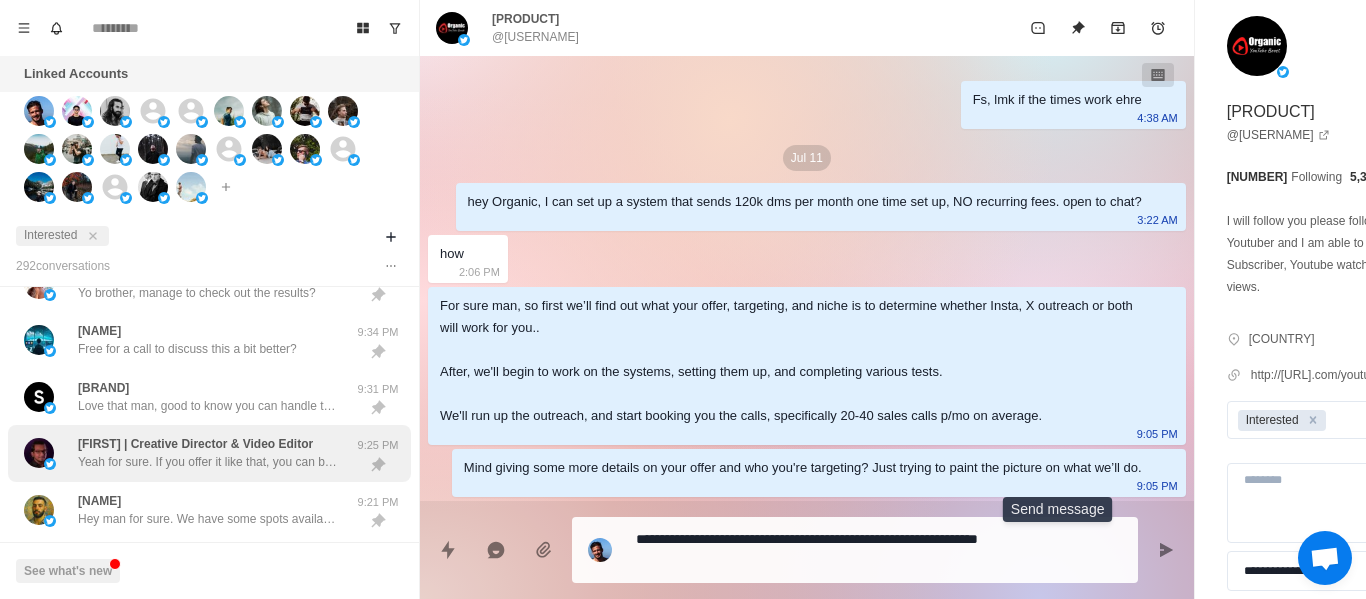 scroll, scrollTop: 160, scrollLeft: 0, axis: vertical 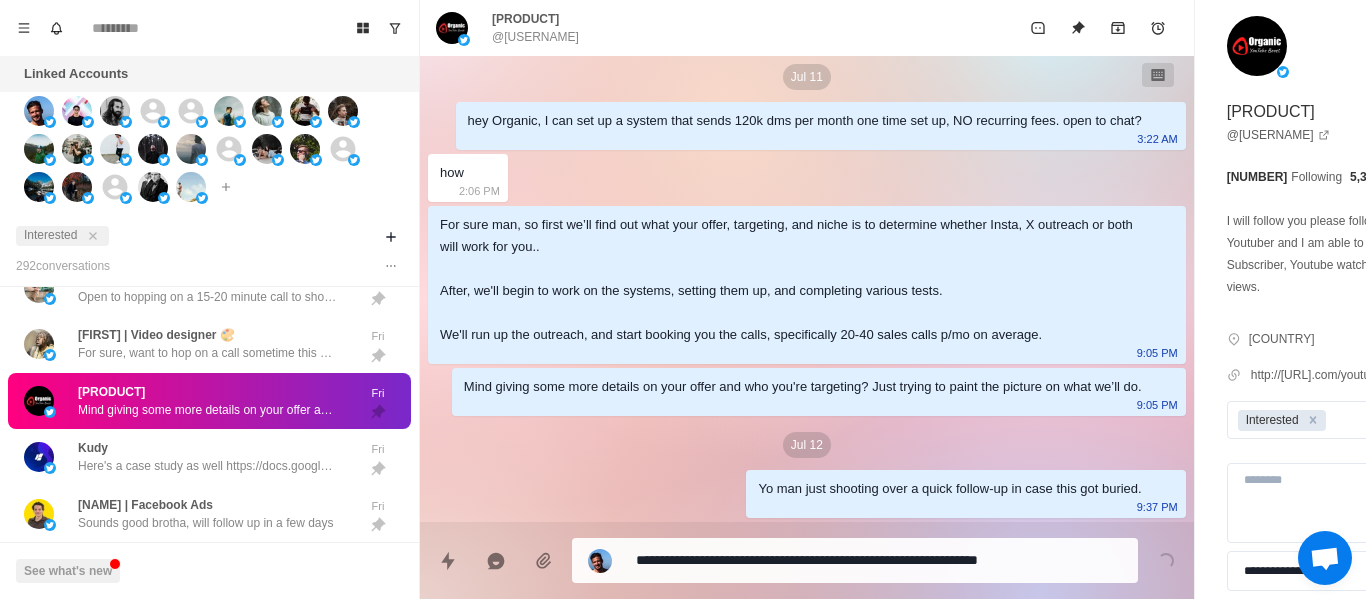 click on "Mind giving some more details on your offer and who you're targeting? Just trying to paint the picture on what we’ll do." at bounding box center [208, 410] 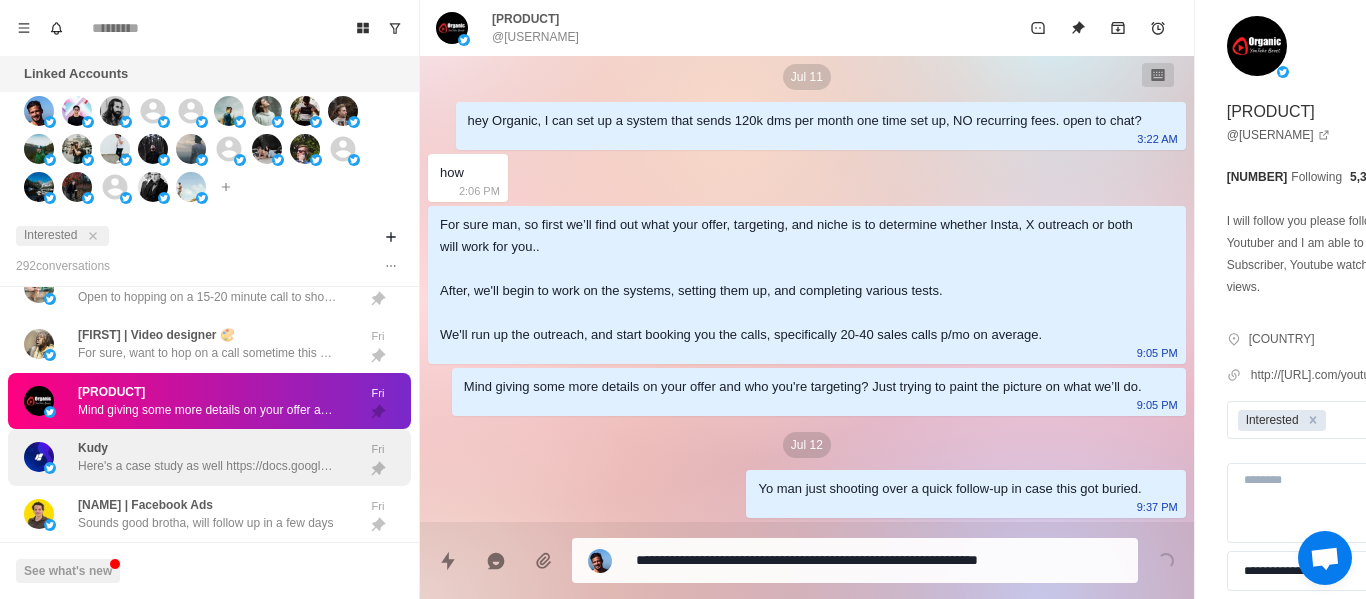 click on "Here's a case study as well https://docs.google.com/document/d/11tOTiQ30Z_CKGS9OQomOWMunC0AnF743RKZvcirVV_g/edit?tab=t.0" at bounding box center (208, 466) 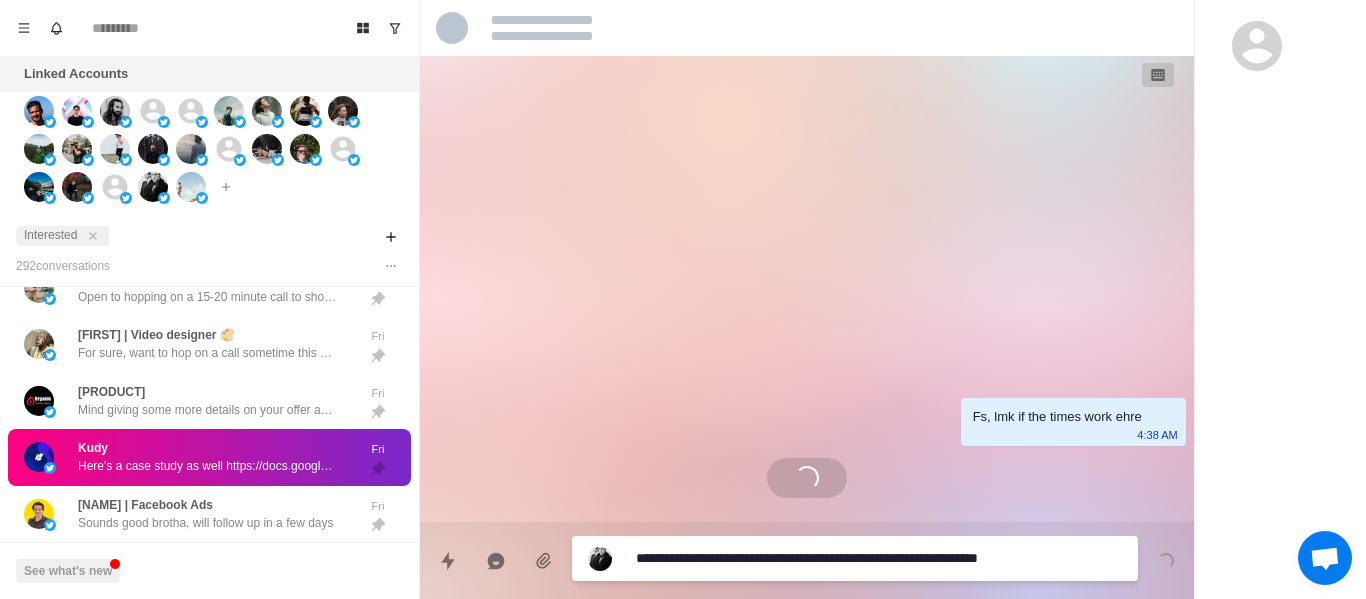 scroll, scrollTop: 0, scrollLeft: 0, axis: both 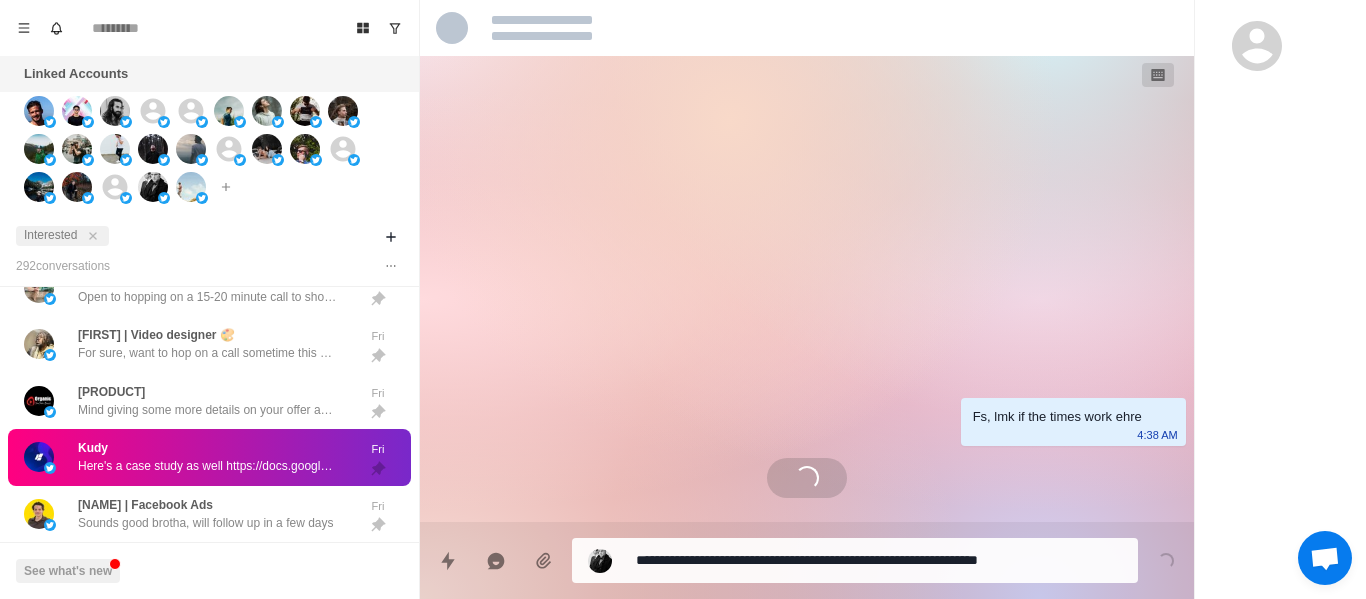 click on "Fs, lmk if the times work ehre [TIME] Loading..." at bounding box center [807, 289] 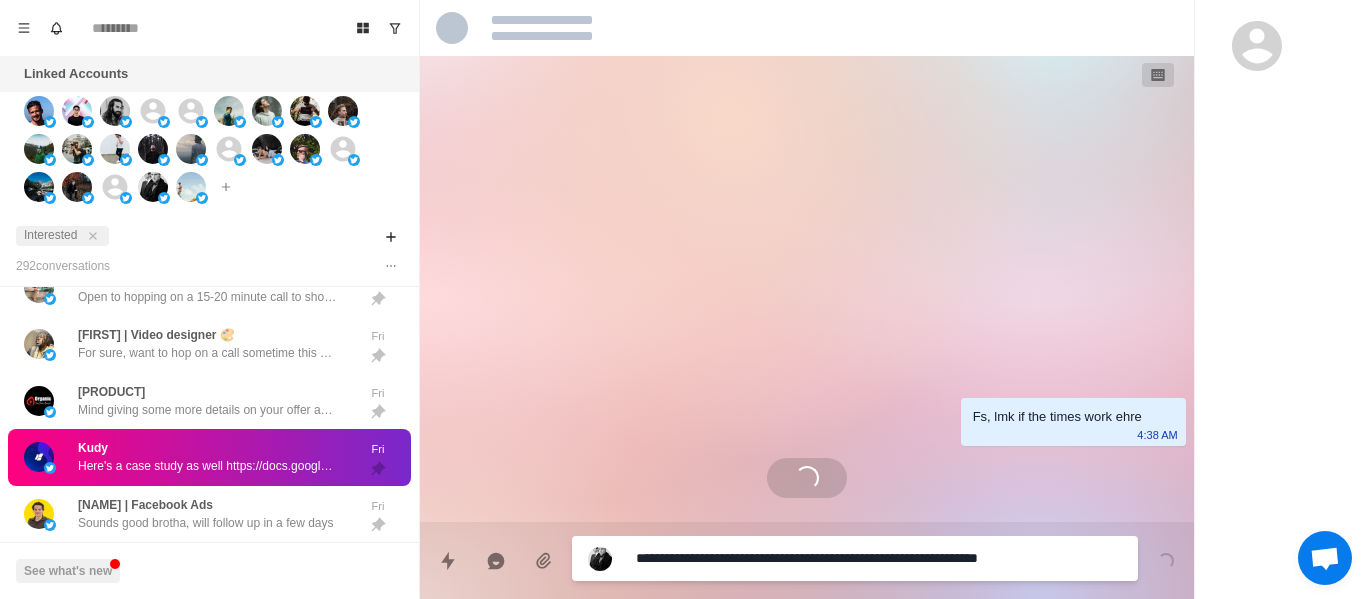 click on "**********" at bounding box center [824, 558] 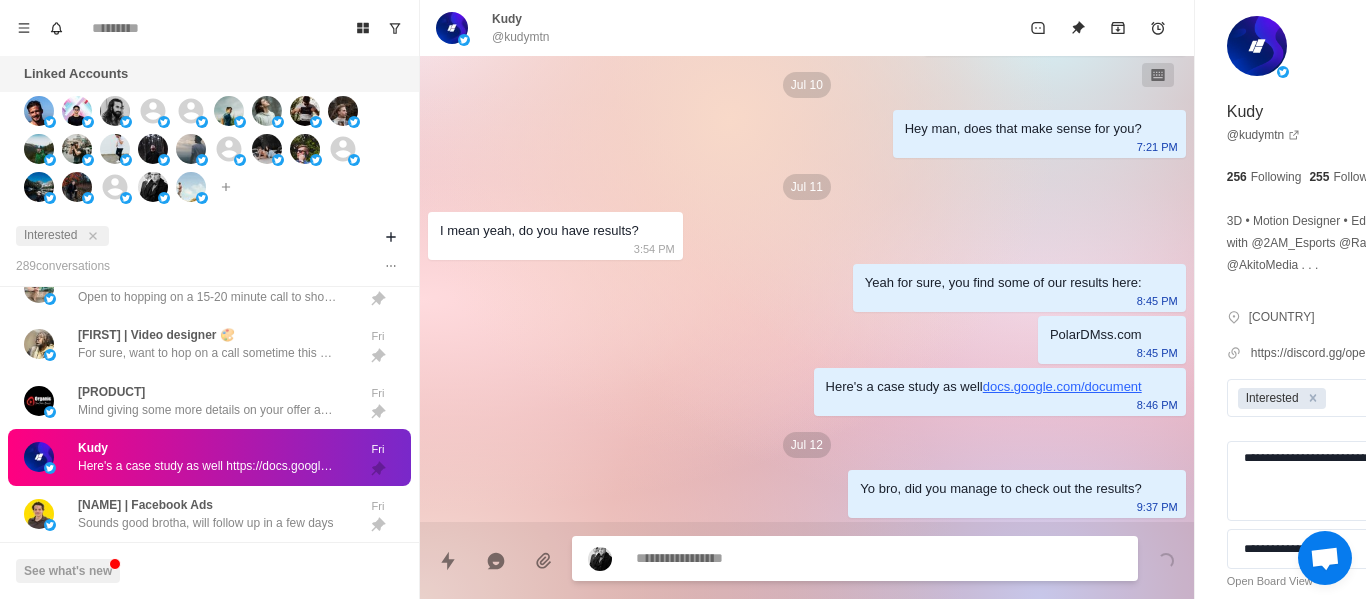 scroll, scrollTop: 3724, scrollLeft: 0, axis: vertical 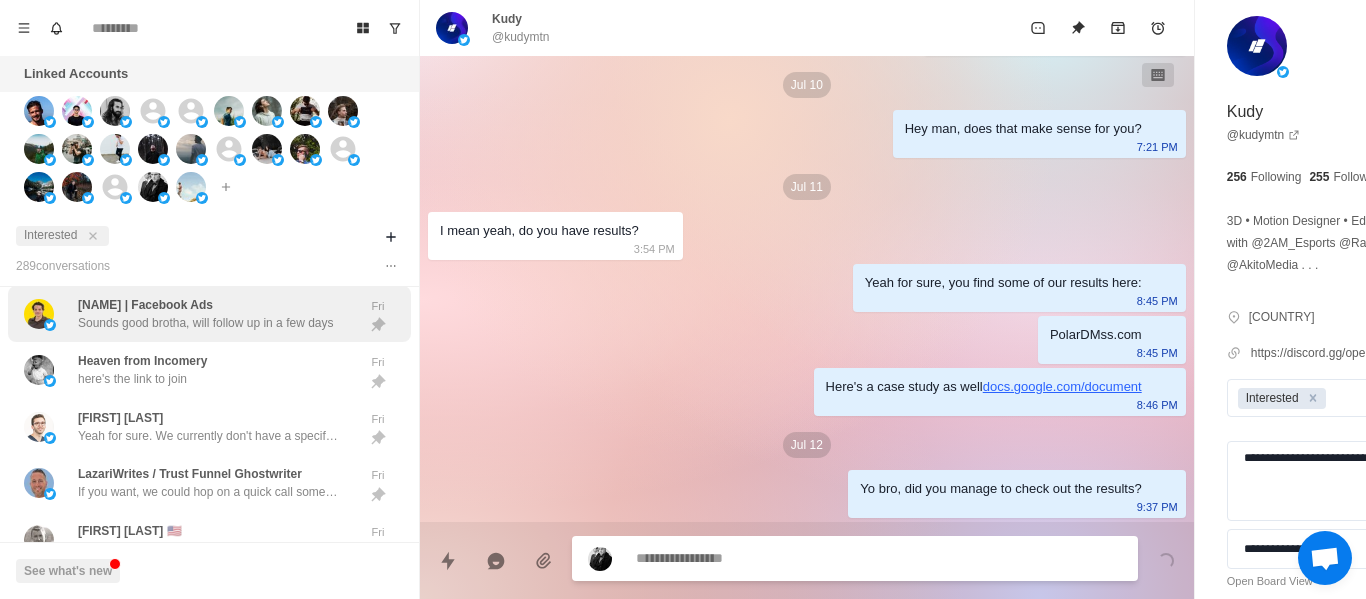drag, startPoint x: 174, startPoint y: 319, endPoint x: 206, endPoint y: 310, distance: 33.24154 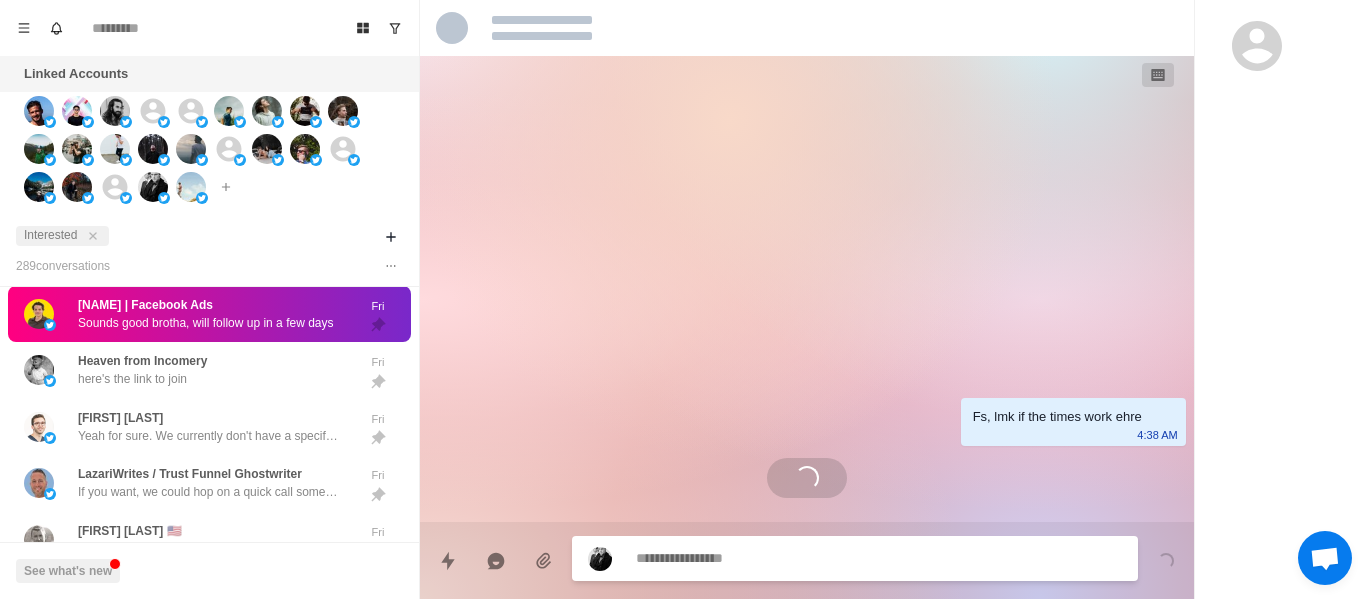 scroll, scrollTop: 0, scrollLeft: 0, axis: both 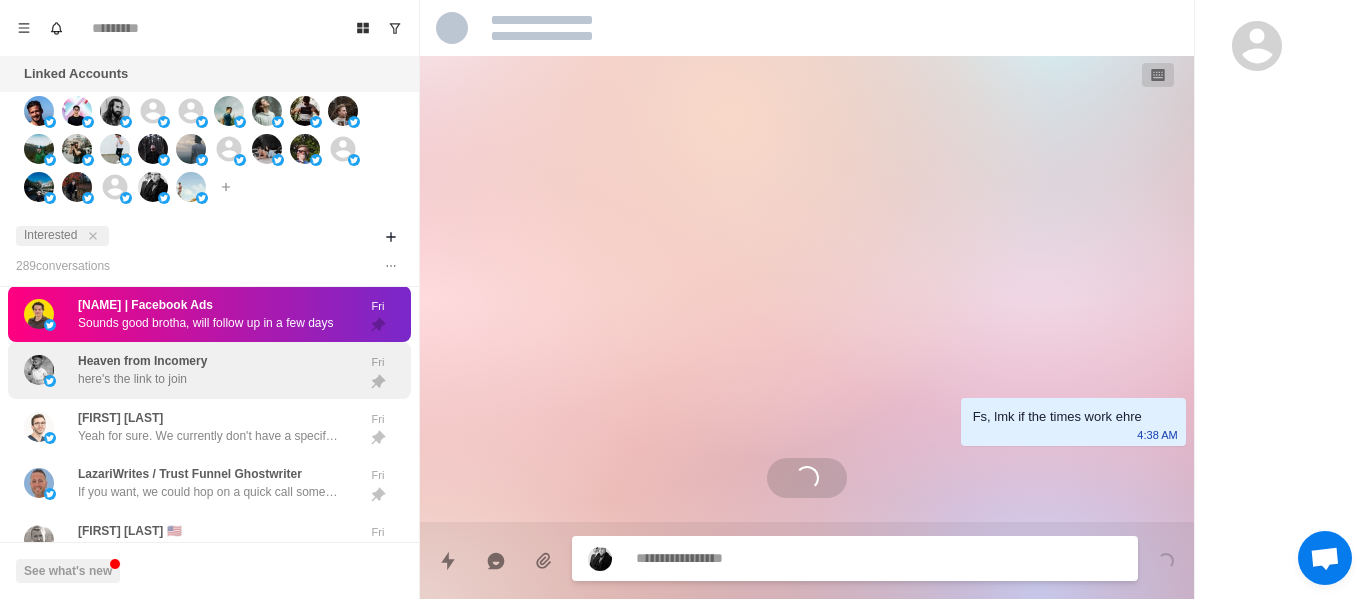 click on "Heaven from Incomery here's the link to join" at bounding box center [188, 370] 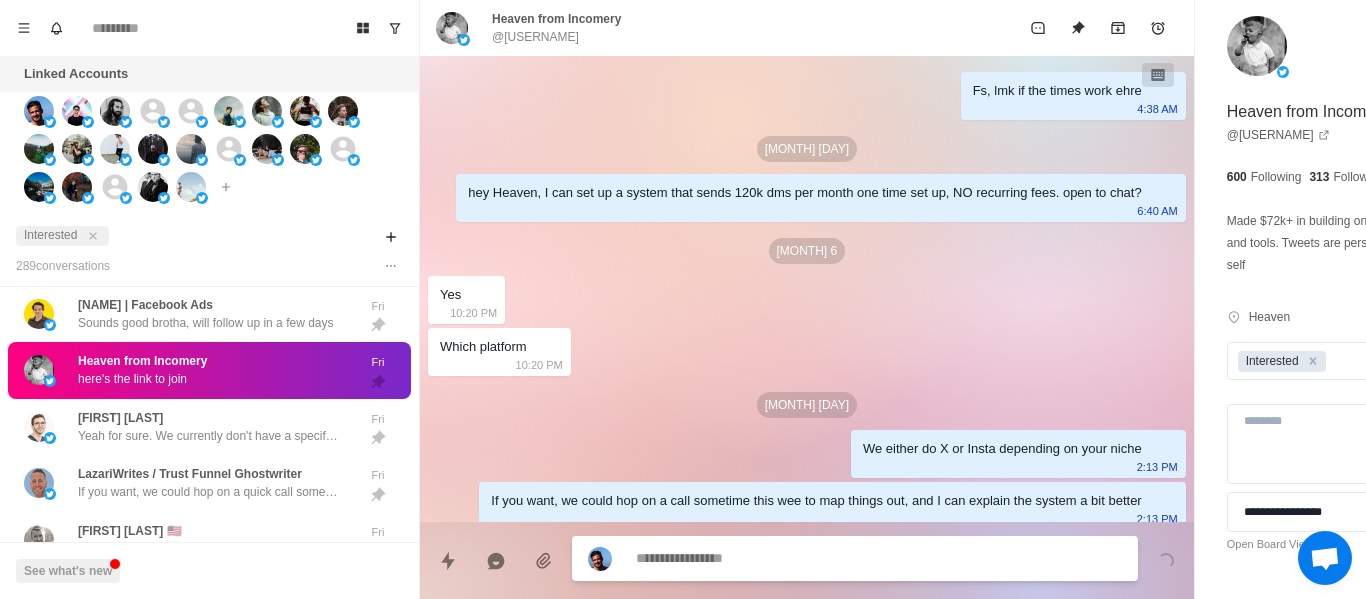 scroll, scrollTop: 1808, scrollLeft: 0, axis: vertical 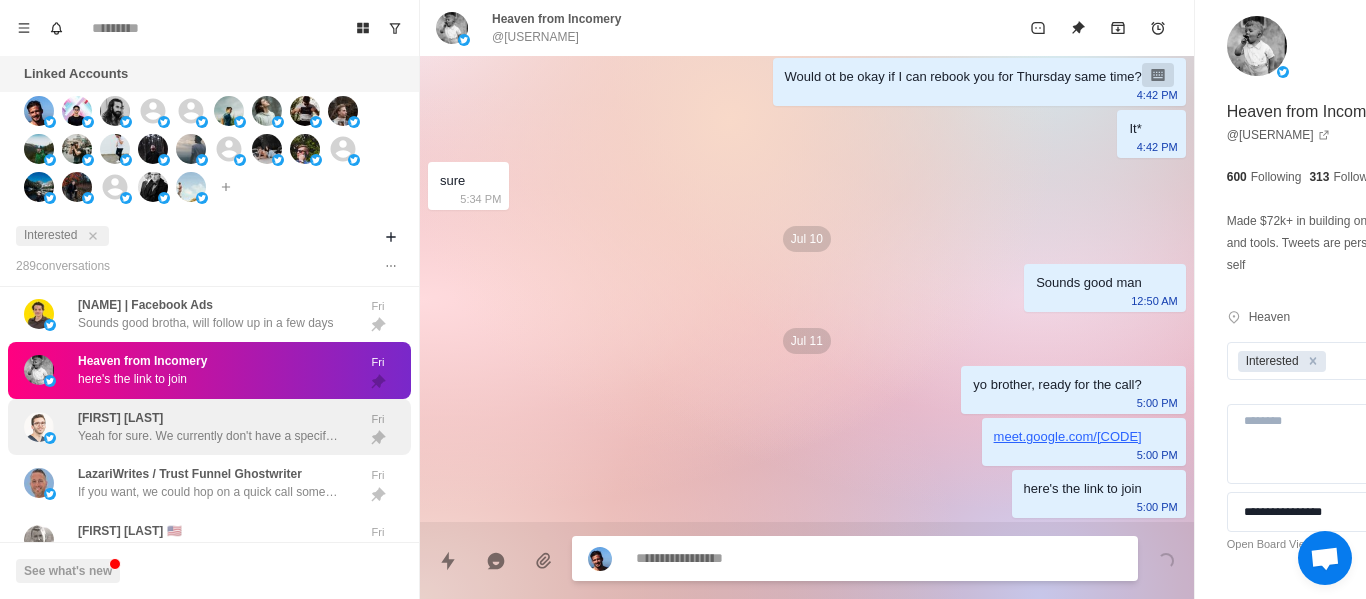 drag, startPoint x: 255, startPoint y: 405, endPoint x: 345, endPoint y: 457, distance: 103.94229 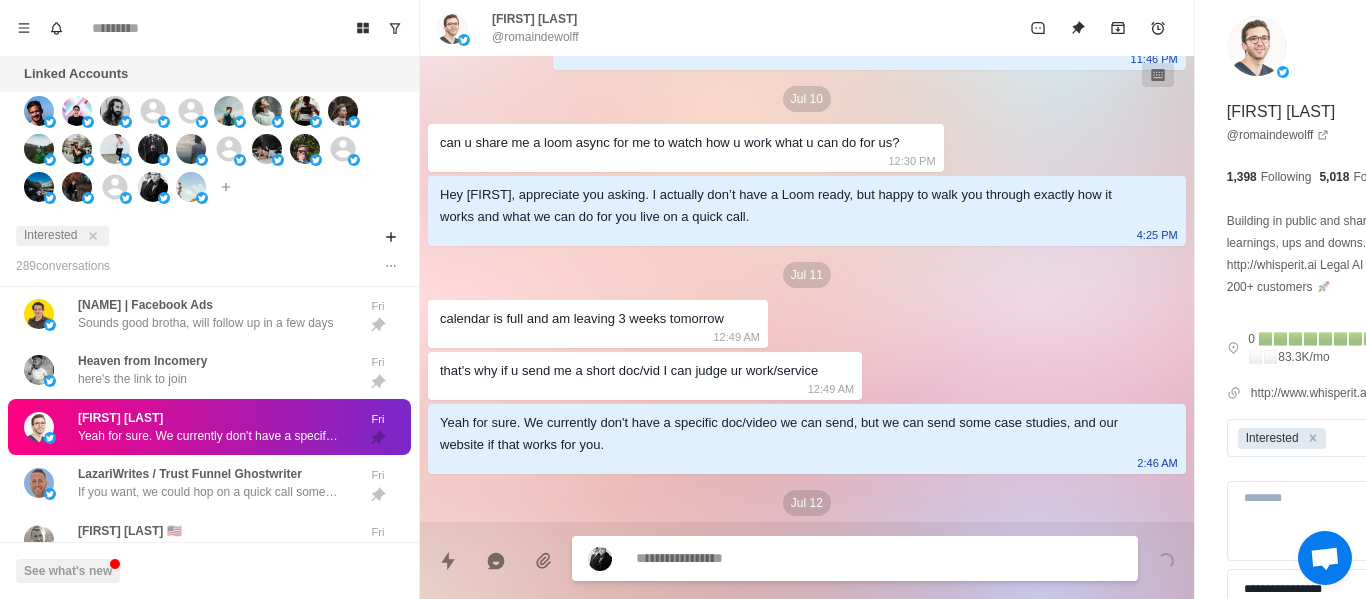 scroll, scrollTop: 758, scrollLeft: 0, axis: vertical 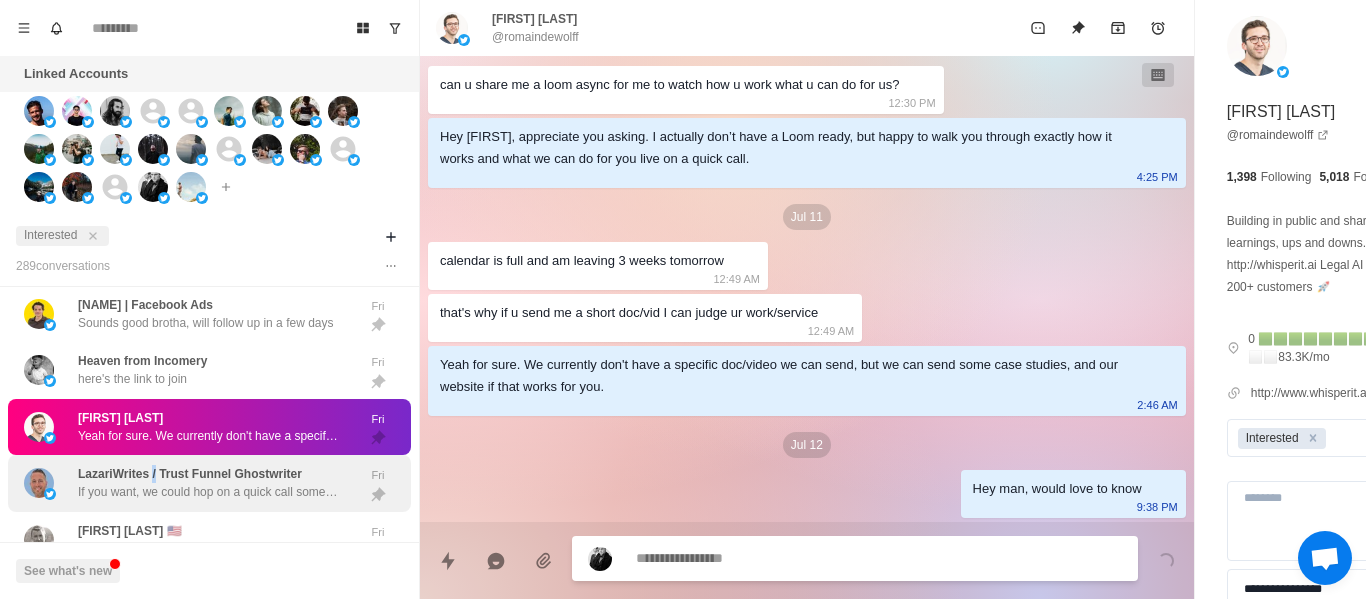 click on "LazariWrites / Trust Funnel Ghostwriter" at bounding box center (190, 474) 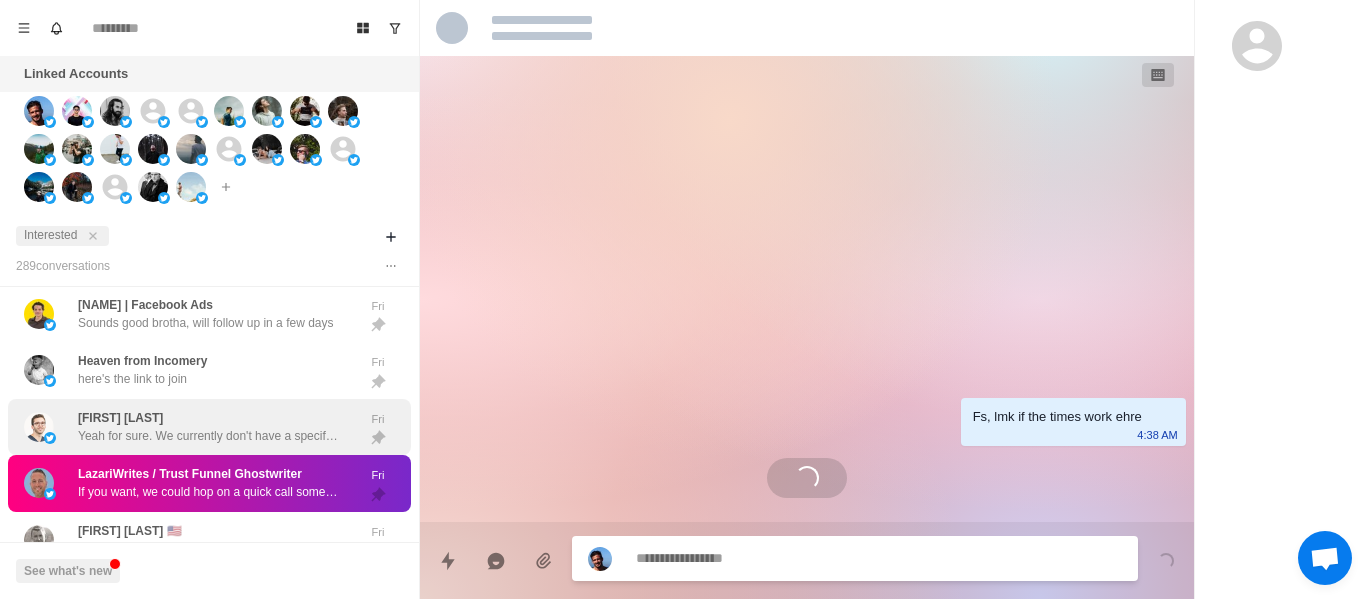 scroll, scrollTop: 0, scrollLeft: 0, axis: both 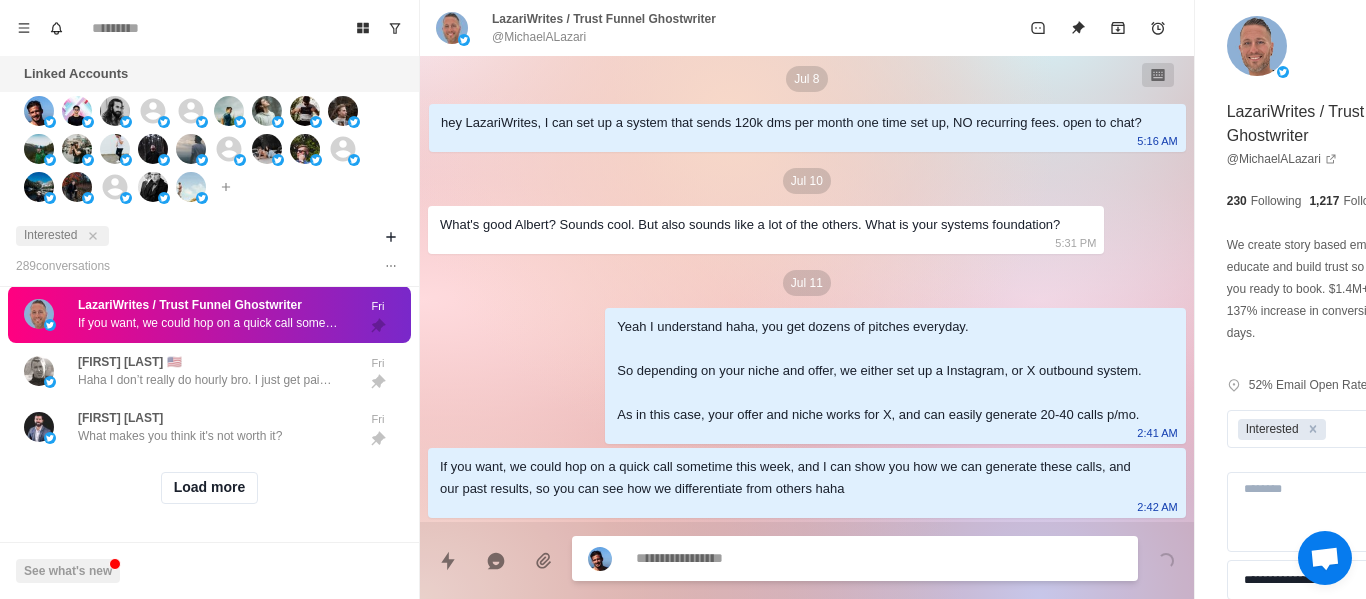 click at bounding box center [824, 558] 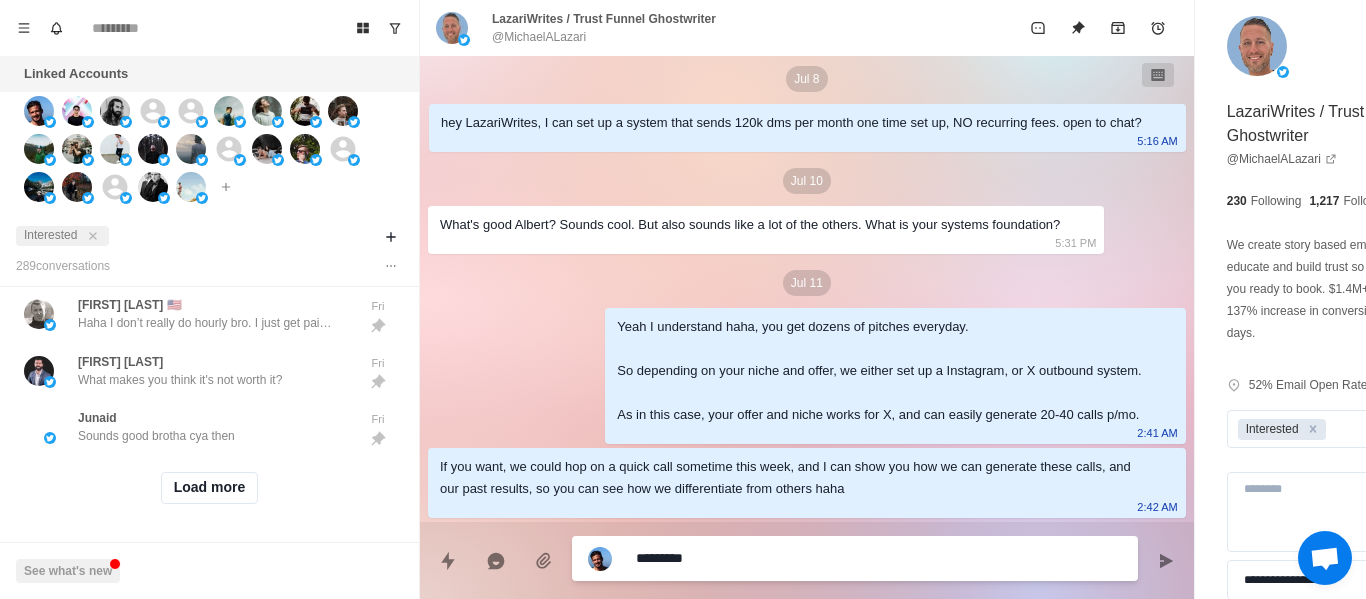 scroll, scrollTop: 927, scrollLeft: 0, axis: vertical 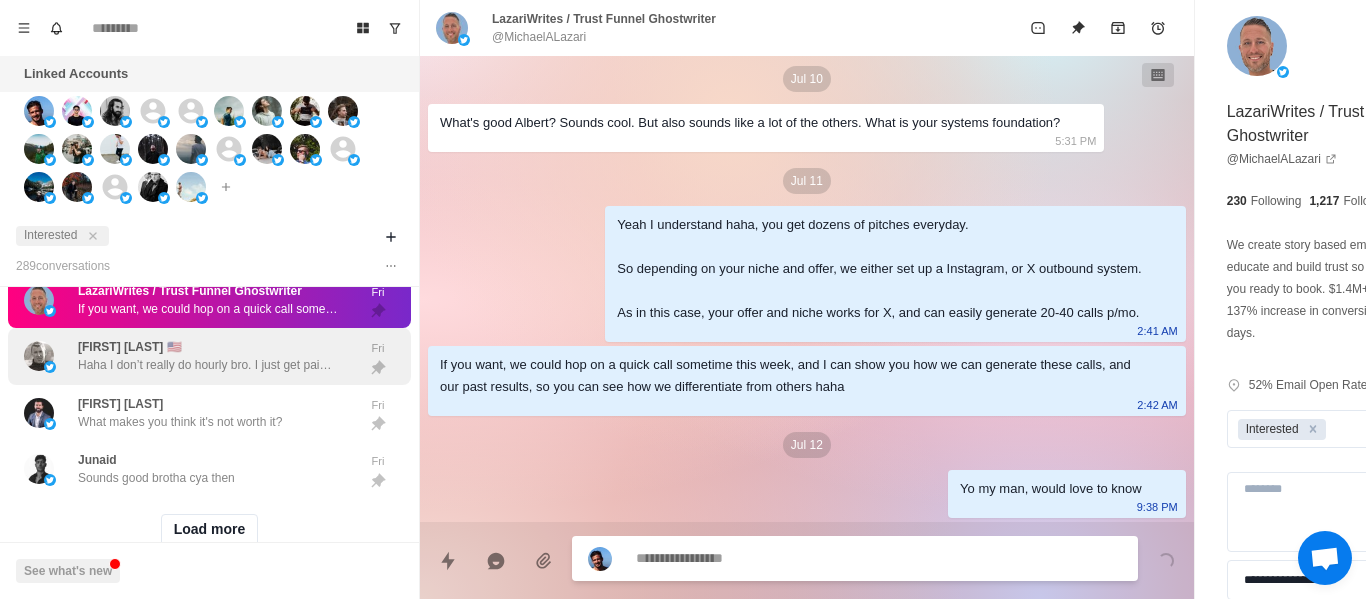 click on "Haha I don’t really do hourly bro. I just get paid to book calls. Usually it’s $1750/mo fpr 20-40 calls/mo. What’s your offer + niche so I can see what’s realistic for you?" at bounding box center [208, 365] 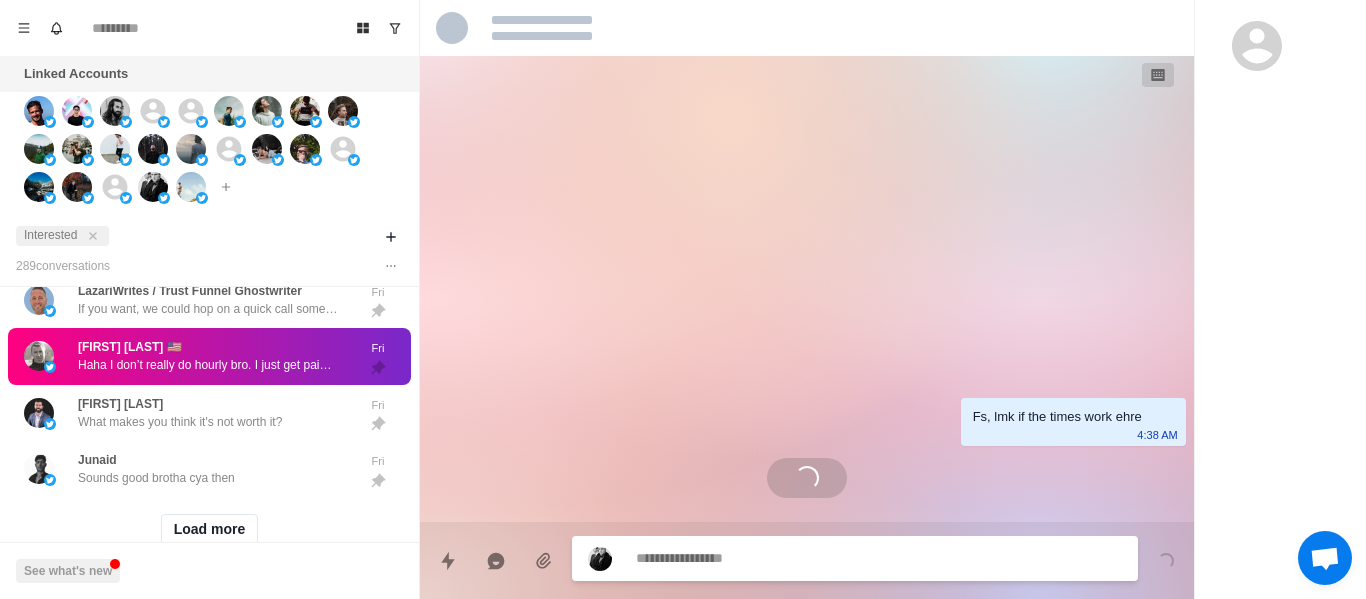 scroll, scrollTop: 0, scrollLeft: 0, axis: both 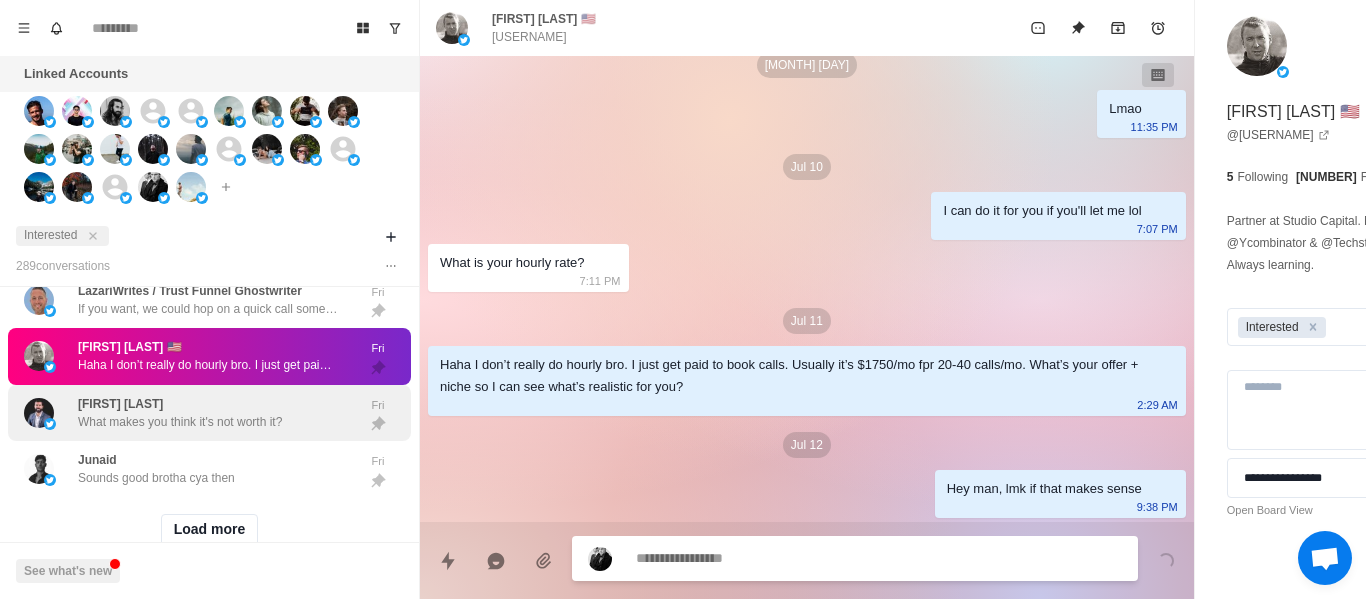 click on "[FIRST] [LAST] What makes you think it's not worth it? Fri" at bounding box center [209, 413] 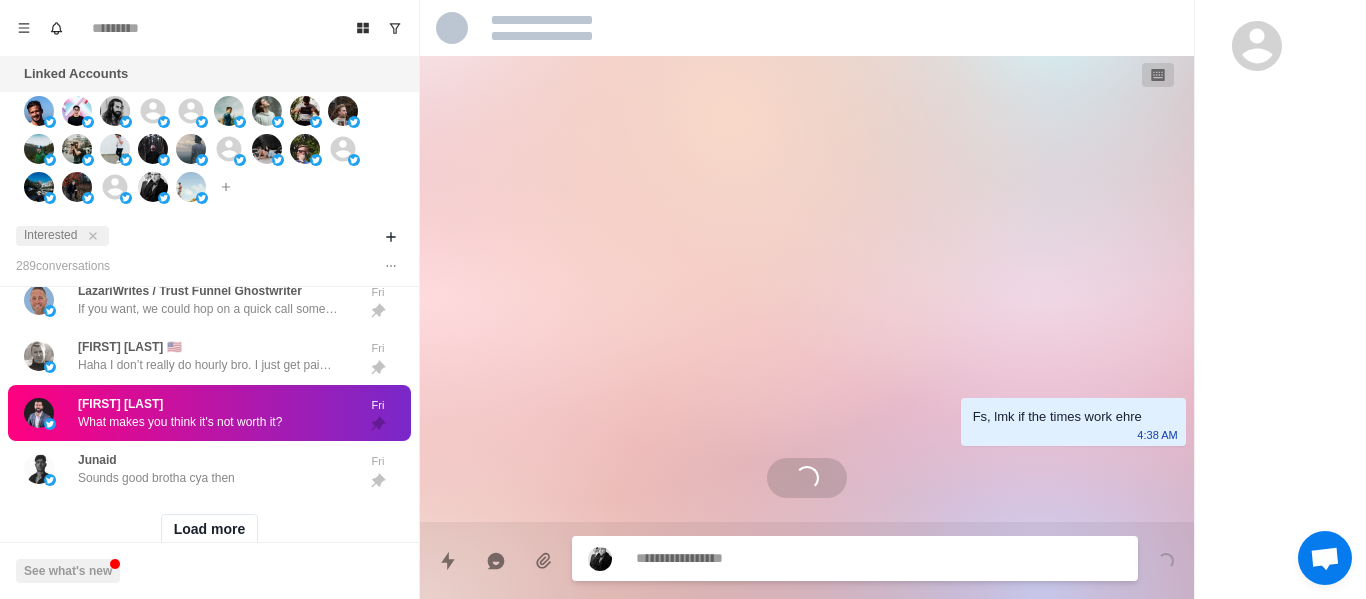 scroll, scrollTop: 0, scrollLeft: 0, axis: both 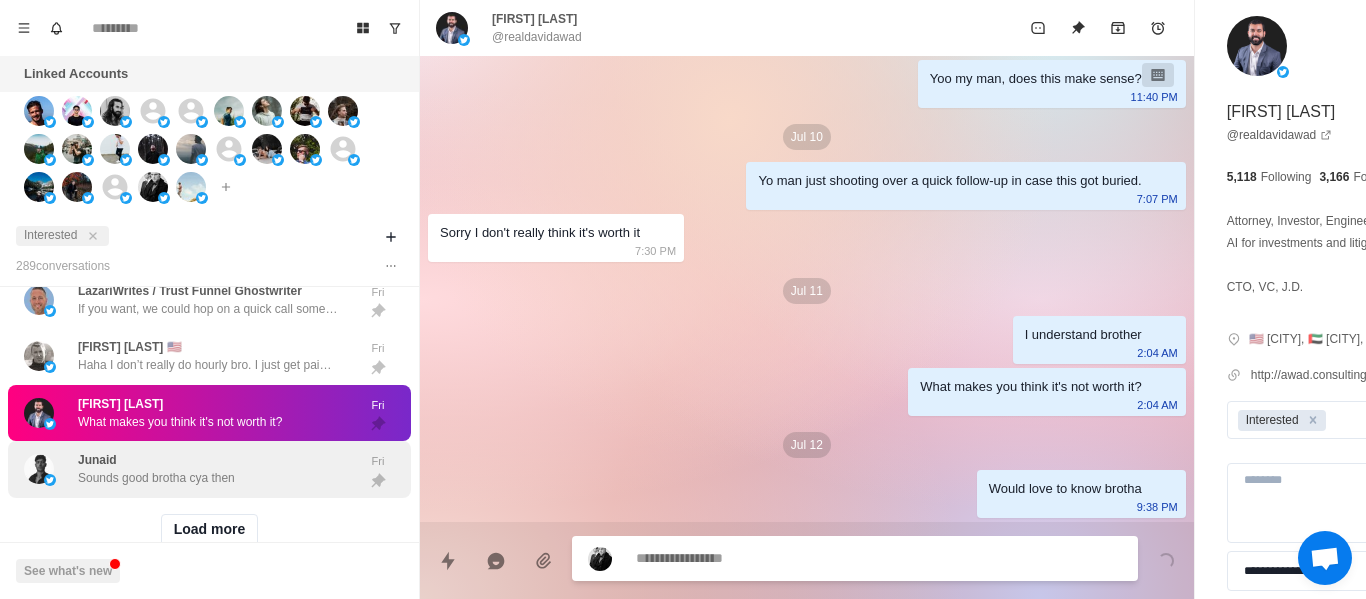click on "[FIRST] Sounds good brotha cya then" at bounding box center (188, 469) 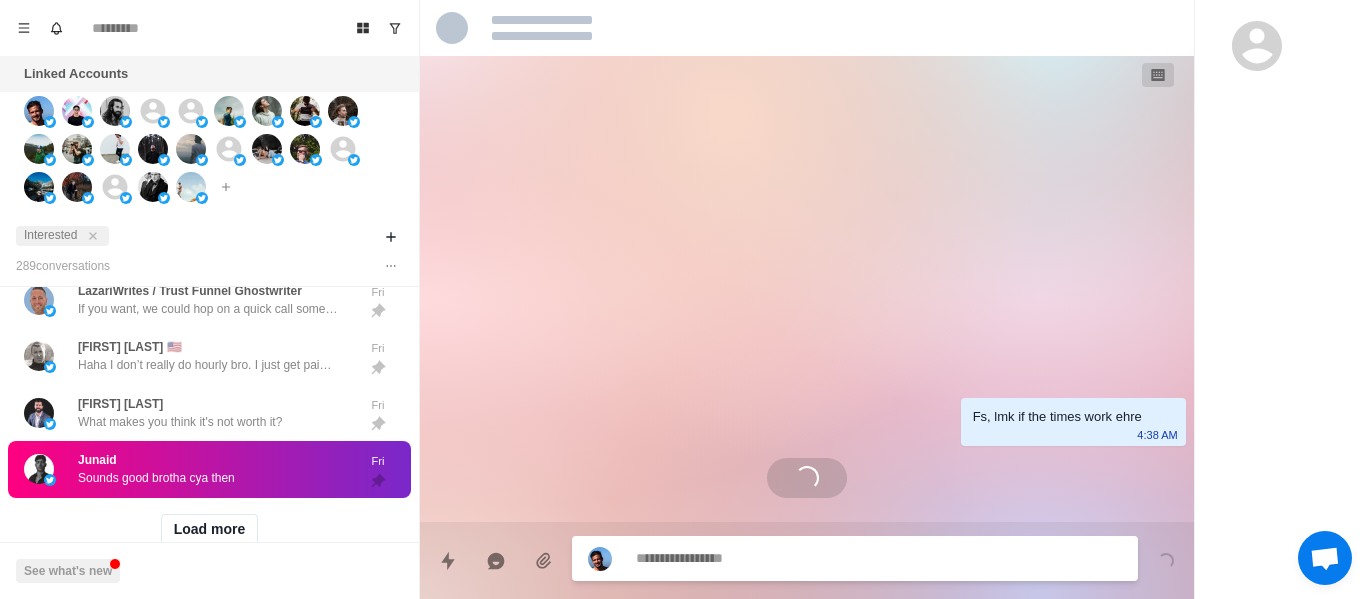 scroll, scrollTop: 0, scrollLeft: 0, axis: both 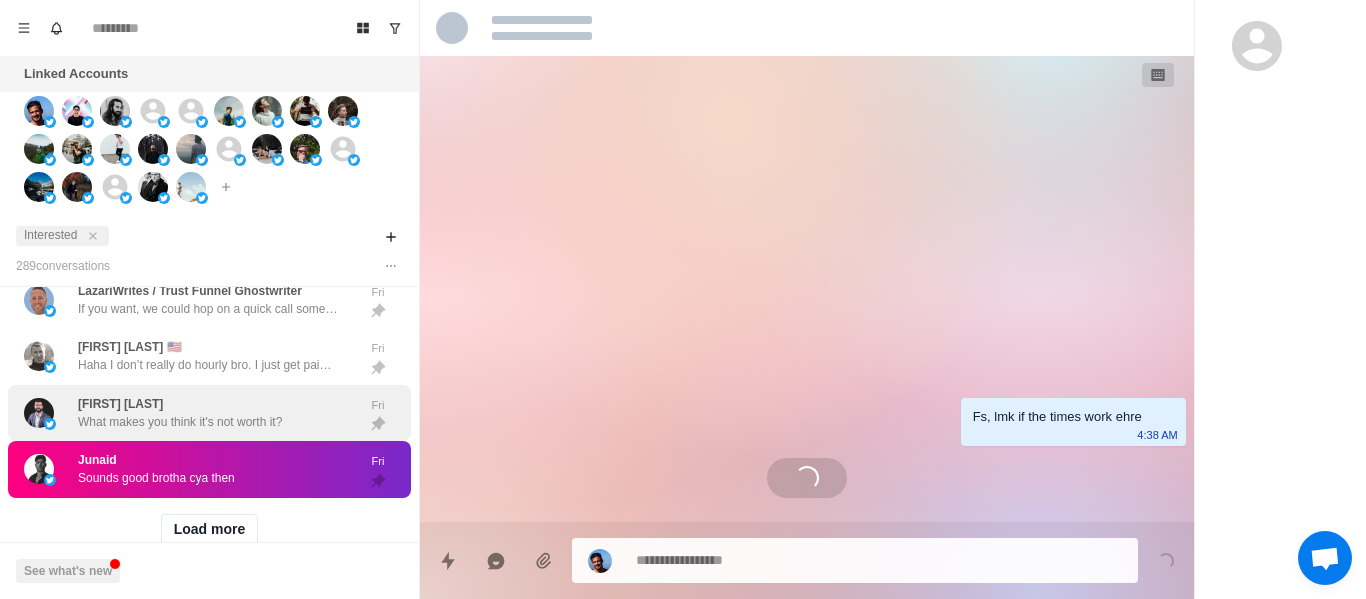 drag, startPoint x: 218, startPoint y: 535, endPoint x: 223, endPoint y: 431, distance: 104.120125 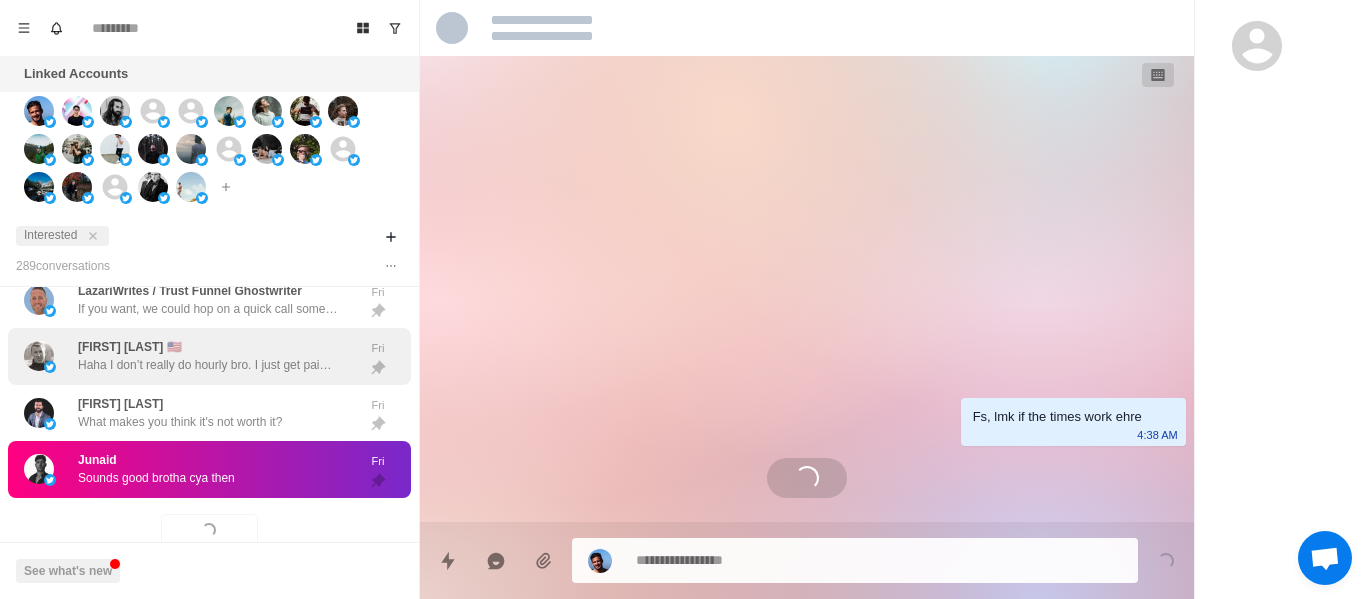 scroll, scrollTop: 984, scrollLeft: 0, axis: vertical 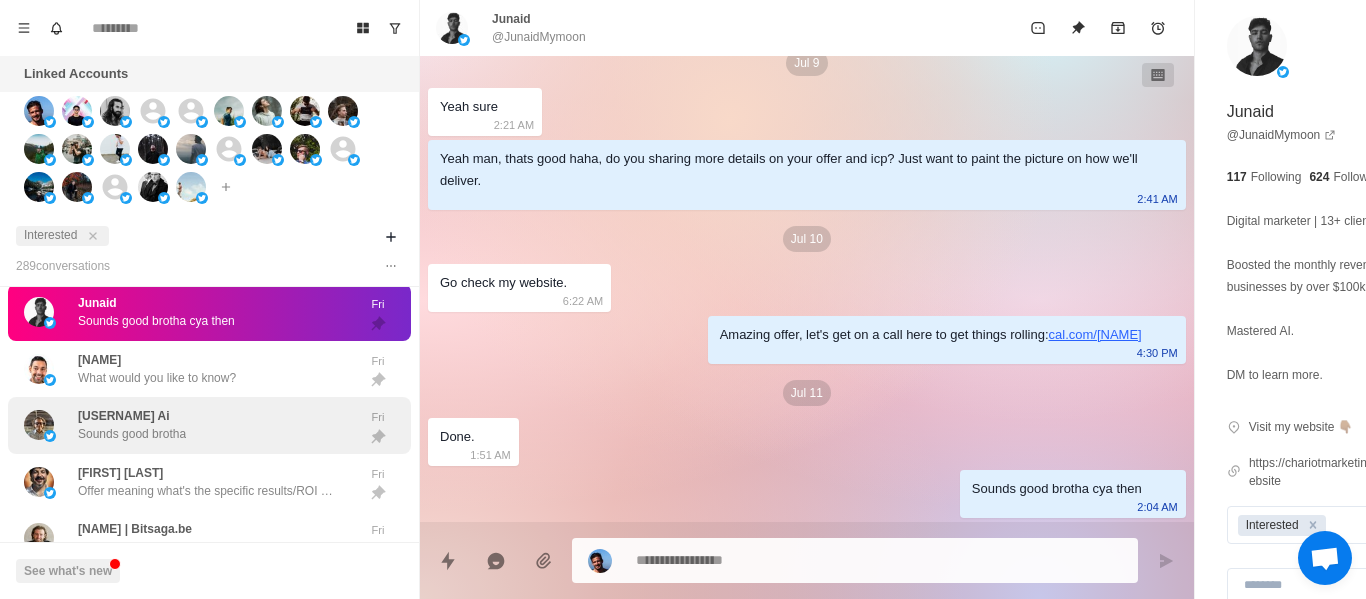 drag, startPoint x: 162, startPoint y: 334, endPoint x: 245, endPoint y: 407, distance: 110.535065 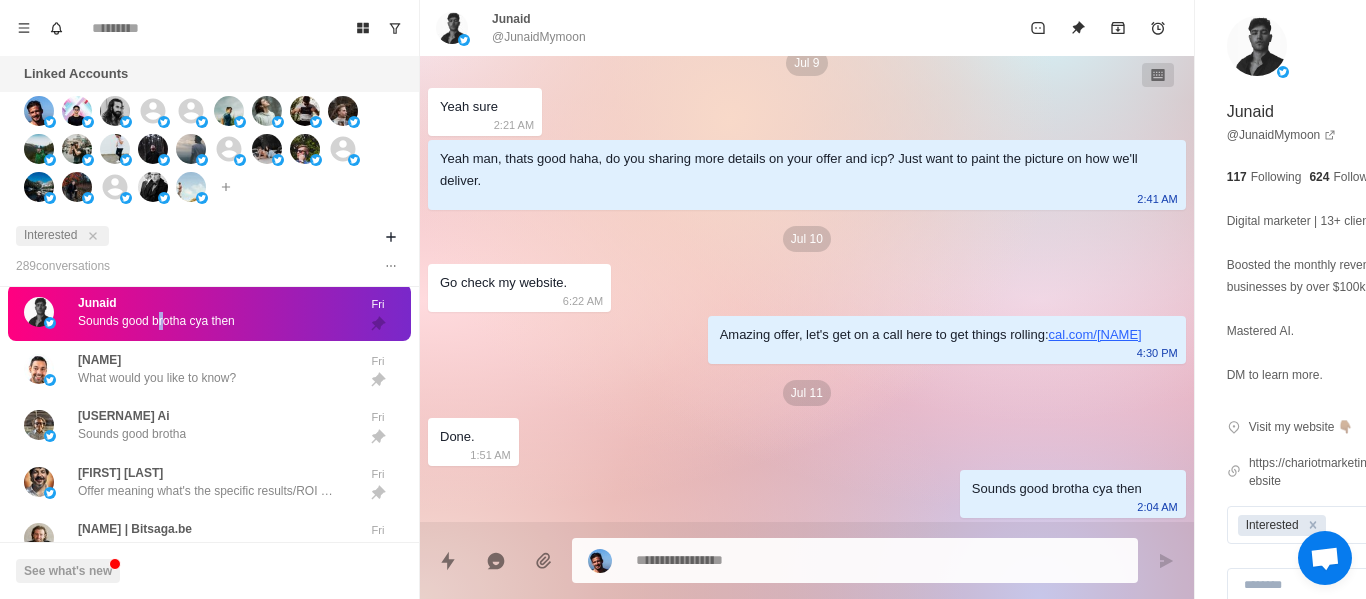 click on "[FIRST] Sounds good brotha cya then [DAY]" at bounding box center [209, 312] 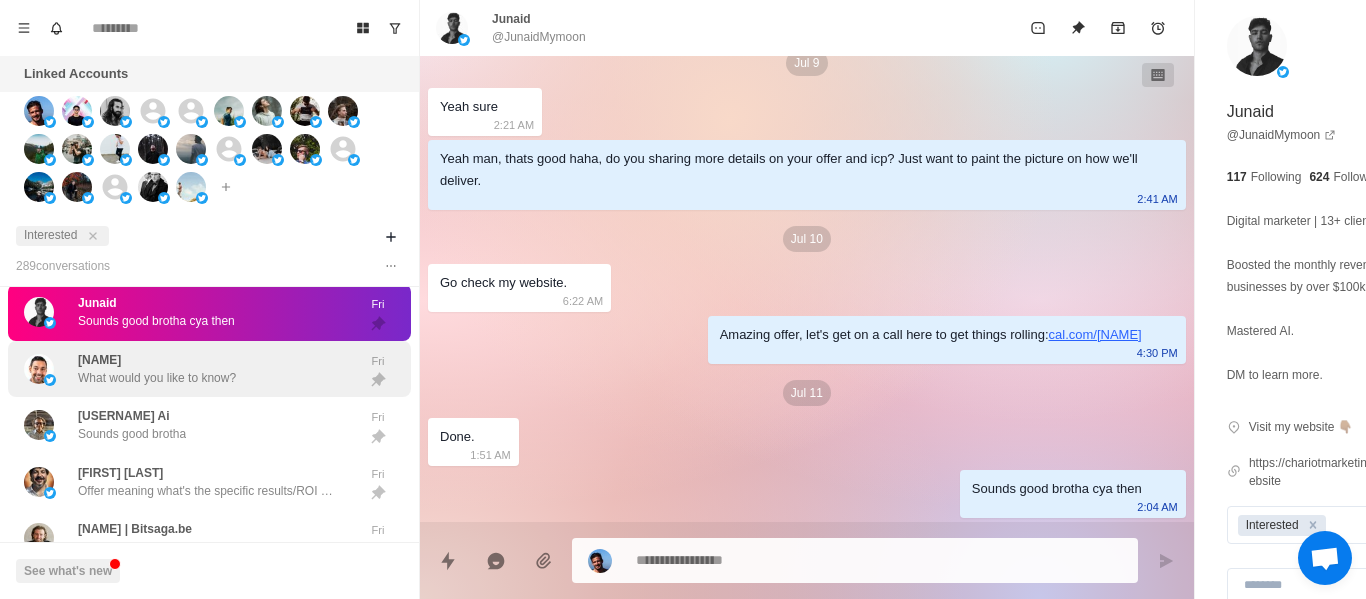 click on "[NAME]" at bounding box center [99, 360] 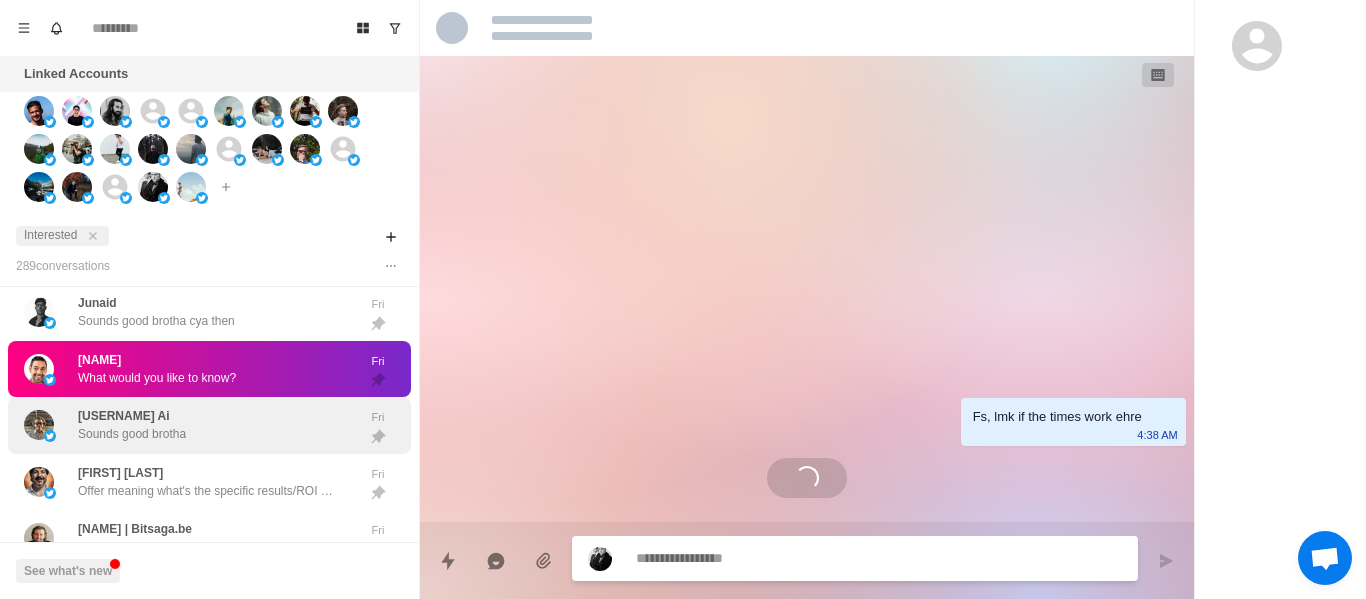 scroll, scrollTop: 262, scrollLeft: 0, axis: vertical 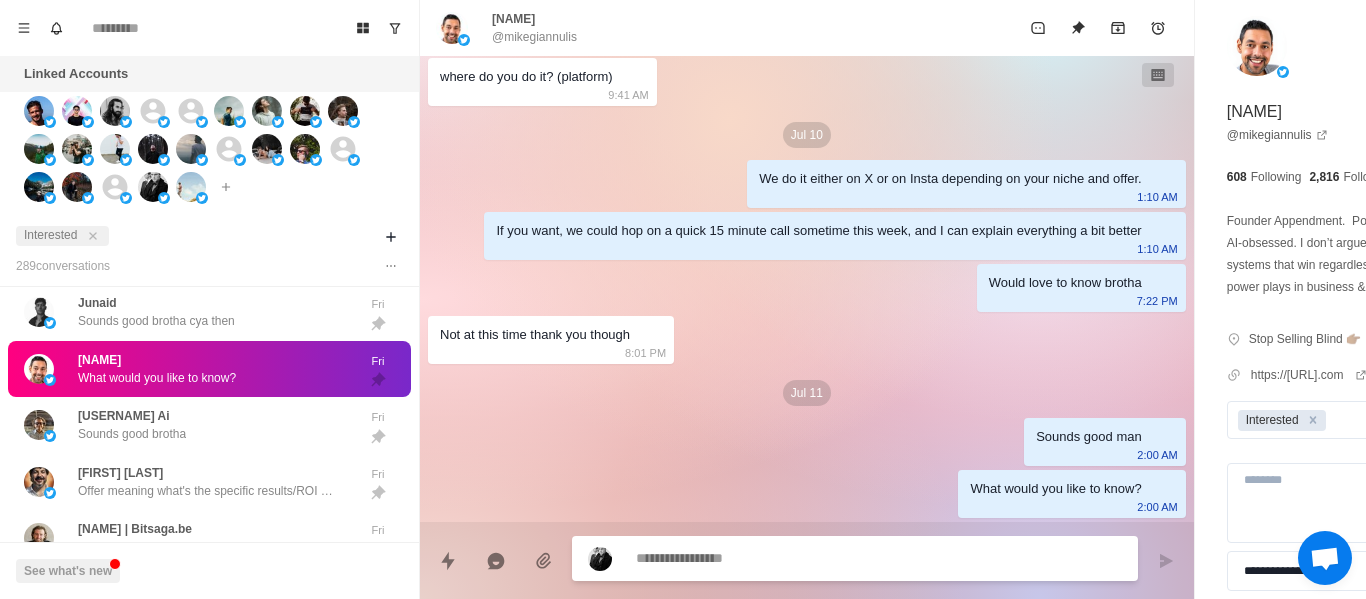 click on "**********" at bounding box center [1340, 350] 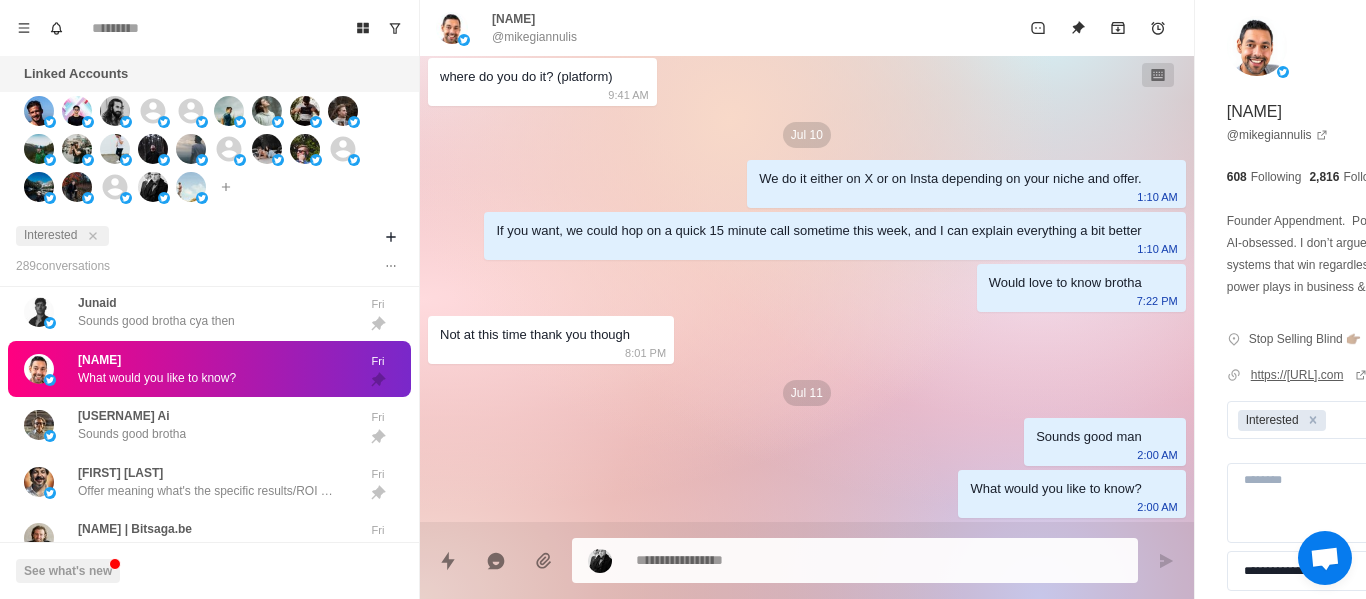 click on "https://[URL].com" at bounding box center (1309, 375) 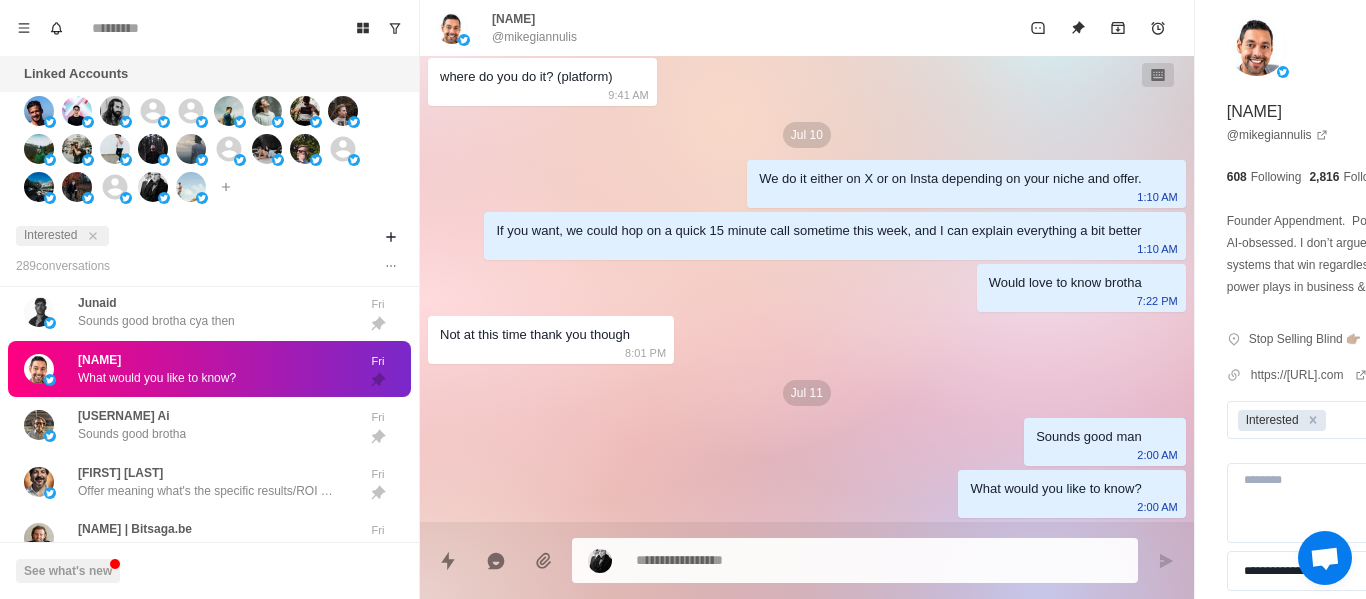 click at bounding box center (824, 560) 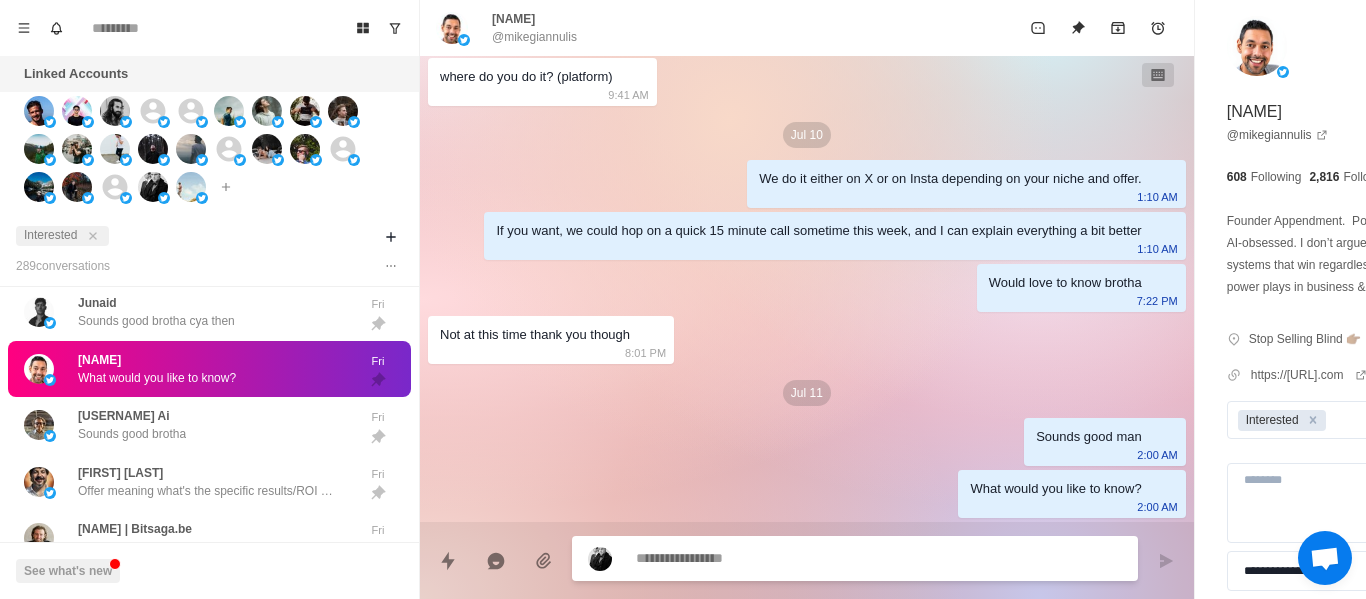 click at bounding box center [824, 558] 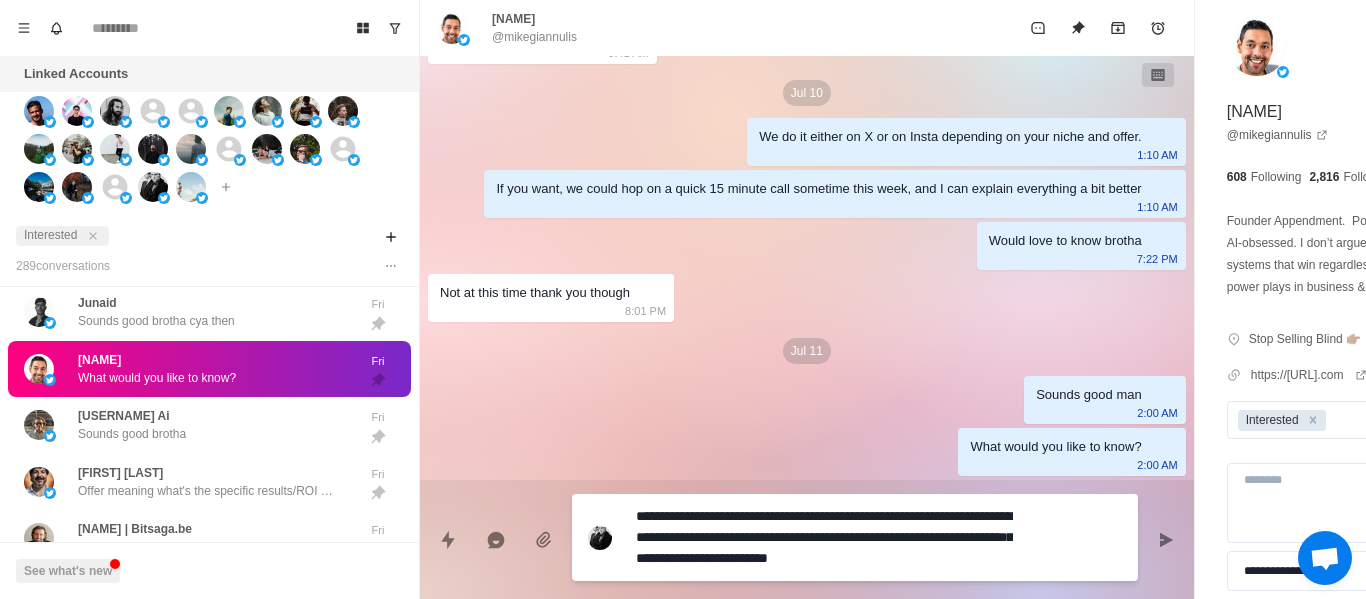 scroll, scrollTop: 386, scrollLeft: 0, axis: vertical 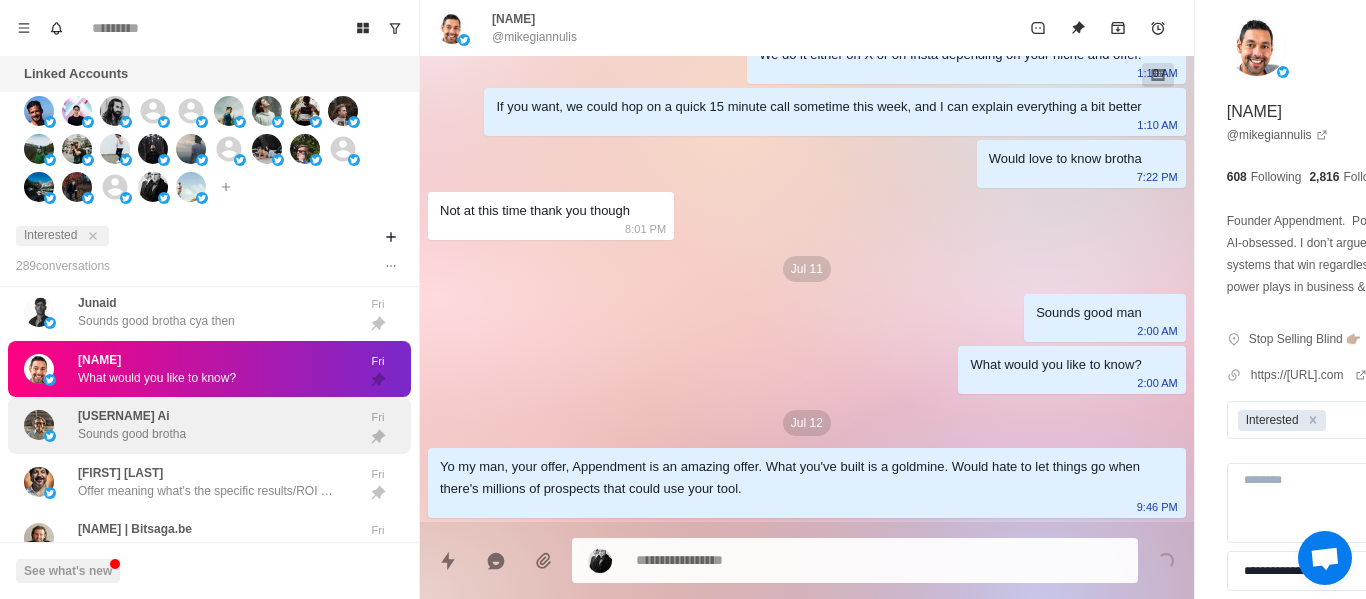 click on "[FIRST] [LAST] Offer meaning what's the specific results/ROI you promise in what specific time frame. Ex. "We help Agency's add $[NUMBER]k MRR in less than [NUMBER] days using google ads" [DAY]" at bounding box center [209, 482] 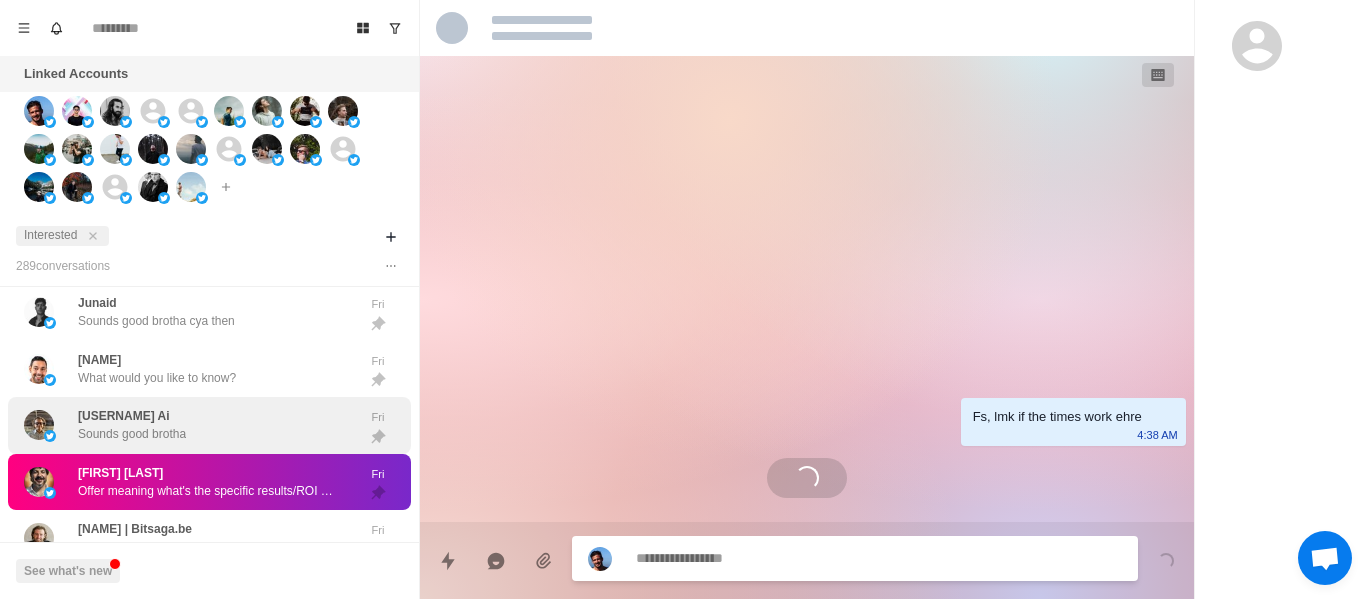 click on "[FIRST] [LAST] Offer meaning what's the specific results/ROI you promise in what specific time frame. Ex. "We help Agency's add $[NUMBER]k MRR in less than [NUMBER] days using google ads" [DAY]" at bounding box center [209, 482] 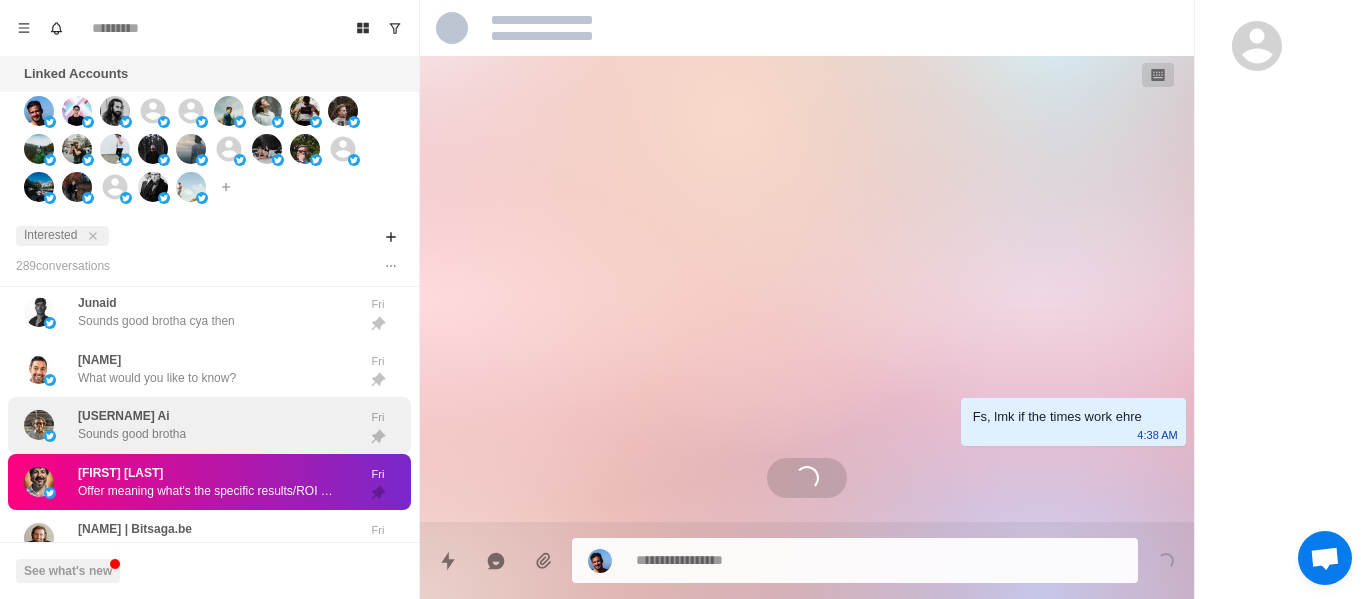 click on "[FIRST] Sounds good brotha" at bounding box center [188, 425] 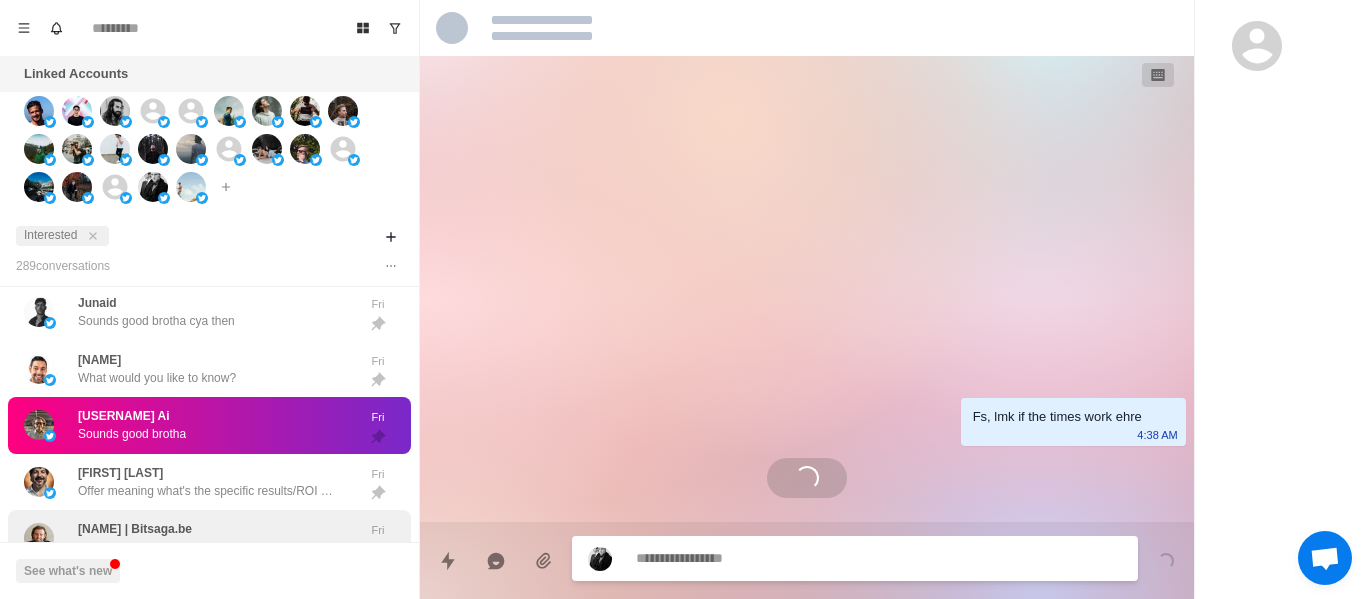 click on "Offer meaning what's the specific results/ROI you promise in what specific time frame. Ex. "We help Agency's add $30k MRR in less than 30 days using google ads"" at bounding box center (208, 491) 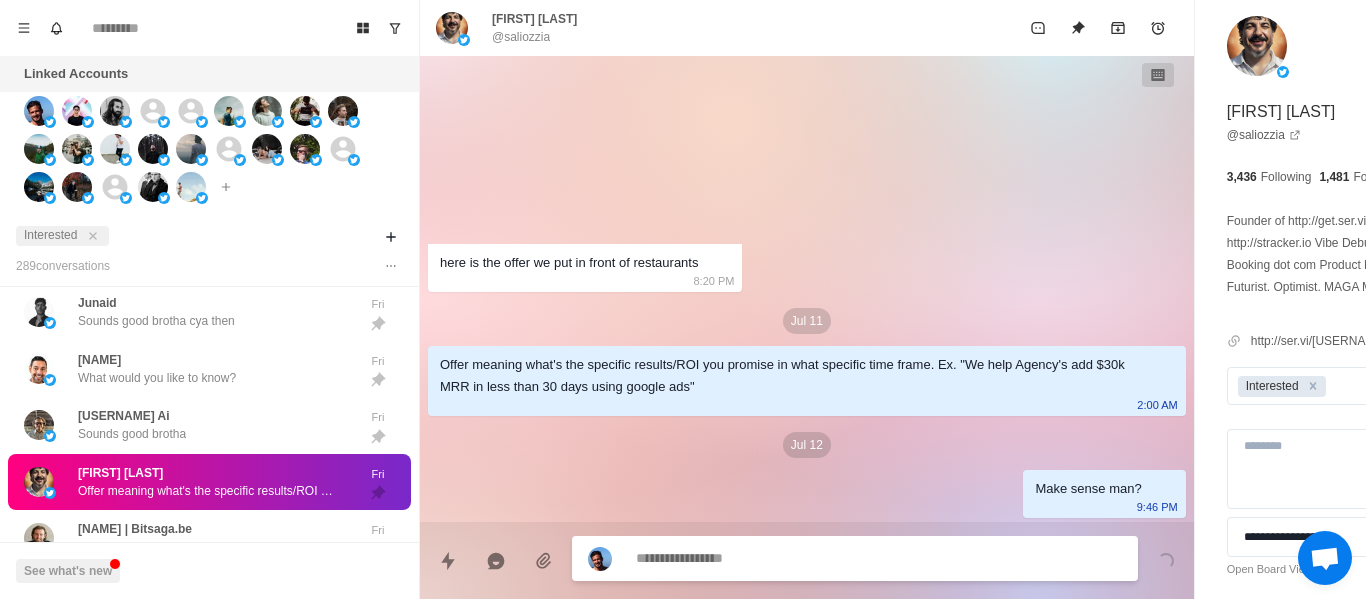 scroll, scrollTop: 831, scrollLeft: 0, axis: vertical 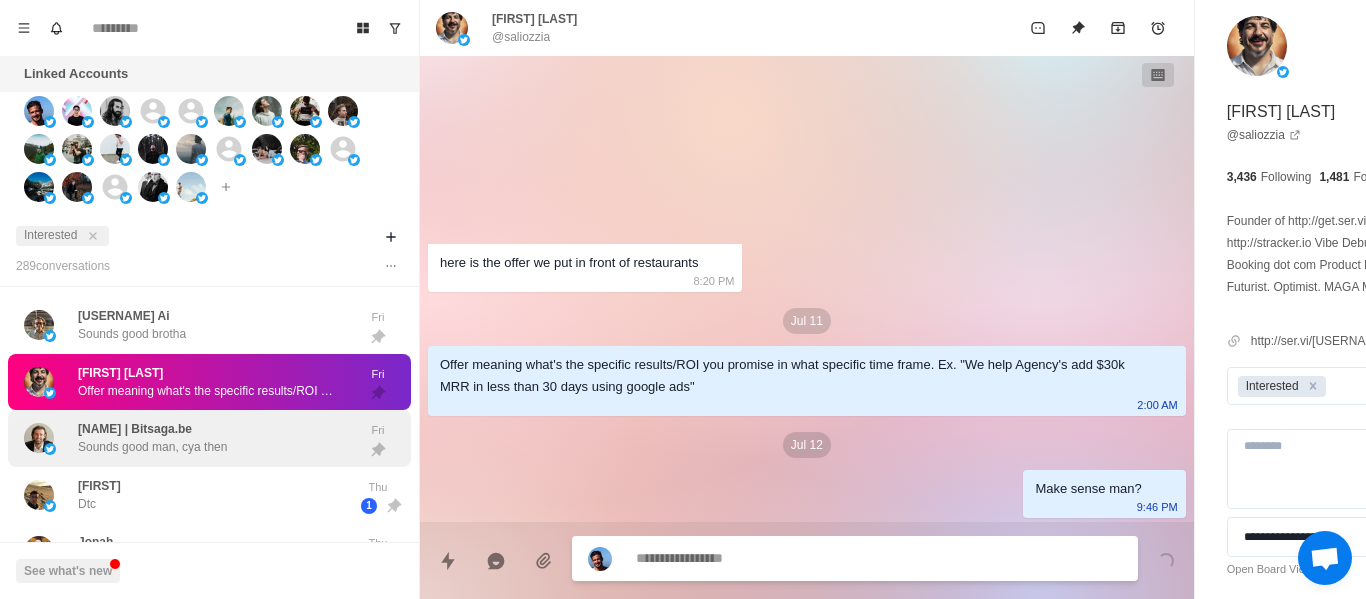 click on "Sounds good man, cya then" at bounding box center [152, 447] 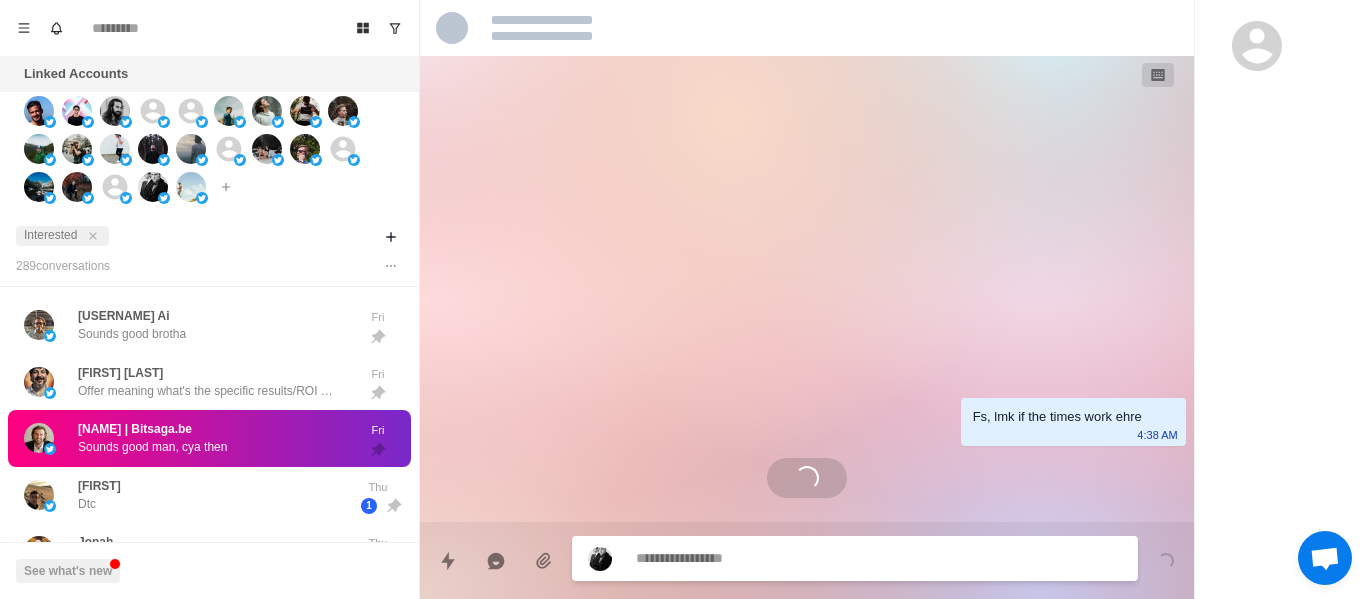 scroll, scrollTop: 0, scrollLeft: 0, axis: both 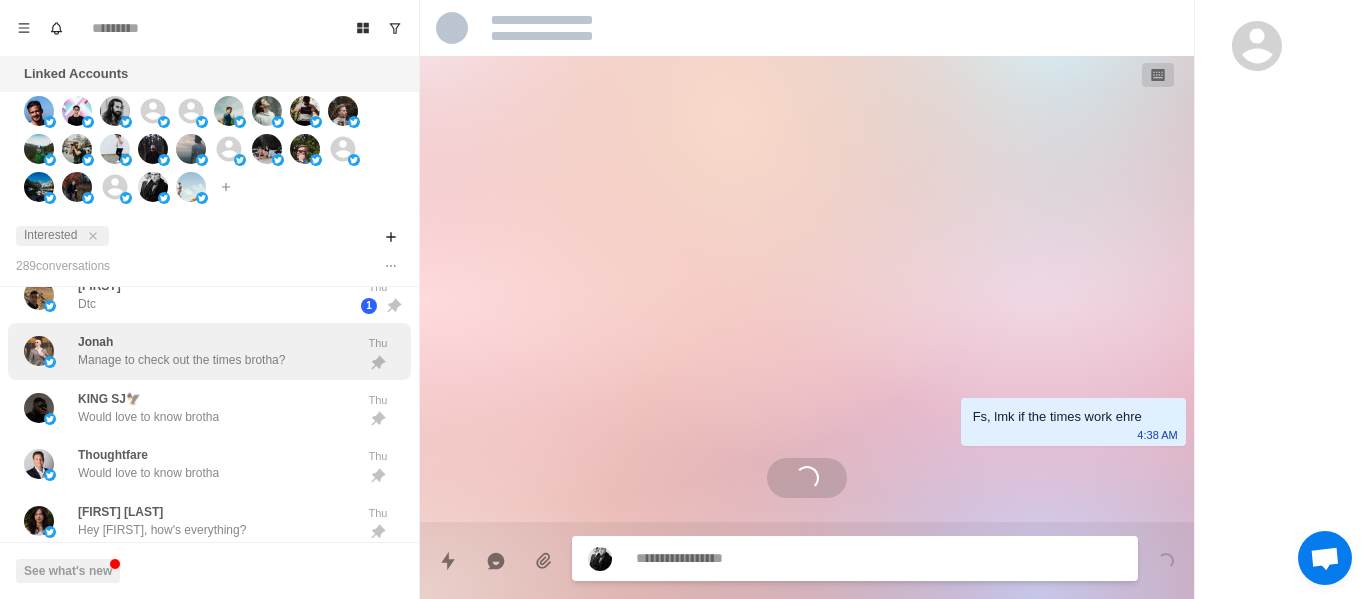 click on "[USERNAME] Manage to check out the times brotha?" at bounding box center (181, 351) 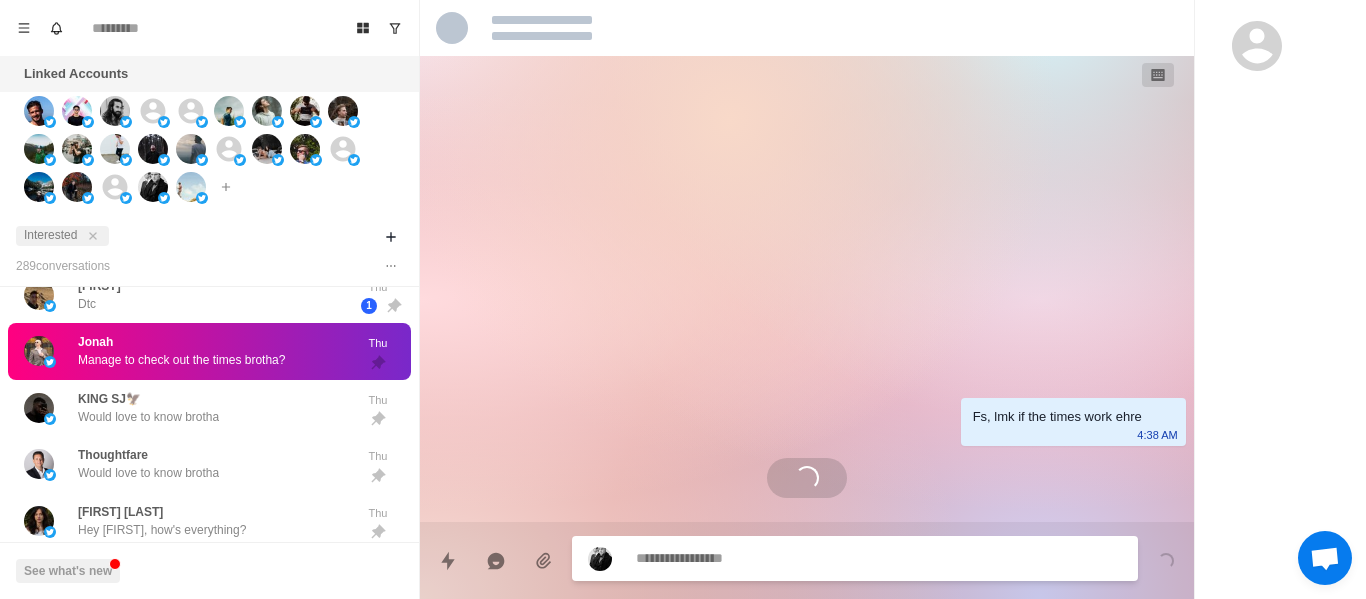 scroll, scrollTop: 78, scrollLeft: 0, axis: vertical 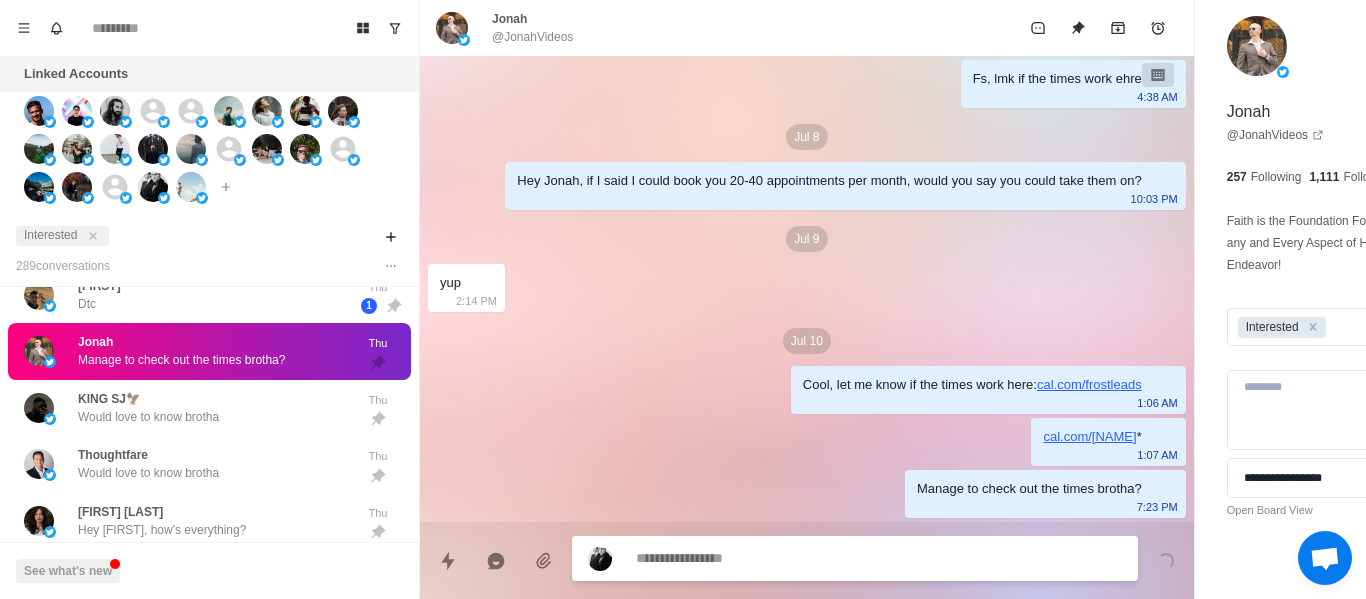 click at bounding box center [824, 558] 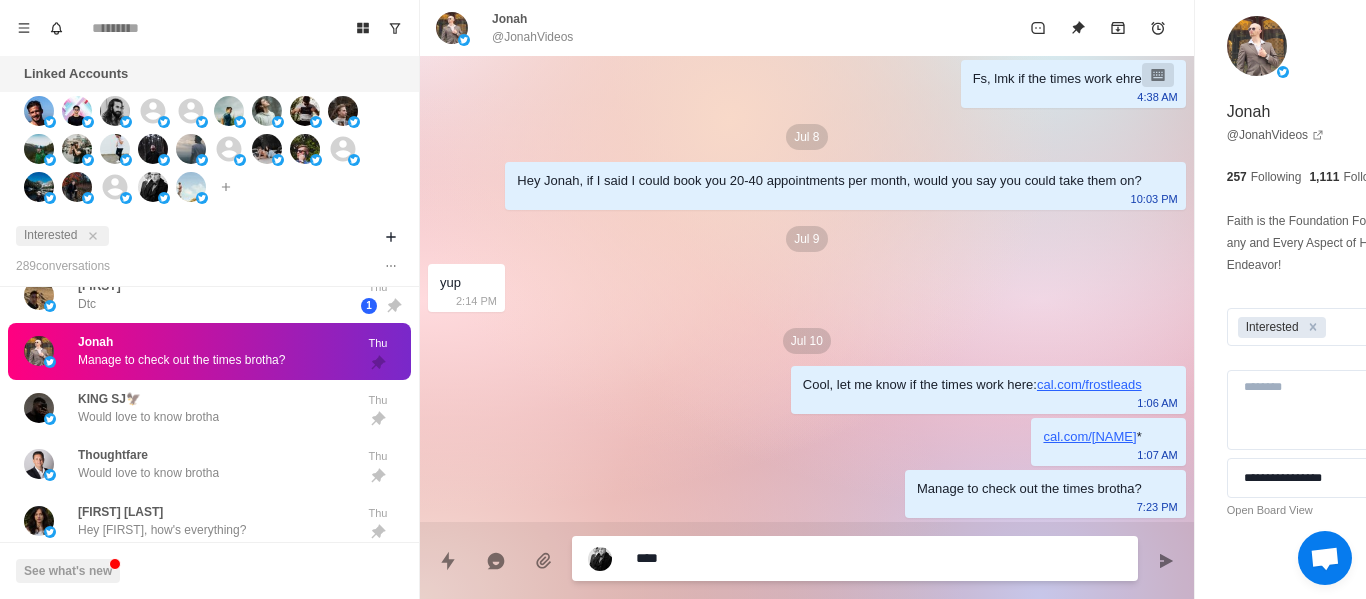 click on "***" at bounding box center [824, 558] 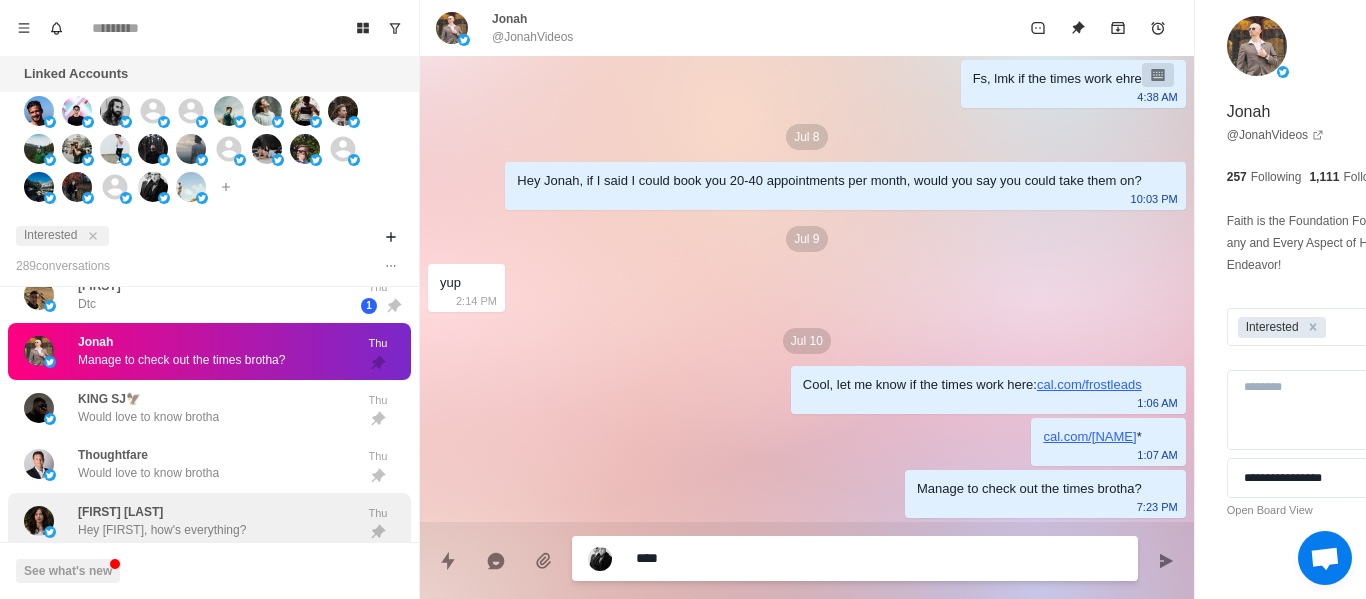 click on "Board View Tools Archived Chats Mark many as read Keyboard shortcuts Team Settings Upgrade Log out Past reminders No notifications Create a reminder in a conversation to be notified Linked Accounts Connect X account Connect Instagram account Additional account cost: +$[NUMBER]/year Interested [NUMBER] conversation s Export users to CSV [FIRST] | Video designer 🎨 Yo brother, would love to know [TIME] AGENT G Ai👑 Yo brother, manage to check out the results? [TIME] [FIRST] Free for a call to discuss this a bit better? [TIME] Simple Mining Love that man, good to know you can handle that amount of volume haha.
Just to tailor this right, who do you usually target and what’s your main offer?
[TIME] [FIRST] | Creative Director & Video Editor Yeah for sure. If you offer it like that, you can book wayy more calls. Because a lot of people are already doing "video editing" and the only way to stand out is to have a specific offer [TIME] [FIRST] [TIME] [FIRST] | Web & Data 💎 [NUMBER] [NUMBER]" at bounding box center [683, 299] 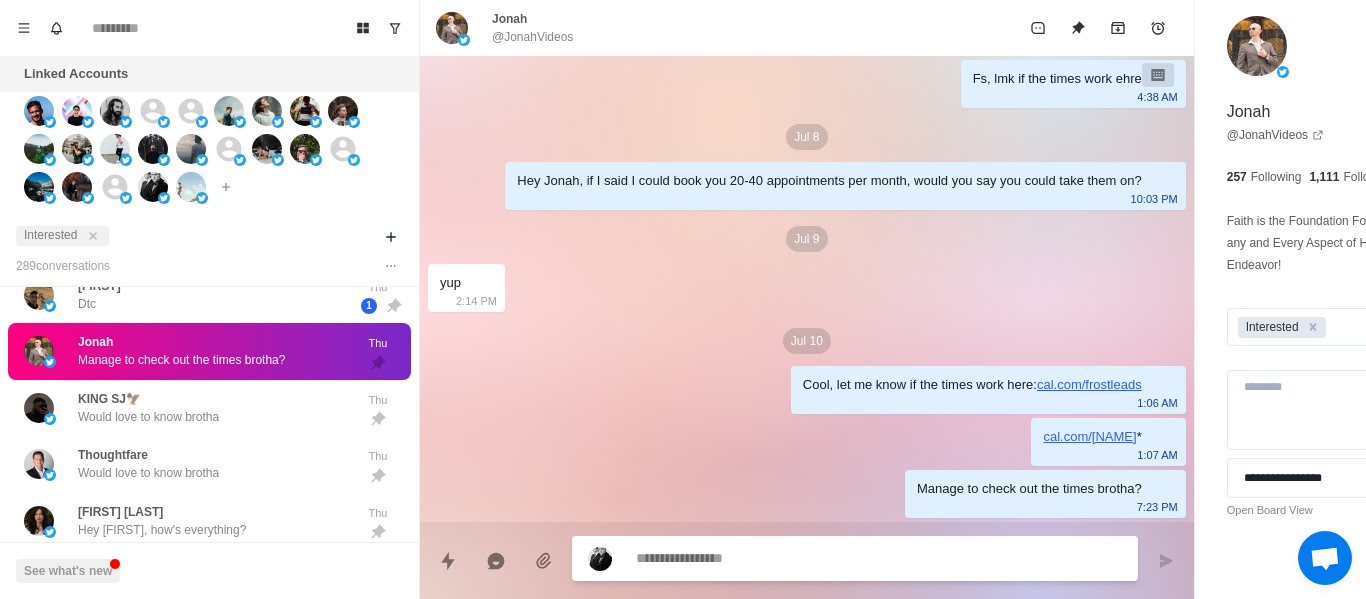 paste on "**********" 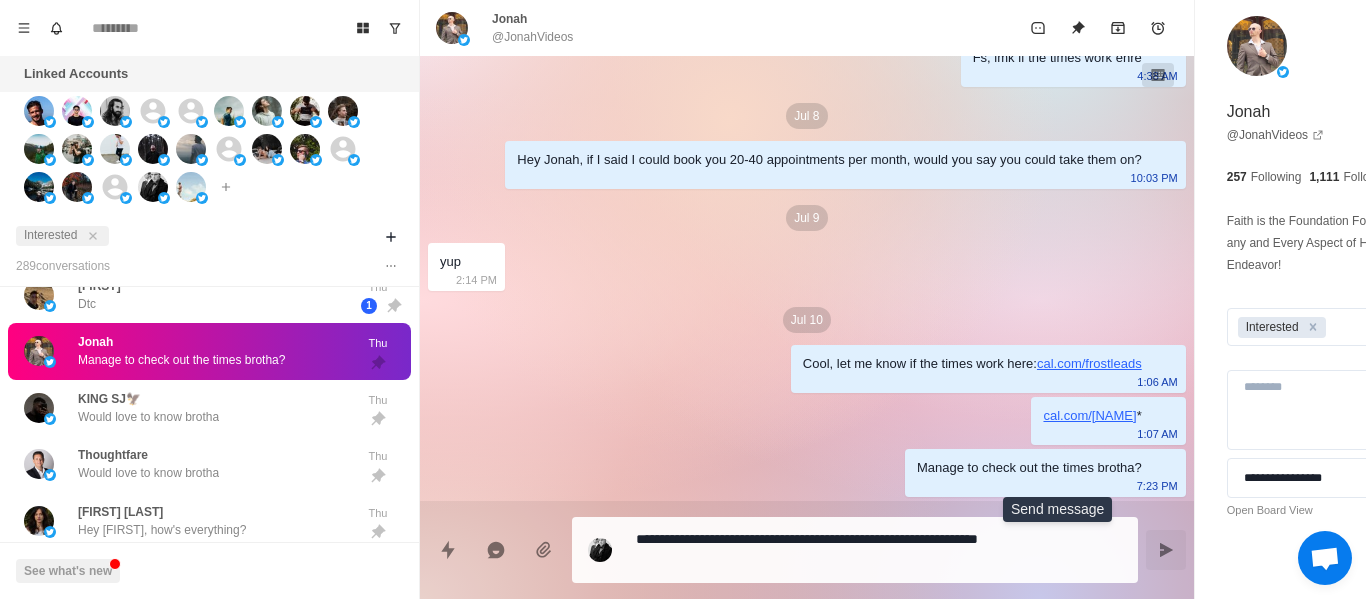 click 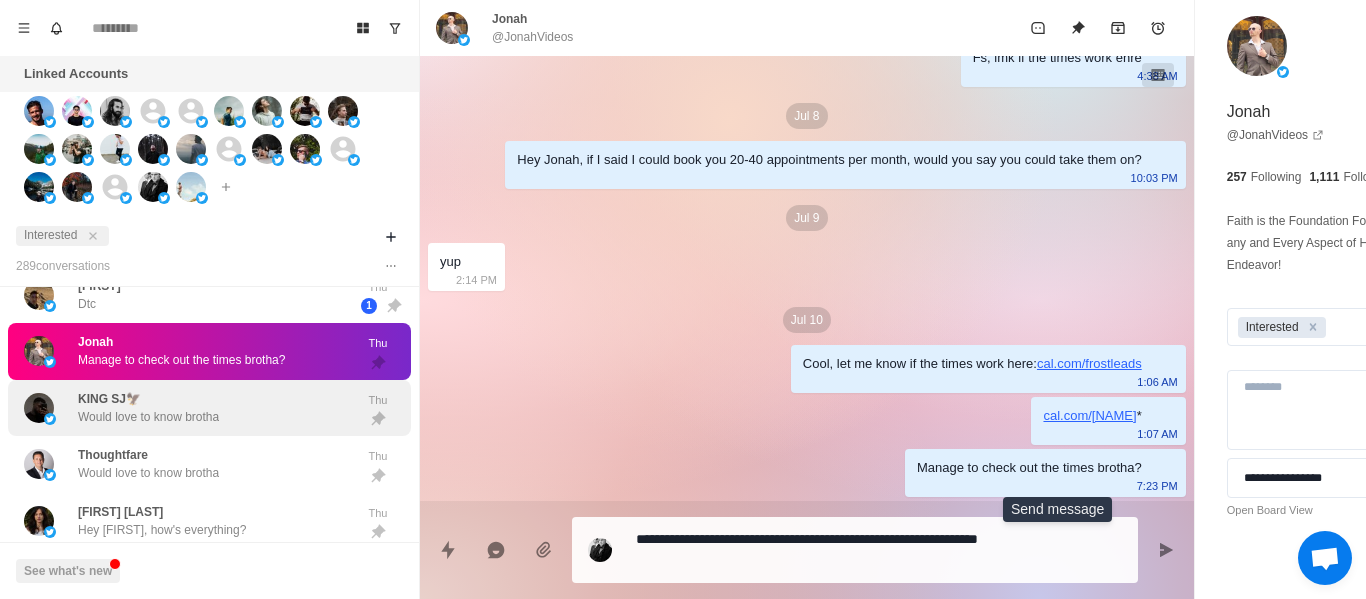 scroll, scrollTop: 180, scrollLeft: 0, axis: vertical 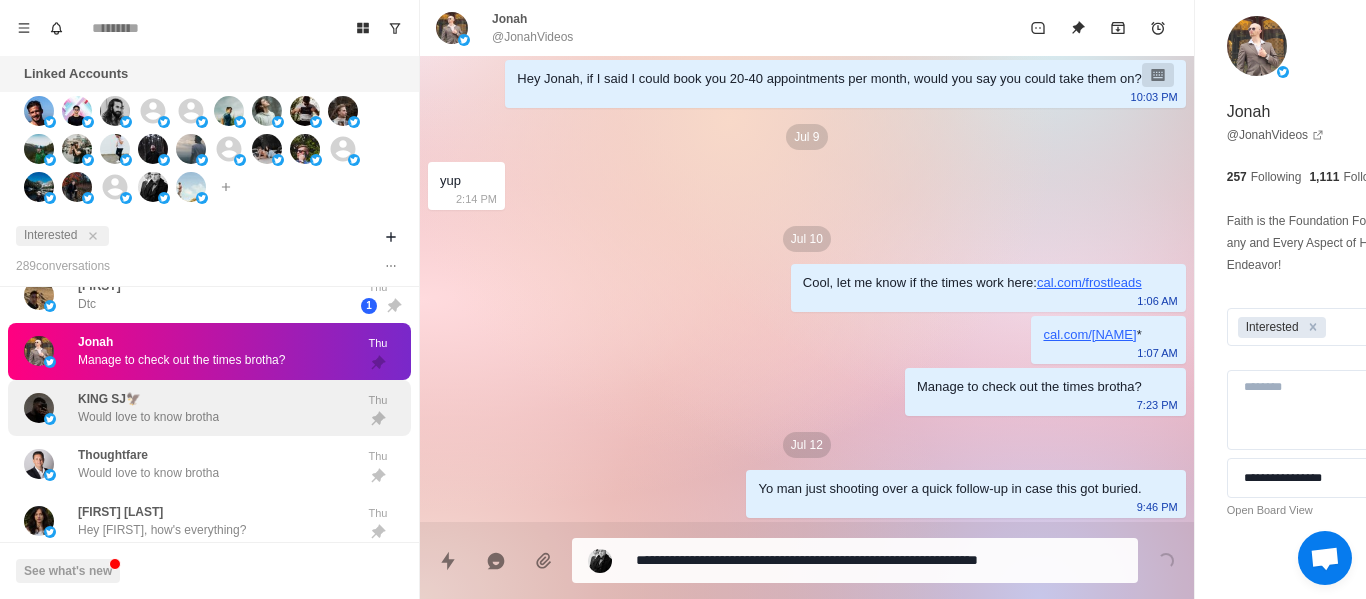 click on "KING SJ🦅 Would love to know brotha" at bounding box center [148, 408] 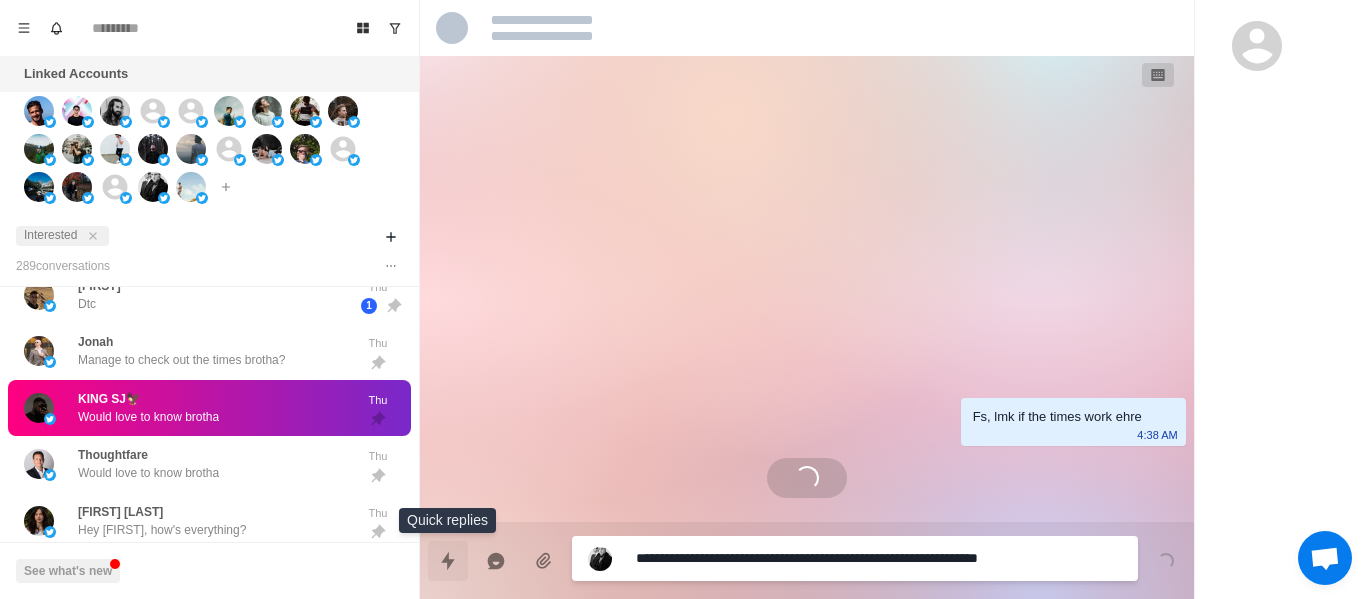 scroll, scrollTop: 28, scrollLeft: 0, axis: vertical 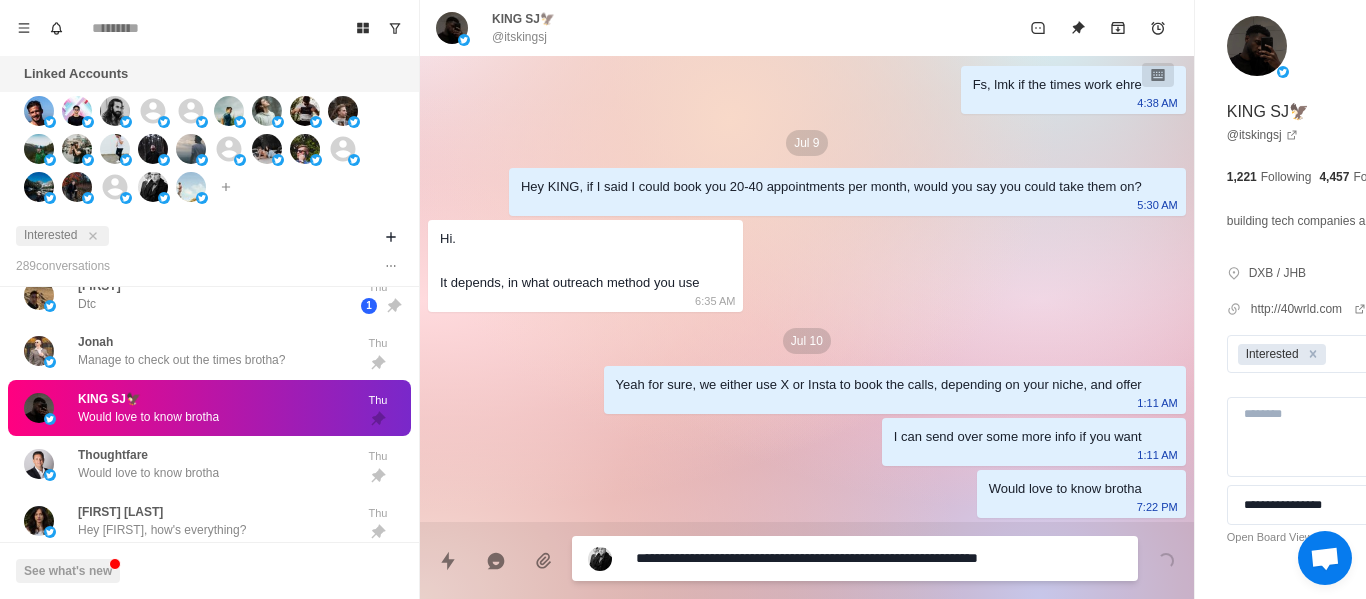 paste 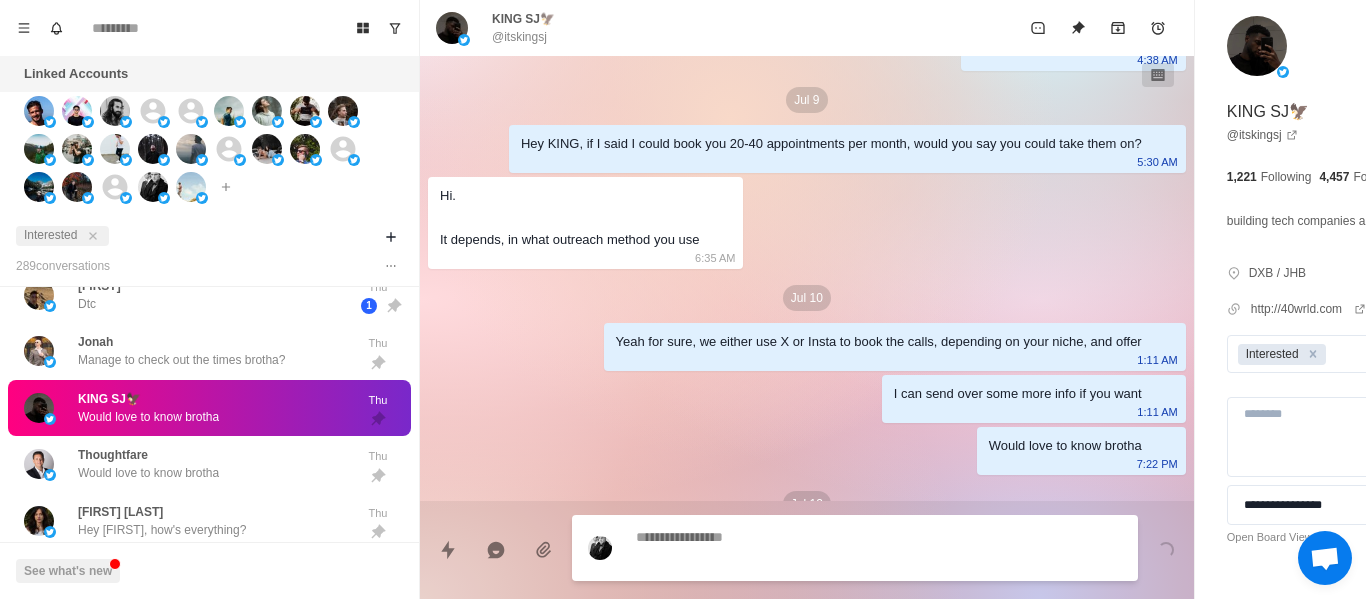 scroll, scrollTop: 130, scrollLeft: 0, axis: vertical 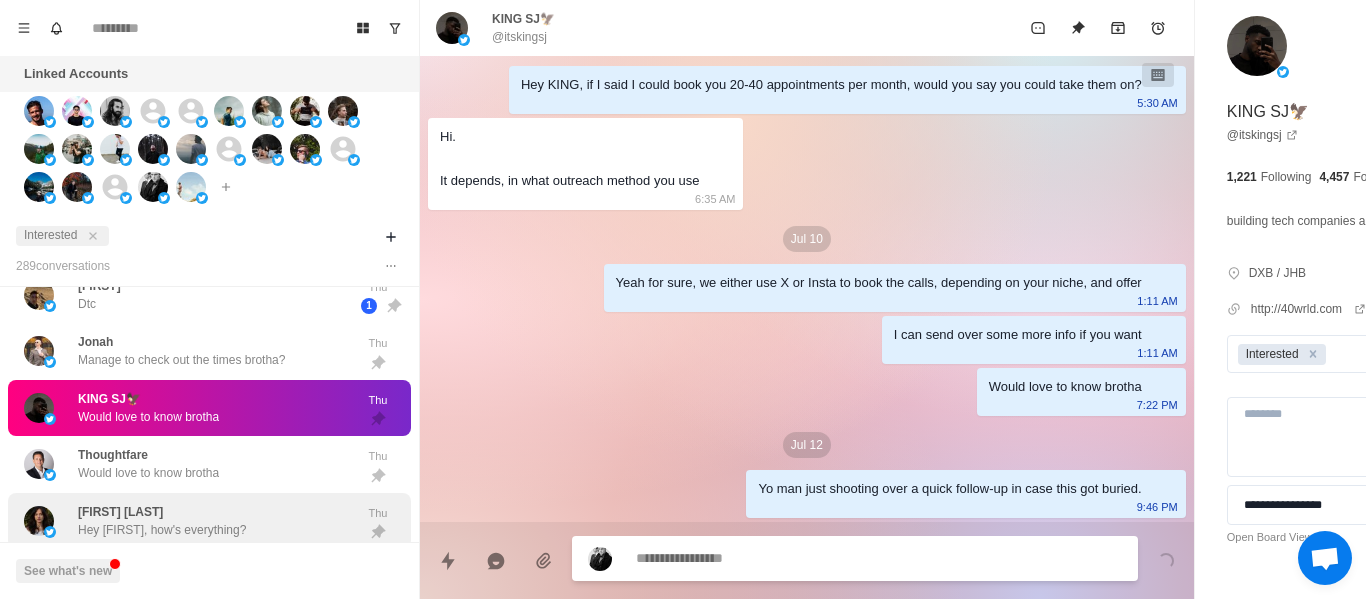 click on "[FIRST] [LAST] Hey [FIRST], how's everything? Thu" at bounding box center [209, 521] 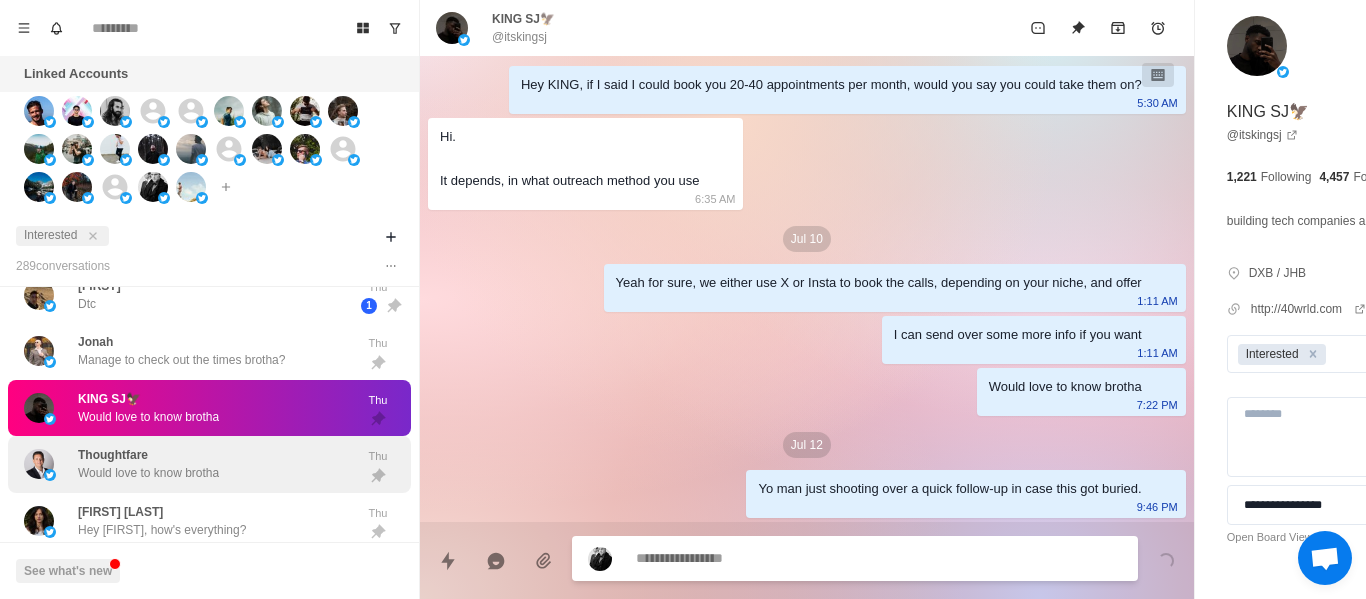 scroll, scrollTop: 0, scrollLeft: 0, axis: both 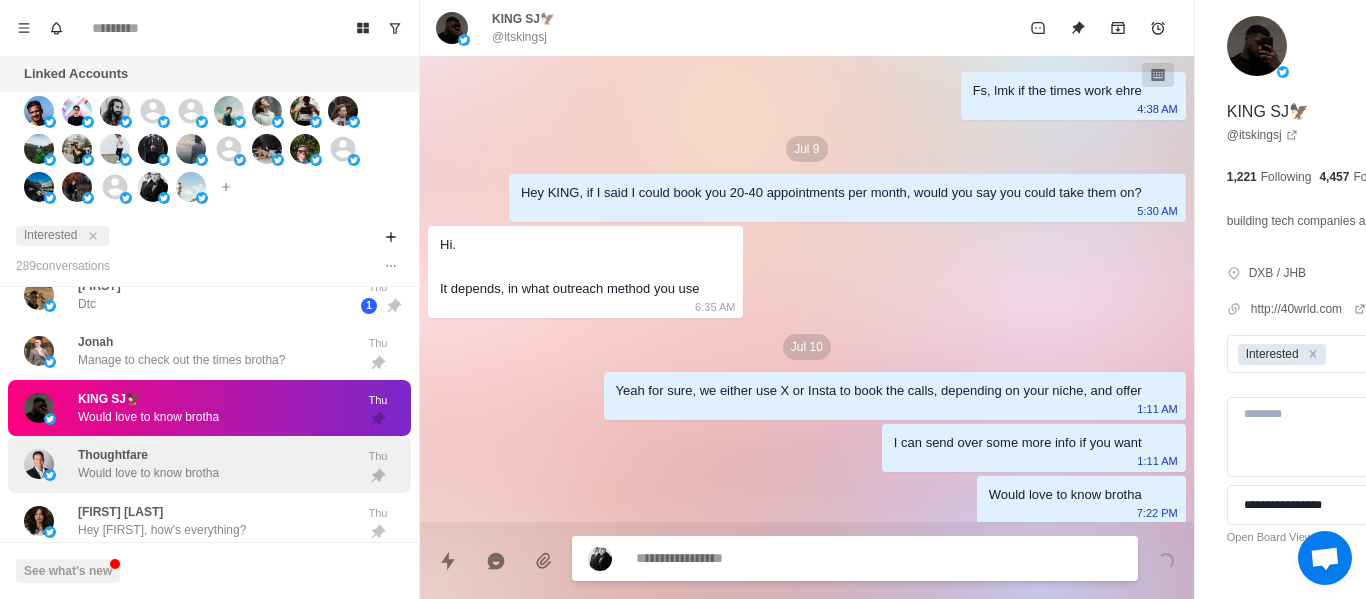 click on "Thoughtfare Would love to know brotha" at bounding box center [188, 464] 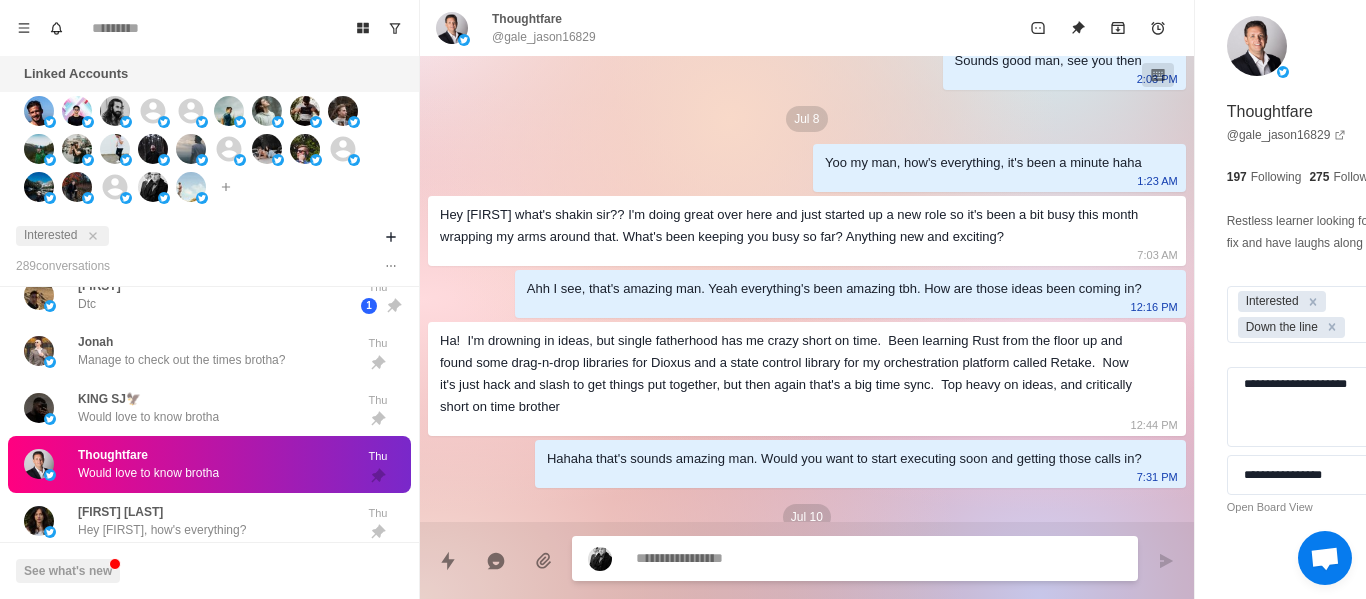 scroll, scrollTop: 660, scrollLeft: 0, axis: vertical 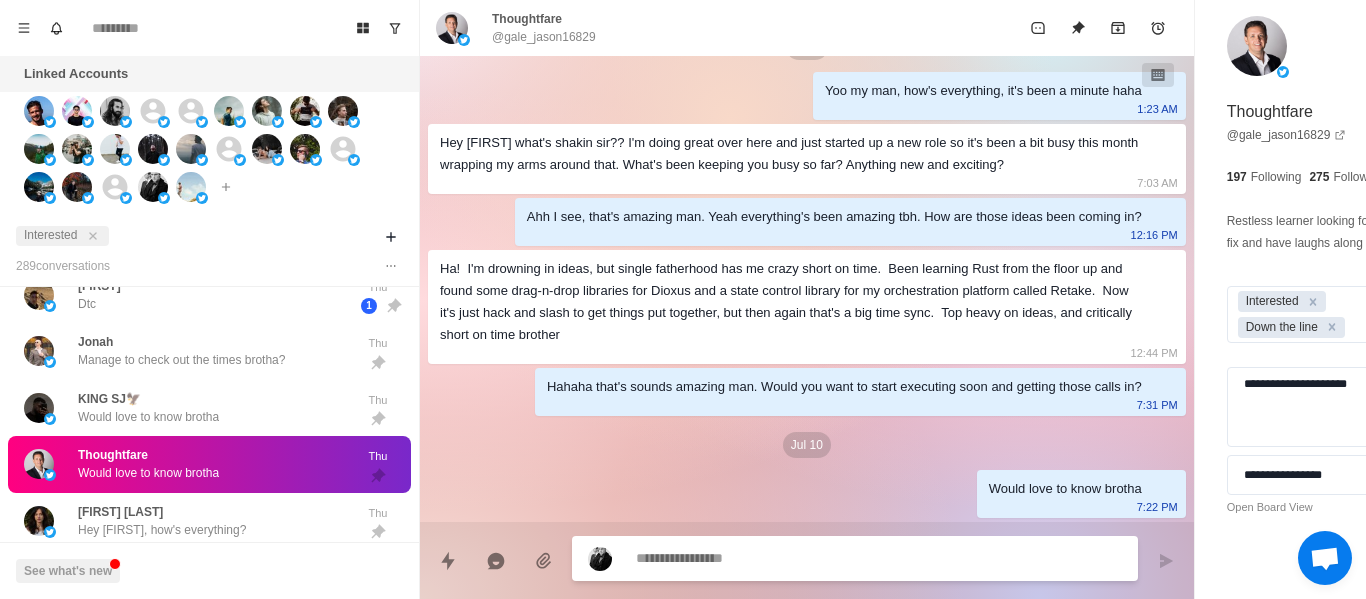 drag, startPoint x: 796, startPoint y: 543, endPoint x: 794, endPoint y: 558, distance: 15.132746 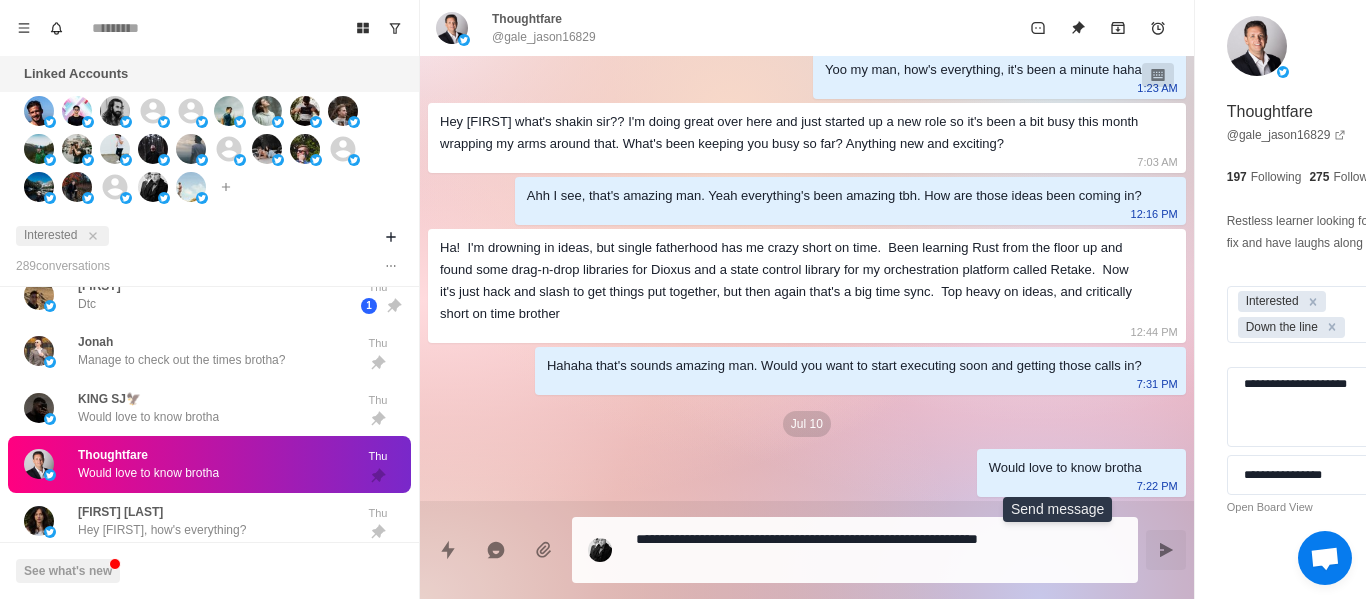 click at bounding box center (1166, 550) 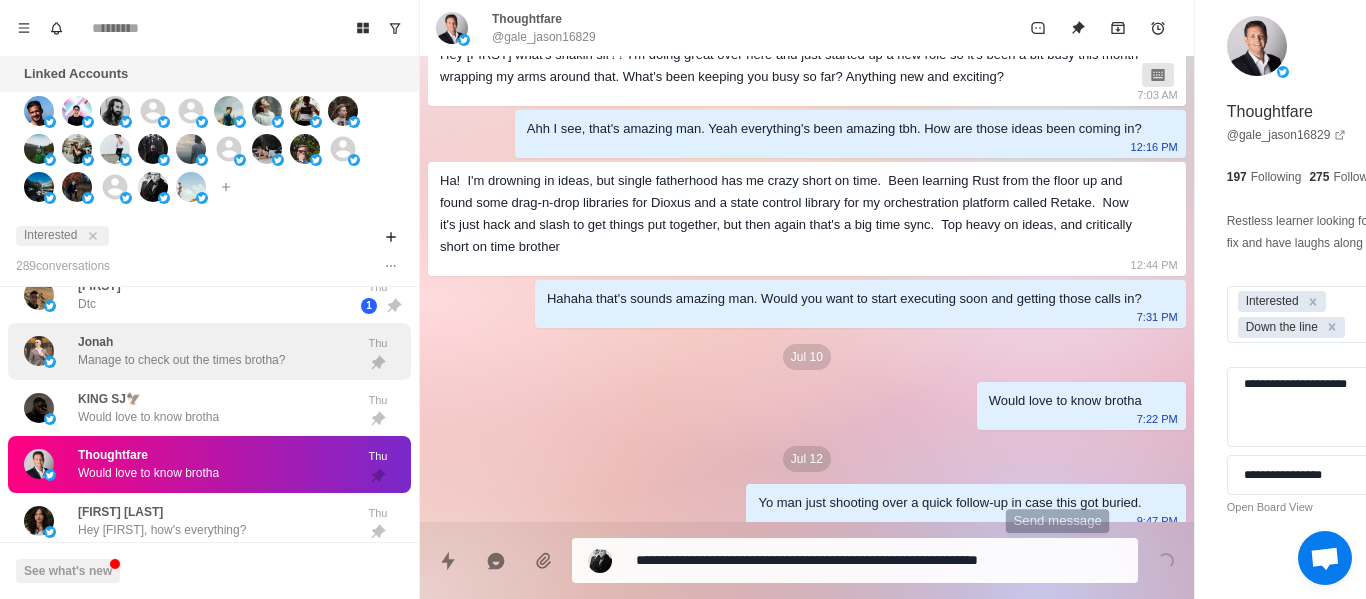 scroll, scrollTop: 762, scrollLeft: 0, axis: vertical 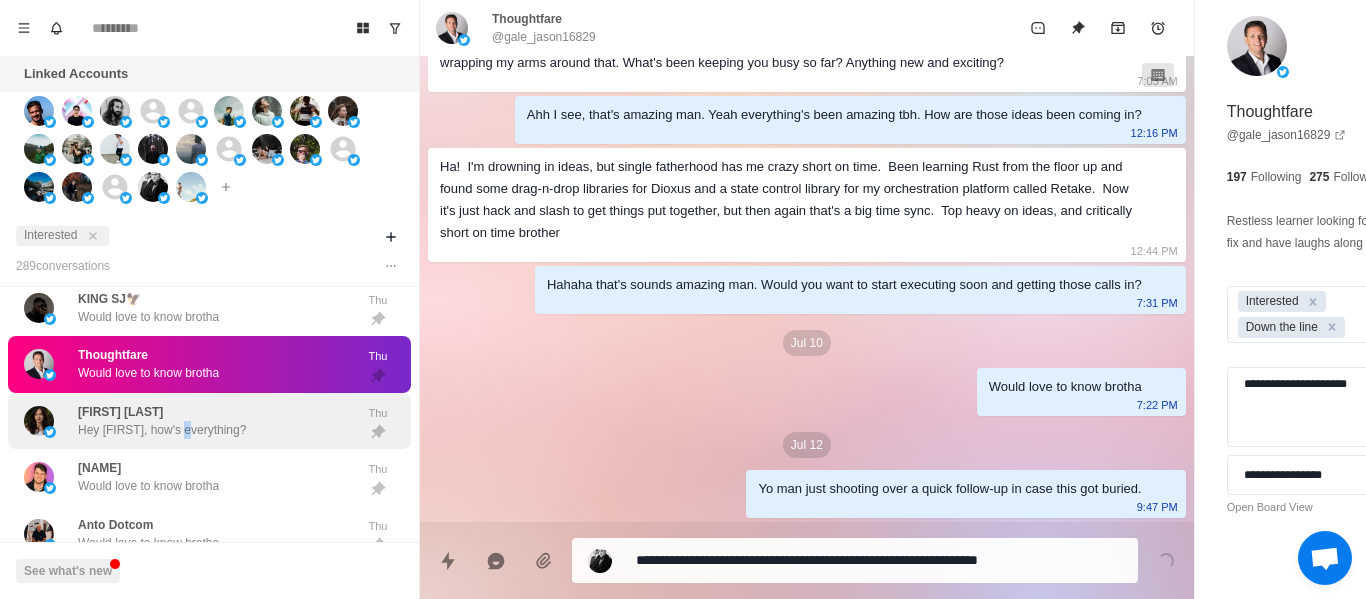 drag, startPoint x: 189, startPoint y: 437, endPoint x: 184, endPoint y: 426, distance: 12.083046 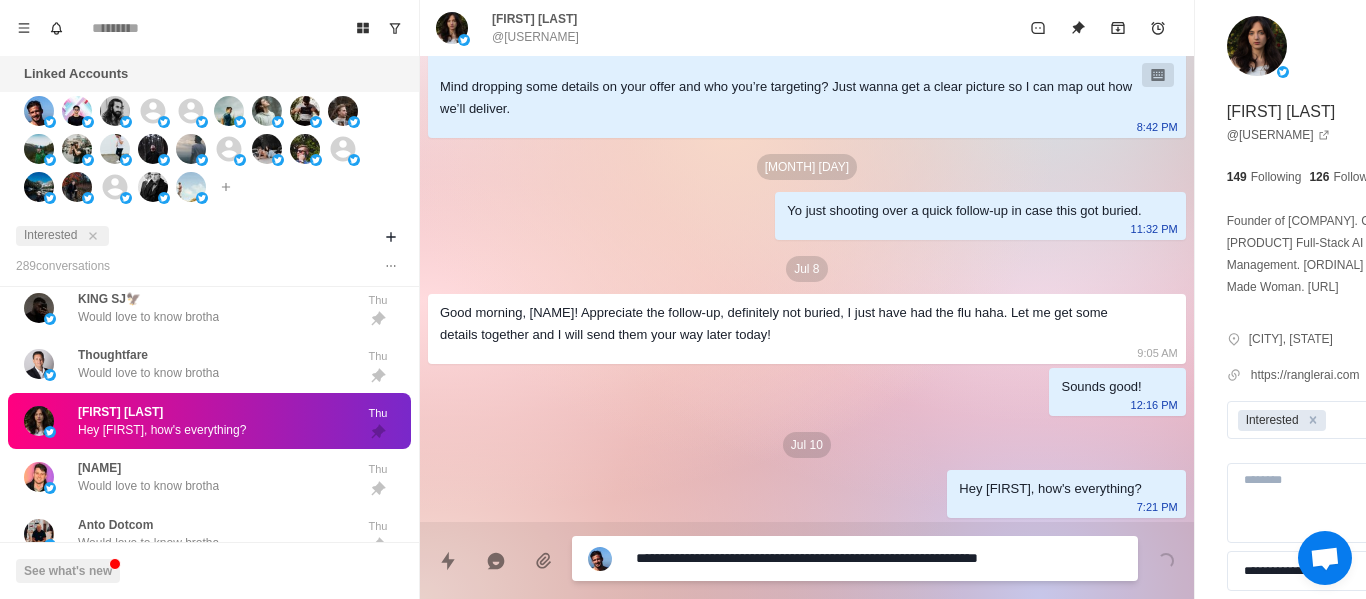 scroll, scrollTop: 458, scrollLeft: 0, axis: vertical 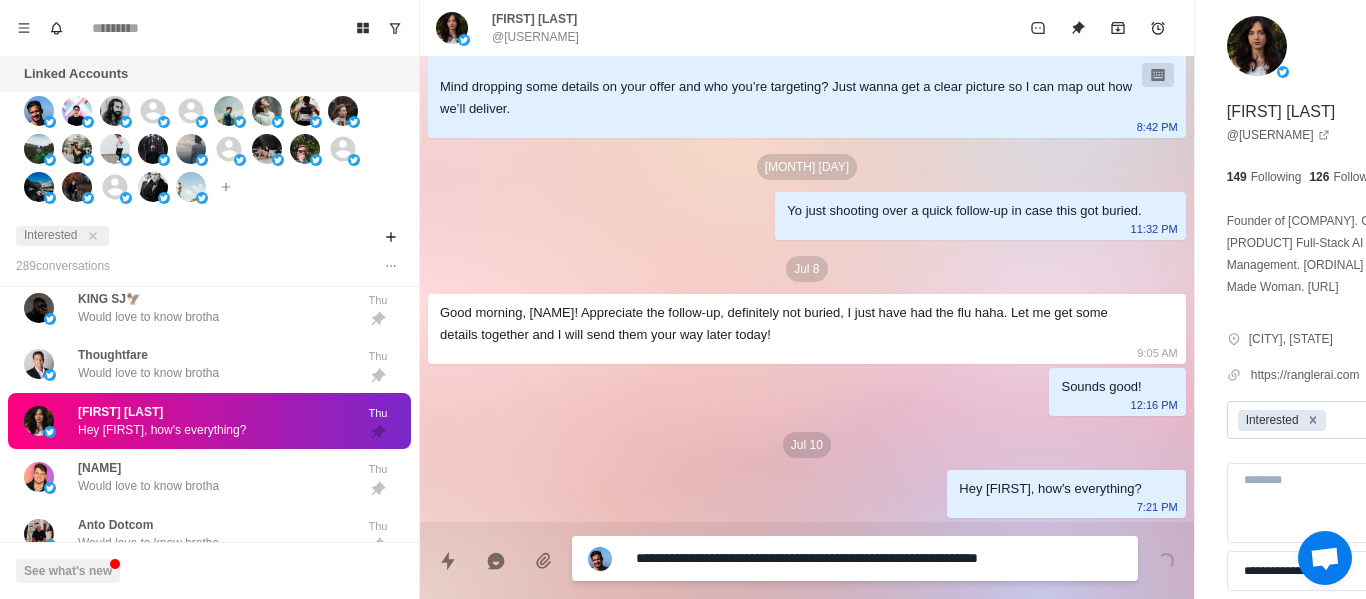 click at bounding box center [1313, 420] 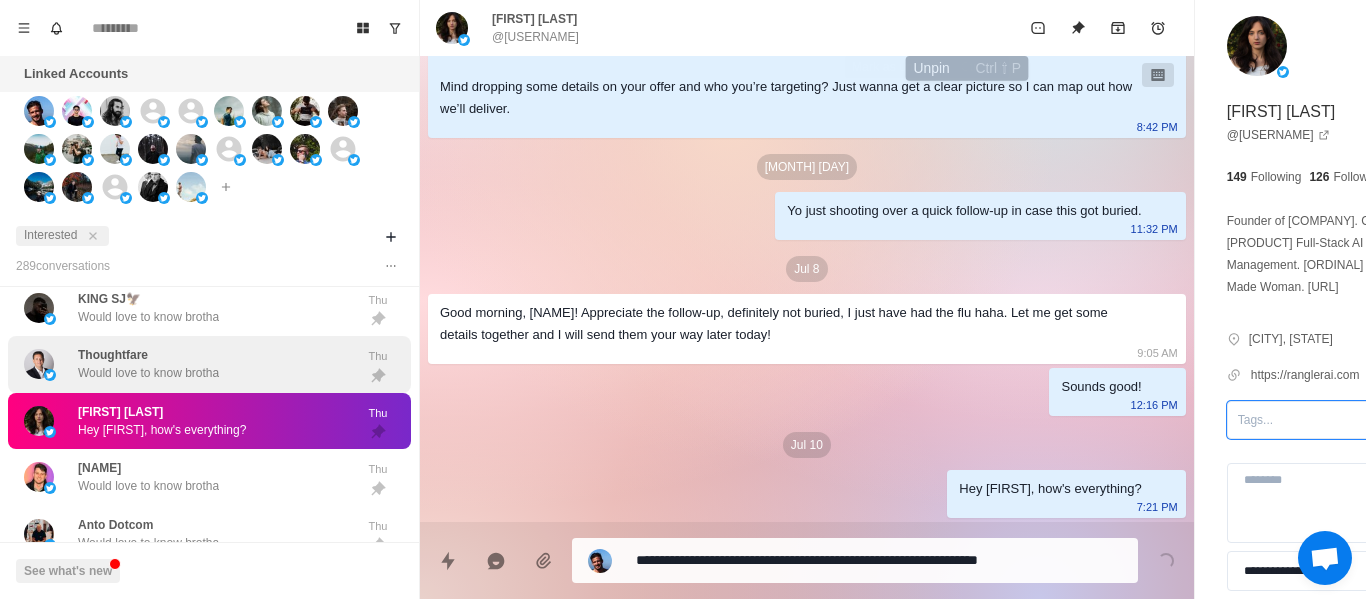 click 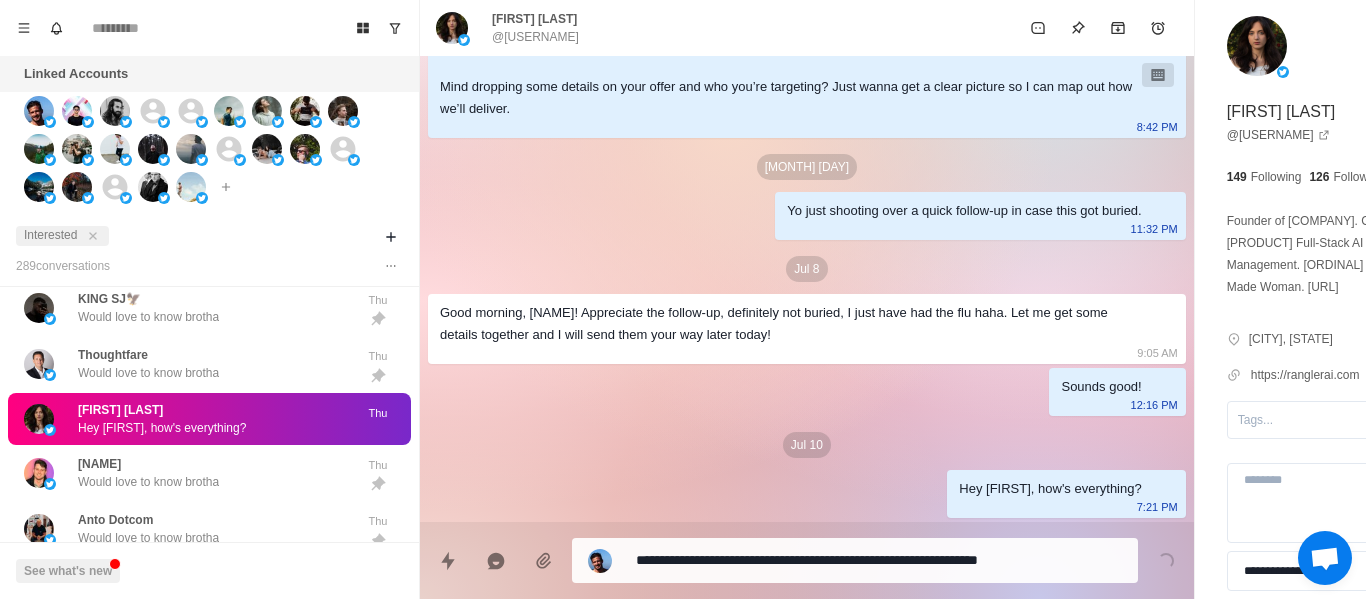 click on "[FIRST] [LAST] Hey [FIRST], how's everything? Thu" at bounding box center (209, 419) 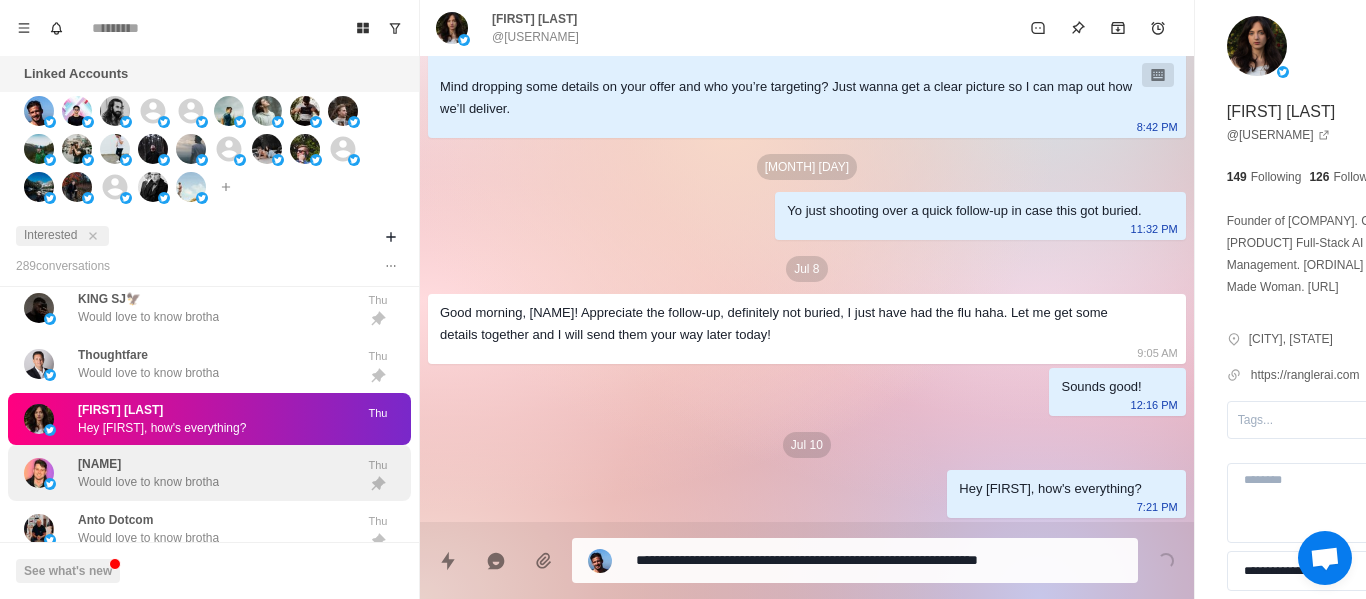 click on "Would love to know brotha" at bounding box center (148, 482) 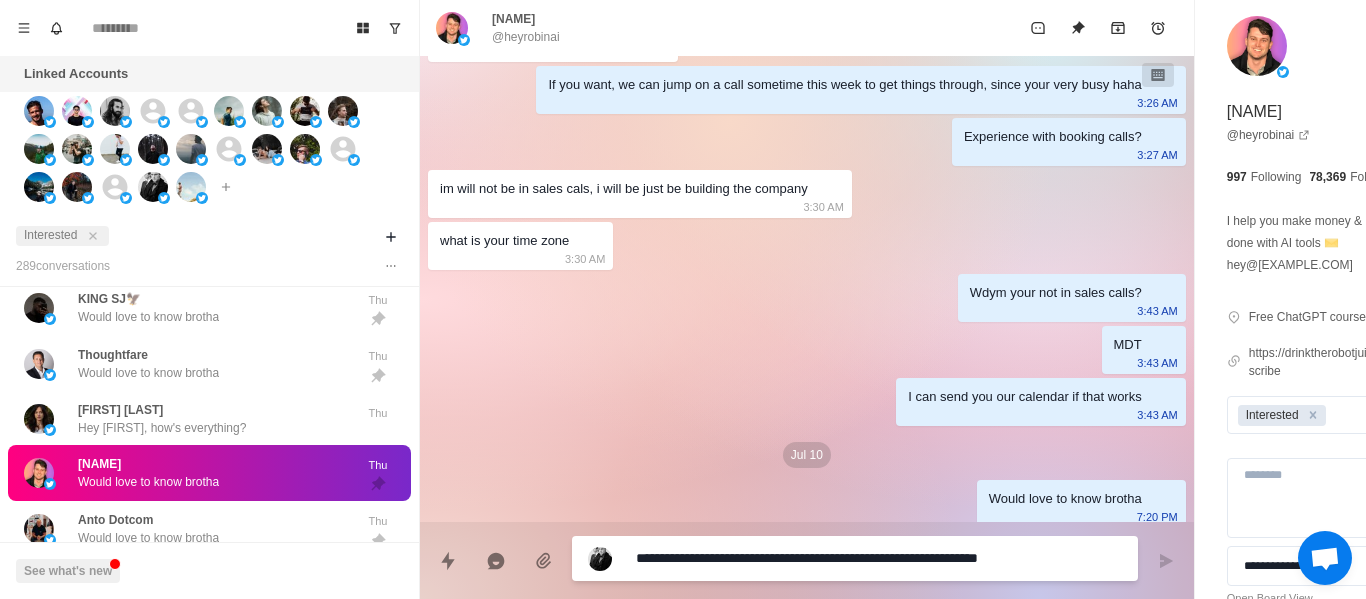scroll, scrollTop: 1864, scrollLeft: 0, axis: vertical 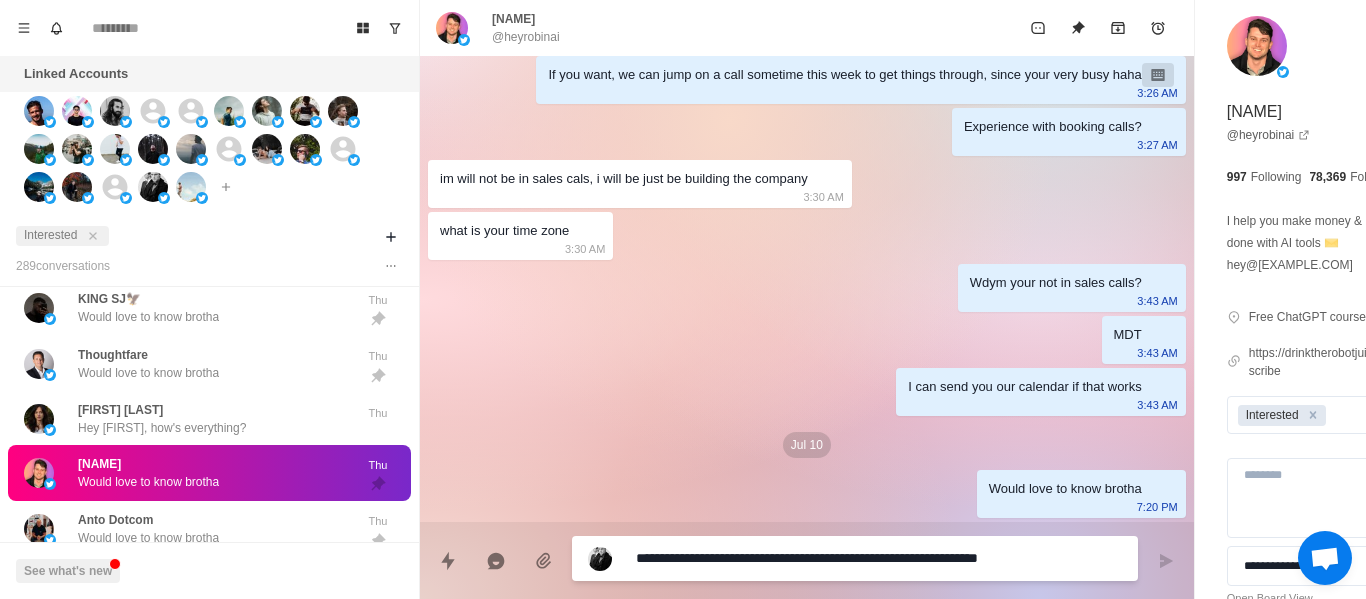 paste on "**********" 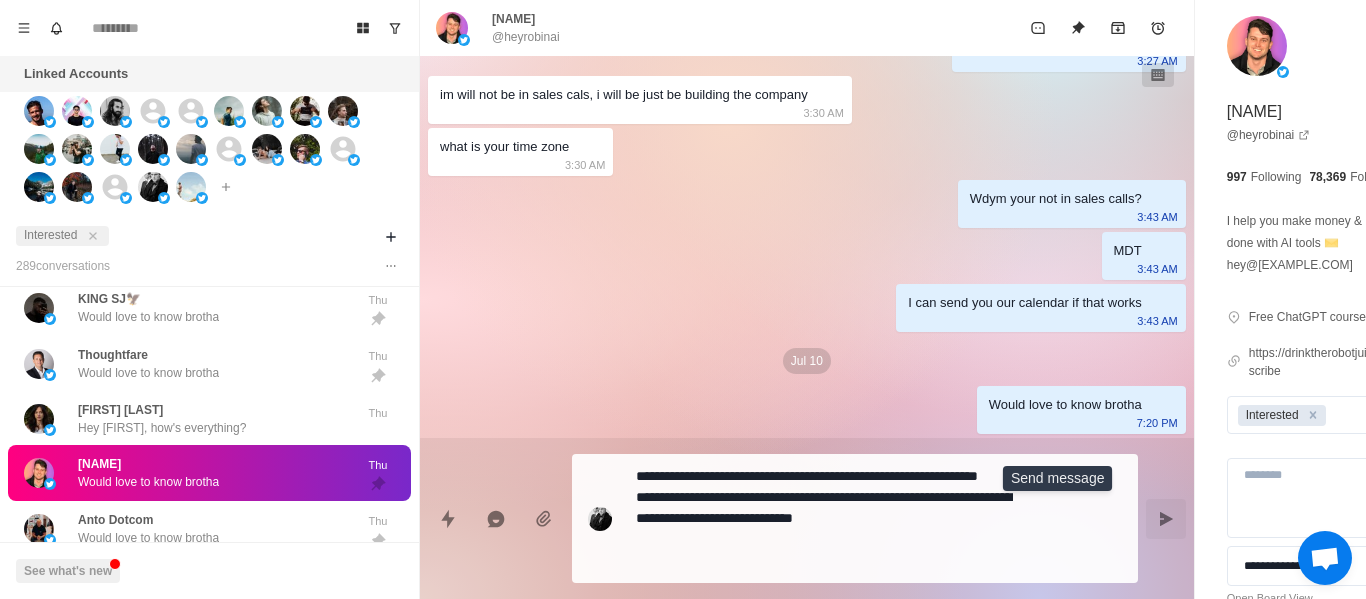 click 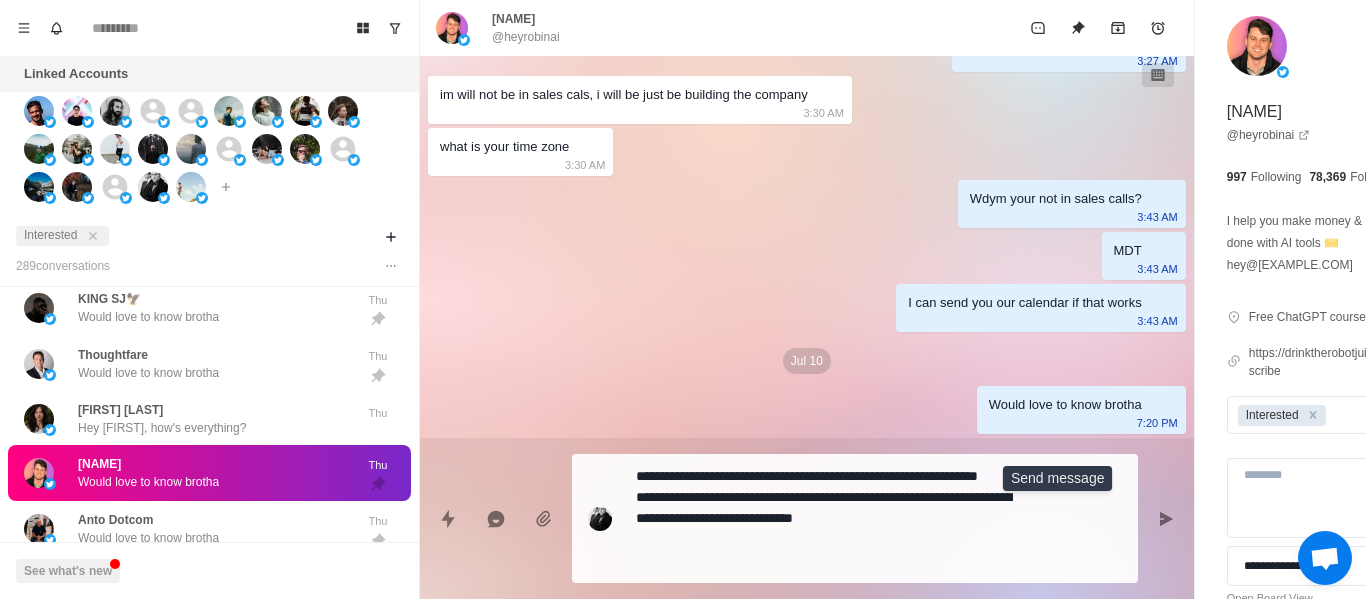 scroll, scrollTop: 2010, scrollLeft: 0, axis: vertical 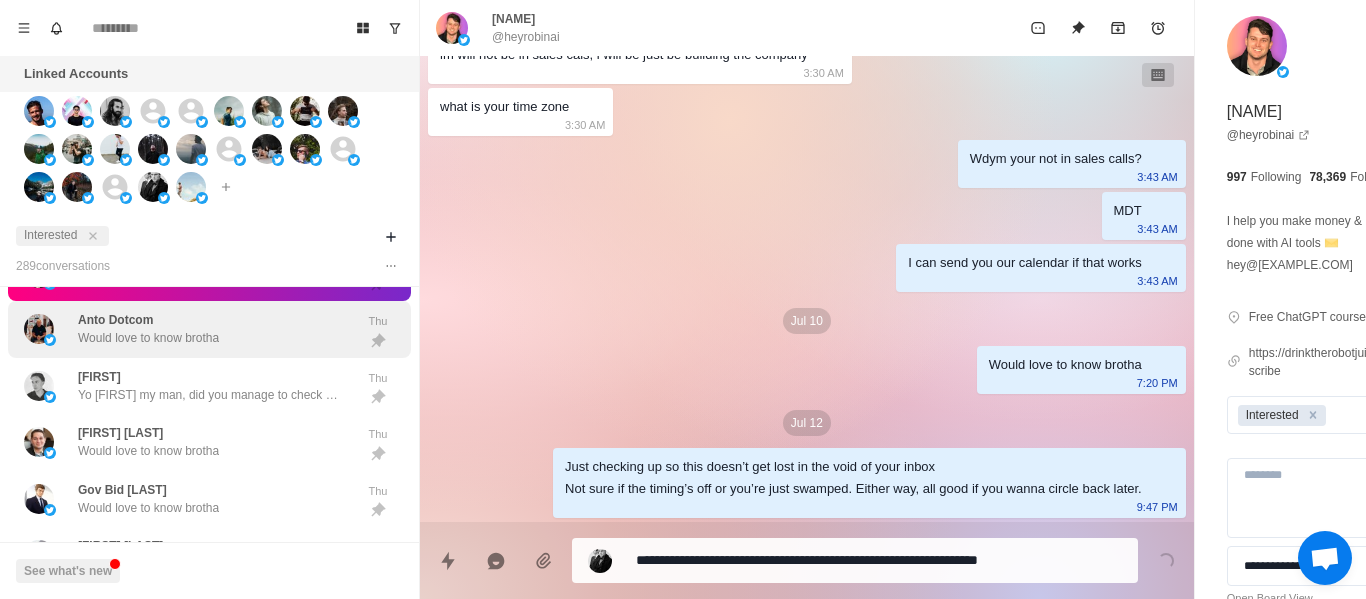 click on "[FIRST] Dotcom Would love to know brotha" at bounding box center (188, 329) 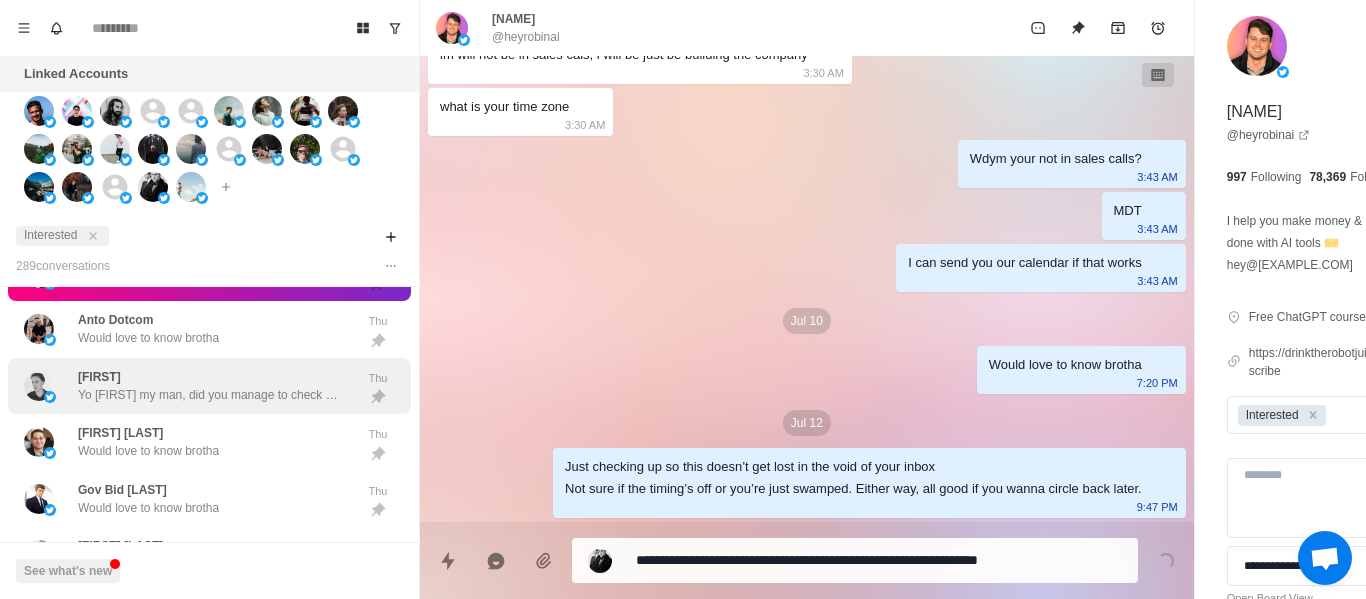 scroll, scrollTop: 0, scrollLeft: 0, axis: both 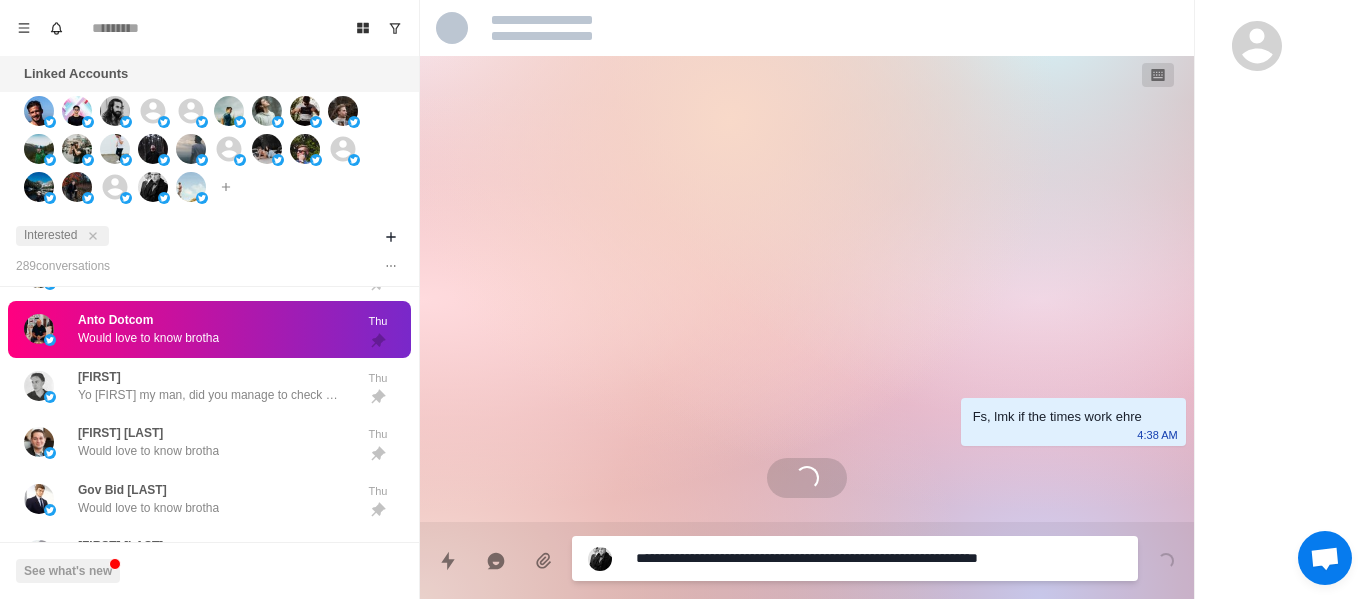 click on "**********" at bounding box center (807, 299) 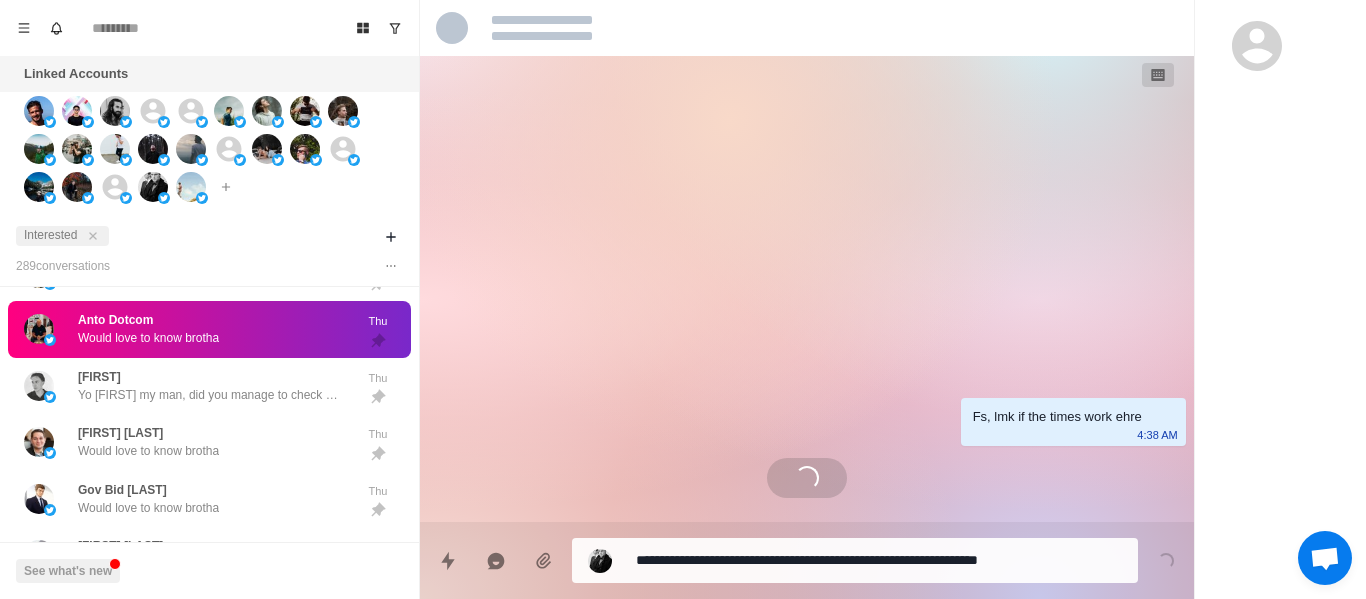 click on "Fs, lmk if the times work ehre [TIME] Loading..." at bounding box center [807, 289] 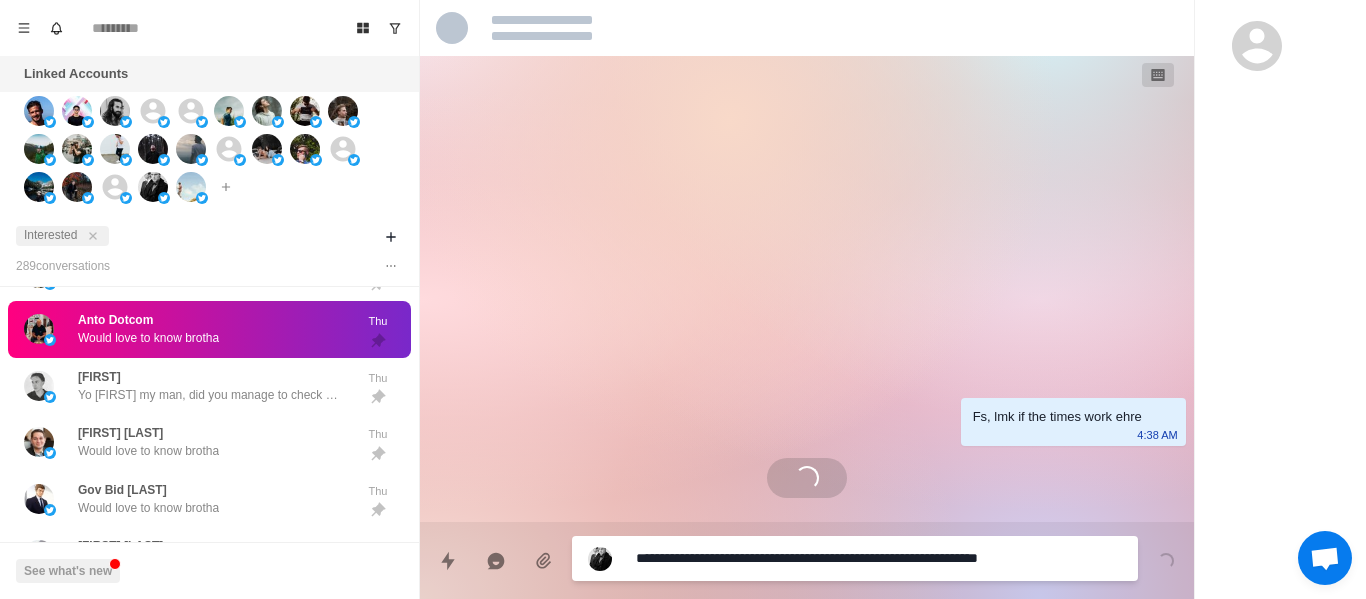 click on "**********" at bounding box center [824, 558] 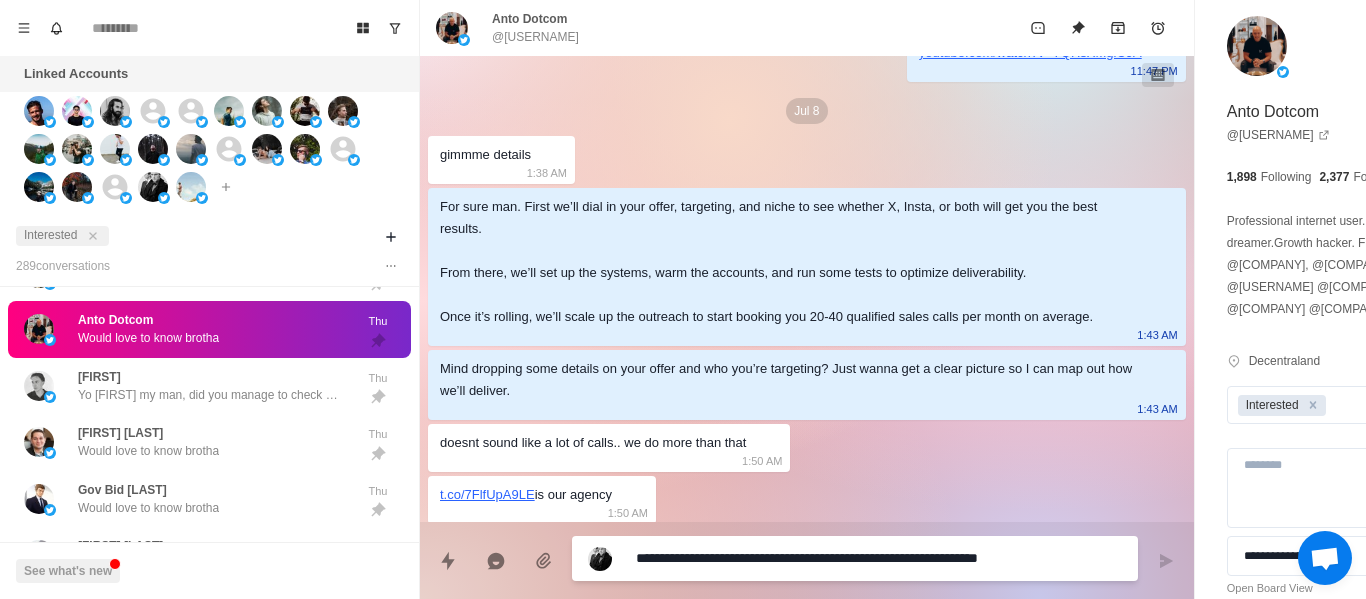 scroll, scrollTop: 1304, scrollLeft: 0, axis: vertical 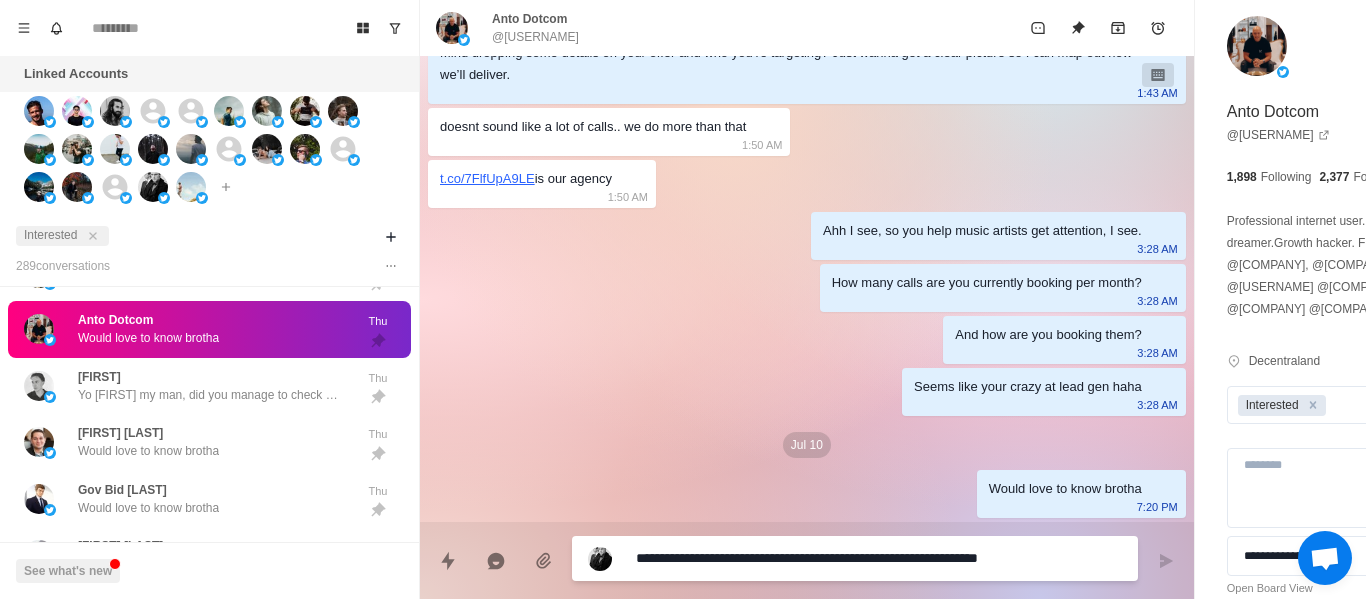 paste 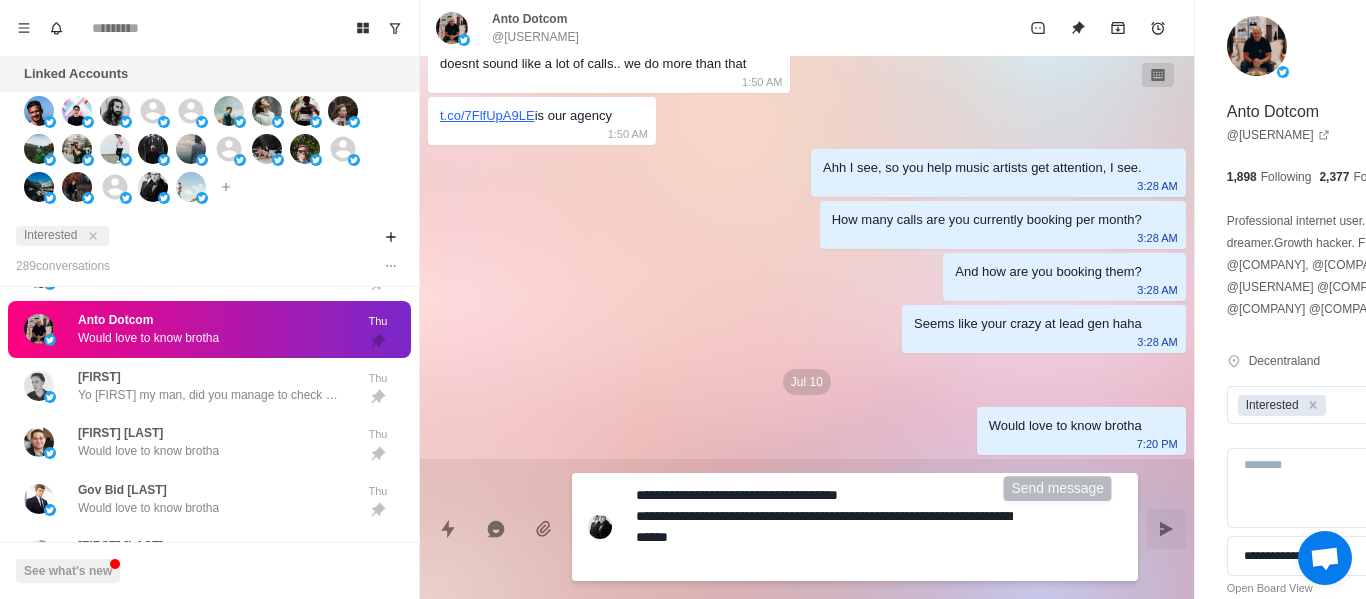 click at bounding box center [1166, 529] 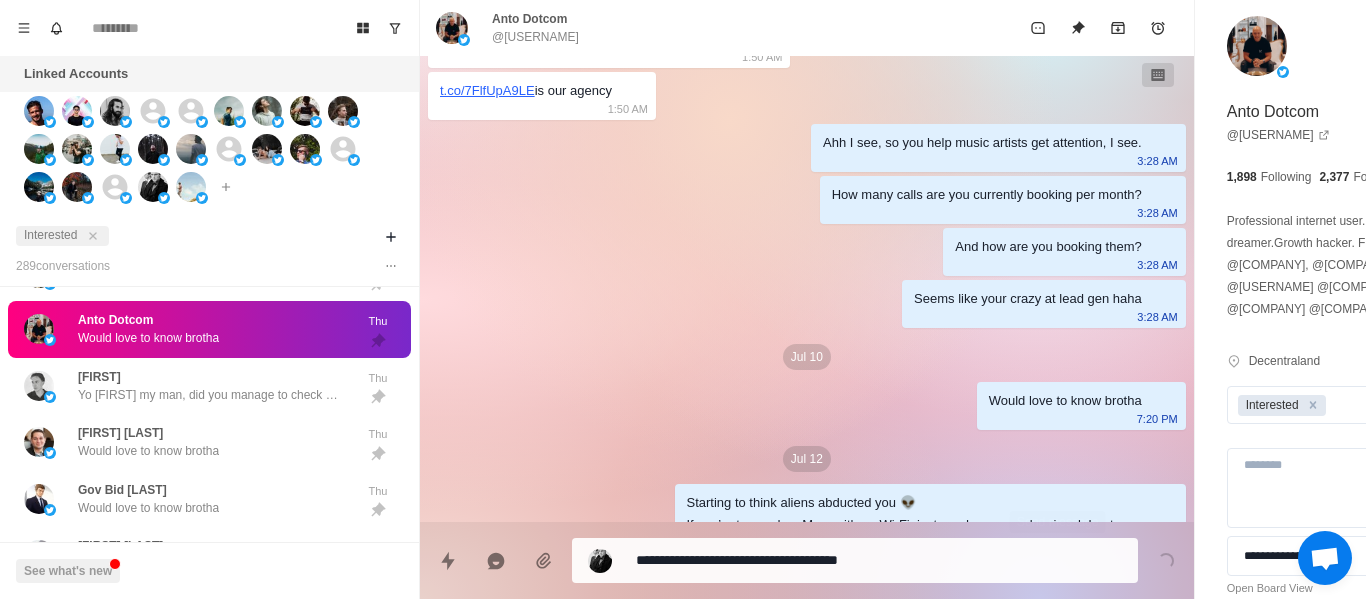 scroll, scrollTop: 1428, scrollLeft: 0, axis: vertical 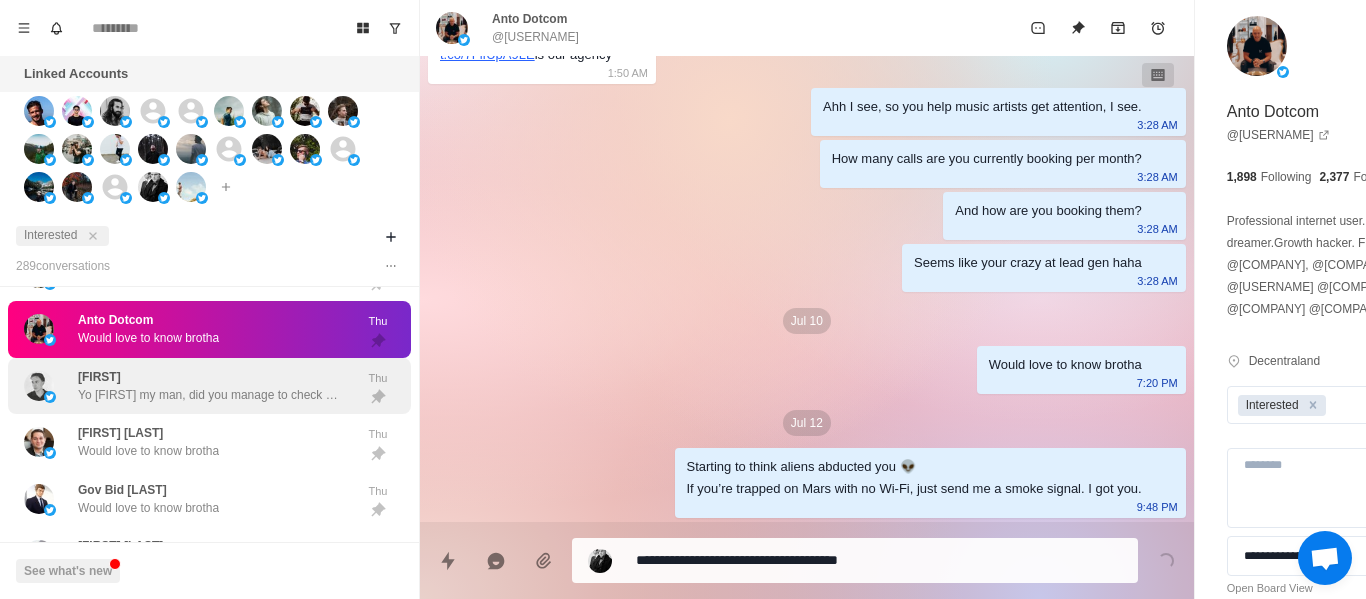 click on "Yo [FIRST] my man, did you manage to check out the times?" at bounding box center [208, 395] 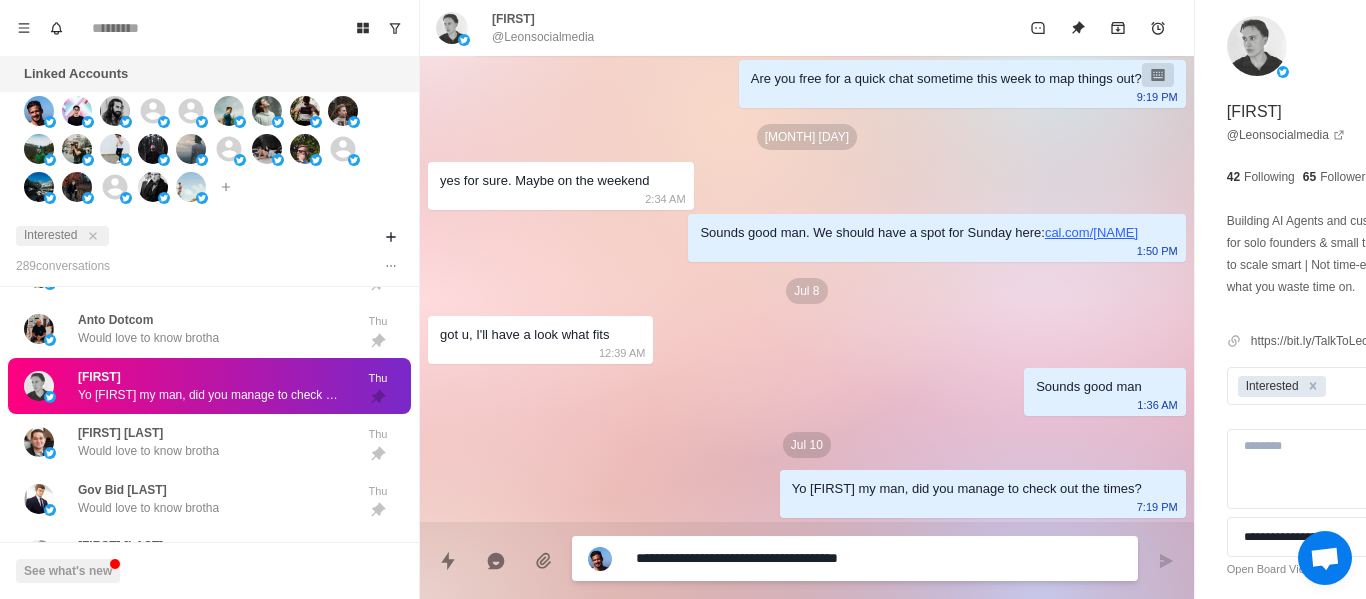 scroll, scrollTop: 904, scrollLeft: 0, axis: vertical 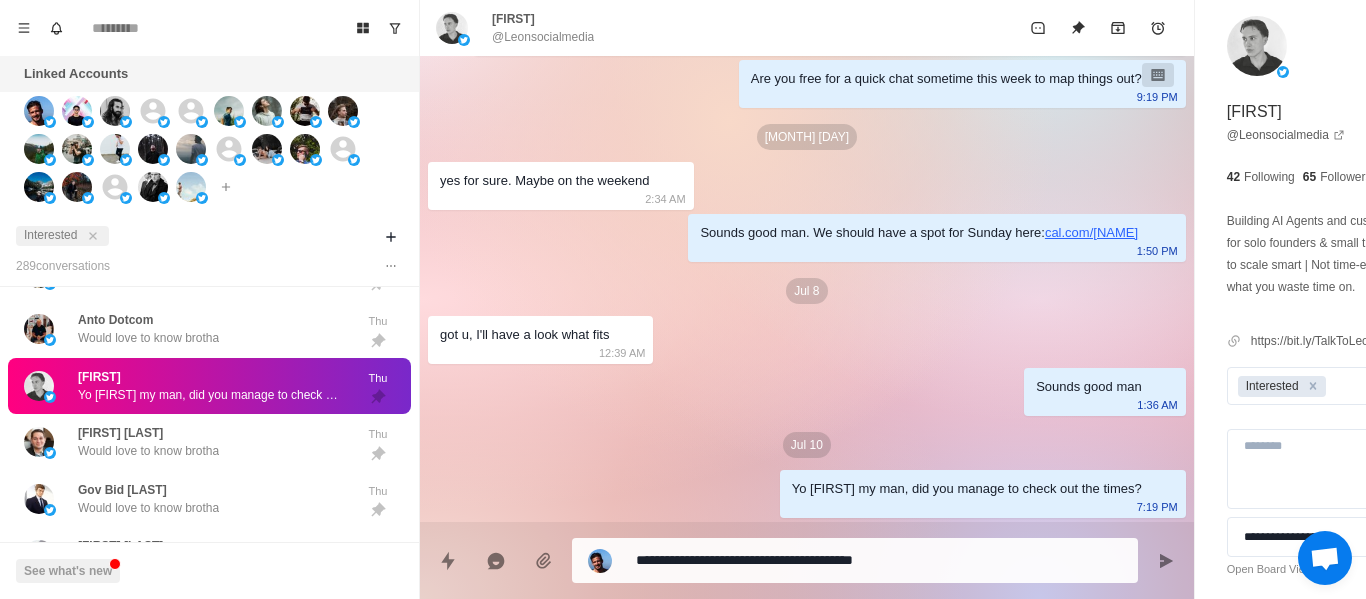 click on "**********" at bounding box center (807, 552) 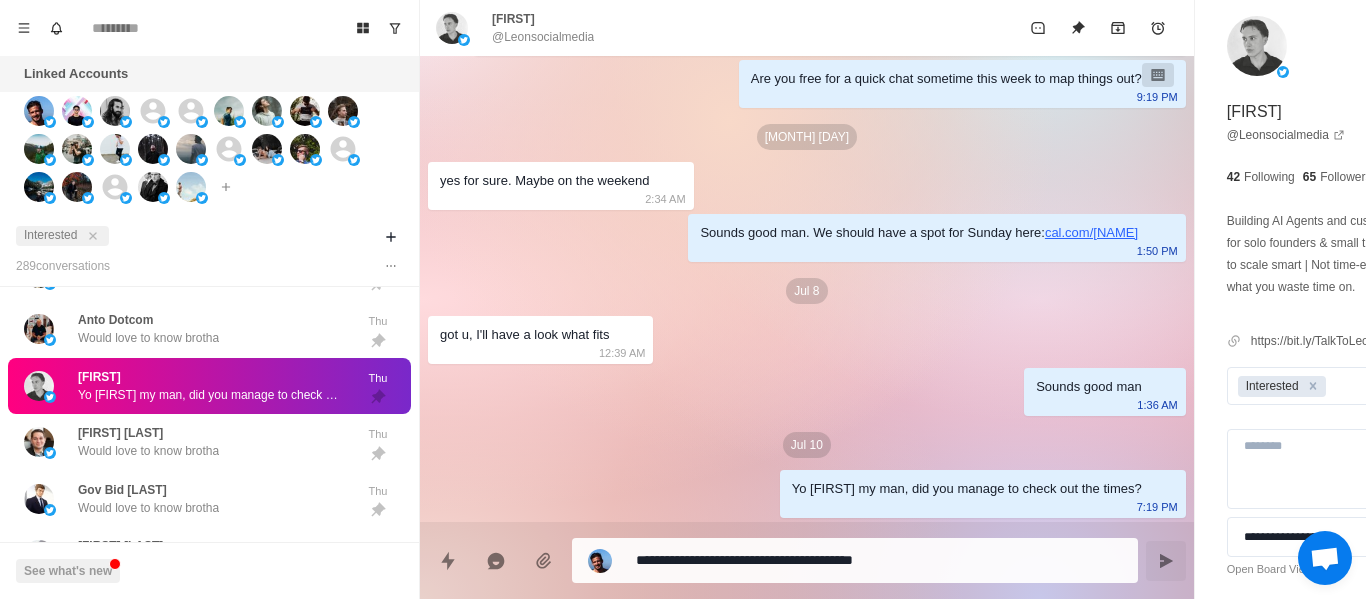 click at bounding box center (1166, 561) 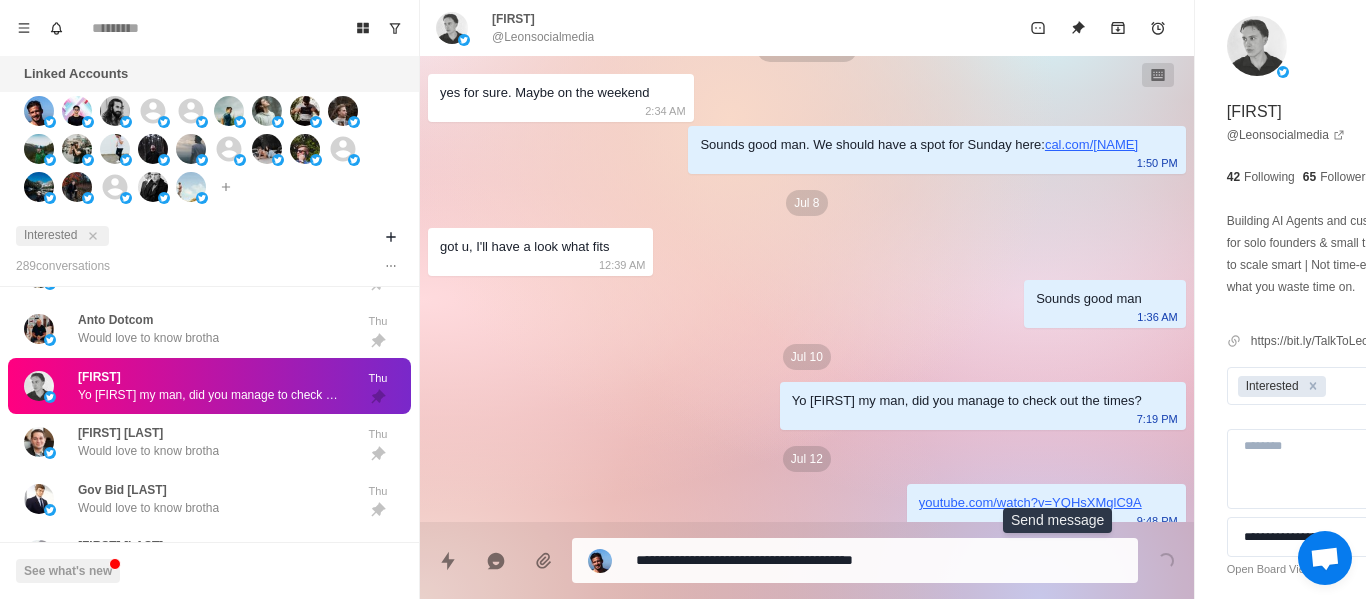 scroll, scrollTop: 1006, scrollLeft: 0, axis: vertical 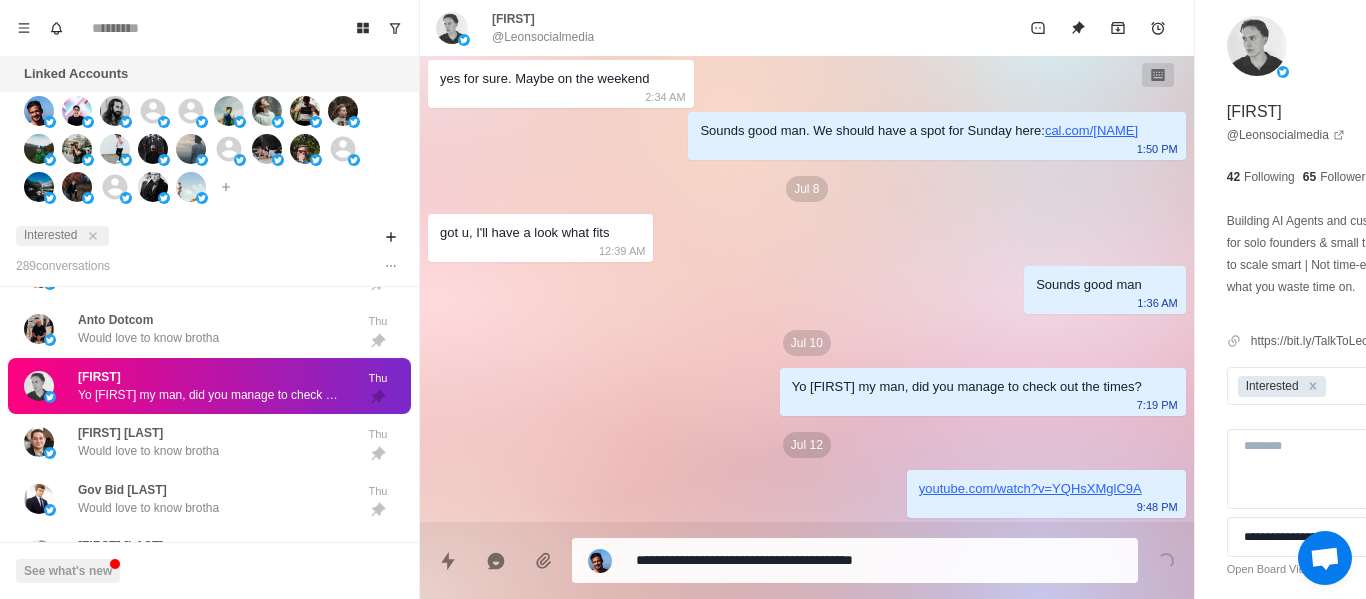 click on "Leon Yo Leon my man, did you manage to check out the times? Thu" at bounding box center [209, 386] 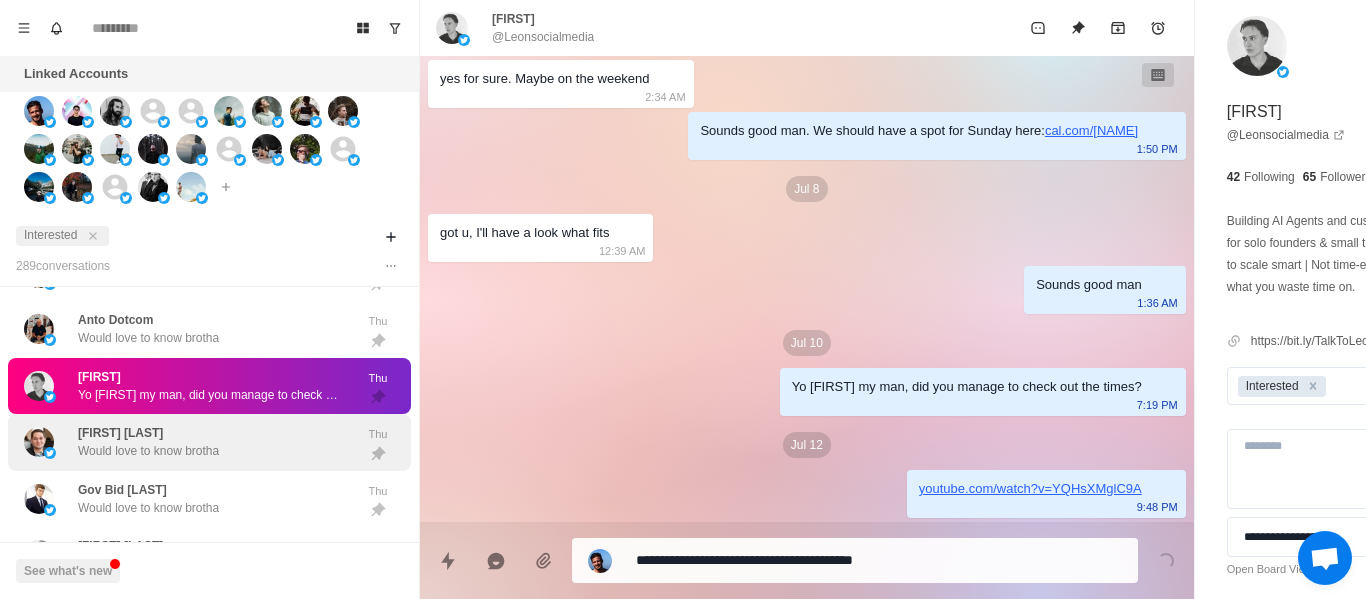 click on "Would love to know brotha" at bounding box center [148, 451] 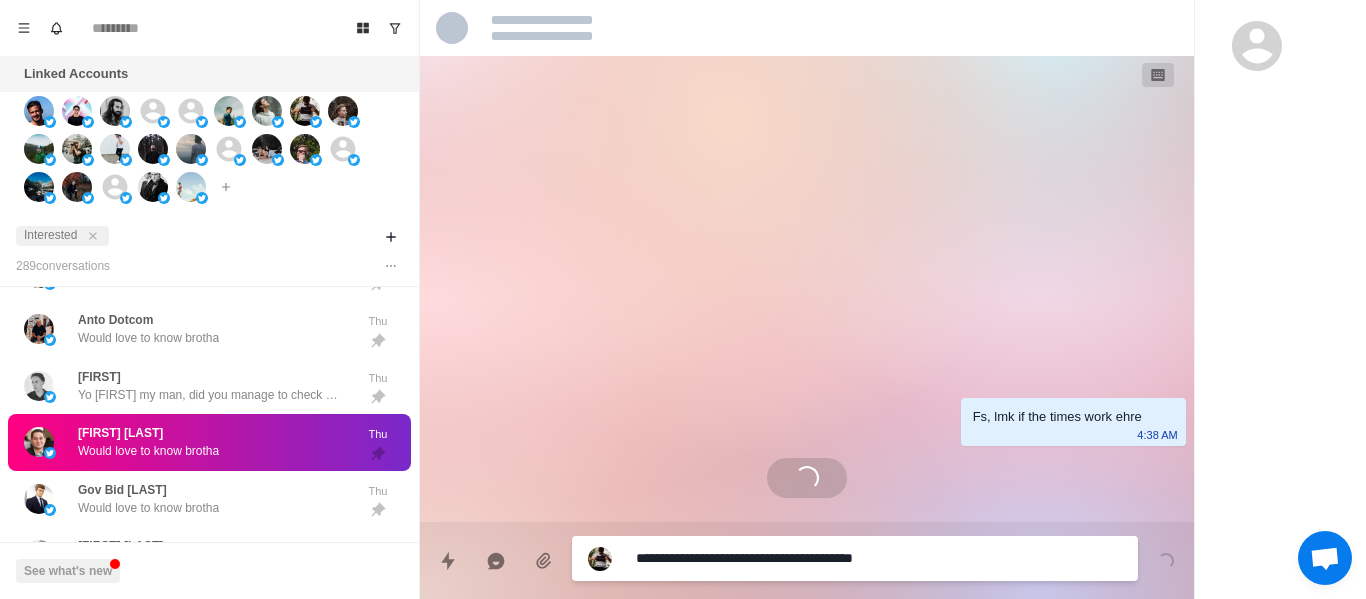 scroll, scrollTop: 0, scrollLeft: 0, axis: both 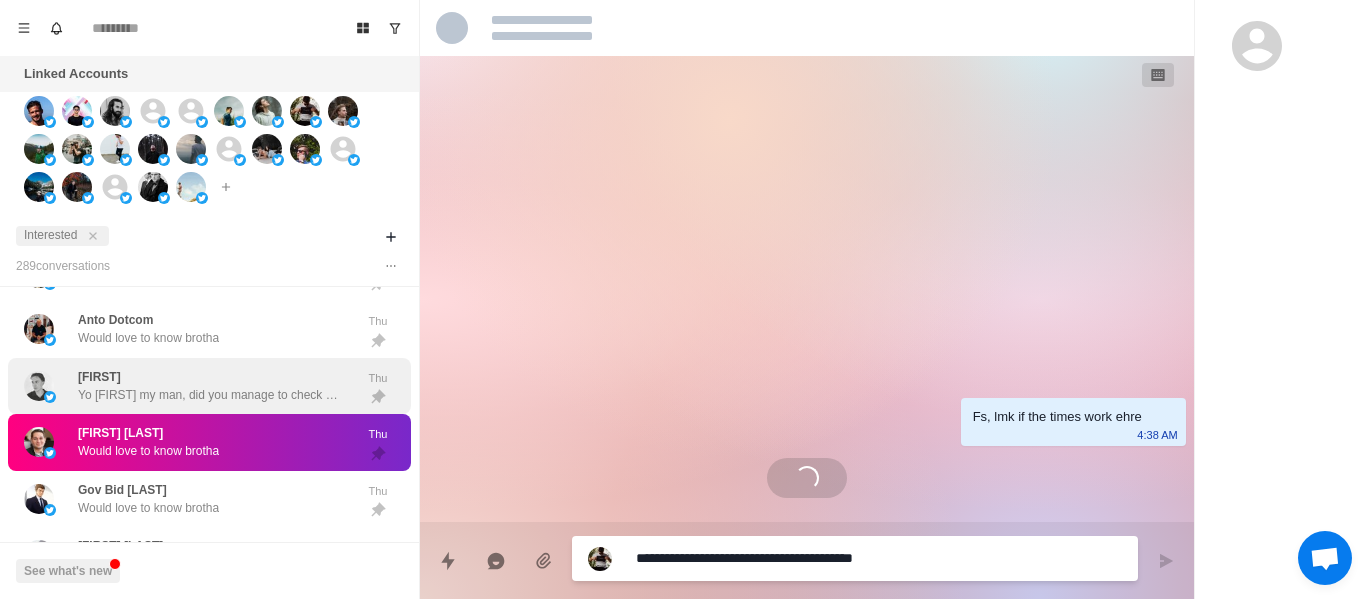 click on "Yo [FIRST] my man, did you manage to check out the times?" at bounding box center (208, 395) 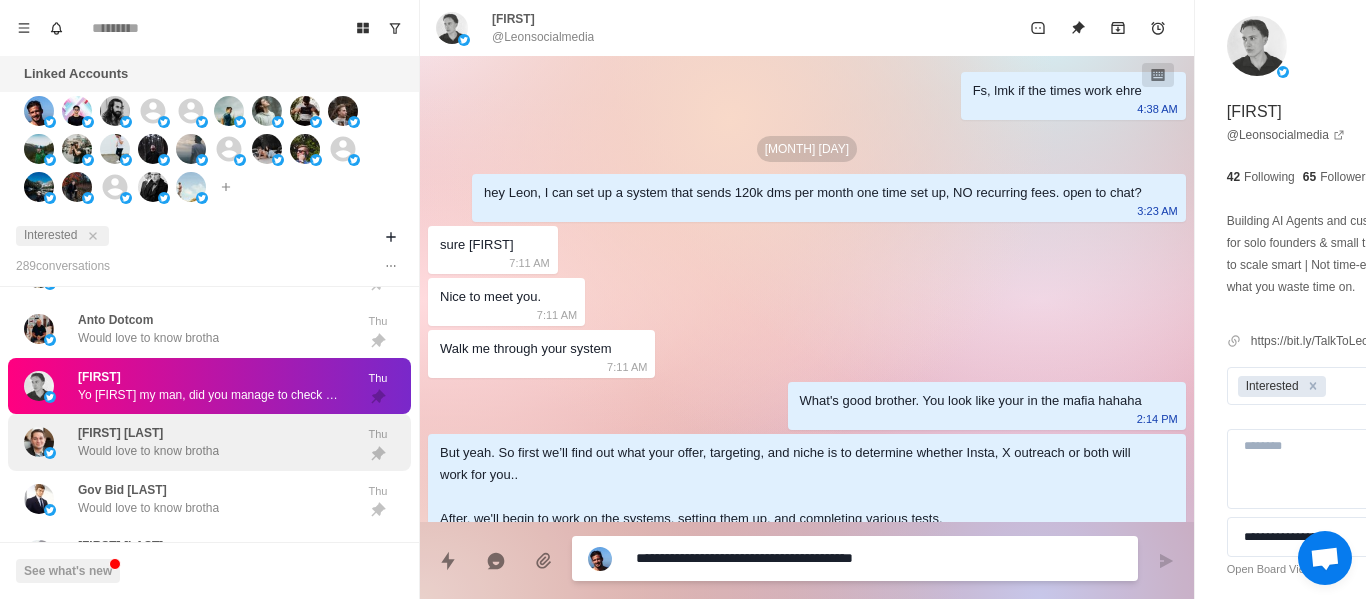 scroll, scrollTop: 1006, scrollLeft: 0, axis: vertical 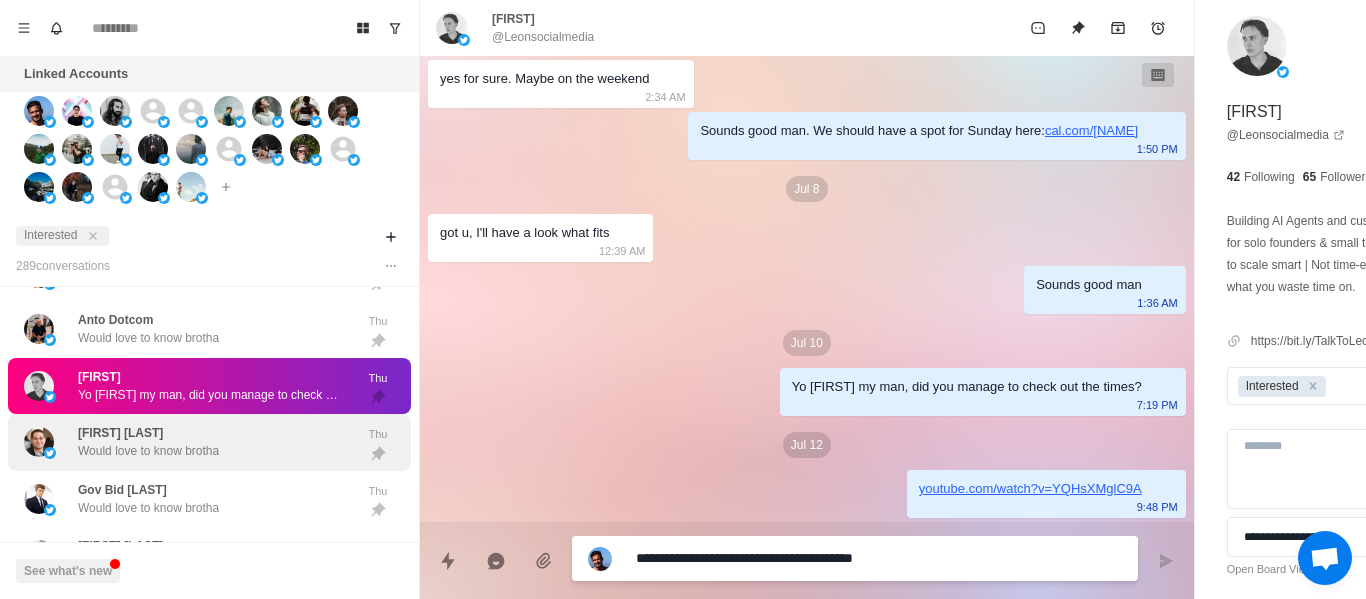 click on "[FIRST] [LAST_NAME] Would love to know brotha" at bounding box center [148, 442] 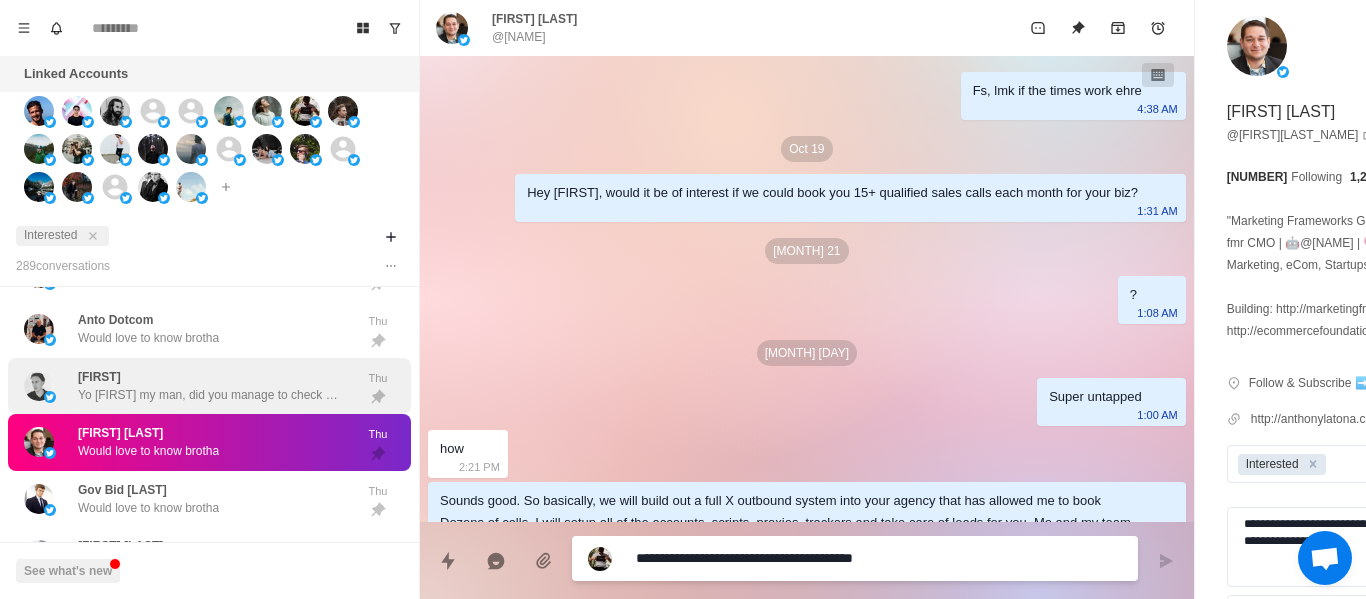 scroll, scrollTop: 2736, scrollLeft: 0, axis: vertical 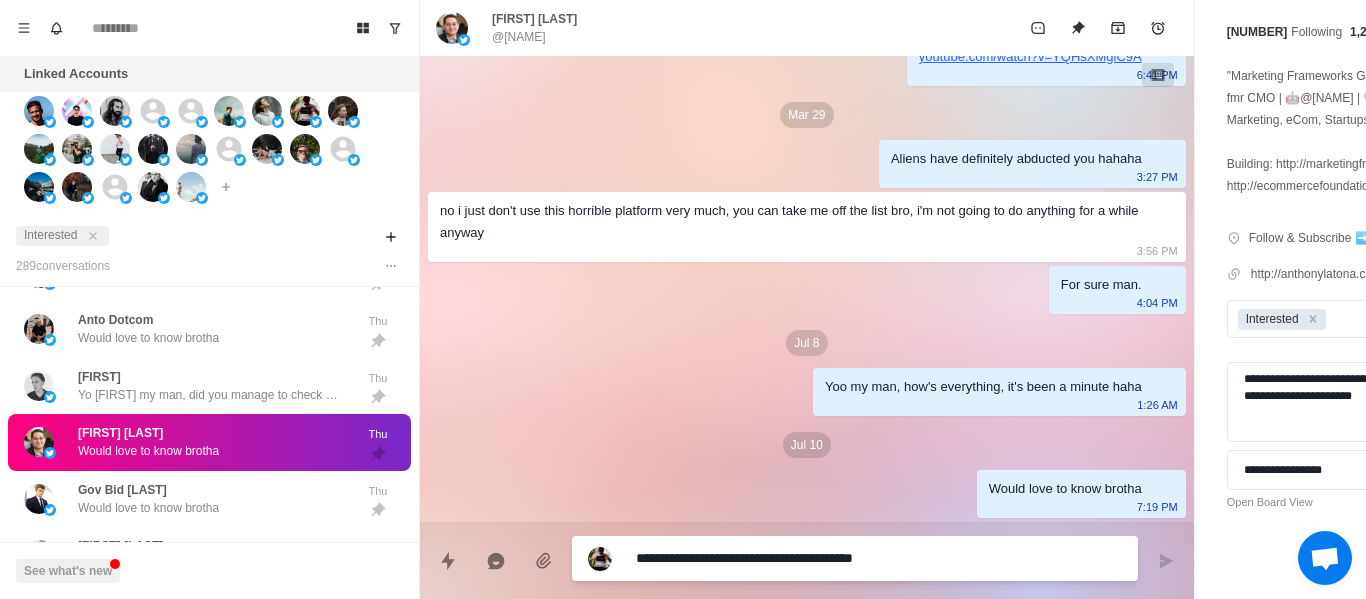 click on "**********" at bounding box center [824, 558] 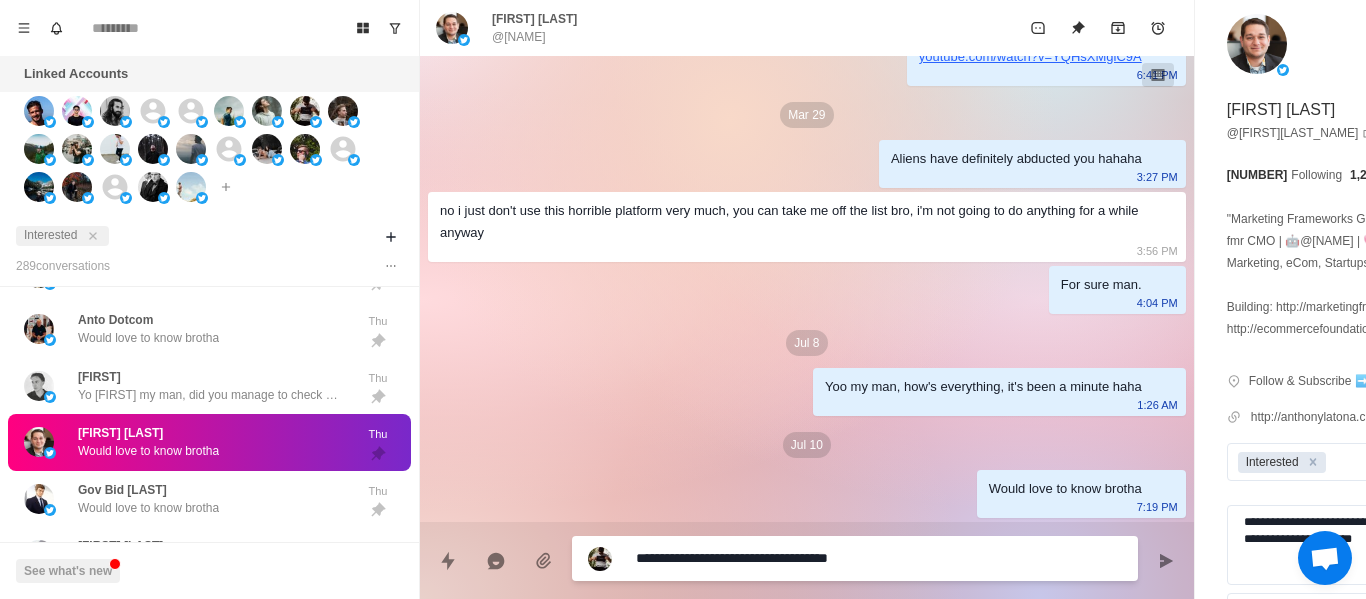 scroll, scrollTop: 0, scrollLeft: 0, axis: both 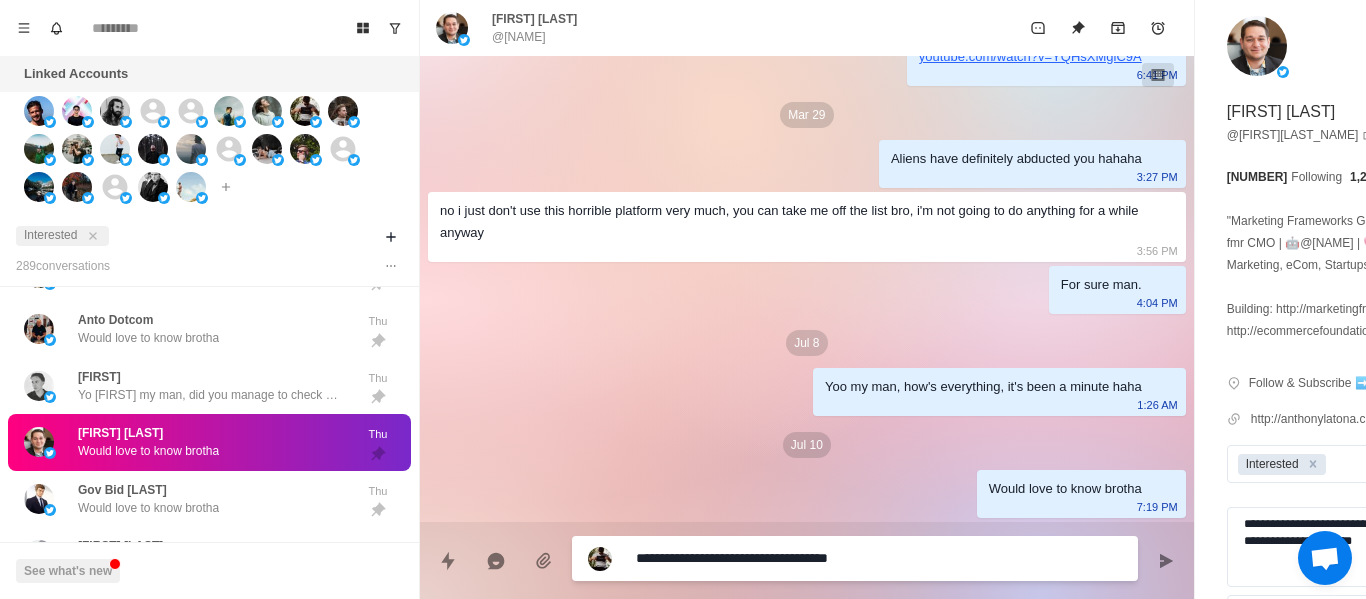 click on "[FIRST] [LAST]" at bounding box center (1281, 112) 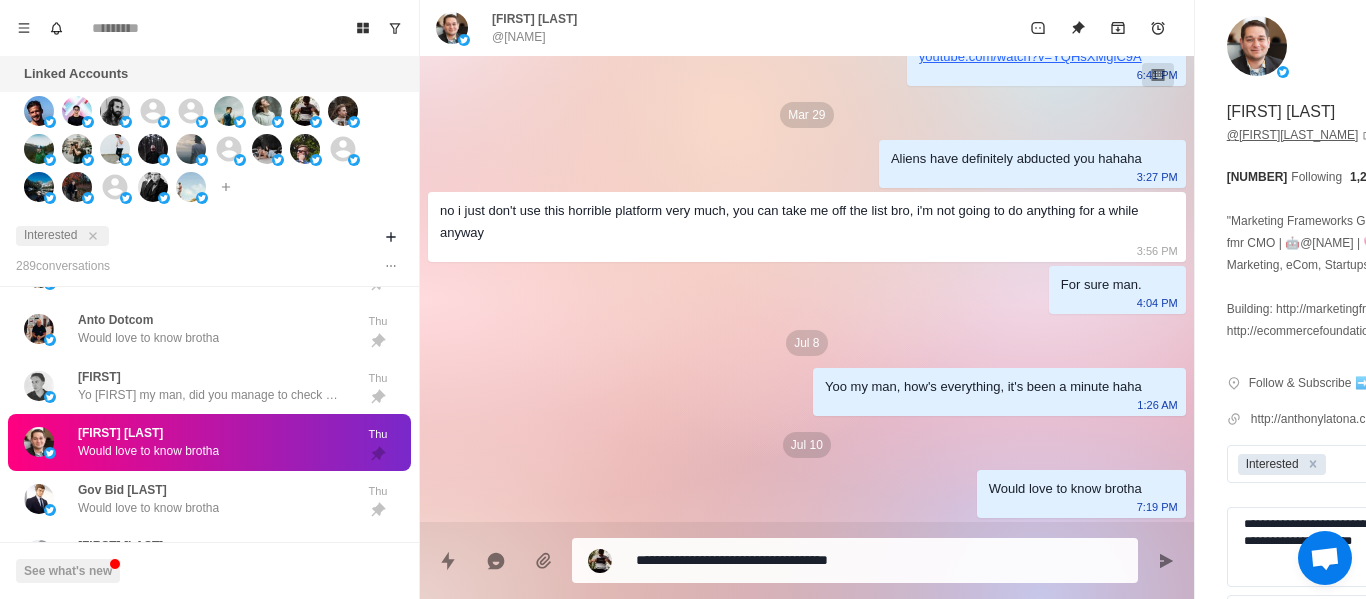 click on "@ [USERNAME]" at bounding box center (1301, 135) 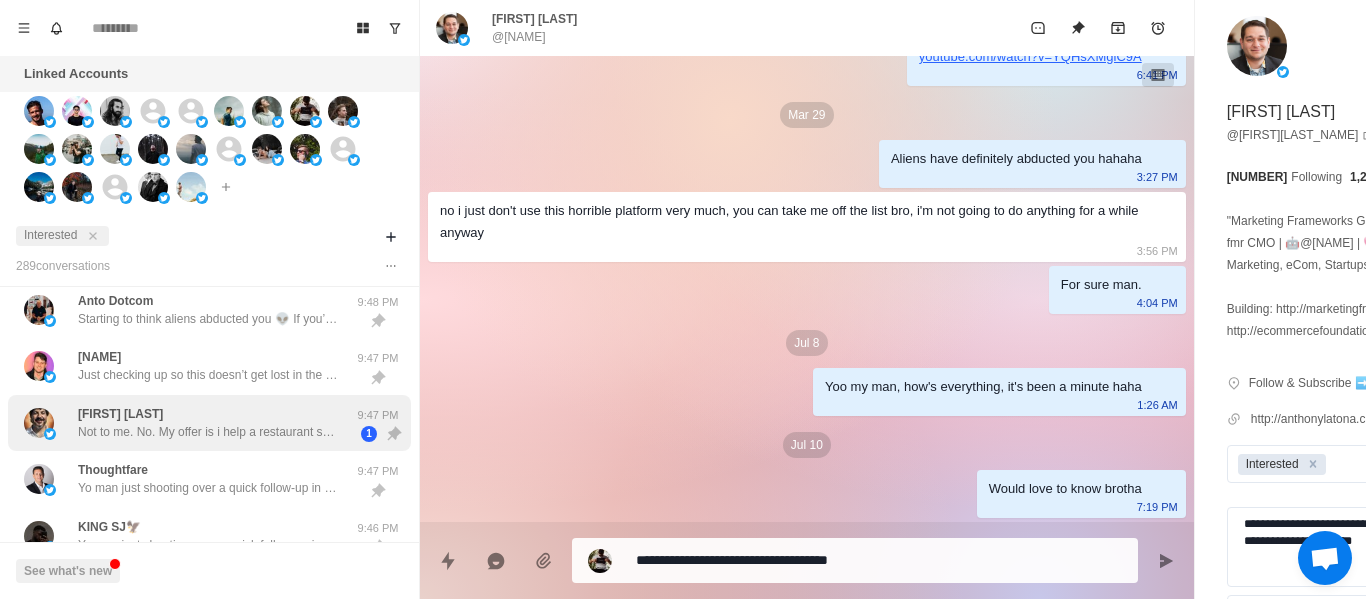 scroll, scrollTop: 0, scrollLeft: 0, axis: both 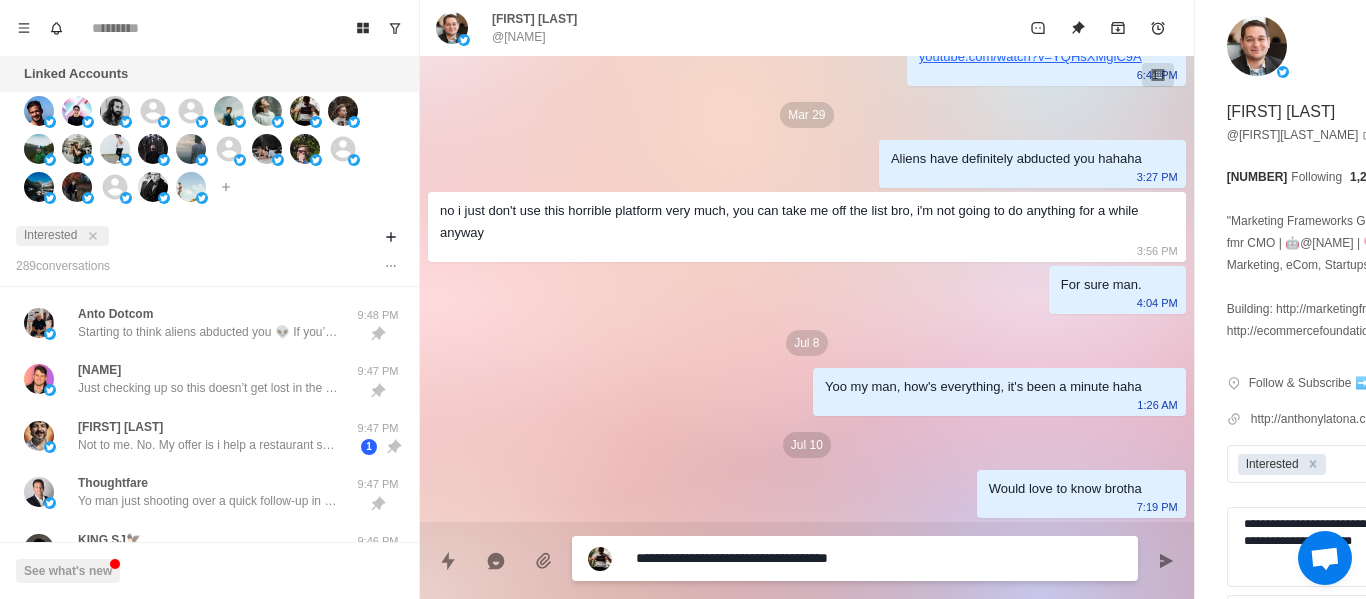 click on "**********" at bounding box center [824, 558] 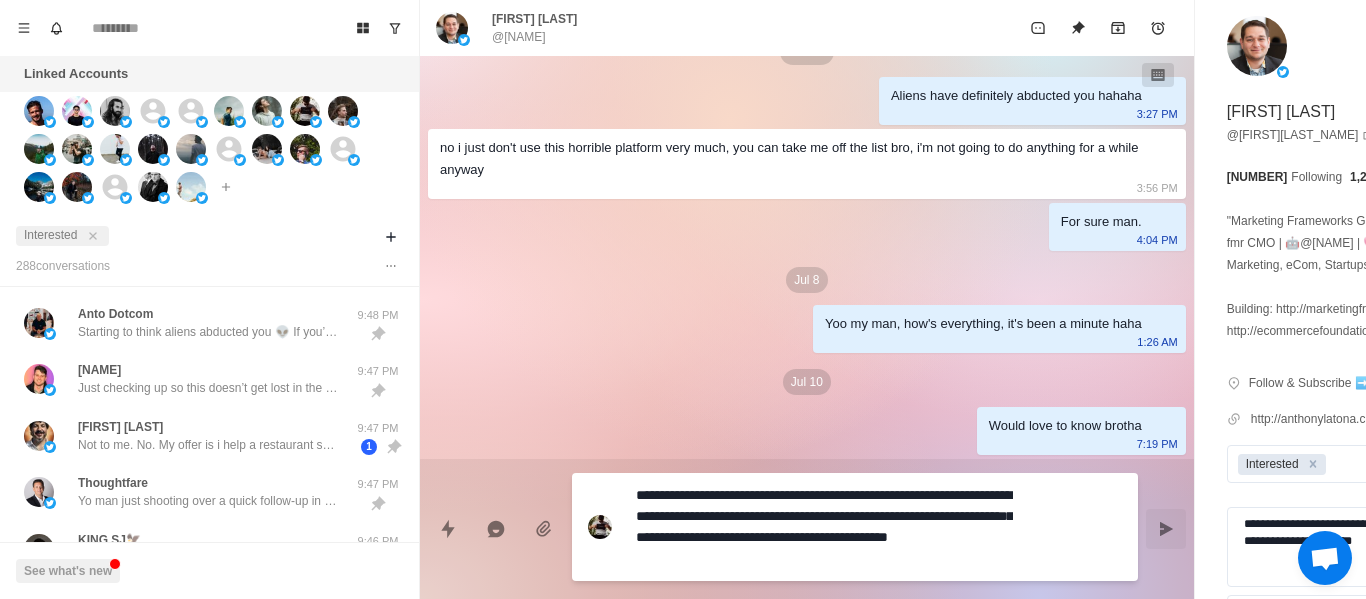 click at bounding box center [1166, 529] 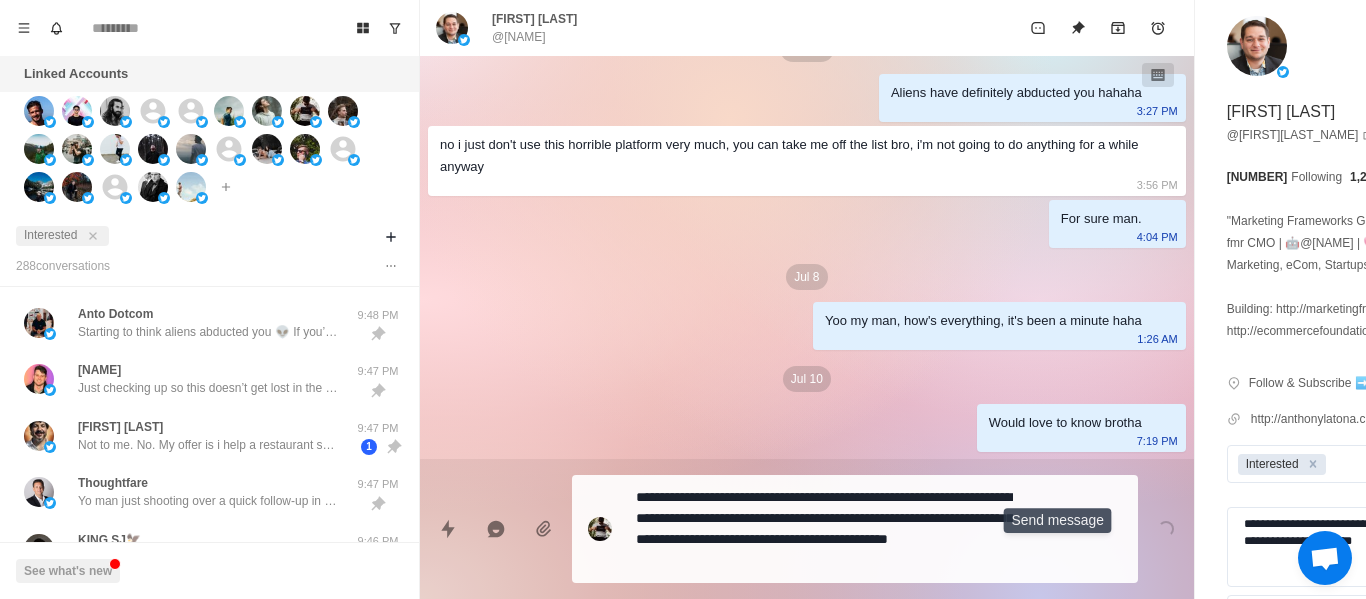 scroll, scrollTop: 2882, scrollLeft: 0, axis: vertical 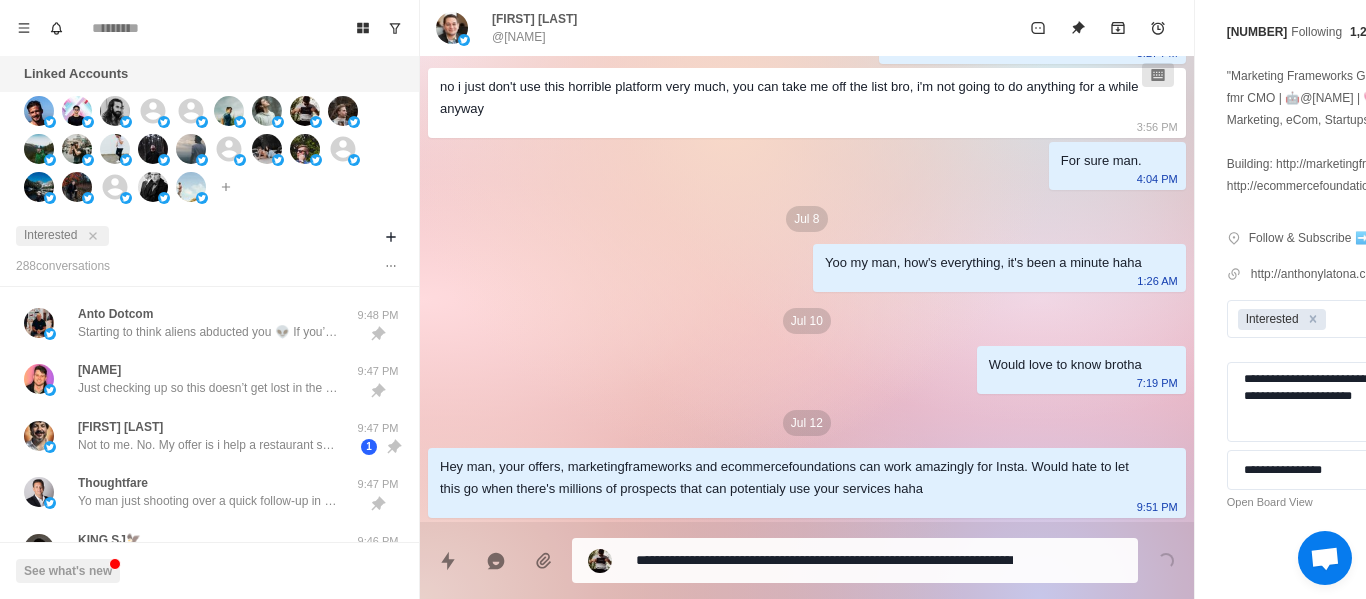 click on "**********" at bounding box center [824, 560] 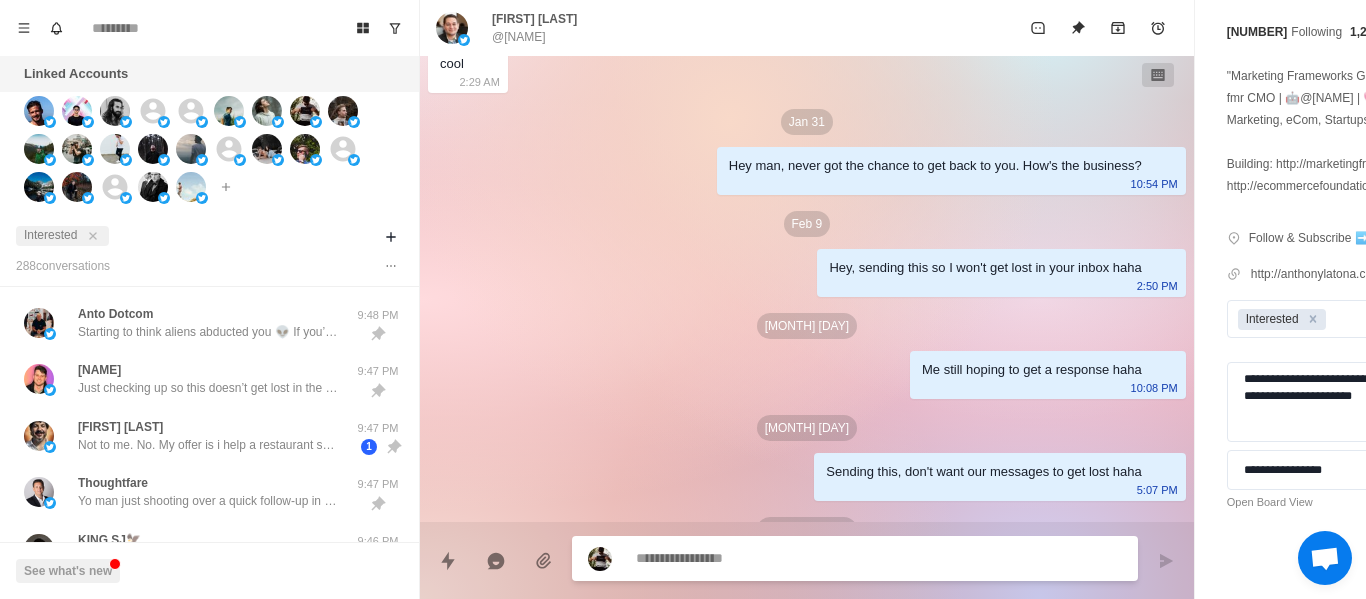 scroll, scrollTop: 2134, scrollLeft: 0, axis: vertical 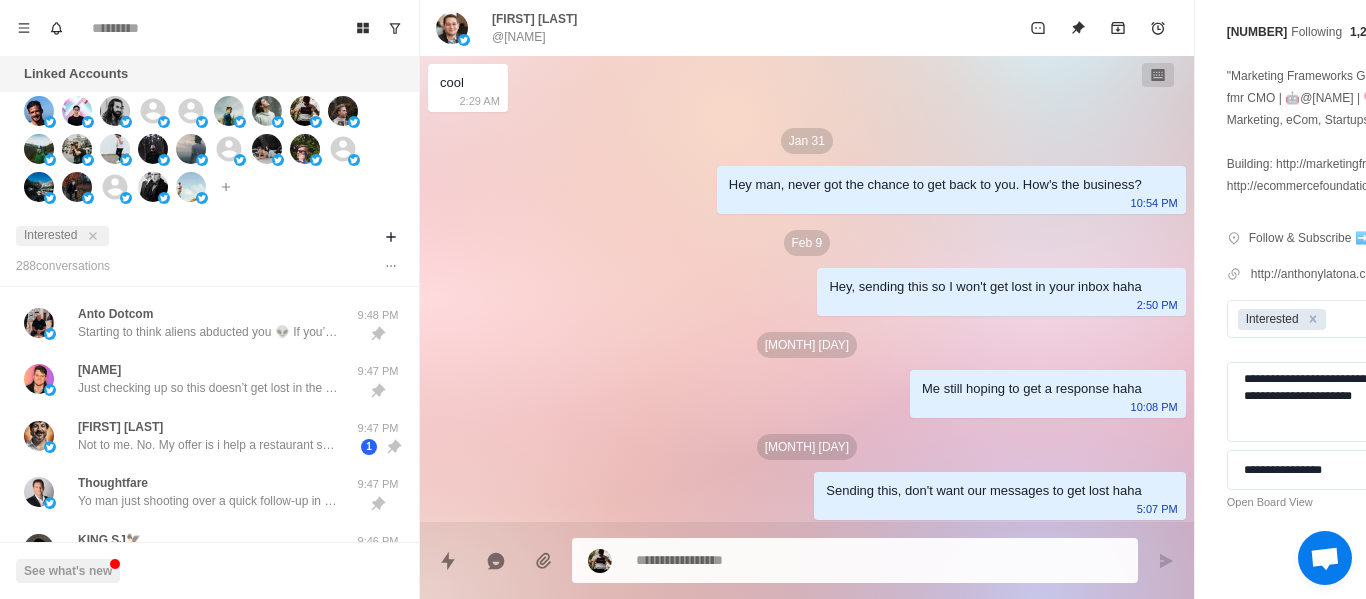 drag, startPoint x: 1259, startPoint y: 409, endPoint x: 1048, endPoint y: 345, distance: 220.49263 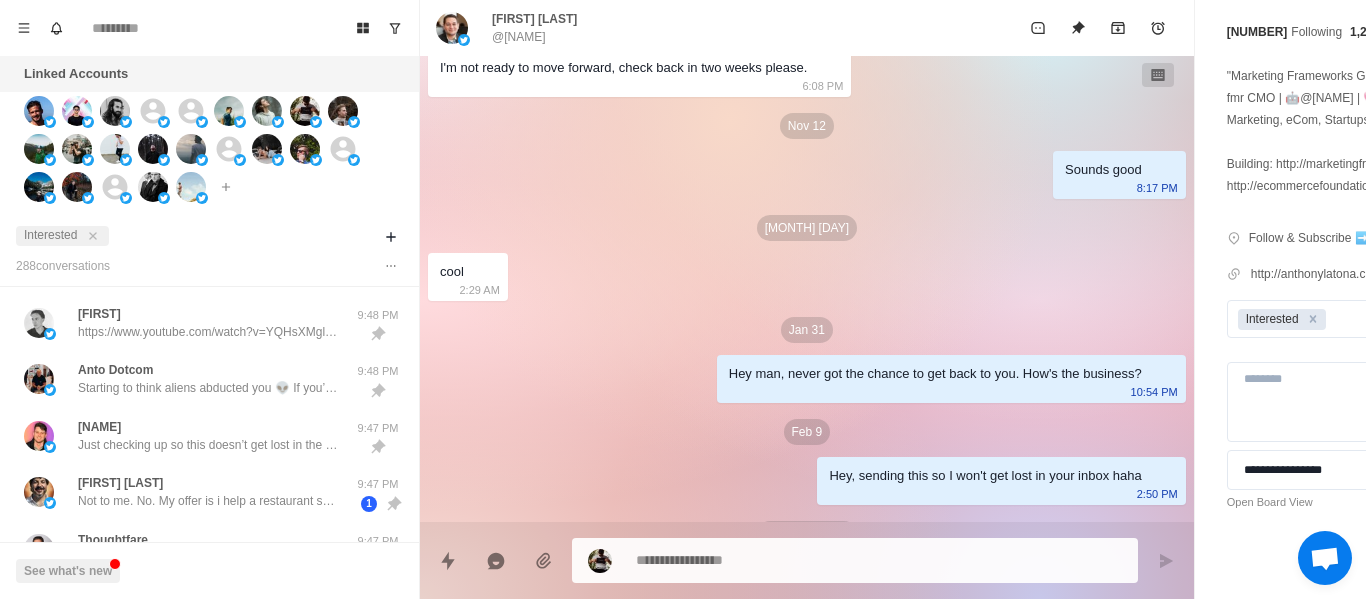 scroll, scrollTop: 1934, scrollLeft: 0, axis: vertical 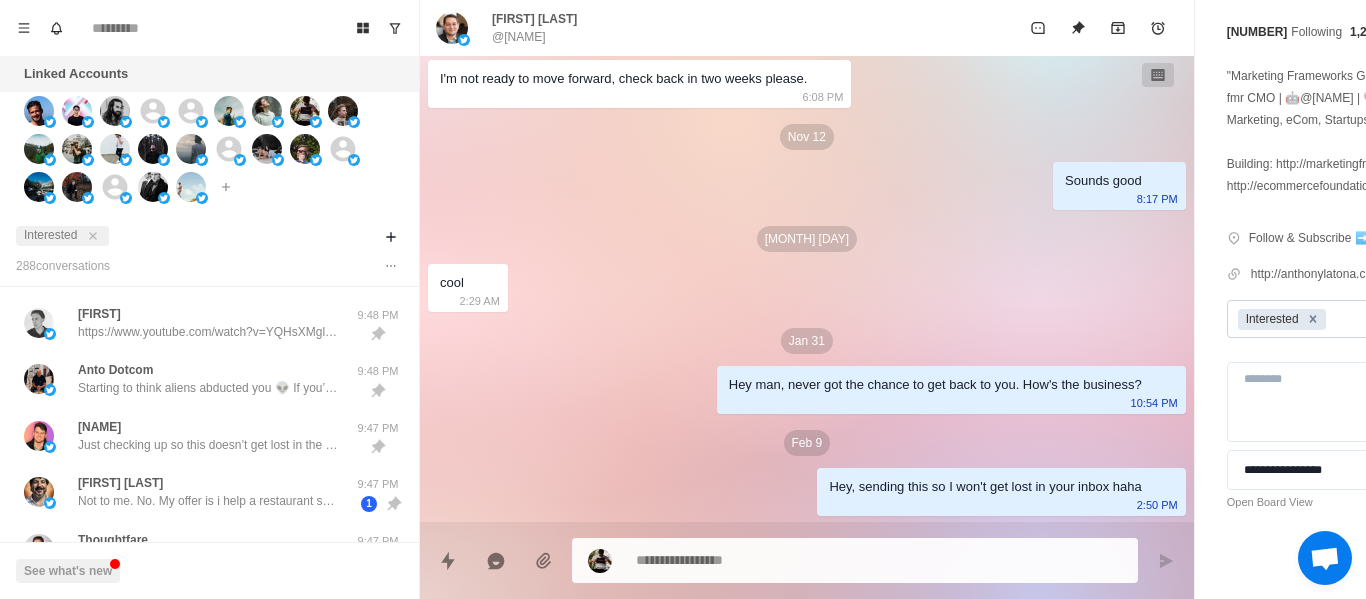 click 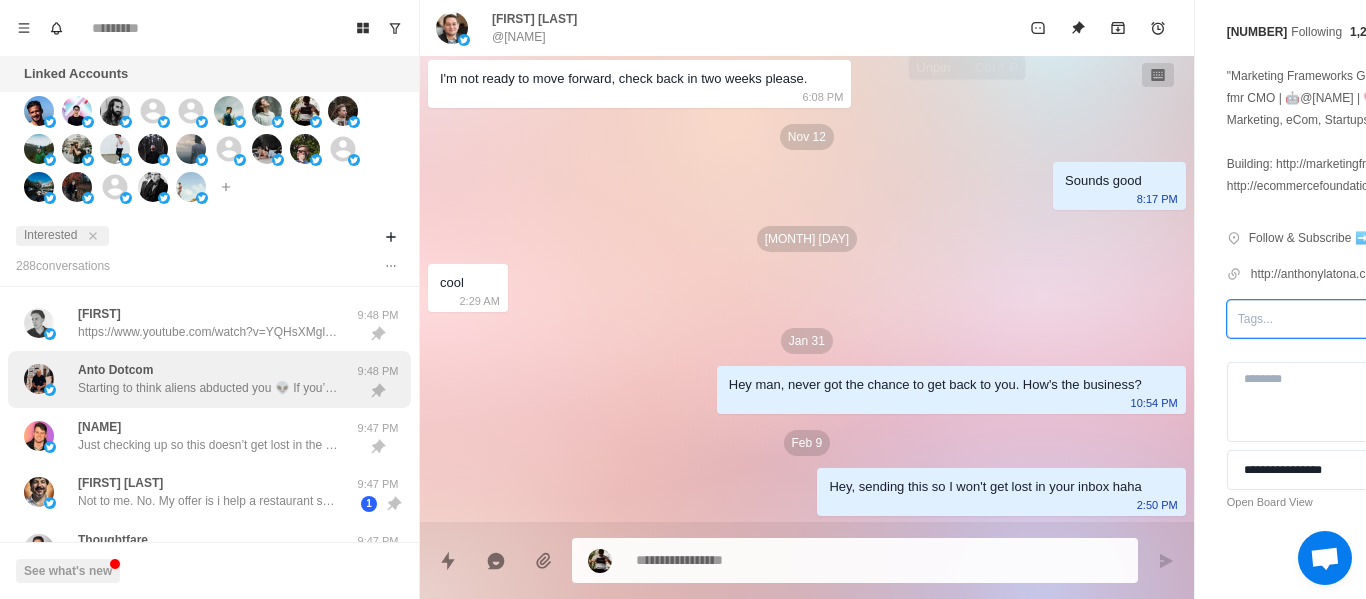click 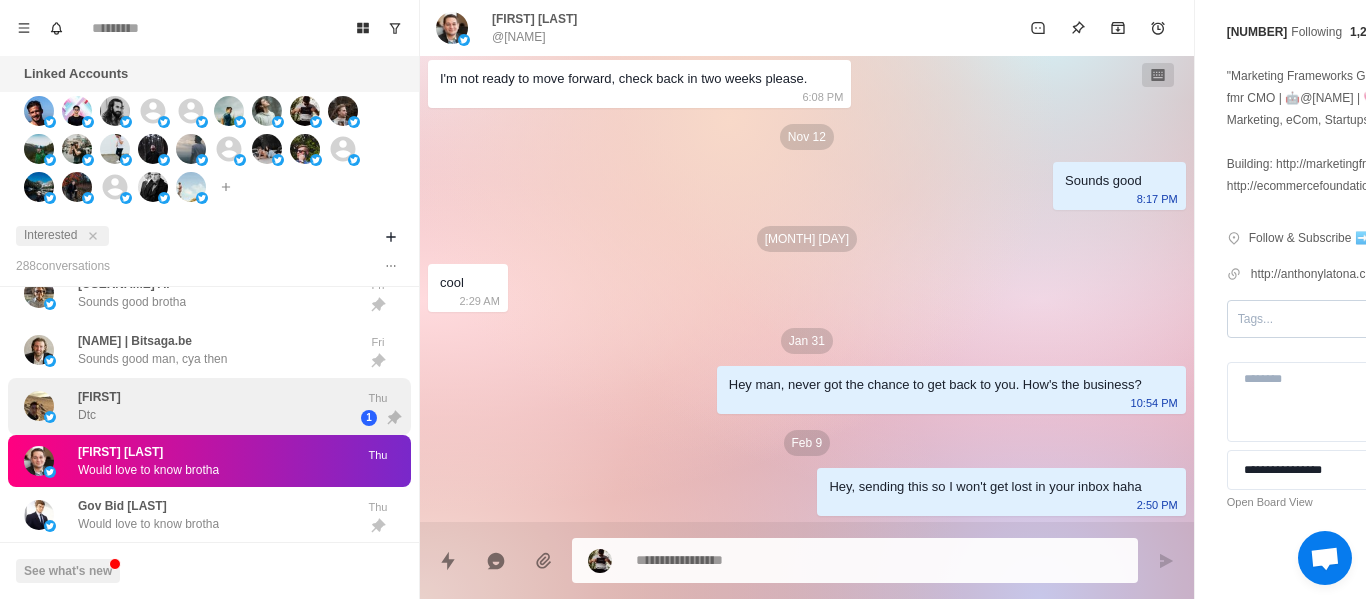 scroll, scrollTop: 1700, scrollLeft: 0, axis: vertical 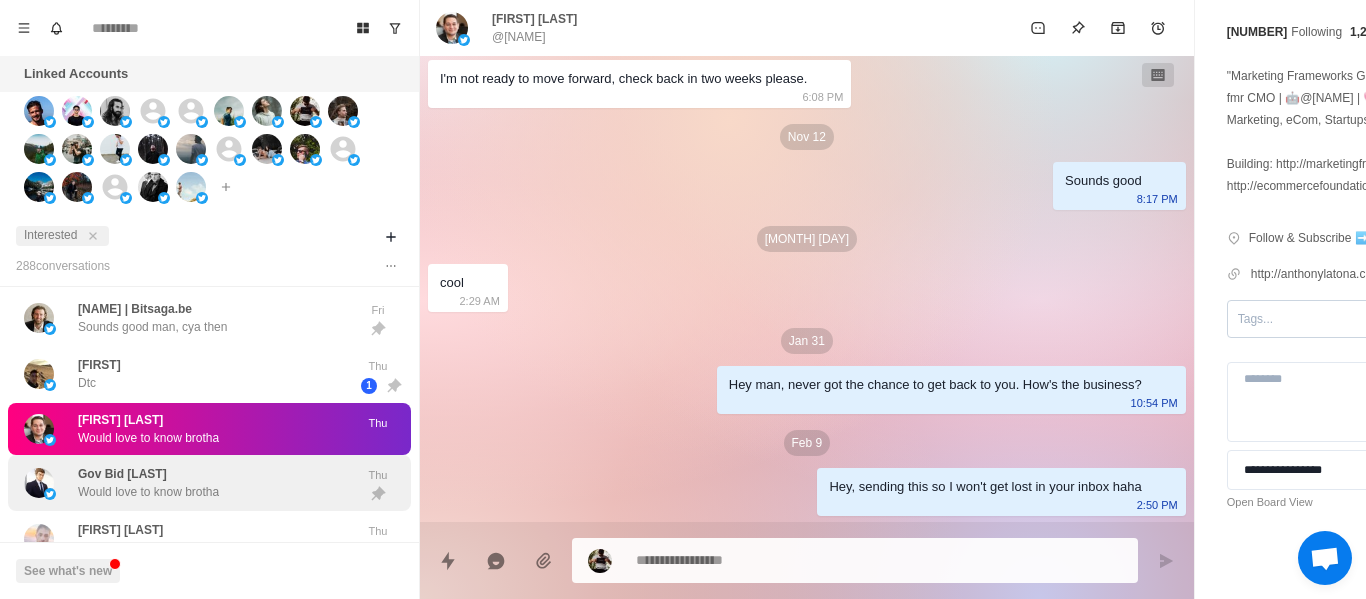 click on "Would love to know brotha" at bounding box center [148, 492] 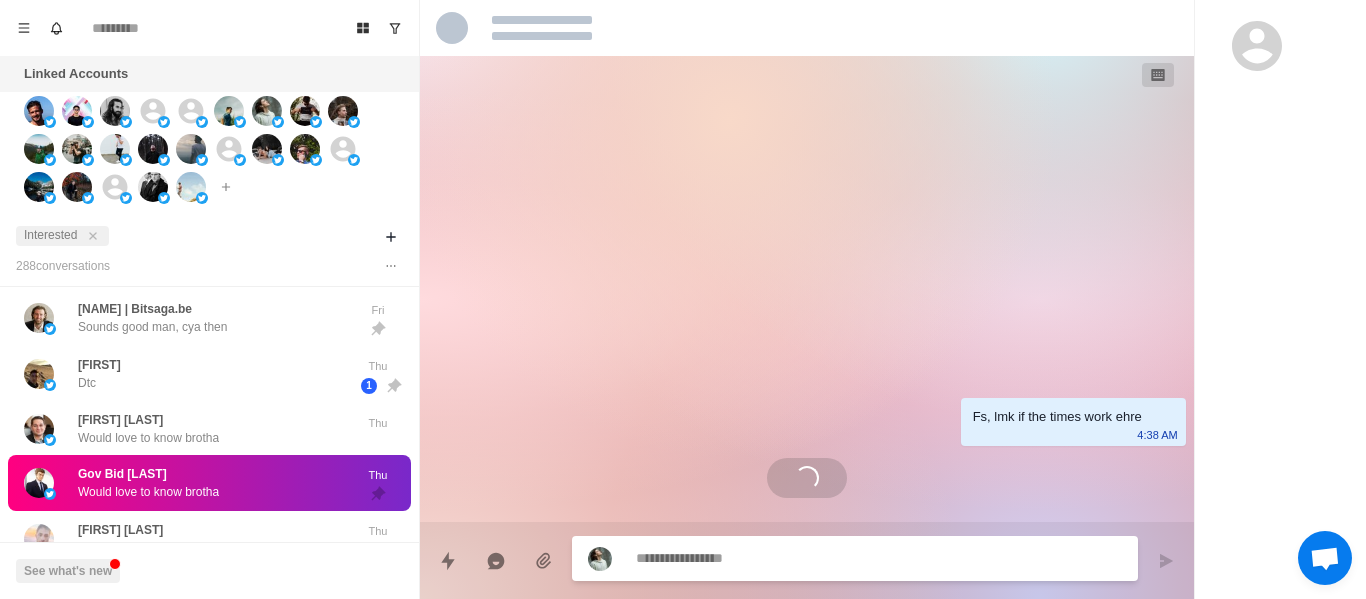 scroll, scrollTop: 0, scrollLeft: 0, axis: both 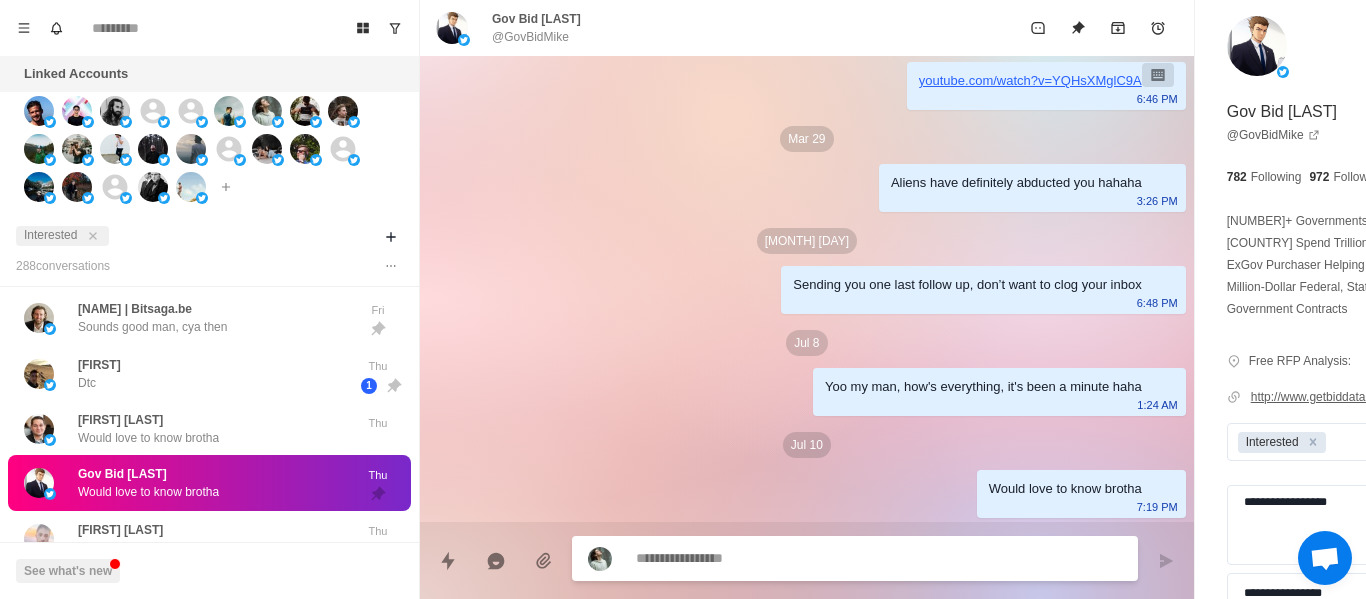 click on "http://www.getbiddata.com/join" at bounding box center (1344, 397) 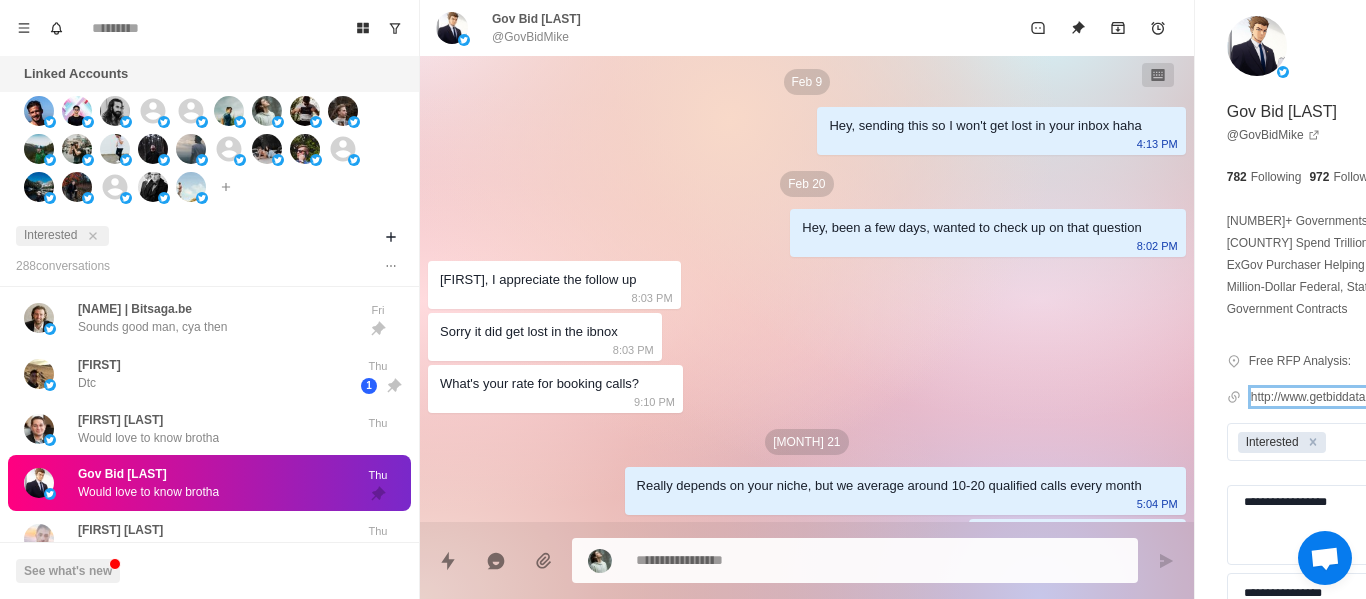 scroll, scrollTop: 880, scrollLeft: 0, axis: vertical 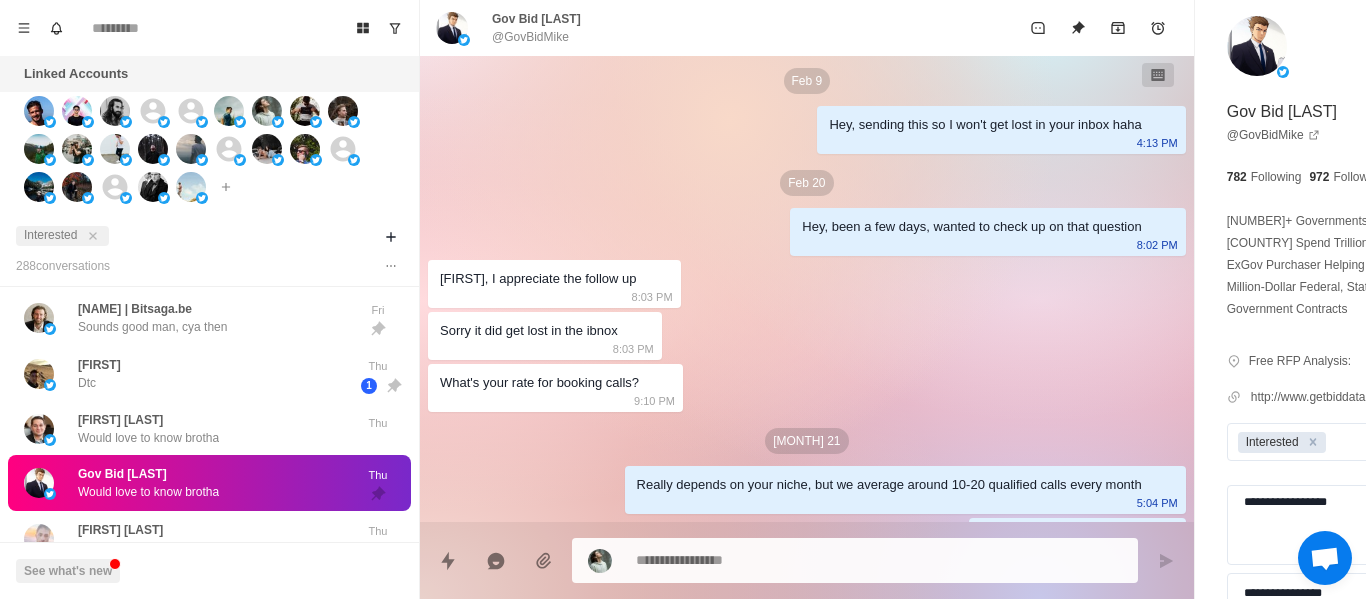 click on "Board View Tools Archived Chats Mark many as read Keyboard shortcuts Team Settings Upgrade Log out Past reminders No notifications Create a reminder in a conversation  to be notified Linked Accounts Connect X account Connect Instagram account Additional account cost: +$48/year Interested 288  conversation s Export users to CSV [FIRST] https://www.youtube.com/watch?v=YQHsXMglC9A 9:48 PM [FIRST] [LAST] Starting to think aliens abducted you 👽
If you’re trapped on Mars with no Wi-Fi, just send me a smoke signal. I got you.
9:48 PM [FIRST] [LAST] Just checking up so this doesn’t get lost in the void of your inbox
Not sure if the timing’s off or you’re just swamped. Either way, all good if you wanna circle back later.
9:47 PM [FIRST] [LAST] Not to me. No.
My offer is i help a restaurant save 1000s on delivery app fees and grow their direct customer base 9:47 PM 1 Thoughtfare Yo man just shooting over a quick follow-up in case this got buried. 9:47 PM KING SJ🦅 9:46 PM [FIRST] 9:46 PM [FIRST] [LAST] 9:46 PM 1 1" at bounding box center [683, 299] 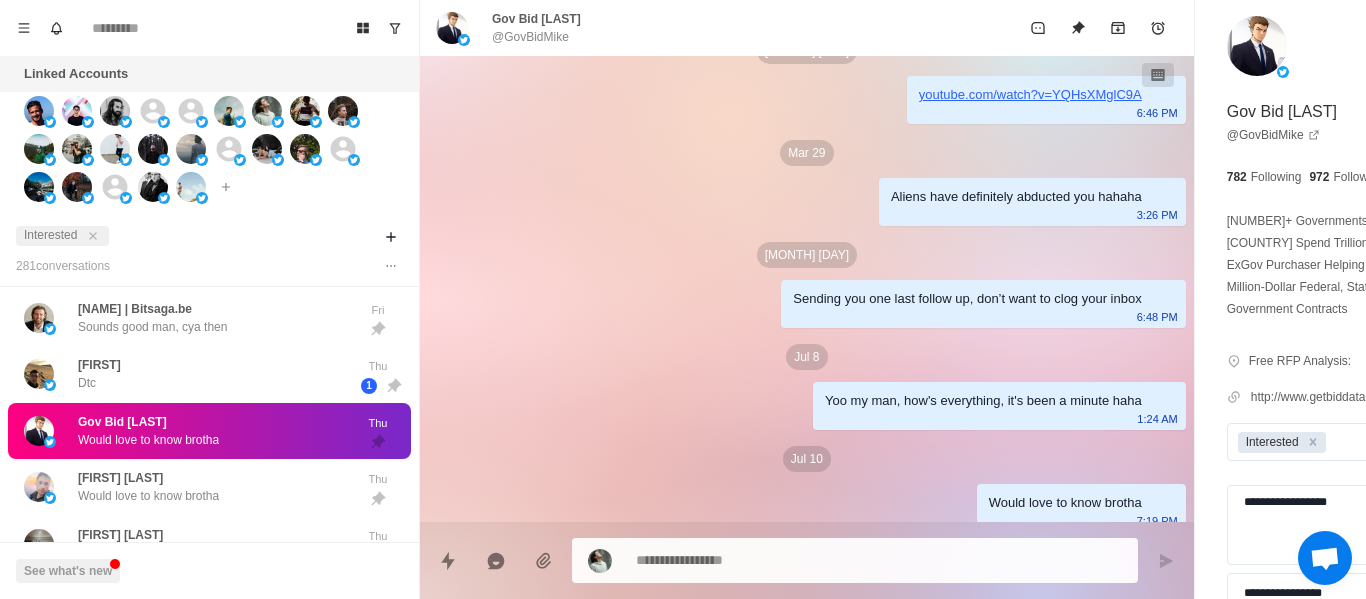 scroll, scrollTop: 2980, scrollLeft: 0, axis: vertical 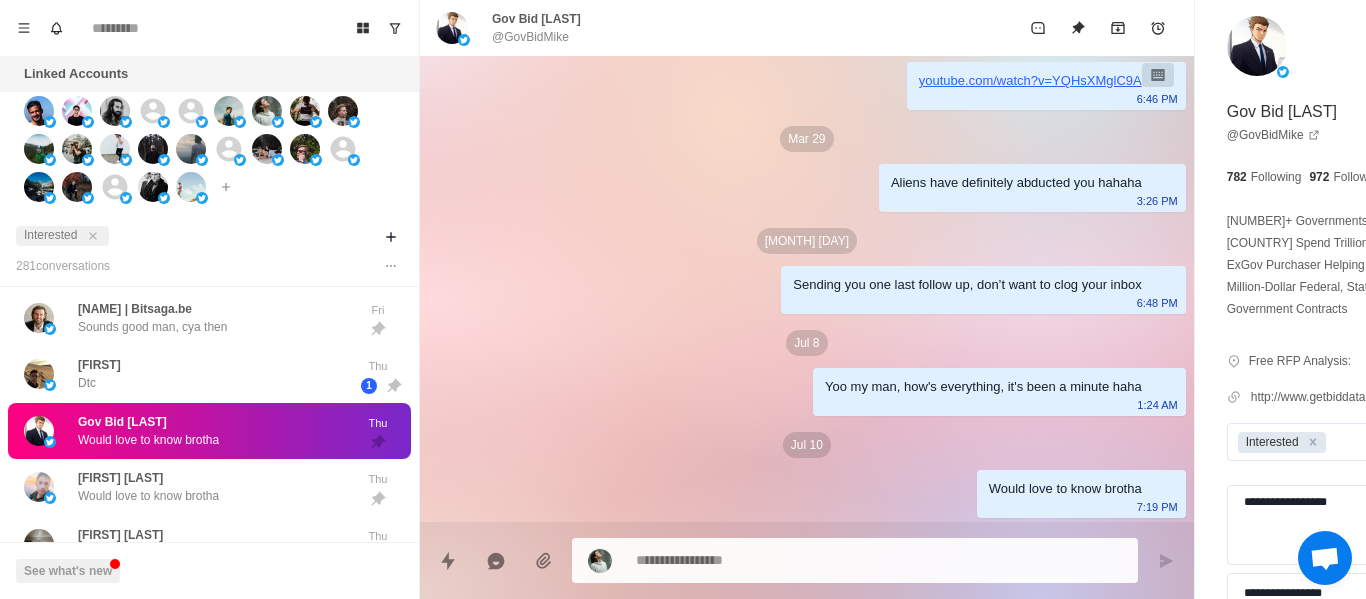 click at bounding box center [824, 560] 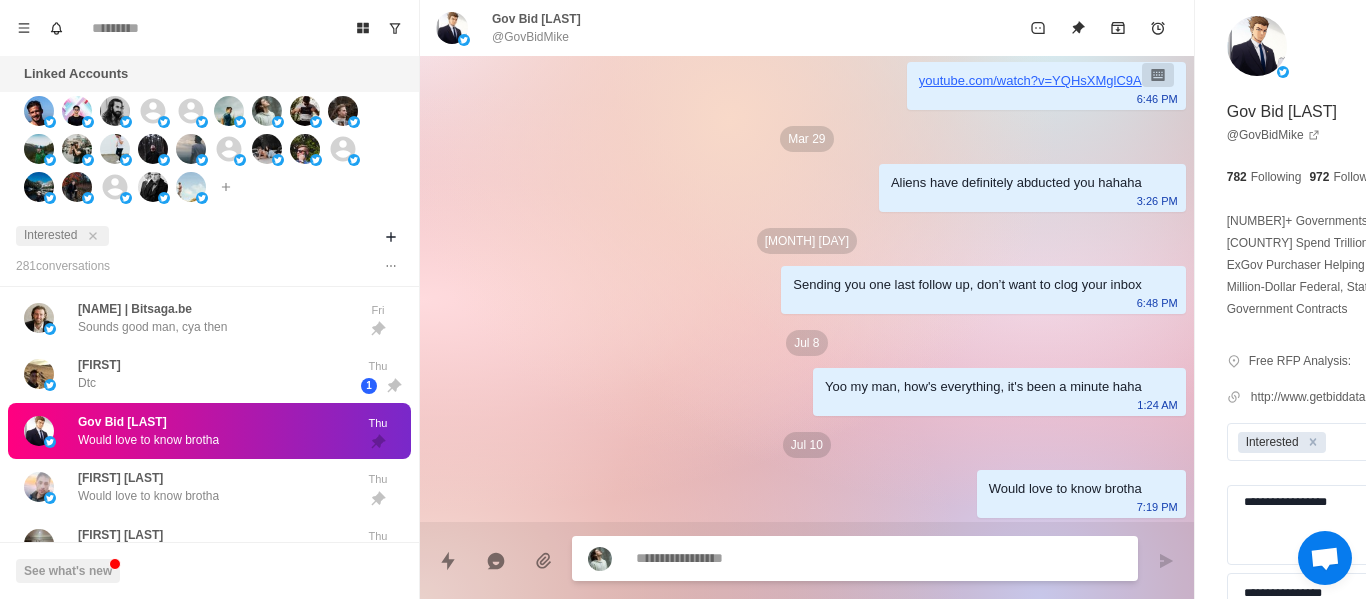 click at bounding box center [824, 558] 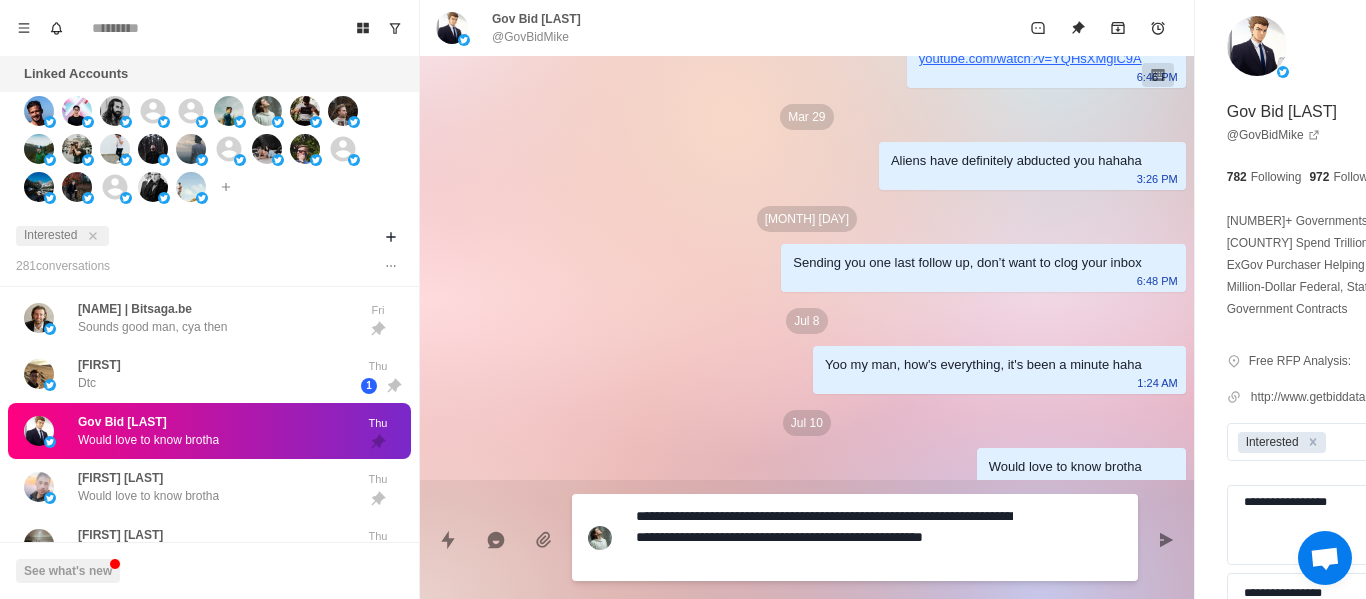 drag, startPoint x: 656, startPoint y: 520, endPoint x: 487, endPoint y: 414, distance: 199.49185 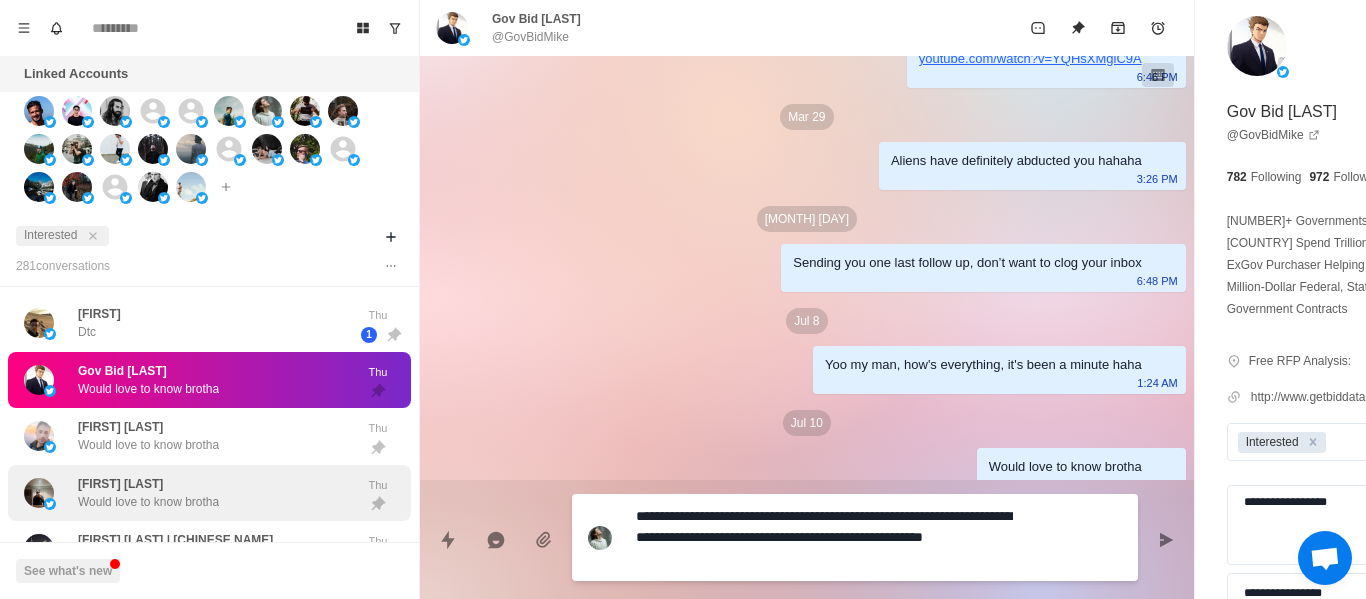 scroll, scrollTop: 1800, scrollLeft: 0, axis: vertical 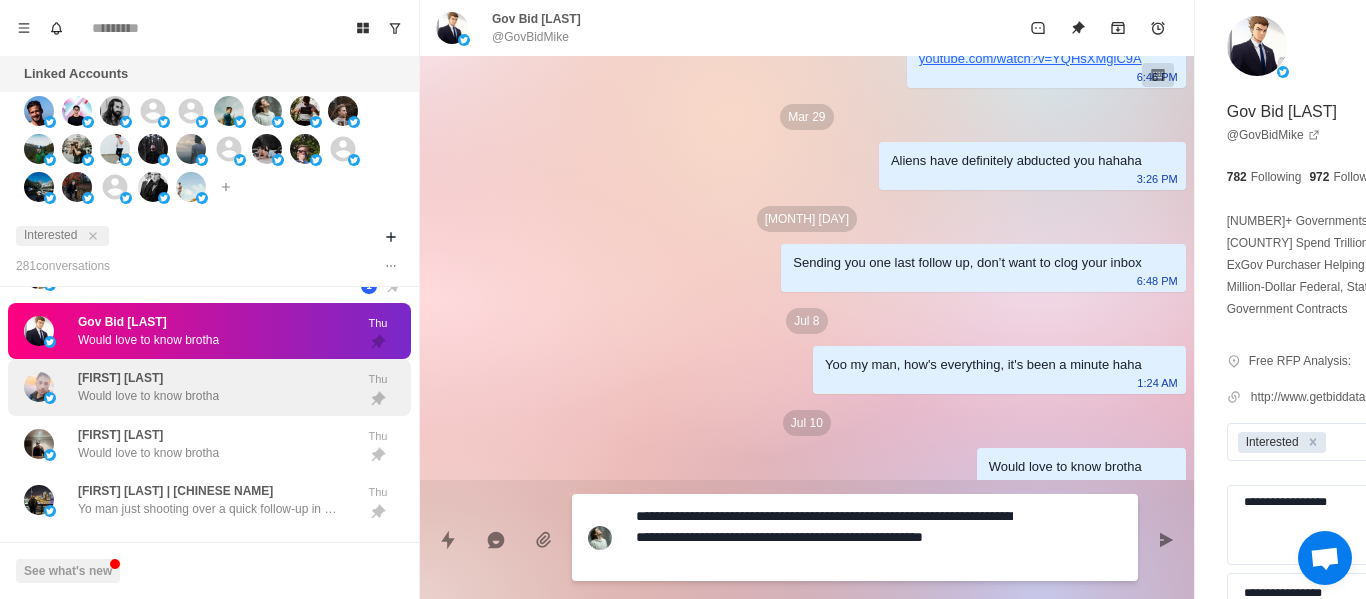 click on "Would love to know brotha" at bounding box center [148, 396] 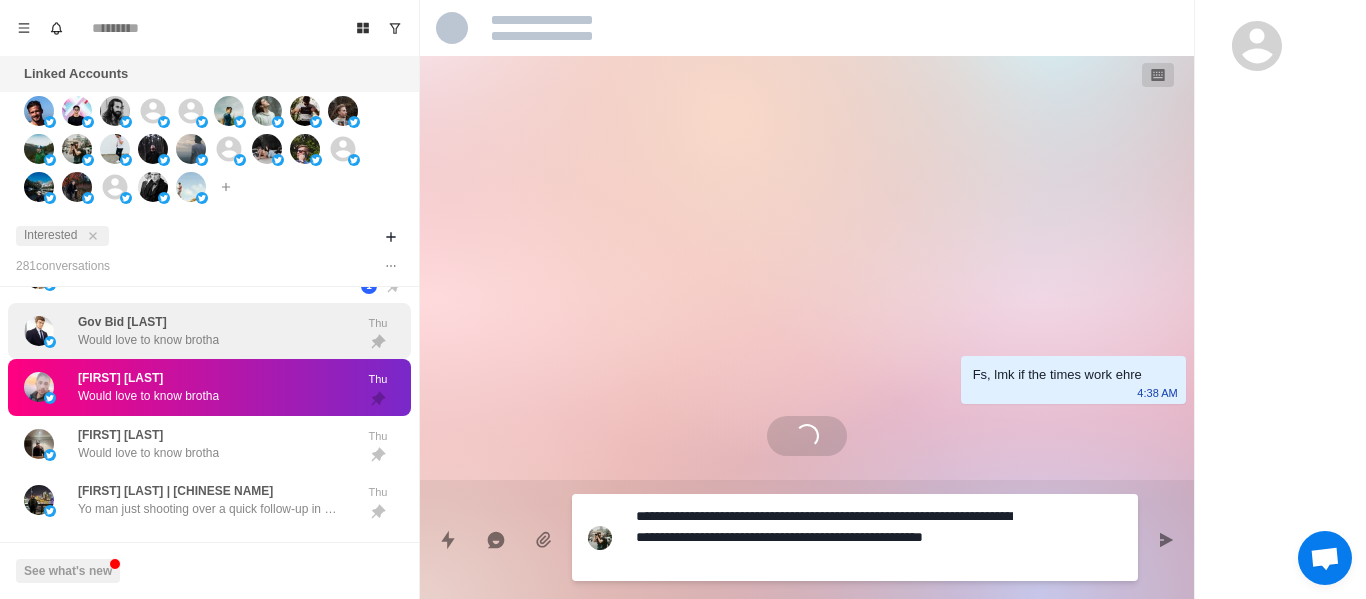 click on "Would love to know brotha" at bounding box center (148, 340) 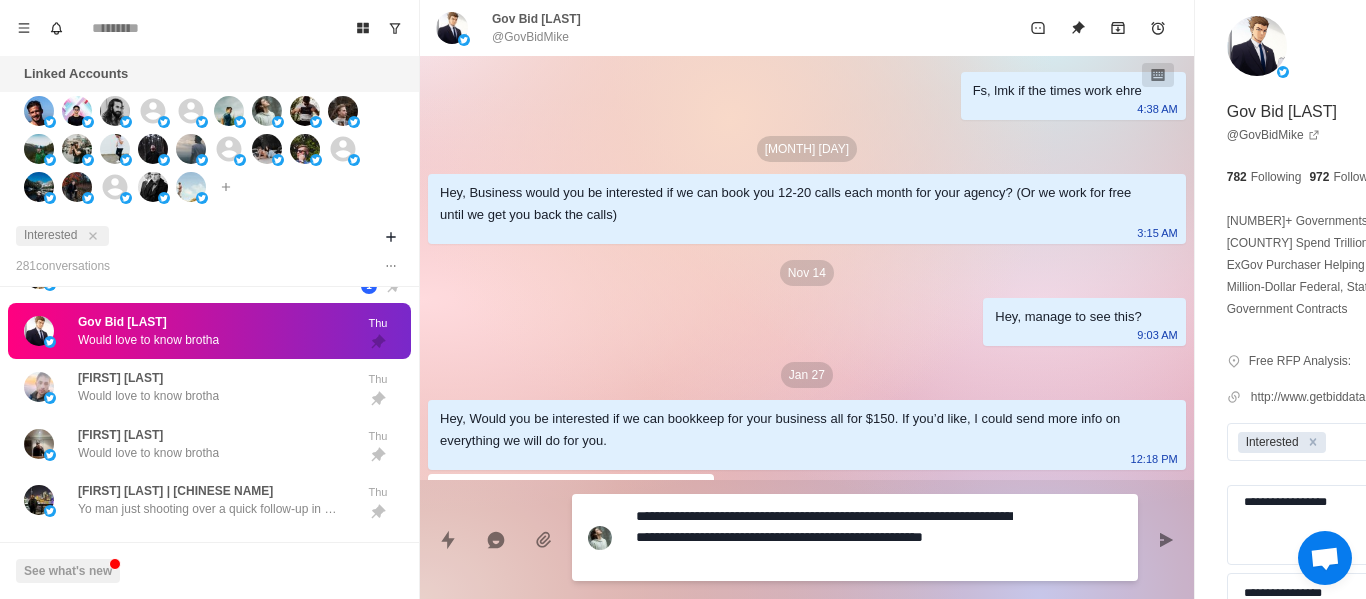 scroll, scrollTop: 3022, scrollLeft: 0, axis: vertical 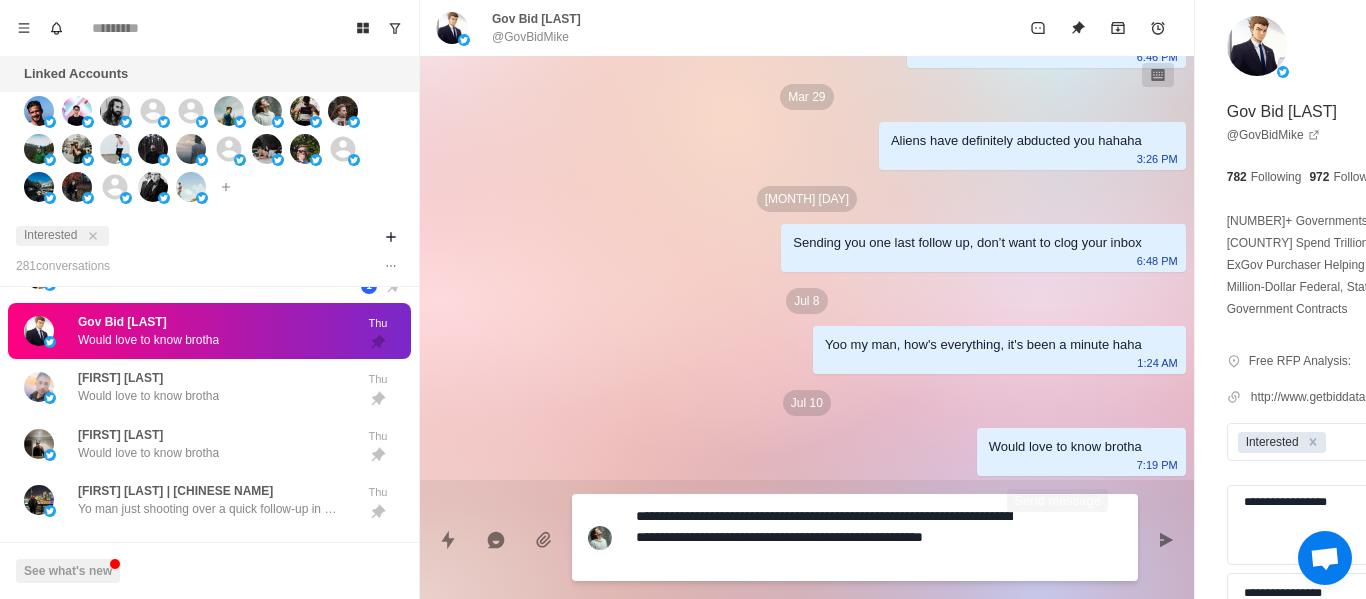 click on "**********" at bounding box center [824, 537] 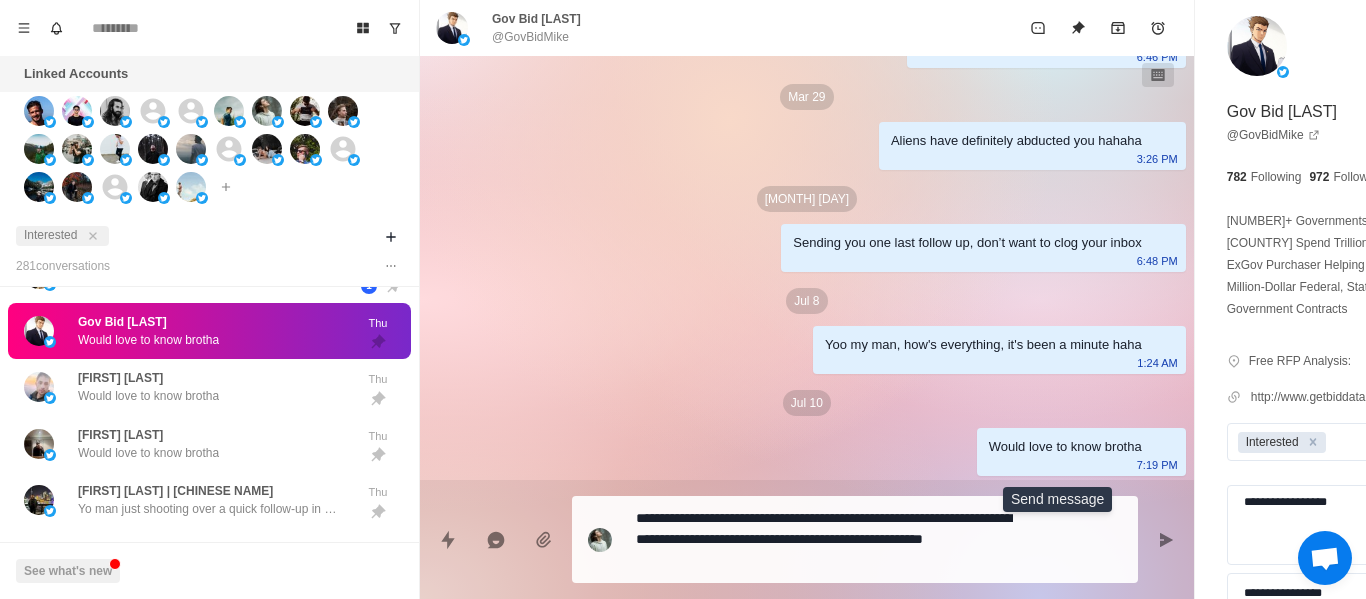 drag, startPoint x: 1040, startPoint y: 534, endPoint x: 806, endPoint y: 578, distance: 238.10081 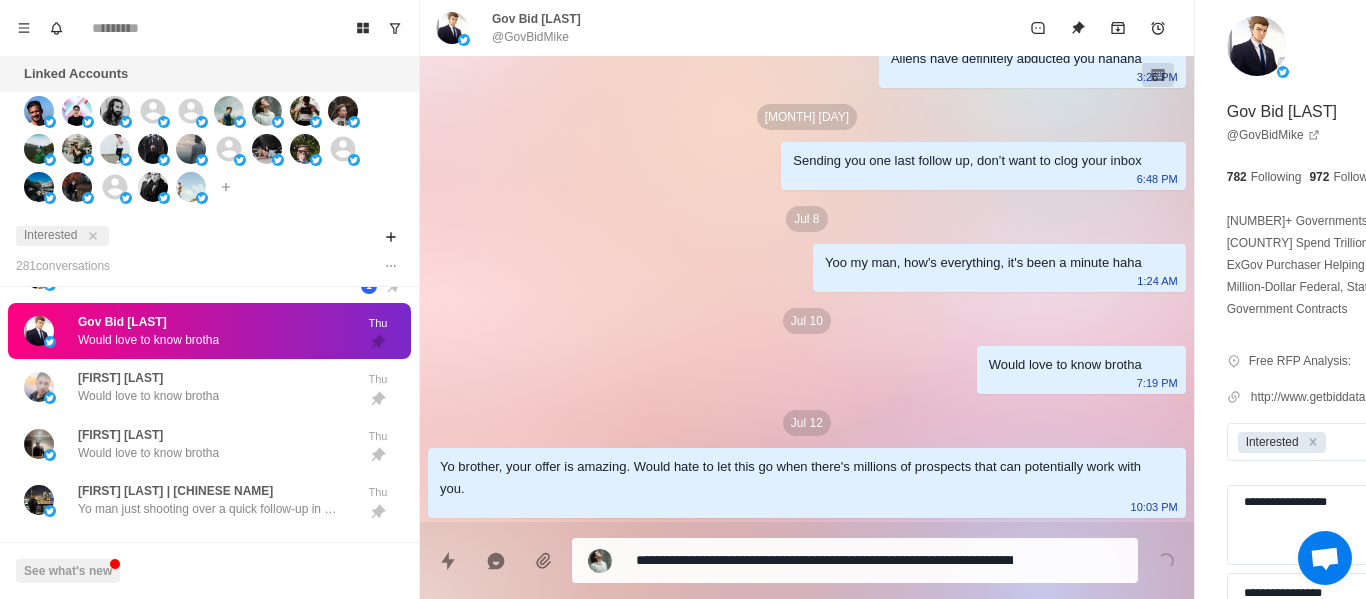 click on "**********" at bounding box center (855, 560) 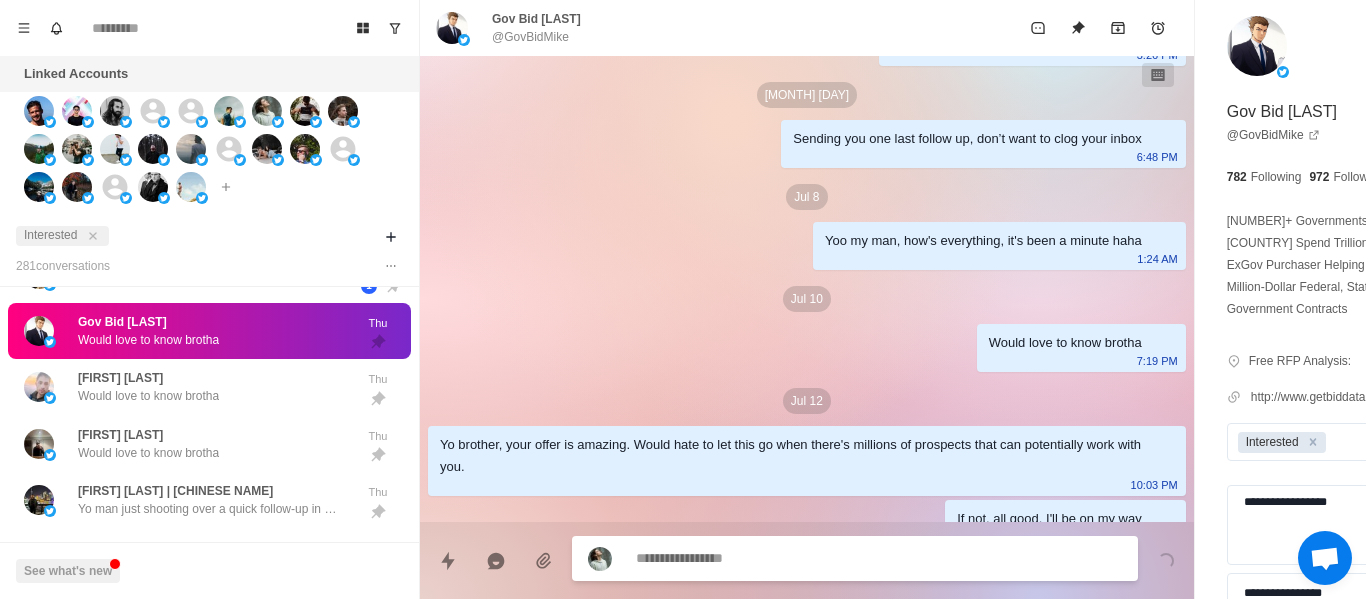 scroll, scrollTop: 3156, scrollLeft: 0, axis: vertical 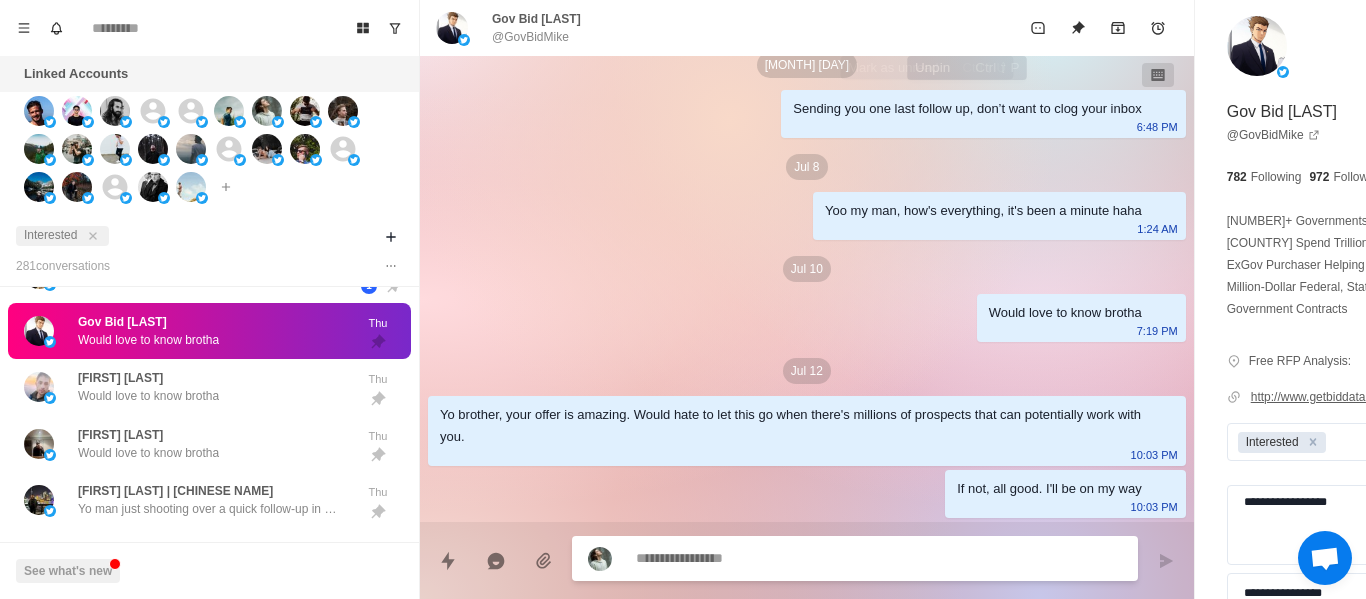 click 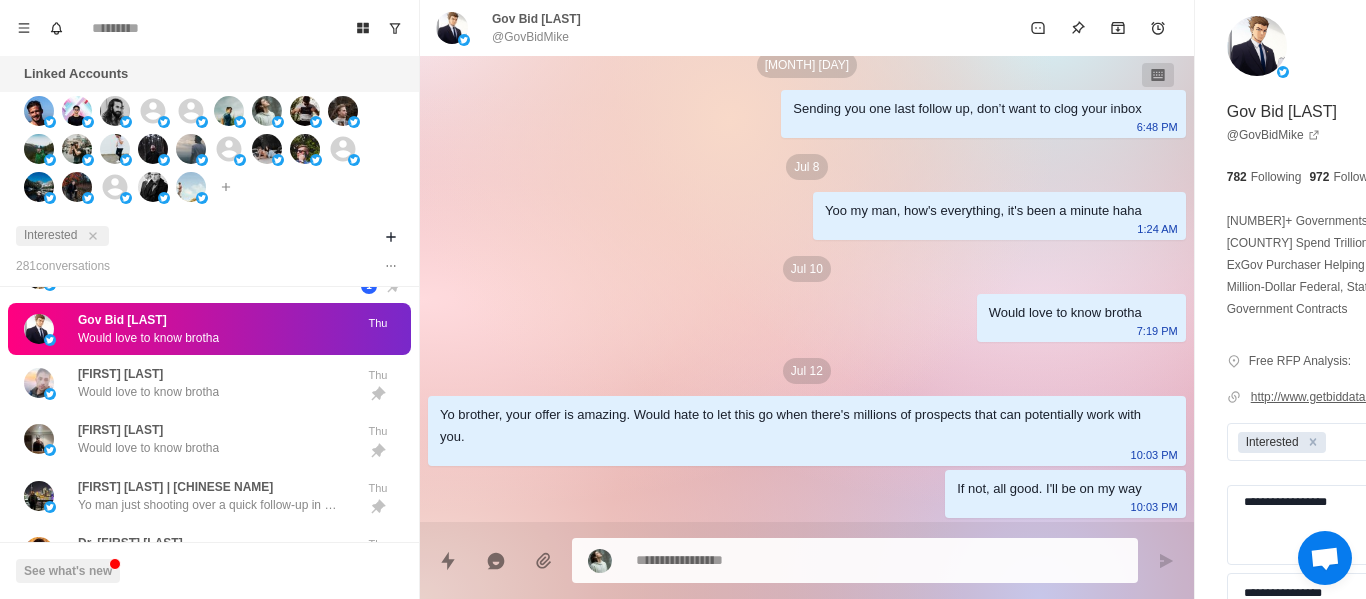 click 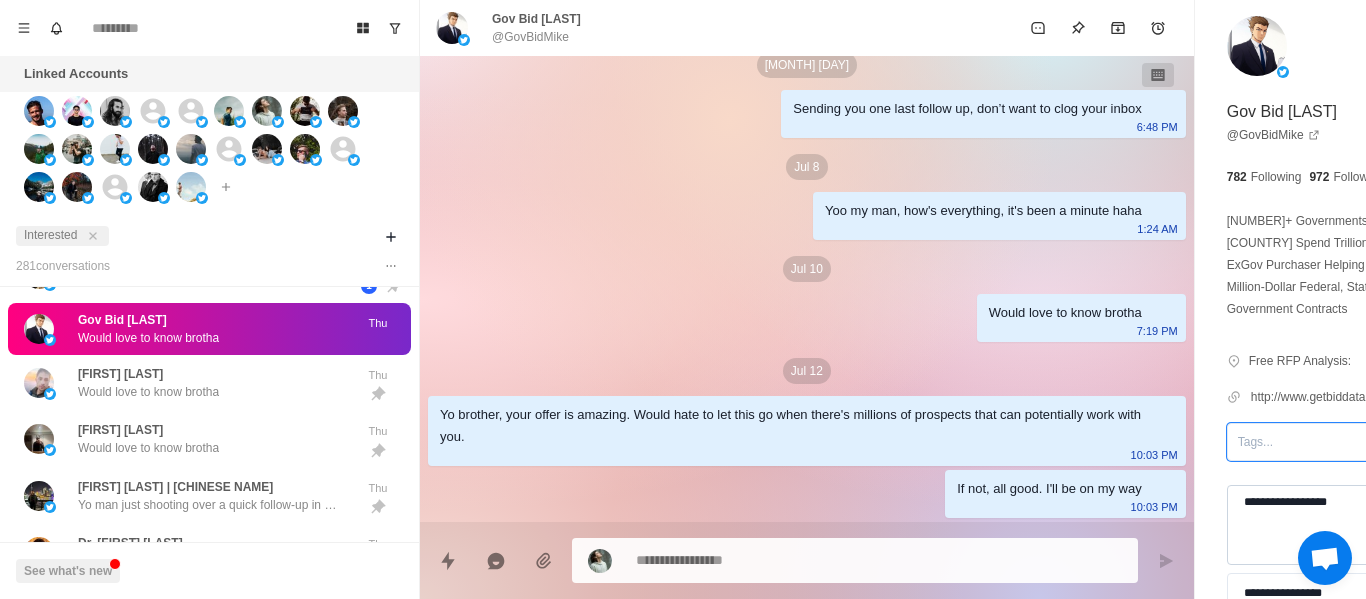 click on "**********" at bounding box center (1327, 525) 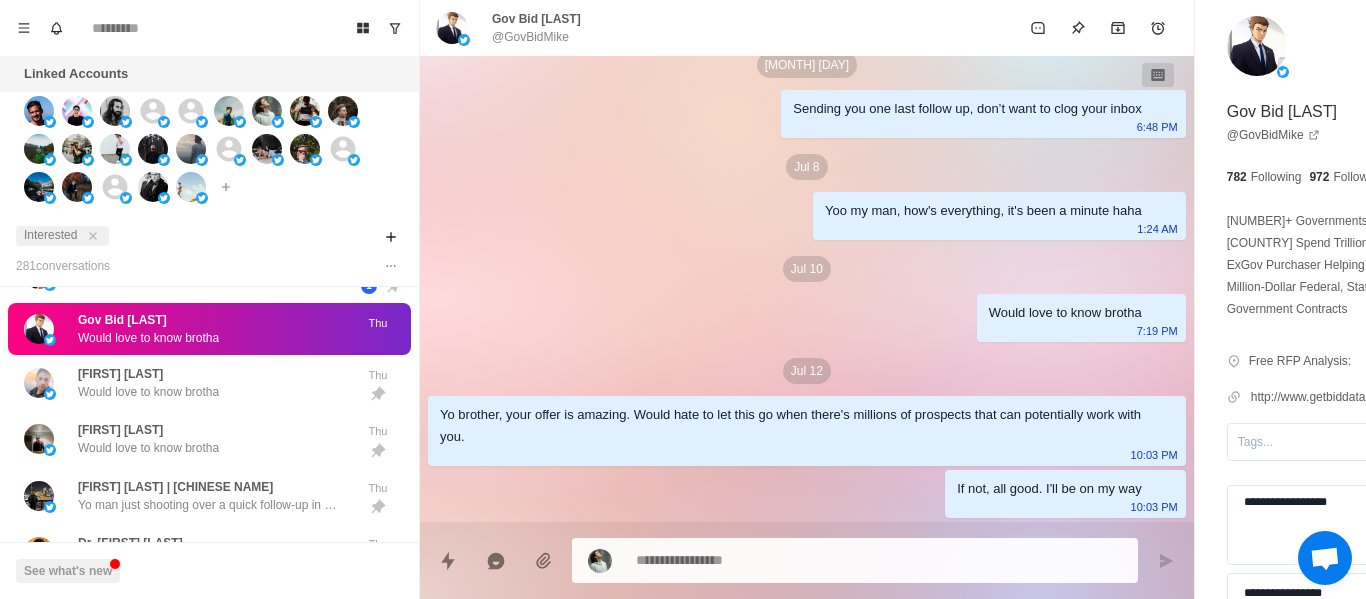 drag, startPoint x: 1239, startPoint y: 525, endPoint x: 875, endPoint y: 557, distance: 365.4039 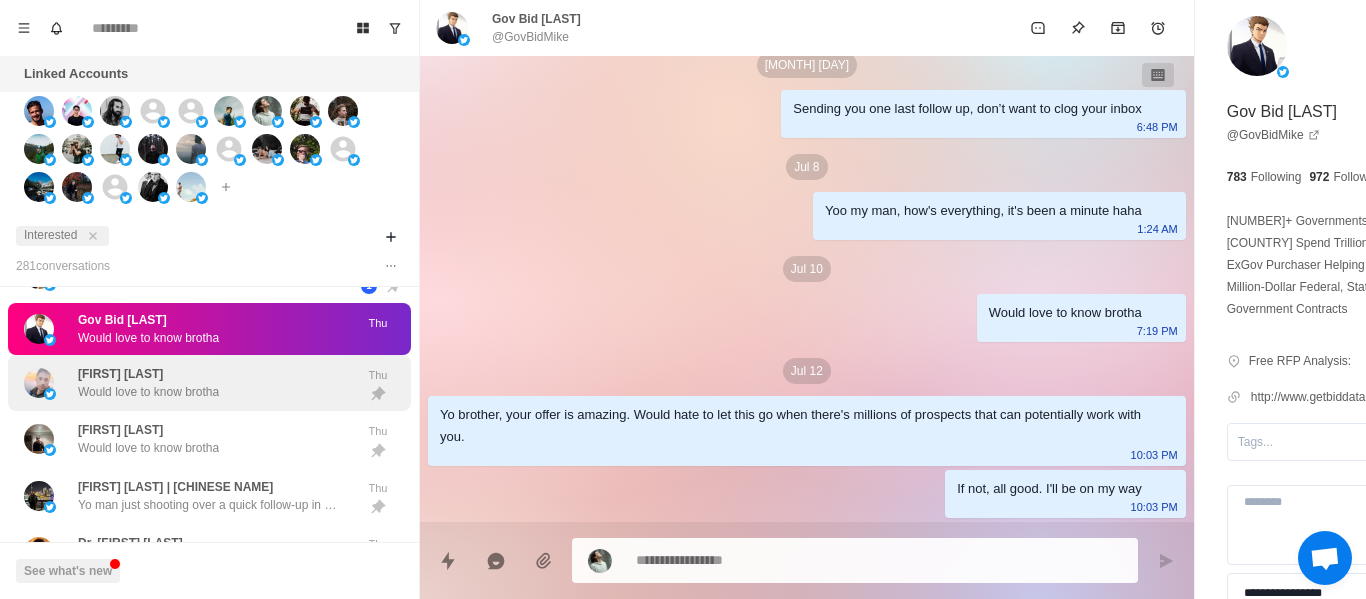 click on "[FIRST] [LAST]" at bounding box center [120, 374] 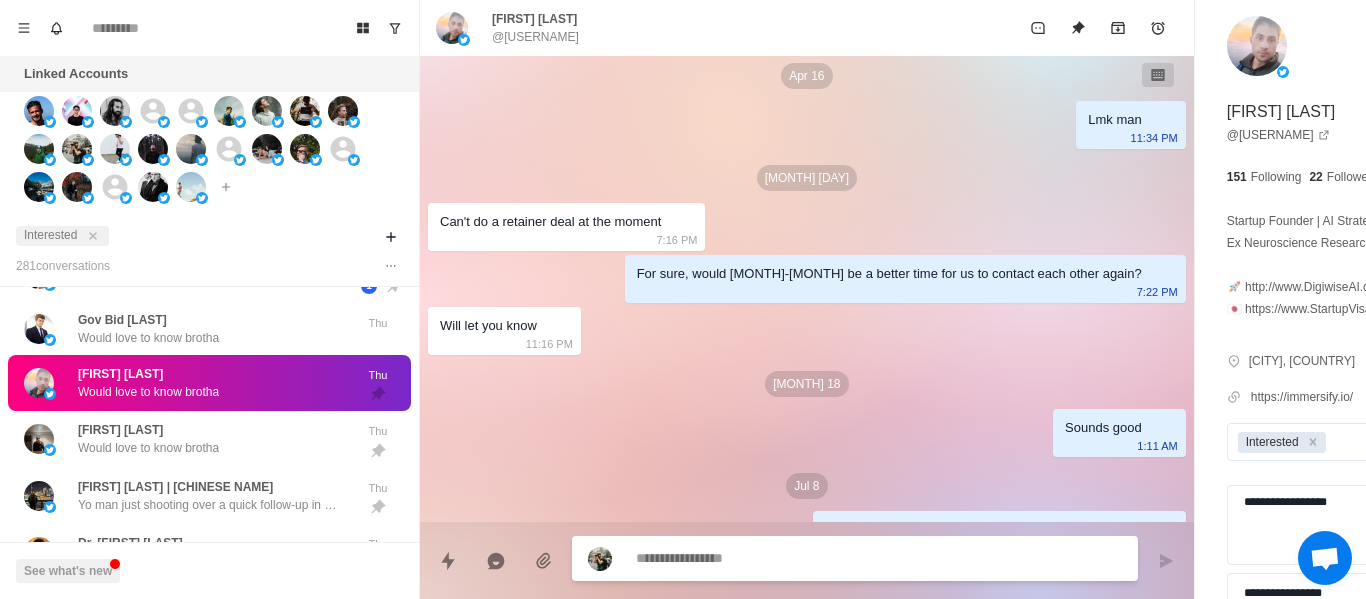 scroll, scrollTop: 1480, scrollLeft: 0, axis: vertical 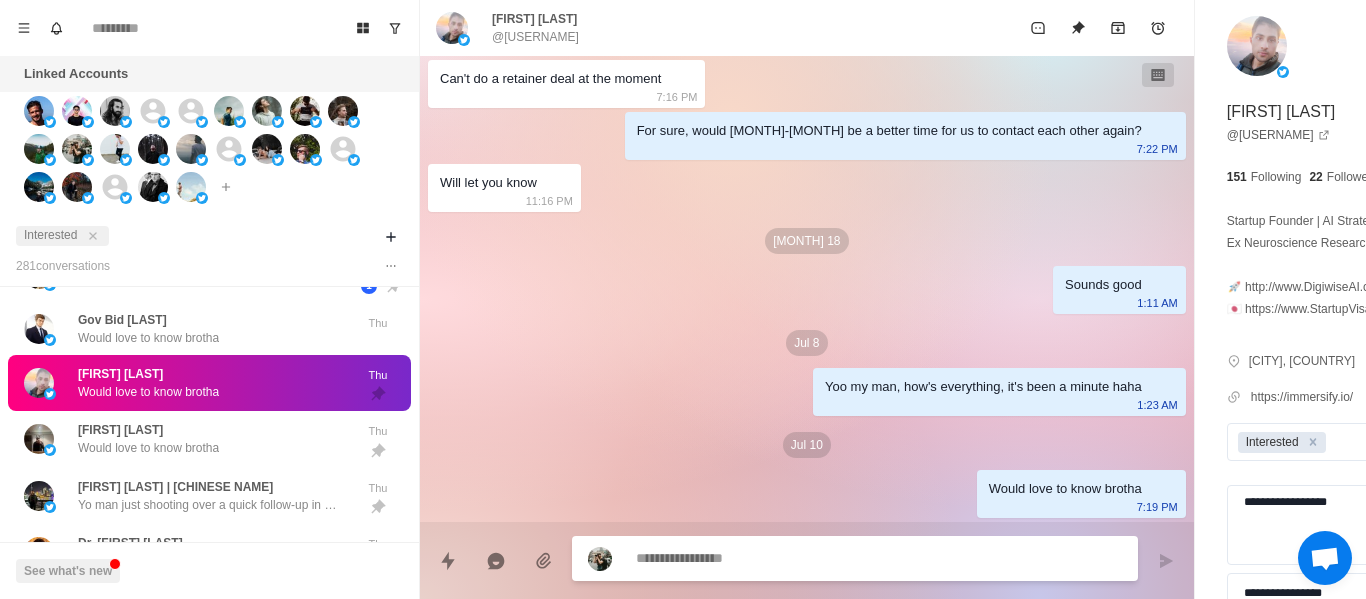 click at bounding box center (824, 558) 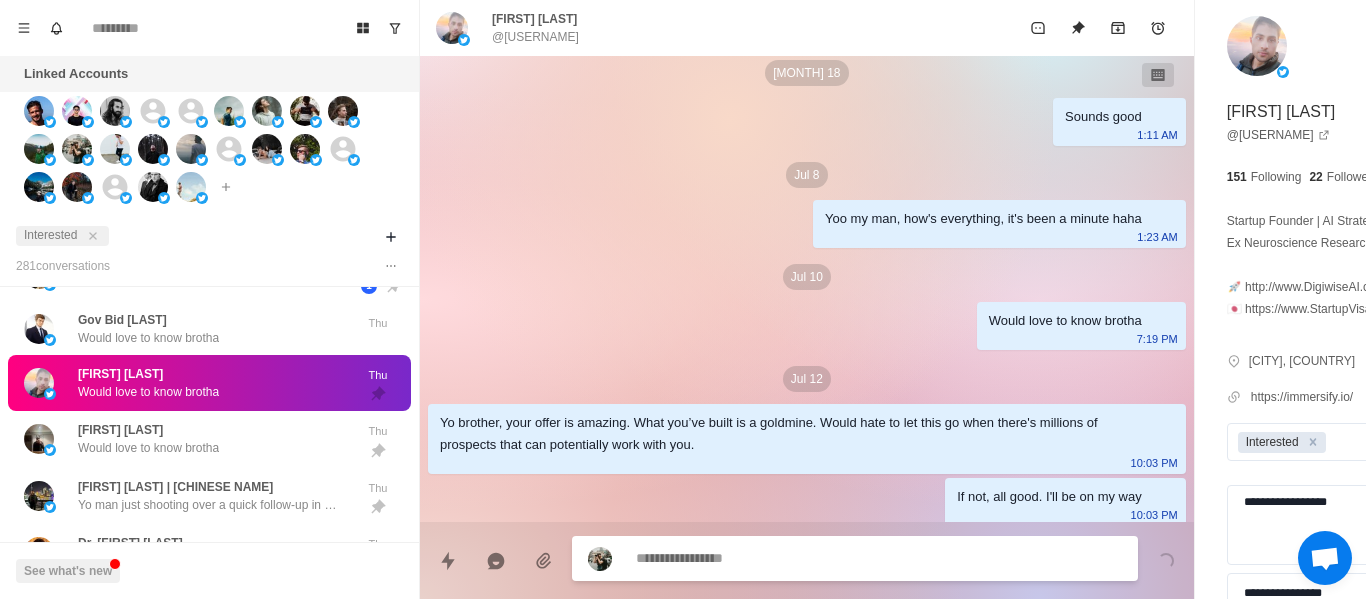 scroll, scrollTop: 1656, scrollLeft: 0, axis: vertical 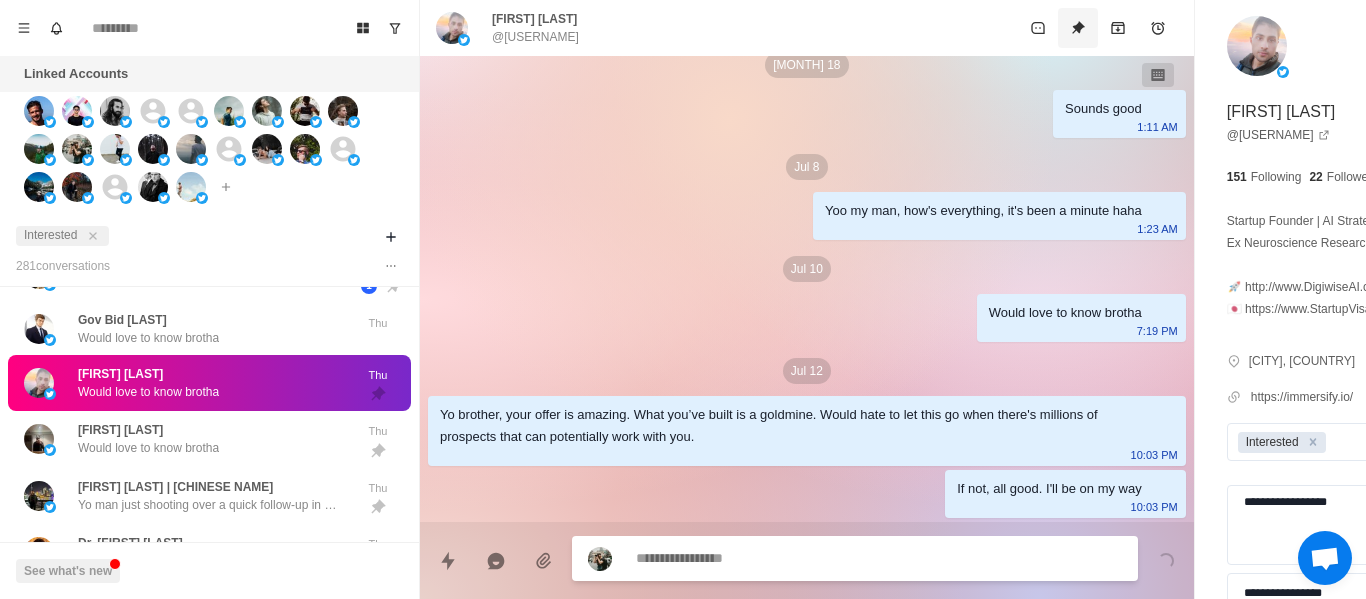 drag, startPoint x: 965, startPoint y: 18, endPoint x: 1248, endPoint y: 508, distance: 565.8525 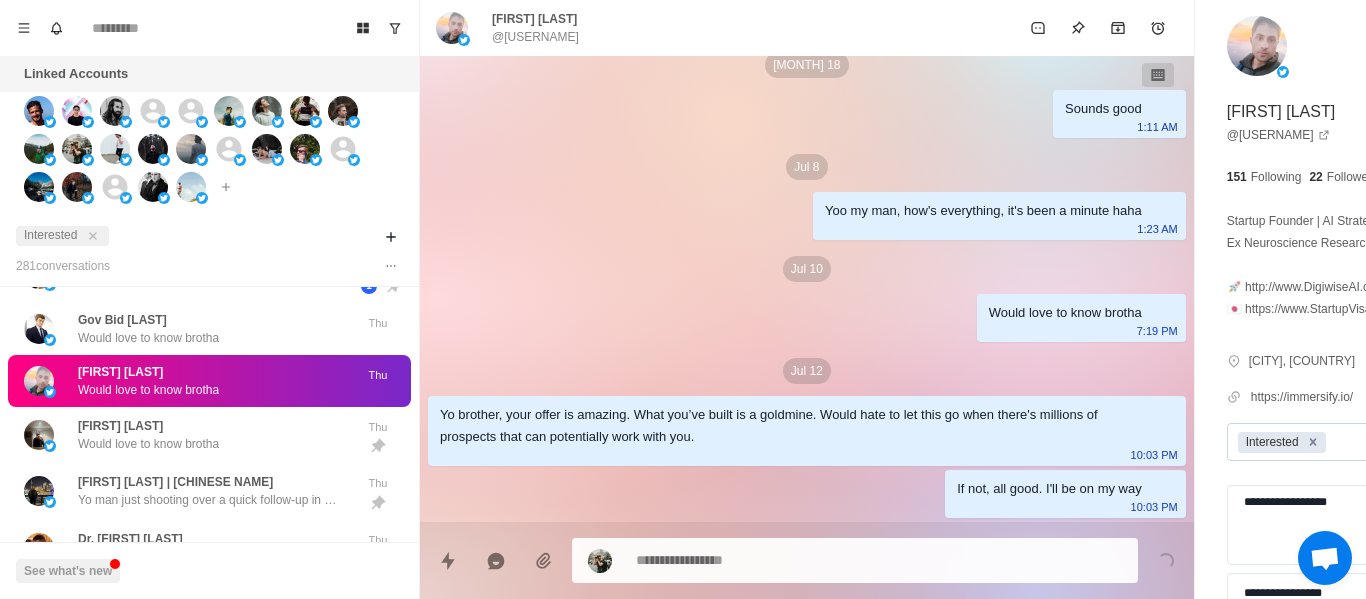 click 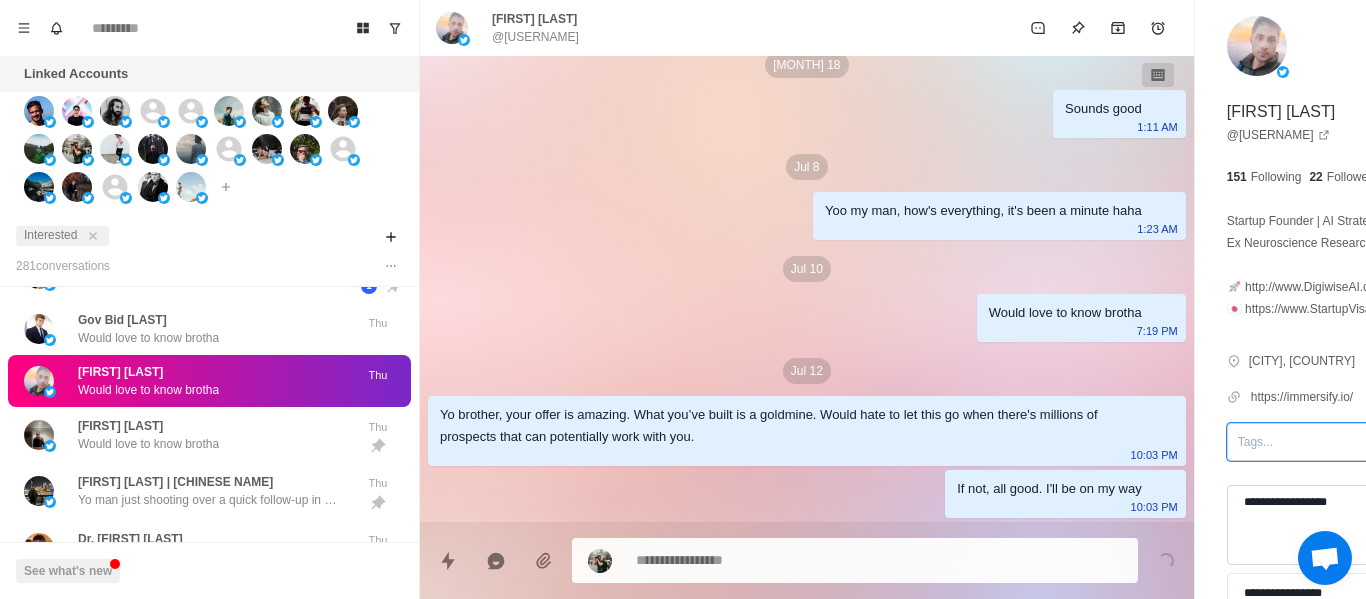 click on "**********" at bounding box center (1327, 525) 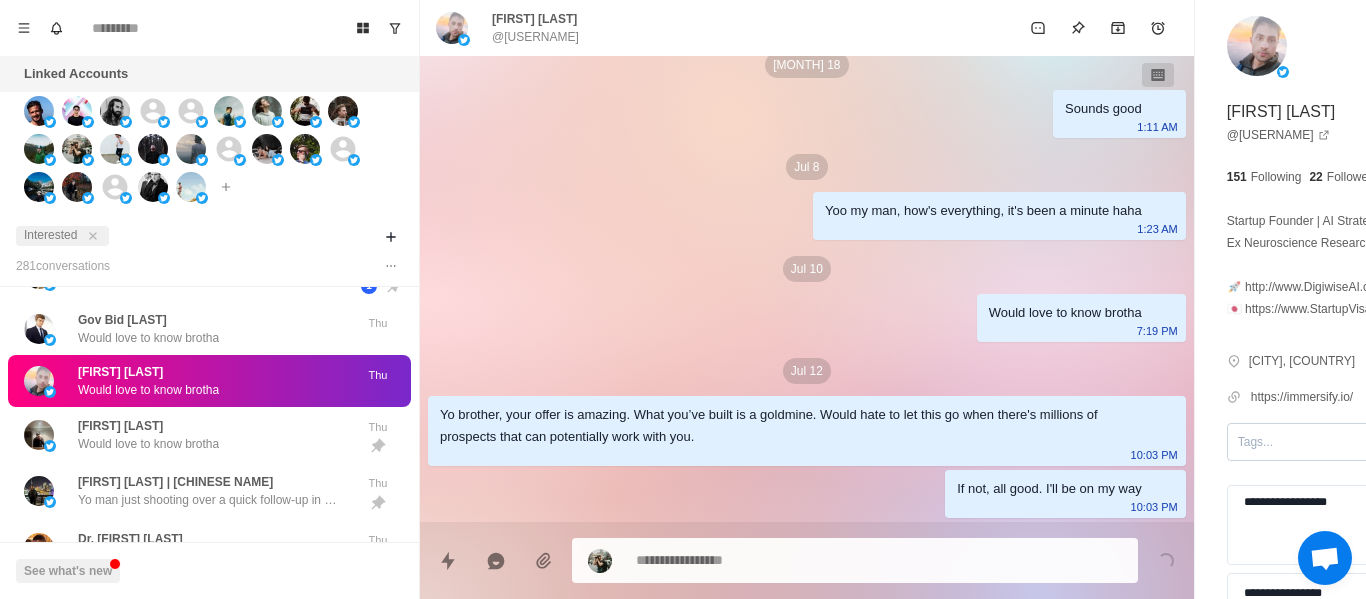 drag, startPoint x: 1100, startPoint y: 524, endPoint x: 778, endPoint y: 528, distance: 322.02484 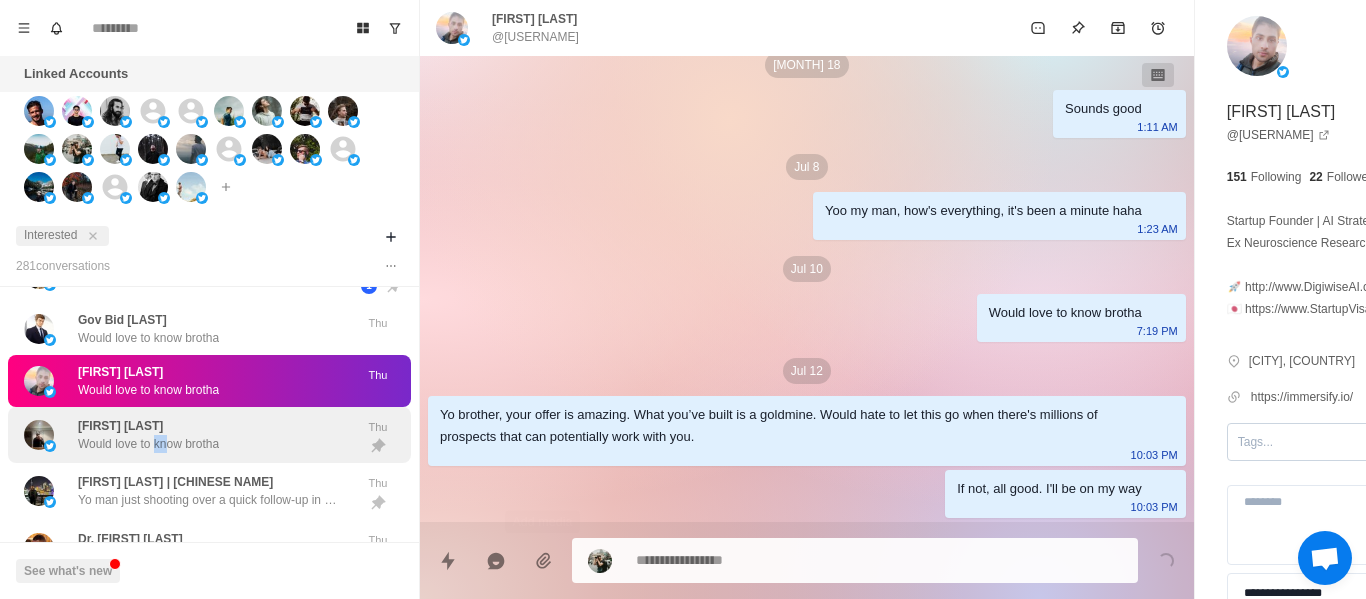 drag, startPoint x: 167, startPoint y: 452, endPoint x: 42, endPoint y: 428, distance: 127.28315 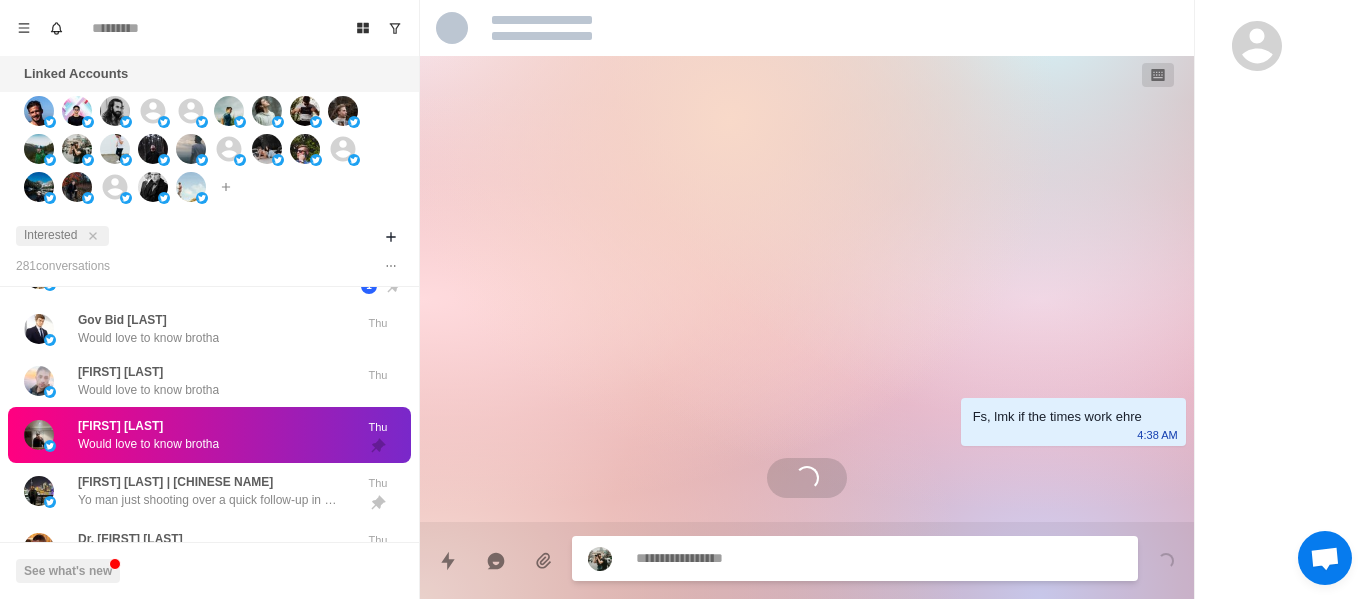 scroll, scrollTop: 0, scrollLeft: 0, axis: both 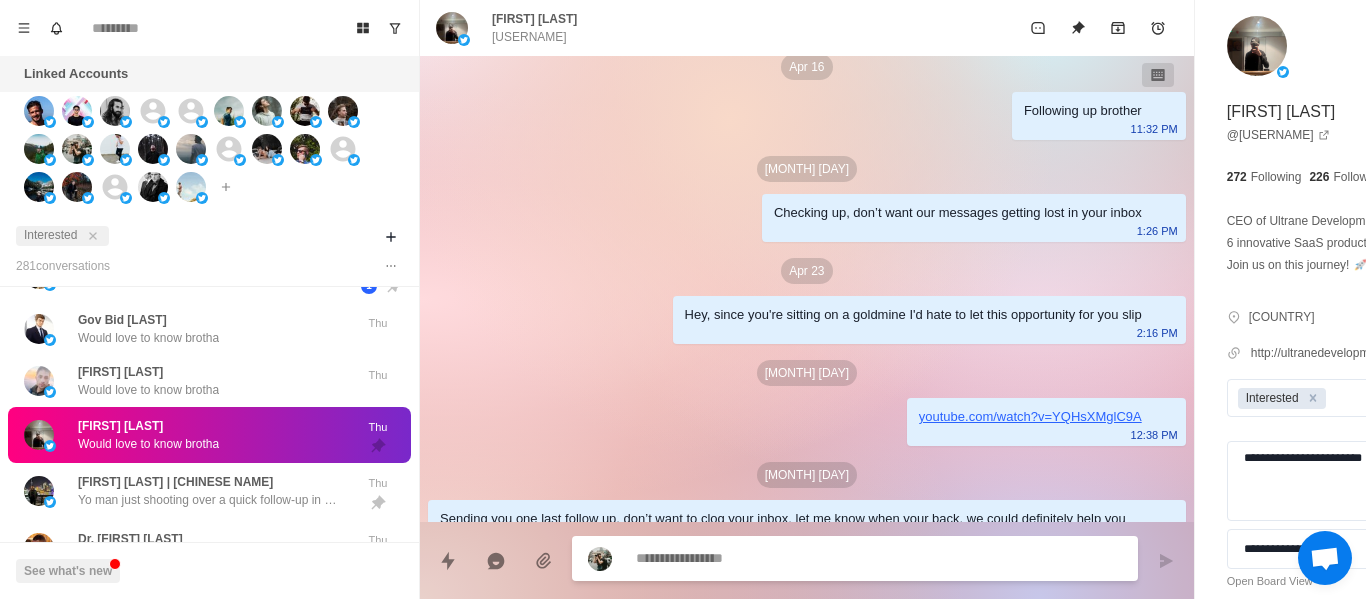 paste on "**********" 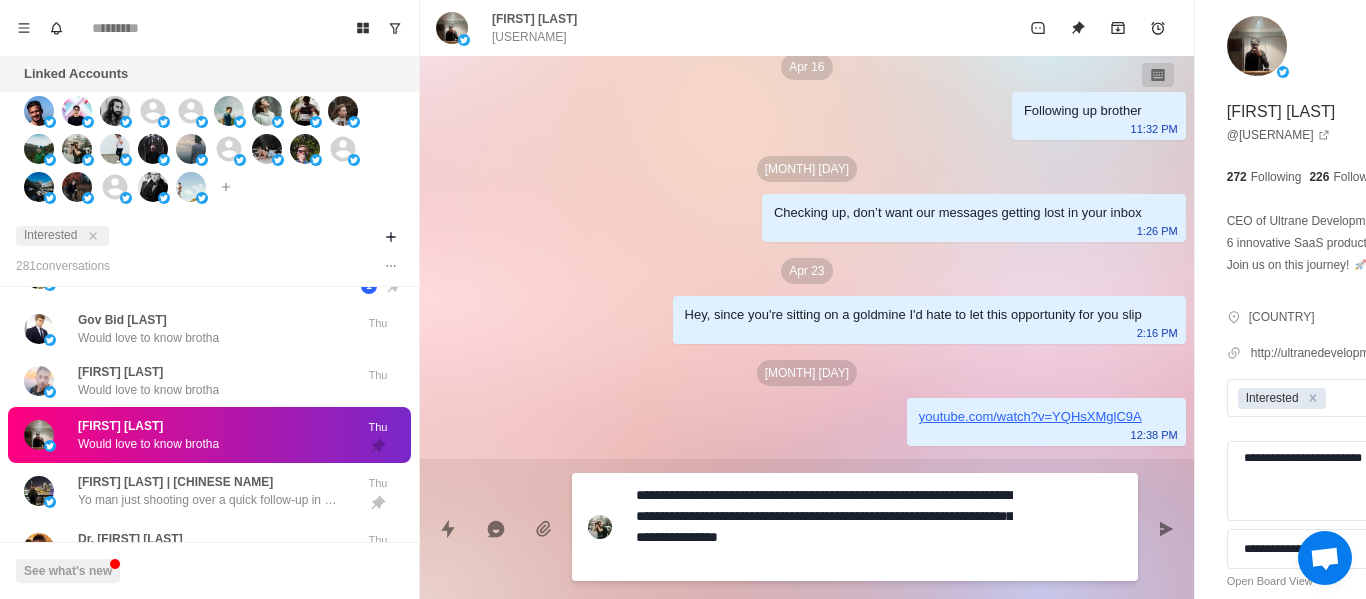 click on "**********" at bounding box center (807, 521) 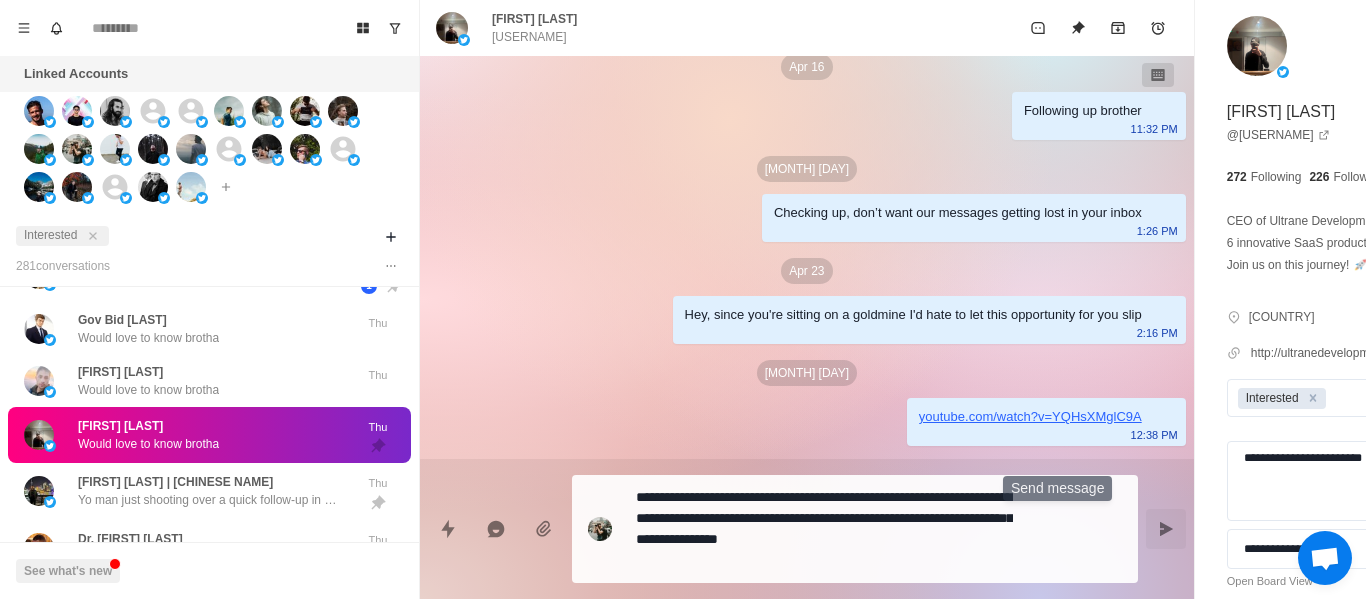 click at bounding box center (1166, 529) 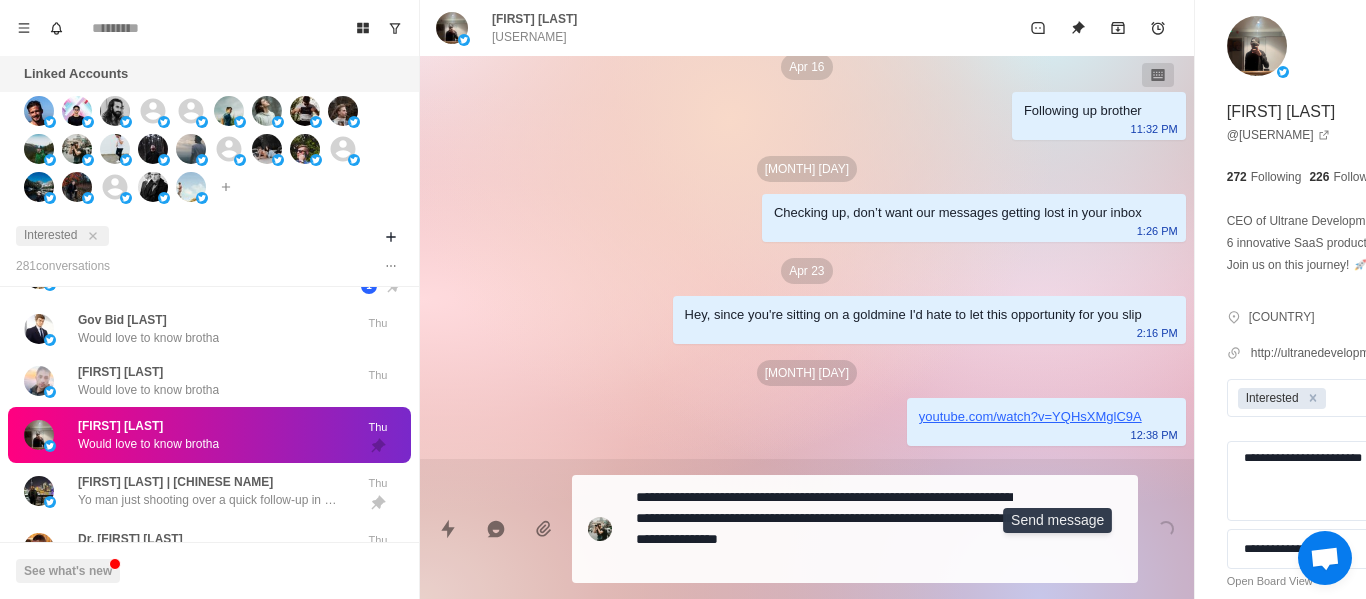scroll, scrollTop: 1440, scrollLeft: 0, axis: vertical 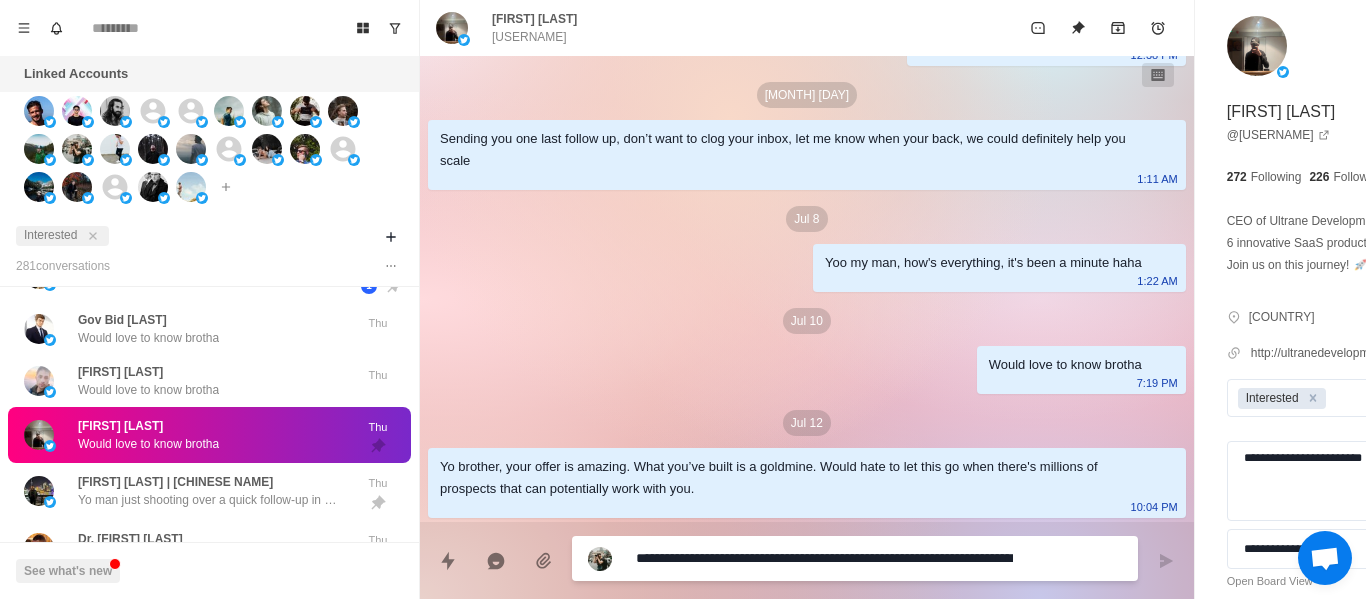 paste 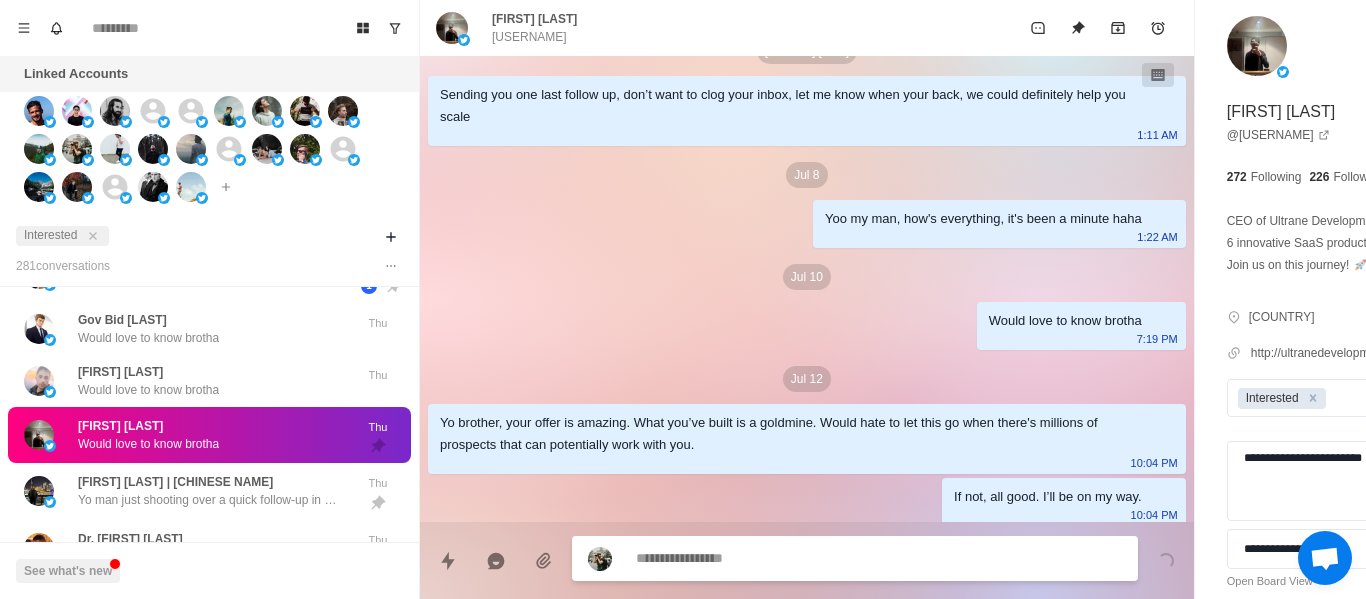 scroll, scrollTop: 1492, scrollLeft: 0, axis: vertical 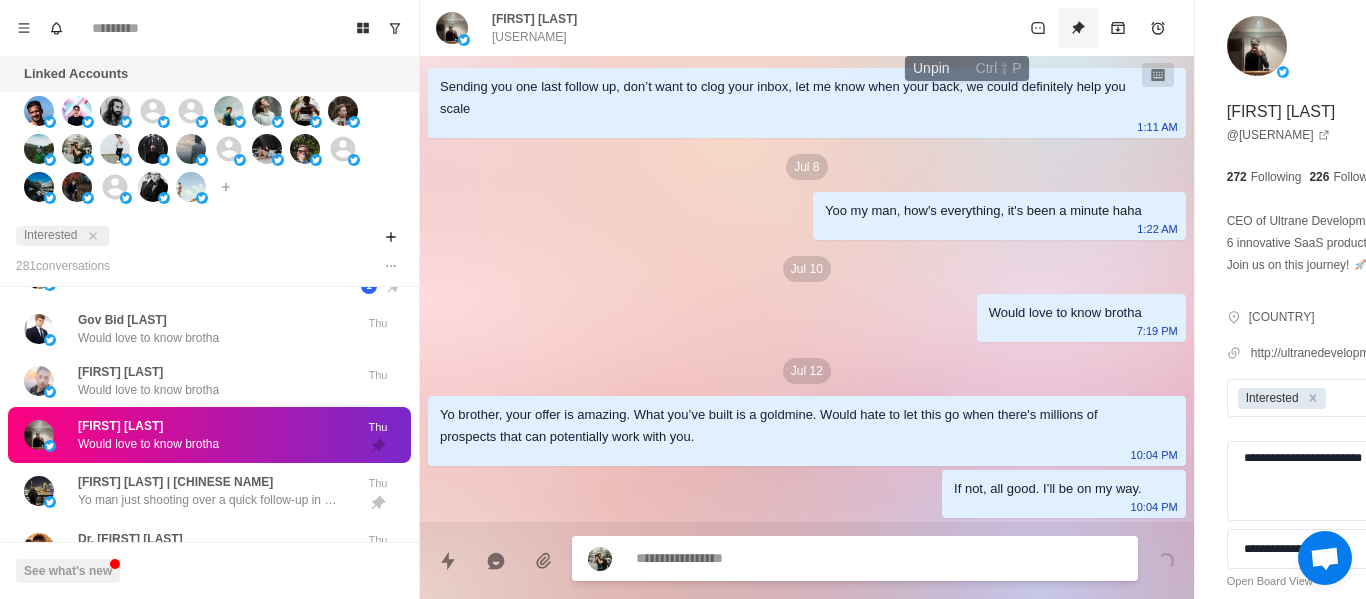 click at bounding box center (1078, 28) 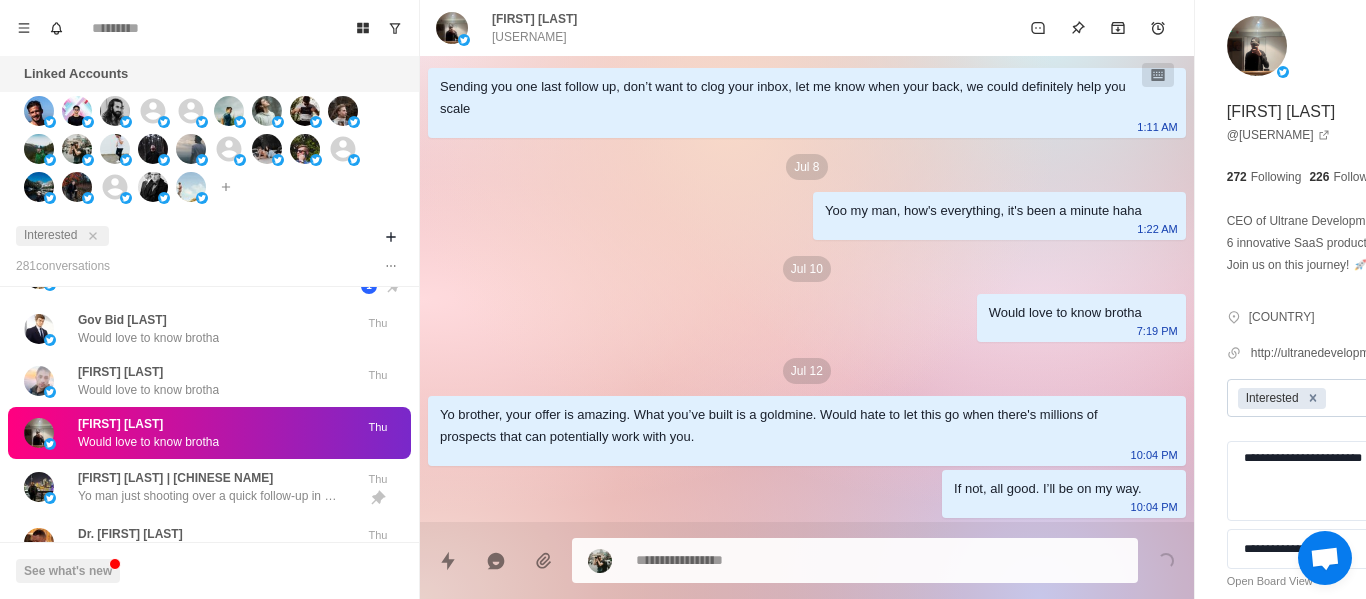 click on "Interested" at bounding box center [1321, 398] 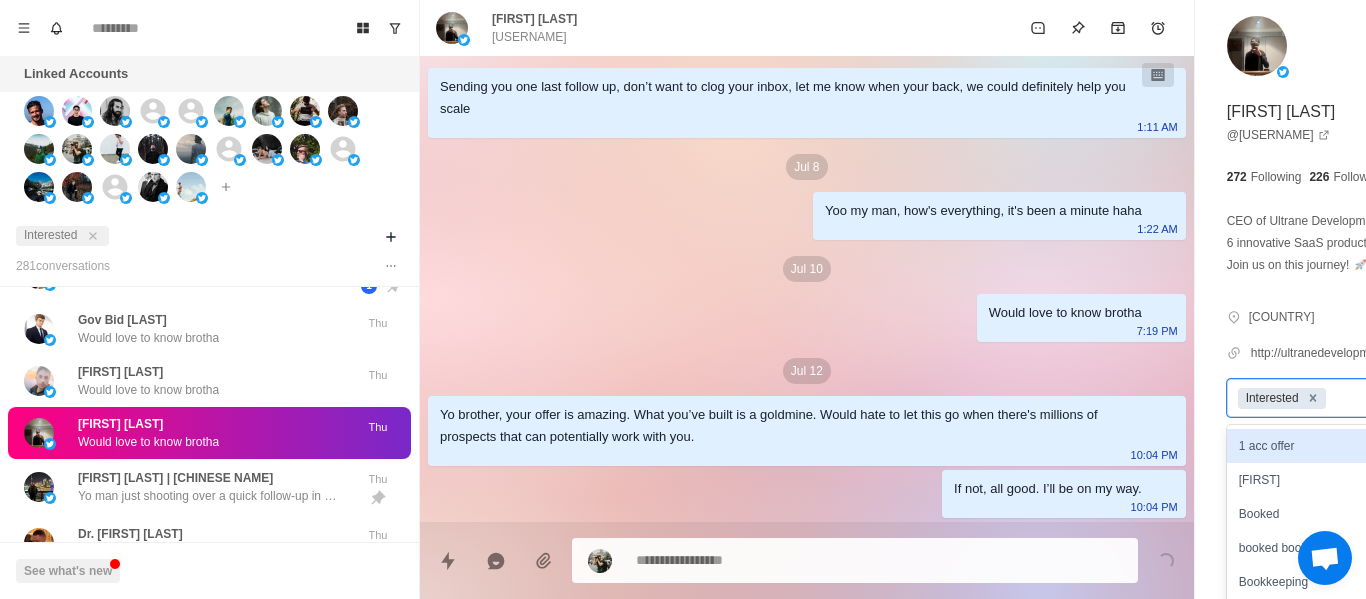 click at bounding box center (1313, 398) 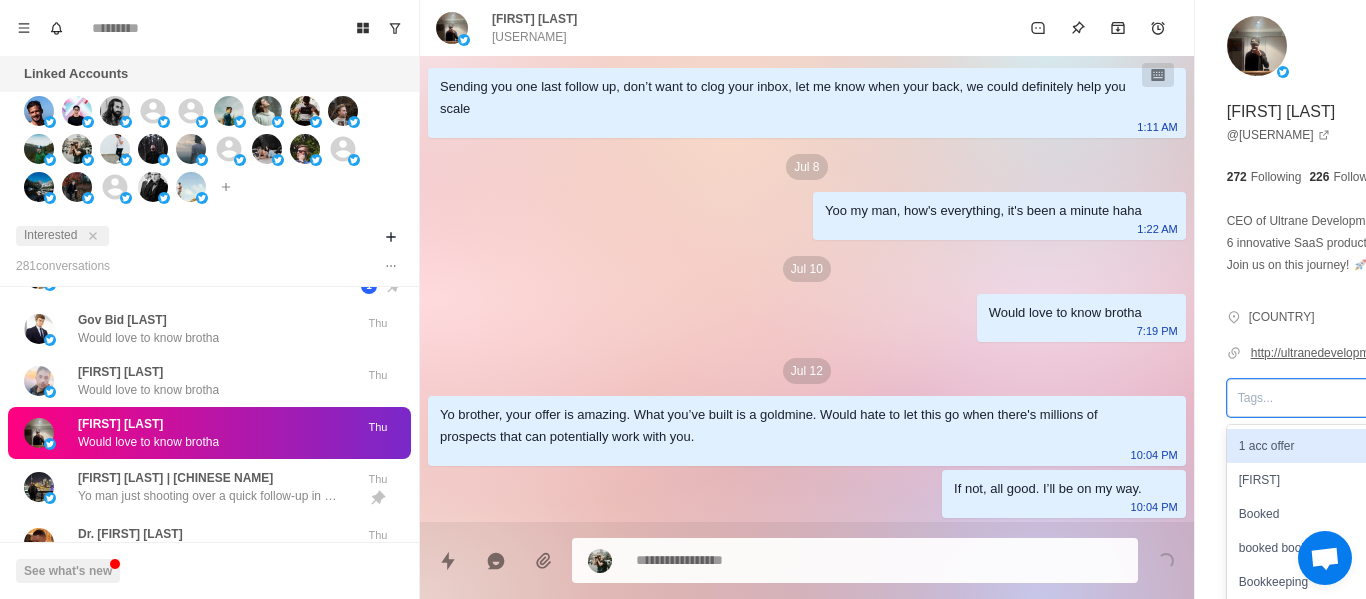 click on "**********" at bounding box center (1340, 339) 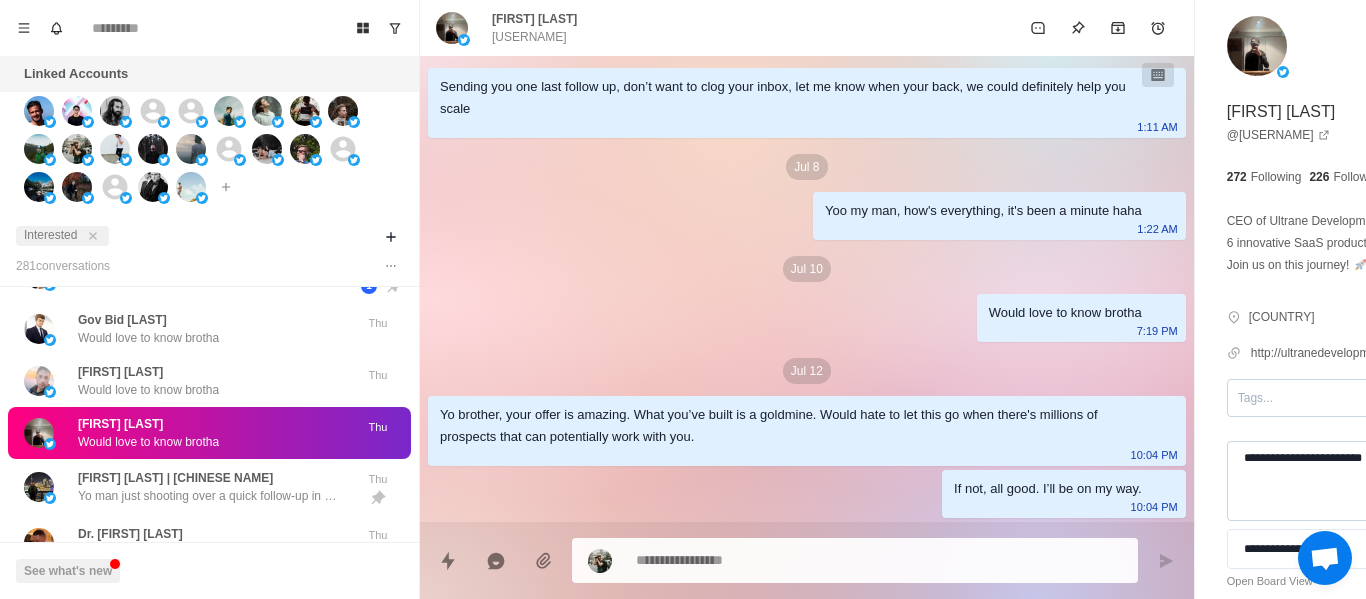 click on "**********" at bounding box center (1327, 481) 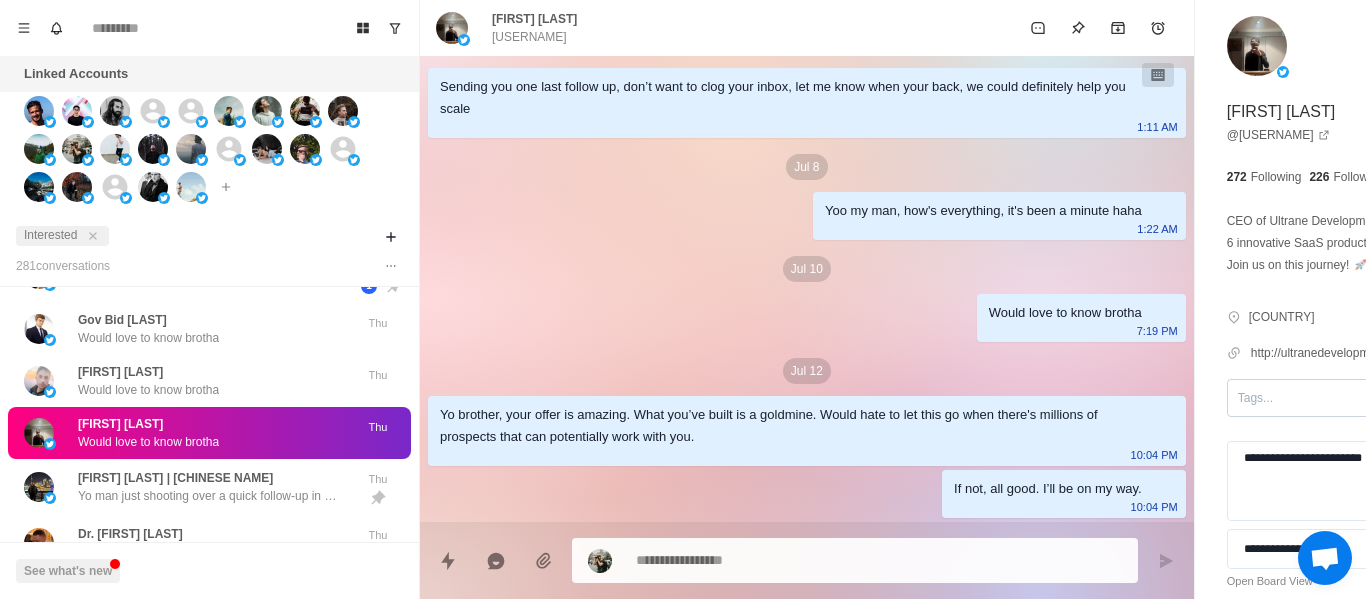 drag, startPoint x: 1015, startPoint y: 497, endPoint x: 696, endPoint y: 494, distance: 319.0141 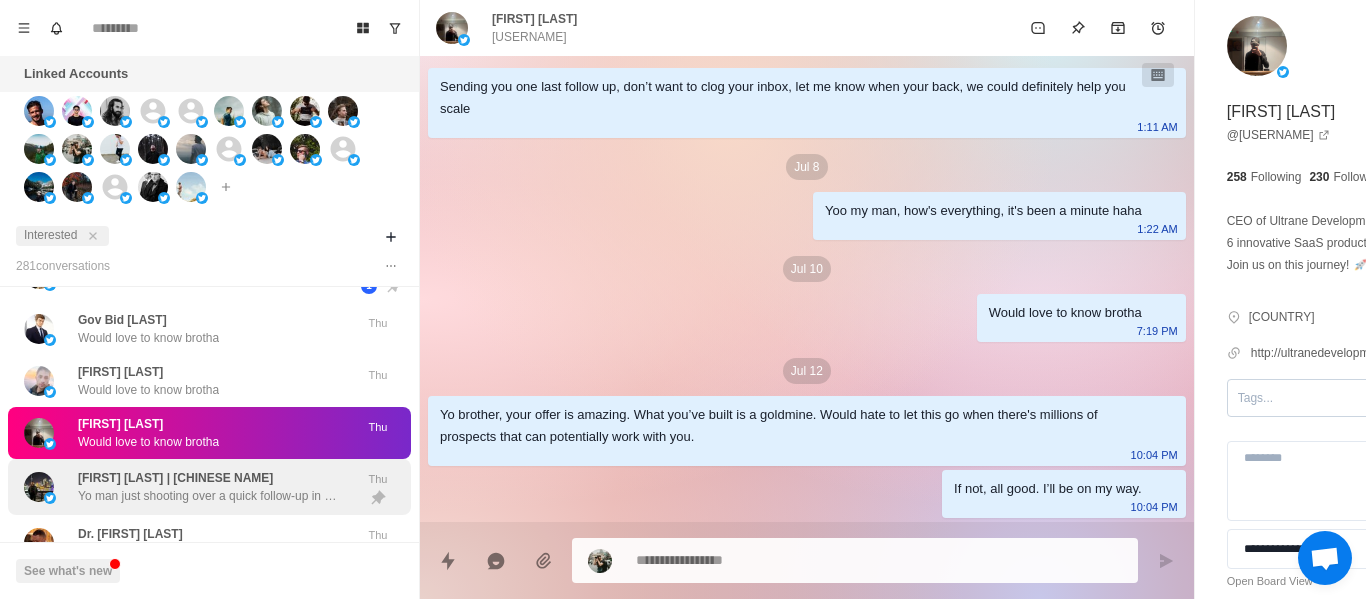 click on "[FIRST] [LAST] | [CHINESE NAME]" at bounding box center [175, 478] 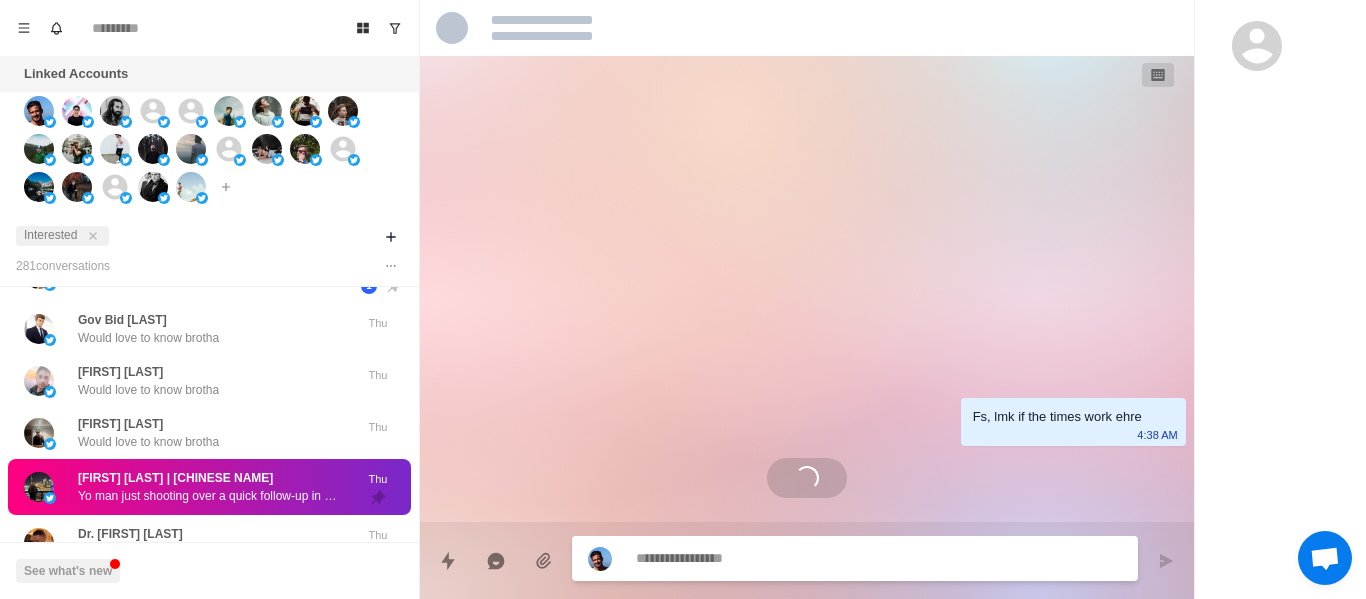 scroll, scrollTop: 1334, scrollLeft: 0, axis: vertical 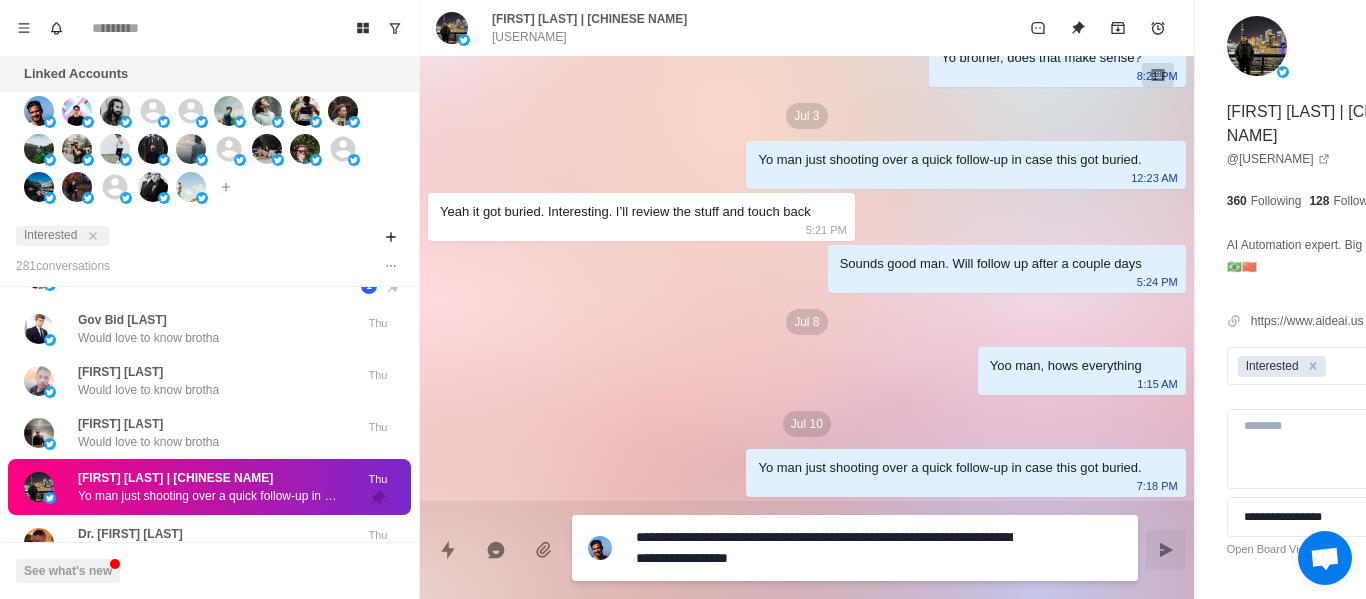 click at bounding box center [1166, 550] 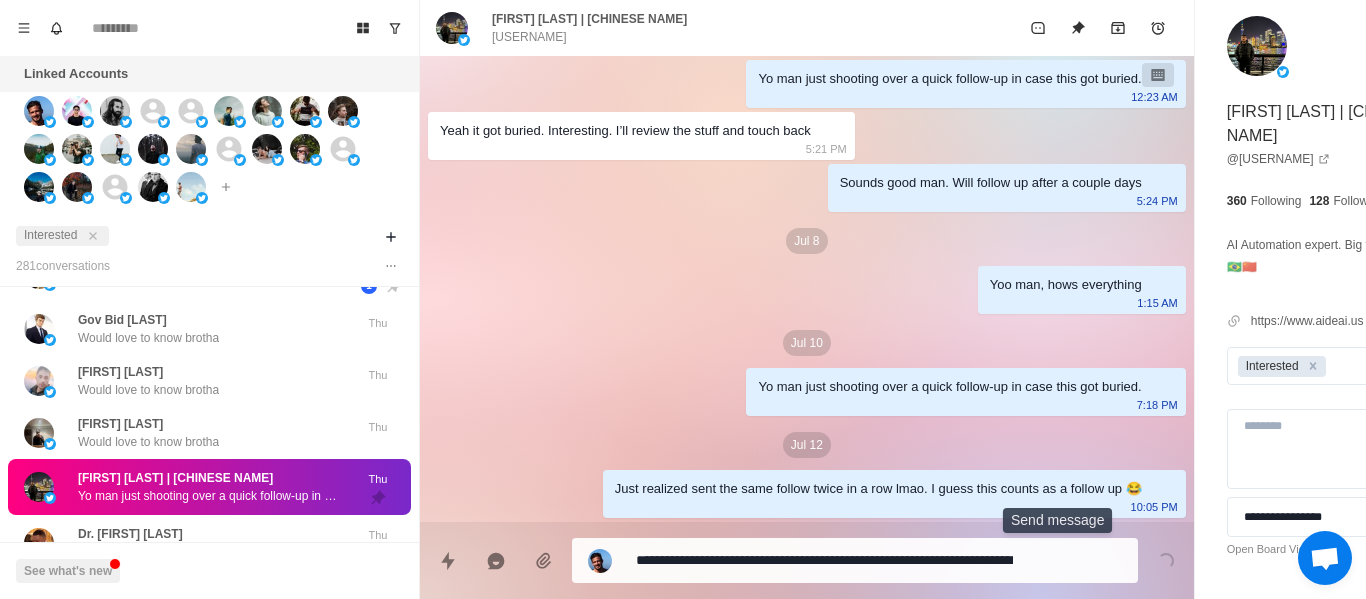 scroll, scrollTop: 1436, scrollLeft: 0, axis: vertical 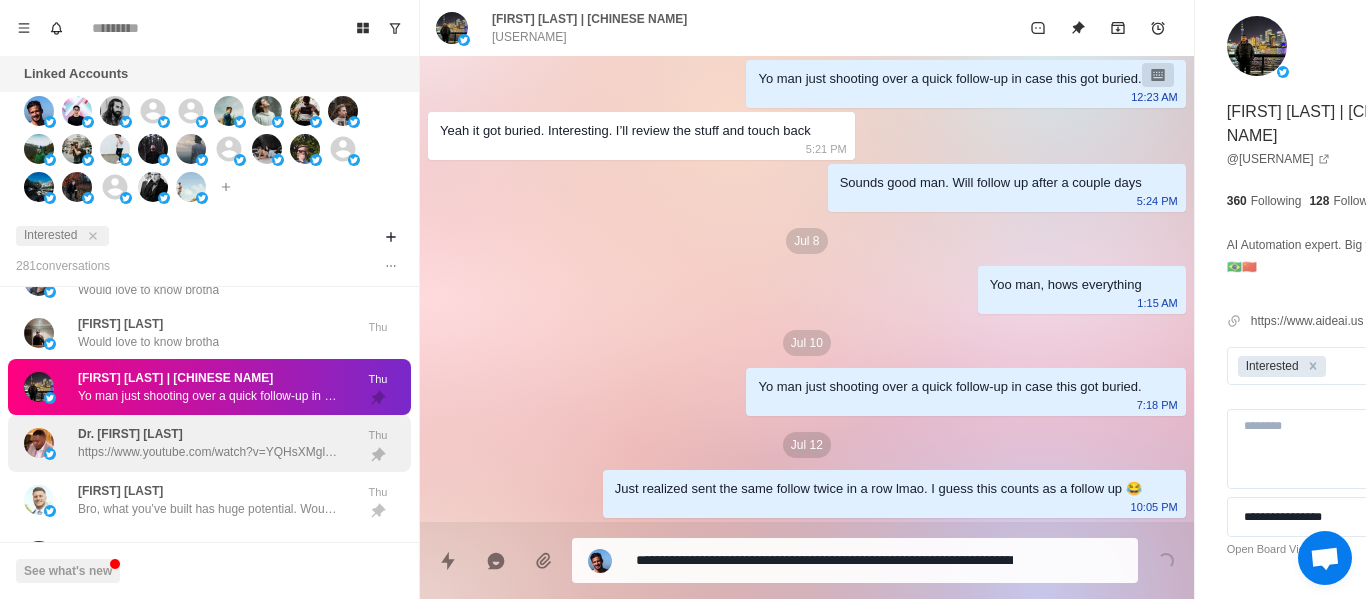 drag, startPoint x: 250, startPoint y: 449, endPoint x: 386, endPoint y: 474, distance: 138.2787 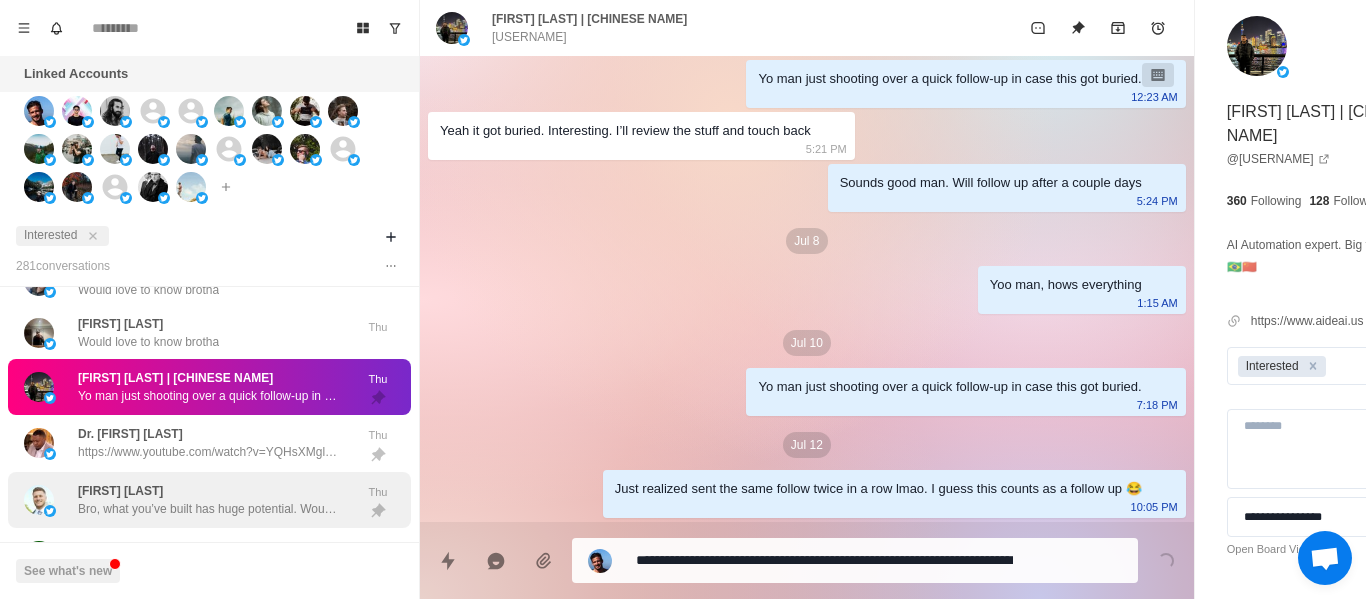 click on "https://www.youtube.com/watch?v=YQHsXMglC9A" at bounding box center (208, 452) 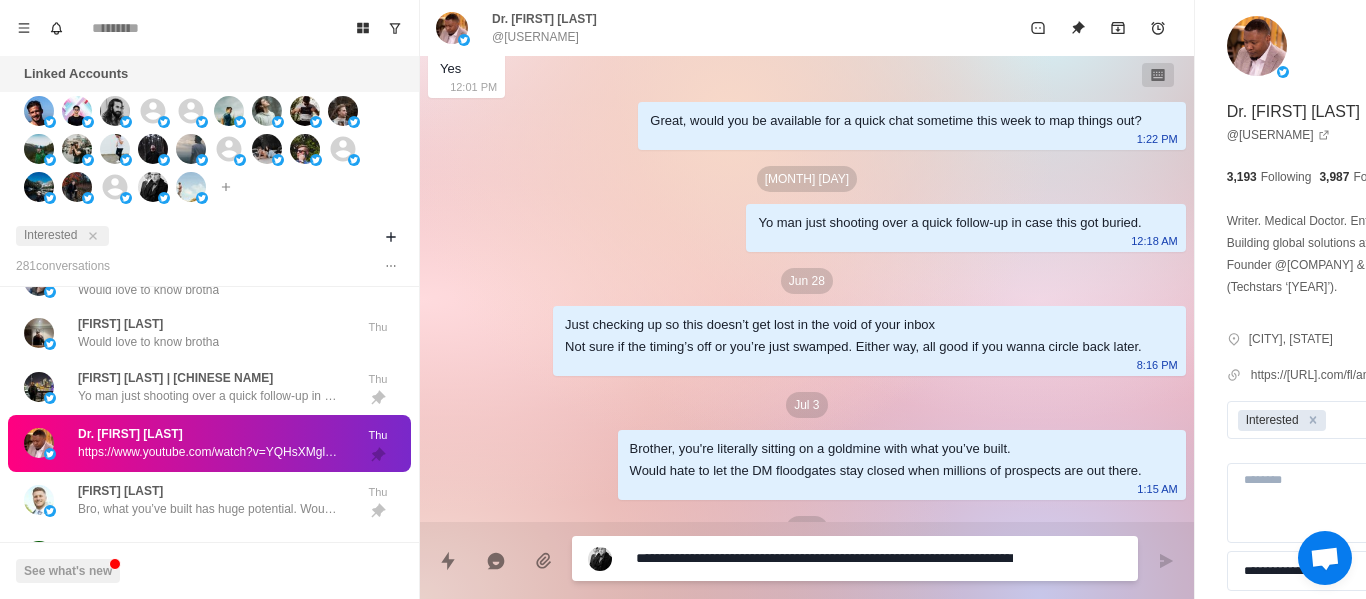 scroll, scrollTop: 300, scrollLeft: 0, axis: vertical 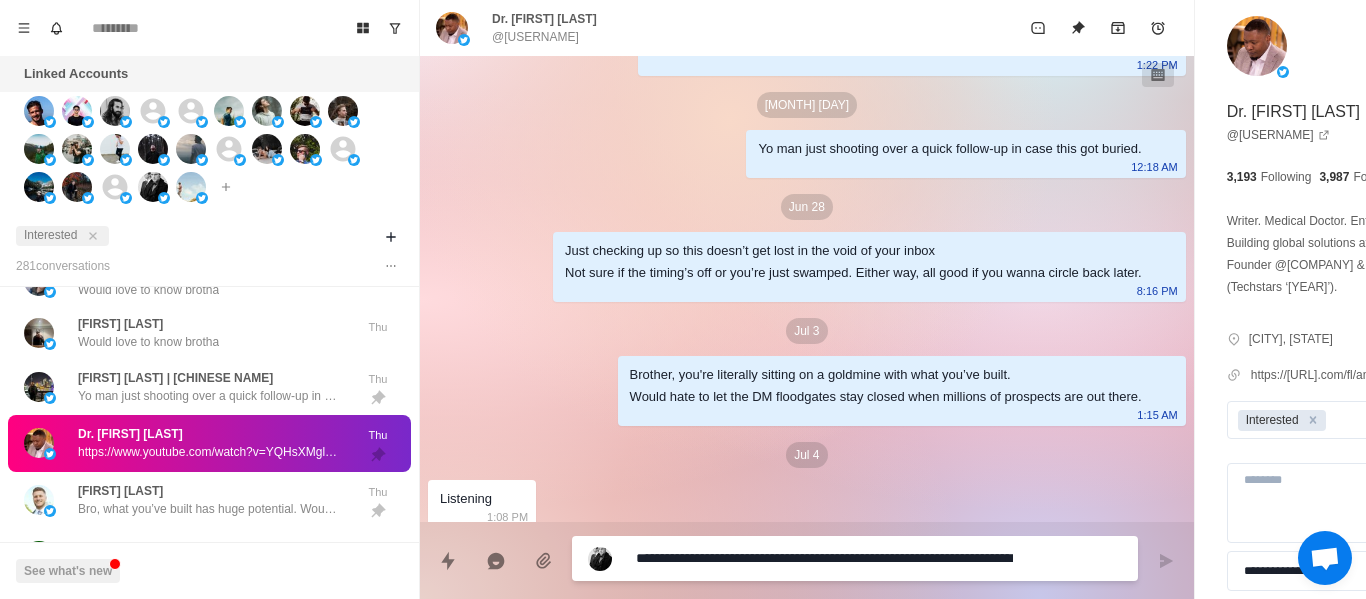 paste on "**********" 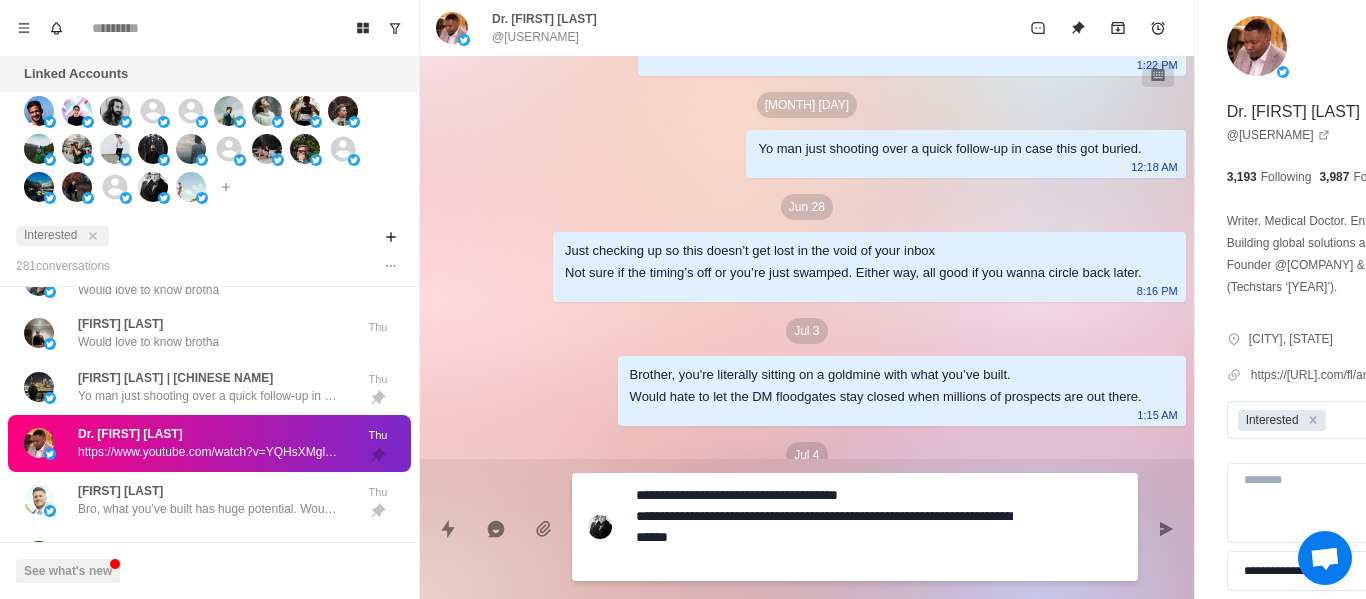 drag, startPoint x: 749, startPoint y: 344, endPoint x: 972, endPoint y: 504, distance: 274.4613 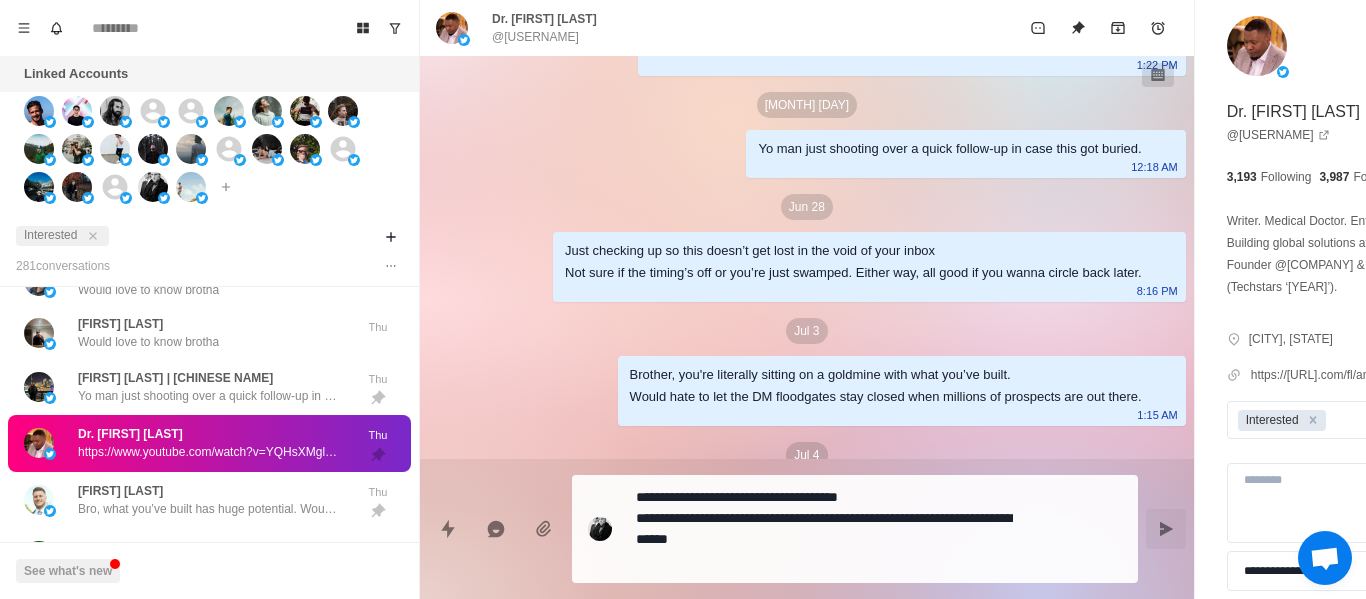 click 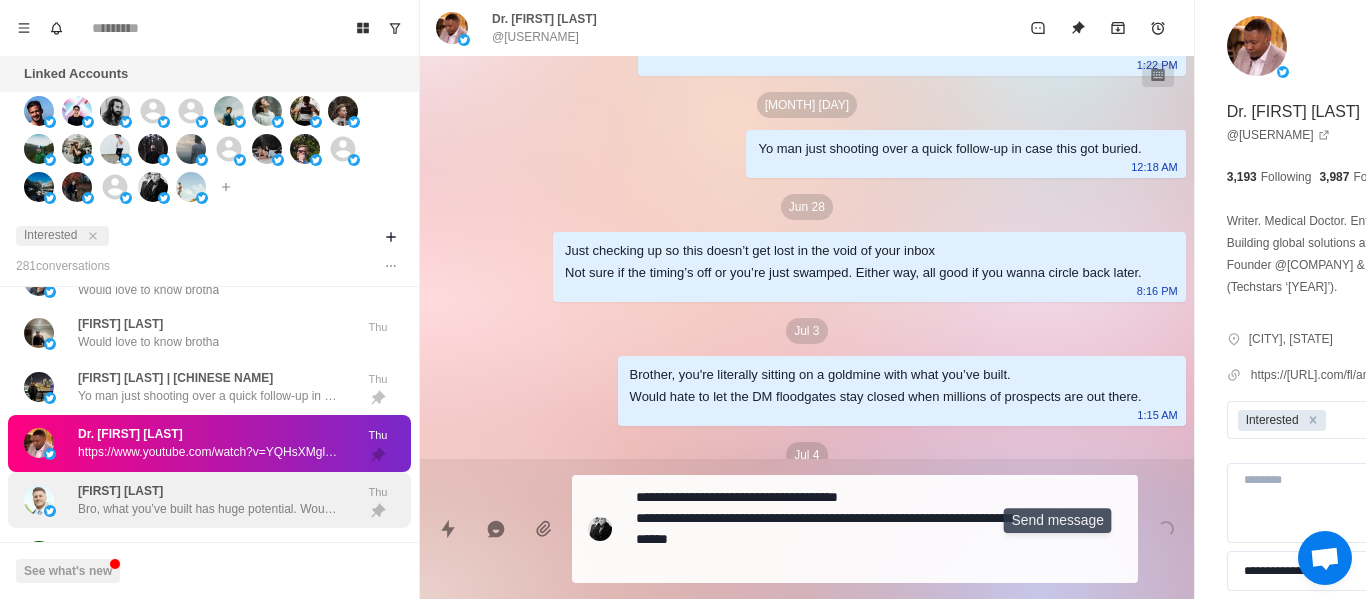 scroll, scrollTop: 1014, scrollLeft: 0, axis: vertical 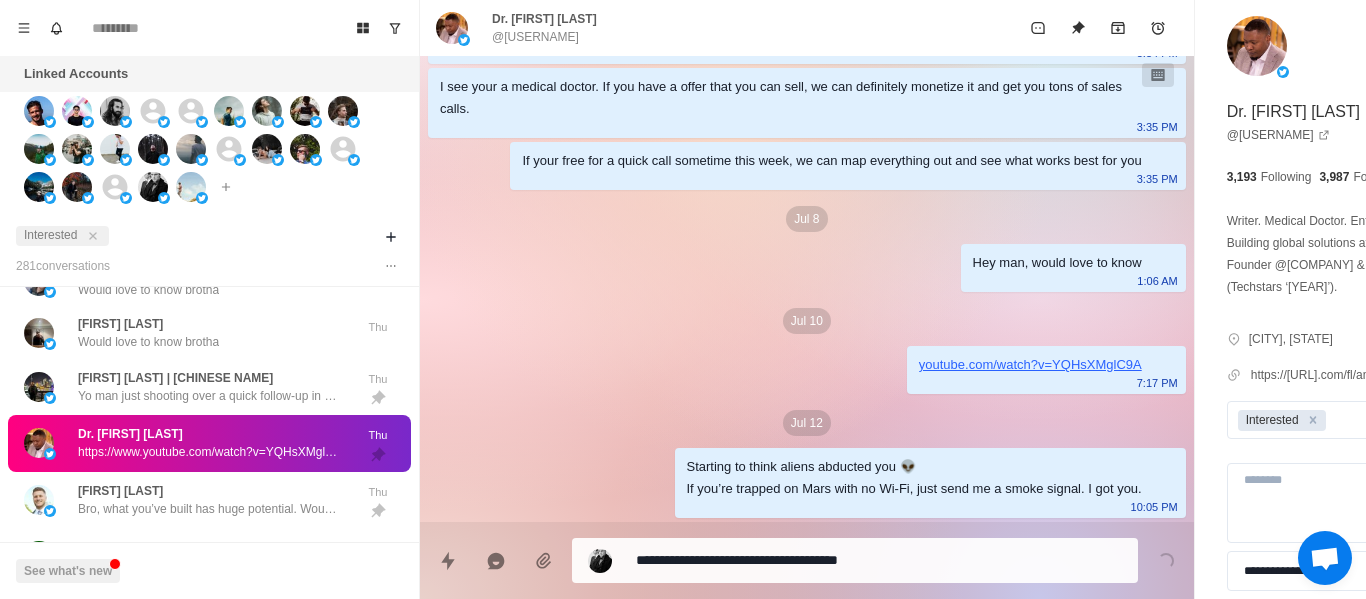 drag, startPoint x: 220, startPoint y: 489, endPoint x: 0, endPoint y: 354, distance: 258.1182 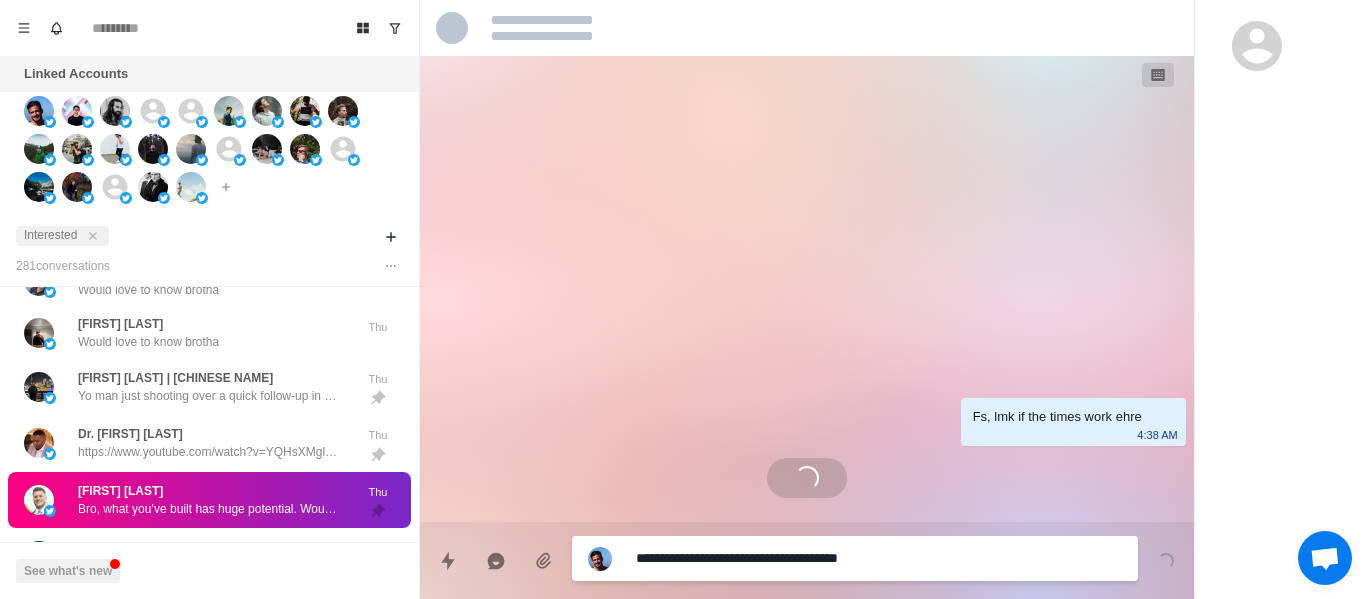 scroll, scrollTop: 0, scrollLeft: 0, axis: both 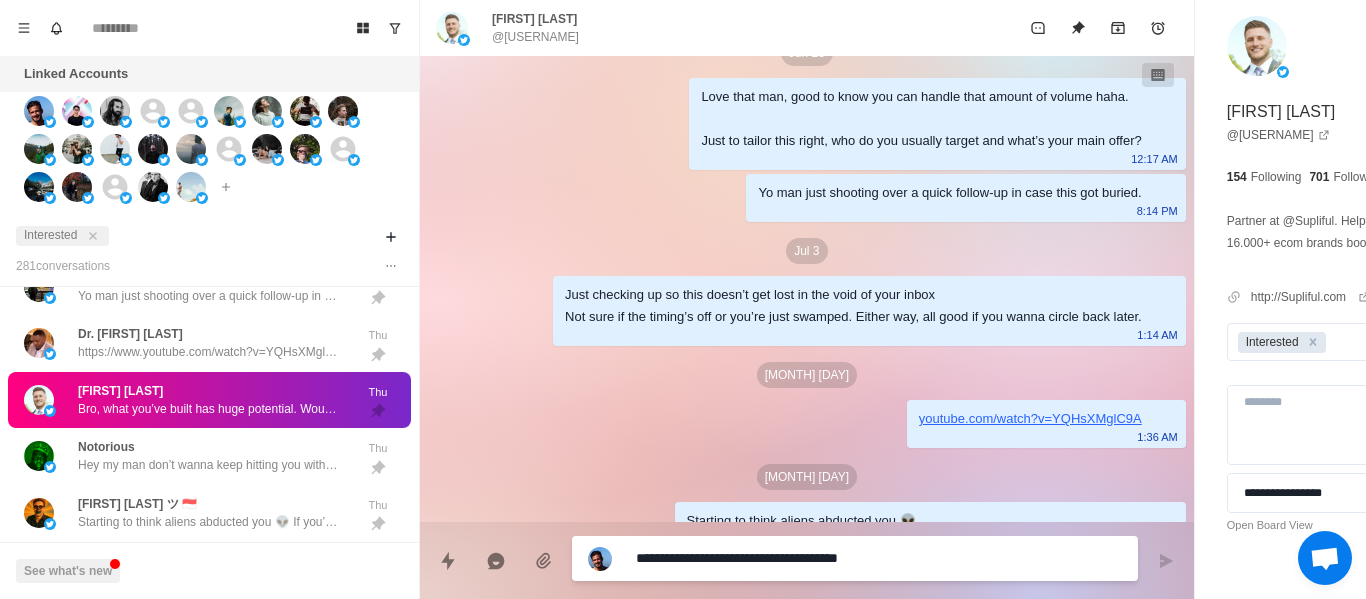 click on "Jul 3" at bounding box center [807, 251] 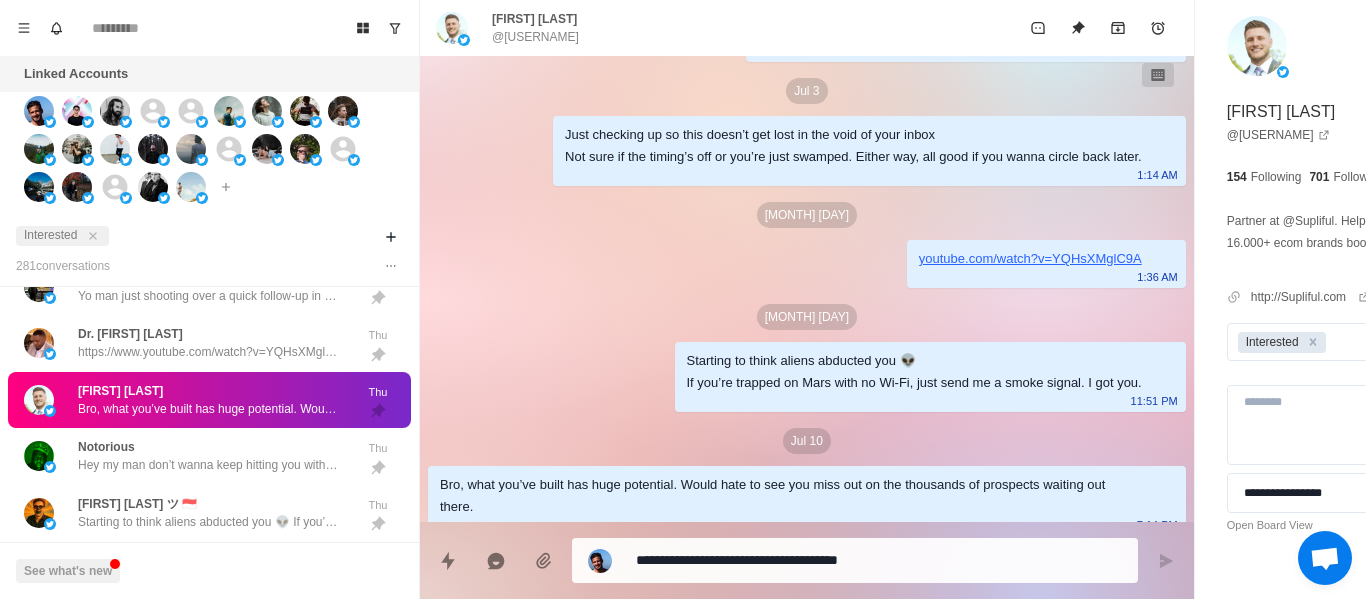scroll, scrollTop: 500, scrollLeft: 0, axis: vertical 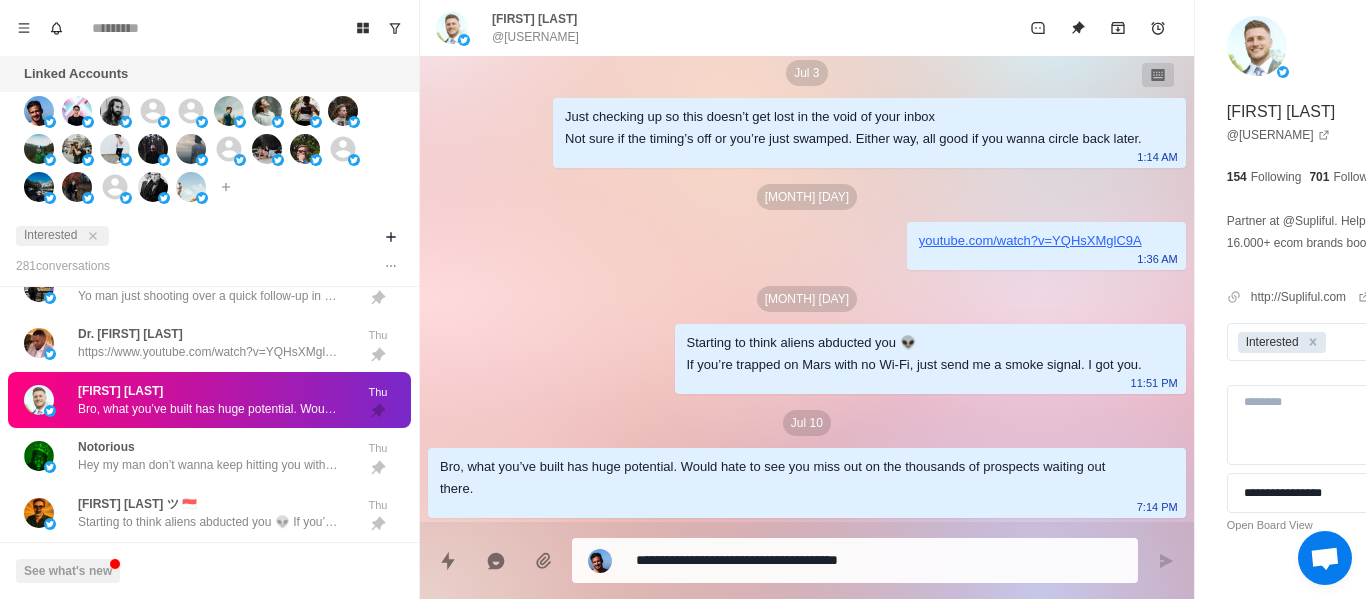 click on "Fs, lmk if the times work ehre [TIME] [AM/PM] [MONTH] [DAY] Hey, [USERNAME] would you be interested if we can book you 30-40 calls p/mo? [TIME] [AM/PM] [MONTH] [DAY] yes [TIME] [AM/PM] [MONTH] [DAY] Love that man, good to know you can handle that amount of volume haha.
Just to tailor this right, who do you usually target and what’s your main offer?
[TIME] [AM/PM] Yo man just shooting over a quick follow-up in case this got buried. [TIME] [AM/PM] [MONTH] [DAY] Just checking up so this doesn’t get lost in the void of your inbox
Not sure if the timing’s off or you’re just swamped. Either way, all good if you wanna circle back later.
[TIME] [AM/PM] [MONTH] [DAY] [URL] [TIME] [AM/PM] [MONTH] [DAY] Starting to think aliens abducted you 👽
If you’re trapped on Mars with no Wi-Fi, just send me a smoke signal. I got you.
[TIME] [AM/PM] [MONTH] [DAY] Bro, what you’ve built has huge potential. Would hate to see you miss out on the thousands of prospects waiting out there. [TIME] [AM/PM]" at bounding box center [807, 50] 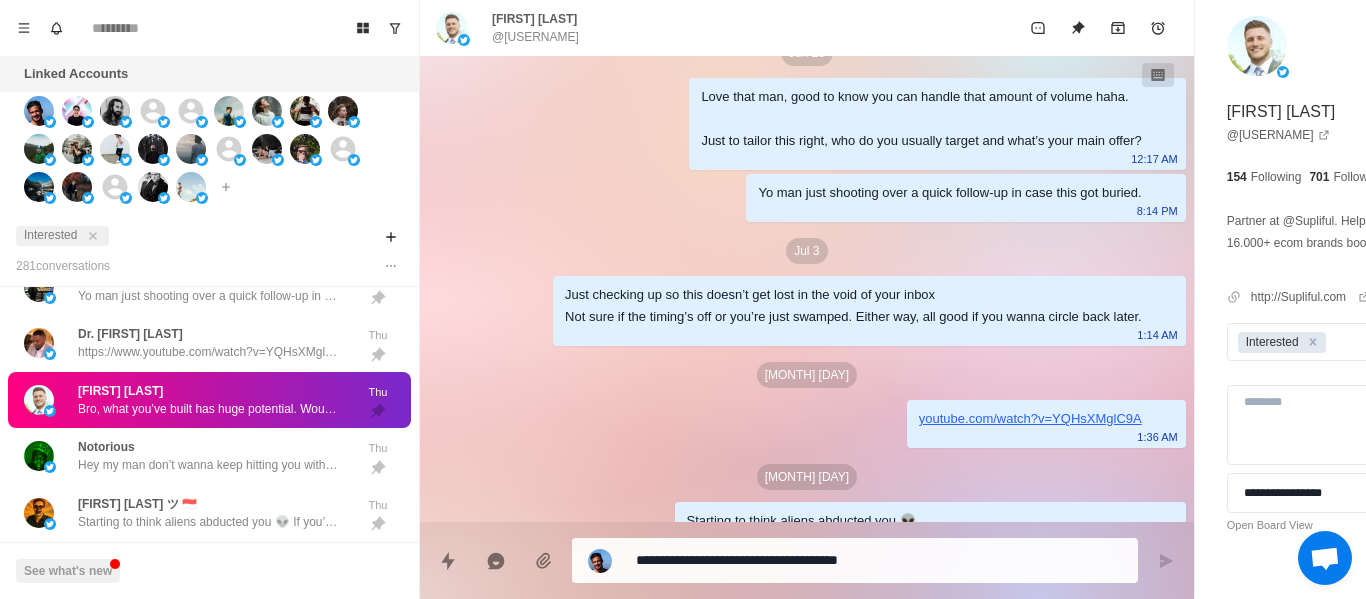 click on "Yo man just shooting over a quick follow-up in case this got buried. [TIME] [AM/PM]" at bounding box center (965, 198) 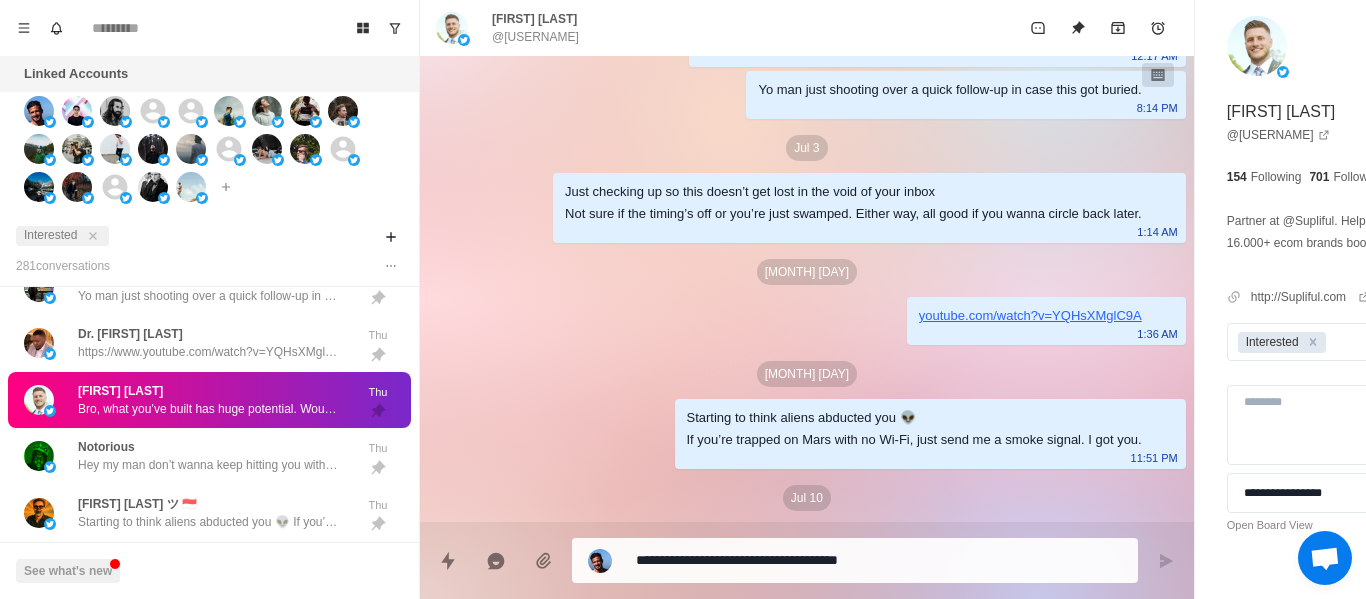scroll, scrollTop: 500, scrollLeft: 0, axis: vertical 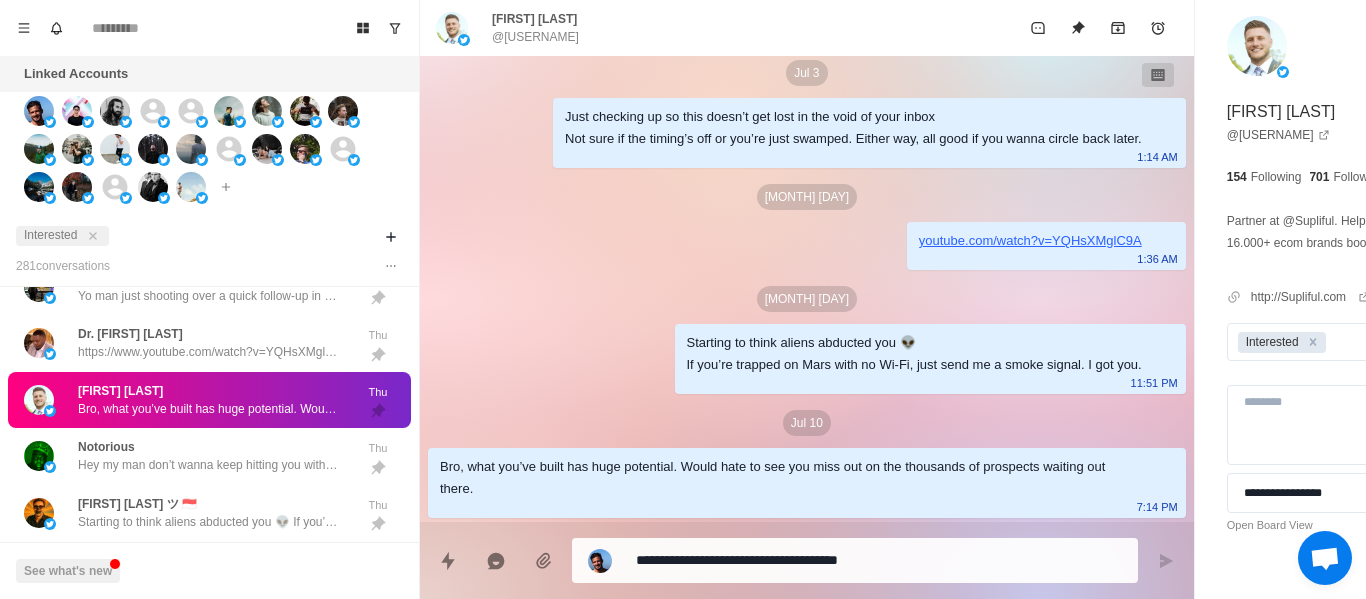 click on "[MONTH] [DAY]" at bounding box center [807, 197] 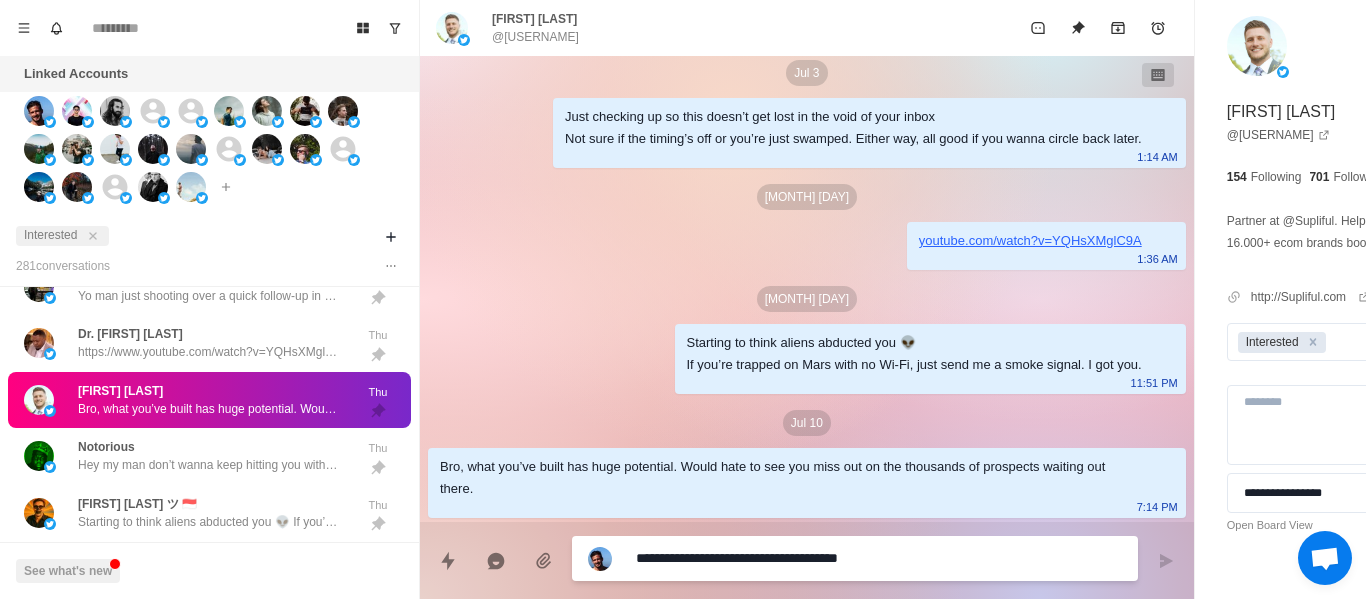 paste on "**********" 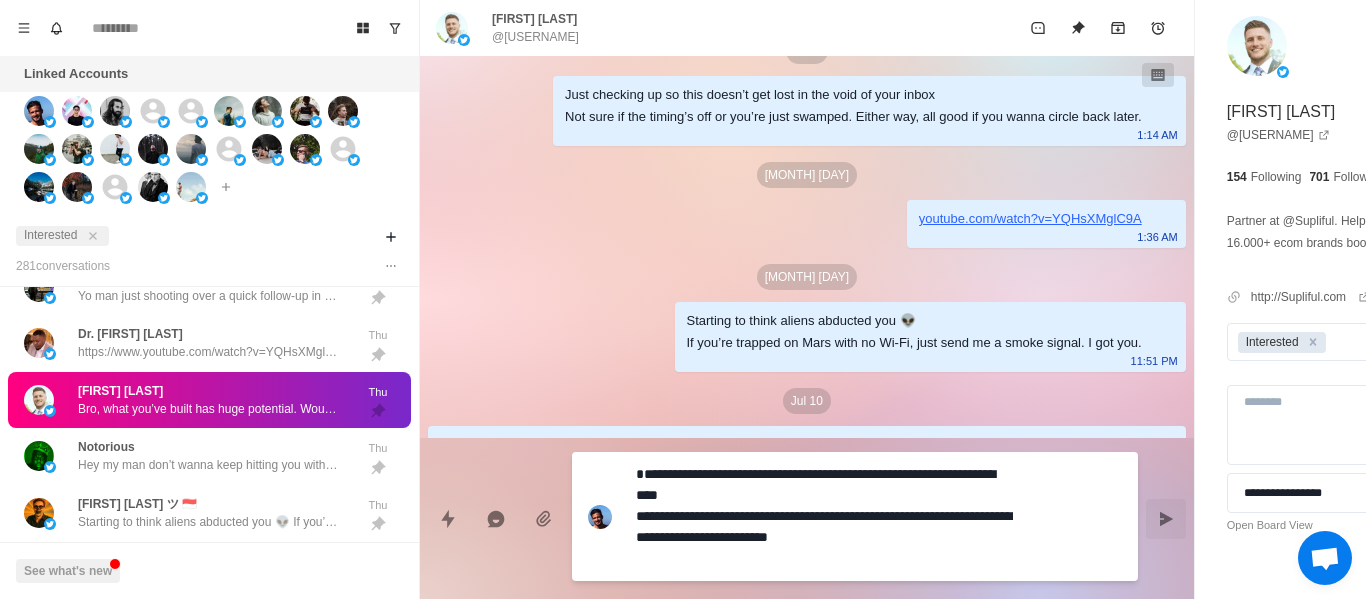 click on "[MONTH] [DAY]" at bounding box center [807, 277] 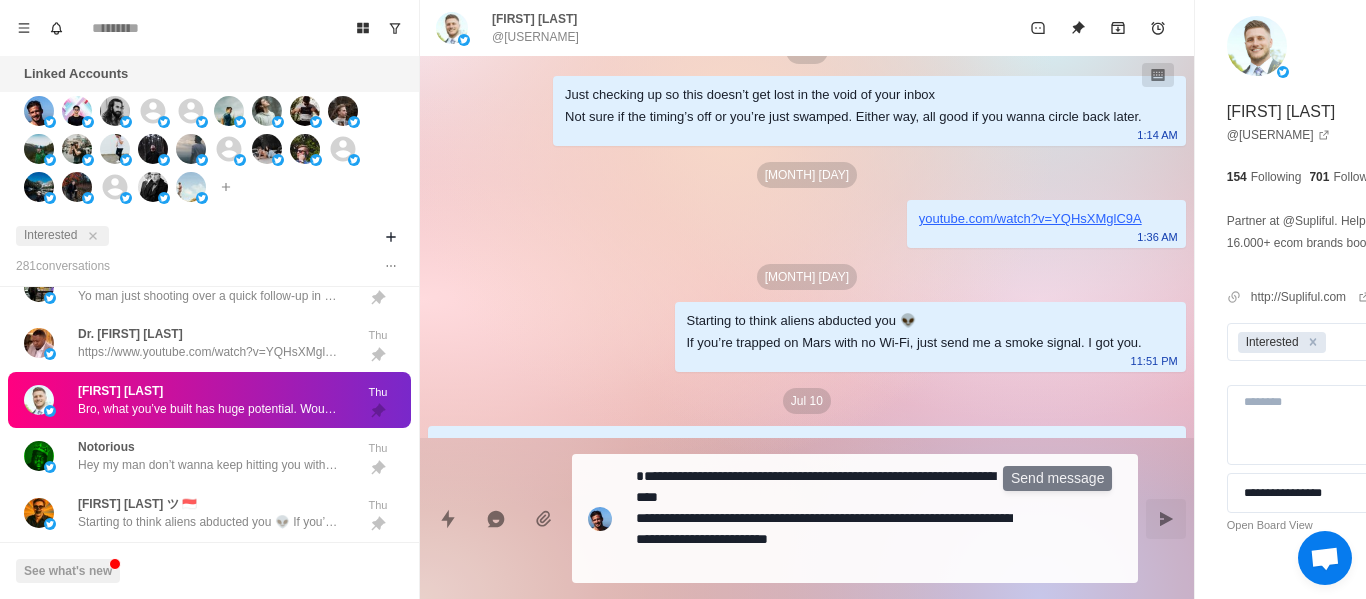 click at bounding box center (1166, 519) 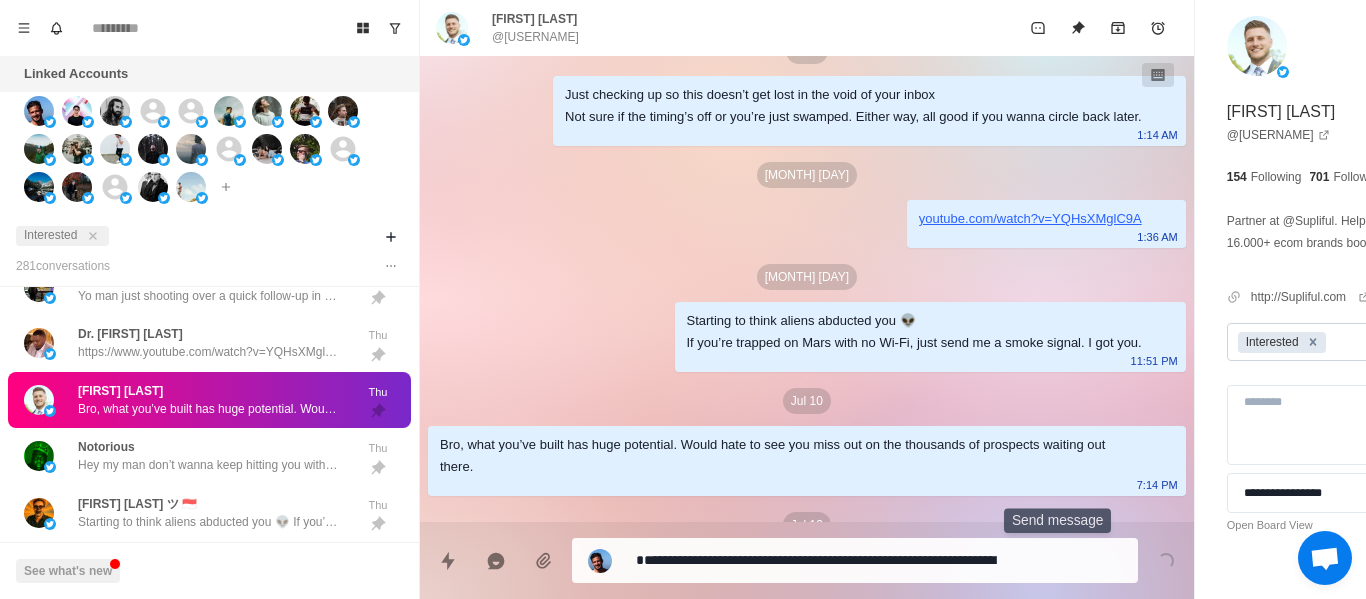 scroll, scrollTop: 624, scrollLeft: 0, axis: vertical 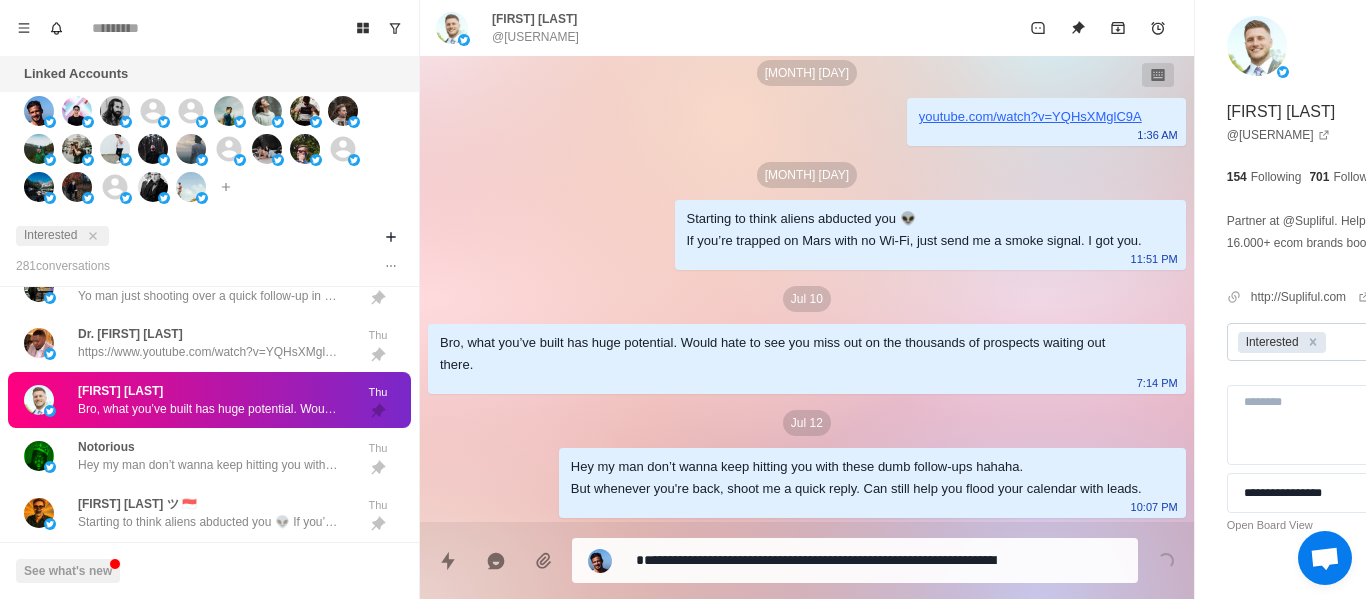 click 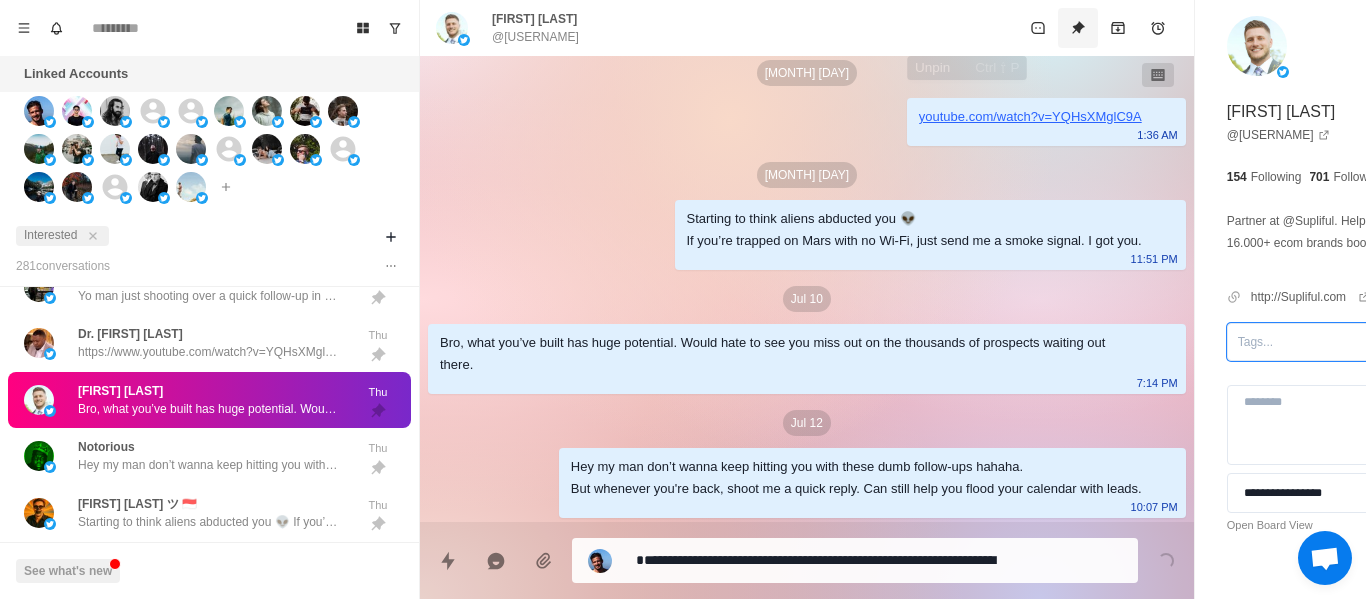 drag, startPoint x: 968, startPoint y: 27, endPoint x: 318, endPoint y: 413, distance: 755.9736 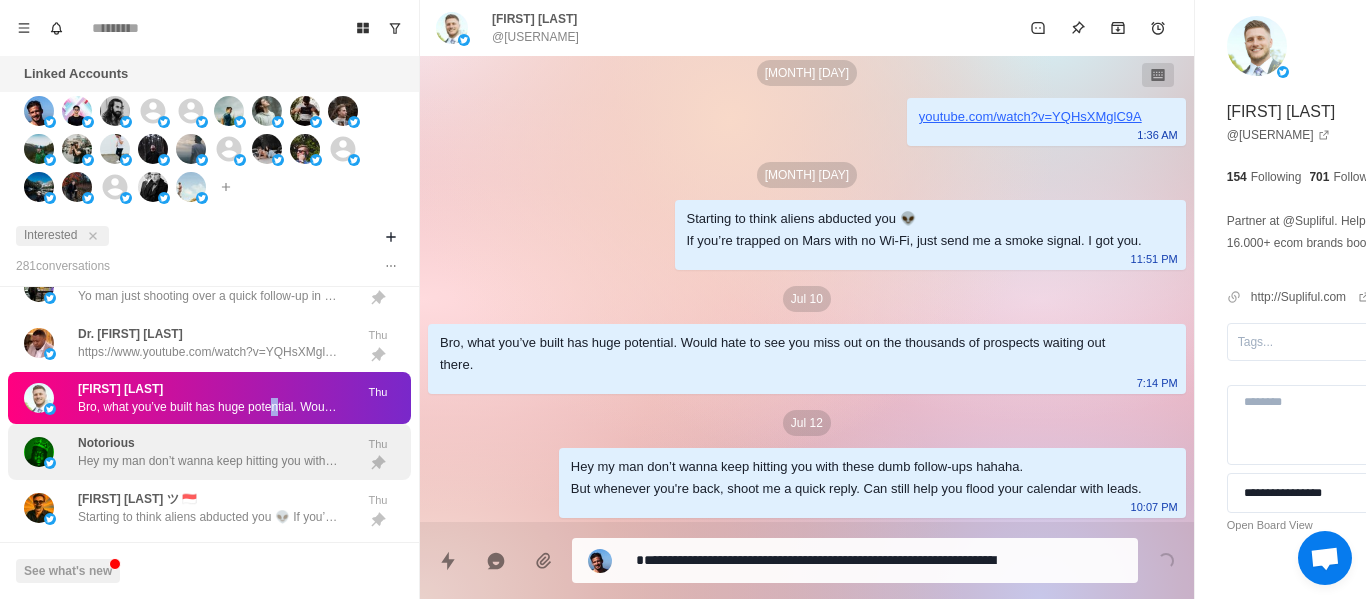 click on "[FIRST] Bro, what you’ve built has huge potential. Would hate to see you miss out on the thousands of prospects waiting out there. Thu" at bounding box center (209, 398) 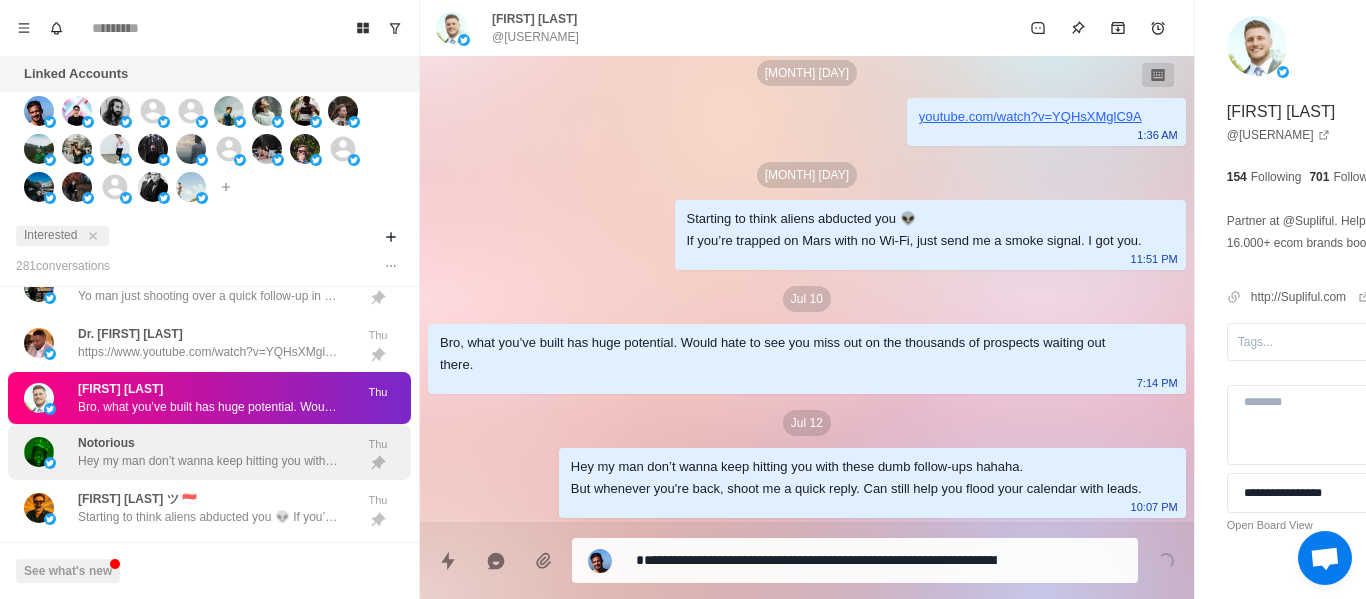 drag, startPoint x: 238, startPoint y: 427, endPoint x: 250, endPoint y: 432, distance: 13 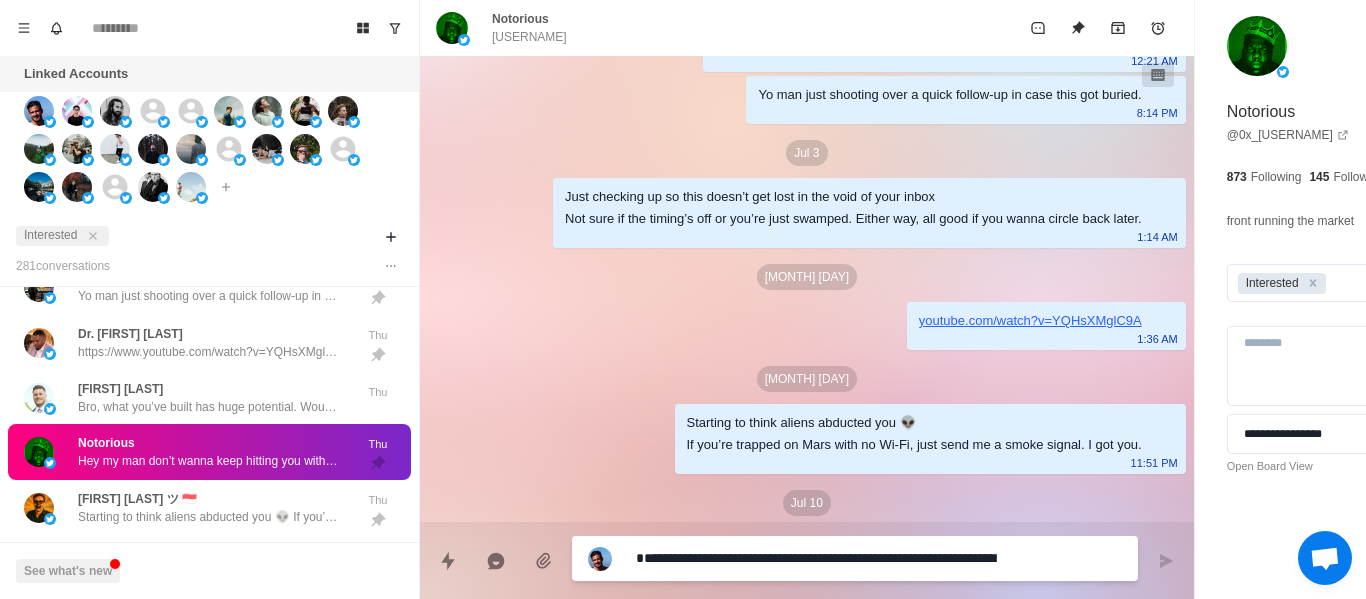 scroll, scrollTop: 300, scrollLeft: 0, axis: vertical 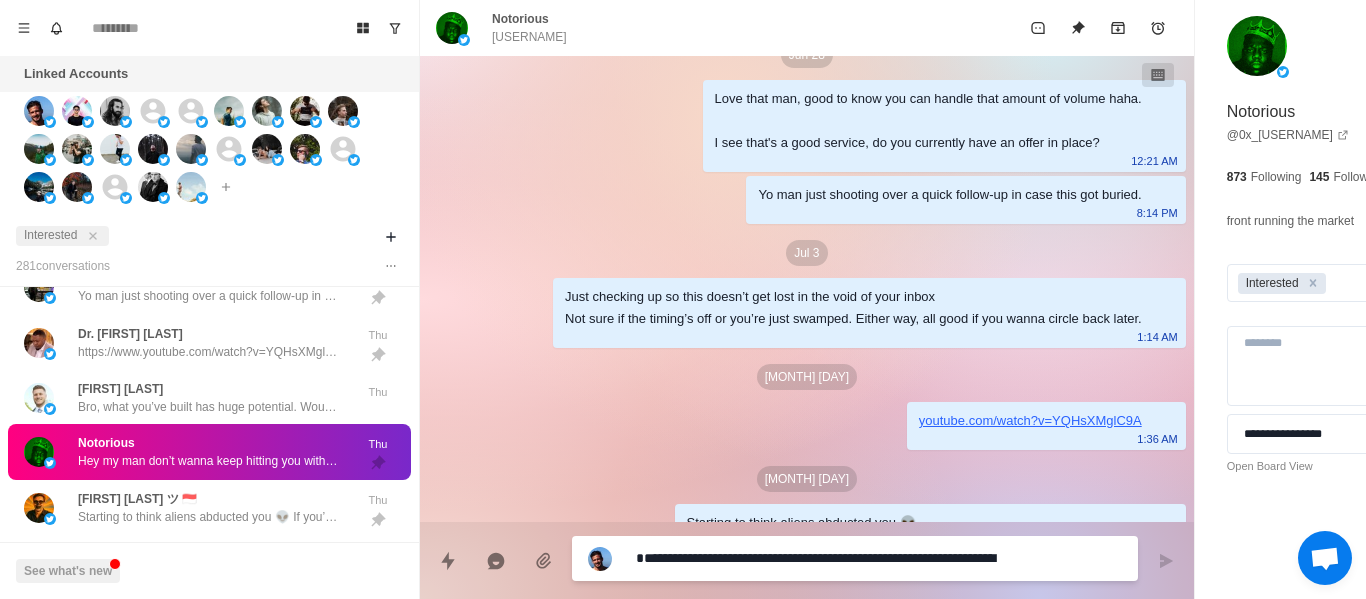 drag, startPoint x: 735, startPoint y: 228, endPoint x: 584, endPoint y: 295, distance: 165.19685 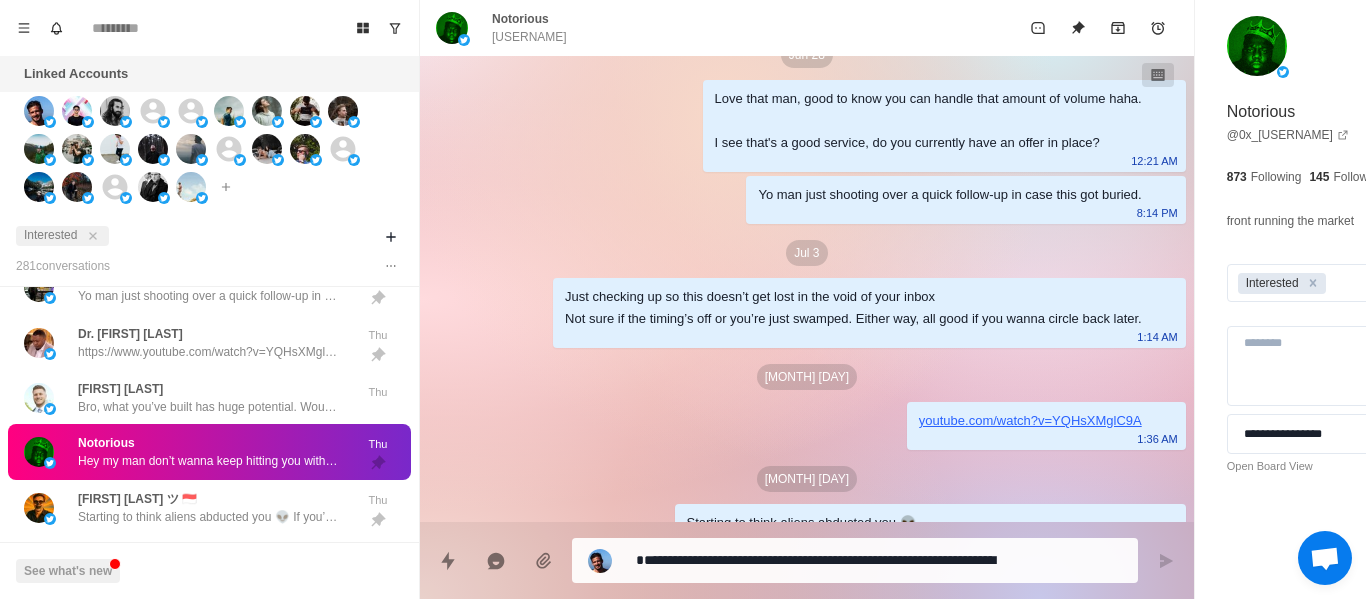 click on "Just checking up so this doesn’t get lost in the void of your inbox
Not sure if the timing’s off or you’re just swamped. Either way, all good if you wanna circle back later." at bounding box center (853, 308) 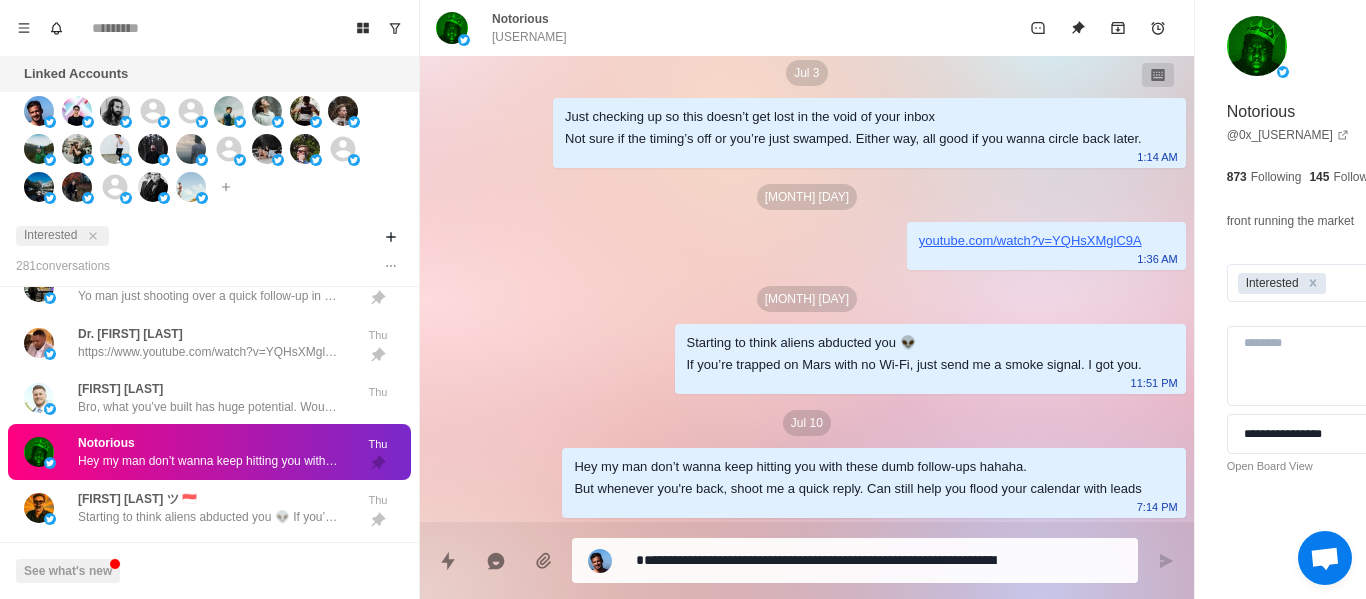 scroll, scrollTop: 500, scrollLeft: 0, axis: vertical 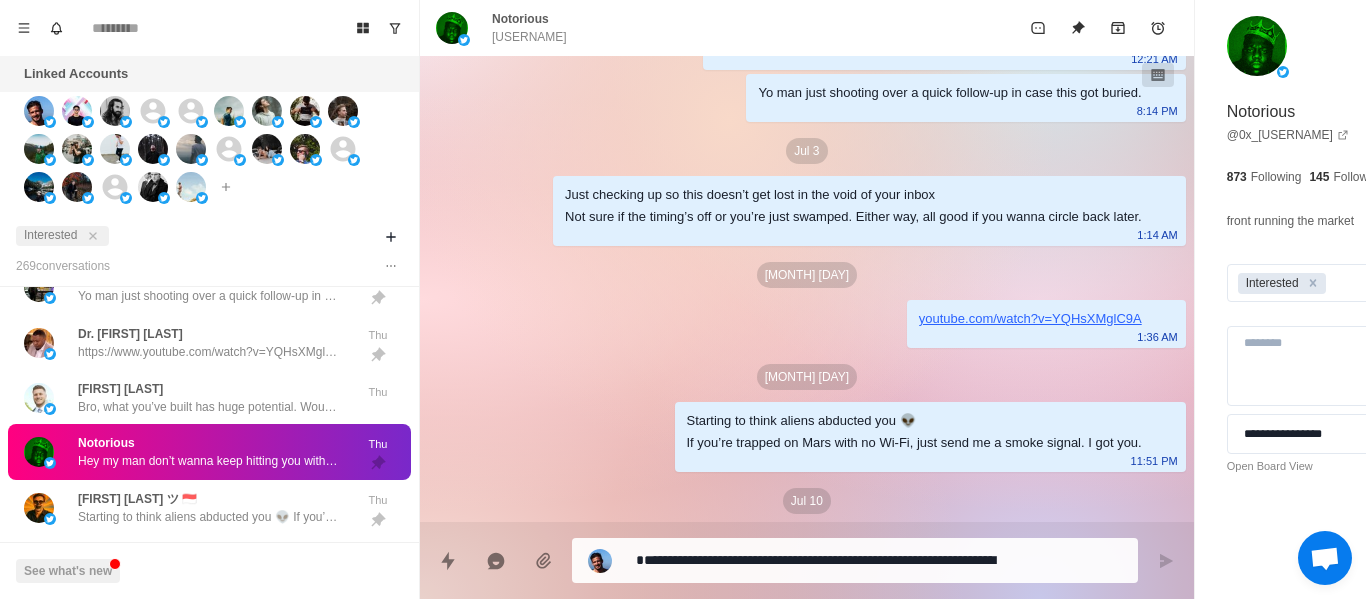 click on "Jul 3" at bounding box center (807, 151) 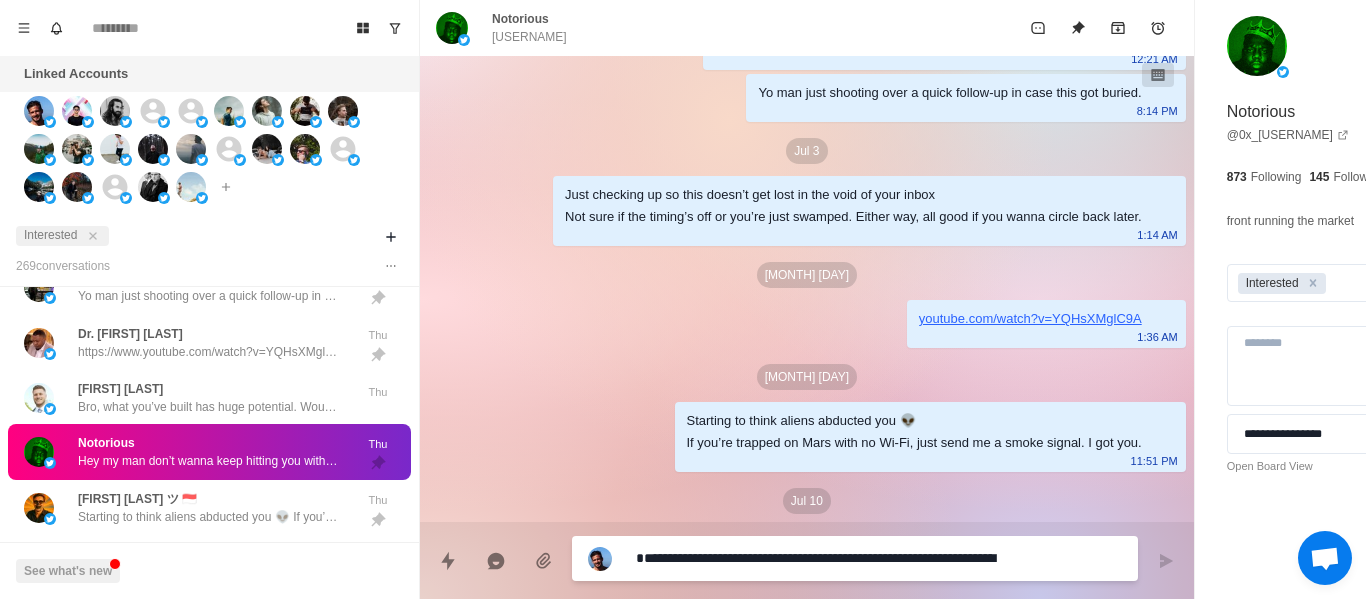 paste 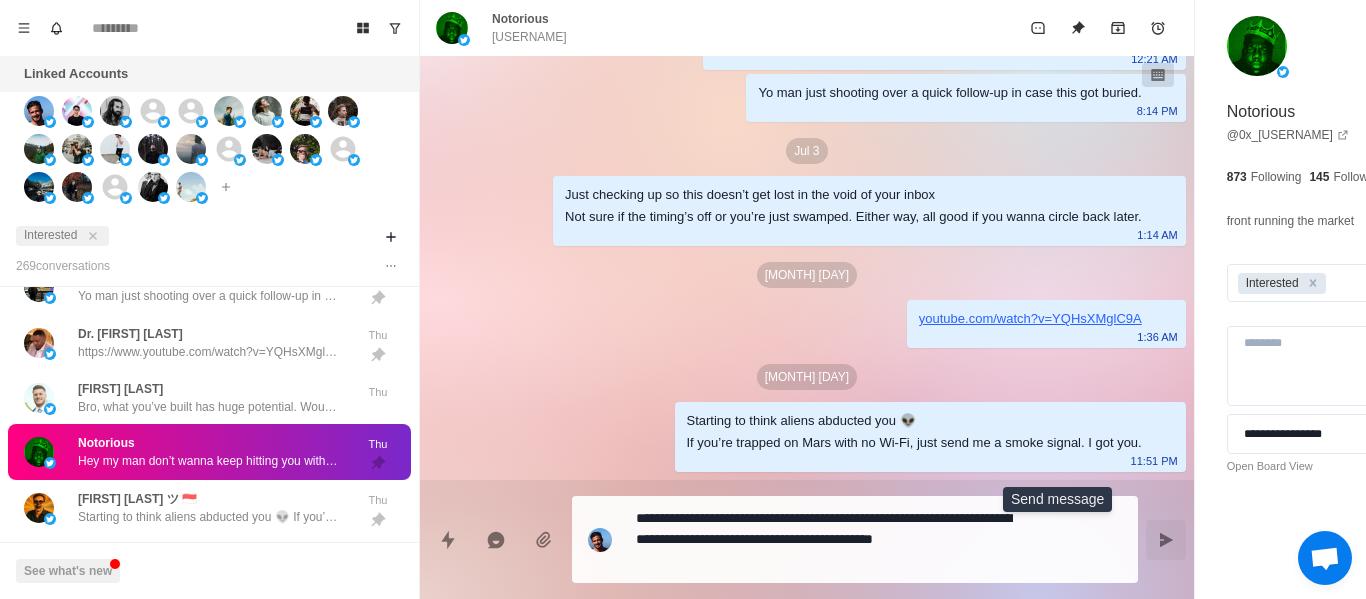 click 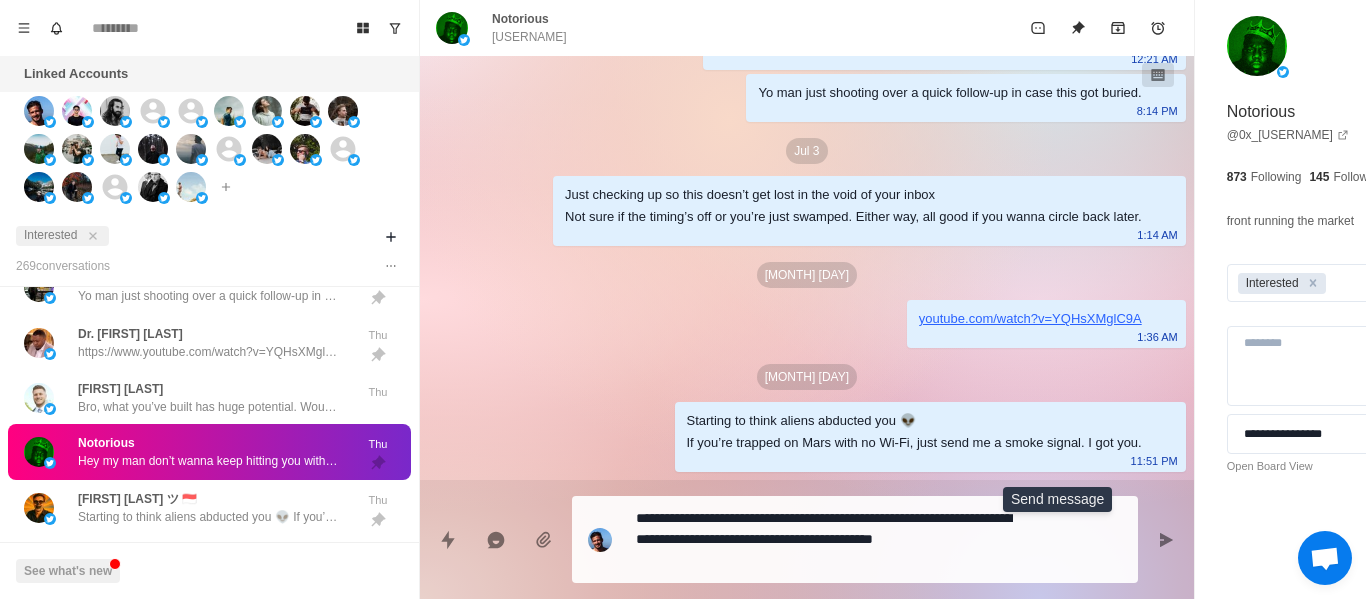 scroll, scrollTop: 626, scrollLeft: 0, axis: vertical 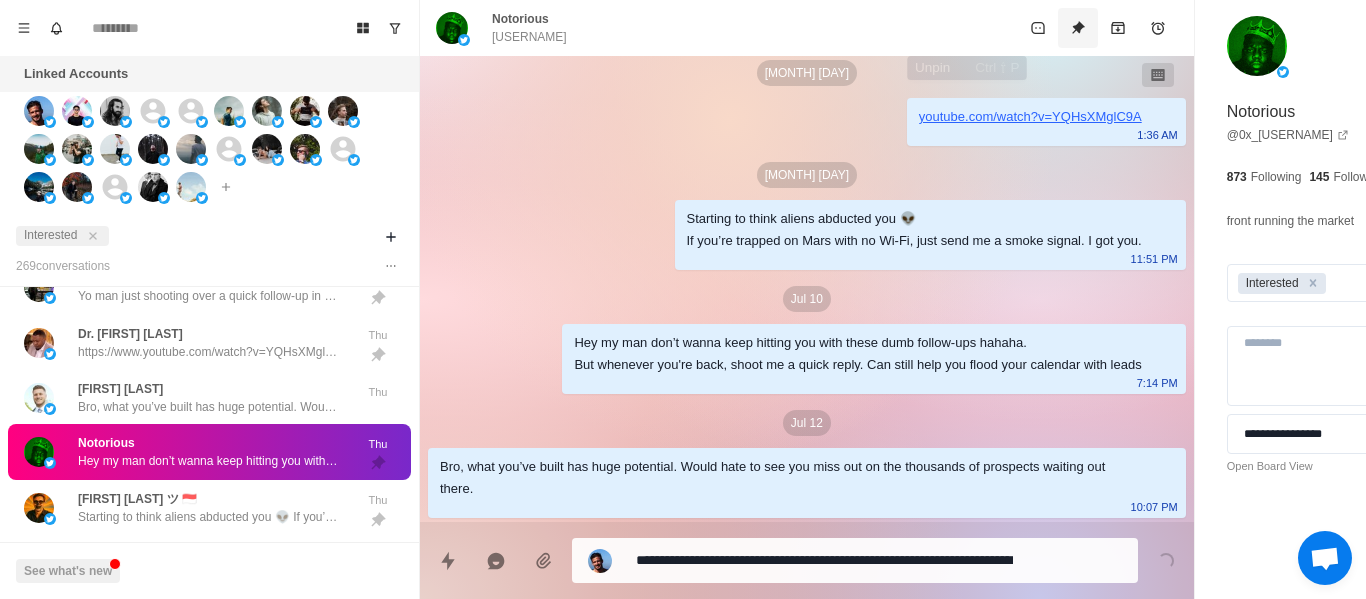 click 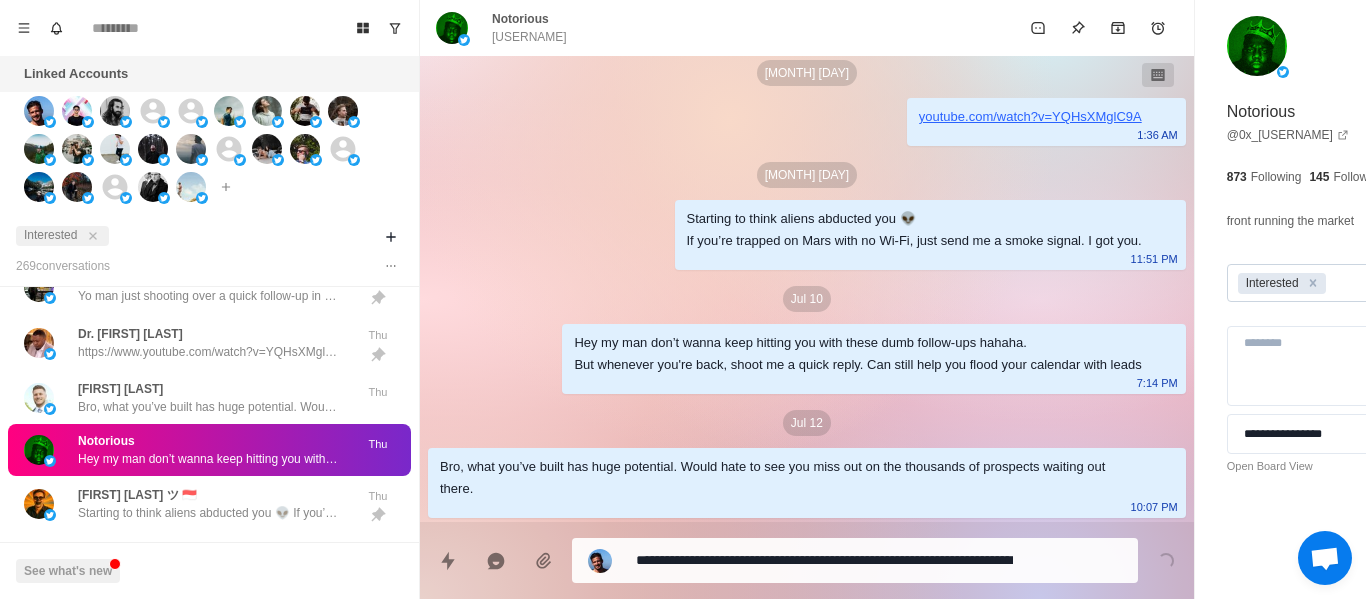 drag, startPoint x: 1210, startPoint y: 278, endPoint x: 1202, endPoint y: 294, distance: 17.888544 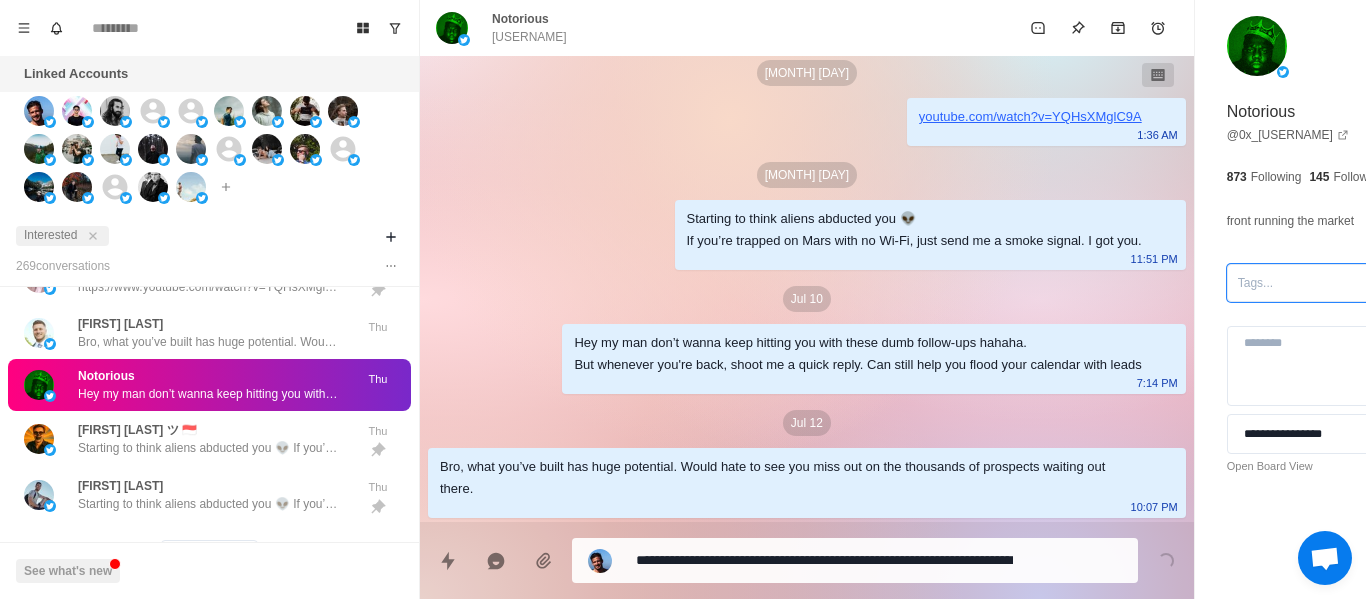 scroll, scrollTop: 2100, scrollLeft: 0, axis: vertical 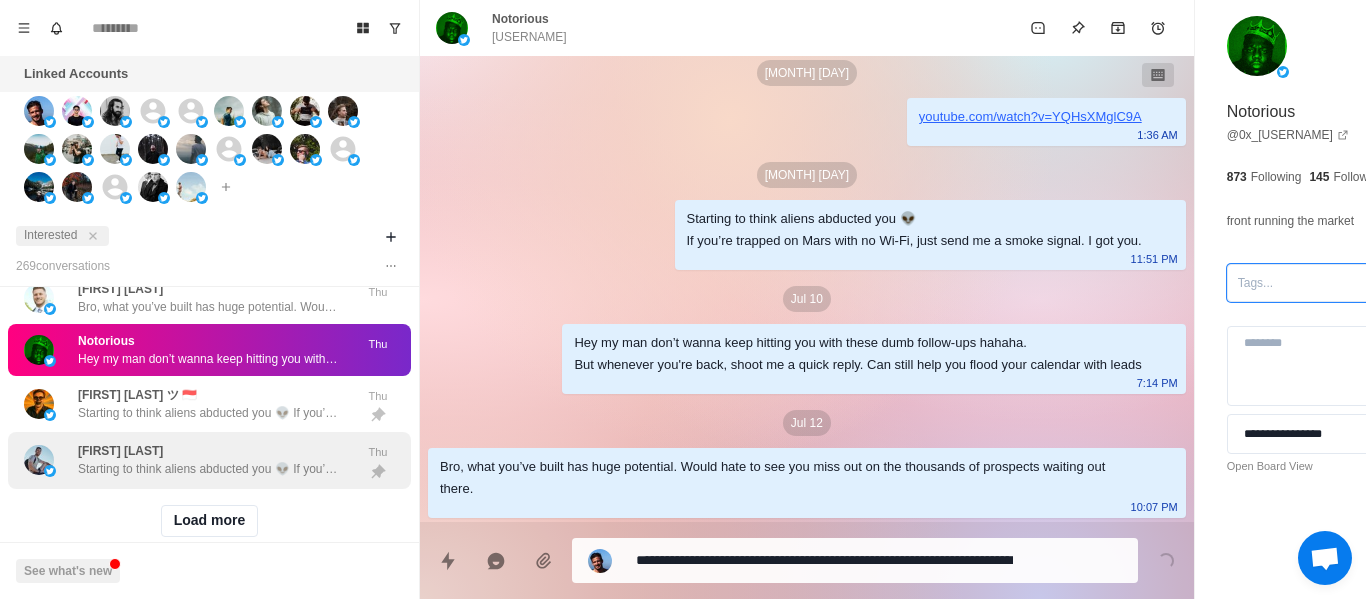 drag, startPoint x: 200, startPoint y: 379, endPoint x: 219, endPoint y: 442, distance: 65.802734 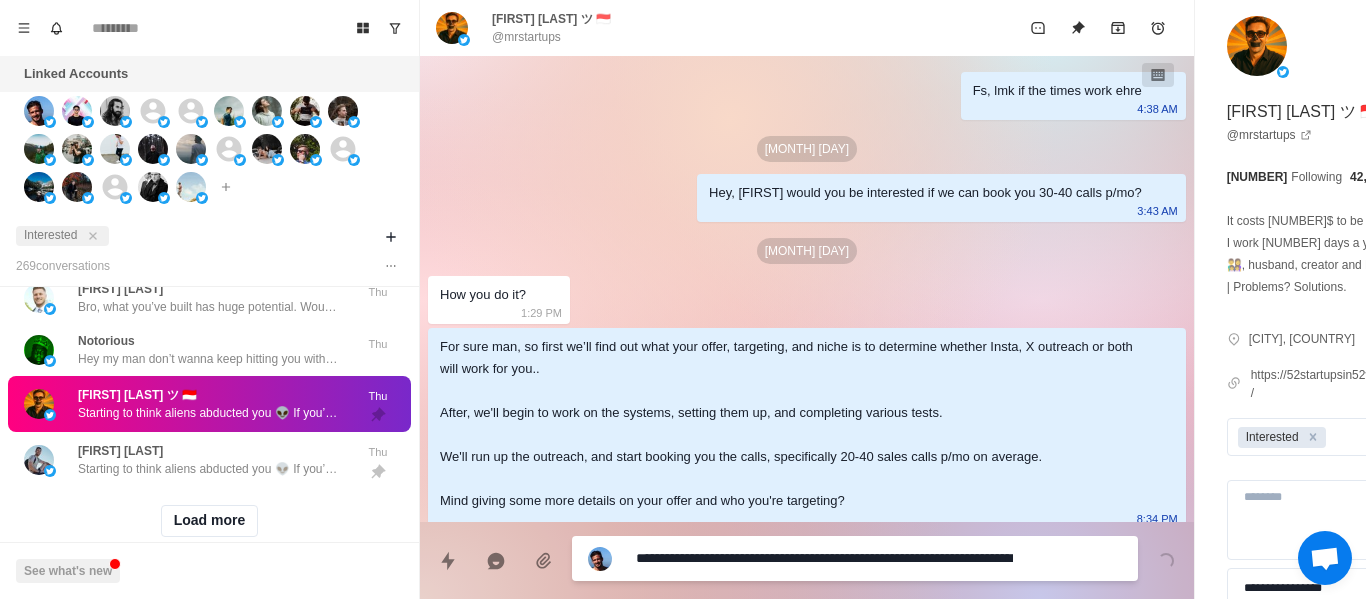 scroll, scrollTop: 632, scrollLeft: 0, axis: vertical 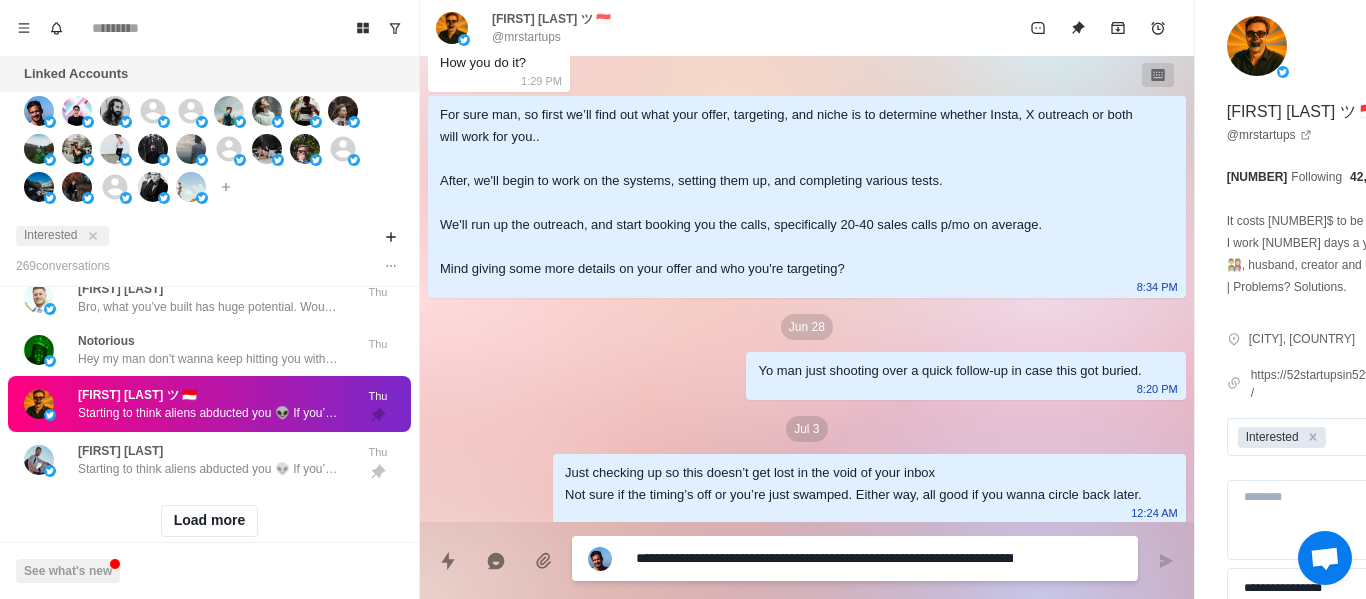 click on "Yo man just shooting over a quick follow-up in case this got buried. [TIME]" at bounding box center [965, 376] 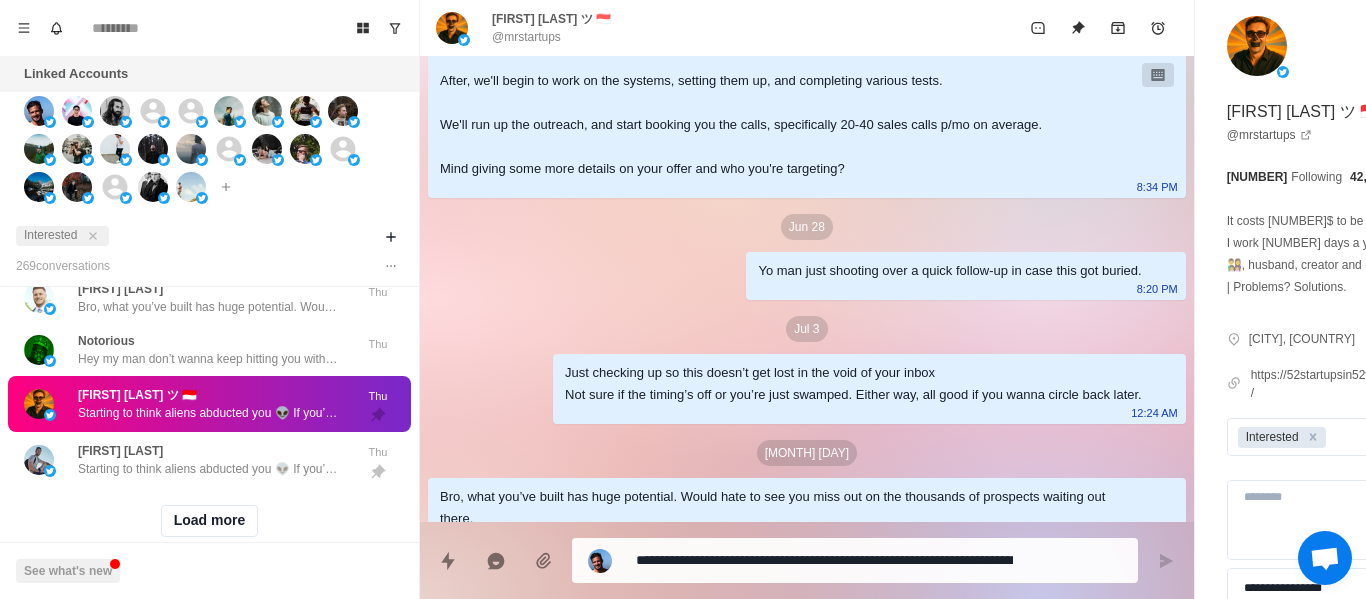 click on "Fs, lmk if the times work ehre 4:38 AM Jun 22 Hey, [NAME] [LAST_NAME] would you be interested if we can book you 30-40 calls p/mo? 3:43 AM Jun 25 How you do it? 1:29 PM For sure man, so first we’ll find out what your offer, targeting, and niche is to determine whether Insta, X outreach or both will work for you..
After, we'll begin to work on the systems, setting them up, and completing various tests.
We'll run up the outreach, and start booking you the calls, specifically 20-40 sales calls p/mo on average.
Mind giving some more details on your offer and who you're targeting?
8:34 PM Jun 28 Yo man just shooting over a quick follow-up in case this got buried. 8:20 PM Jul 3 Just checking up so this doesn’t get lost in the void of your inbox
Not sure if the timing’s off or you’re just swamped. Either way, all good if you wanna circle back later.
12:24 AM Jul 5 Bro, what you’ve built has huge potential. Would hate to see you miss out on the thousands of prospects waiting out there. 1:40 AM Jul 7 11:47 PM" at bounding box center (807, 251) 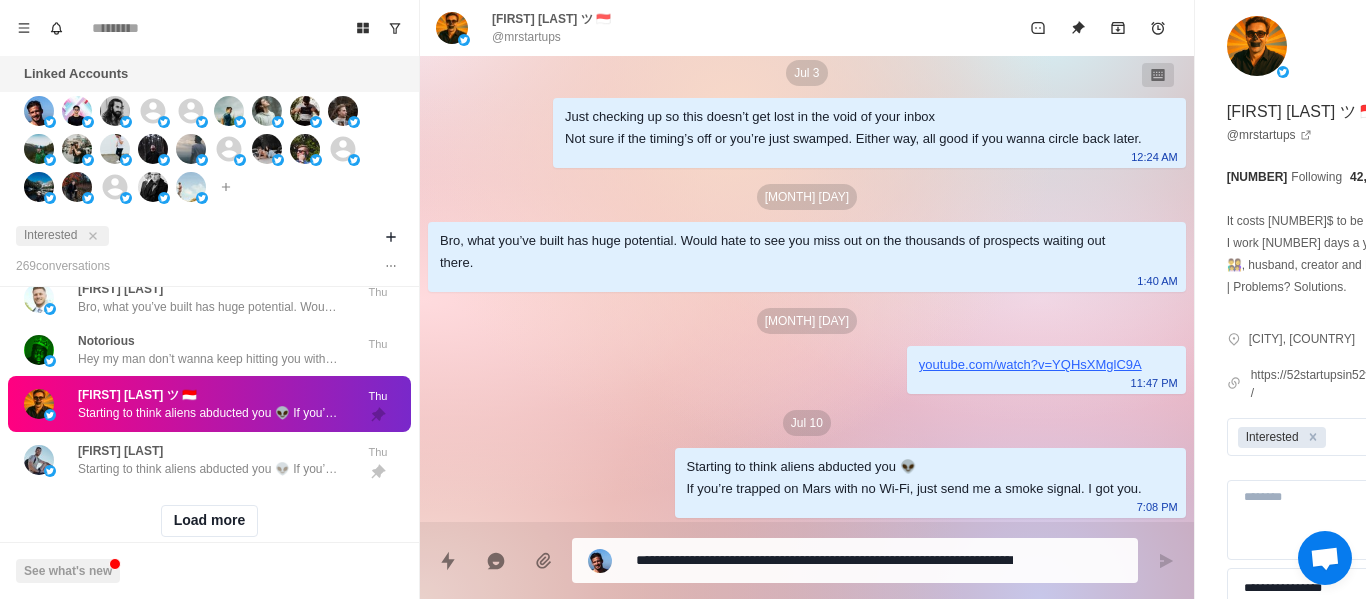 click on "Bro, what you’ve built has huge potential. Would hate to see you miss out on the thousands of prospects waiting out there." at bounding box center [791, 252] 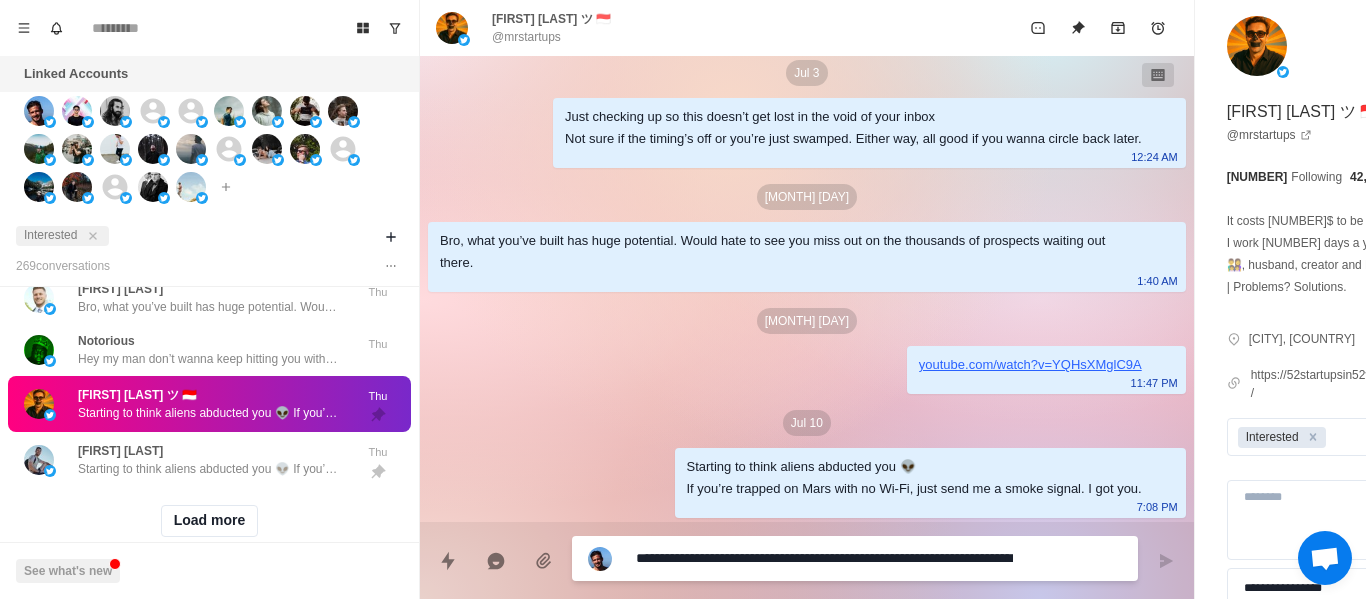 paste on "**********" 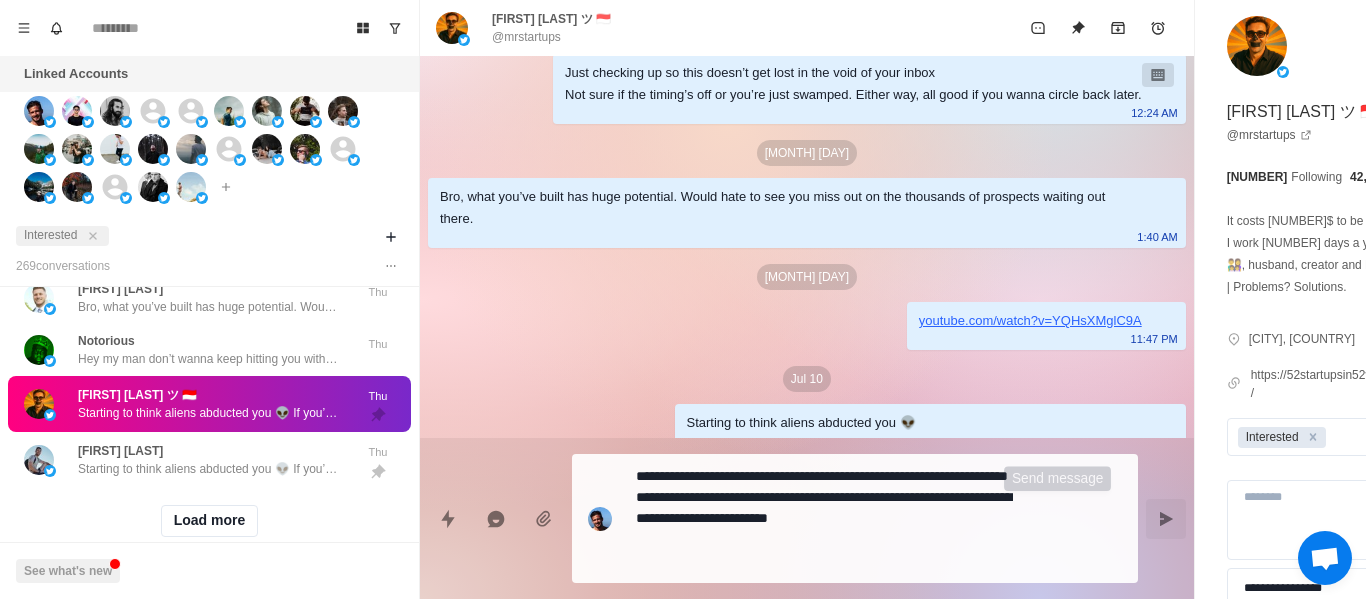 click at bounding box center [1166, 519] 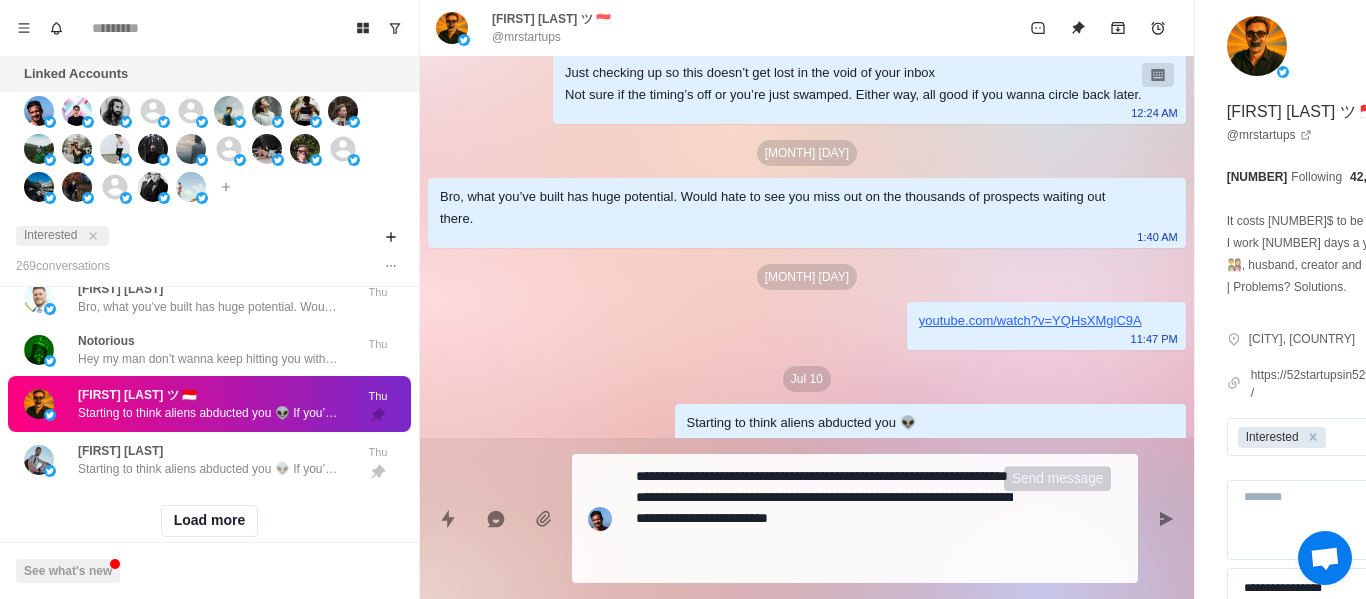 scroll, scrollTop: 756, scrollLeft: 0, axis: vertical 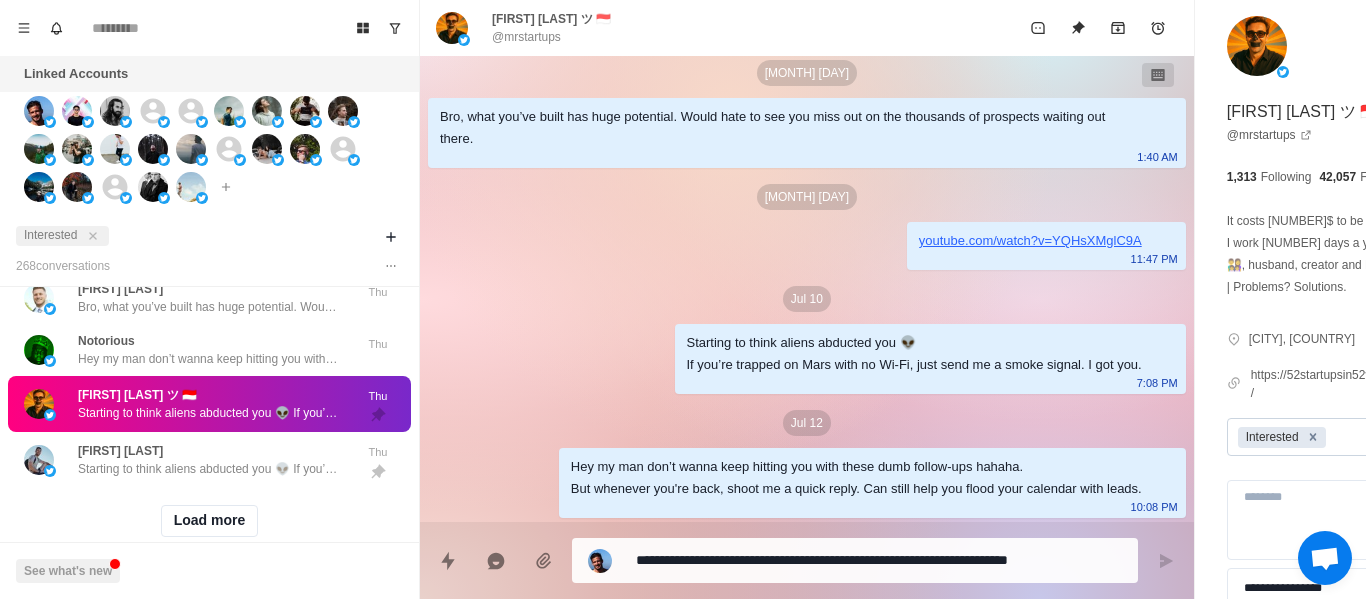 click 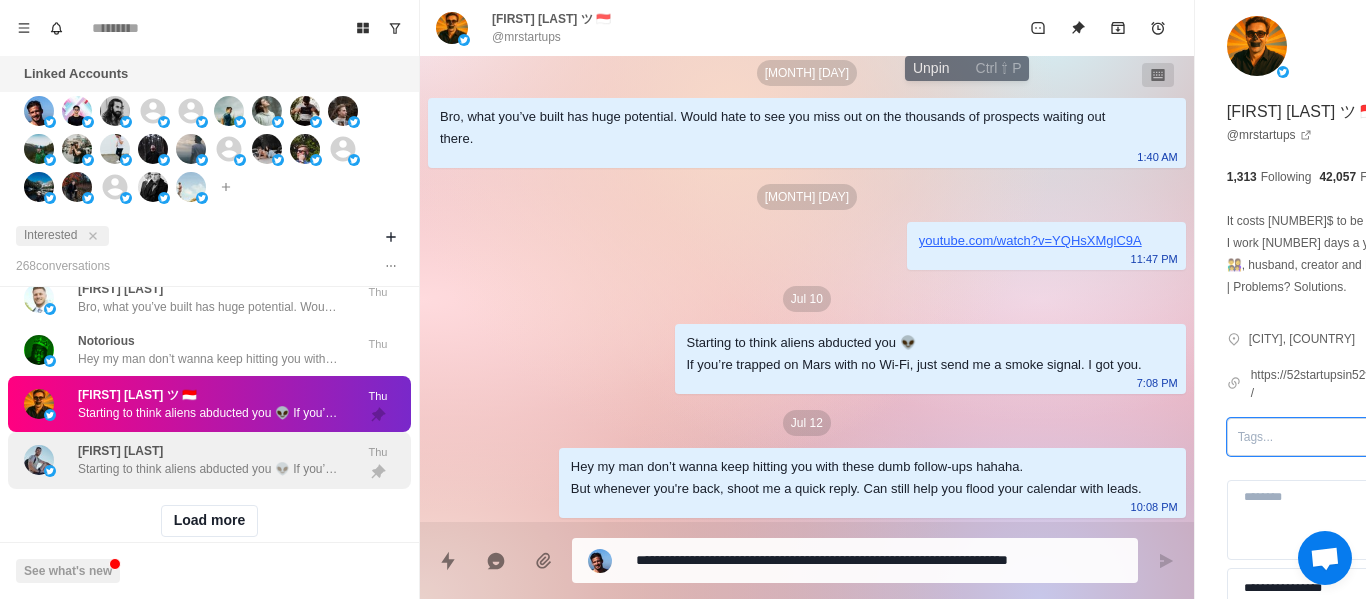 click at bounding box center (1078, 28) 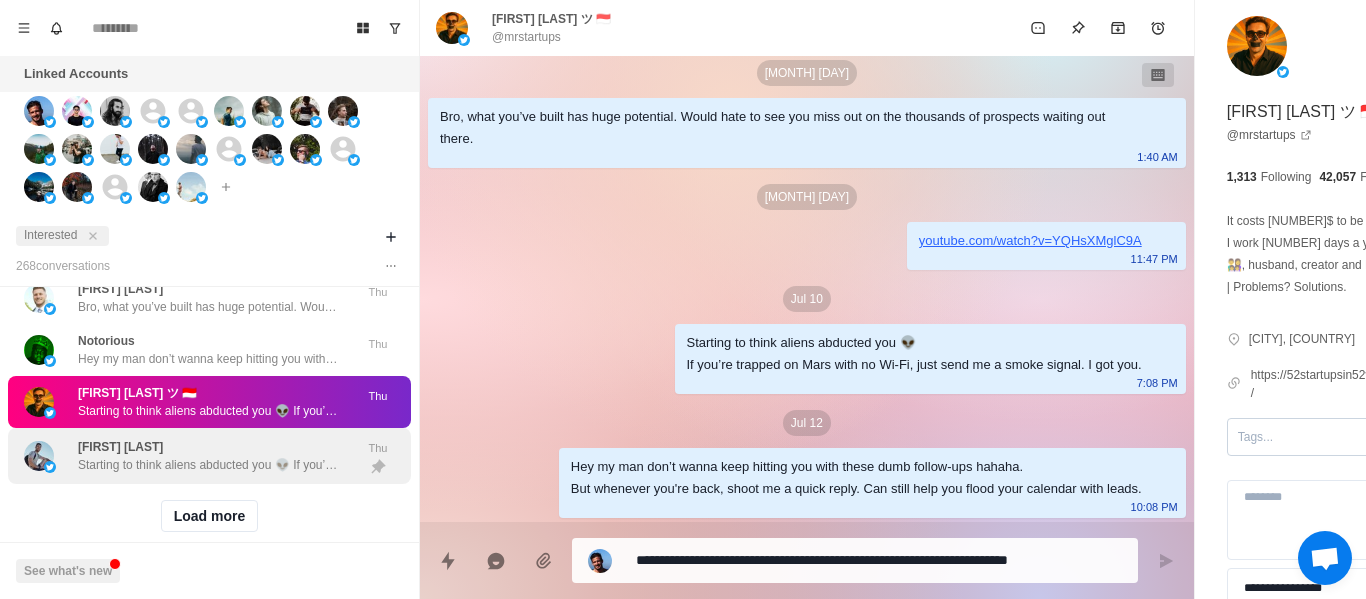 click on "[NAME] Starting to think aliens abducted you 👽
If you’re trapped on Mars with no Wi-Fi, just send me a smoke signal. I got you." at bounding box center (208, 456) 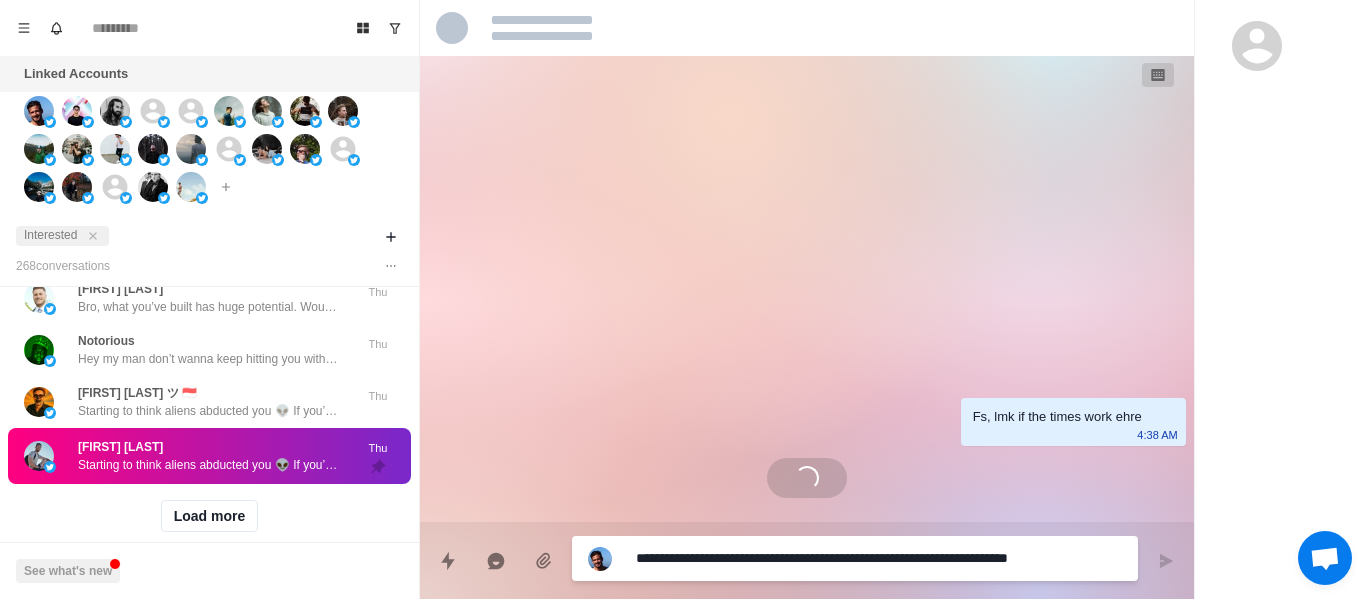 scroll, scrollTop: 0, scrollLeft: 0, axis: both 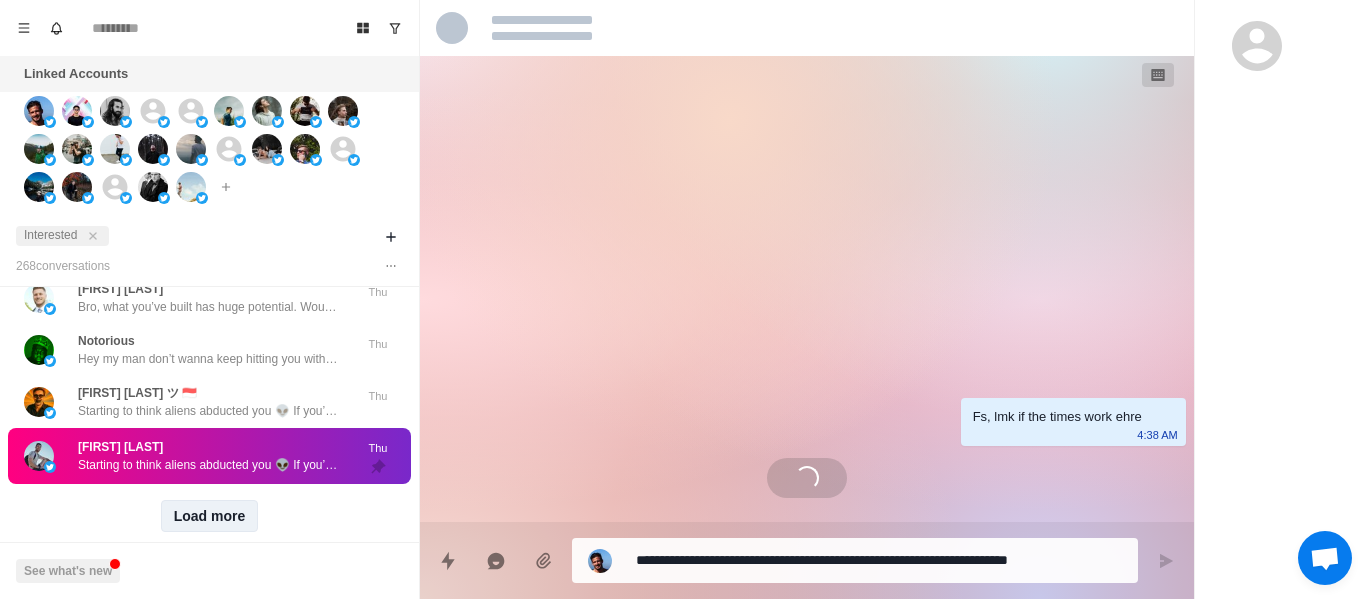 click on "Load more" at bounding box center (210, 516) 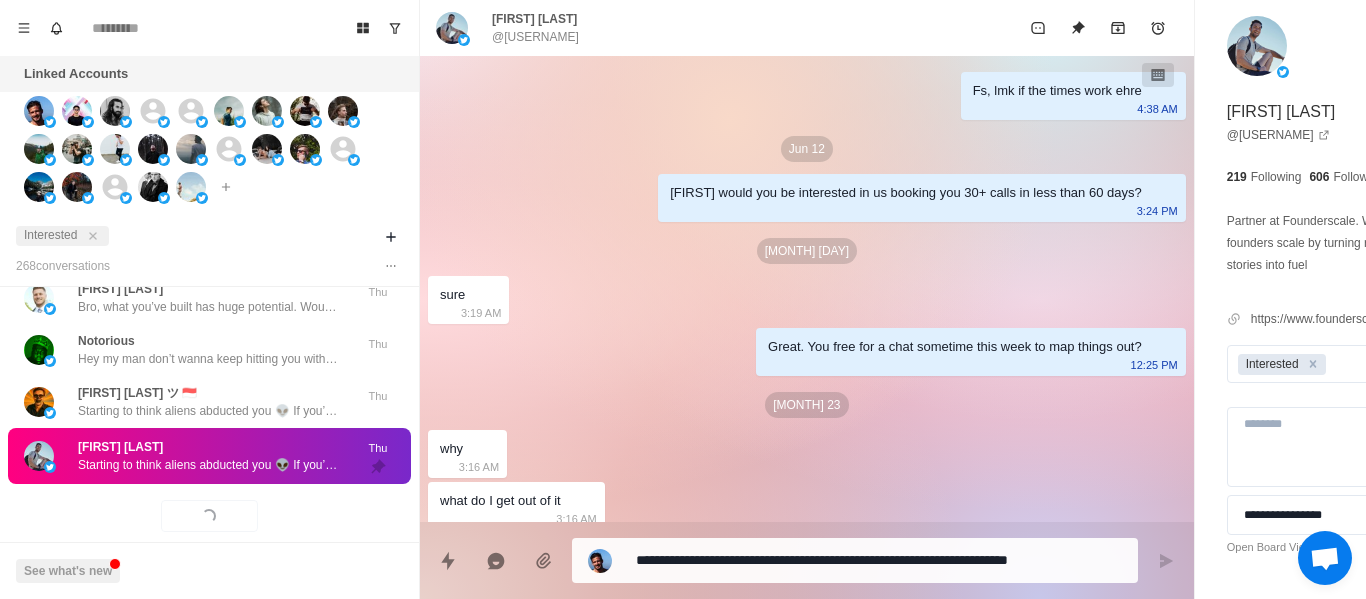 scroll, scrollTop: 896, scrollLeft: 0, axis: vertical 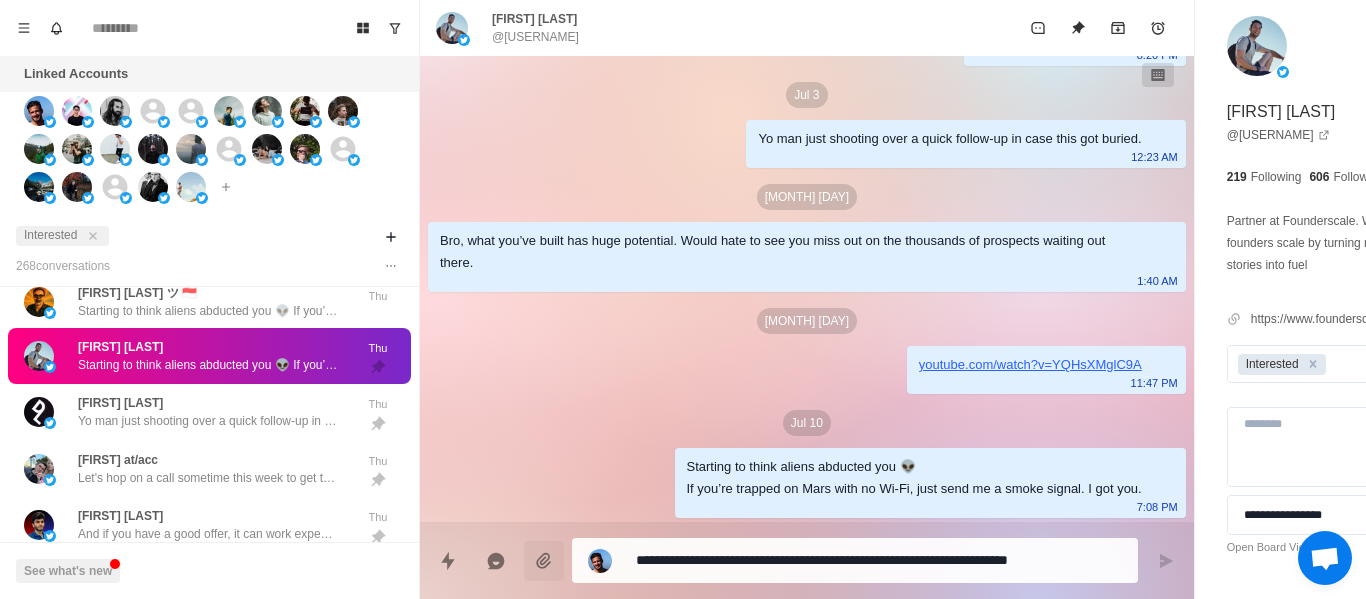 drag, startPoint x: 215, startPoint y: 400, endPoint x: 548, endPoint y: 545, distance: 363.19968 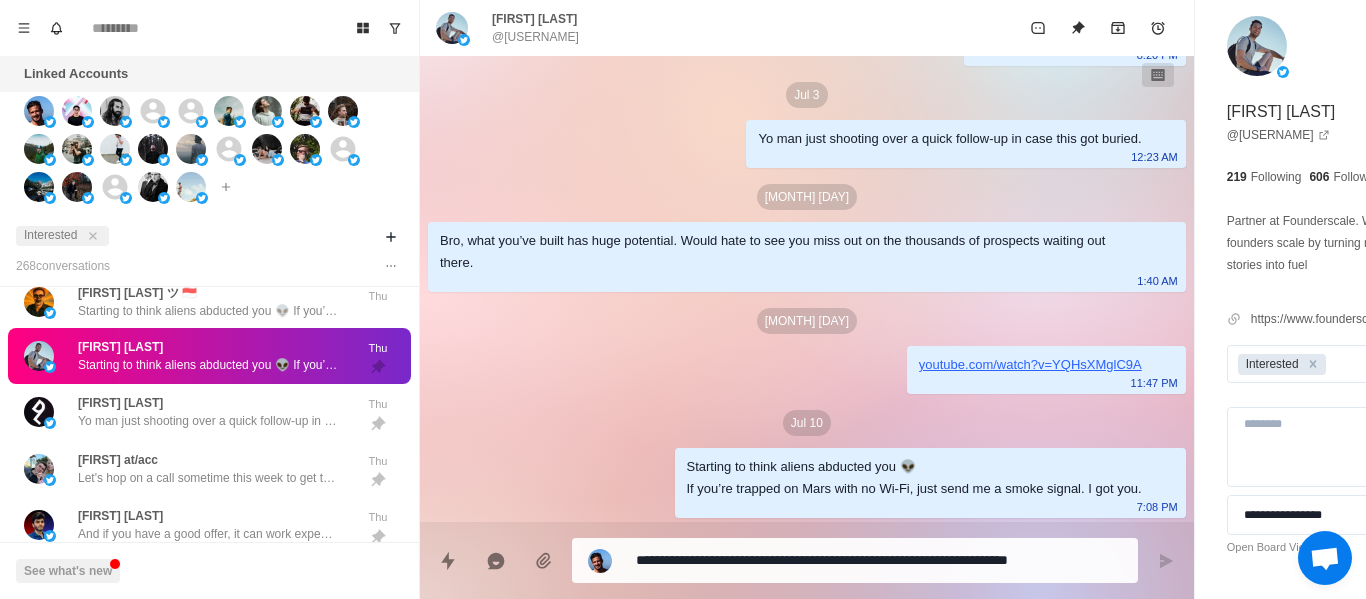 scroll, scrollTop: 0, scrollLeft: 0, axis: both 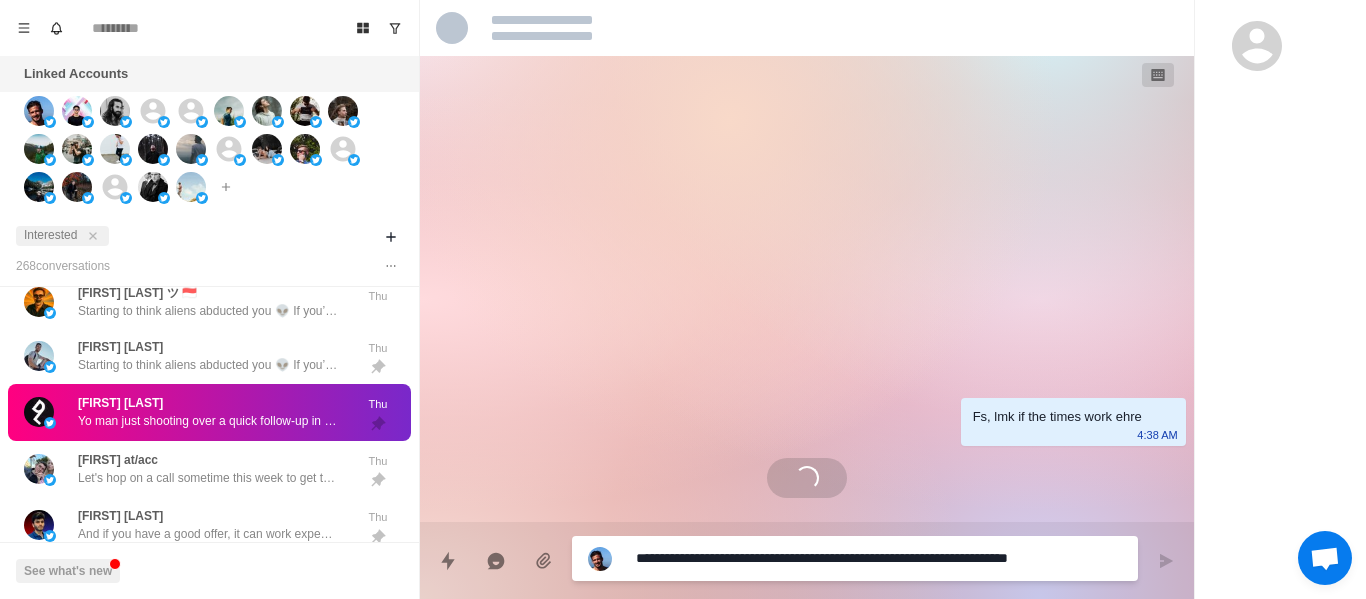 drag, startPoint x: 269, startPoint y: 368, endPoint x: 406, endPoint y: 528, distance: 210.6395 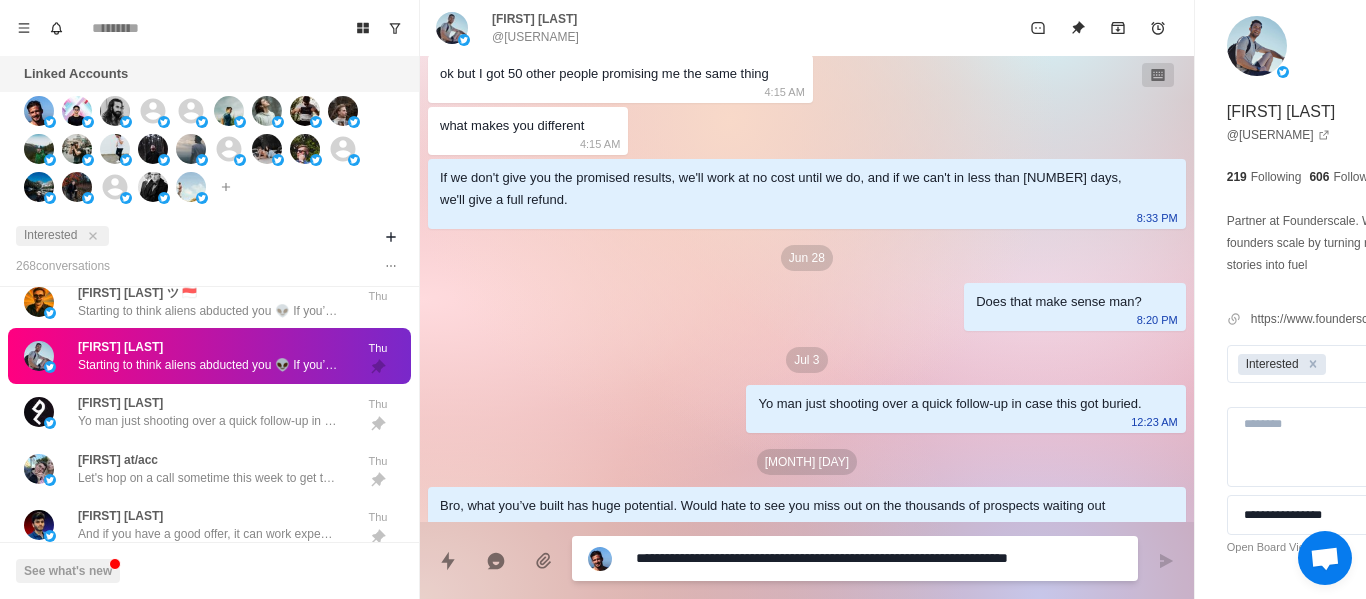 scroll, scrollTop: 596, scrollLeft: 0, axis: vertical 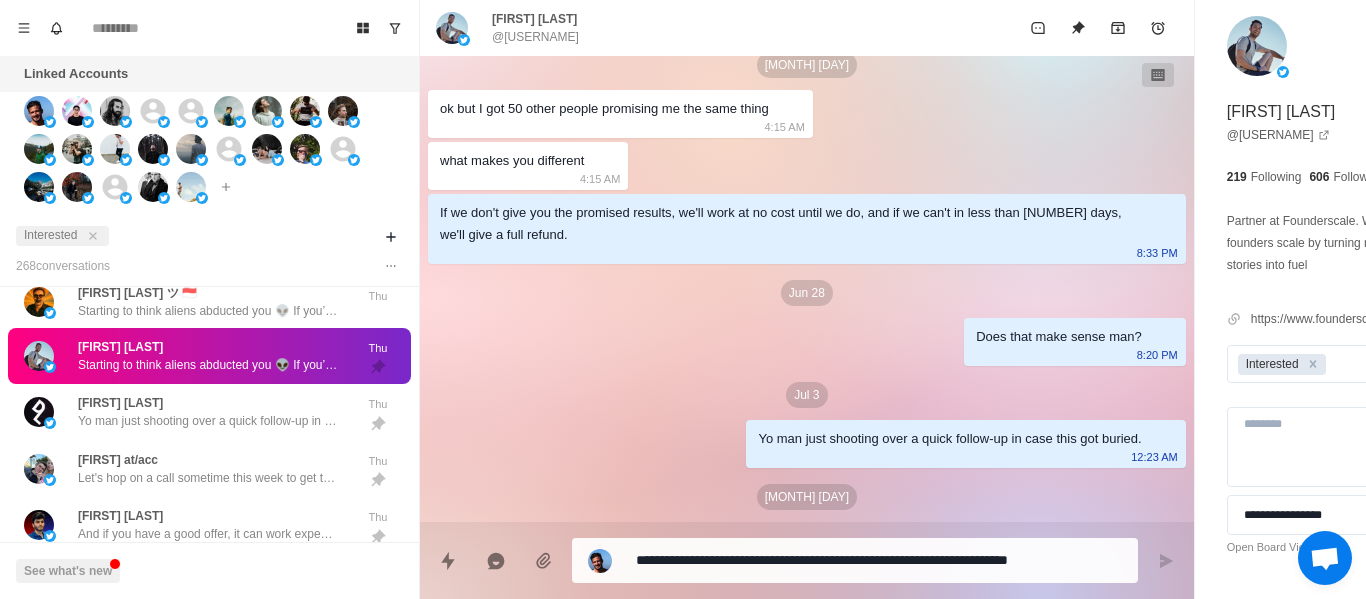 click on "Fs, lmk if the times work ehre 4:38 AM Jun 12 [FIRST] would you be interested in us booking you 30+ calls in less than 60 days? 3:24 PM Jun 22 sure 3:19 AM Great. You free for a chat sometime this week to map things out?
12:25 PM Jun 23 why 3:16 AM what do I get out of it 3:16 AM Jun 24 You get 20-40 calls per month which you can close and turn into massive ROI. 1:06 PM Jun 25 ok but I got 50 other people promising me the same thing 4:15 AM what makes you different 4:15 AM If we don't give you the promised results, we'll work at no cost until we do, and if we can't in less than 30 days, we'll give  a full refund. 8:33 PM Jun 28 Does that make sense man? 8:20 PM Jul 3  Yo man just shooting over a quick follow-up in case this got buried. 12:23 AM Jul 5 Bro, what you’ve built has huge potential. Would hate to see you miss out on the thousands of prospects waiting out there. 1:40 AM Jul 7 youtube.com/watch?v=YQHsXMglC9A 11:47 PM Jul 10 7:08 PM" at bounding box center (807, 141) 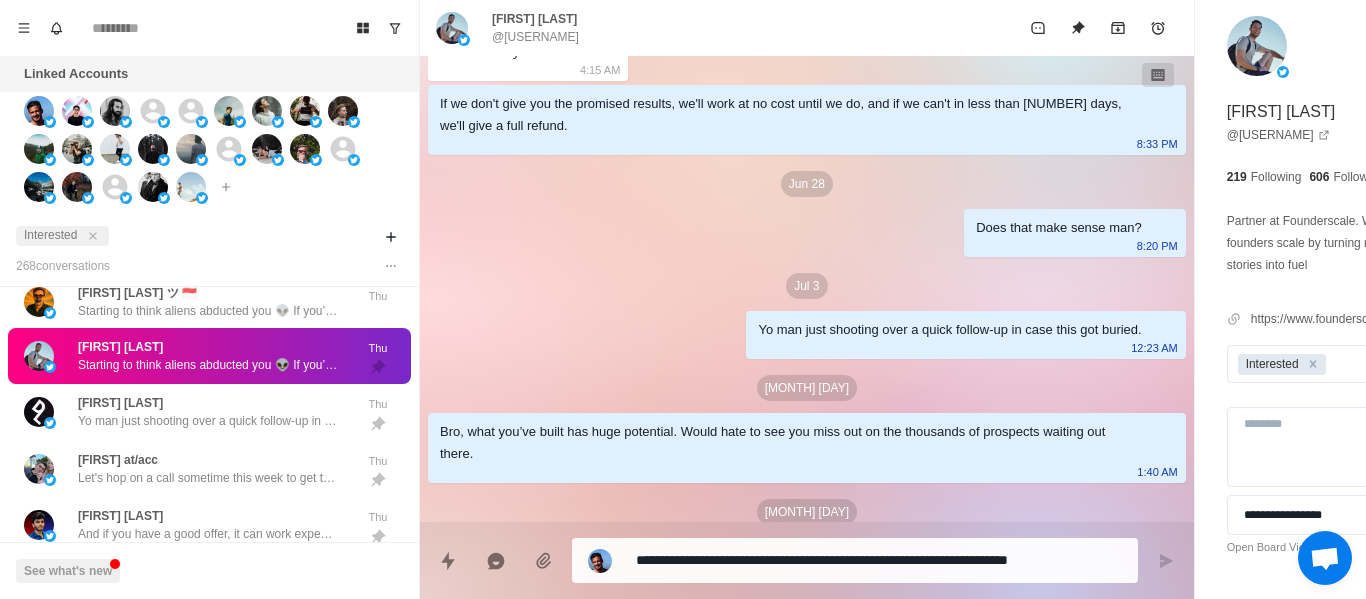 scroll, scrollTop: 796, scrollLeft: 0, axis: vertical 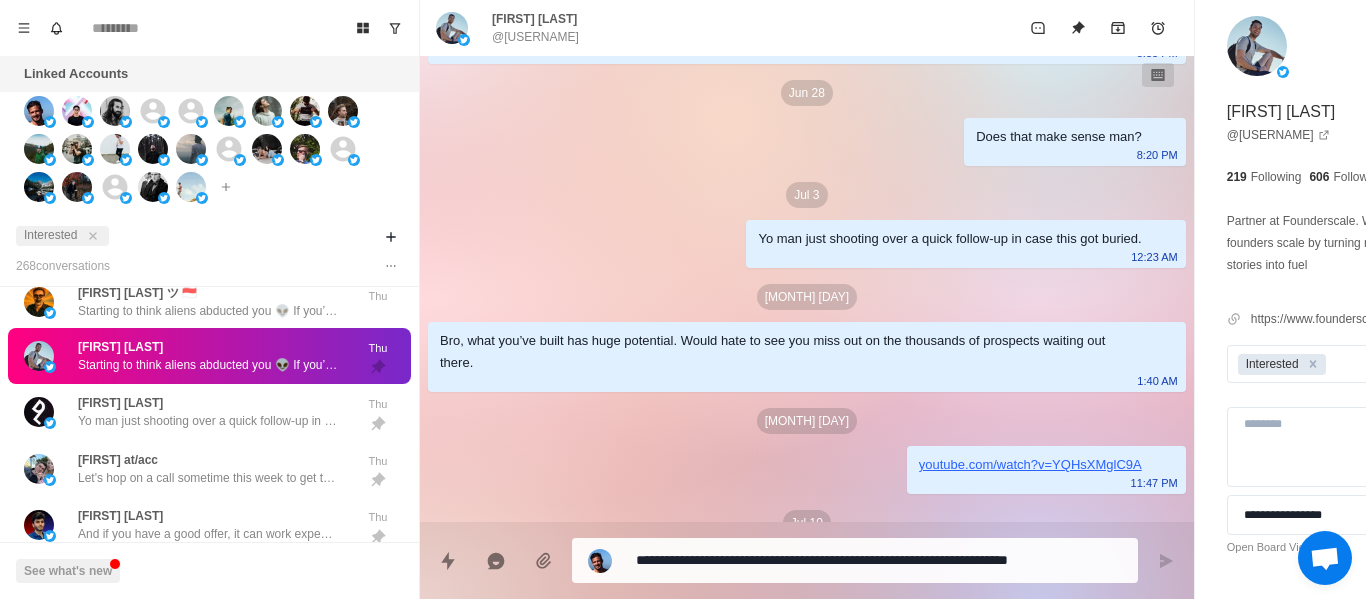 click on "Fs, lmk if the times work ehre 4:38 AM Jun 12 [FIRST] would you be interested in us booking you 30+ calls in less than 60 days? 3:24 PM Jun 22 sure 3:19 AM Great. You free for a chat sometime this week to map things out?
12:25 PM Jun 23 why 3:16 AM what do I get out of it 3:16 AM Jun 24 You get 20-40 calls per month which you can close and turn into massive ROI. 1:06 PM Jun 25 ok but I got 50 other people promising me the same thing 4:15 AM what makes you different 4:15 AM If we don't give you the promised results, we'll work at no cost until we do, and if we can't in less than 30 days, we'll give  a full refund. 8:33 PM Jun 28 Does that make sense man? 8:20 PM Jul 3  Yo man just shooting over a quick follow-up in case this got buried. 12:23 AM Jul 5 Bro, what you’ve built has huge potential. Would hate to see you miss out on the thousands of prospects waiting out there. 1:40 AM Jul 7 youtube.com/watch?v=YQHsXMglC9A 11:47 PM Jul 10 7:08 PM" at bounding box center (807, -59) 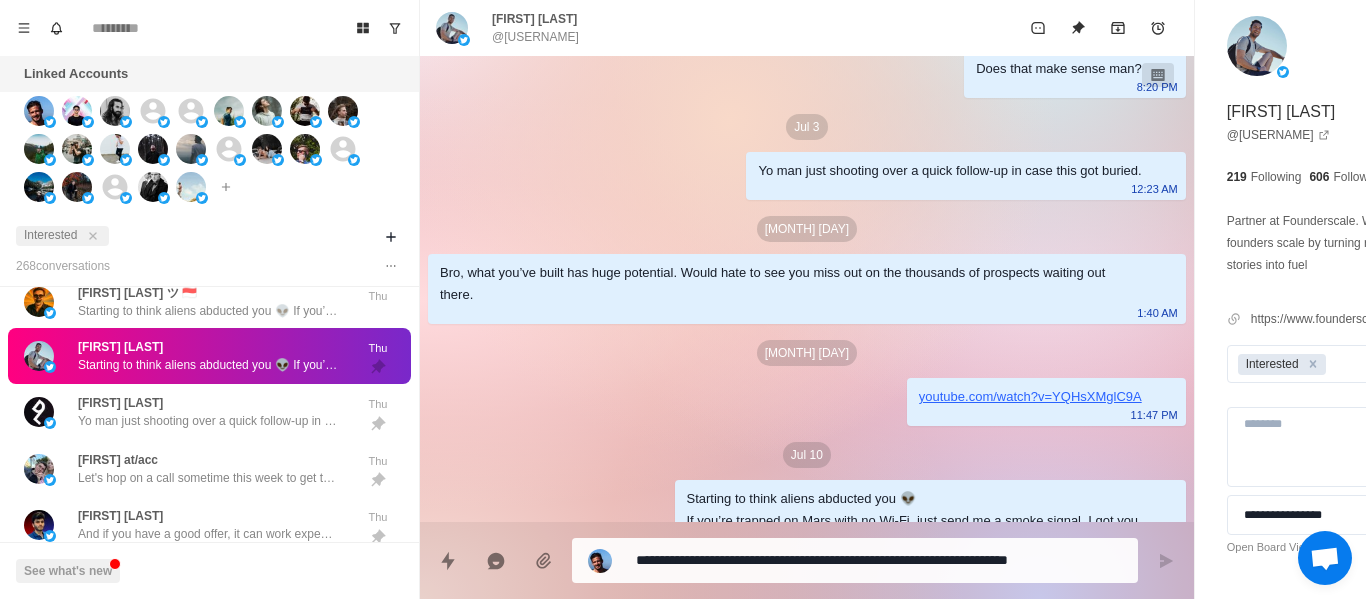 scroll, scrollTop: 896, scrollLeft: 0, axis: vertical 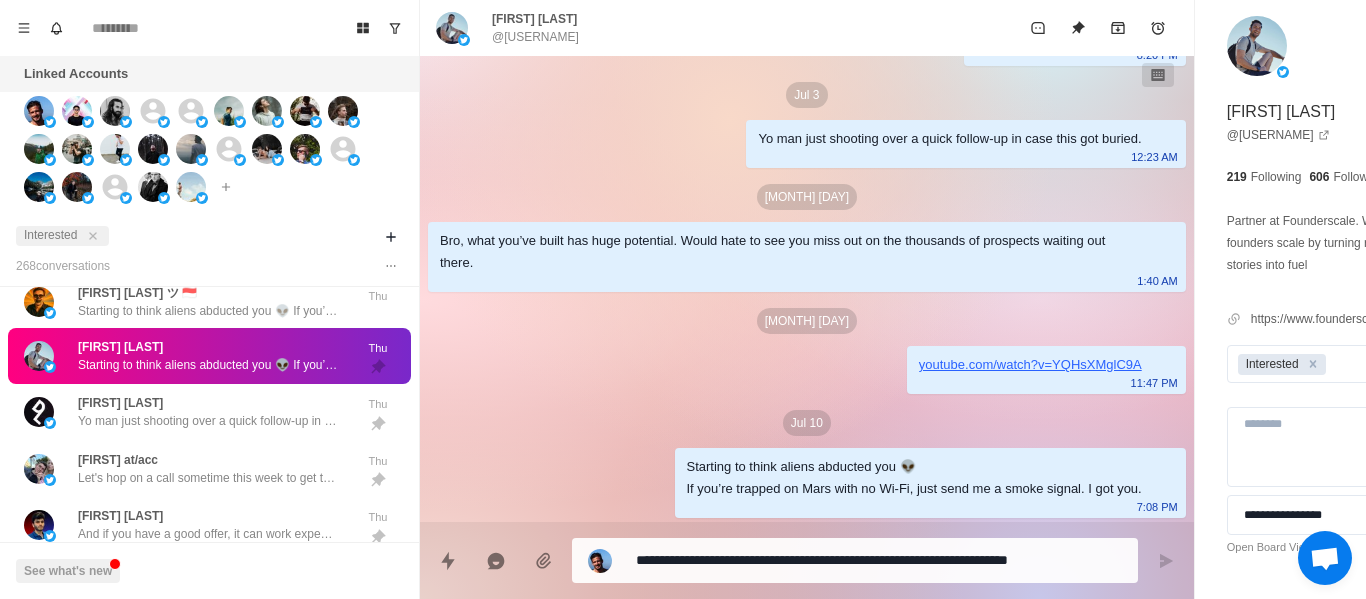 click on "Fs, lmk if the times work ehre 4:38 AM Jun 12 [FIRST] would you be interested in us booking you 30+ calls in less than 60 days? 3:24 PM Jun 22 sure 3:19 AM Great. You free for a chat sometime this week to map things out?
12:25 PM Jun 23 why 3:16 AM what do I get out of it 3:16 AM Jun 24 You get 20-40 calls per month which you can close and turn into massive ROI. 1:06 PM Jun 25 ok but I got 50 other people promising me the same thing 4:15 AM what makes you different 4:15 AM If we don't give you the promised results, we'll work at no cost until we do, and if we can't in less than 30 days, we'll give  a full refund. 8:33 PM Jun 28 Does that make sense man? 8:20 PM Jul 3  Yo man just shooting over a quick follow-up in case this got buried. 12:23 AM Jul 5 Bro, what you’ve built has huge potential. Would hate to see you miss out on the thousands of prospects waiting out there. 1:40 AM Jul 7 youtube.com/watch?v=YQHsXMglC9A 11:47 PM Jul 10 7:08 PM" at bounding box center [807, -159] 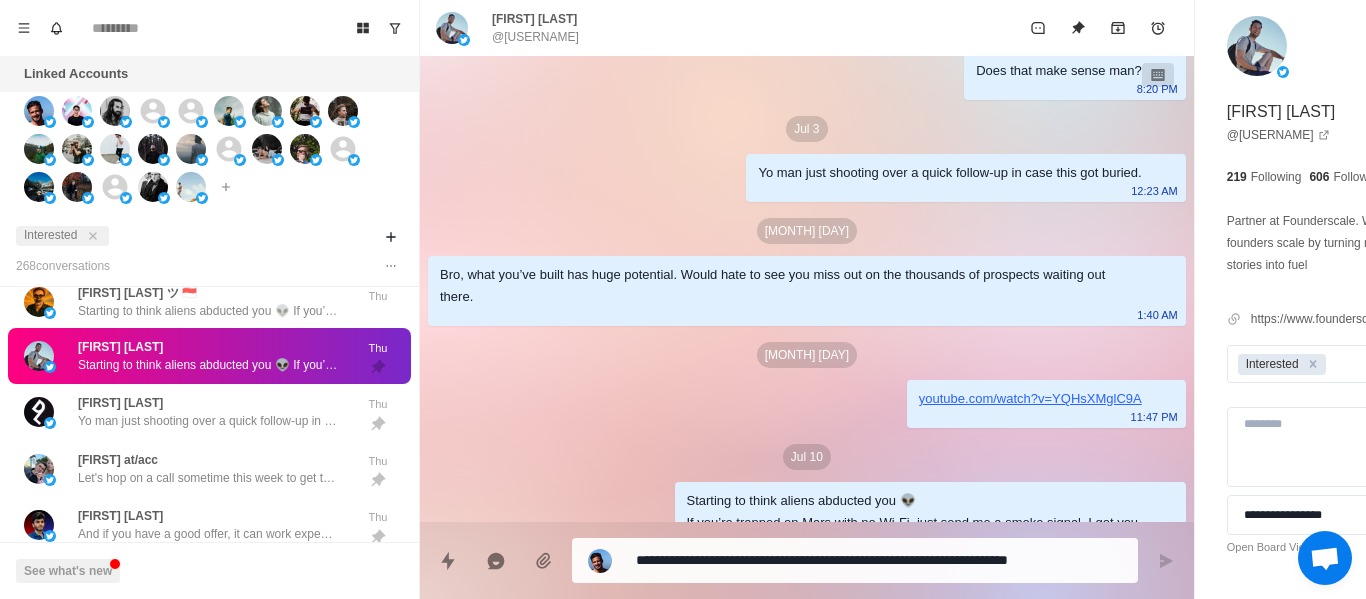 scroll, scrollTop: 896, scrollLeft: 0, axis: vertical 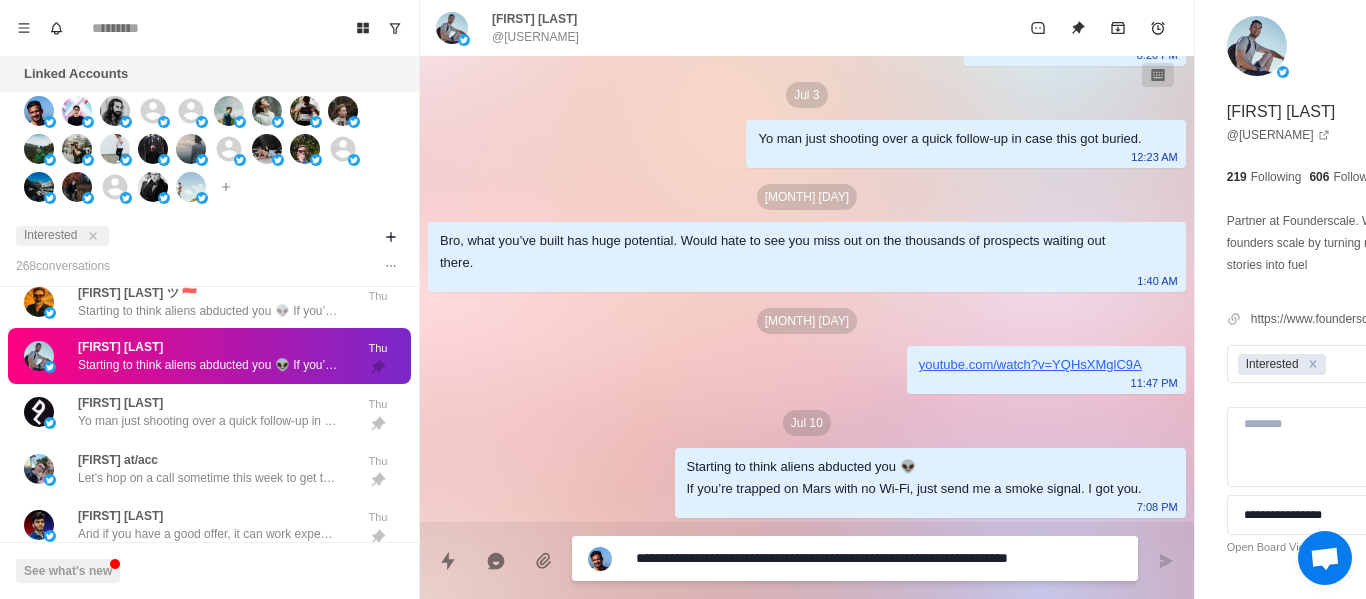 paste 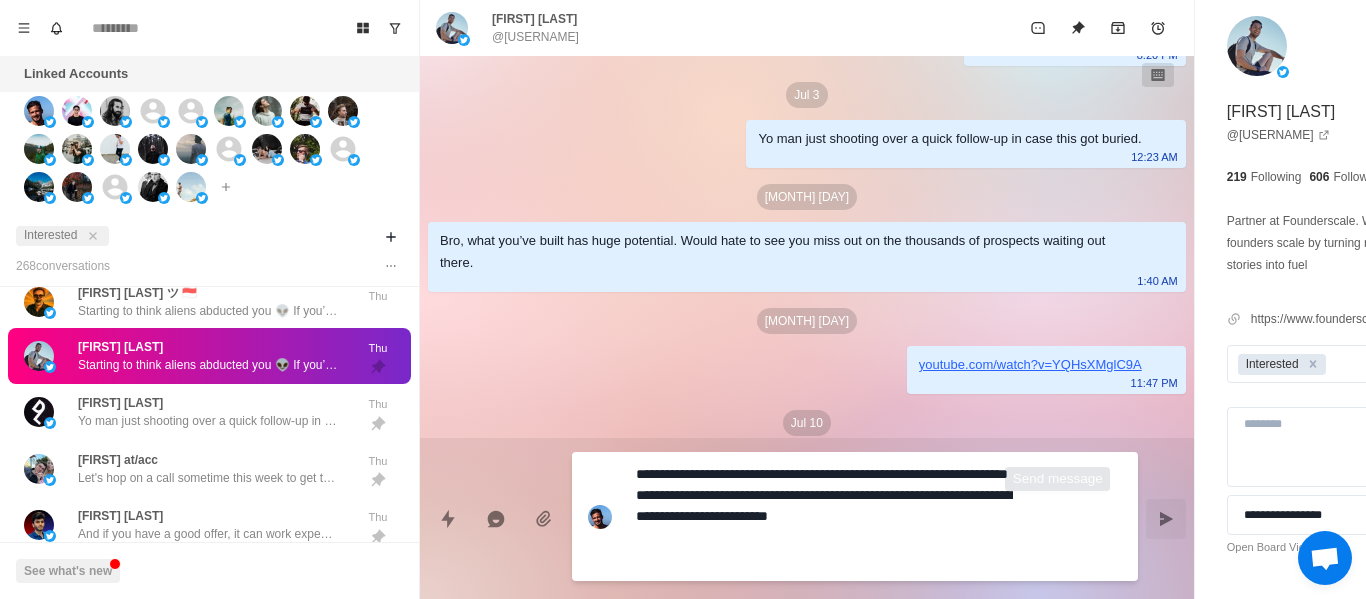 click at bounding box center (1166, 519) 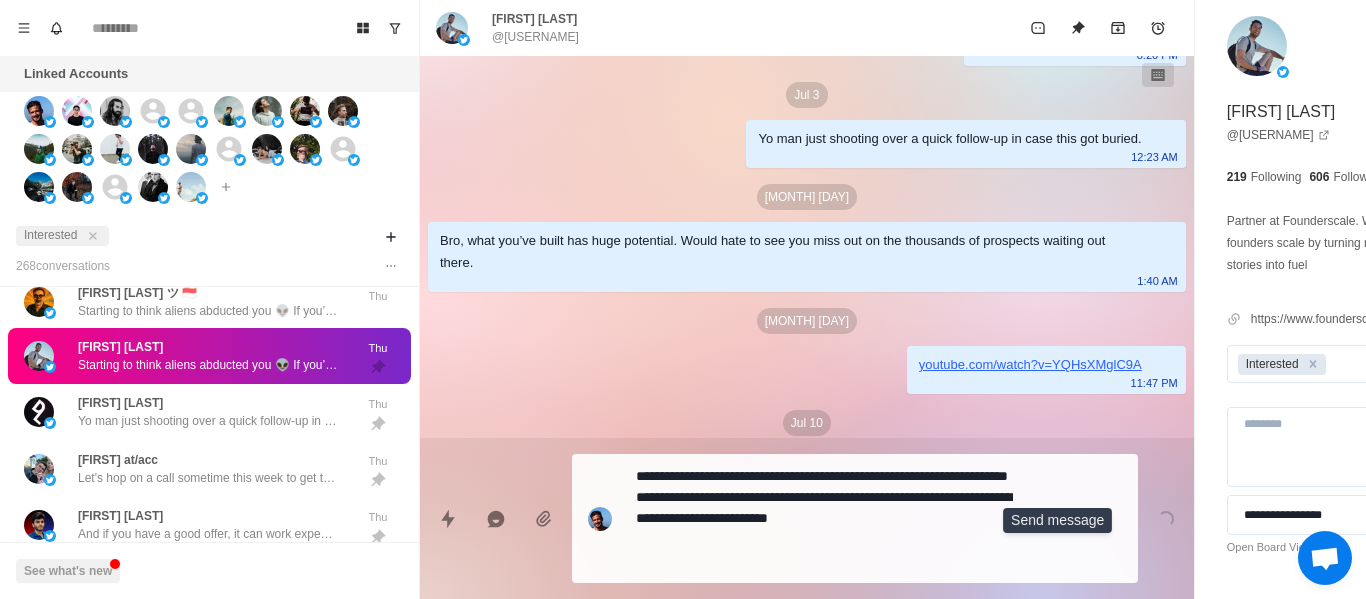 scroll, scrollTop: 1020, scrollLeft: 0, axis: vertical 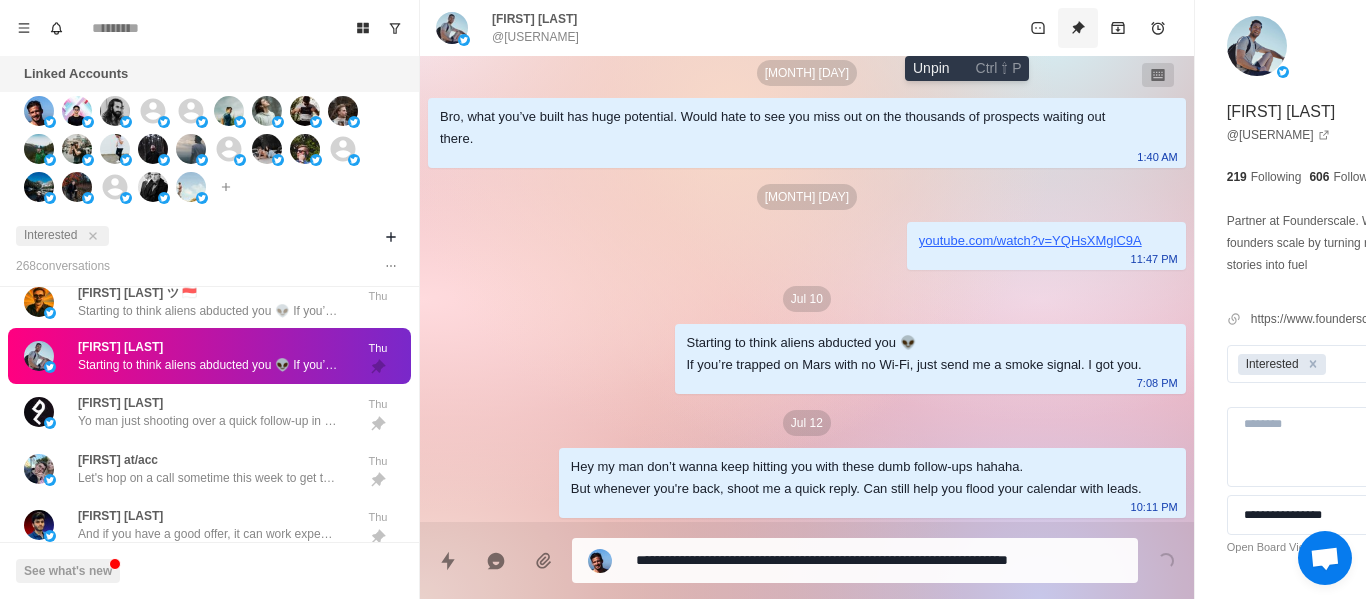 click at bounding box center [1078, 28] 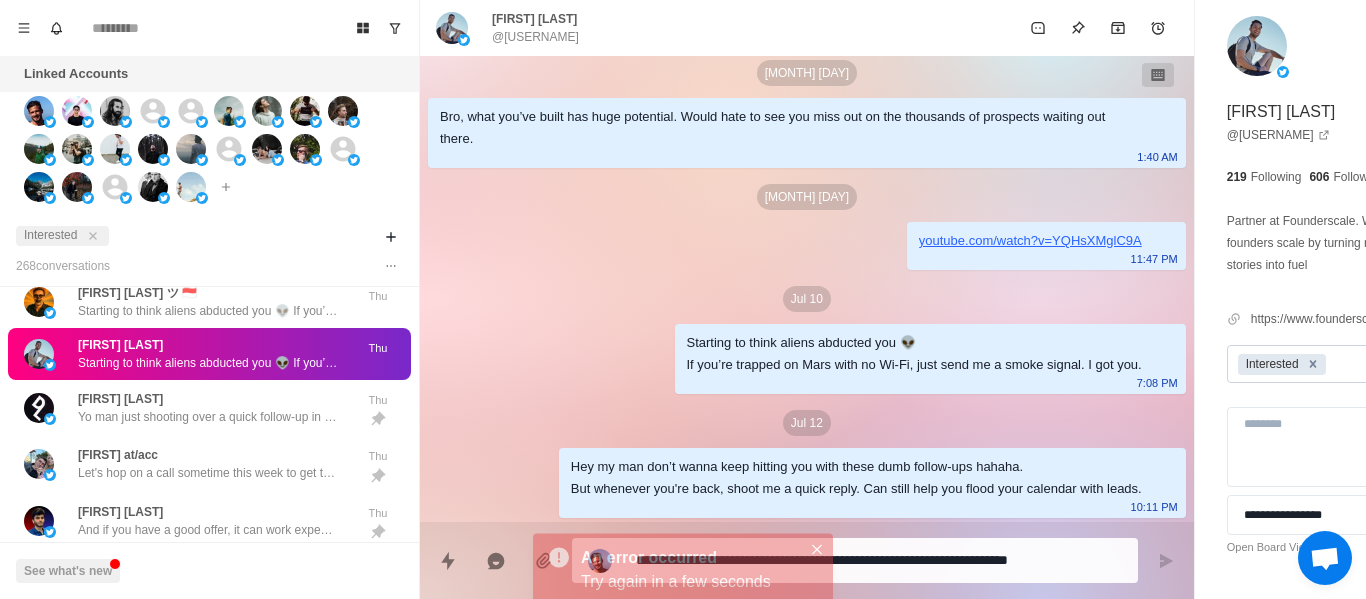 click at bounding box center [1313, 364] 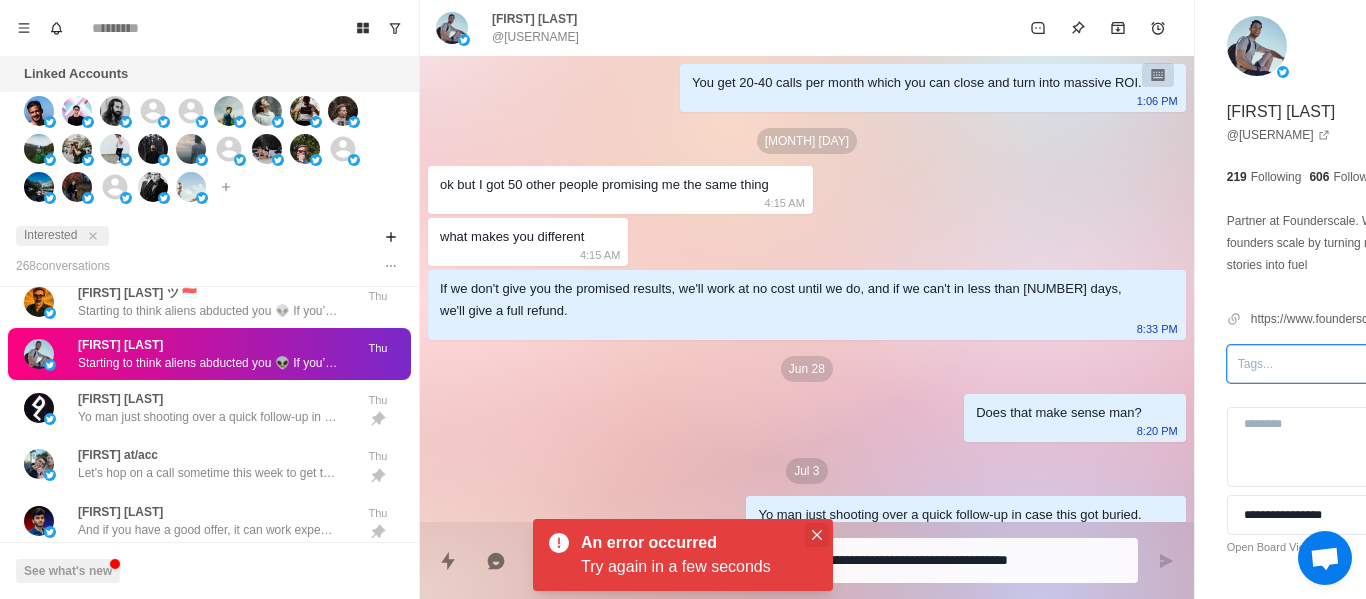 click at bounding box center (817, 535) 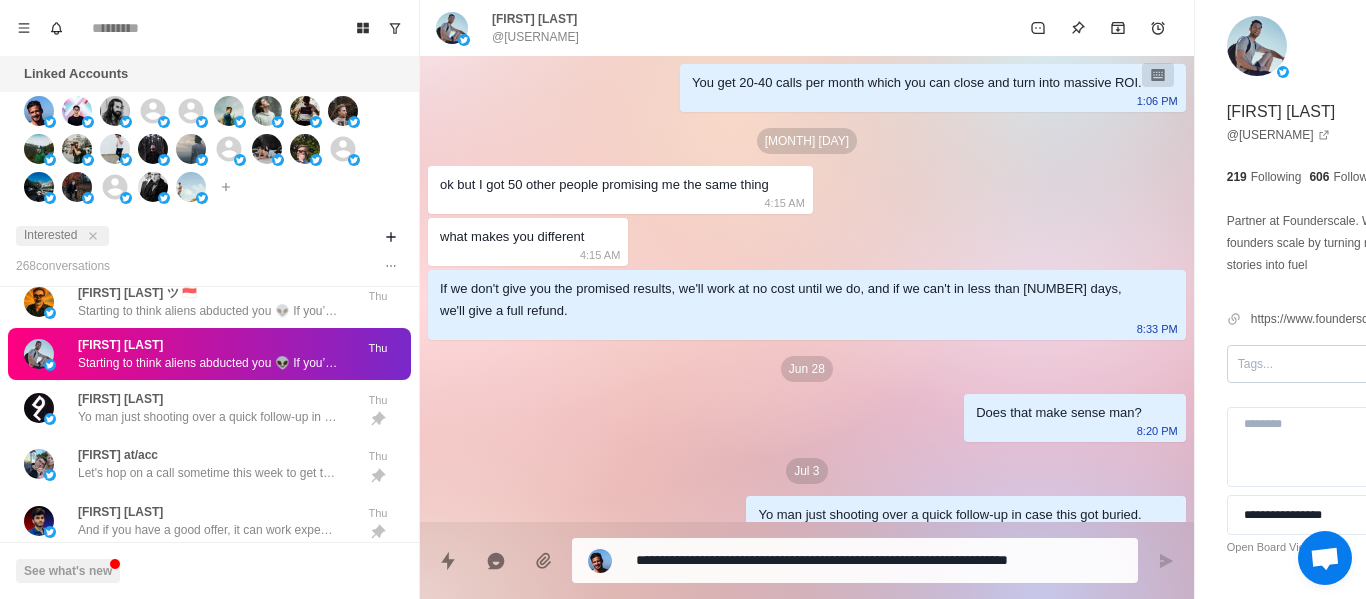 scroll, scrollTop: 896, scrollLeft: 0, axis: vertical 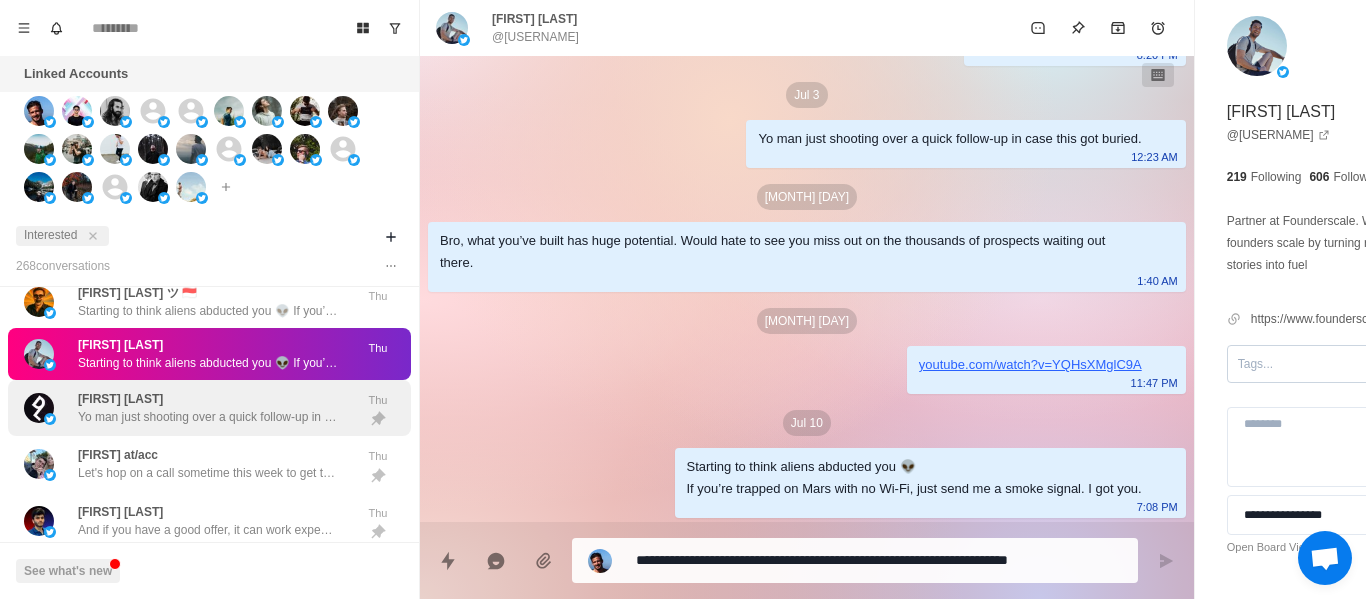 click on "Yo man just shooting over a quick follow-up in case this got buried." at bounding box center (208, 417) 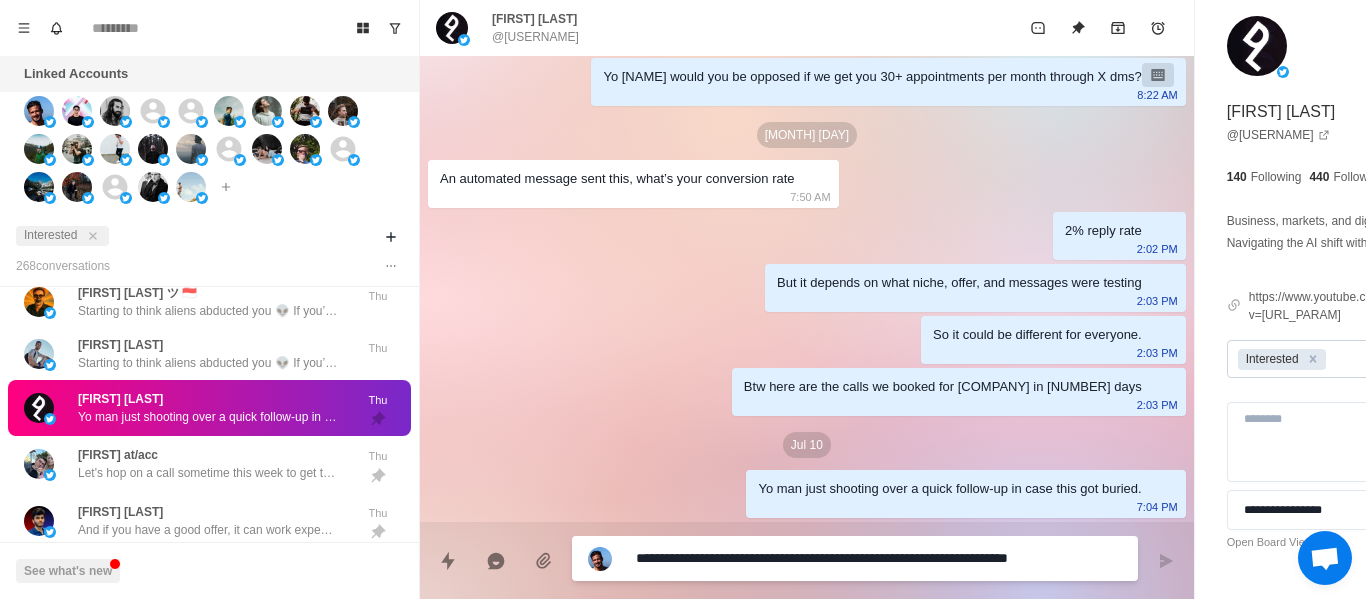 scroll, scrollTop: 116, scrollLeft: 0, axis: vertical 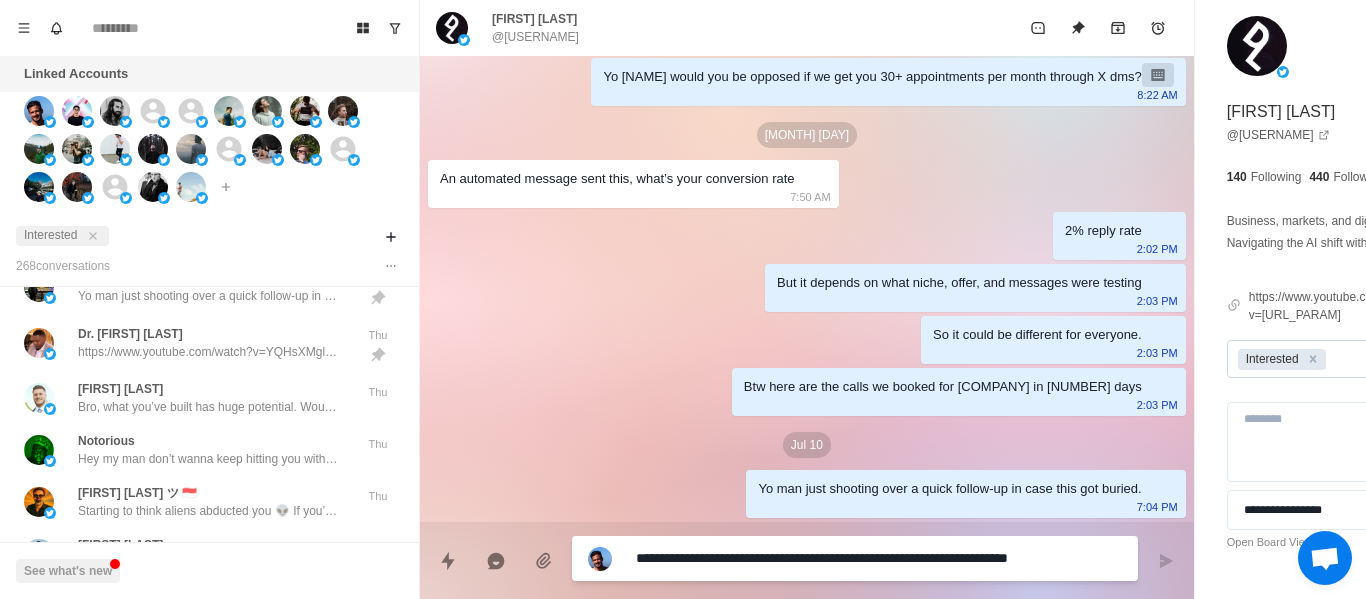 paste on "*****" 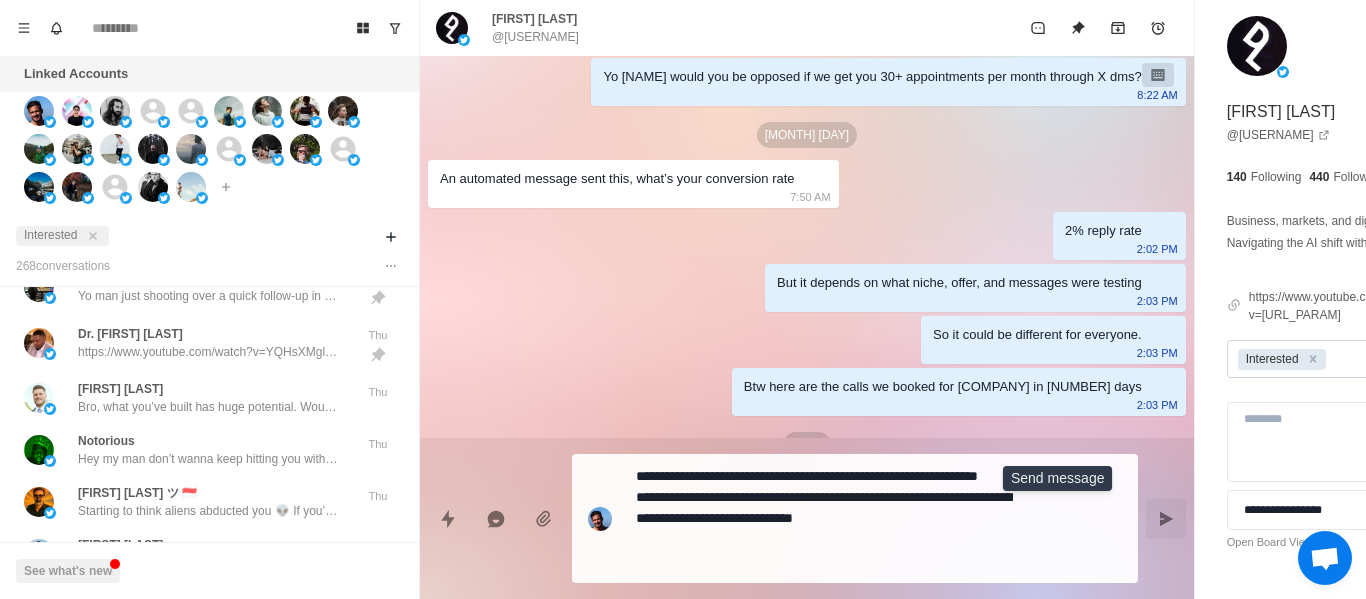 click 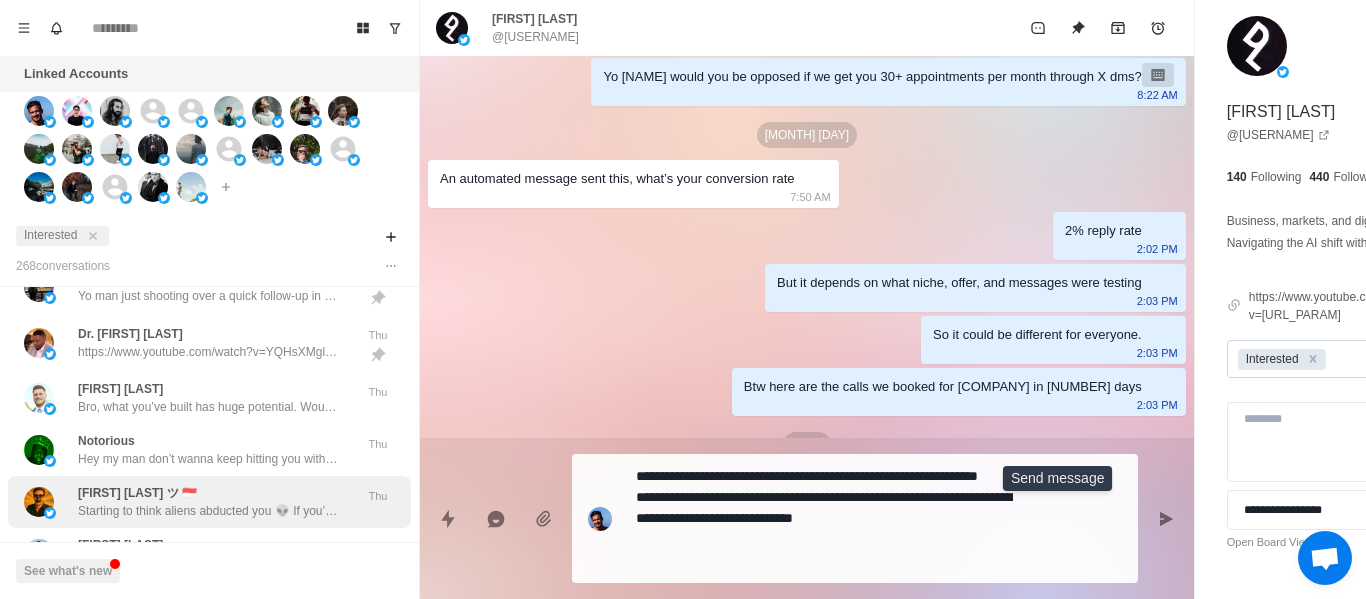scroll, scrollTop: 262, scrollLeft: 0, axis: vertical 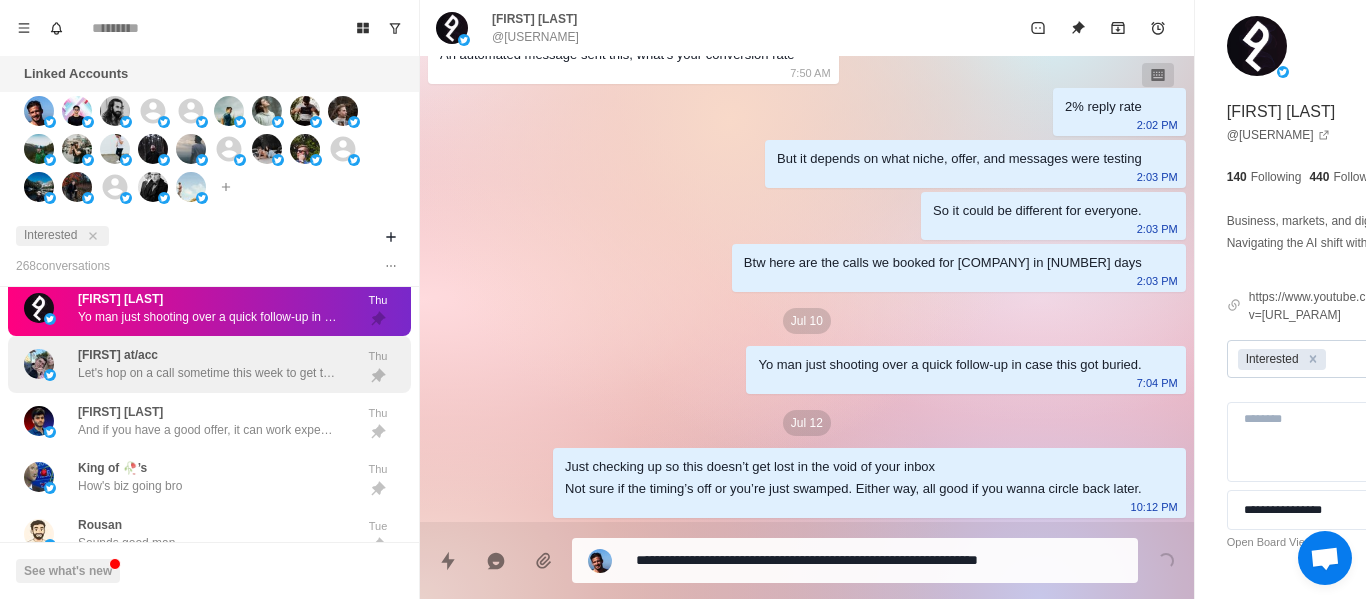 click on "[FIRST] at/acc" at bounding box center [118, 355] 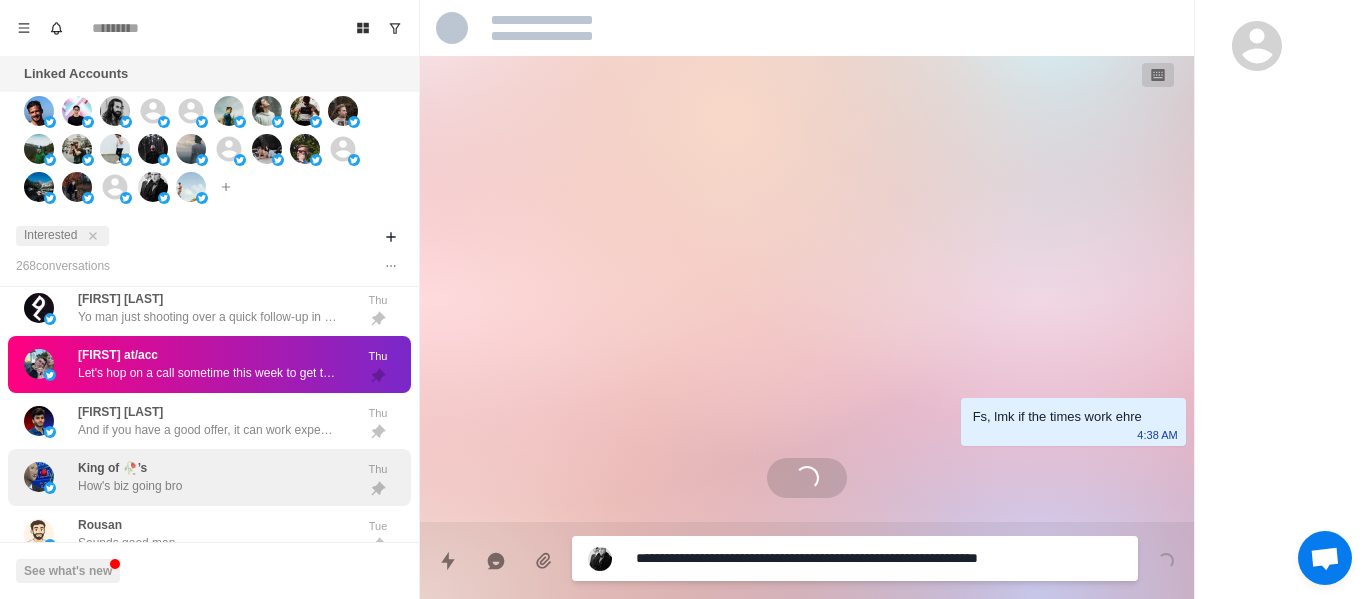 scroll, scrollTop: 0, scrollLeft: 0, axis: both 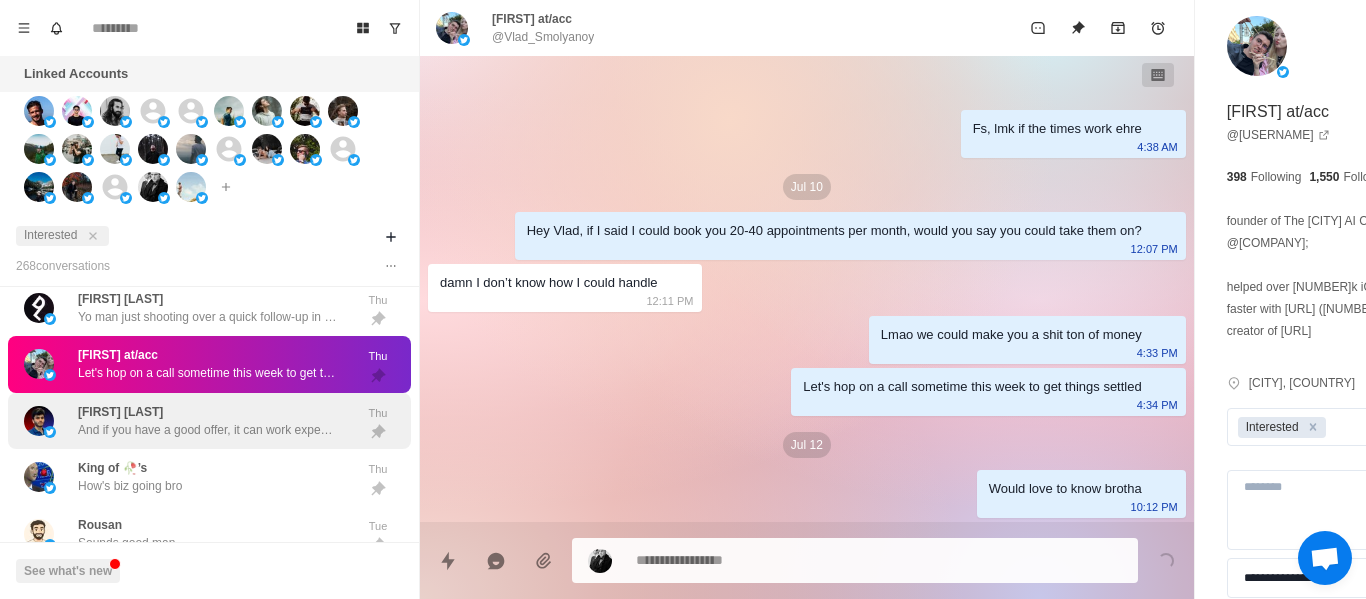 drag, startPoint x: 194, startPoint y: 450, endPoint x: 202, endPoint y: 422, distance: 29.12044 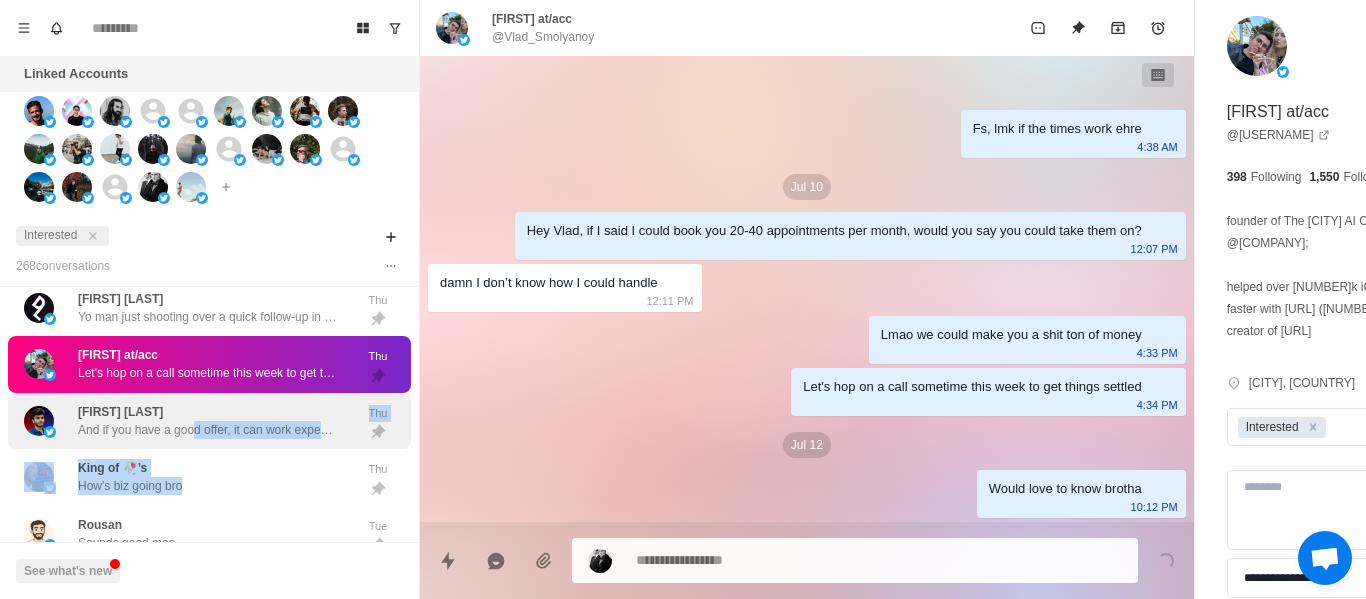 click on "And if you have a good offer, it can work expediently well." at bounding box center (208, 430) 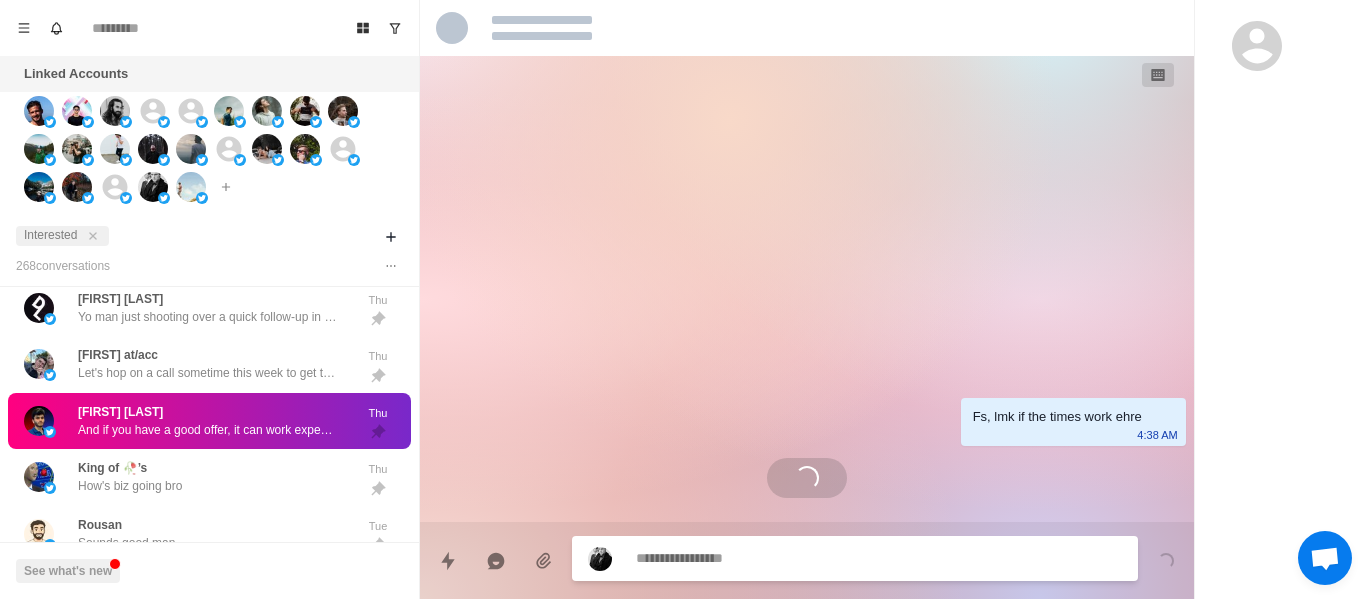 scroll, scrollTop: 420, scrollLeft: 0, axis: vertical 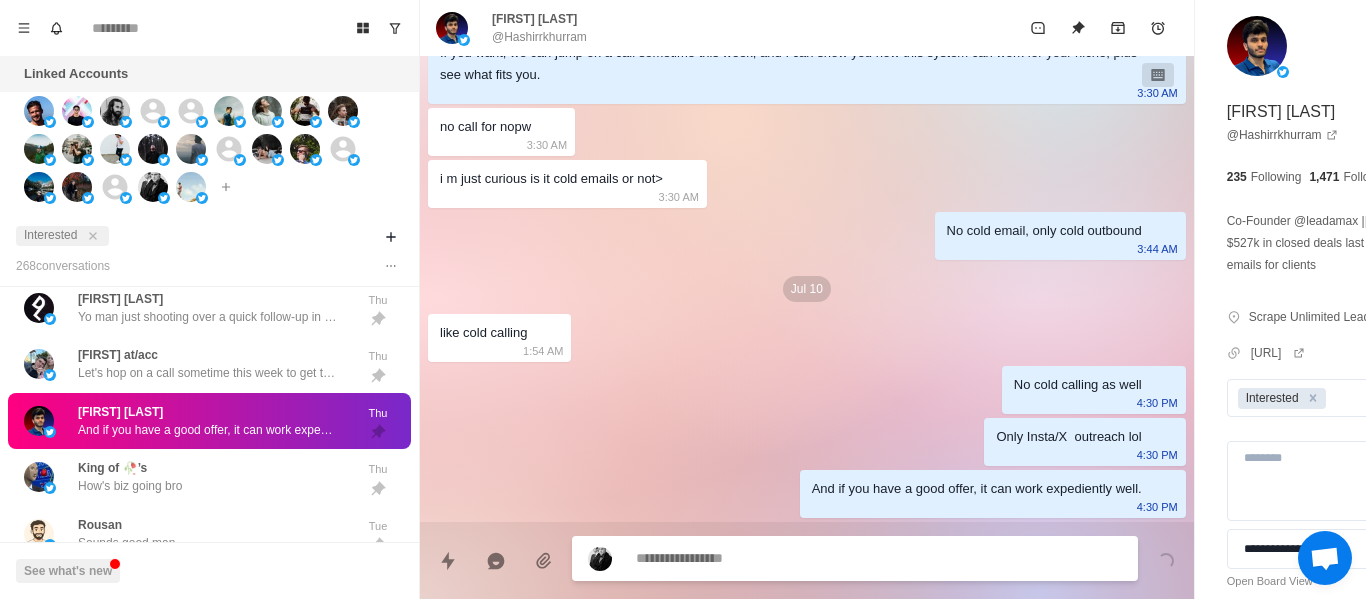 click at bounding box center [824, 558] 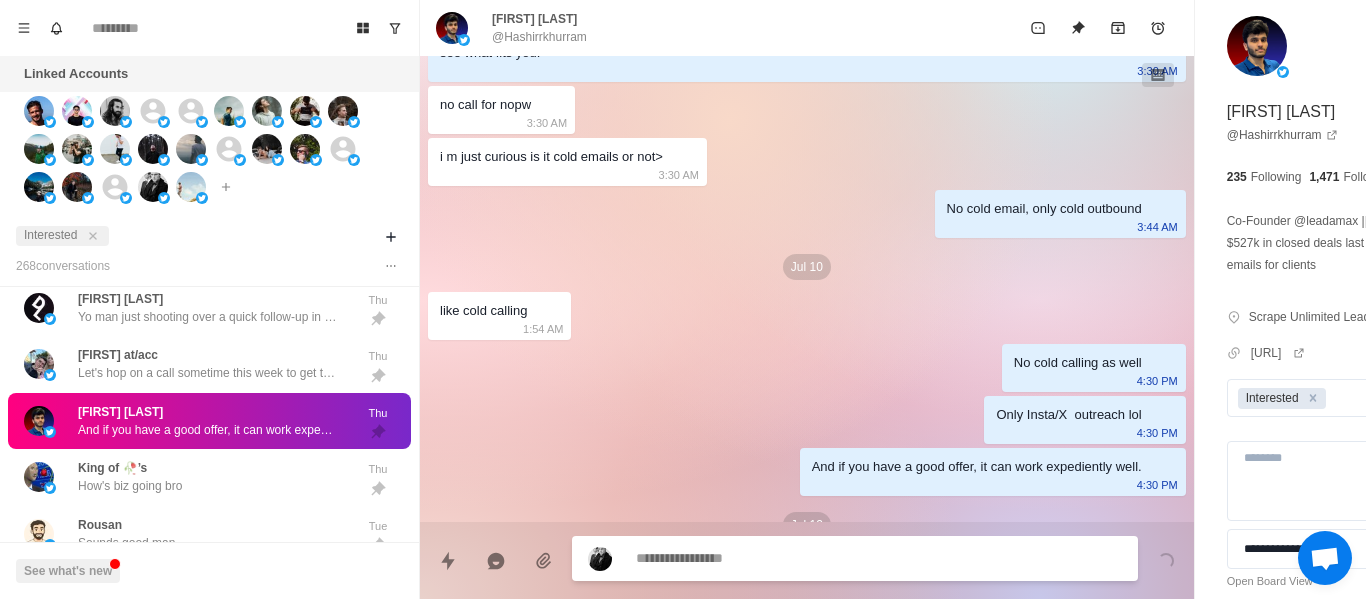 scroll, scrollTop: 522, scrollLeft: 0, axis: vertical 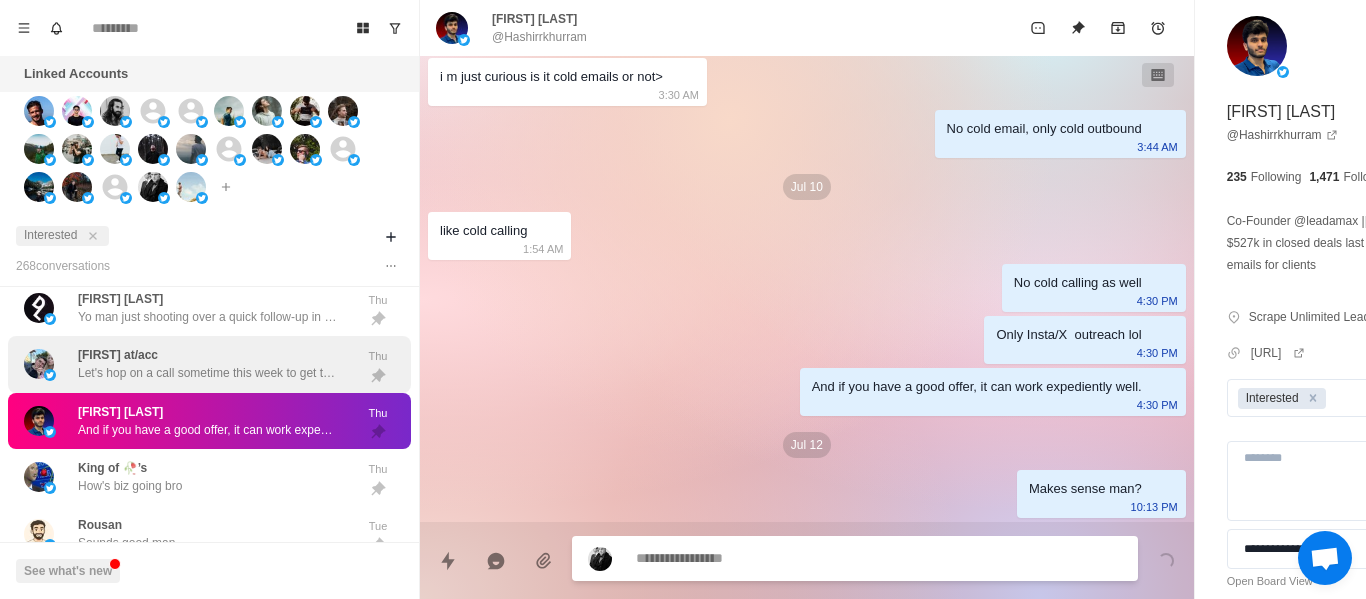 drag, startPoint x: 136, startPoint y: 466, endPoint x: 211, endPoint y: 388, distance: 108.20813 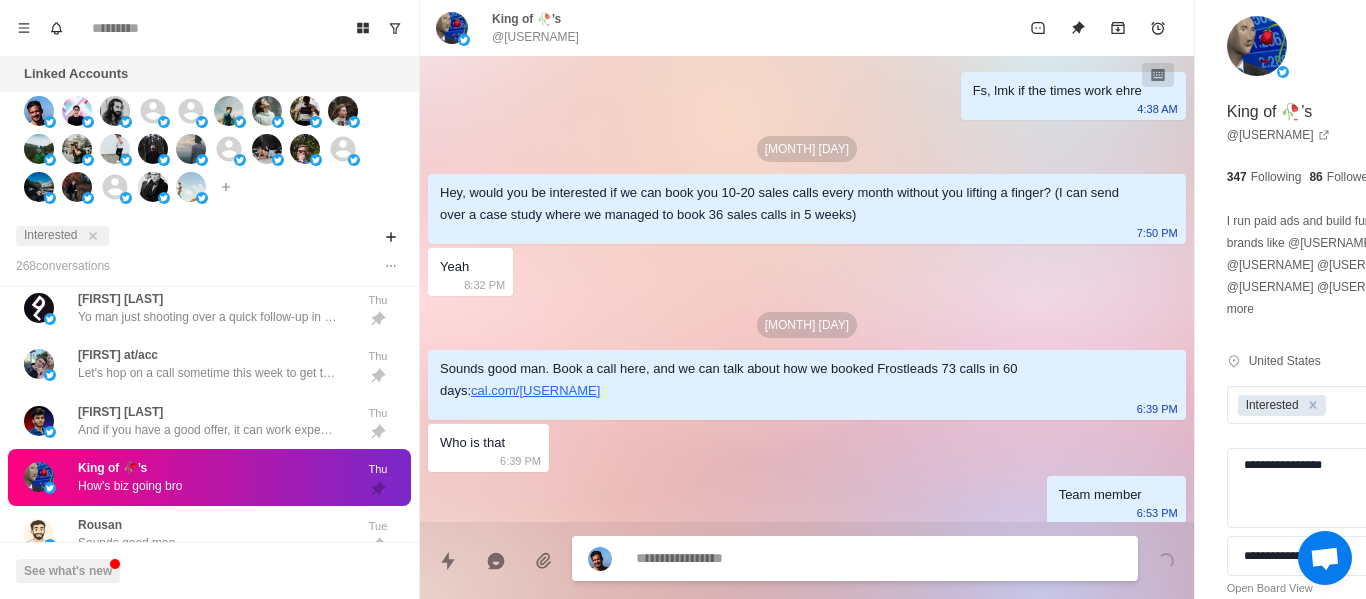 scroll, scrollTop: 2470, scrollLeft: 0, axis: vertical 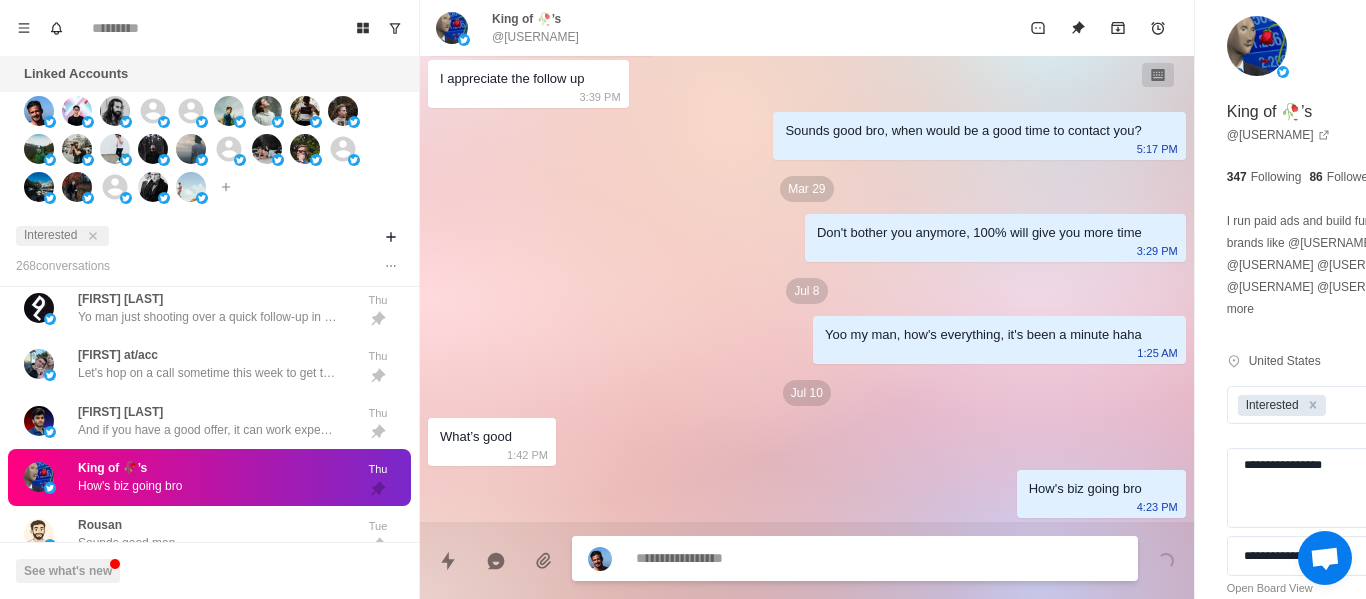 click at bounding box center [824, 558] 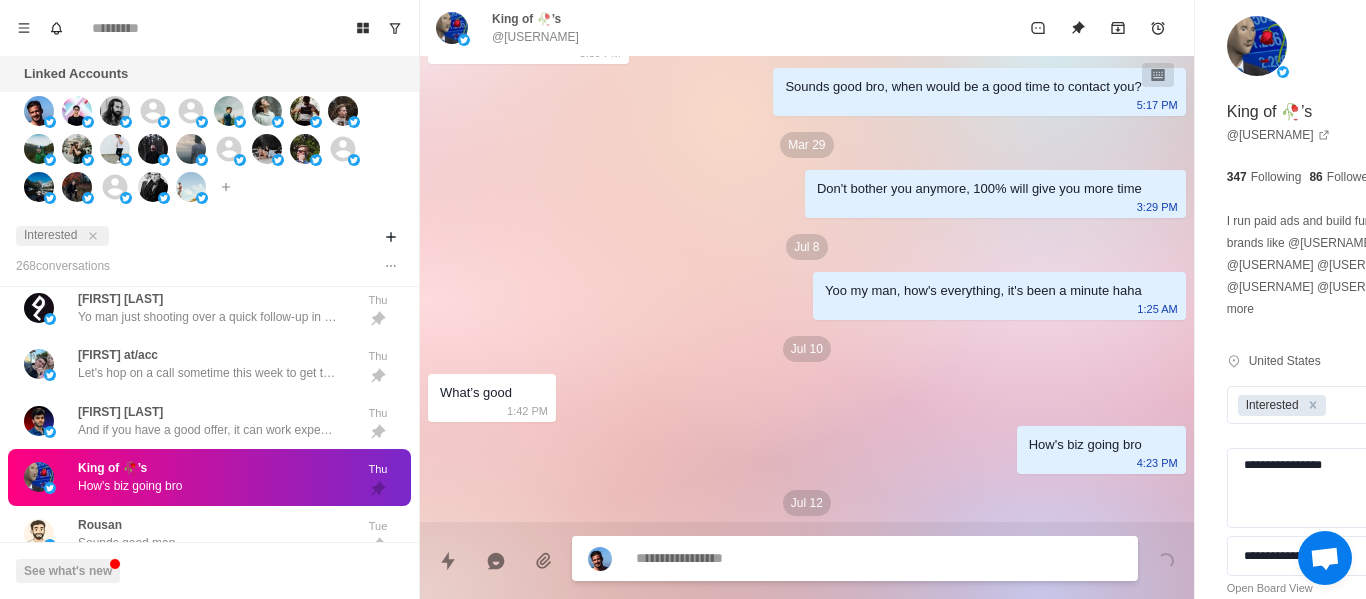 scroll, scrollTop: 2572, scrollLeft: 0, axis: vertical 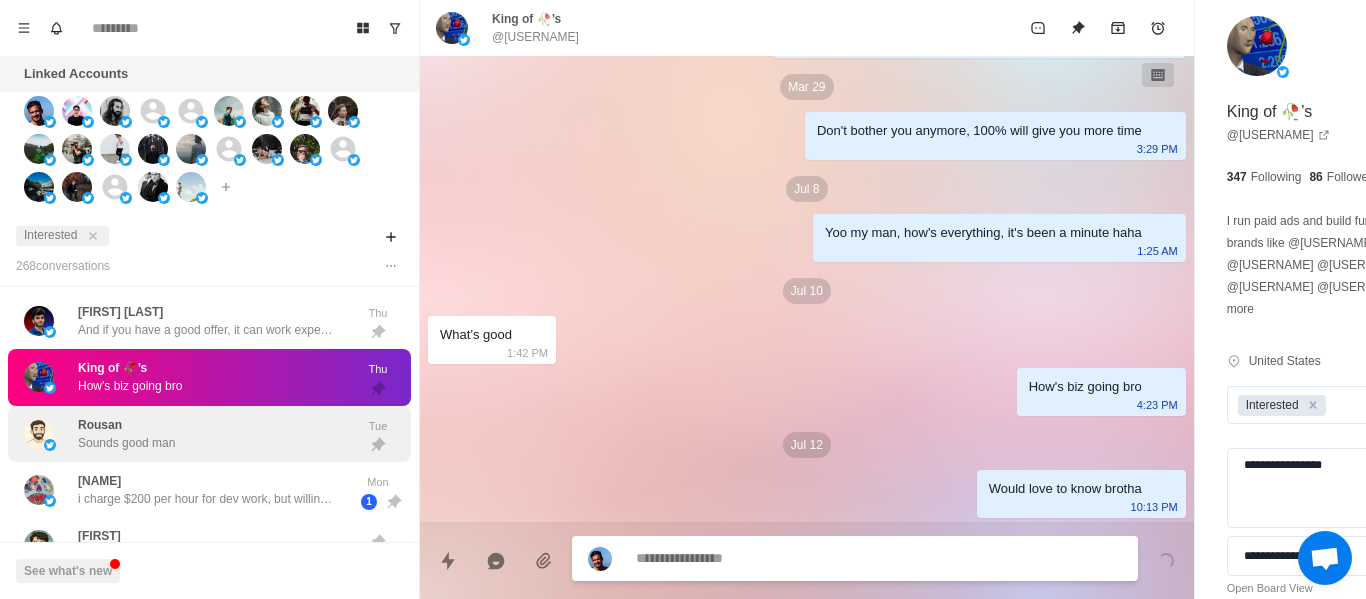 click on "[FIRST] Sounds good man" at bounding box center [188, 434] 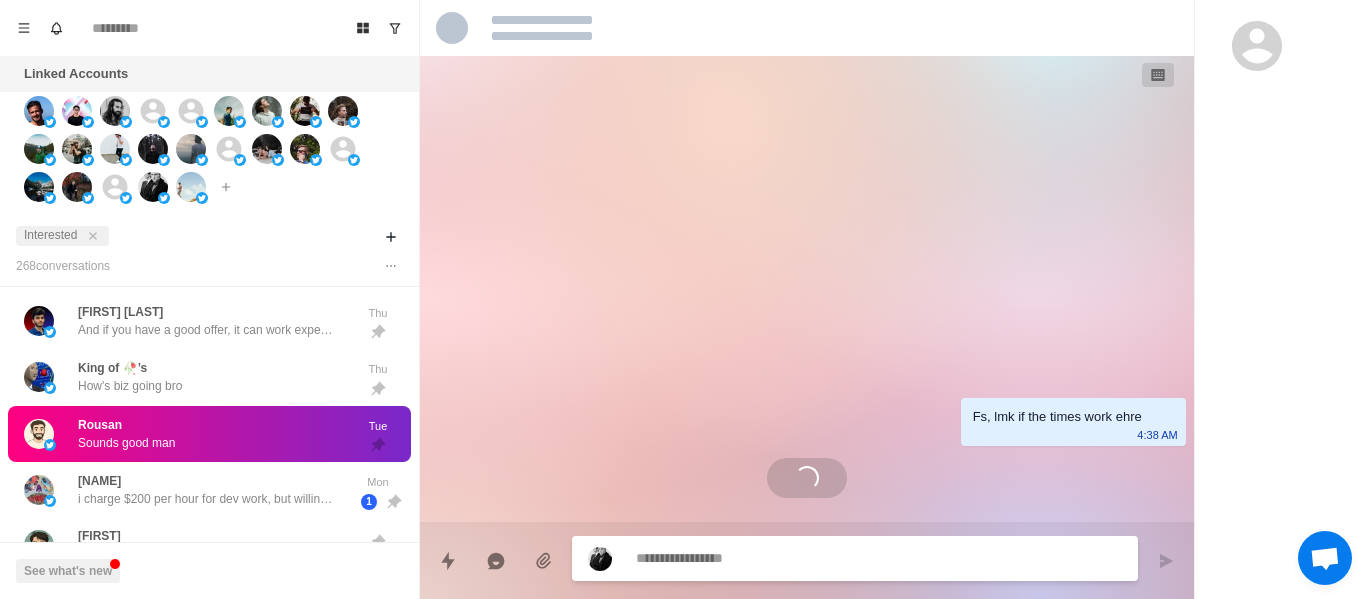 scroll, scrollTop: 1144, scrollLeft: 0, axis: vertical 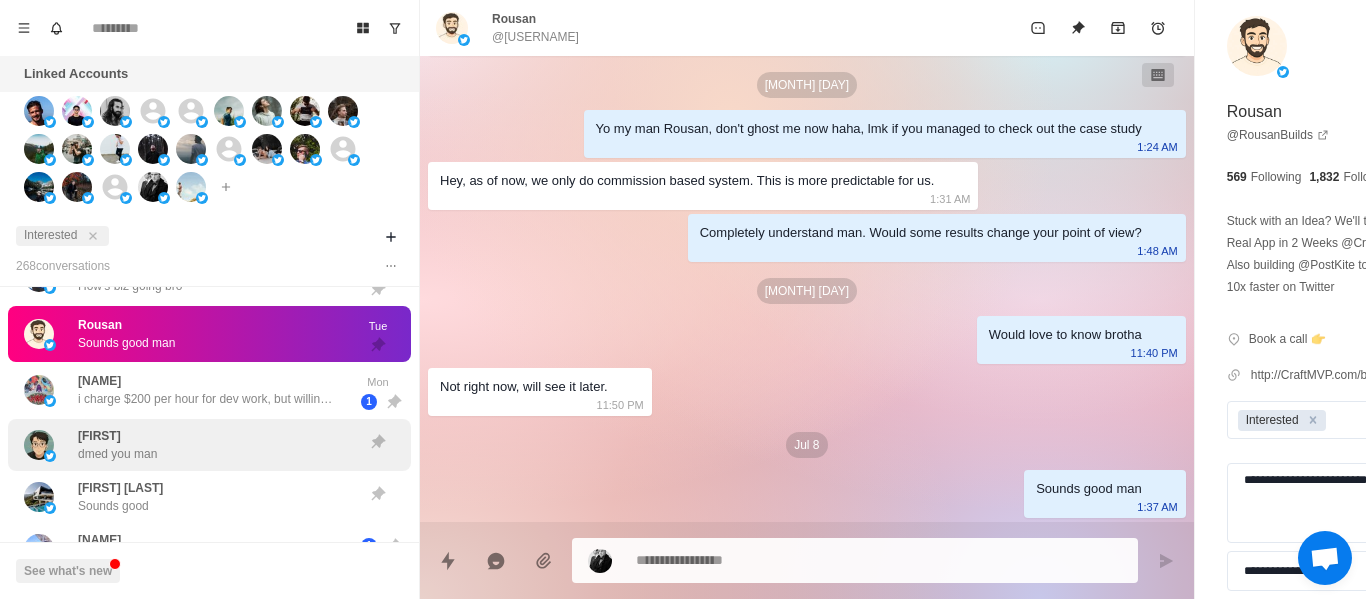 drag, startPoint x: 155, startPoint y: 379, endPoint x: 206, endPoint y: 468, distance: 102.5768 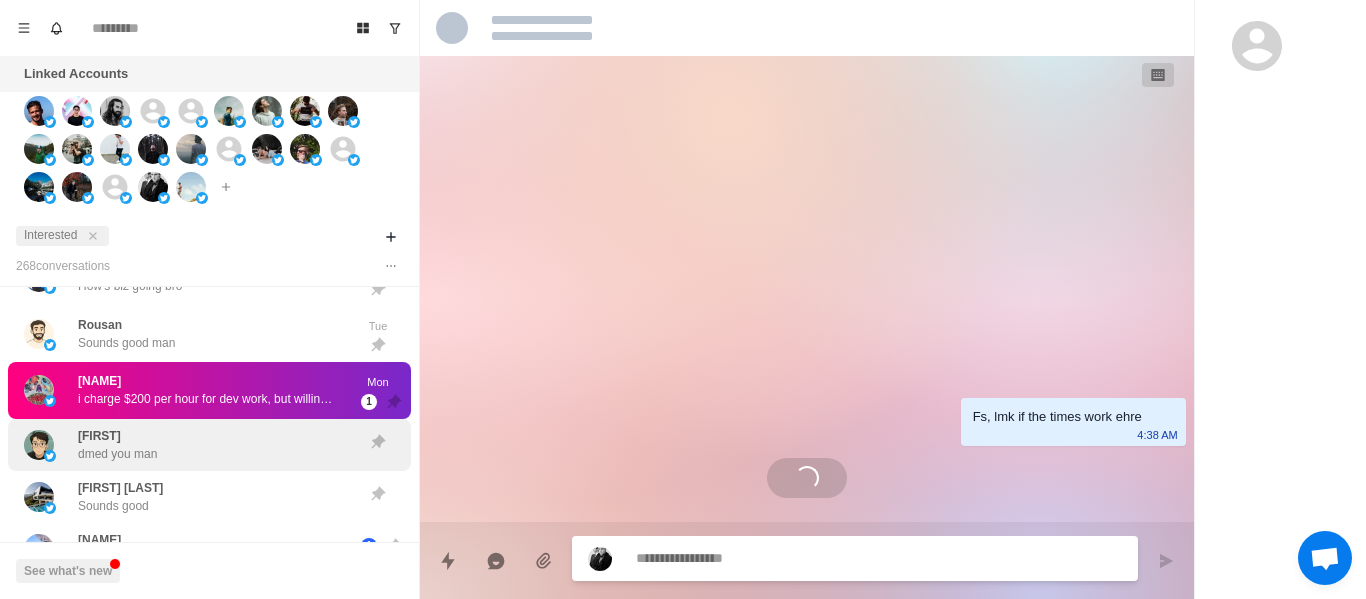 drag, startPoint x: 204, startPoint y: 468, endPoint x: 204, endPoint y: 454, distance: 14 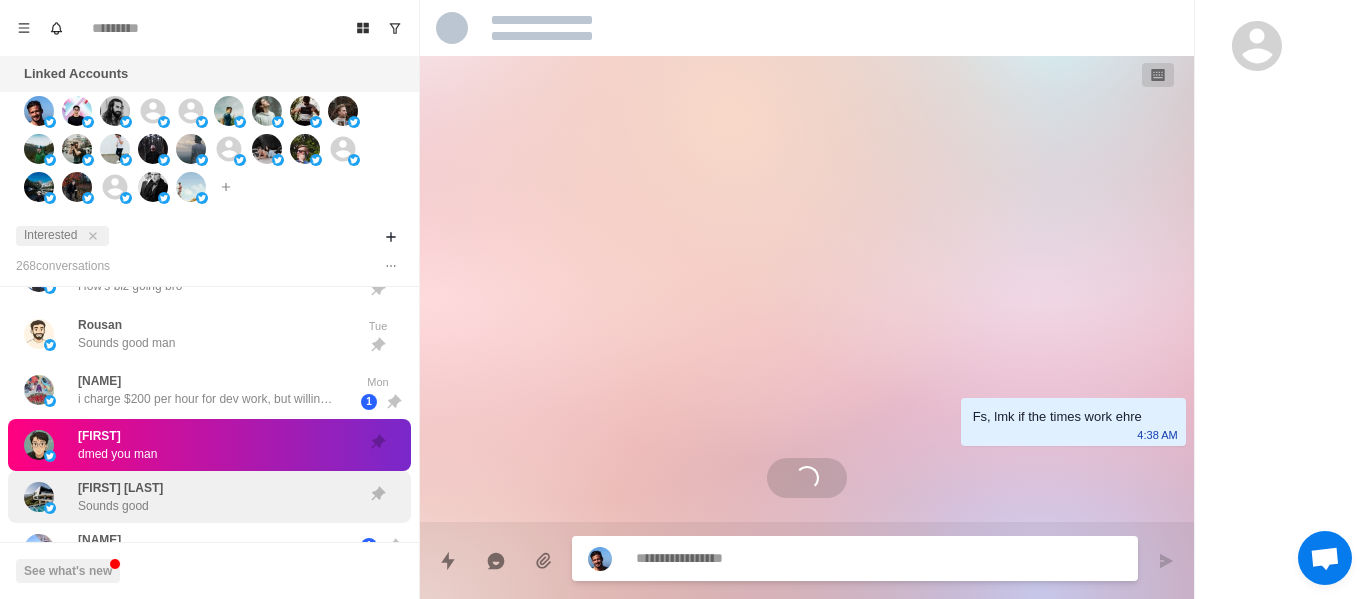 scroll, scrollTop: 2082, scrollLeft: 0, axis: vertical 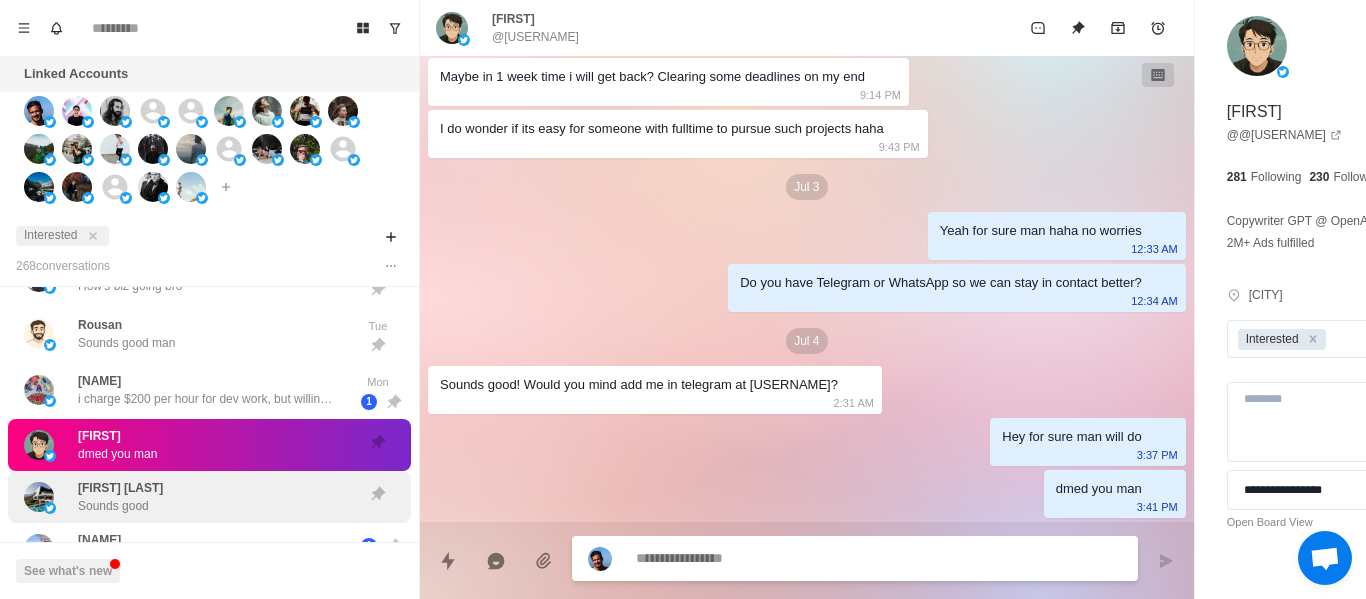 click on "[FIRST] [LAST] Sounds good" at bounding box center [120, 497] 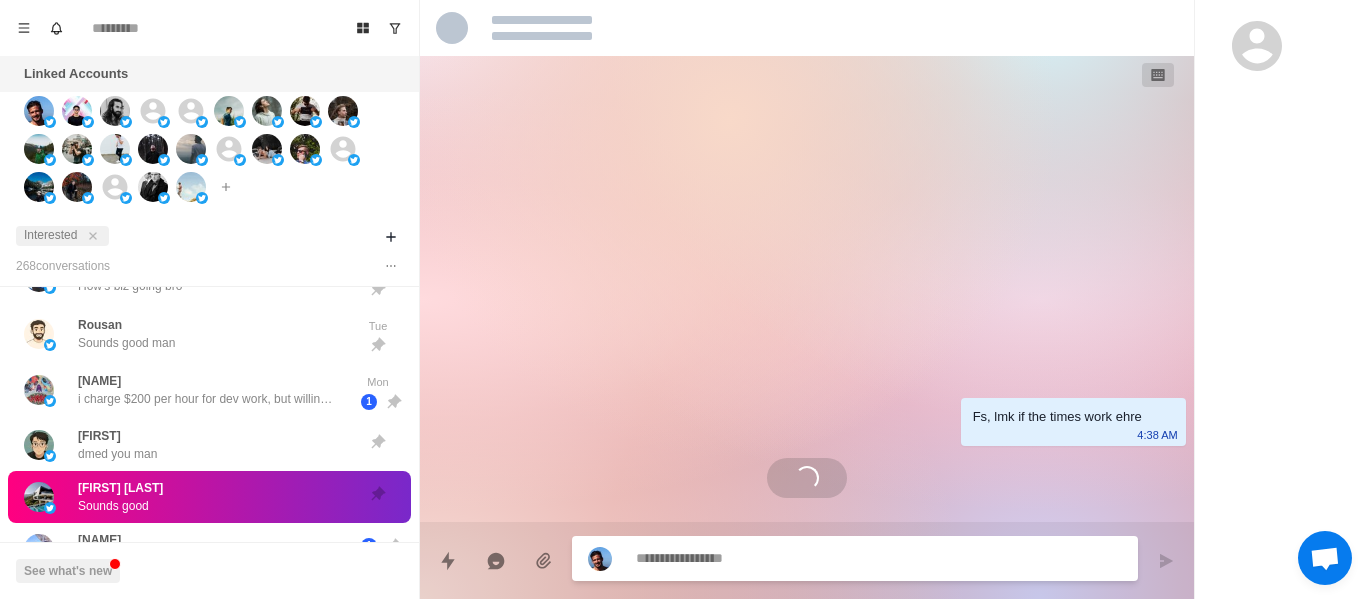 scroll, scrollTop: 56, scrollLeft: 0, axis: vertical 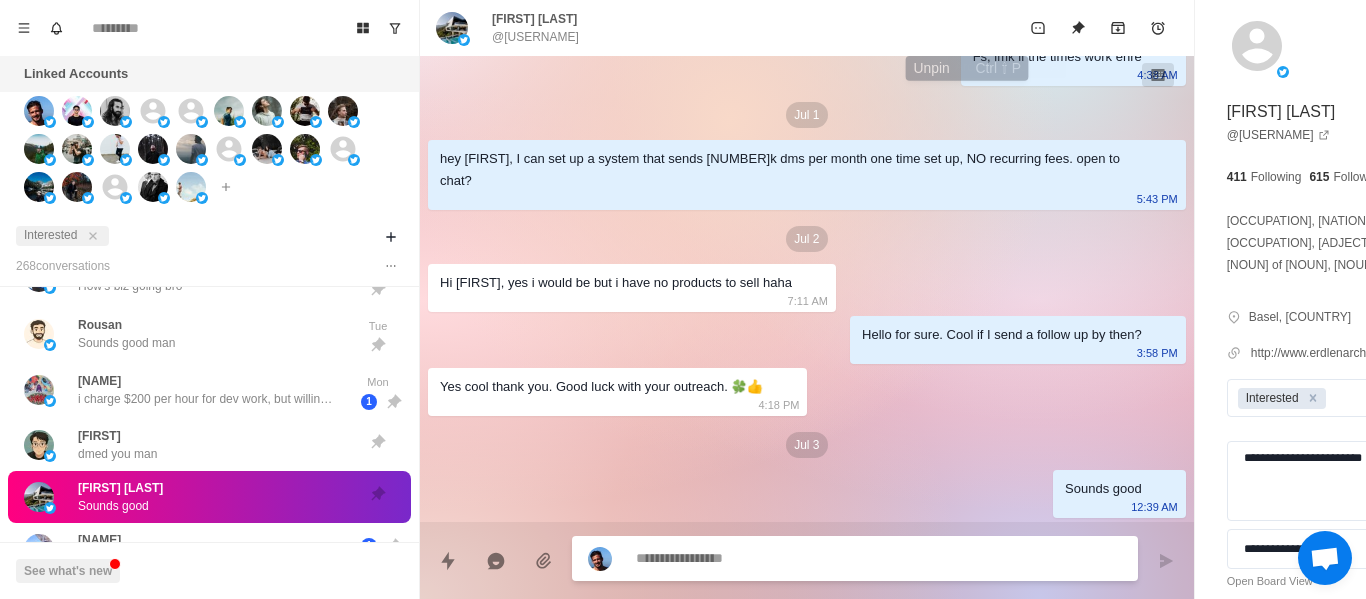 click 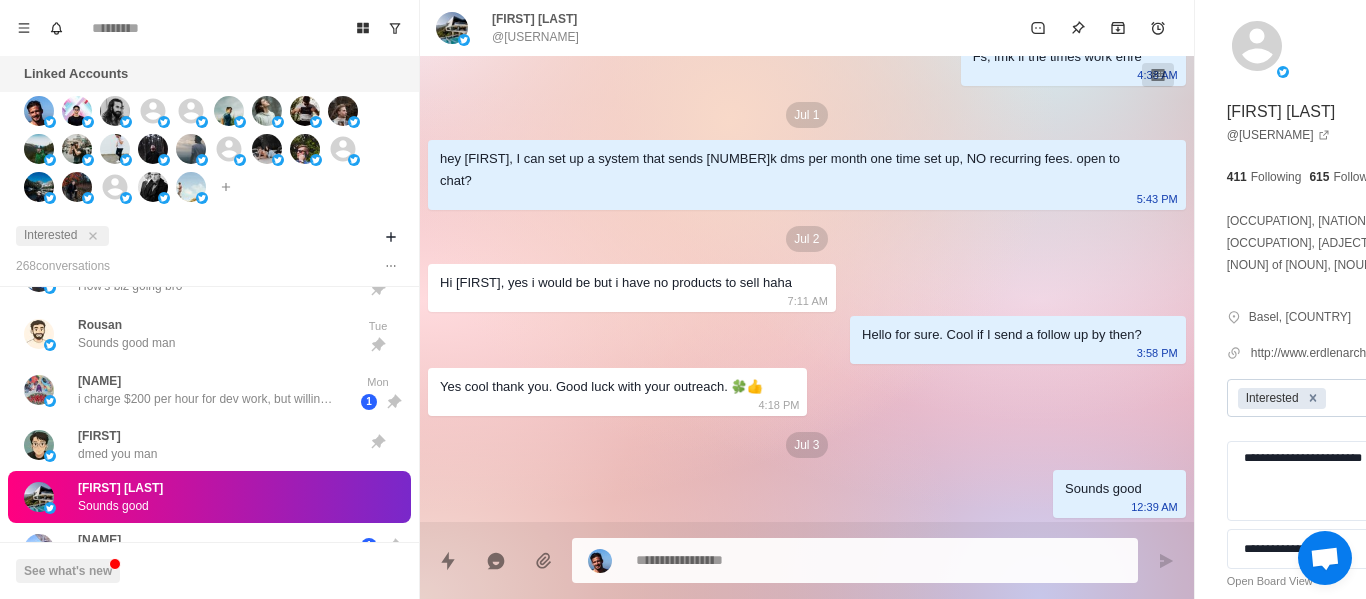 click 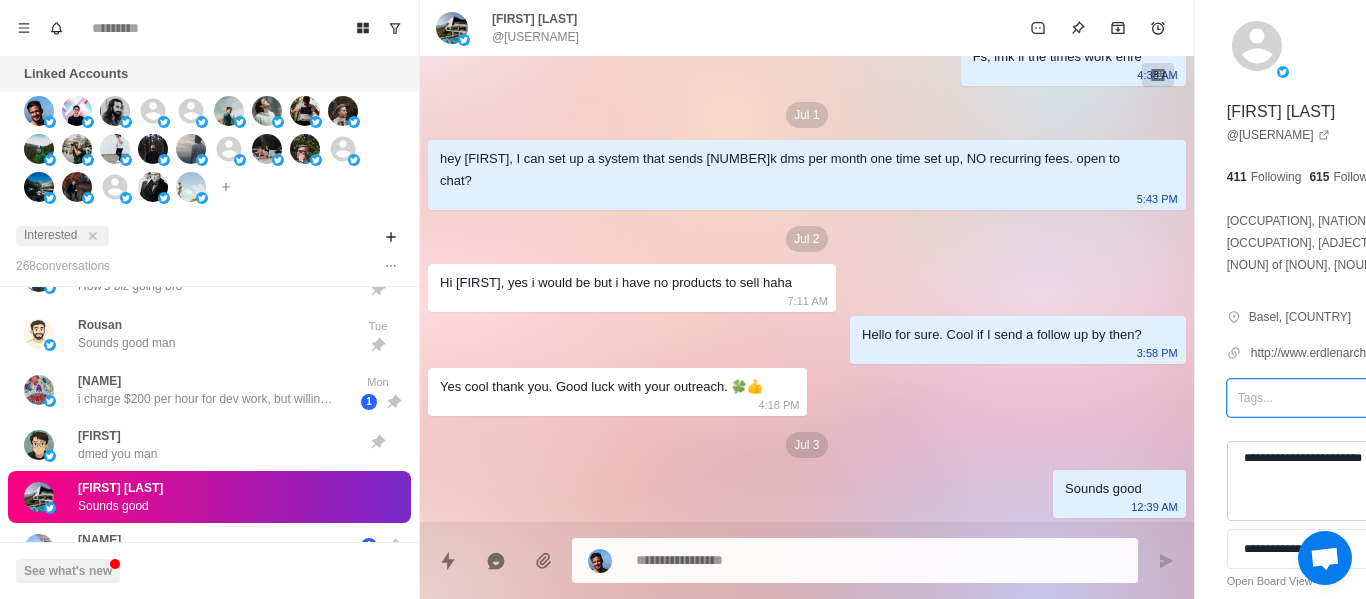 click on "**********" at bounding box center [1327, 481] 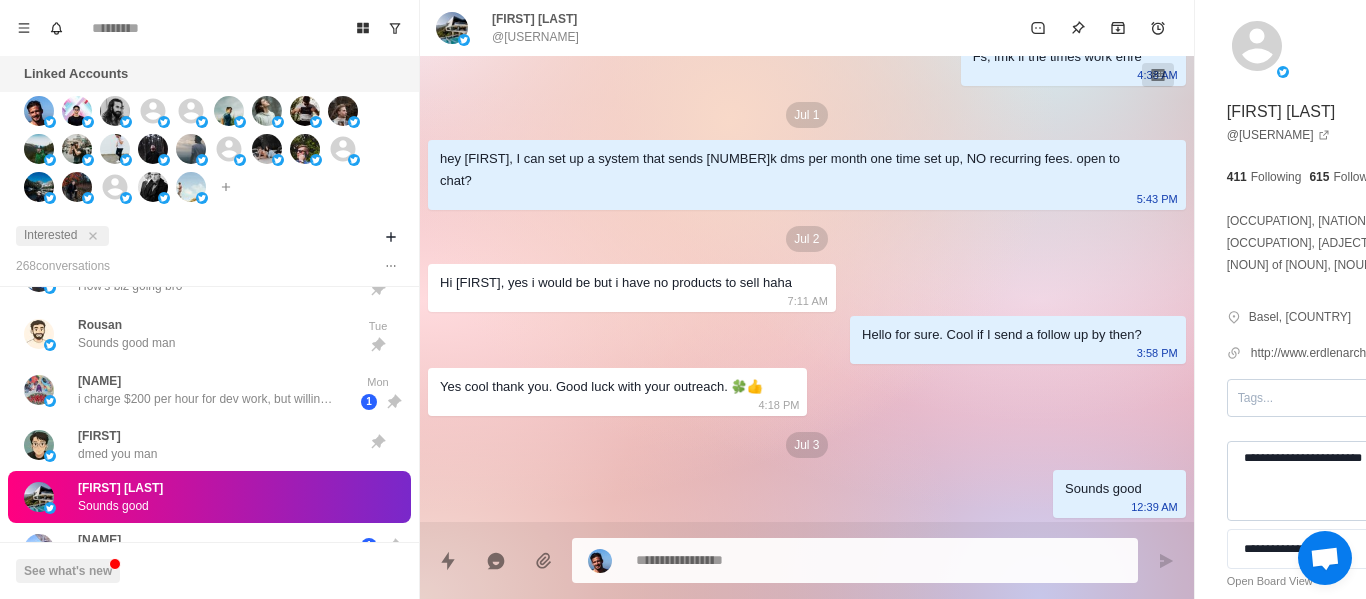 click on "**********" at bounding box center [1327, 481] 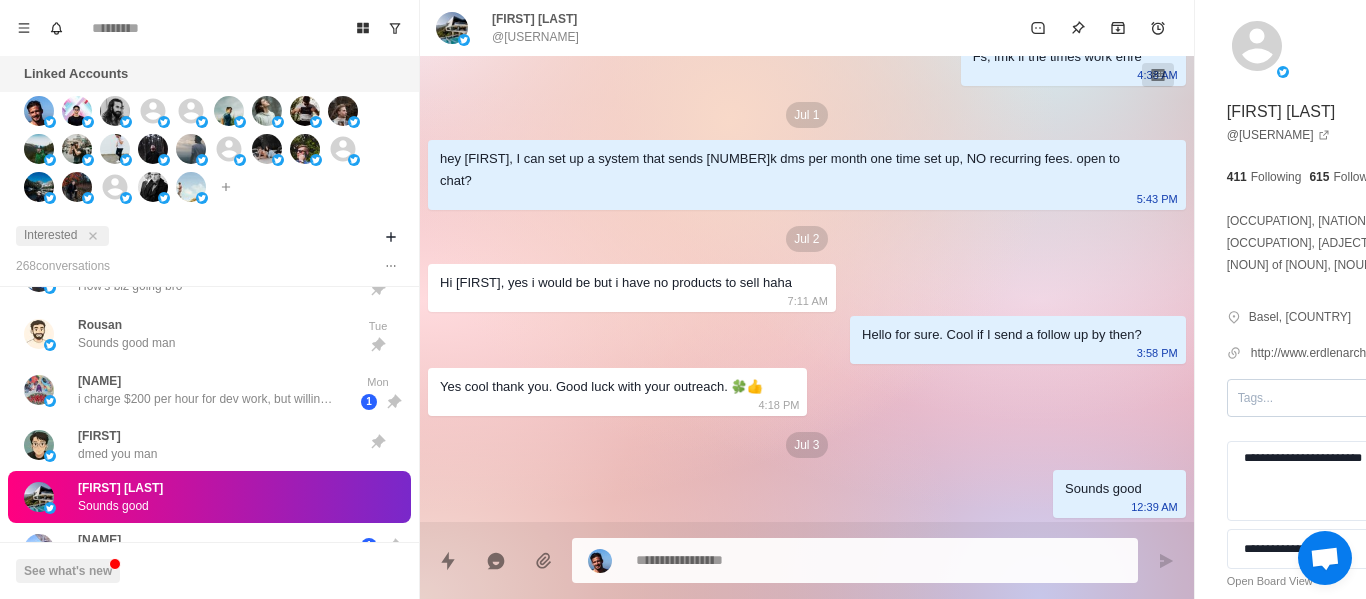 drag, startPoint x: 1280, startPoint y: 480, endPoint x: 675, endPoint y: 360, distance: 616.786 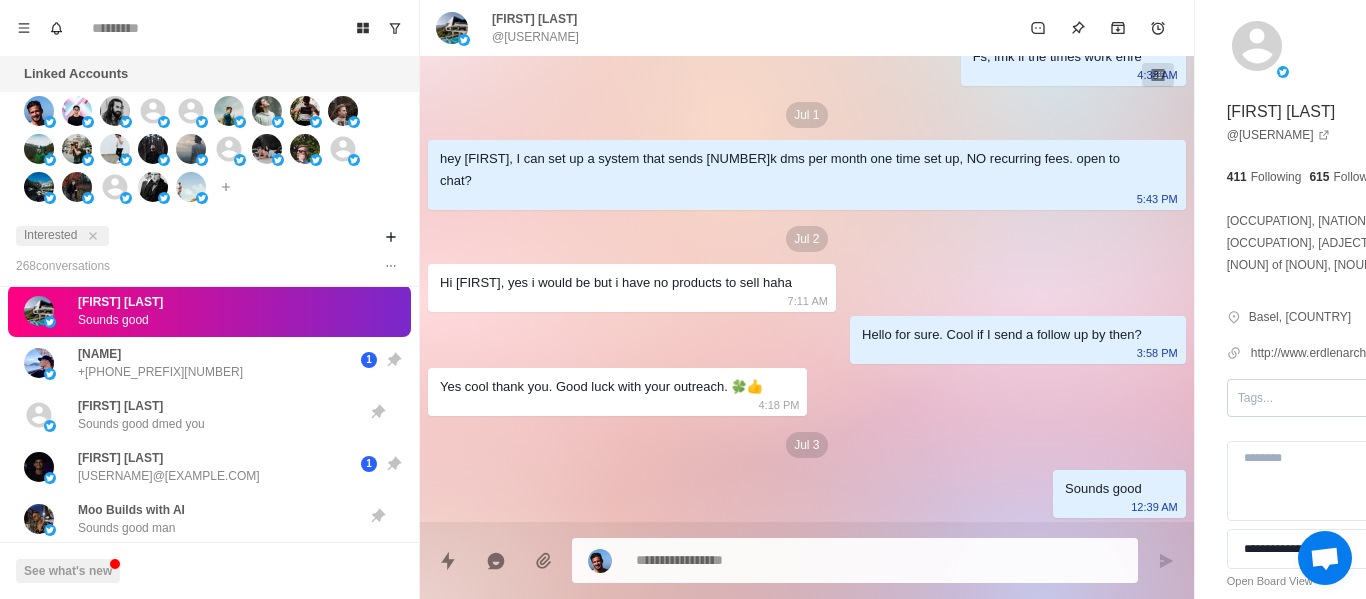 scroll, scrollTop: 2600, scrollLeft: 0, axis: vertical 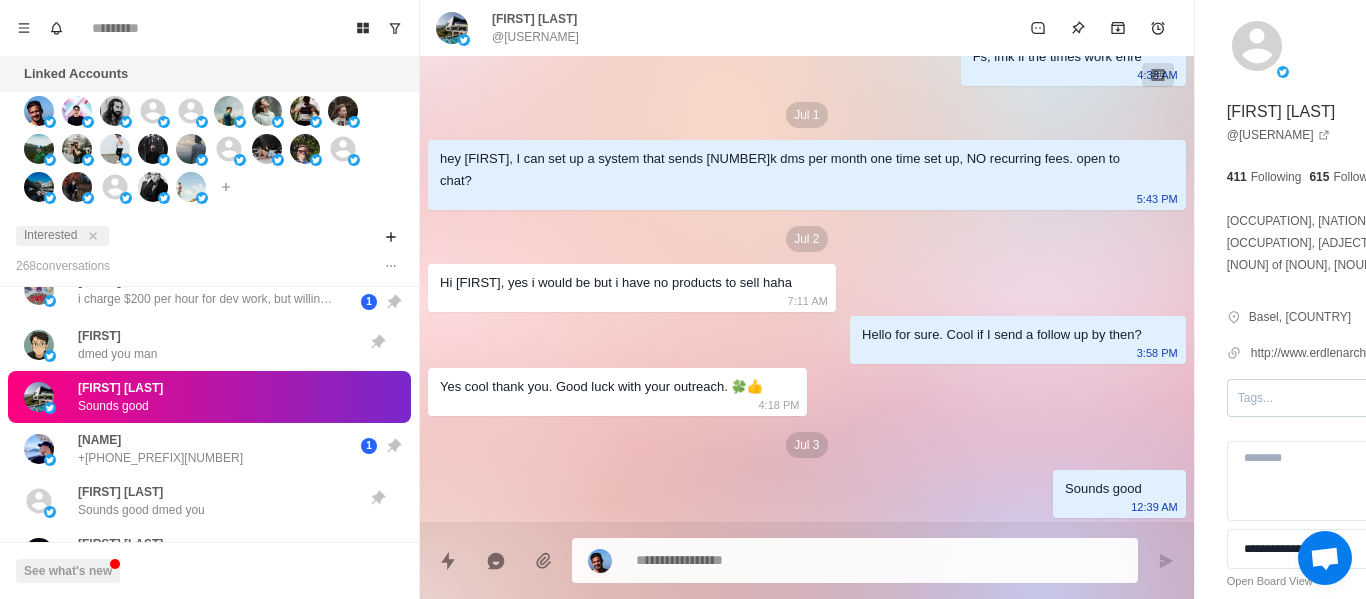click on "[FIRST] [LAST] Sounds good" at bounding box center [120, 397] 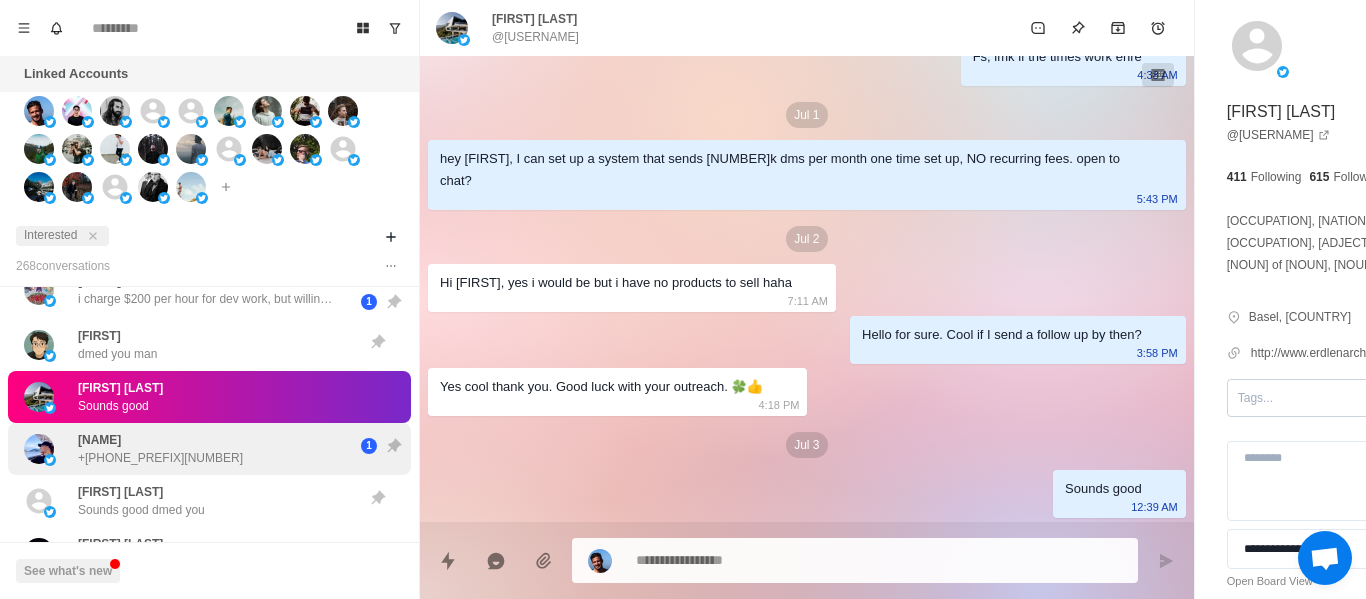 click on "[FIRST] [LAST] +[PHONE] 1" at bounding box center [209, 449] 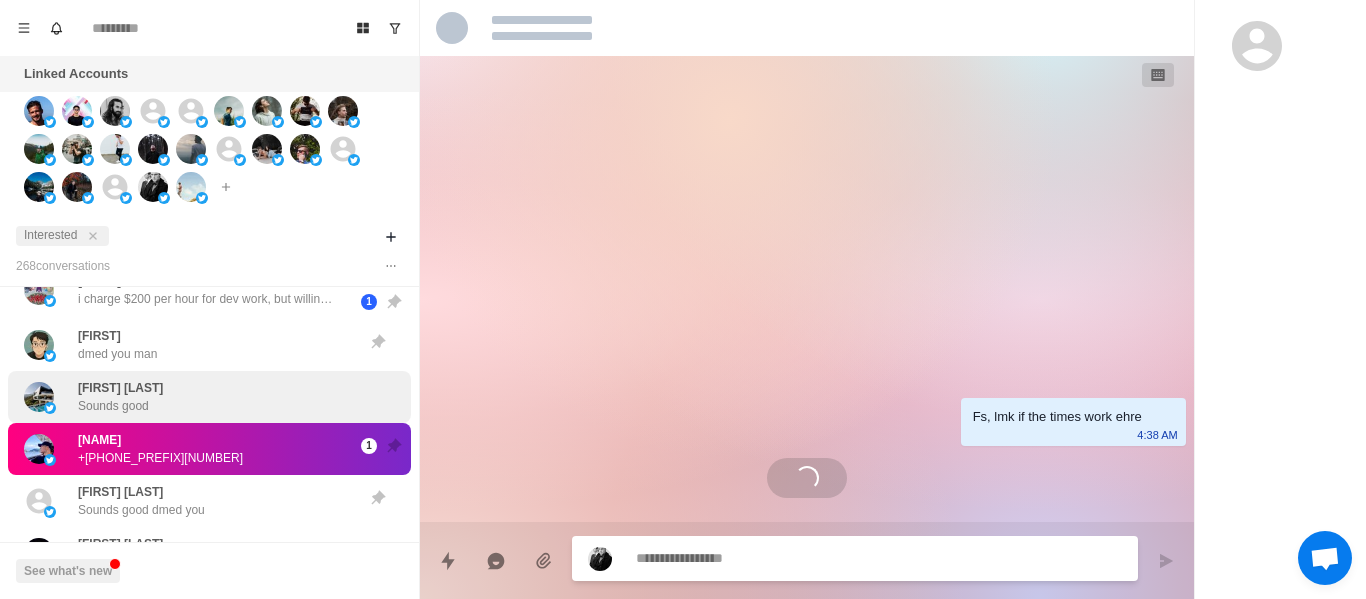 scroll, scrollTop: 0, scrollLeft: 0, axis: both 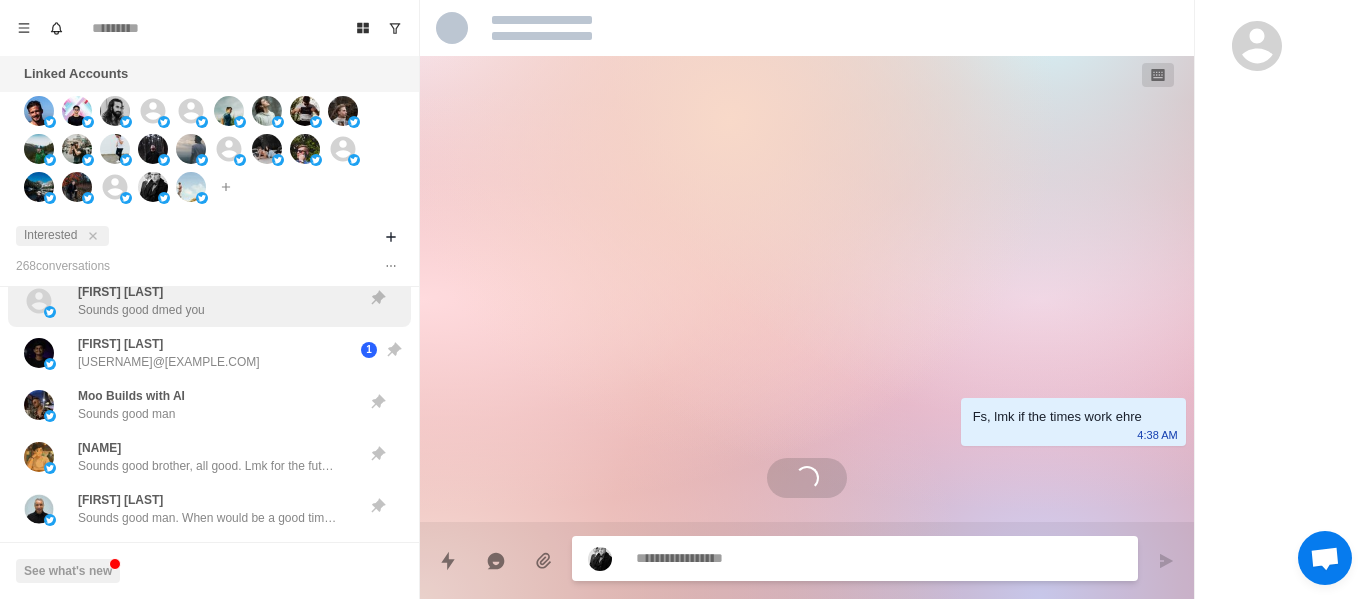 click on "[FIRST] Sounds good dmed you" at bounding box center [141, 301] 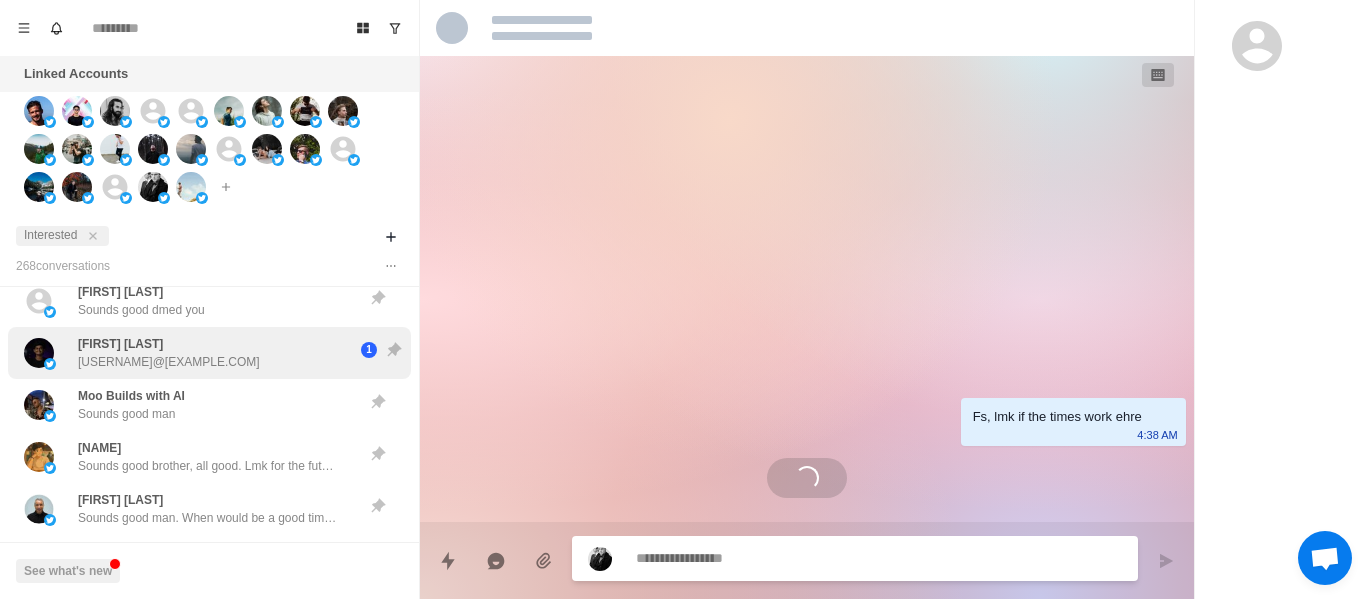 scroll, scrollTop: 0, scrollLeft: 0, axis: both 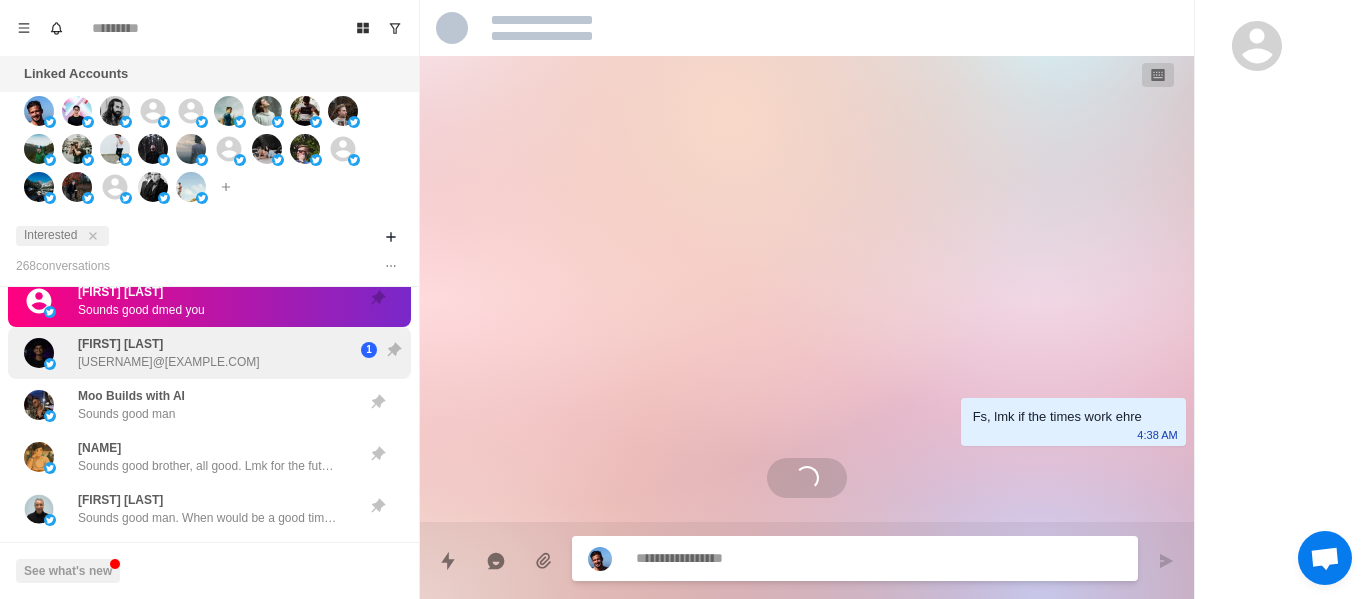 drag, startPoint x: 186, startPoint y: 359, endPoint x: 176, endPoint y: 411, distance: 52.95281 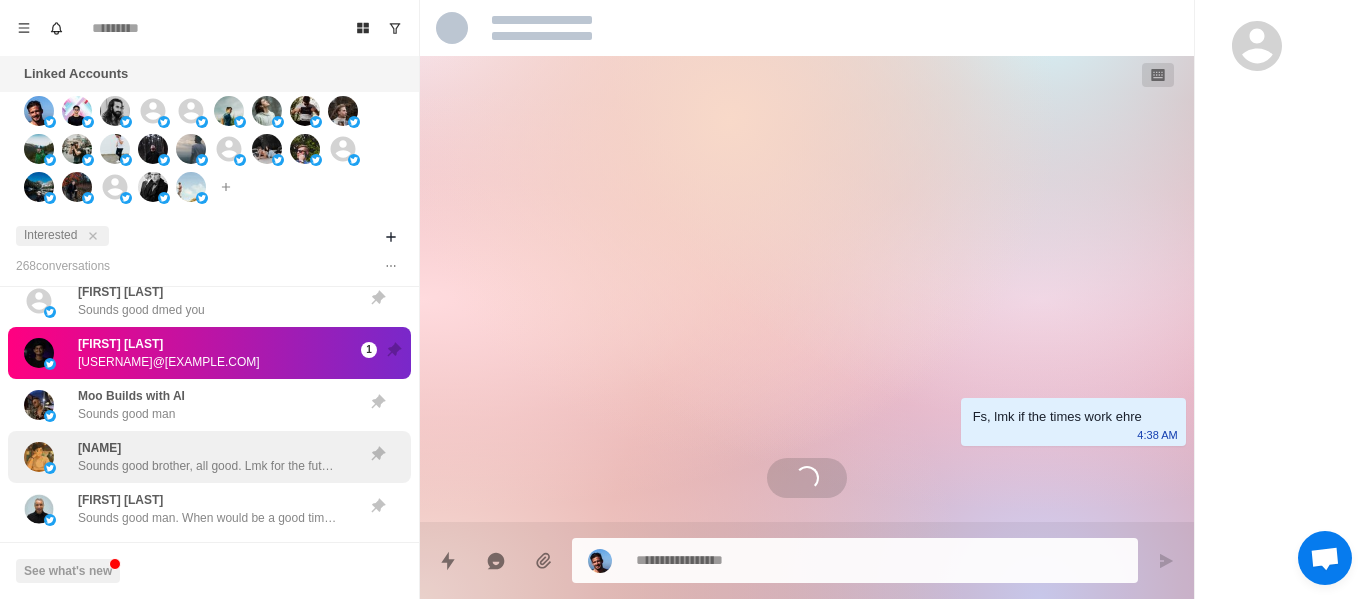 drag, startPoint x: 176, startPoint y: 411, endPoint x: 179, endPoint y: 451, distance: 40.112343 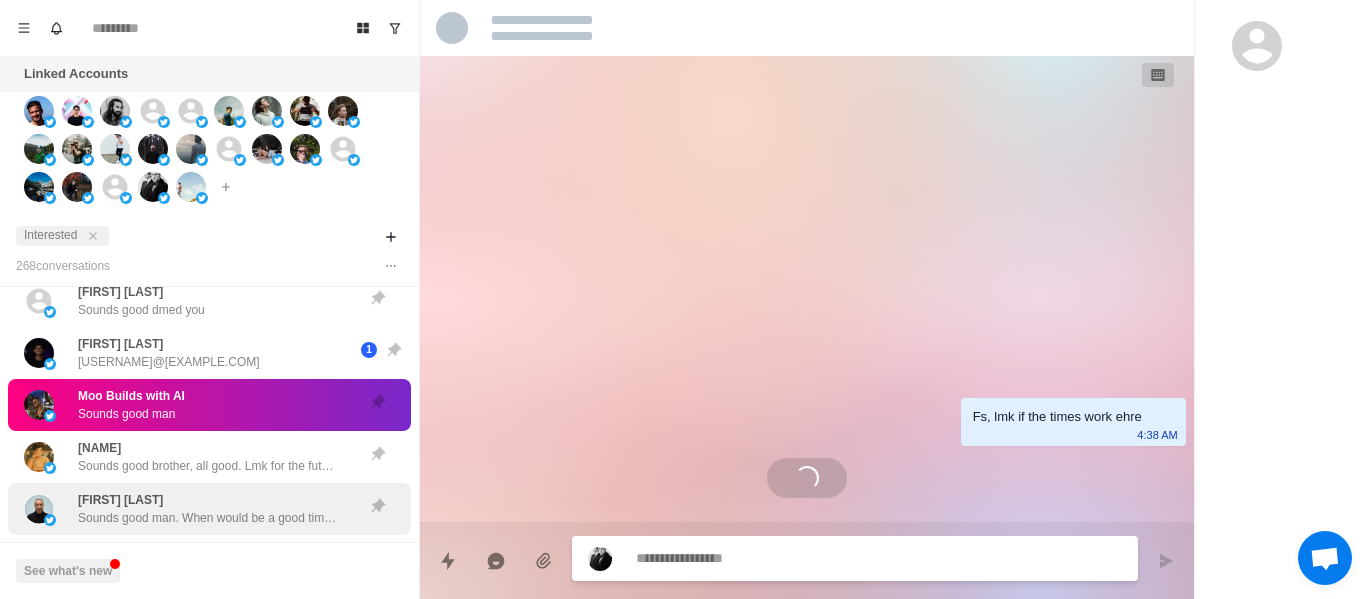 drag, startPoint x: 179, startPoint y: 453, endPoint x: 255, endPoint y: 507, distance: 93.230896 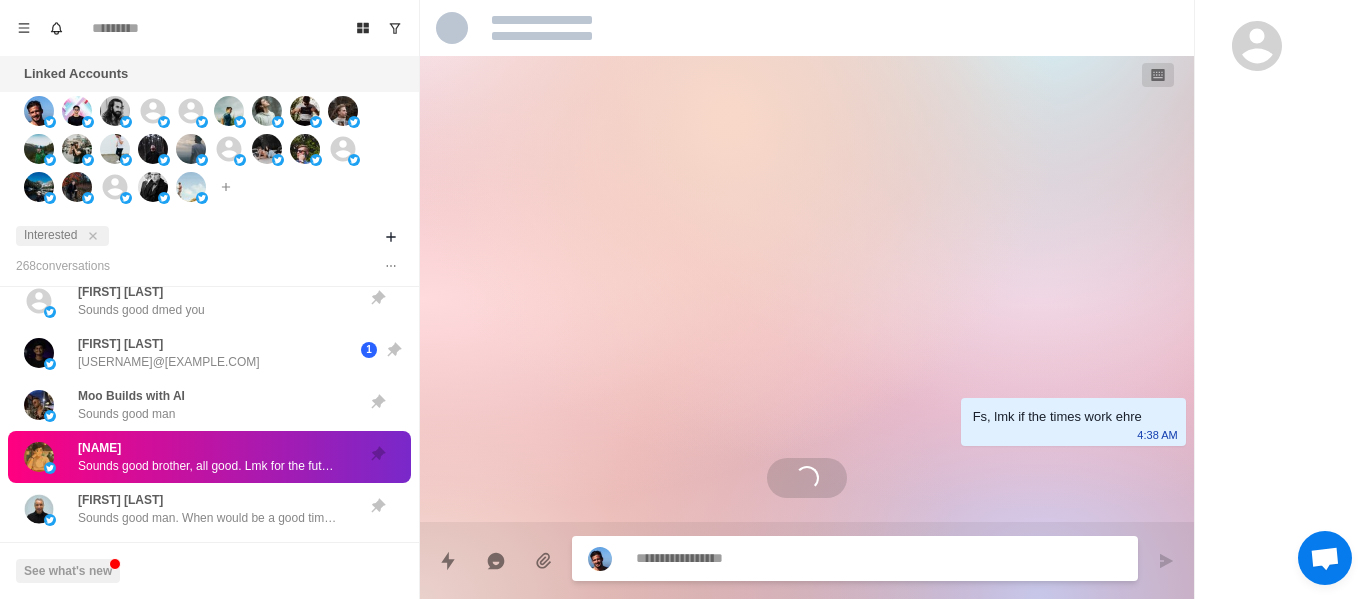 scroll, scrollTop: 1098, scrollLeft: 0, axis: vertical 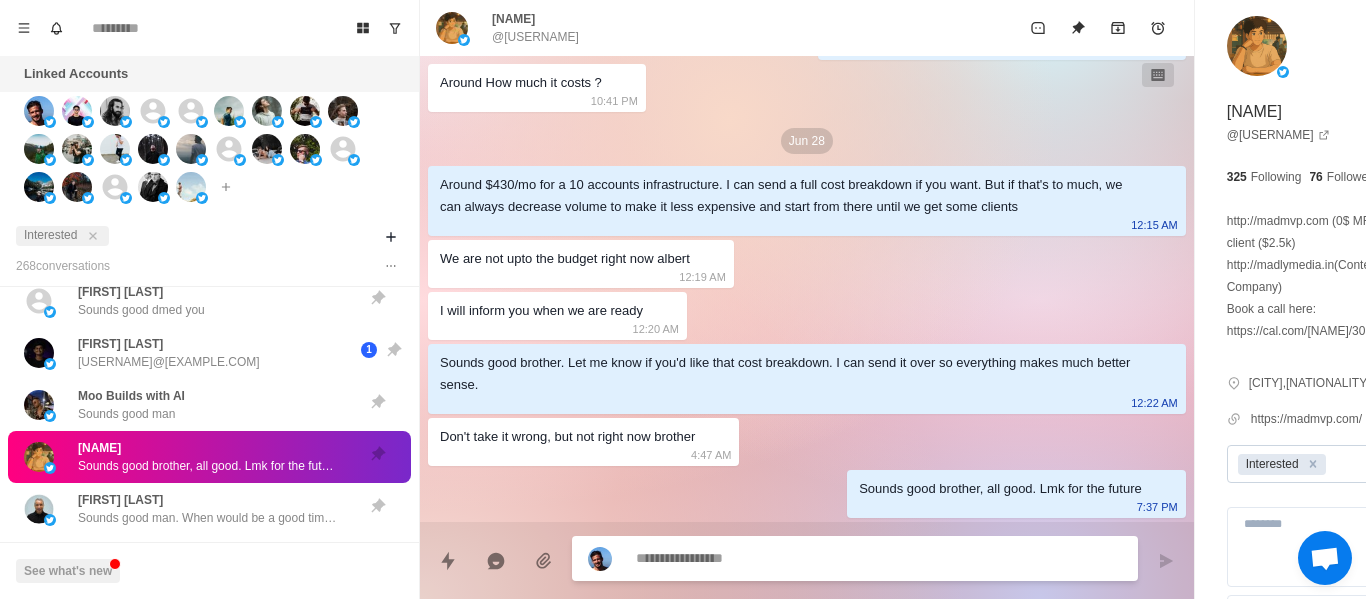 click on "Interested" at bounding box center (1321, 464) 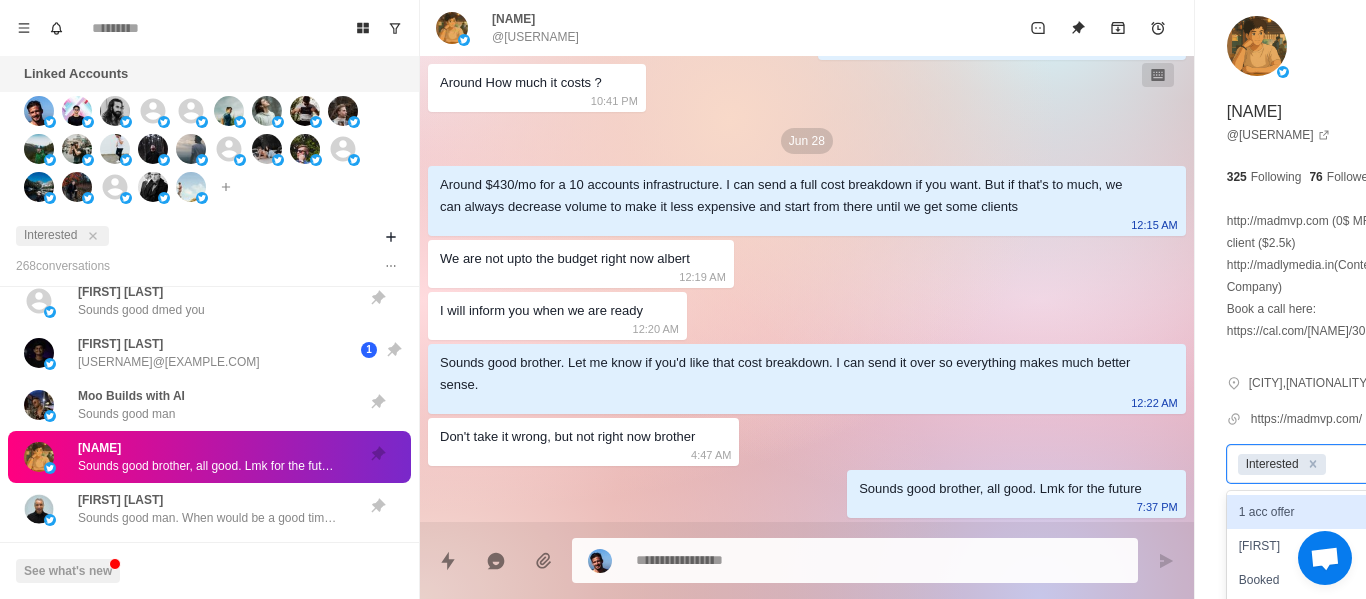 drag, startPoint x: 1206, startPoint y: 458, endPoint x: 1169, endPoint y: 375, distance: 90.873535 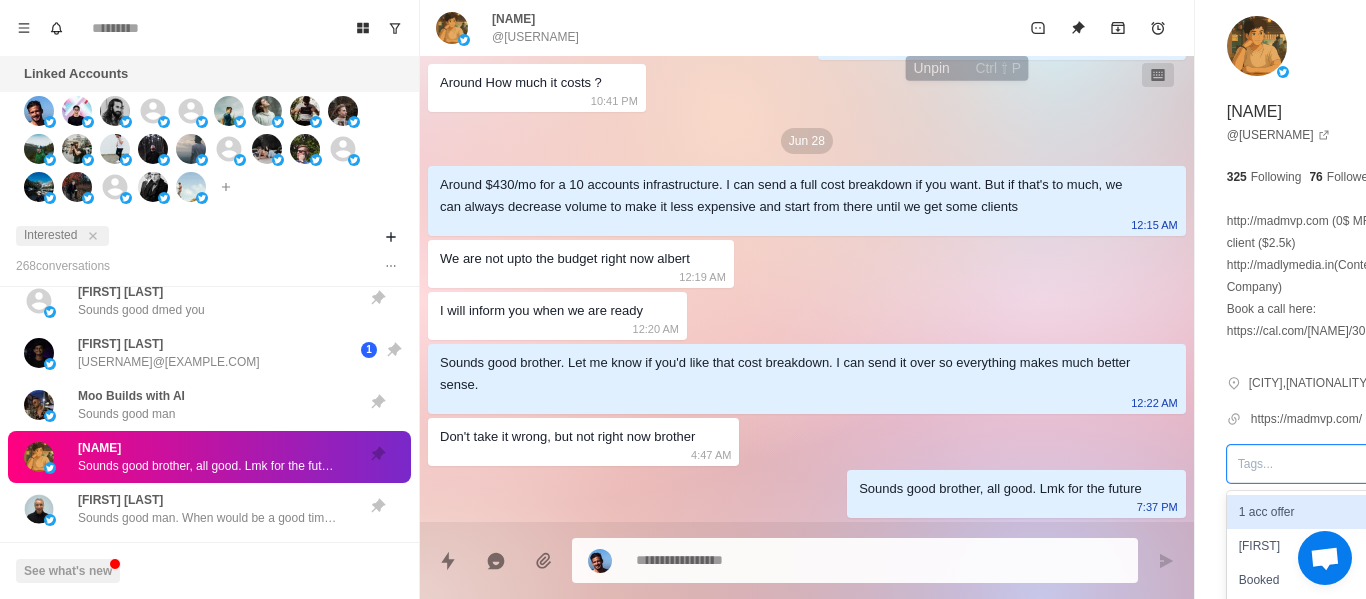 click 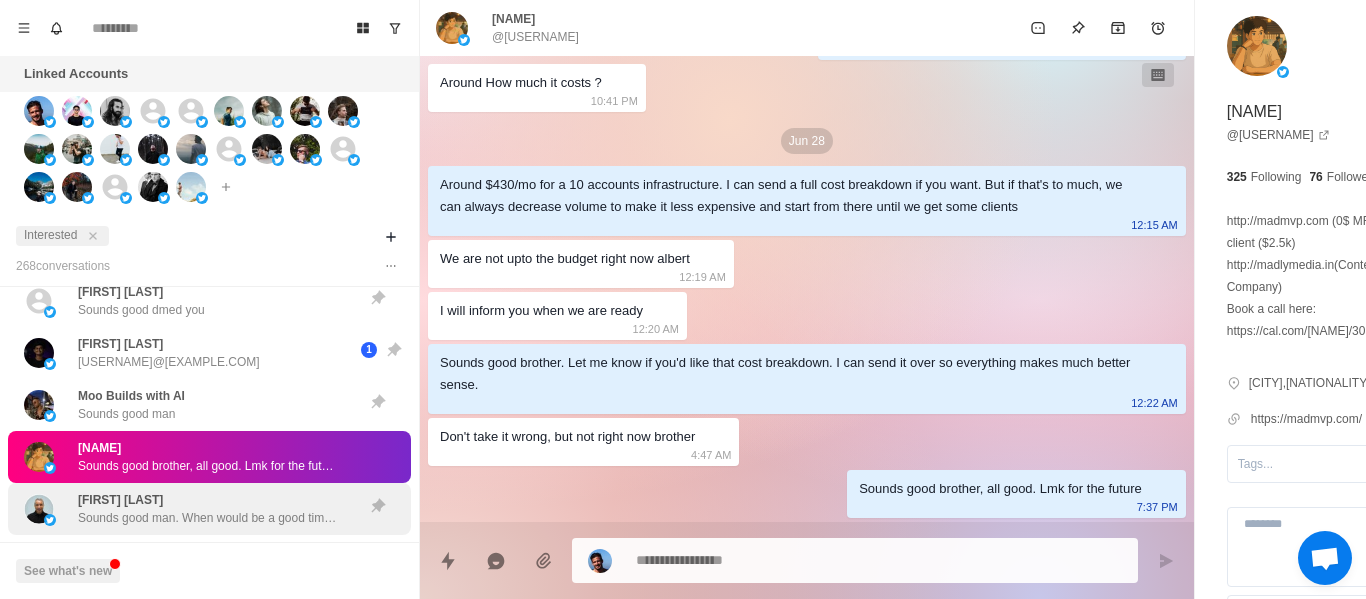 scroll, scrollTop: 2900, scrollLeft: 0, axis: vertical 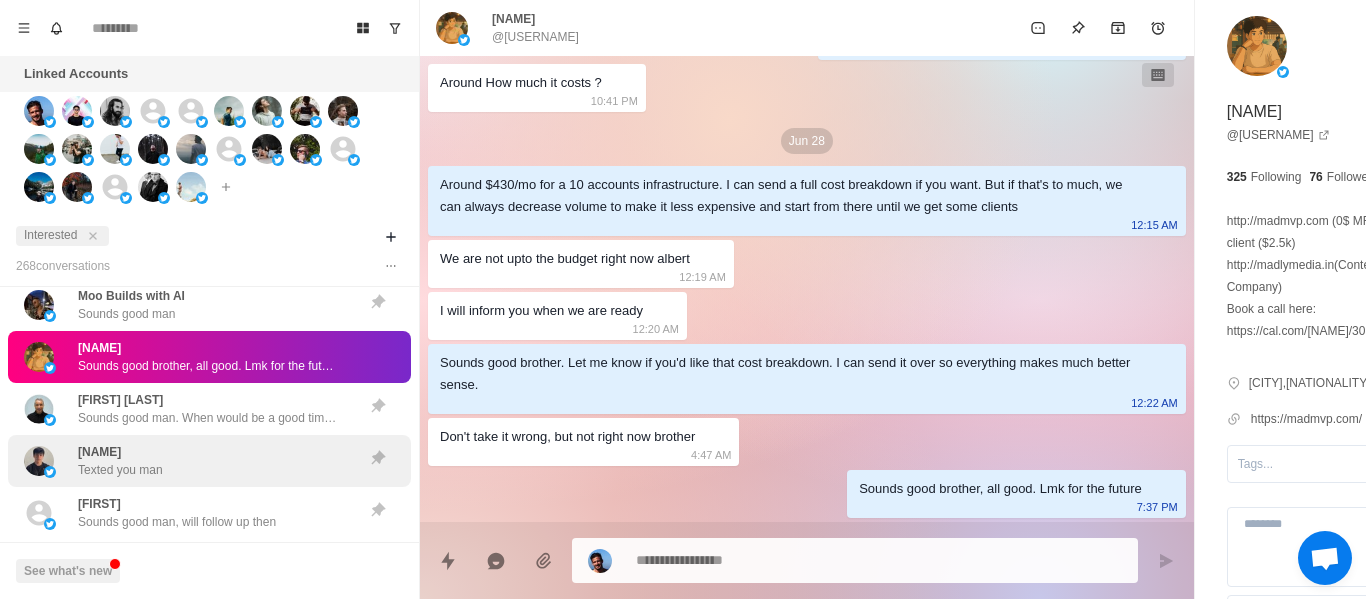 drag, startPoint x: 108, startPoint y: 385, endPoint x: 292, endPoint y: 447, distance: 194.16487 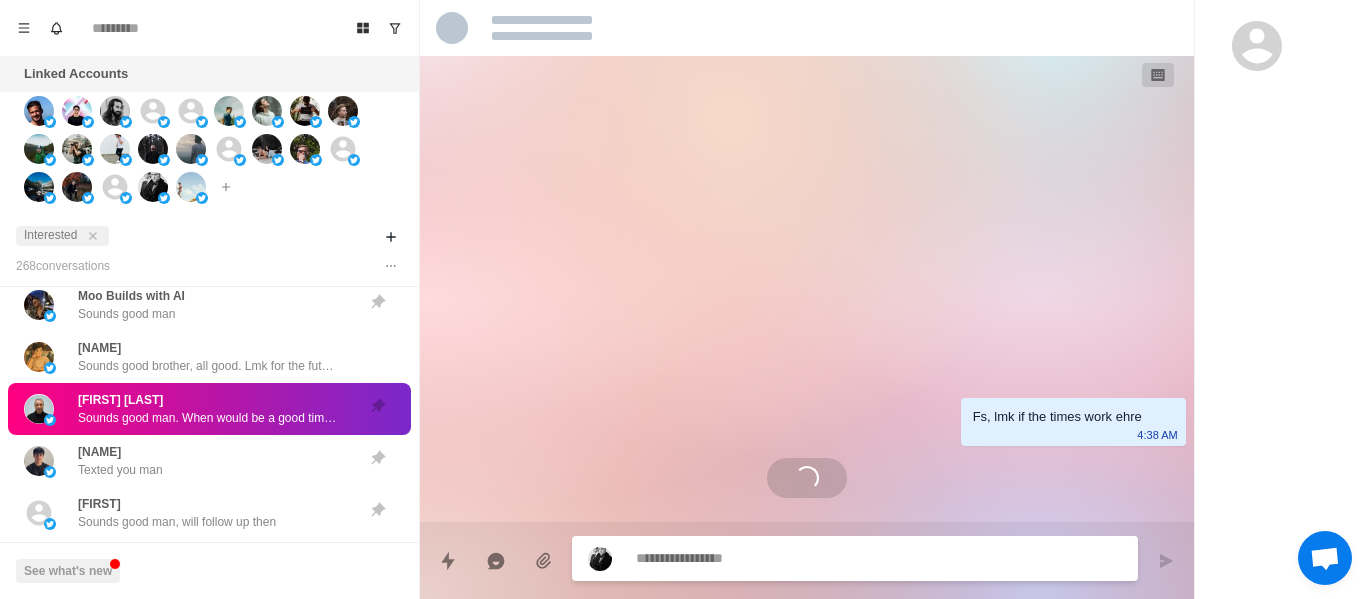 scroll, scrollTop: 0, scrollLeft: 0, axis: both 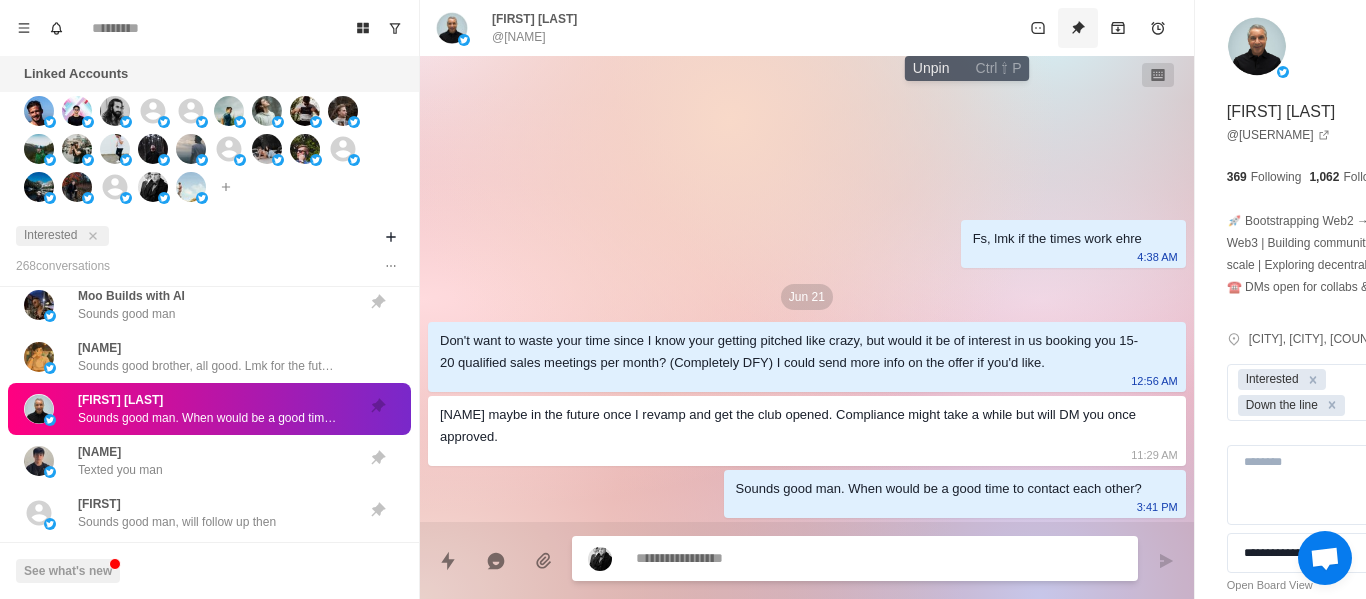 click 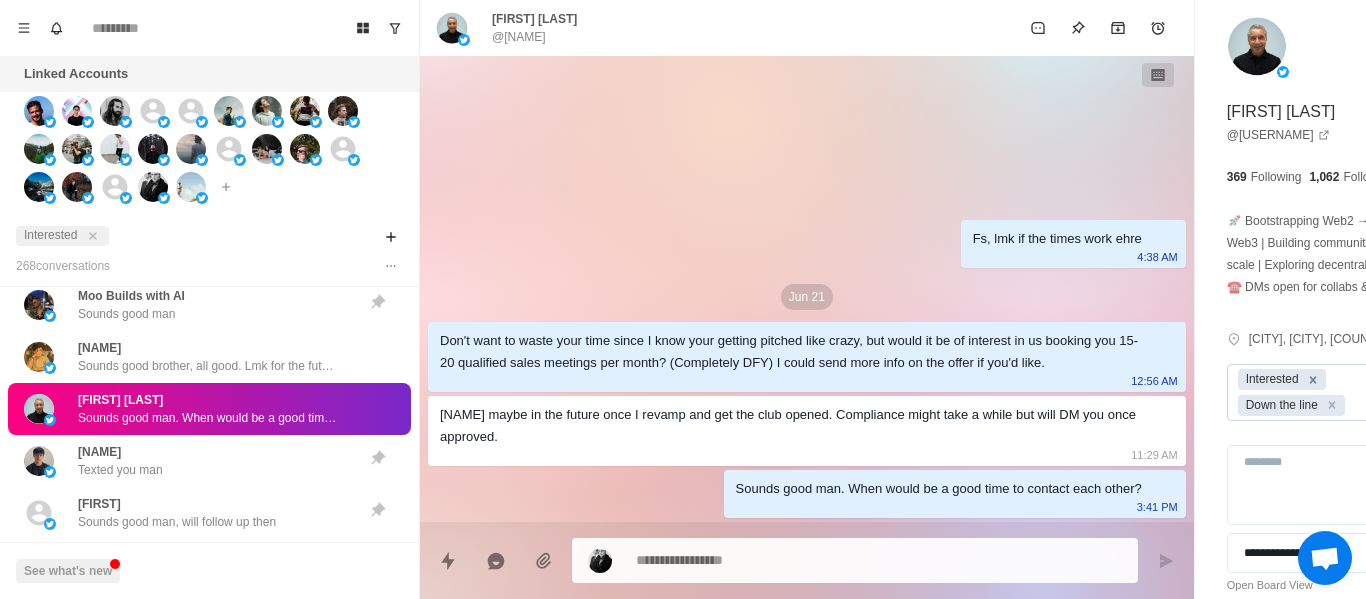 click at bounding box center (1313, 379) 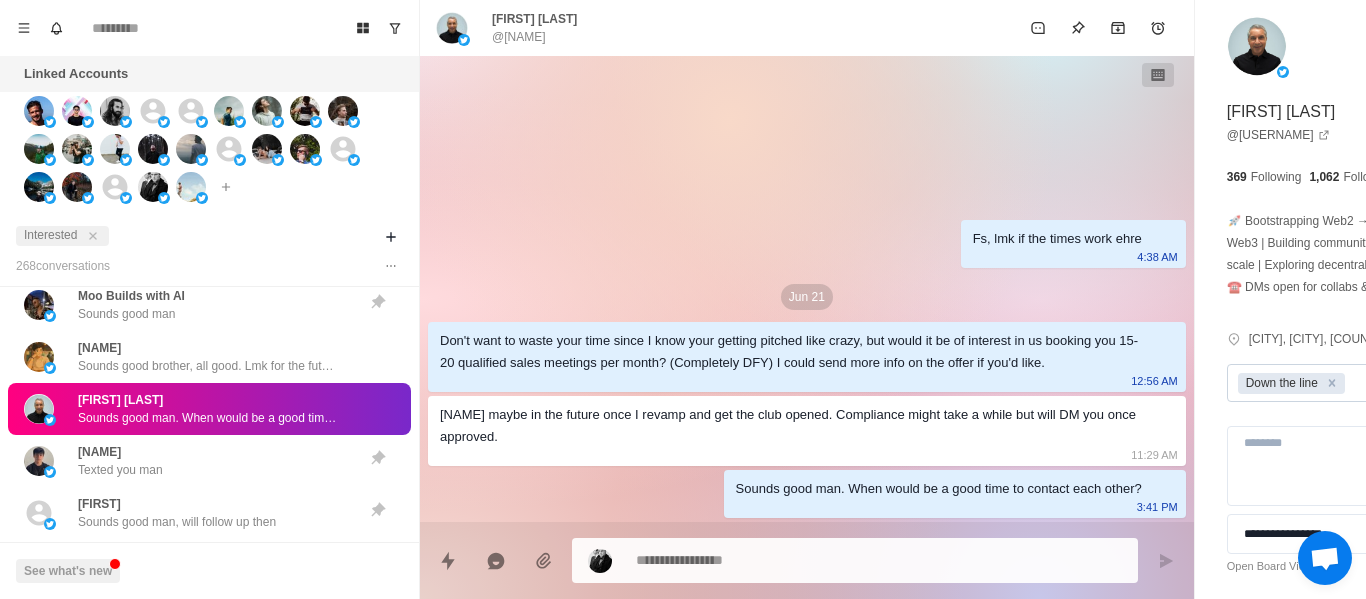 click on "**********" at bounding box center (1340, 331) 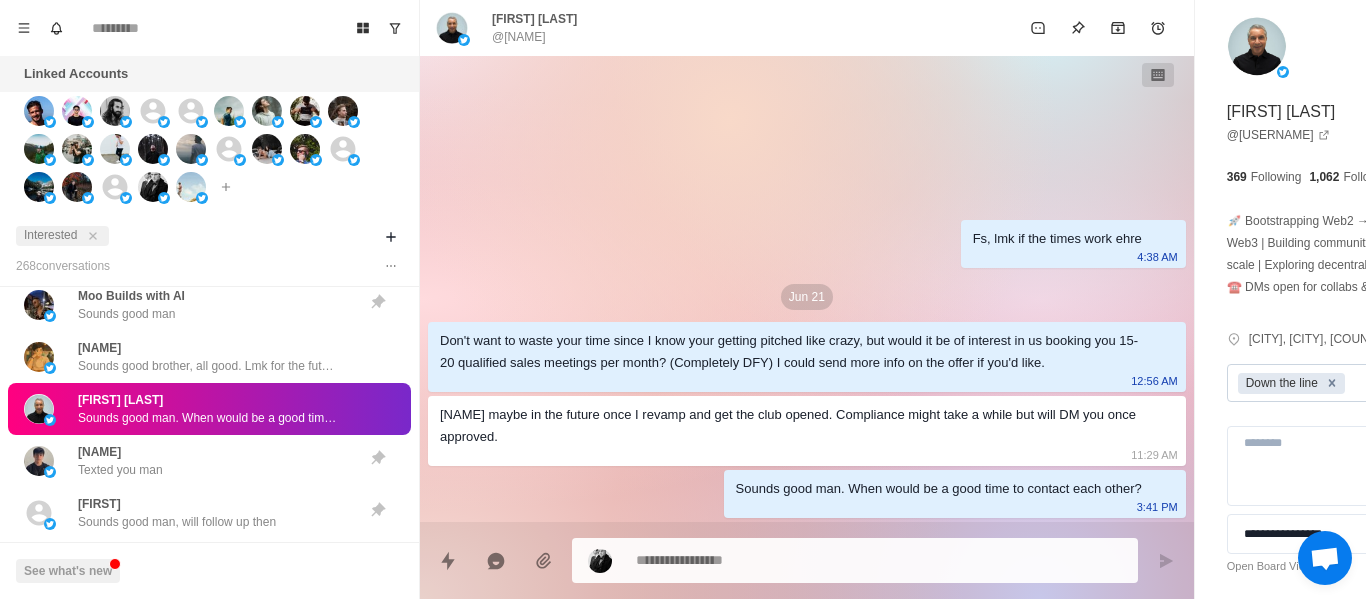 drag, startPoint x: 1225, startPoint y: 413, endPoint x: 1106, endPoint y: 402, distance: 119.507324 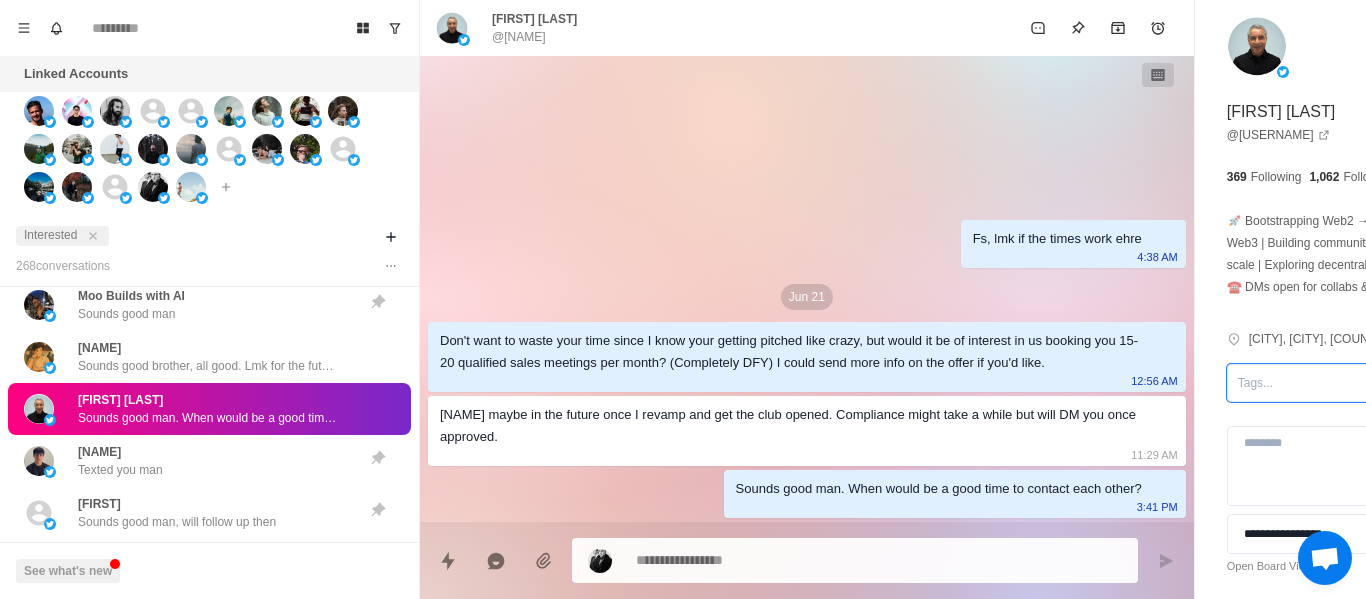 click on "Calix Texted you man" at bounding box center [209, 461] 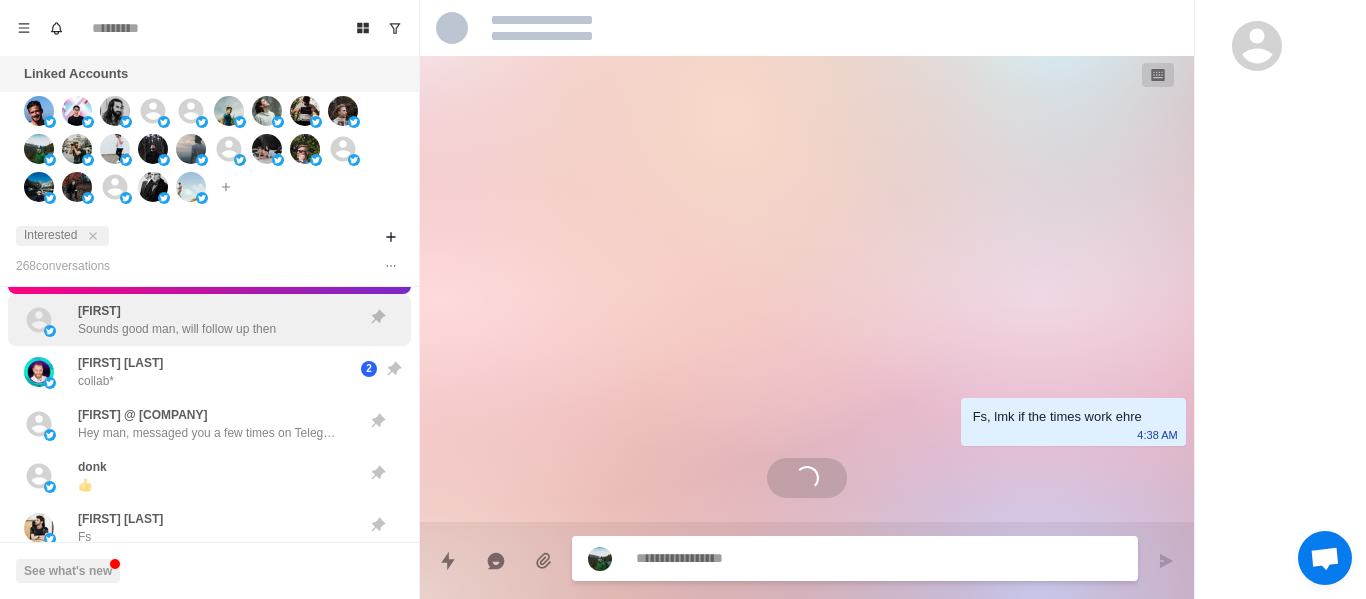 scroll, scrollTop: 3100, scrollLeft: 0, axis: vertical 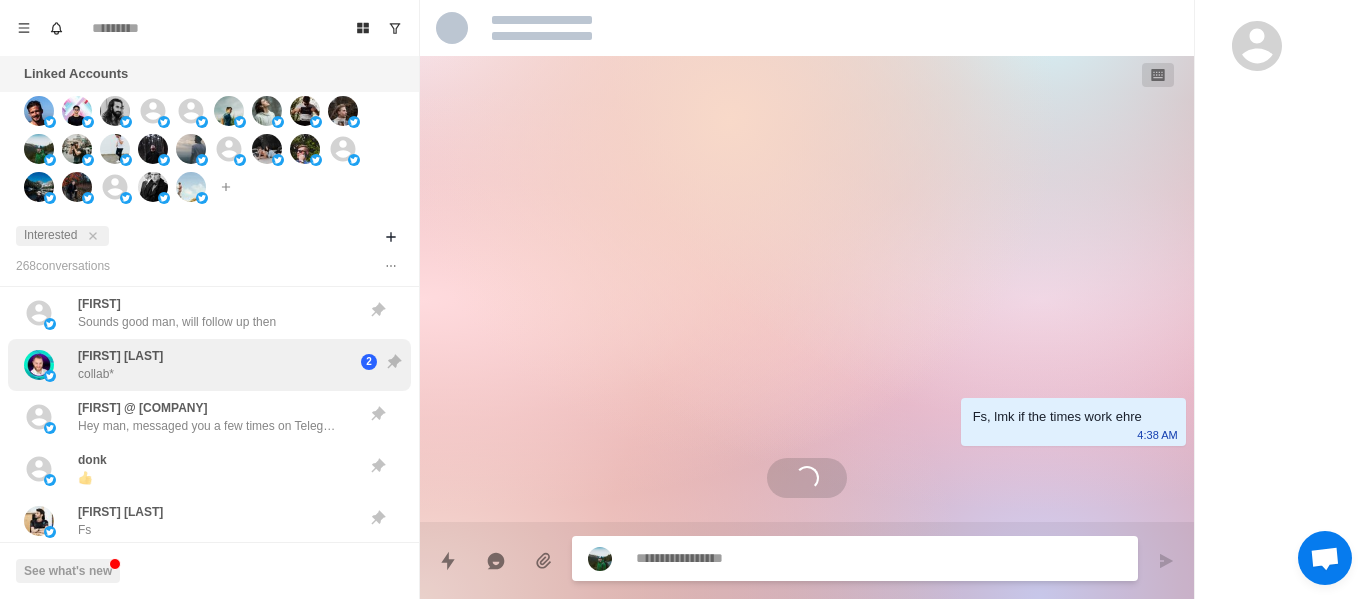 drag, startPoint x: 174, startPoint y: 291, endPoint x: 215, endPoint y: 383, distance: 100.72239 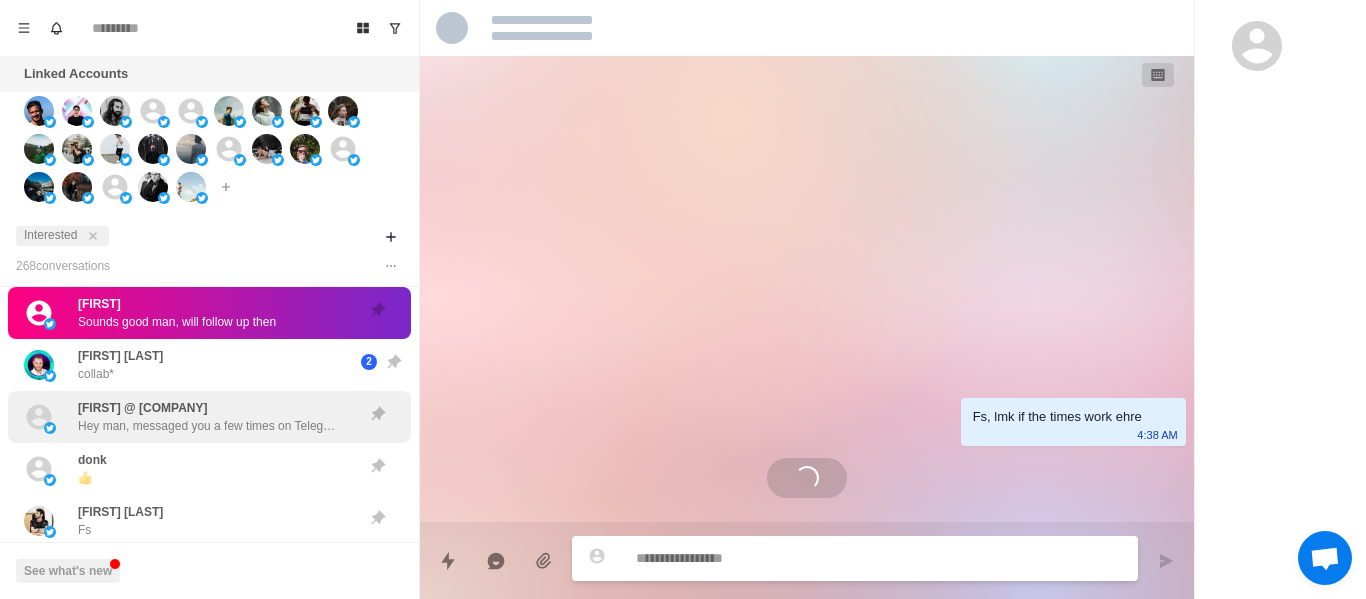 click on "[FIRST] @ Totalremoto Hey man, messaged you a few times on Telegram" at bounding box center [208, 417] 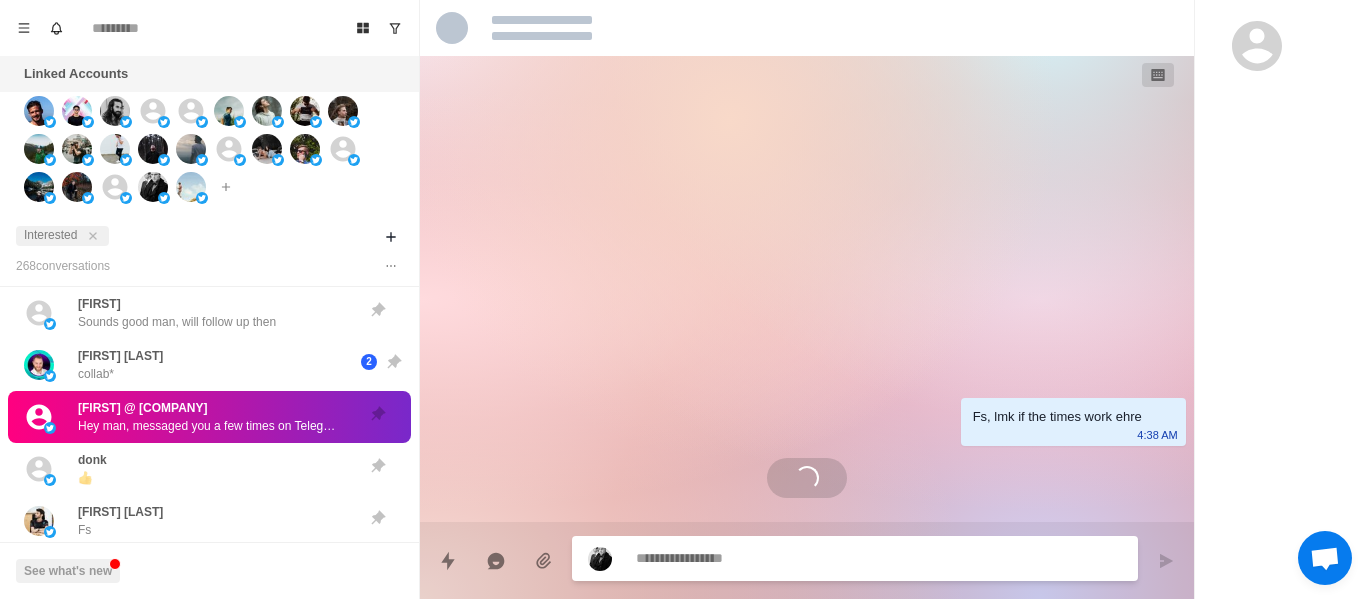click on "[FIRST] @ Totalremoto Hey man, messaged you a few times on Telegram" at bounding box center (208, 417) 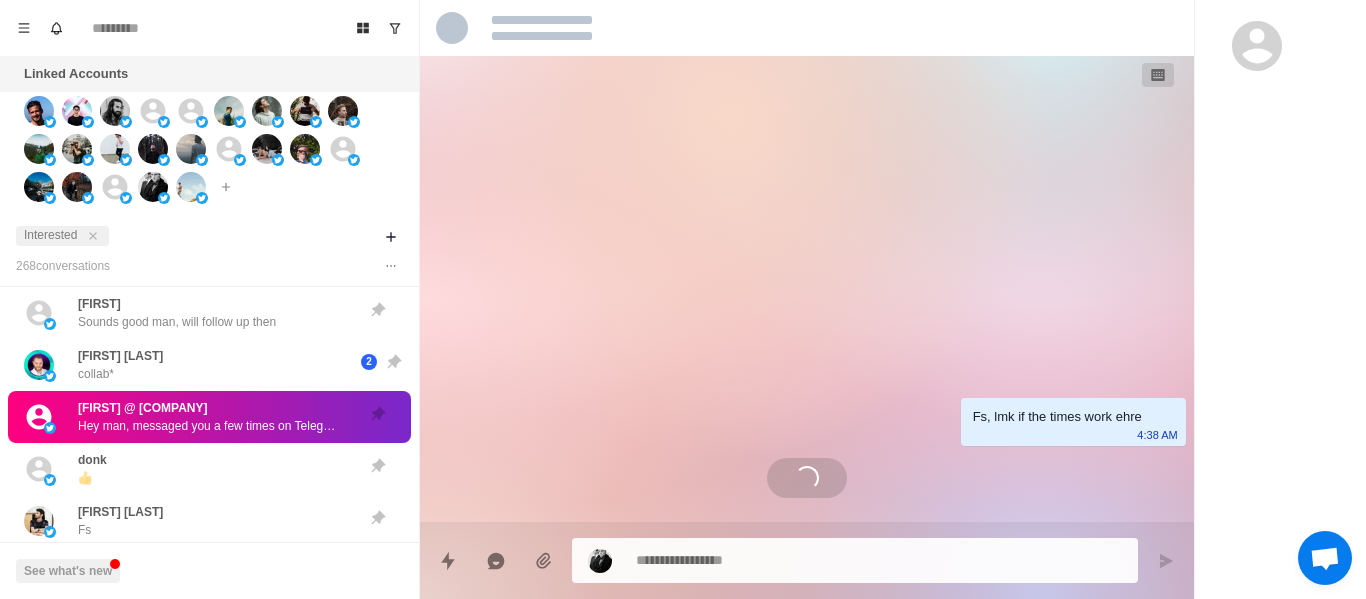 scroll, scrollTop: 2676, scrollLeft: 0, axis: vertical 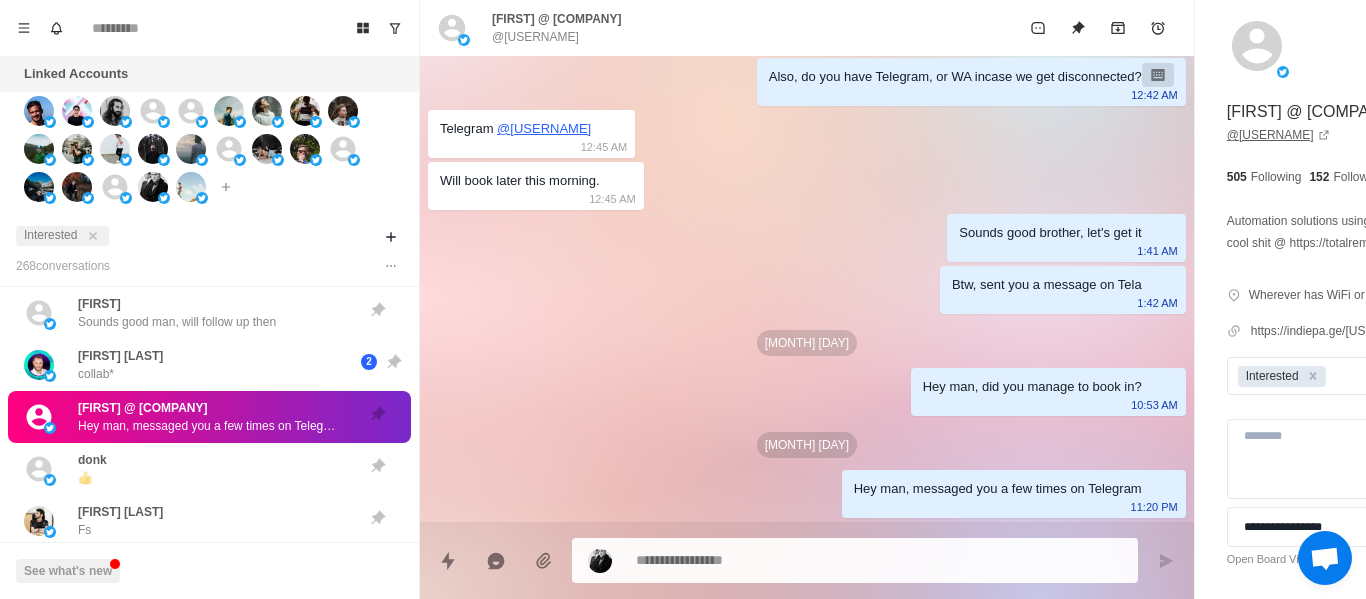 click 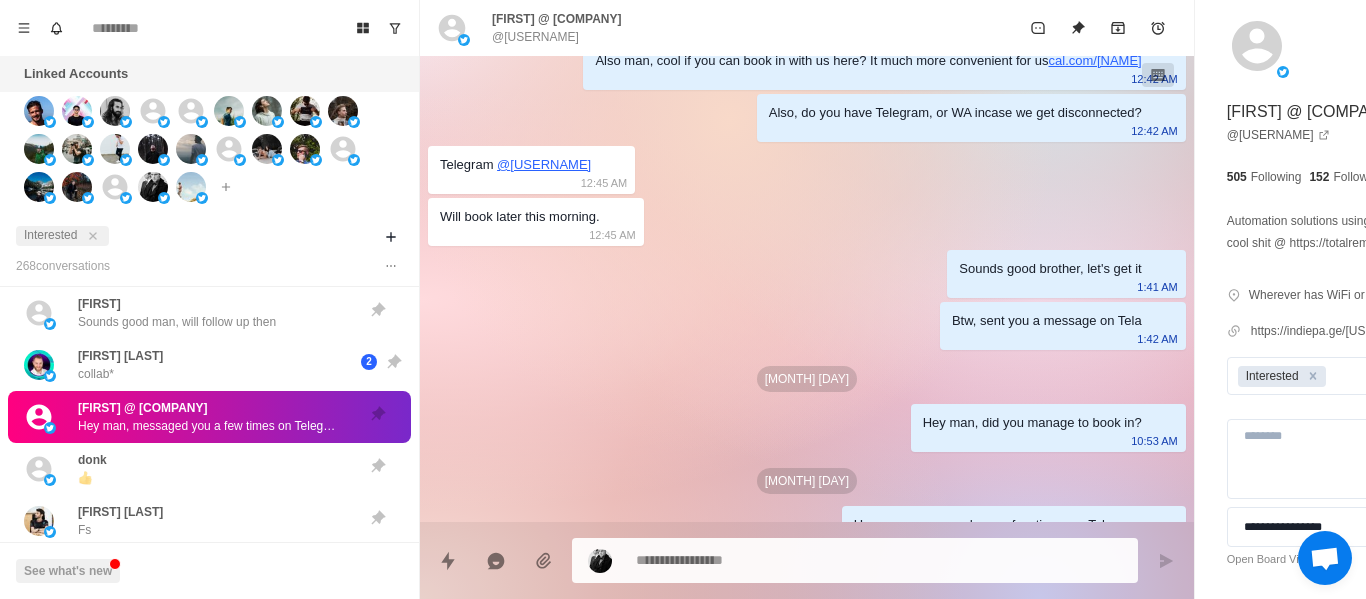scroll, scrollTop: 2676, scrollLeft: 0, axis: vertical 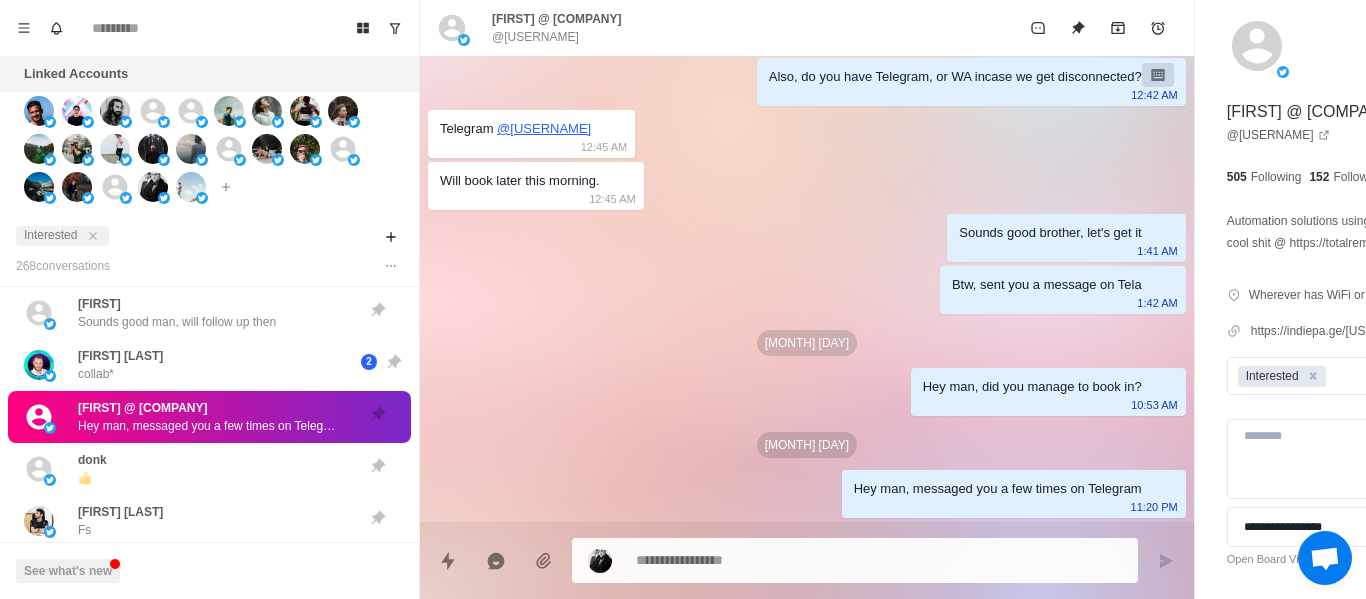 click at bounding box center (824, 560) 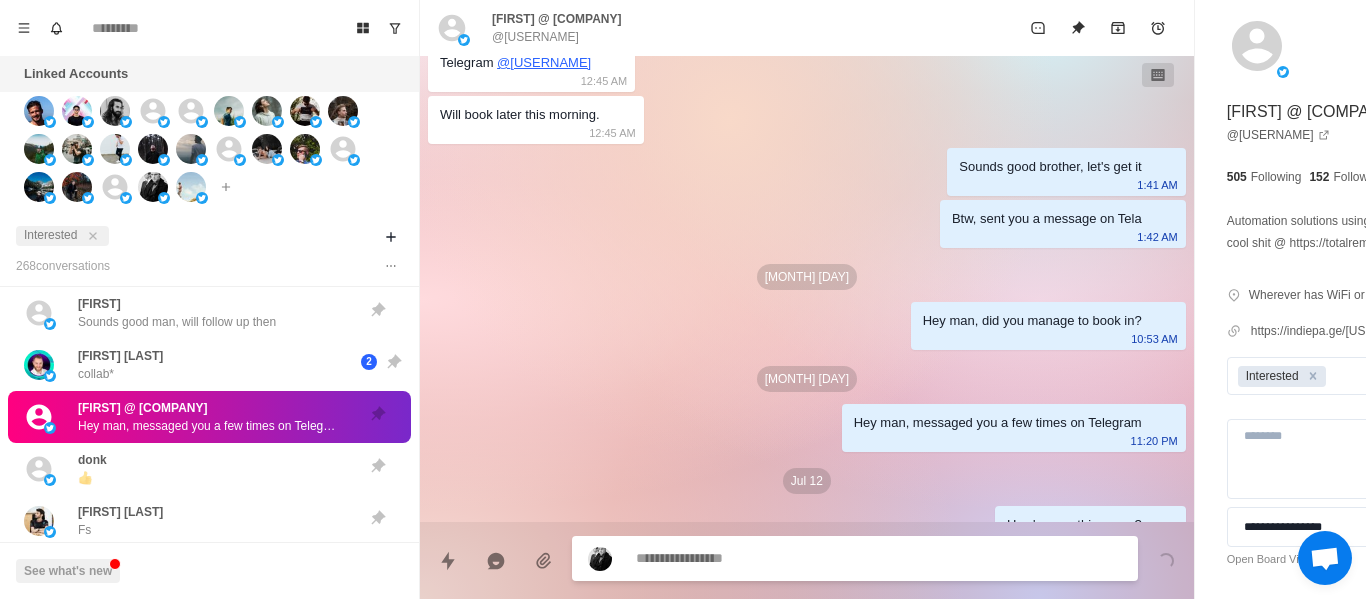 scroll, scrollTop: 2778, scrollLeft: 0, axis: vertical 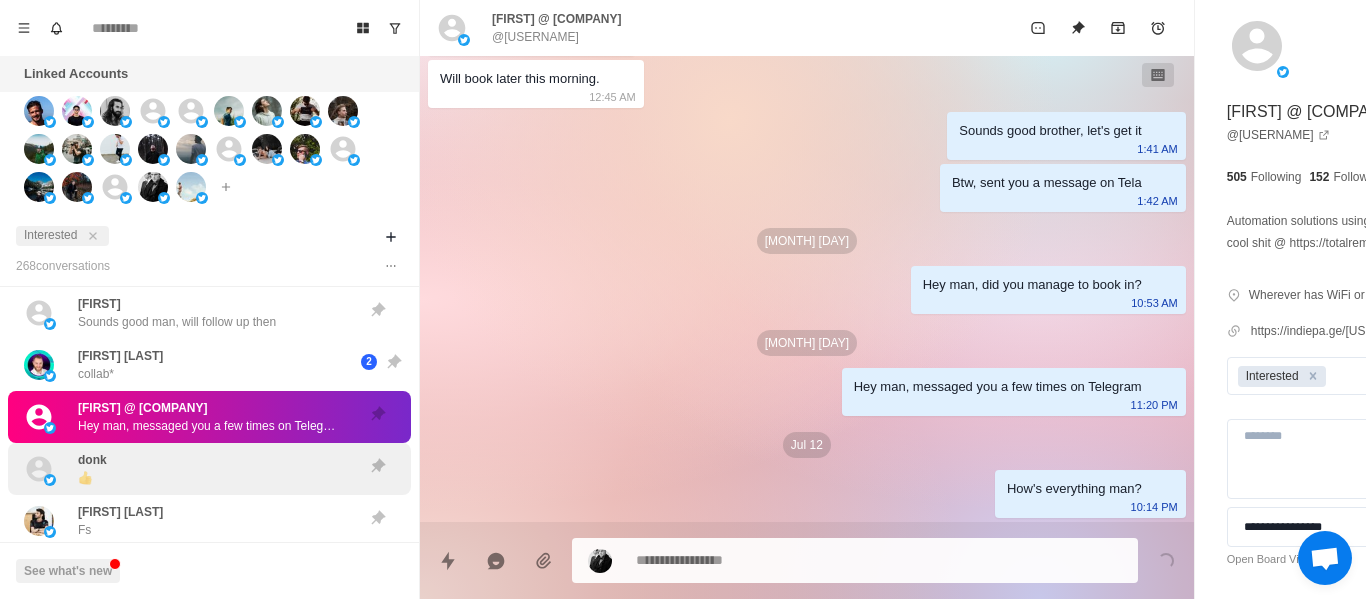 click on "donk 👍" at bounding box center (188, 469) 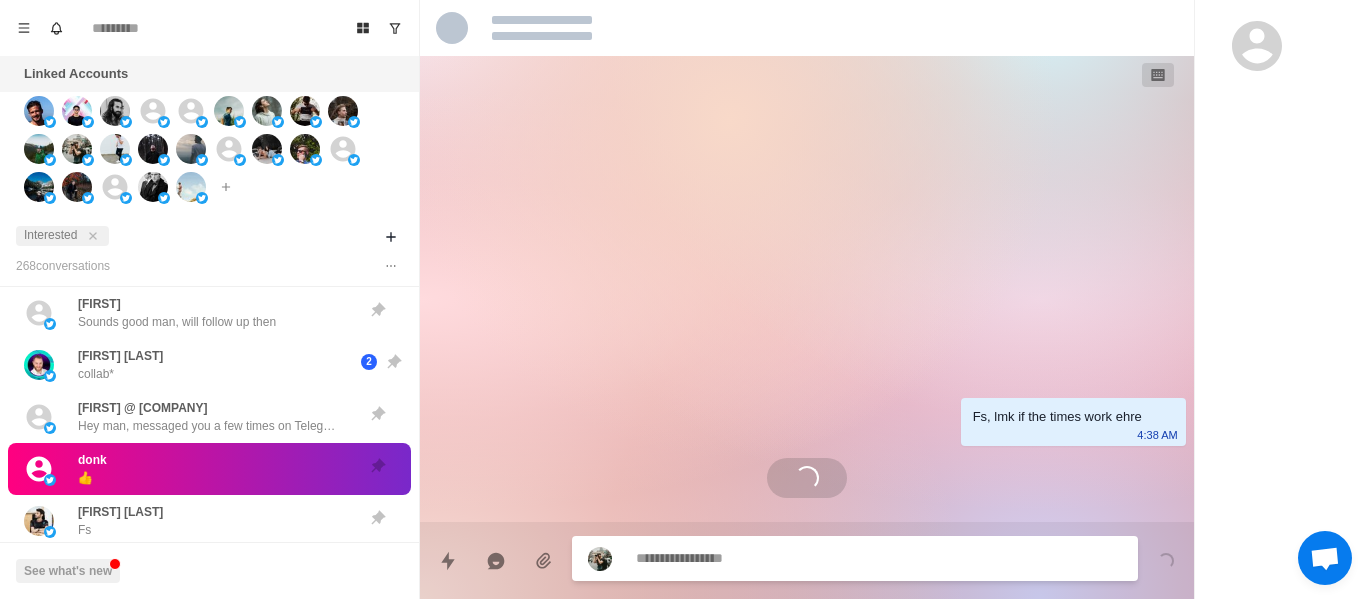 scroll, scrollTop: 1568, scrollLeft: 0, axis: vertical 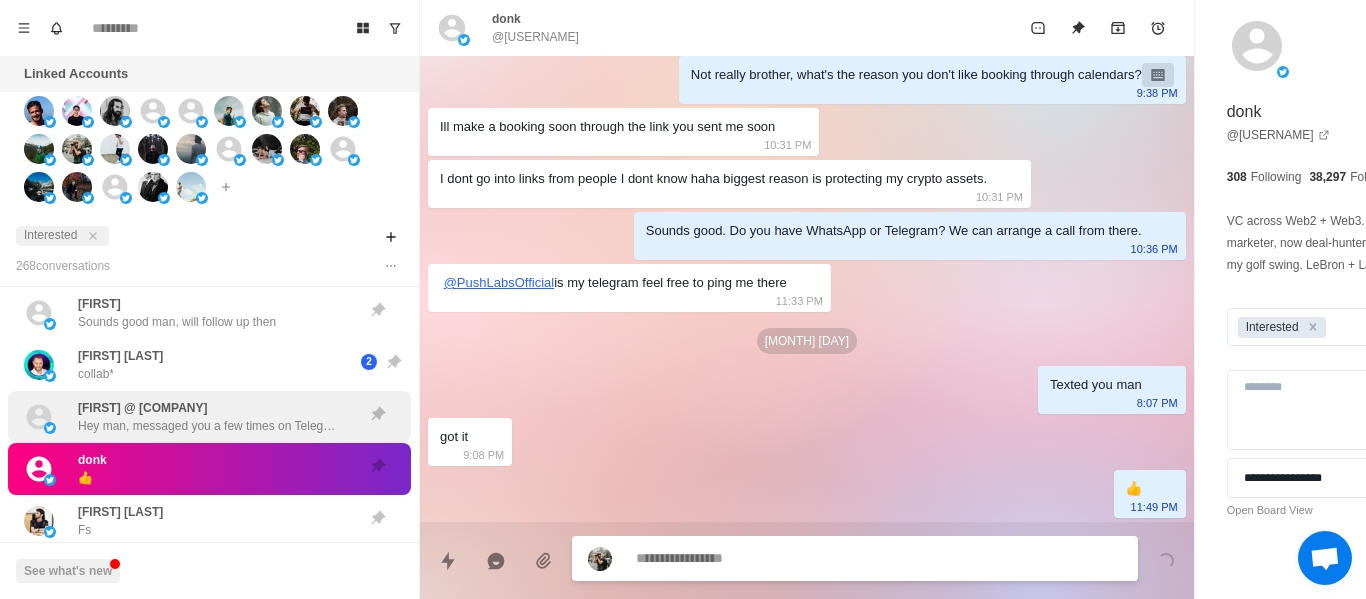 click on "[FIRST] @ [COMPANY]" at bounding box center (142, 408) 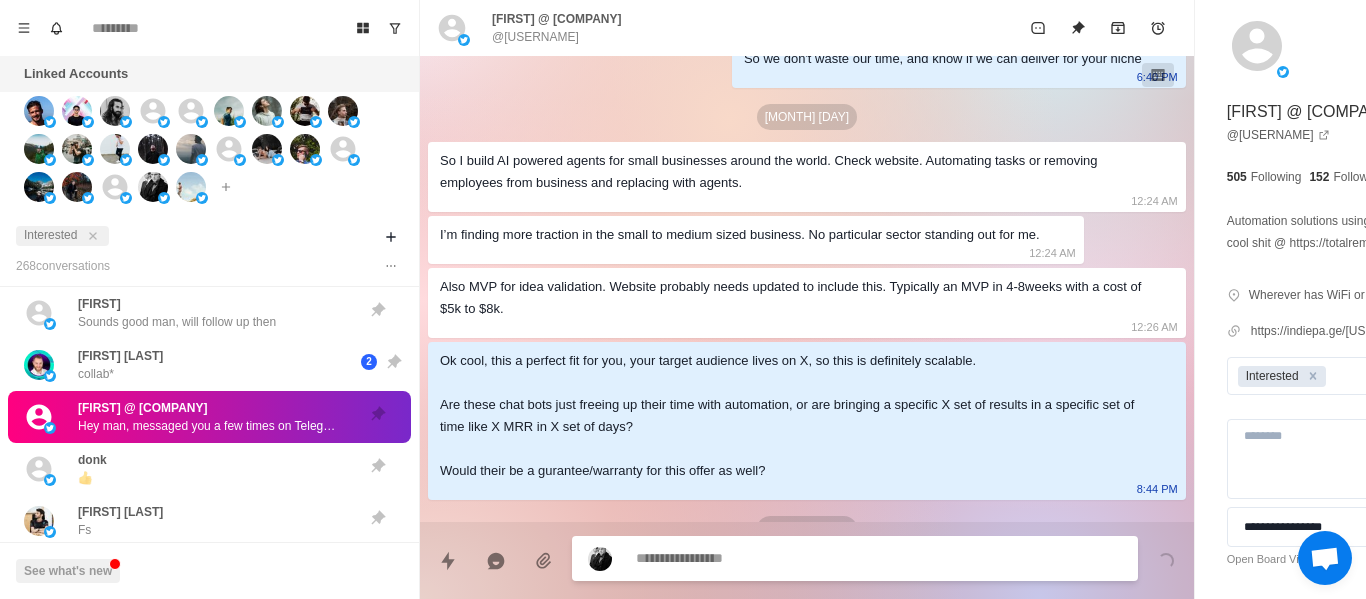 scroll, scrollTop: 2778, scrollLeft: 0, axis: vertical 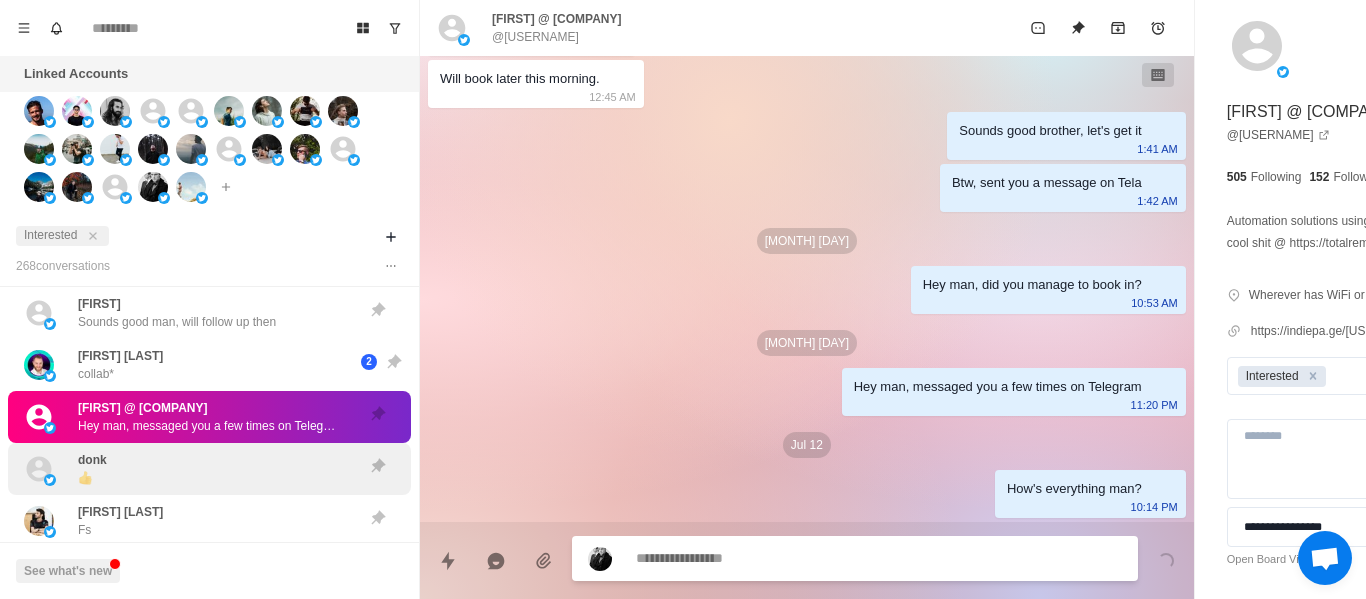 click on "donk 👍" at bounding box center (188, 469) 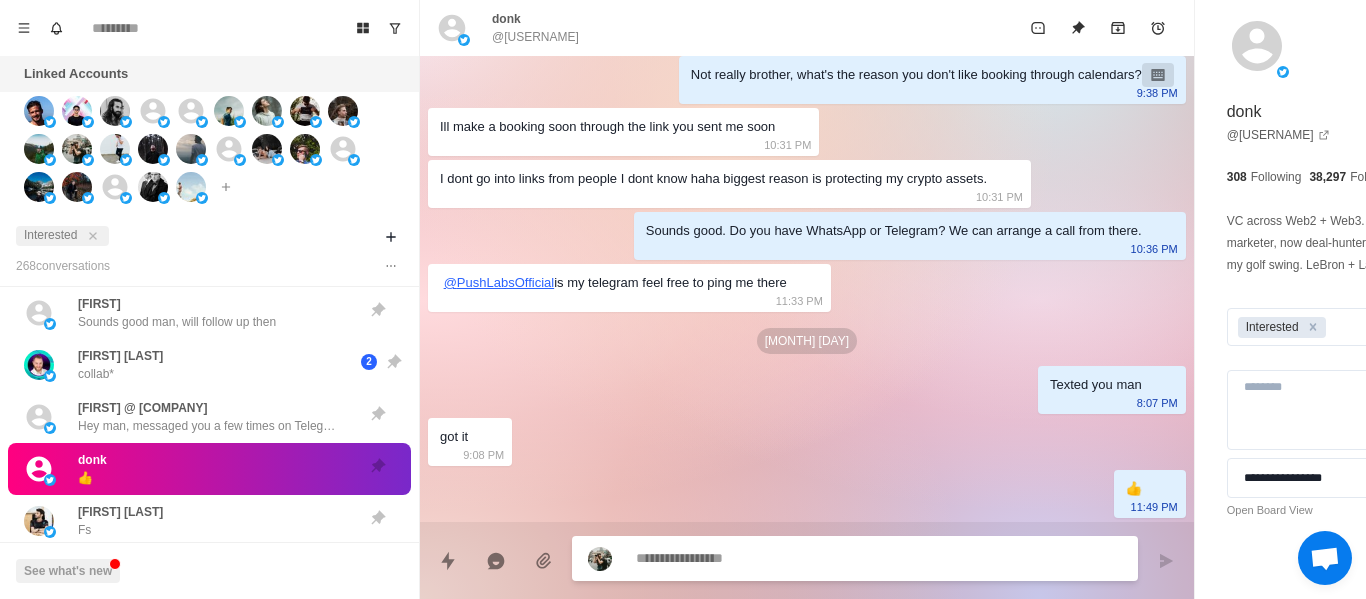 scroll, scrollTop: 1568, scrollLeft: 0, axis: vertical 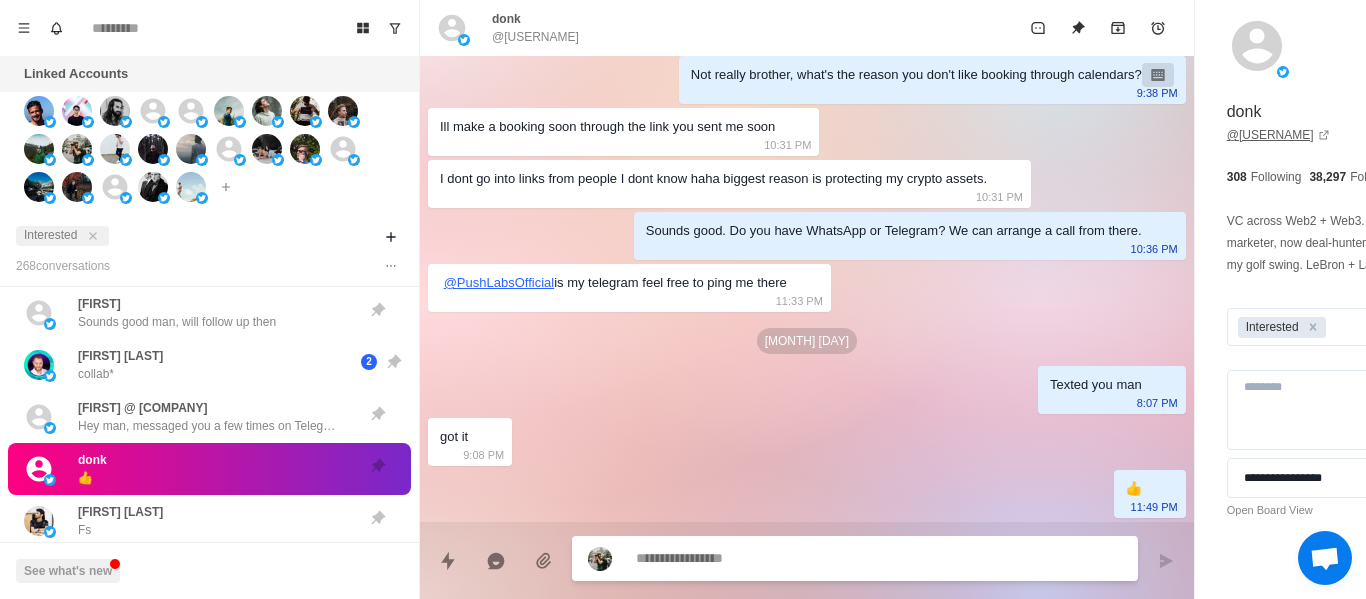click on "@[NAME]" at bounding box center (1278, 135) 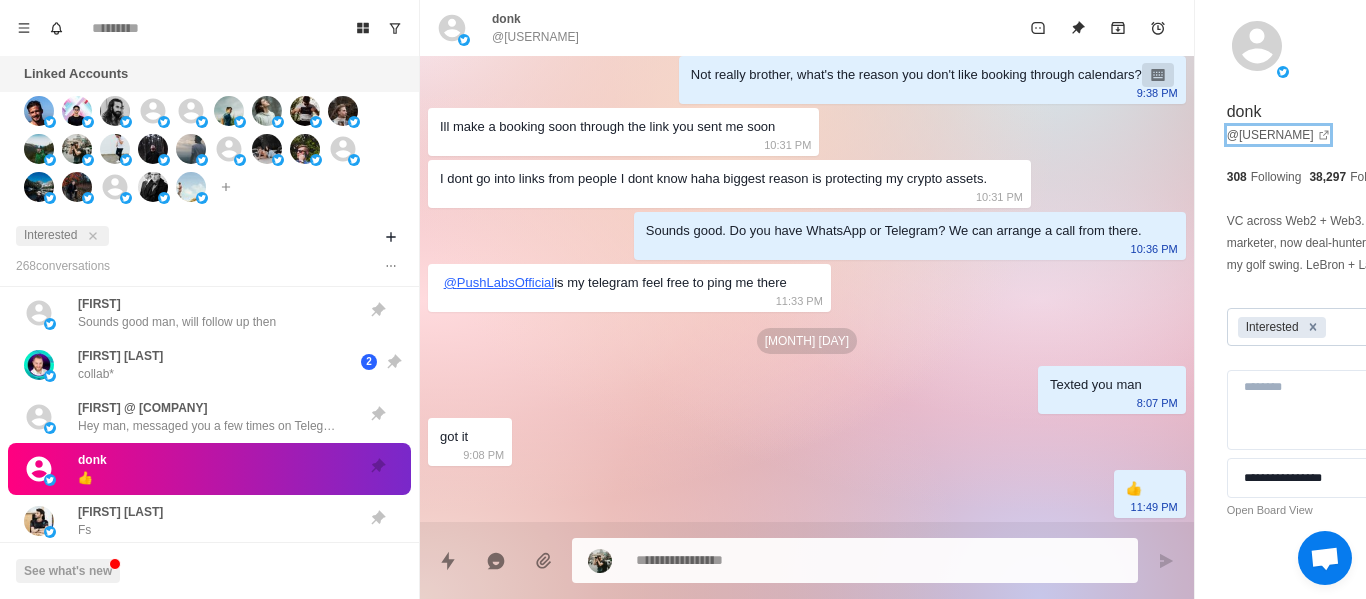 click at bounding box center [1313, 327] 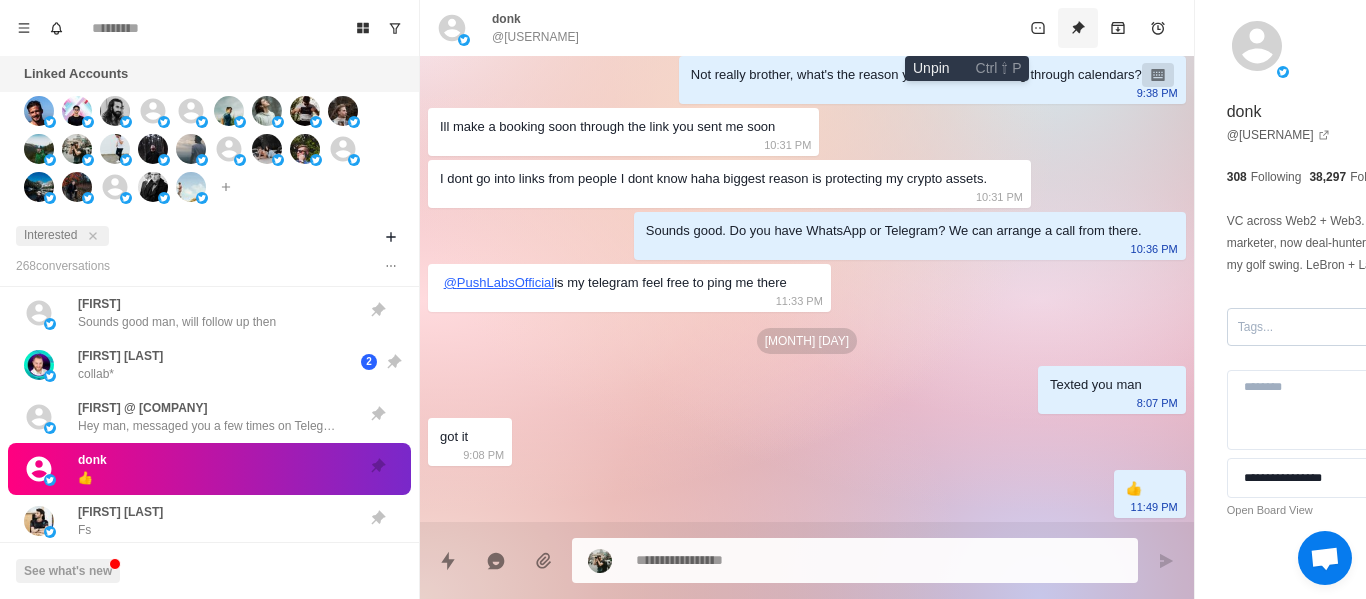 click at bounding box center [1078, 28] 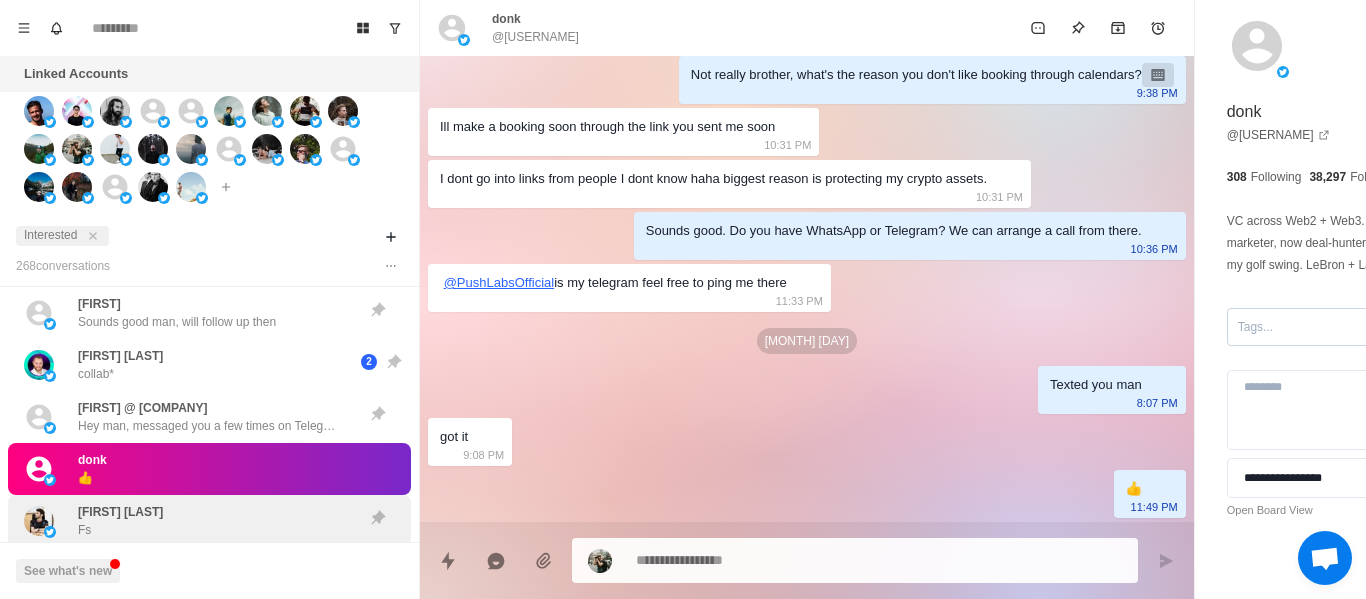 click on "[NAME] [URL] [TIME] [NAME] Starting to think aliens abducted you 👽
If you’re trapped on Mars with no Wi-Fi, just send me a smoke signal. I got you.
[TIME] [NAME] Just checking up so this doesn’t get lost in the void of your inbox
Not sure if the timing’s off or you’re just swamped. Either way, all good if you wanna circle back later.
[TIME] [NAME] Not to me. No.
My offer is i help a restaurant save 1000s on delivery app fees and grow their direct customer base [TIME] [NUMBER] [NAME] Yo man just shooting over a quick follow-up in case this got buried. [TIME] [NAME] Yo man just shooting over a quick follow-up in case this got buried. [TIME] [NAME] Yo man just shooting over a quick follow-up in case this got buried. [TIME] [NAME] Yo my man, your offer, Appendment is an amazing offer. What you've built is a goldmine. Would hate to let things go when there's millions of prospects that could use your tool. [TIME] [NAME] [NAME]" at bounding box center [209, -1057] 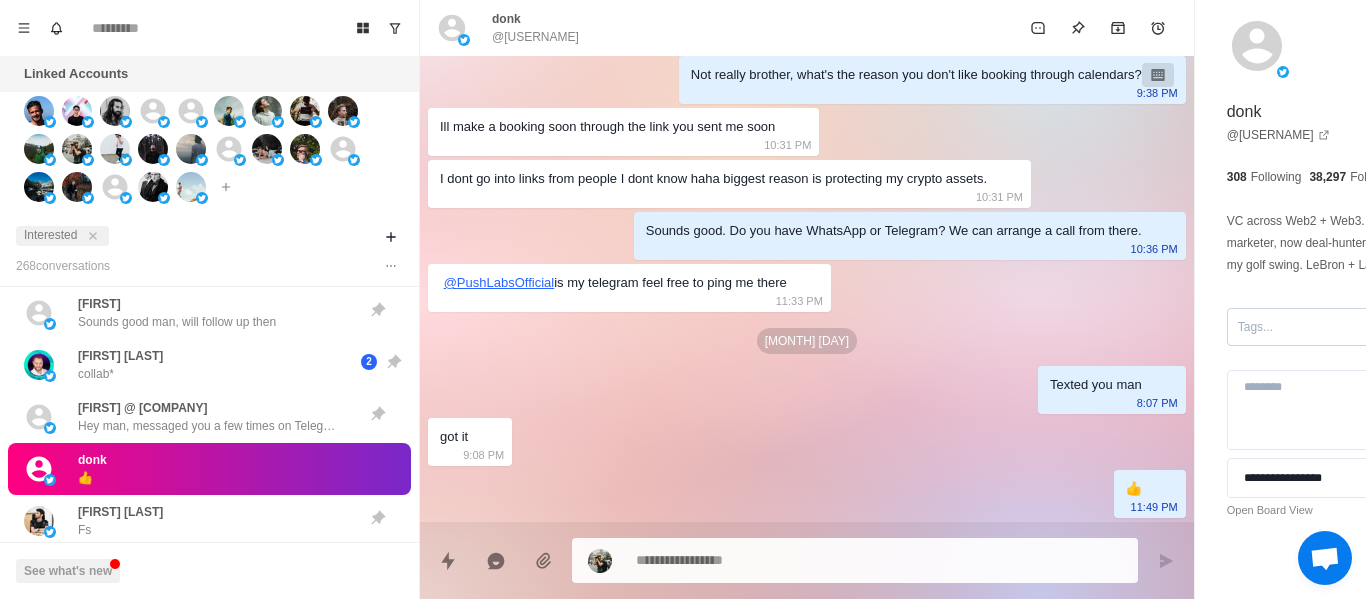 click on "donk 👍" at bounding box center (188, 469) 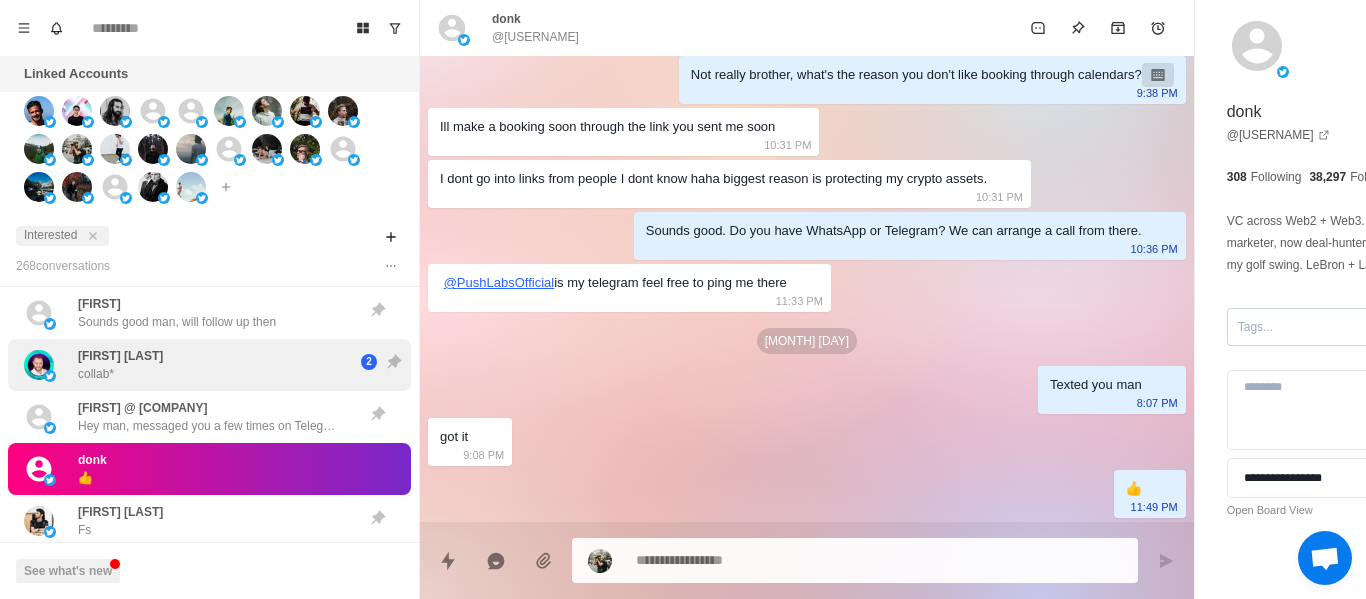 drag, startPoint x: 232, startPoint y: 511, endPoint x: 225, endPoint y: 371, distance: 140.1749 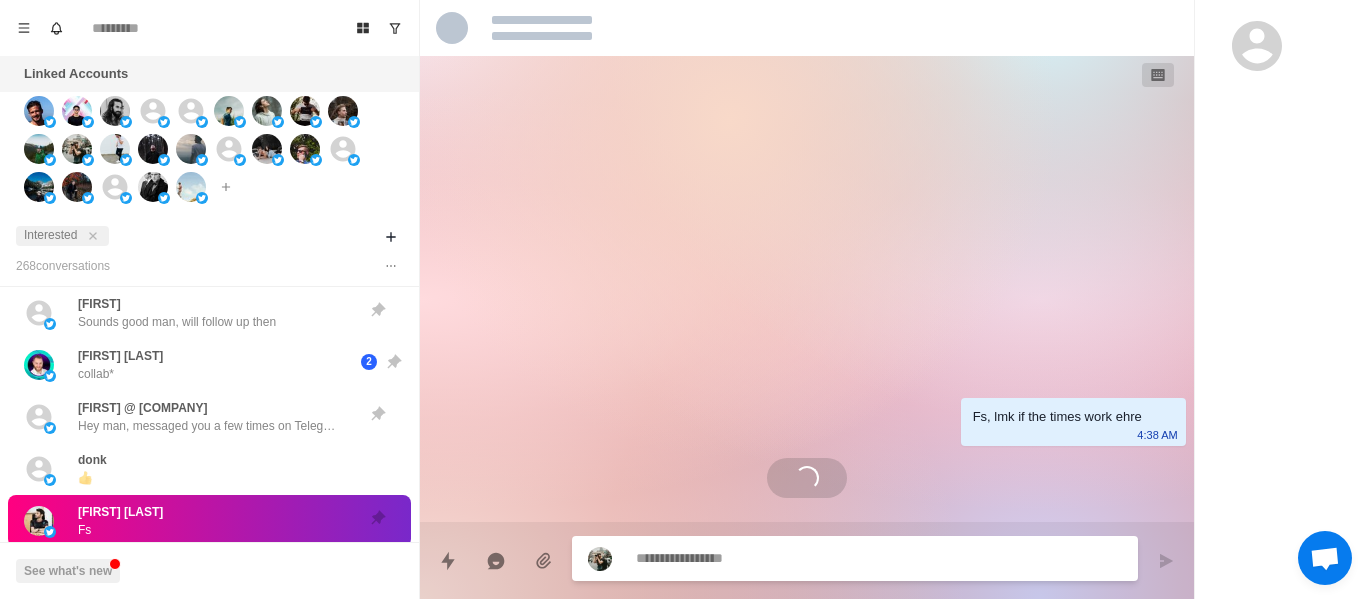 scroll, scrollTop: 696, scrollLeft: 0, axis: vertical 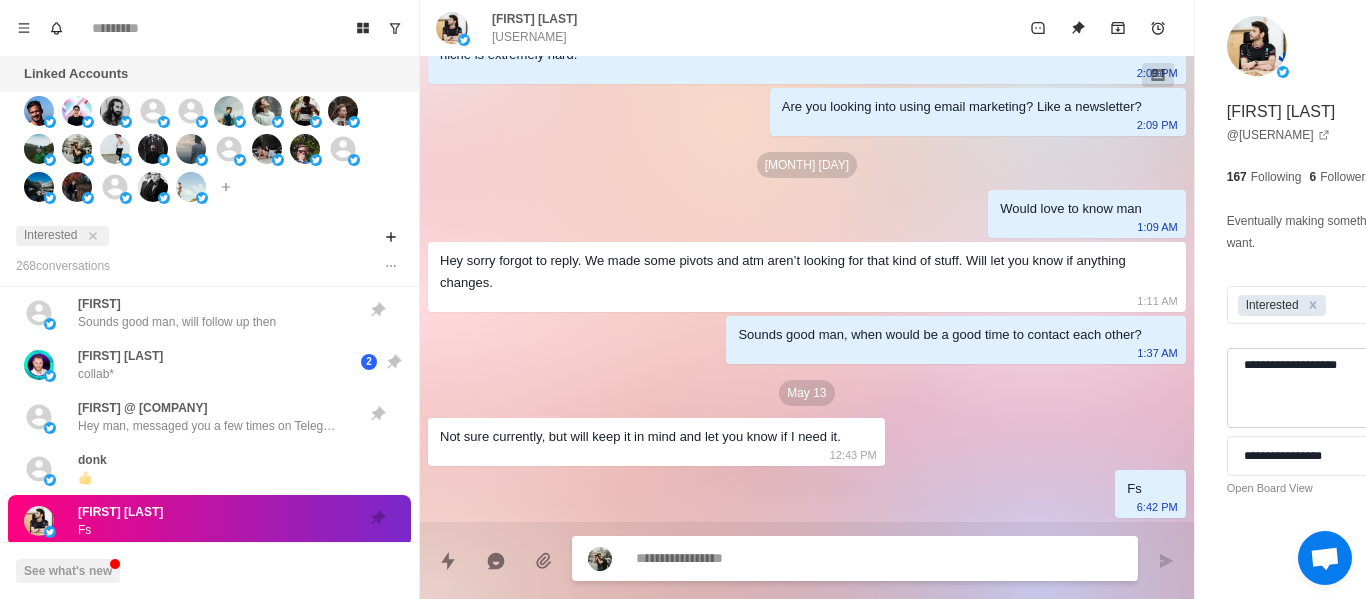 click on "**********" at bounding box center (1327, 388) 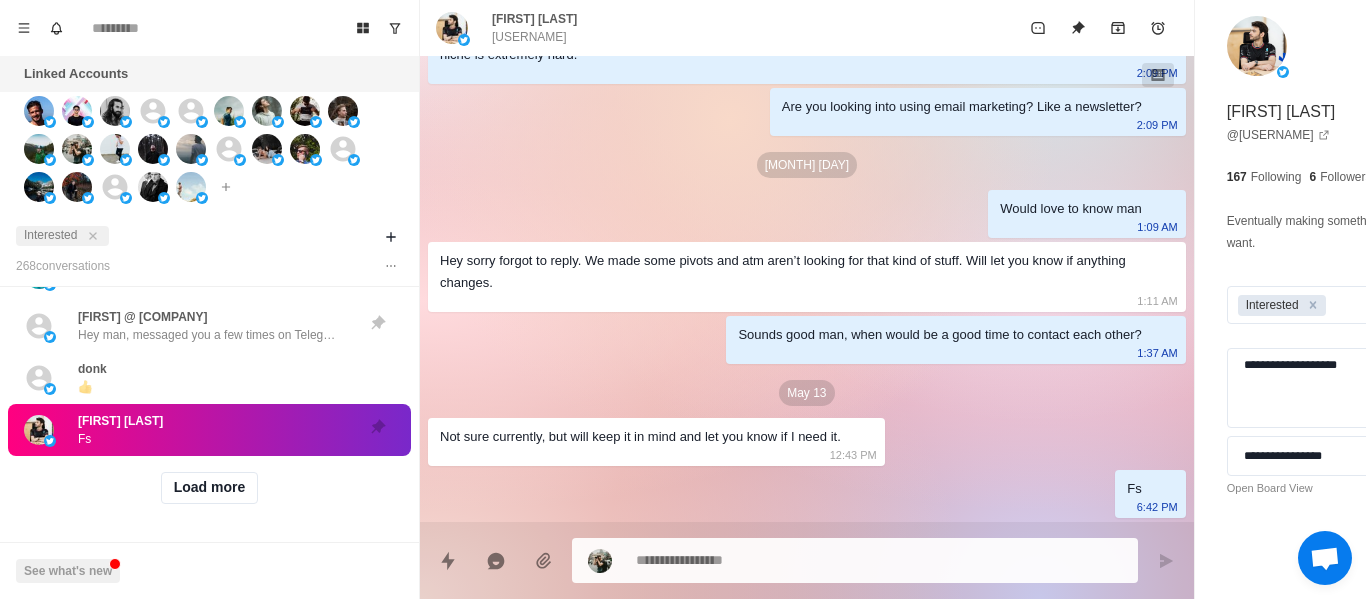 scroll, scrollTop: 3206, scrollLeft: 0, axis: vertical 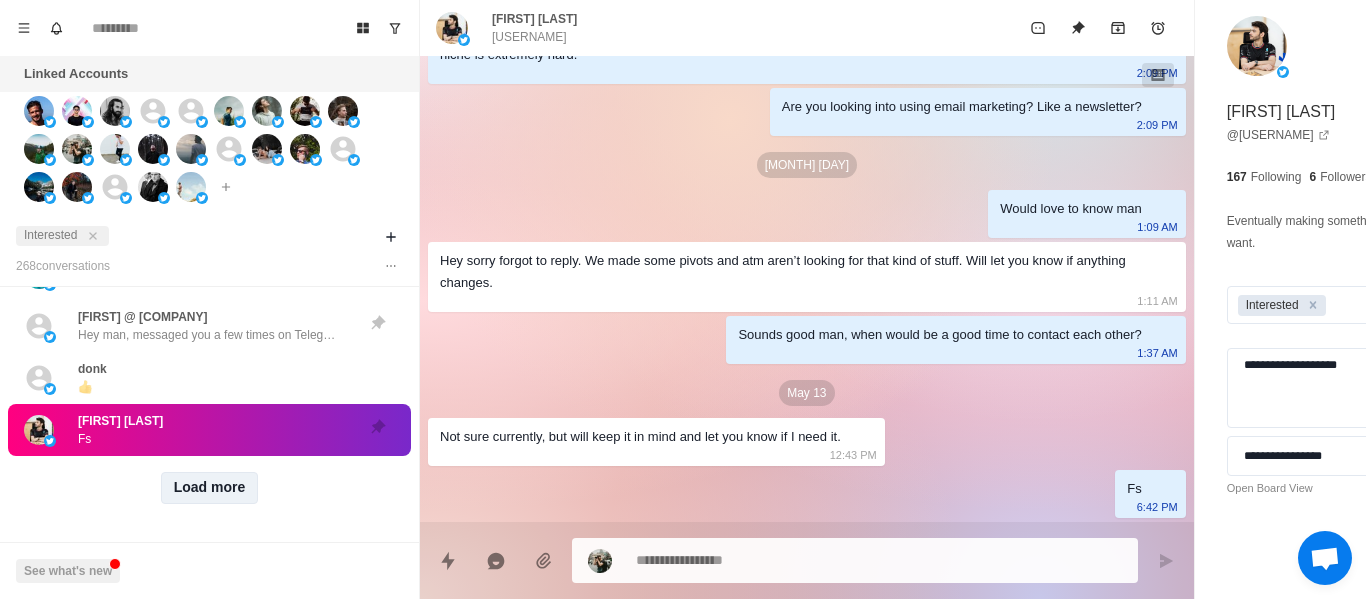 click on "Load more" at bounding box center [210, 488] 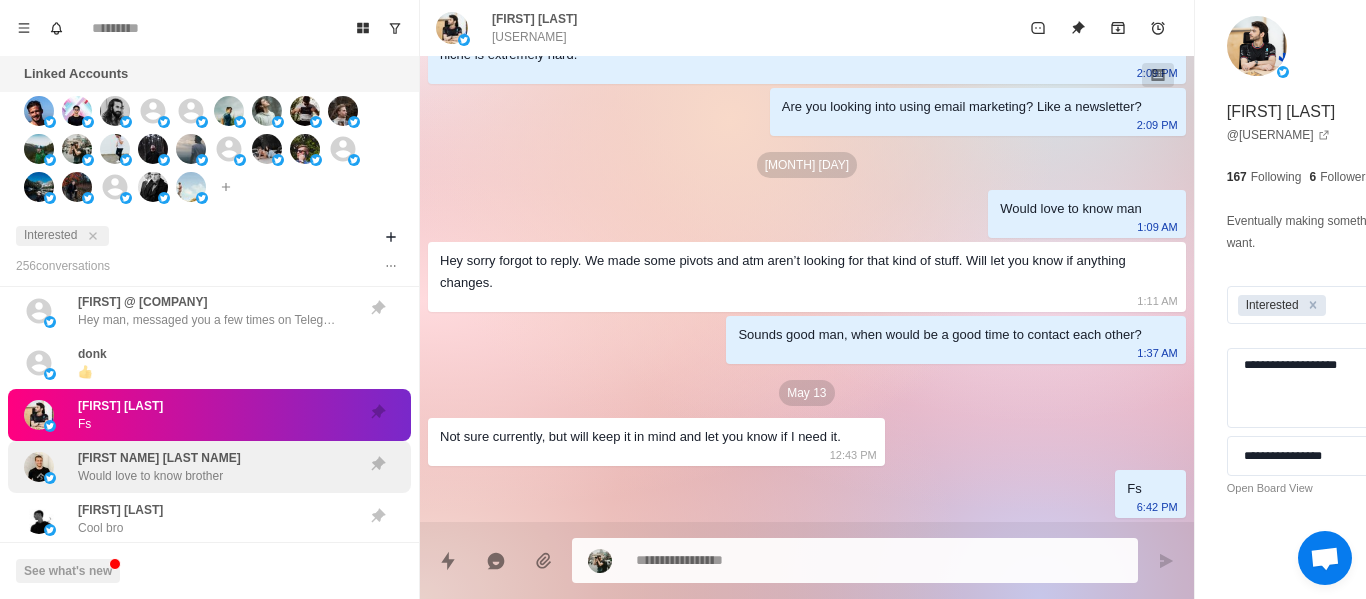 drag, startPoint x: 224, startPoint y: 514, endPoint x: 213, endPoint y: 489, distance: 27.313 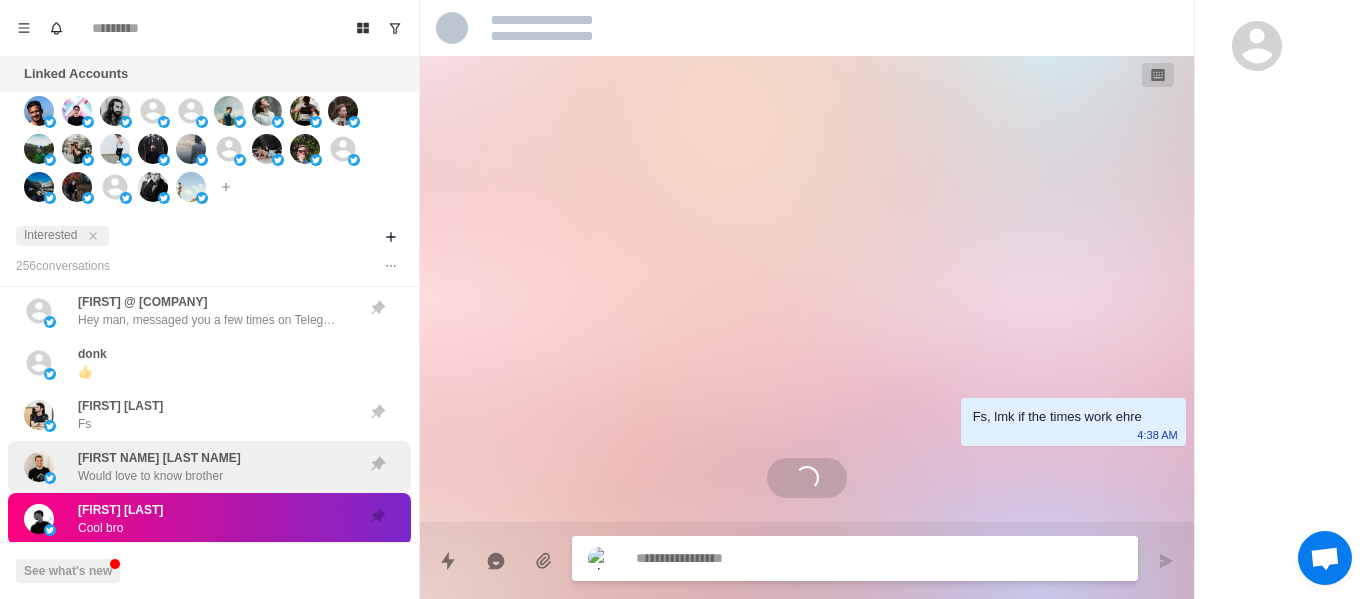 scroll, scrollTop: 0, scrollLeft: 0, axis: both 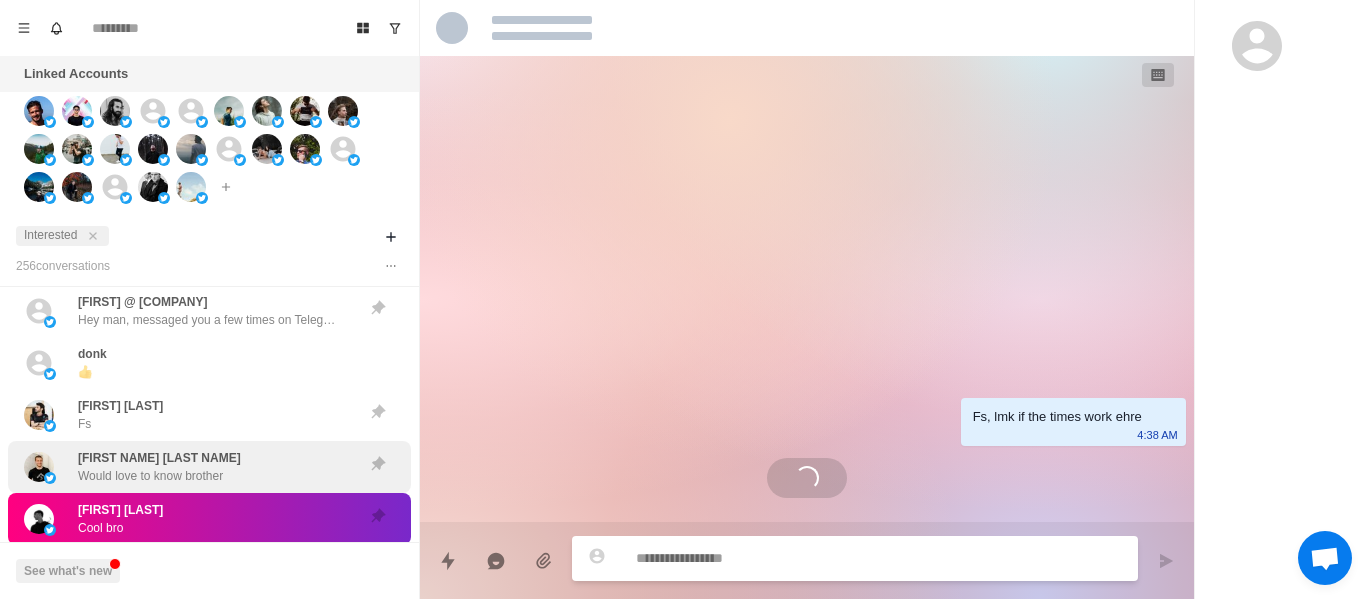 click on "Would love to know brother" at bounding box center (150, 476) 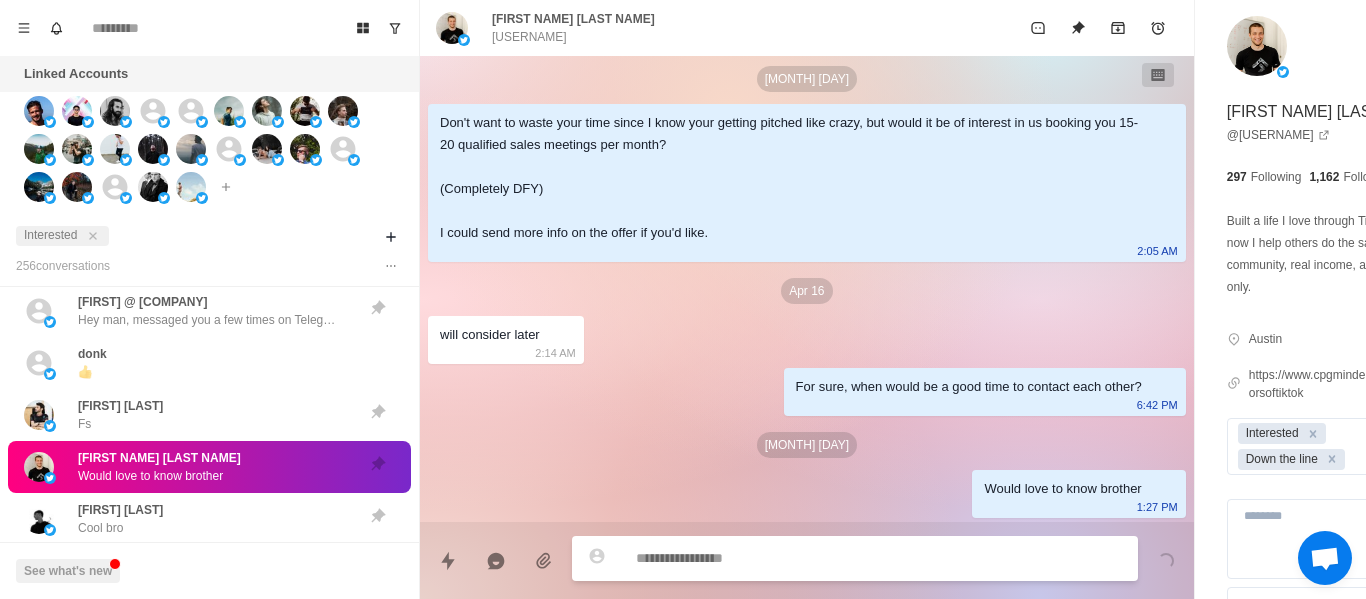 scroll, scrollTop: 172, scrollLeft: 0, axis: vertical 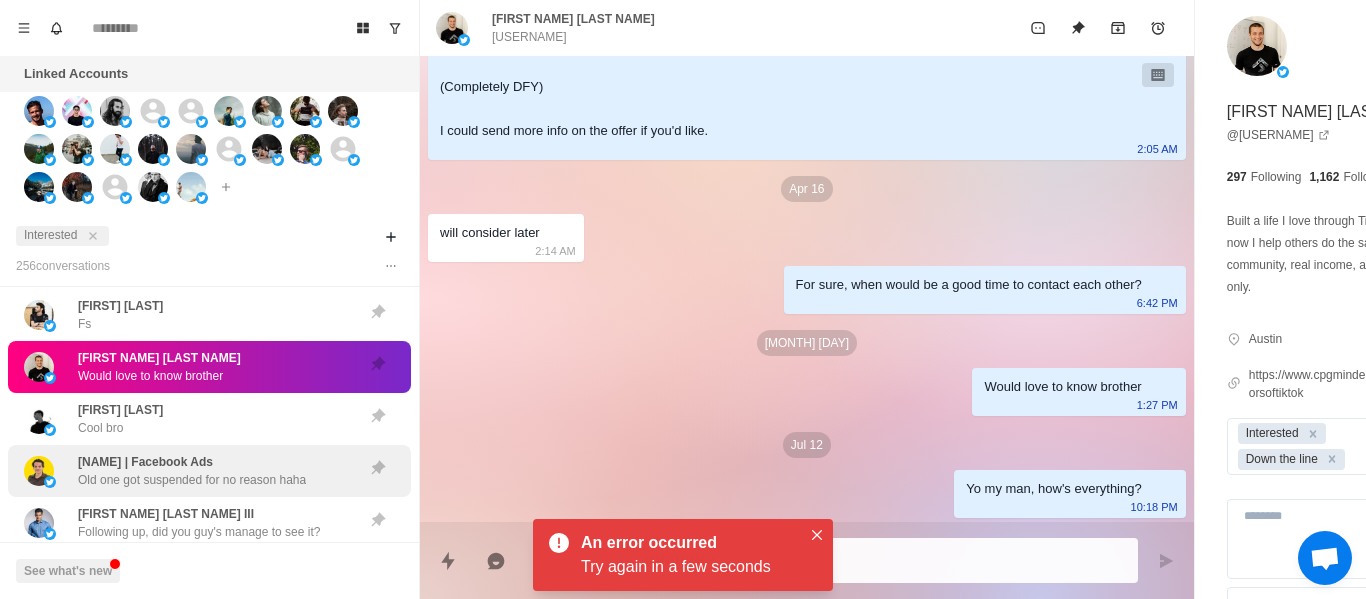 click on "[NAME] | Facebook Ads" at bounding box center (145, 462) 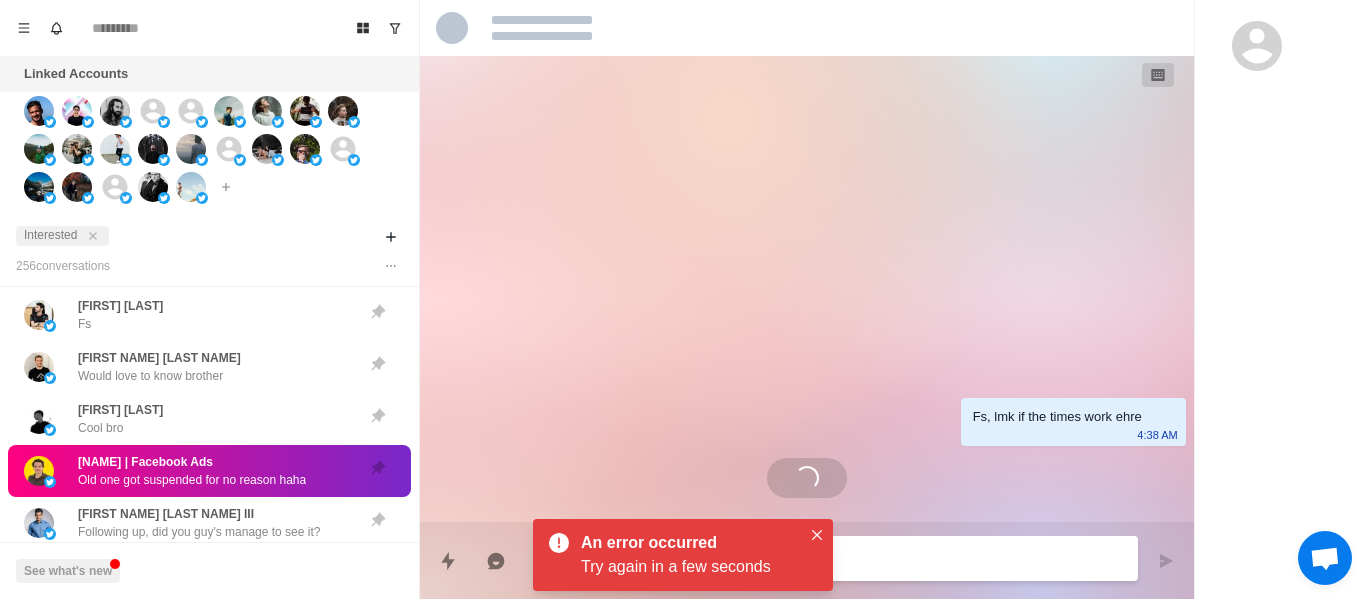 scroll, scrollTop: 0, scrollLeft: 0, axis: both 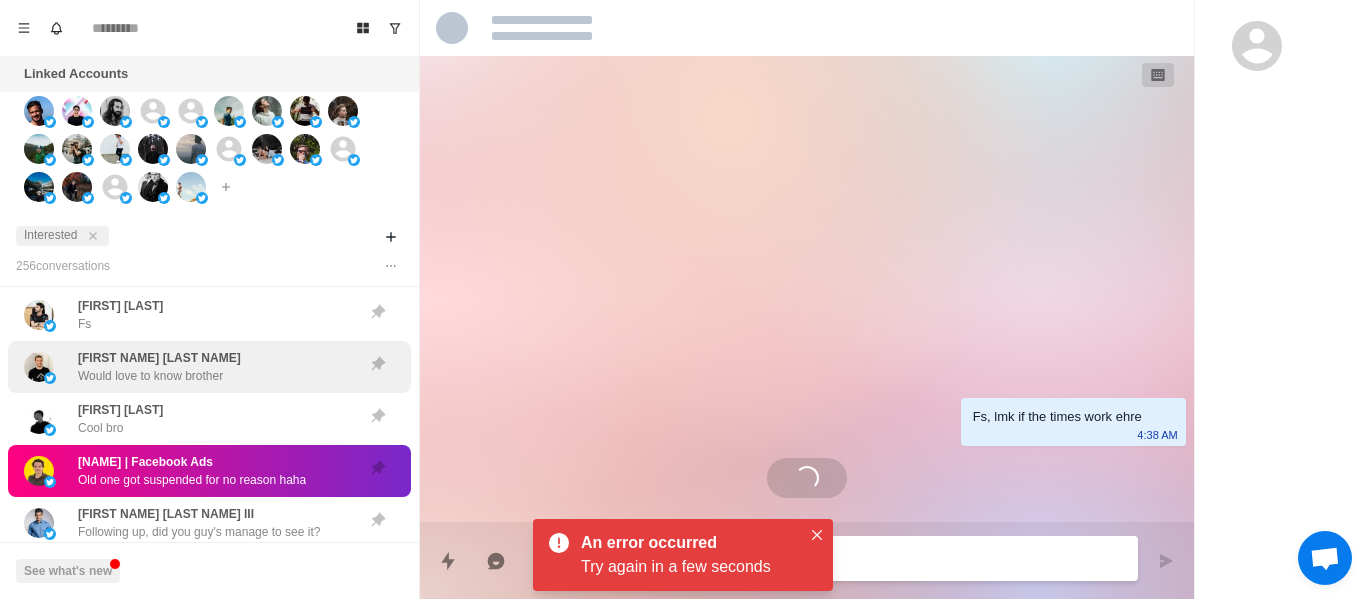 drag, startPoint x: 180, startPoint y: 413, endPoint x: 180, endPoint y: 362, distance: 51 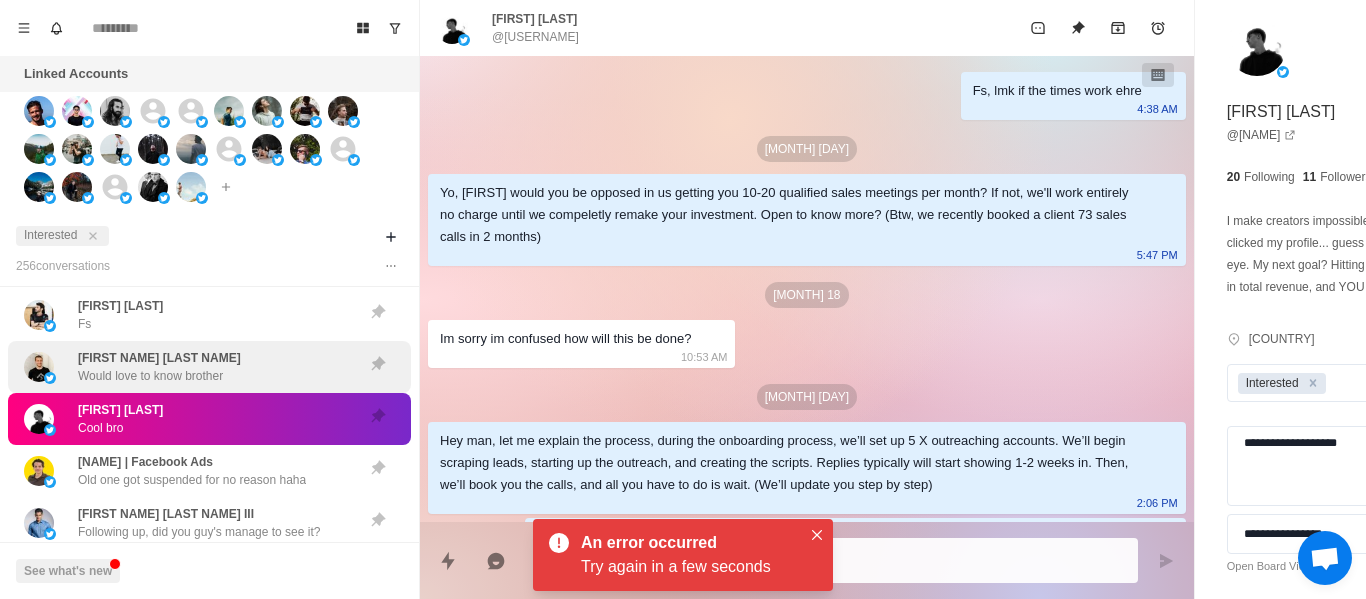 click on "[NAME] Would love to know brother" at bounding box center (159, 367) 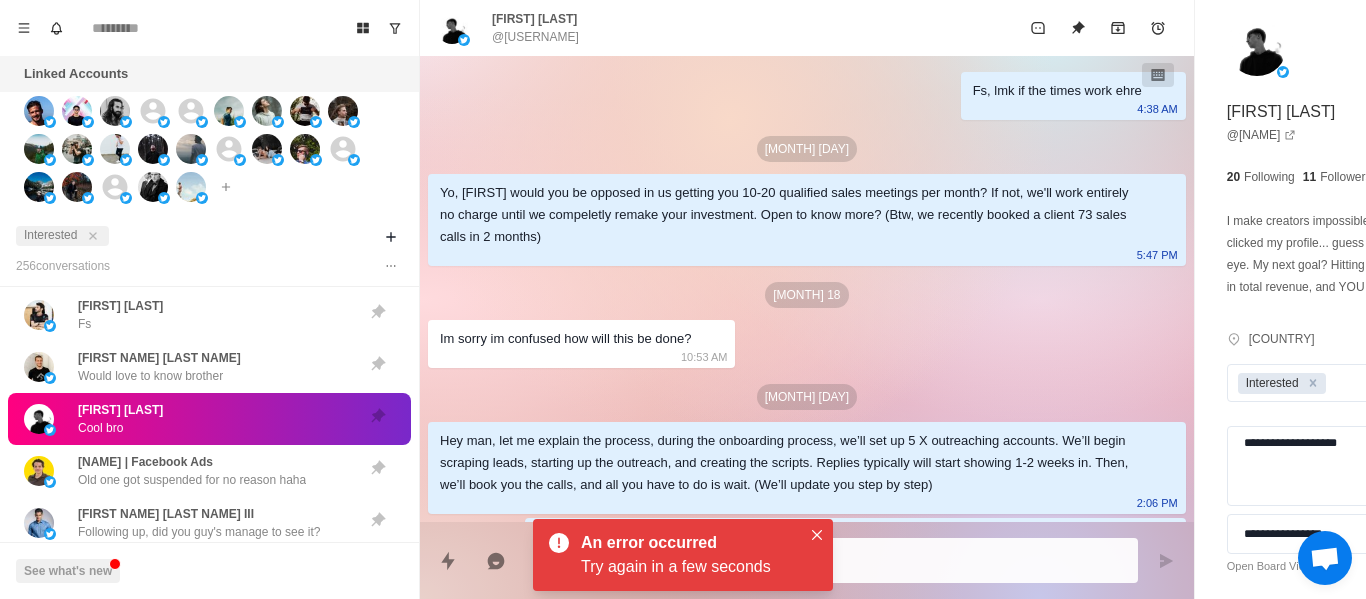 scroll, scrollTop: 172, scrollLeft: 0, axis: vertical 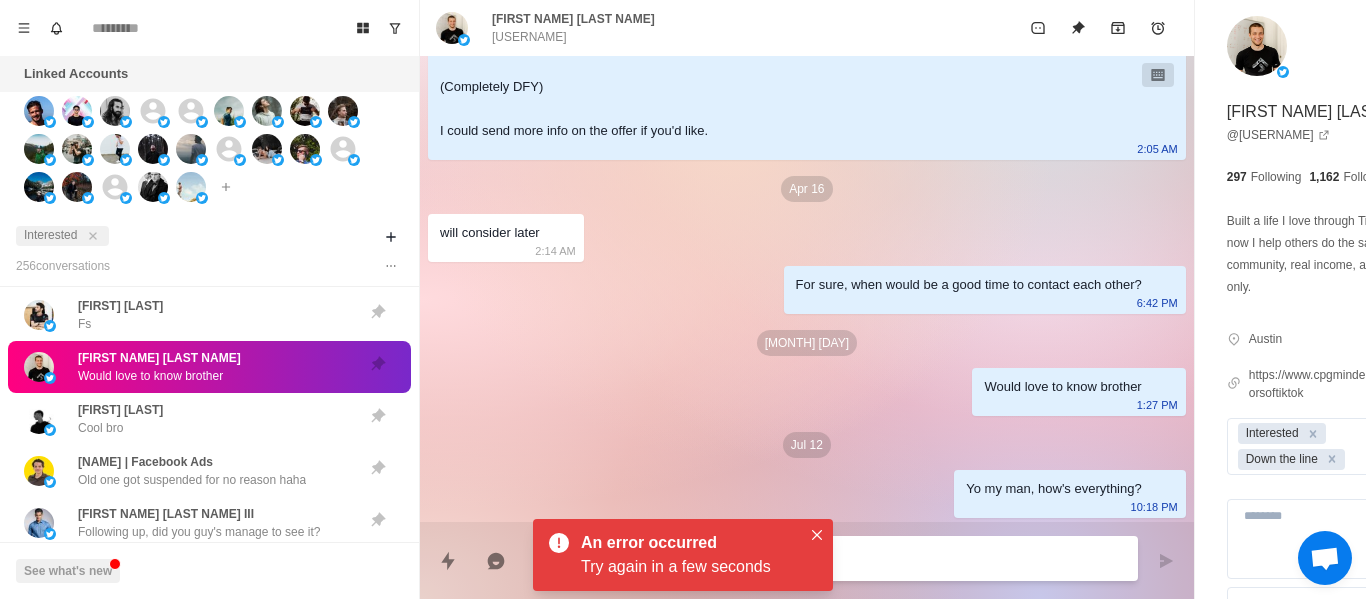 click on "Fs, lmk if the times work ehre [TIME] [DATE] Don't want to waste your time since I know your getting pitched like crazy, but would it be of interest in us booking you 15-20 qualified sales meetings per month?
(Completely DFY)
I could send more info on the offer if you'd like. [TIME] [DATE] will consider later [TIME] For sure, when would be a good time to contact each other? [TIME] [DATE] Yo my man, how's everything? [TIME]" at bounding box center [807, 203] 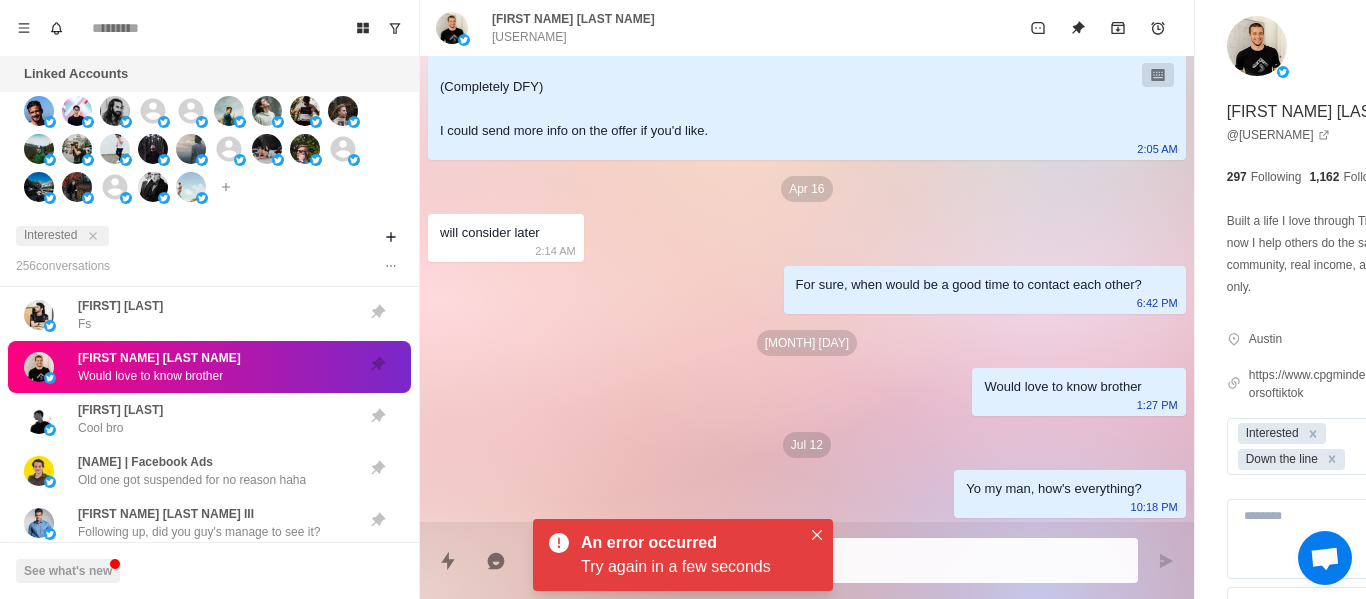 click on "Fs, lmk if the times work ehre [TIME] [DATE] Don't want to waste your time since I know your getting pitched like crazy, but would it be of interest in us booking you 15-20 qualified sales meetings per month?
(Completely DFY)
I could send more info on the offer if you'd like. [TIME] [DATE] will consider later [TIME] For sure, when would be a good time to contact each other? [TIME] [DATE] Yo my man, how's everything? [TIME]" at bounding box center [807, 203] 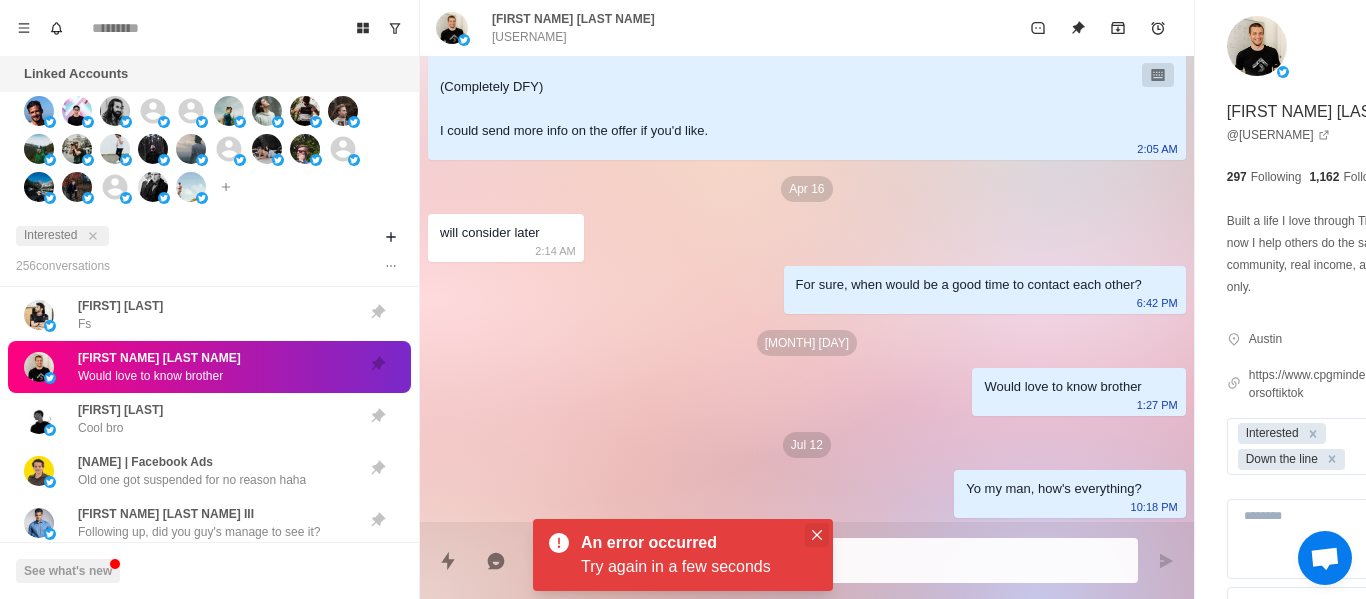 click at bounding box center [817, 535] 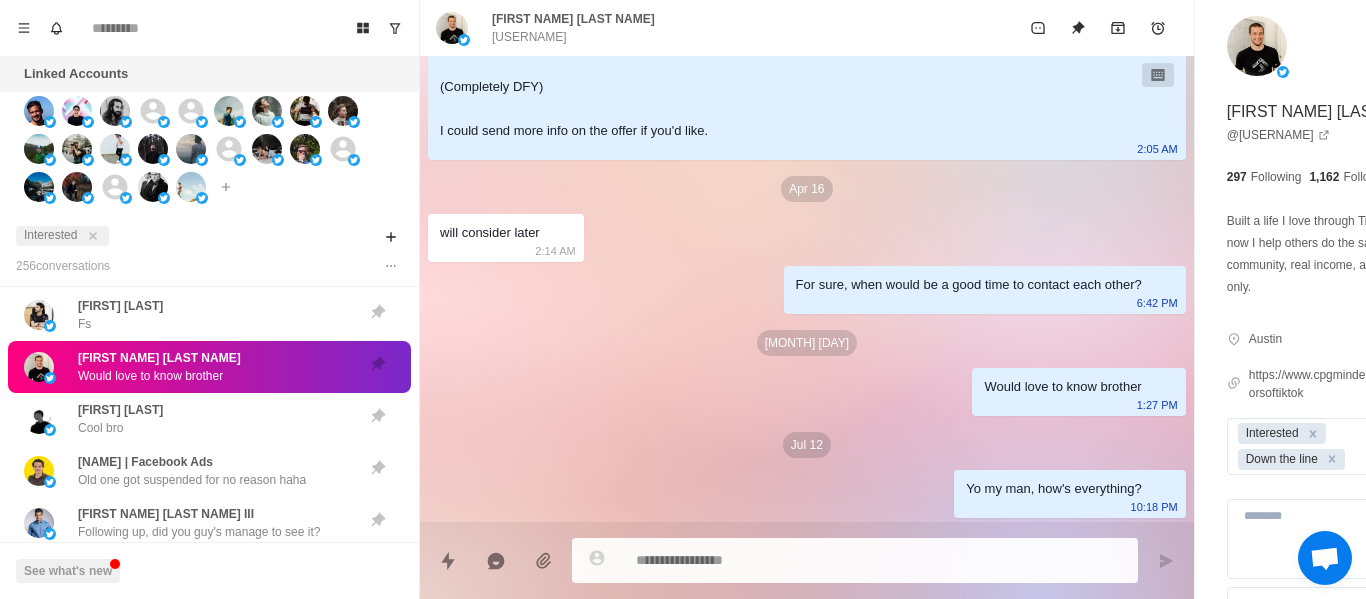 scroll, scrollTop: 70, scrollLeft: 0, axis: vertical 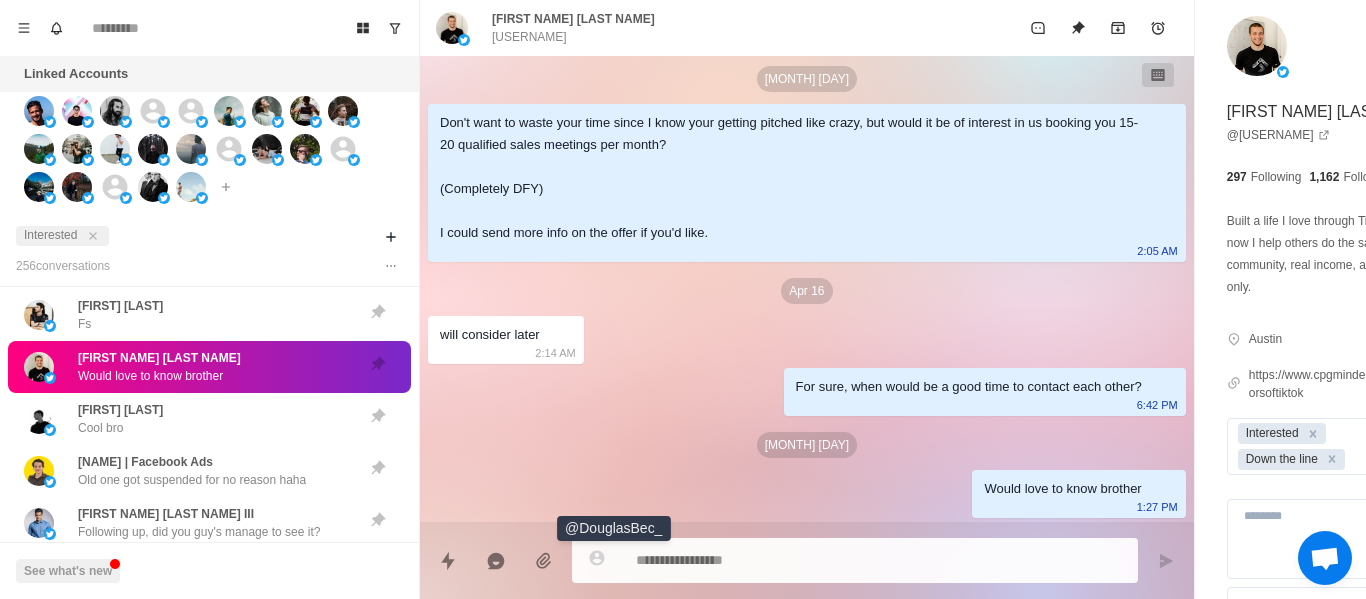 click on "Fs, lmk if the times work ehre 4:38 AM Apr 15 Don't want to waste your time since I know your getting pitched like crazy, but would it be of interest in us booking you 15-20 qualified sales meetings per month?
(Completely DFY)
I could send more info on the offer if you'd like. 2:05 AM Apr 16 will consider later 2:14 AM For sure, when would be a good time to contact each other? 6:42 PM Apr 20 Would love to know brother 1:27 PM" at bounding box center [807, 254] 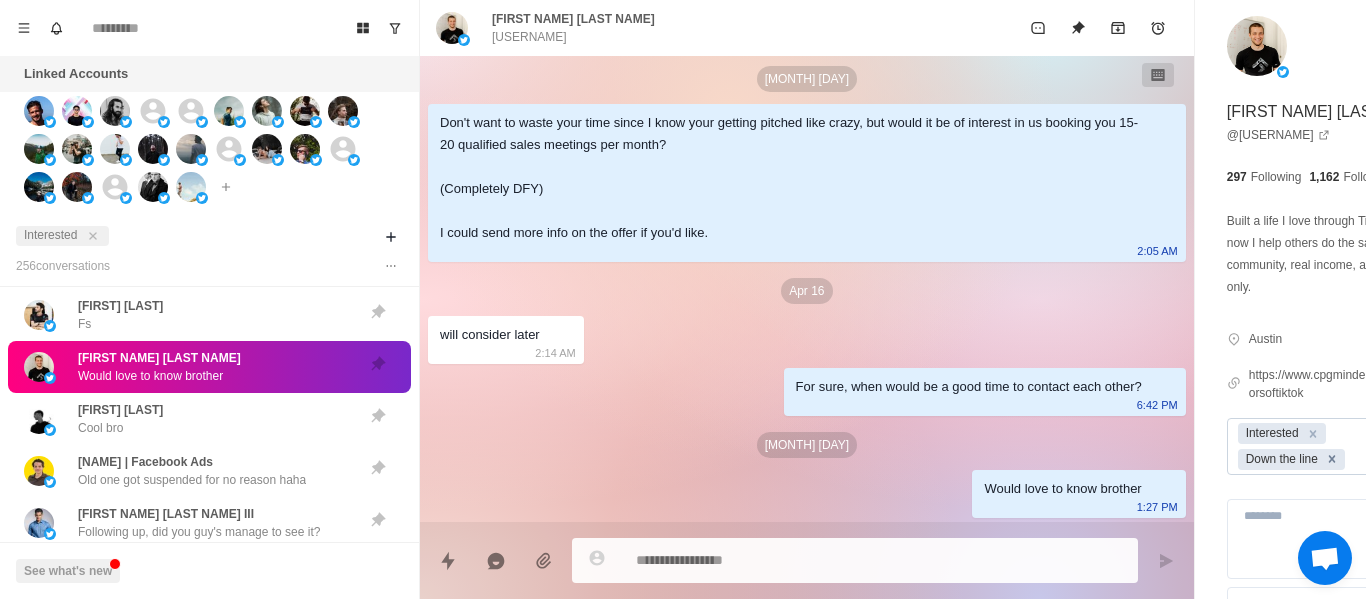 click at bounding box center [1332, 459] 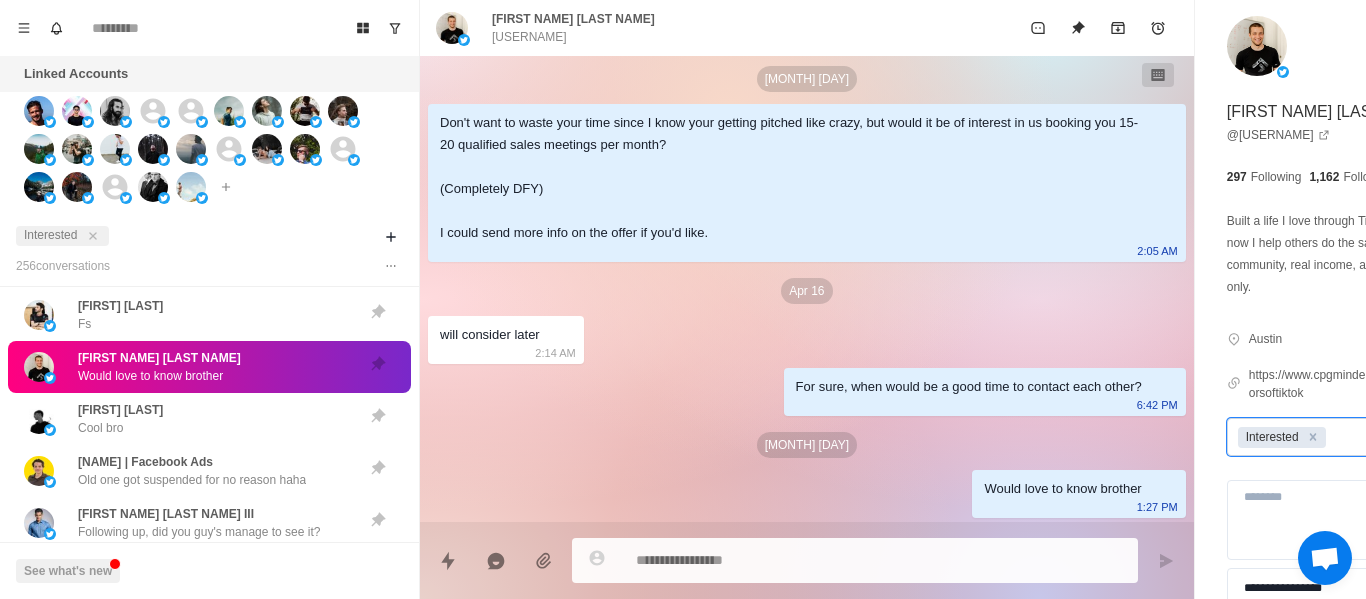 click 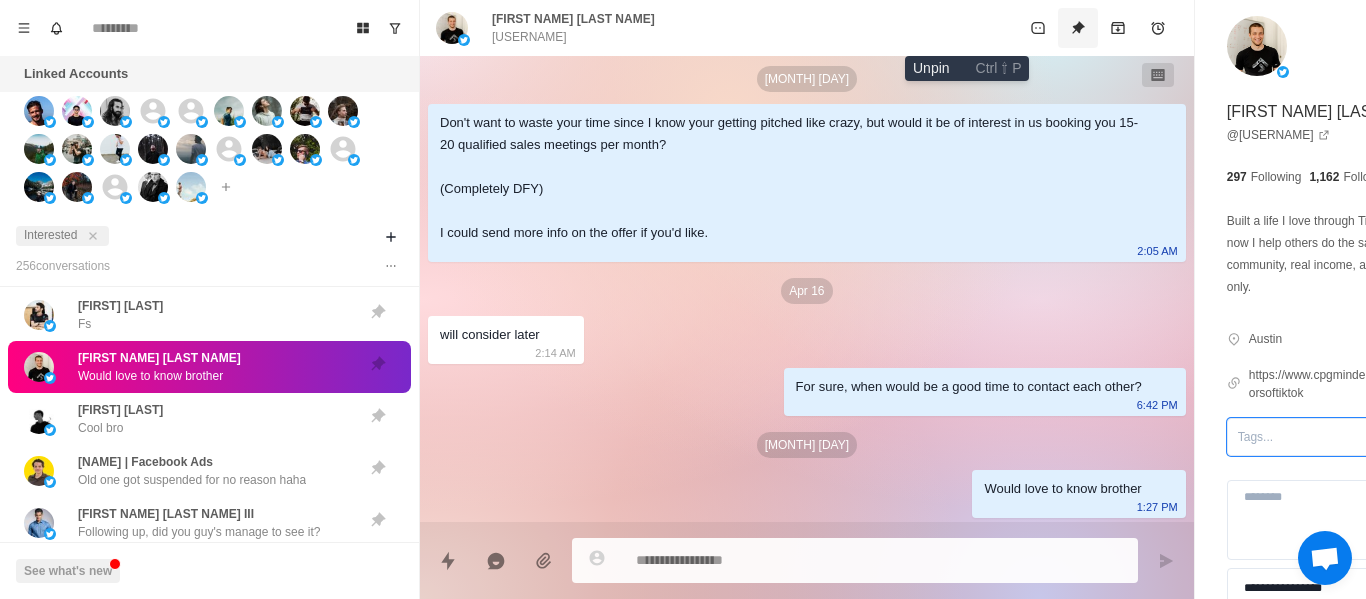 click at bounding box center [1078, 28] 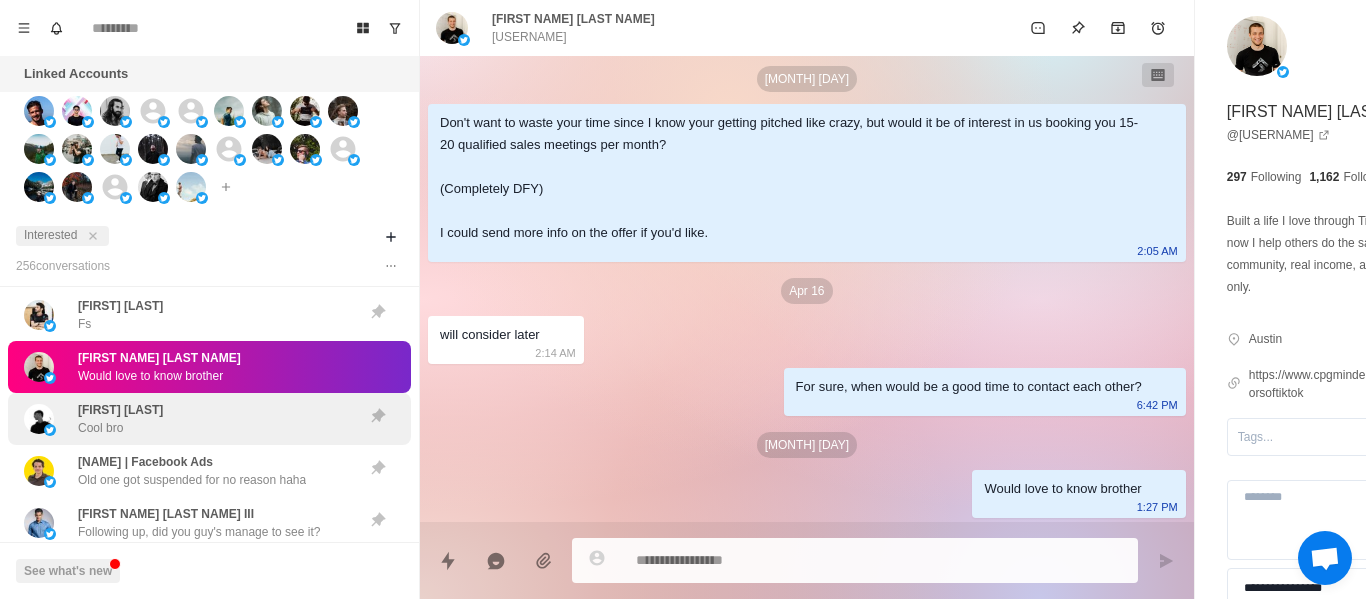 click on "[FIRST] [LAST] Cool bro" at bounding box center [188, 419] 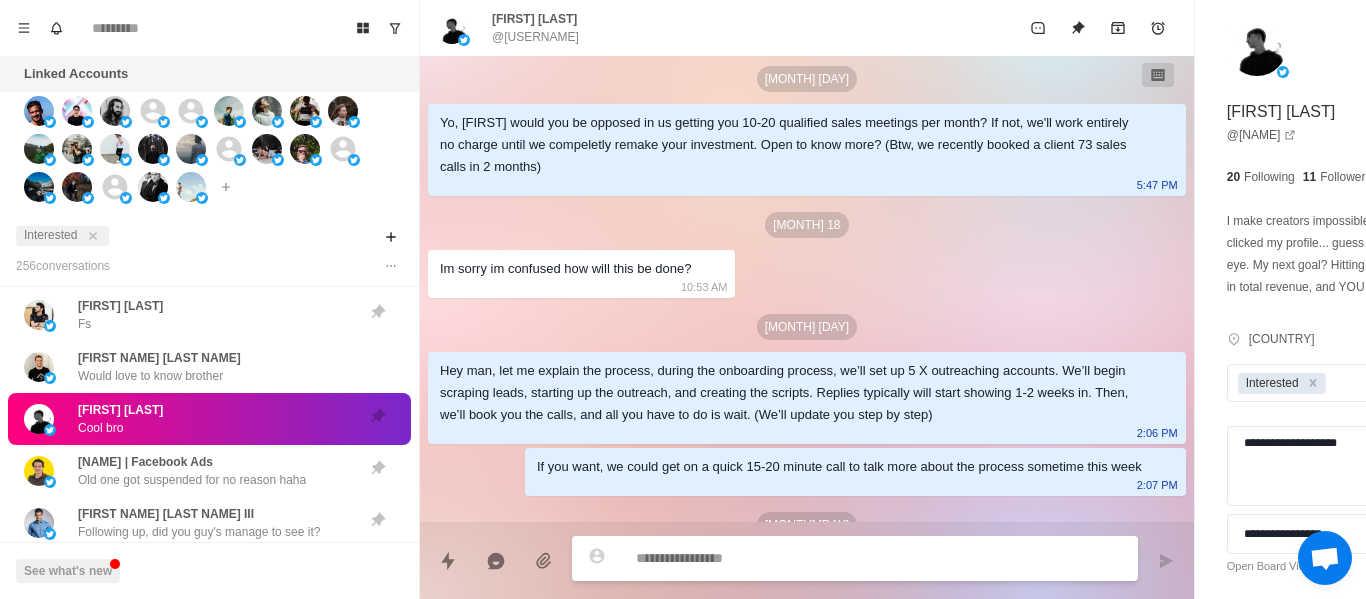scroll, scrollTop: 2008, scrollLeft: 0, axis: vertical 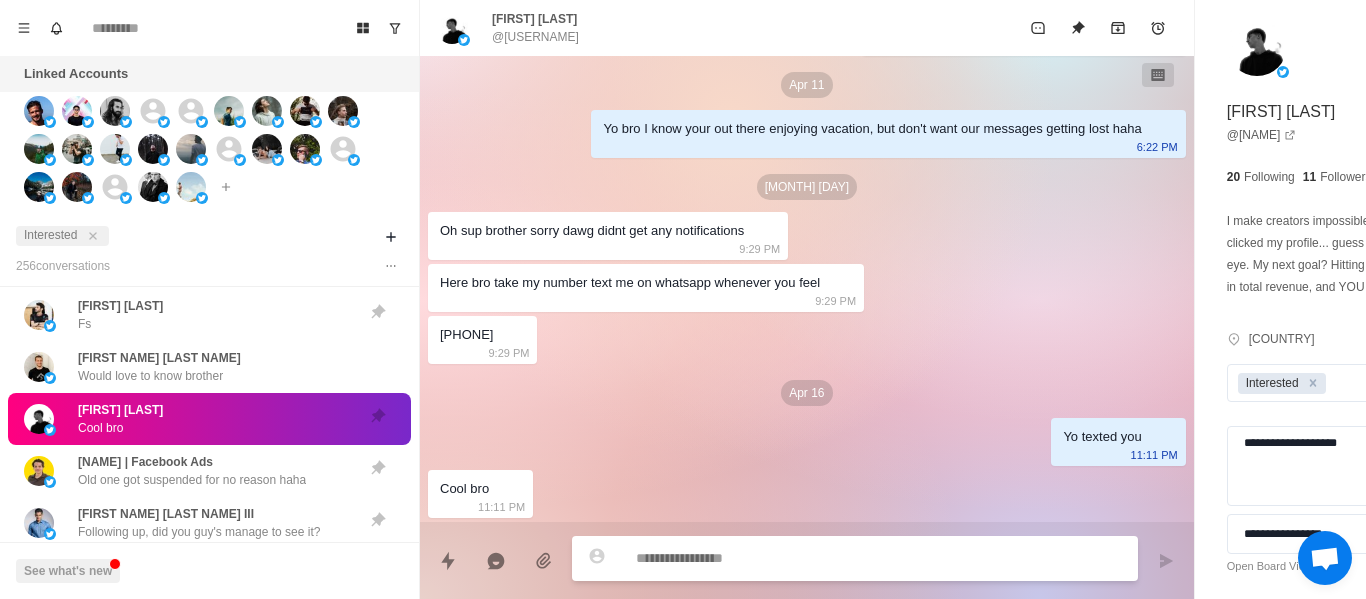 click on "[FIRST] [LAST] Cool bro" at bounding box center [188, 419] 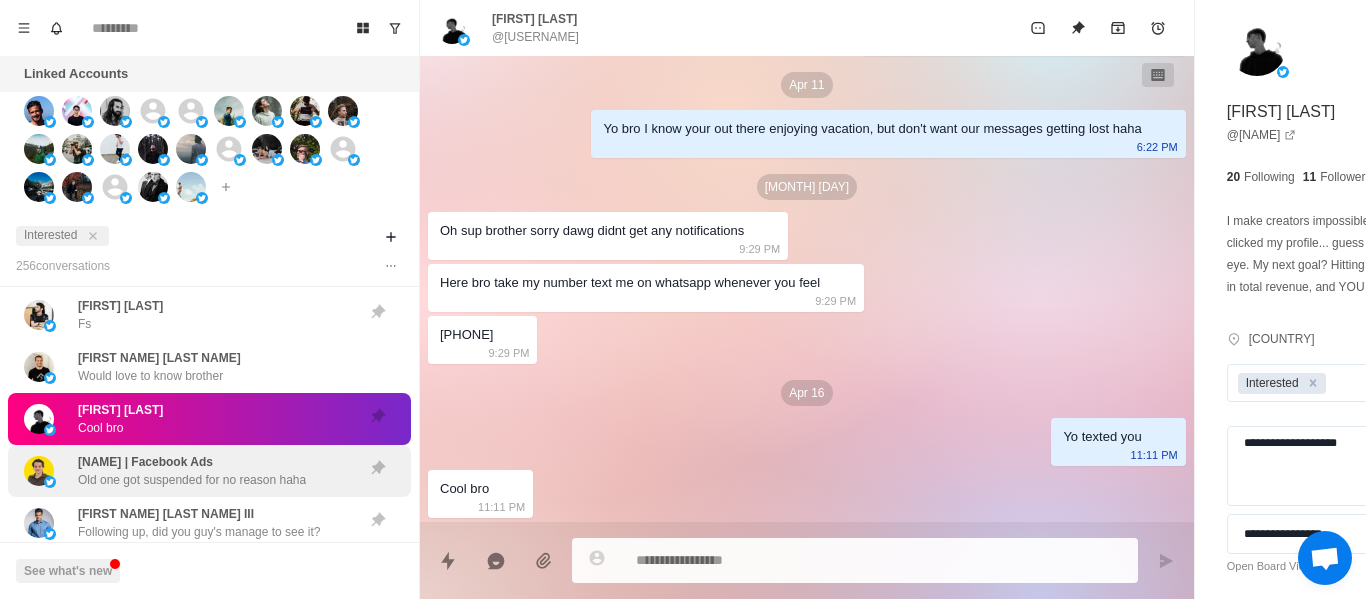 click on "Old one got suspended for no reason haha" at bounding box center [192, 480] 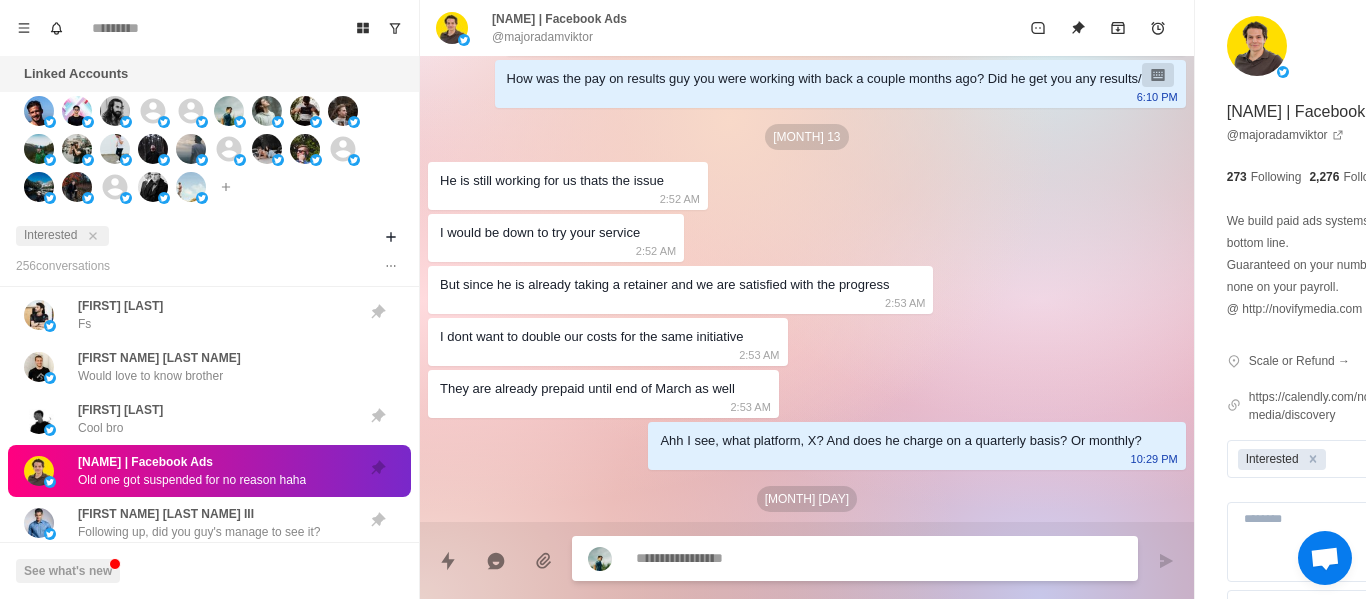 scroll, scrollTop: 3256, scrollLeft: 0, axis: vertical 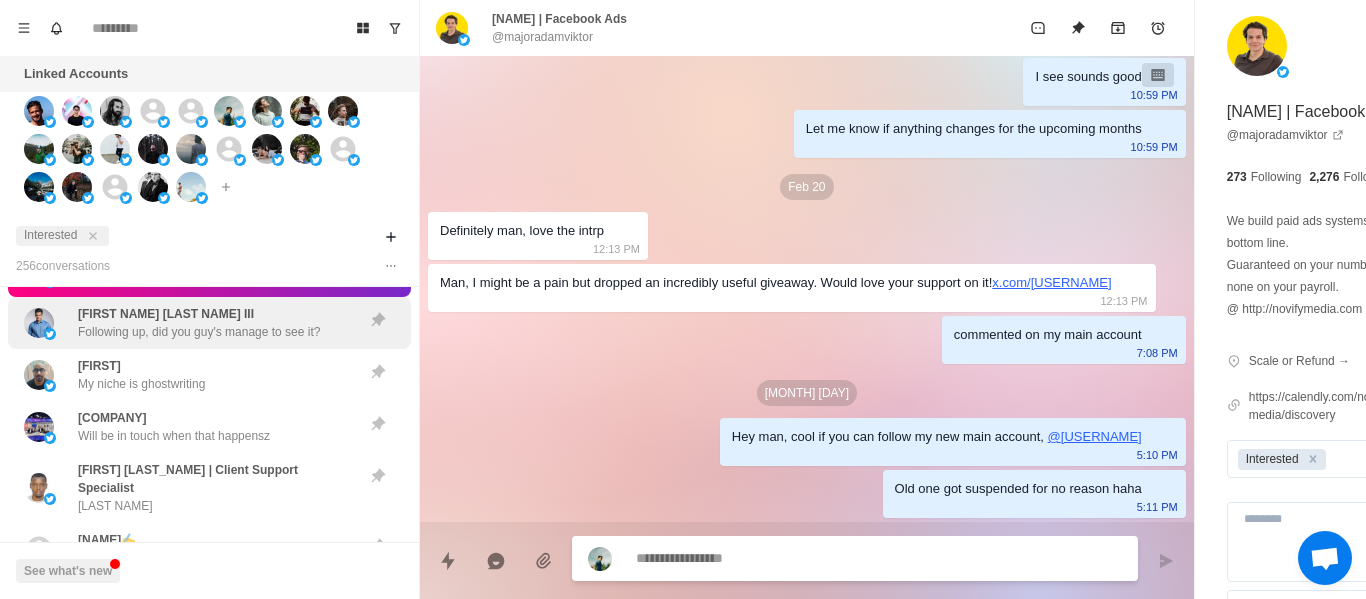 click on "[NAME] Following up, did you guy's manage to see it?" at bounding box center (199, 323) 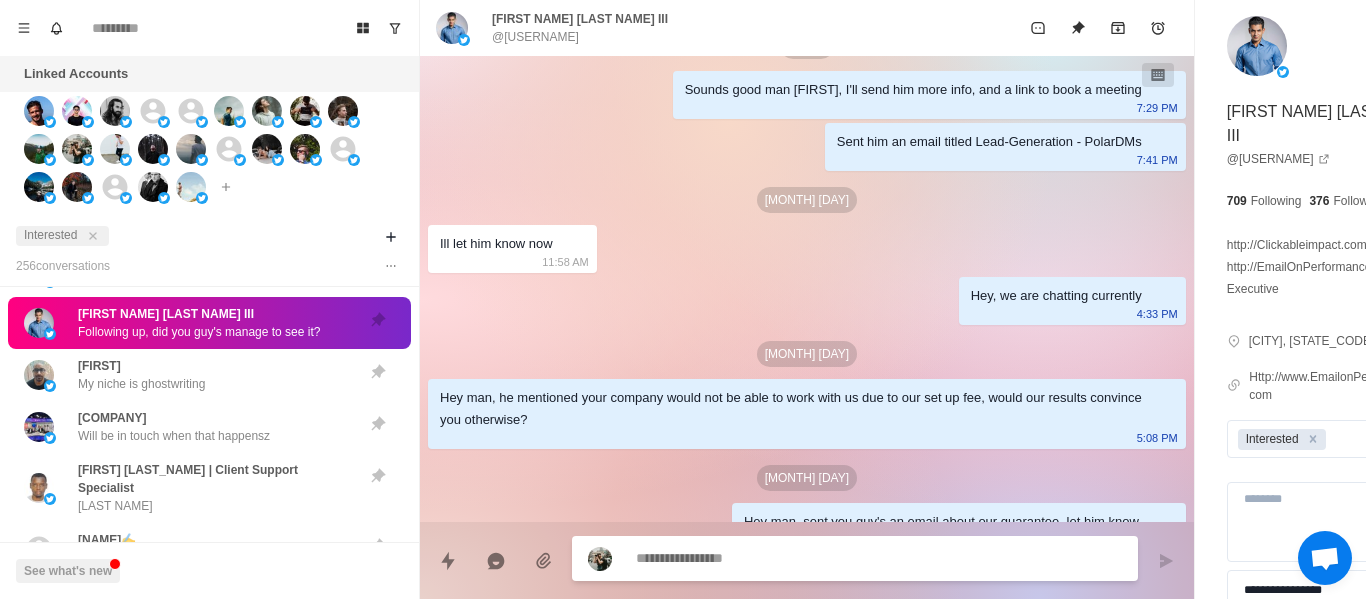 scroll, scrollTop: 1522, scrollLeft: 0, axis: vertical 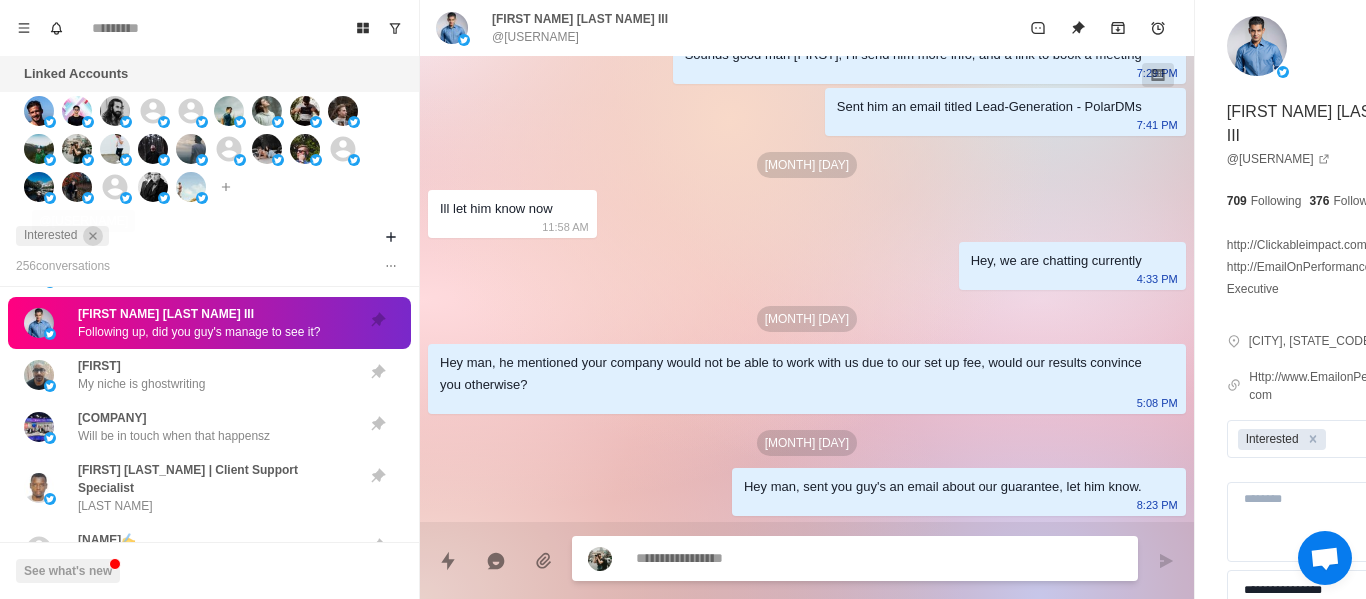 click 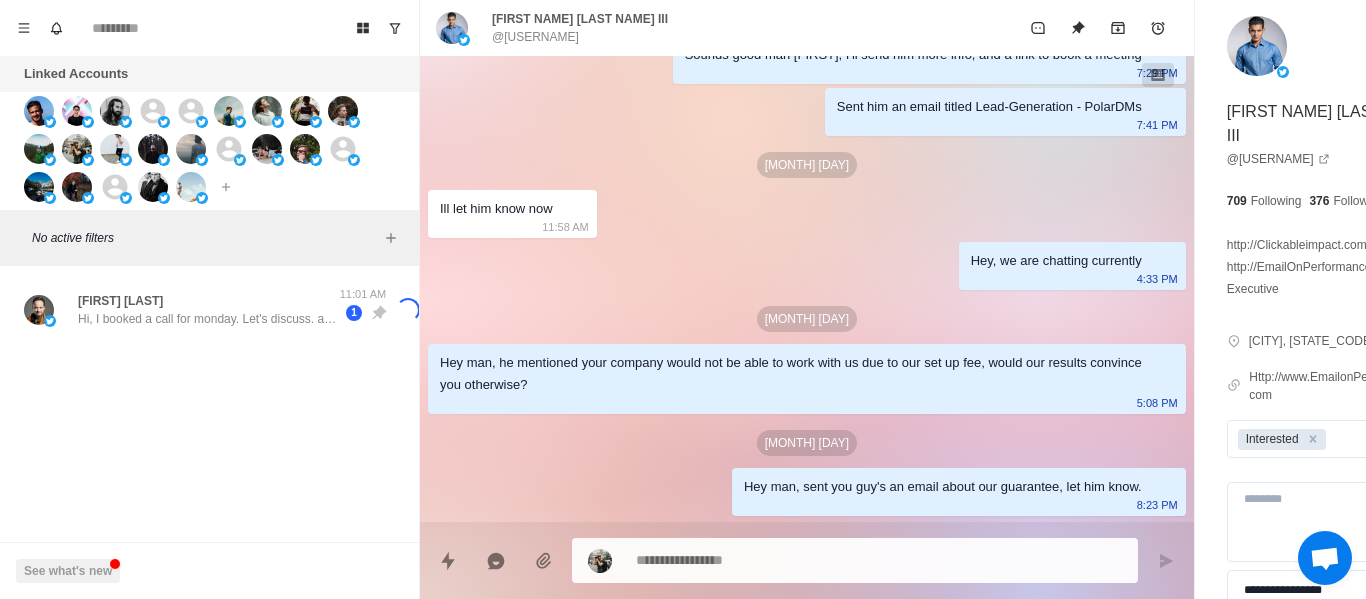 scroll, scrollTop: 0, scrollLeft: 0, axis: both 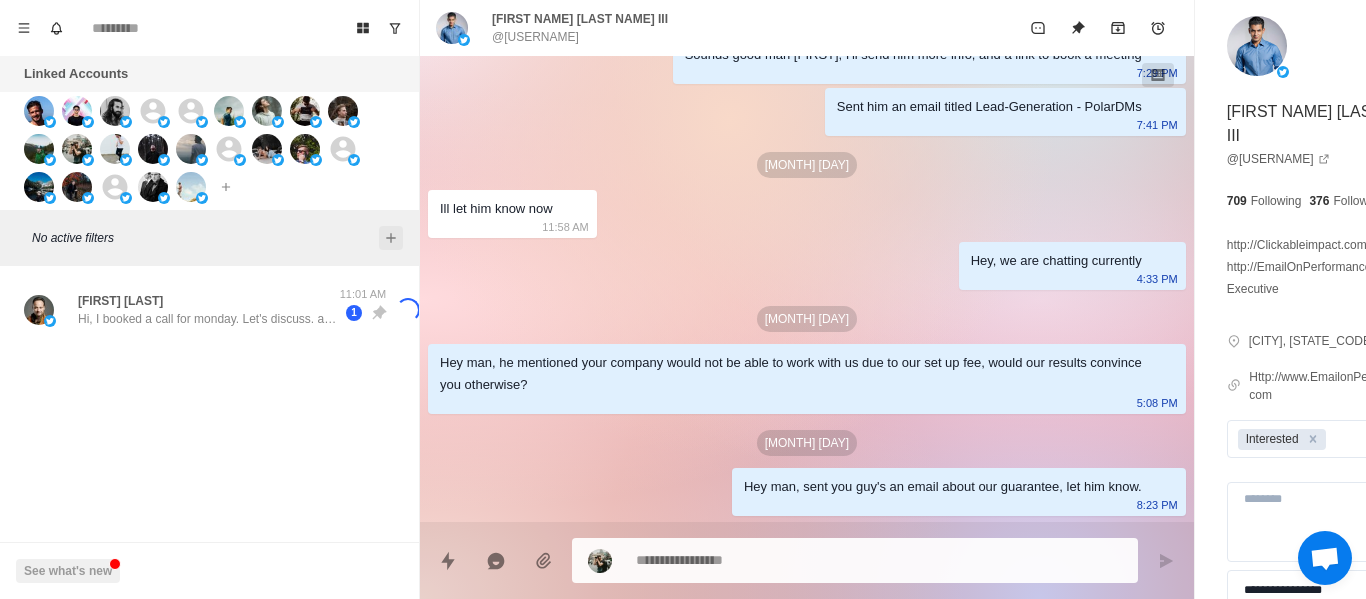 click at bounding box center [391, 238] 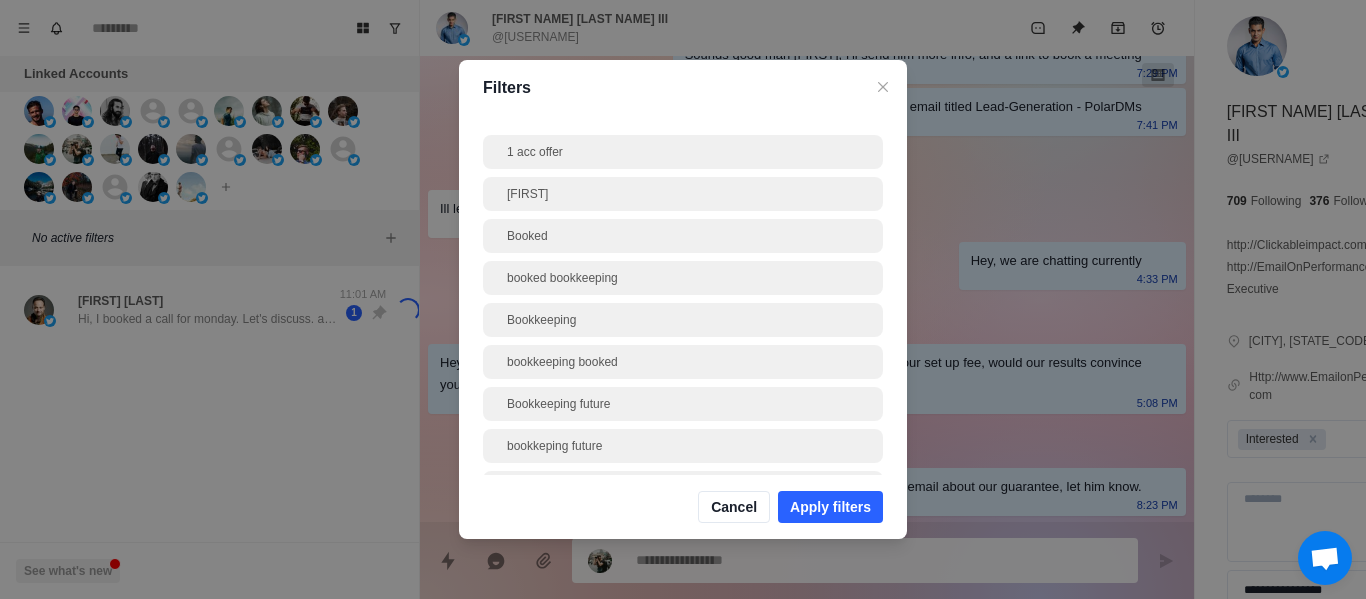 scroll, scrollTop: 0, scrollLeft: 0, axis: both 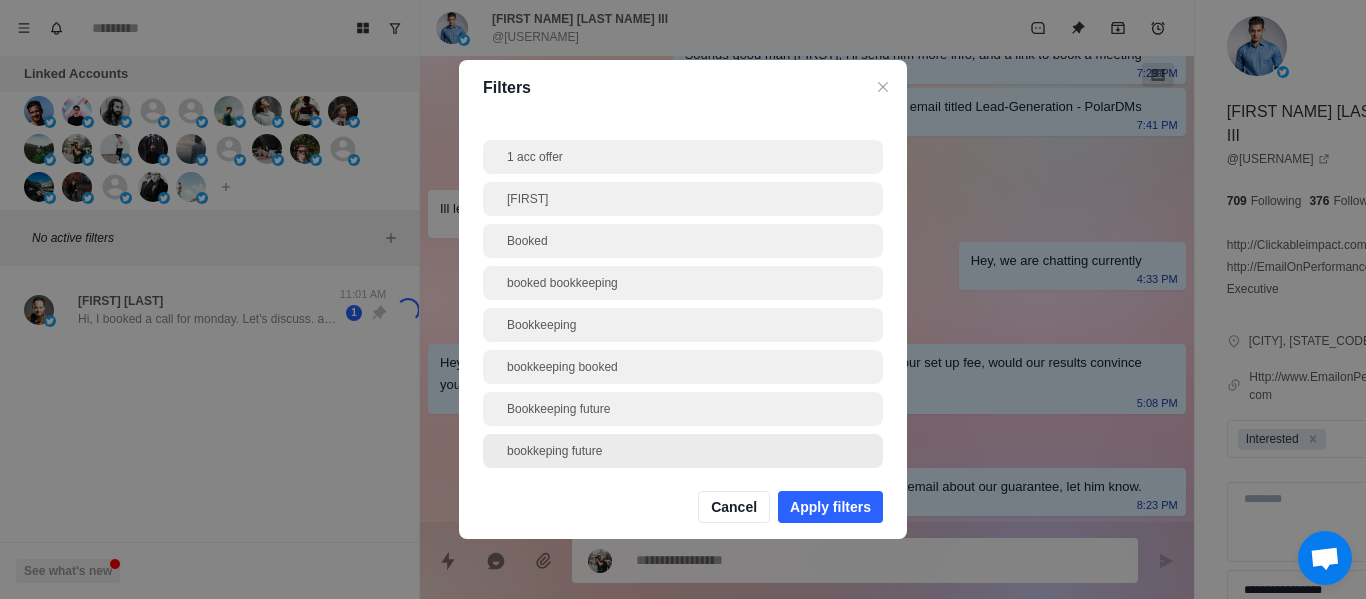 drag, startPoint x: 556, startPoint y: 188, endPoint x: 749, endPoint y: 439, distance: 316.6228 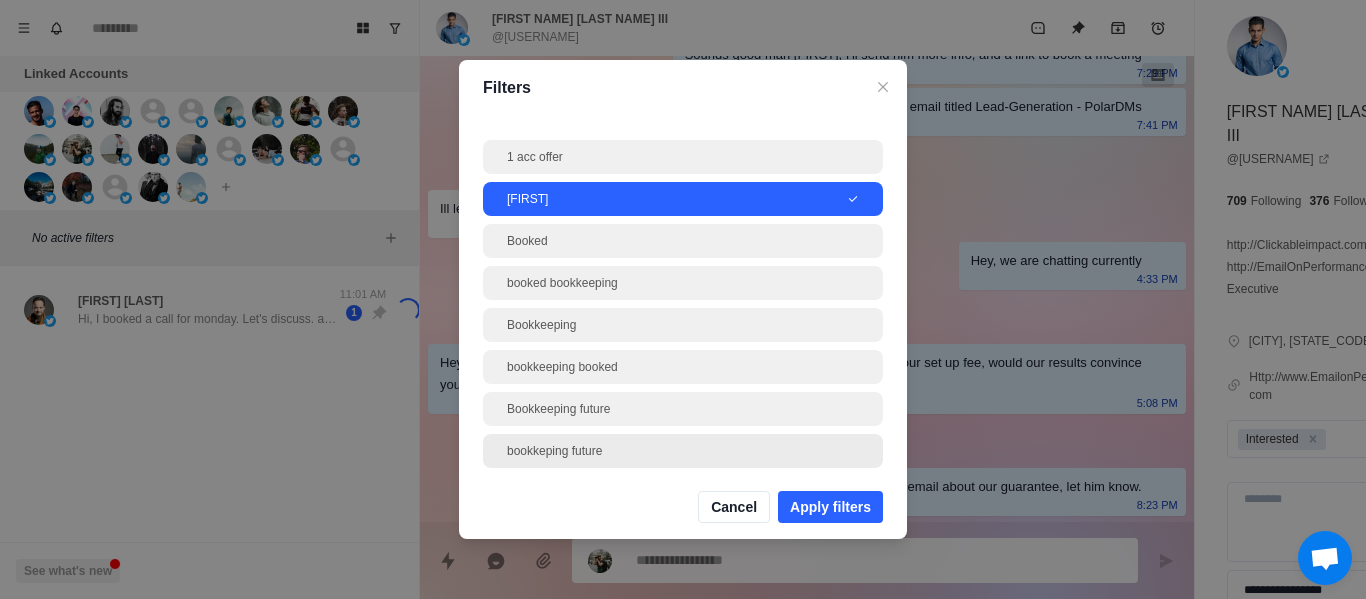click on "Apply filters" at bounding box center [830, 507] 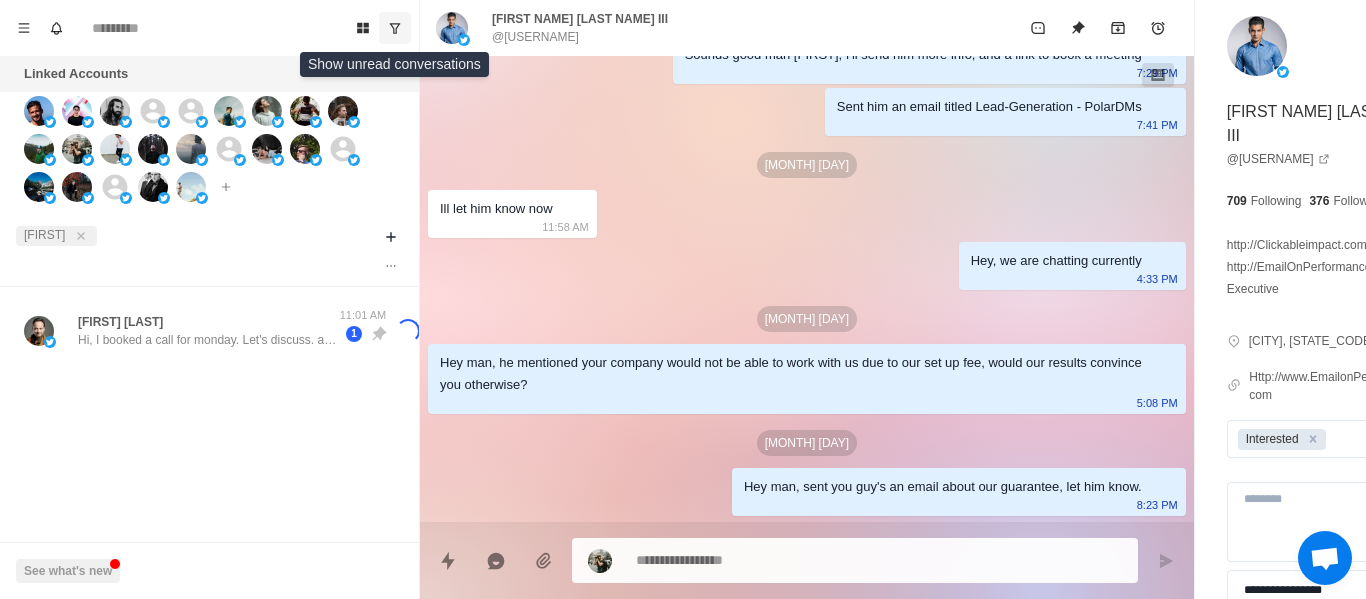 click 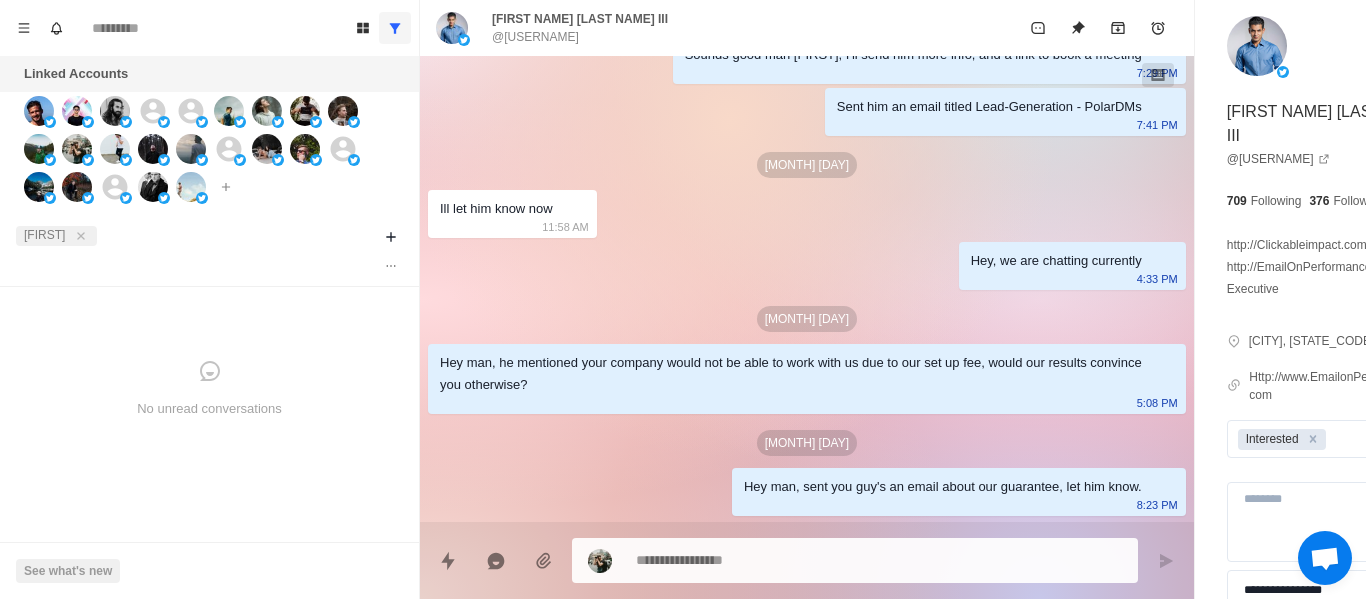 click on "Board View Tools Archived Chats Mark many as read Keyboard shortcuts Team Settings Upgrade Log out Past reminders No notifications Create a reminder in a conversation  to be notified" at bounding box center [209, 28] 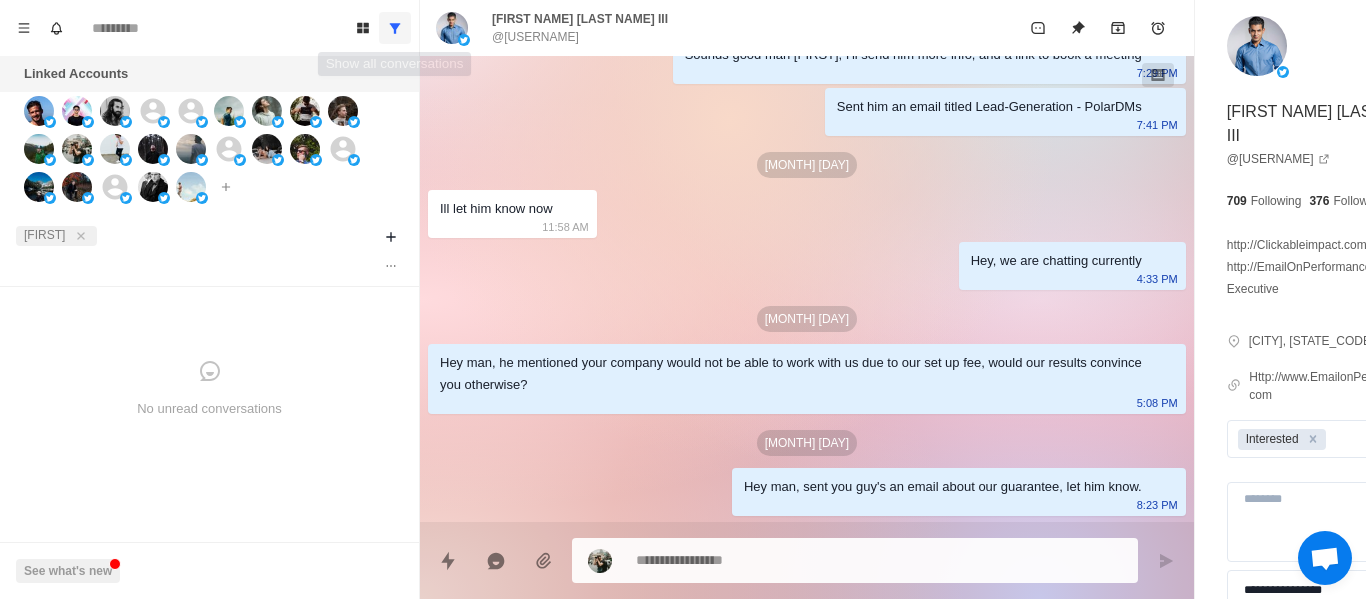 click at bounding box center (395, 28) 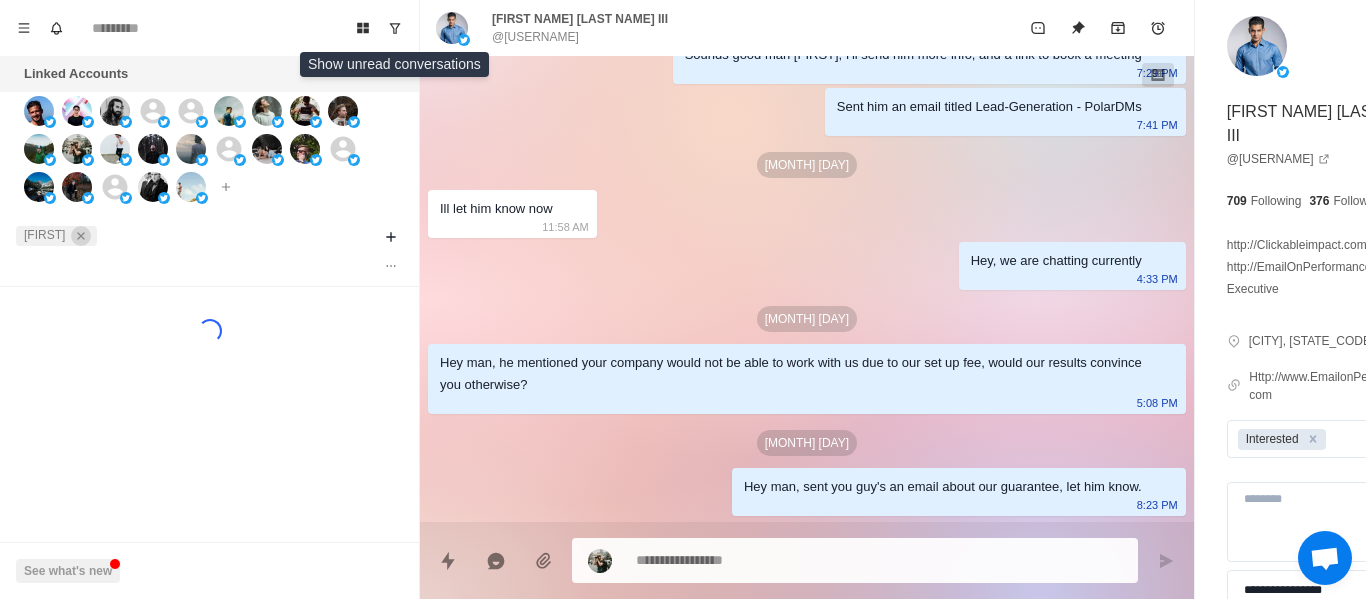 click 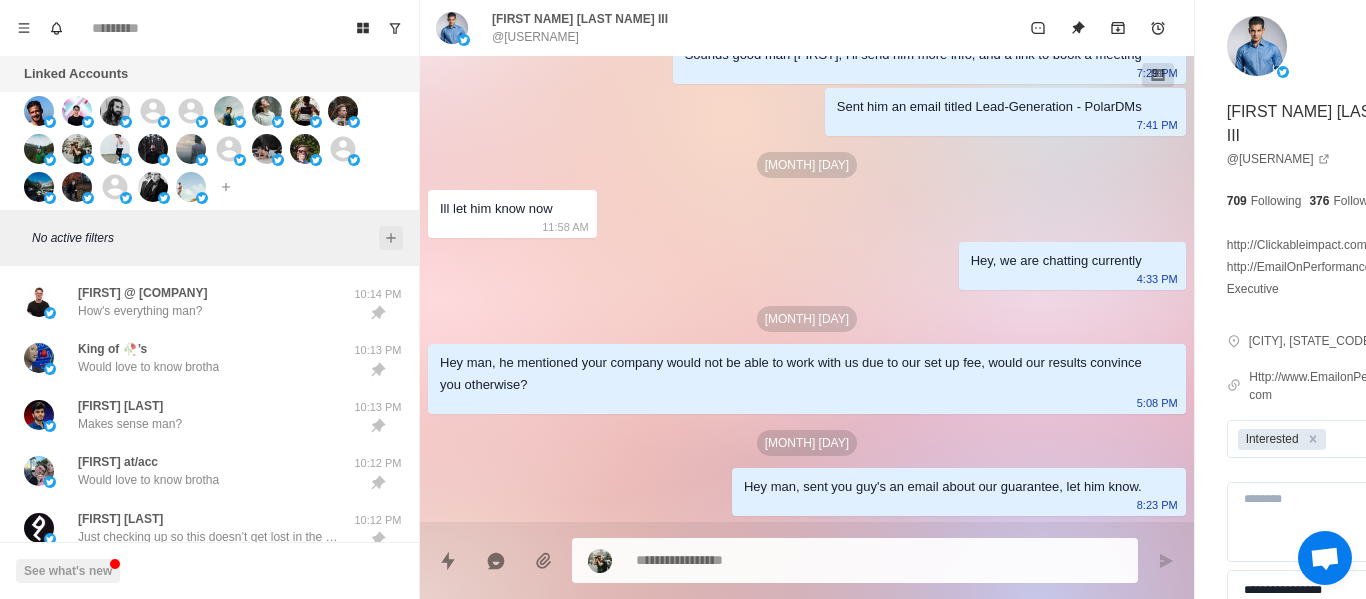 click 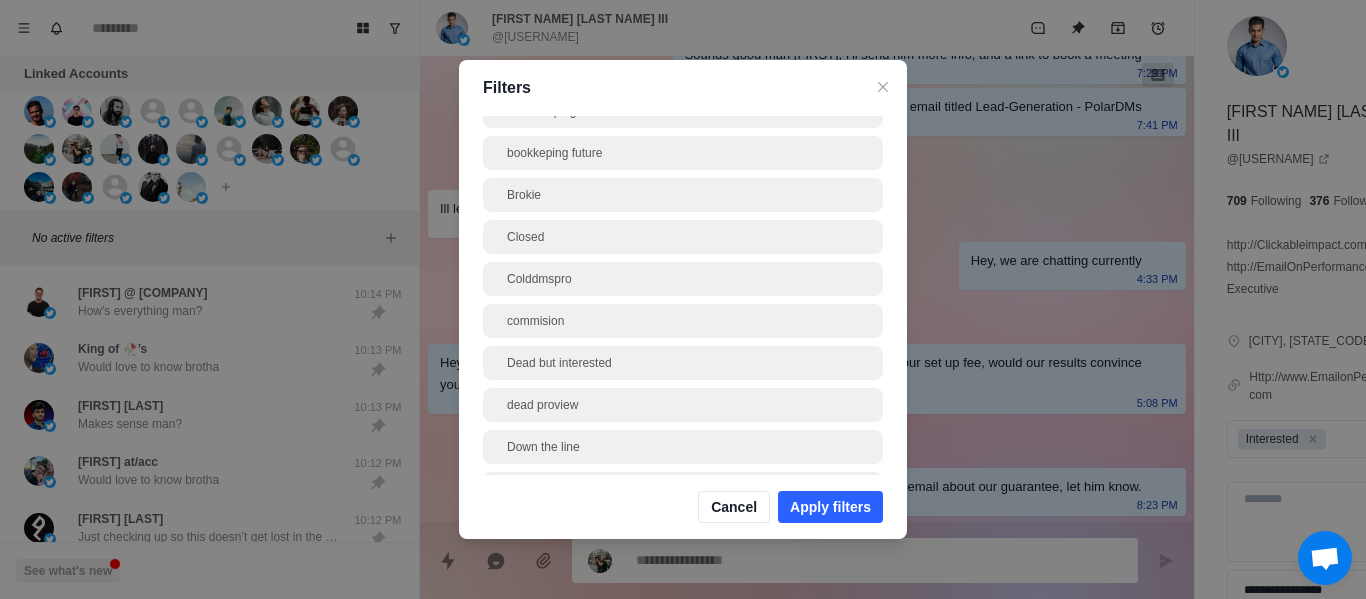 scroll, scrollTop: 0, scrollLeft: 0, axis: both 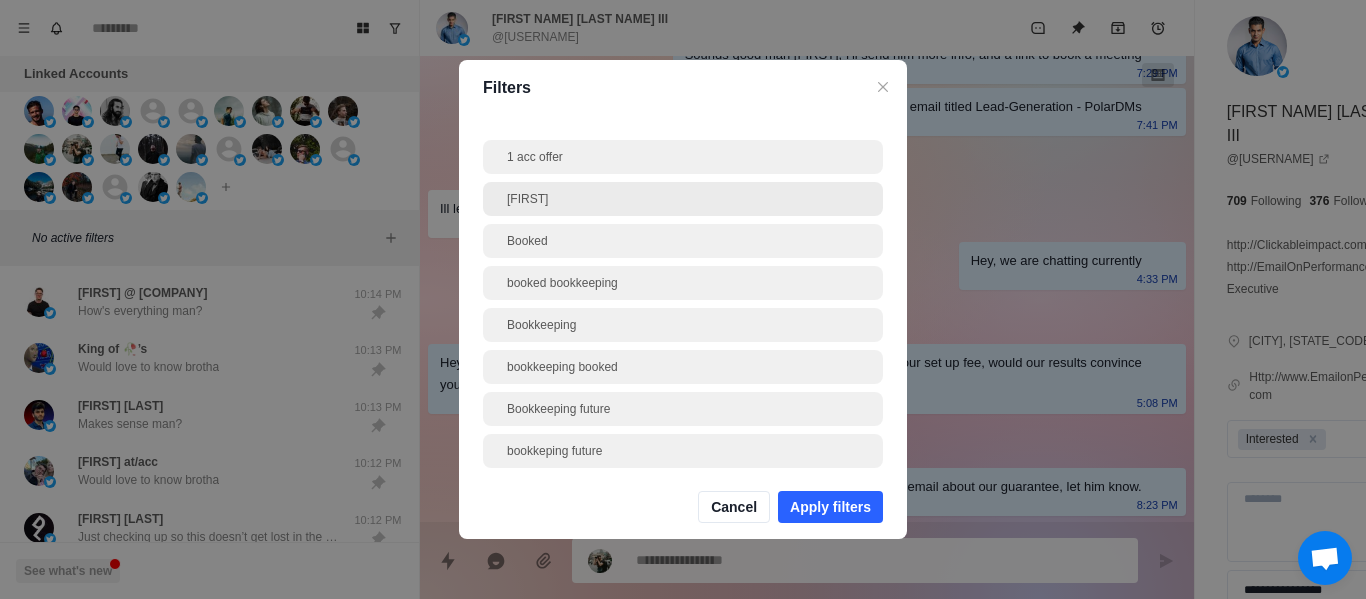 click on "1 acc offer [FIRST] Booked booked bookkeeping Bookkeeping bookkeeping booked Bookkeeping future bookkeping future Brokie Closed Colddmspro commision Dead but interested dead proview Down the line Down the line, proview Examples of accounts Free value Frostleads Infrastructure int inte Interested Investment [FIRST] [LAST] Messaged on other platform Phone number Phone number given Potential booking Potential team member ProviewCFO refferal refferal possible setting" at bounding box center (683, 295) 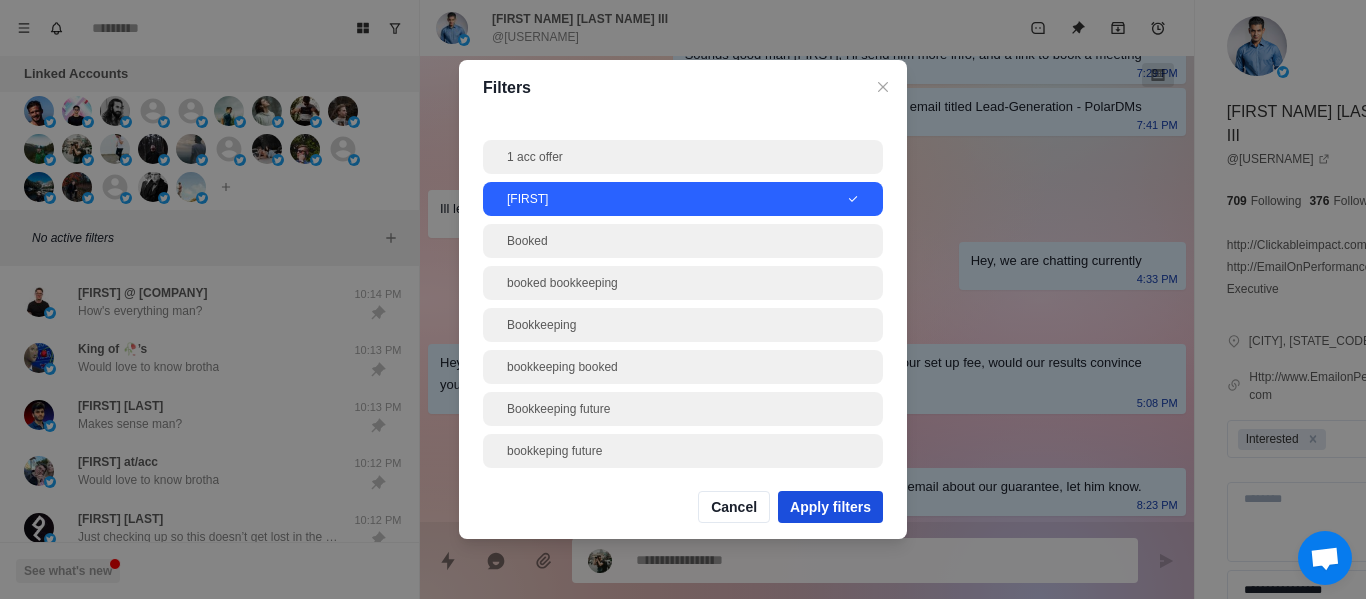 click on "Apply filters" at bounding box center (830, 507) 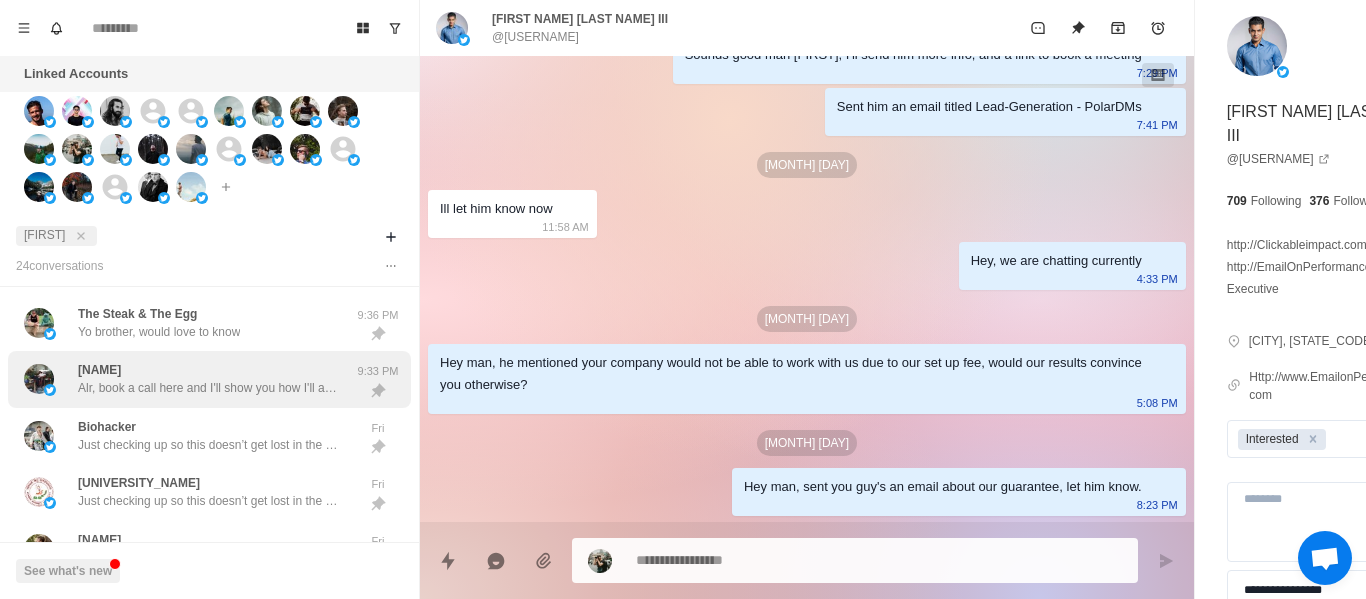 click on "WINSTON Alr, book a call here and I'll show you how I'll add 30% more mrr to your business in 90 days https://calendly.com/andrewvarnell/15min?month=2024-05 [TIME]" at bounding box center [209, 379] 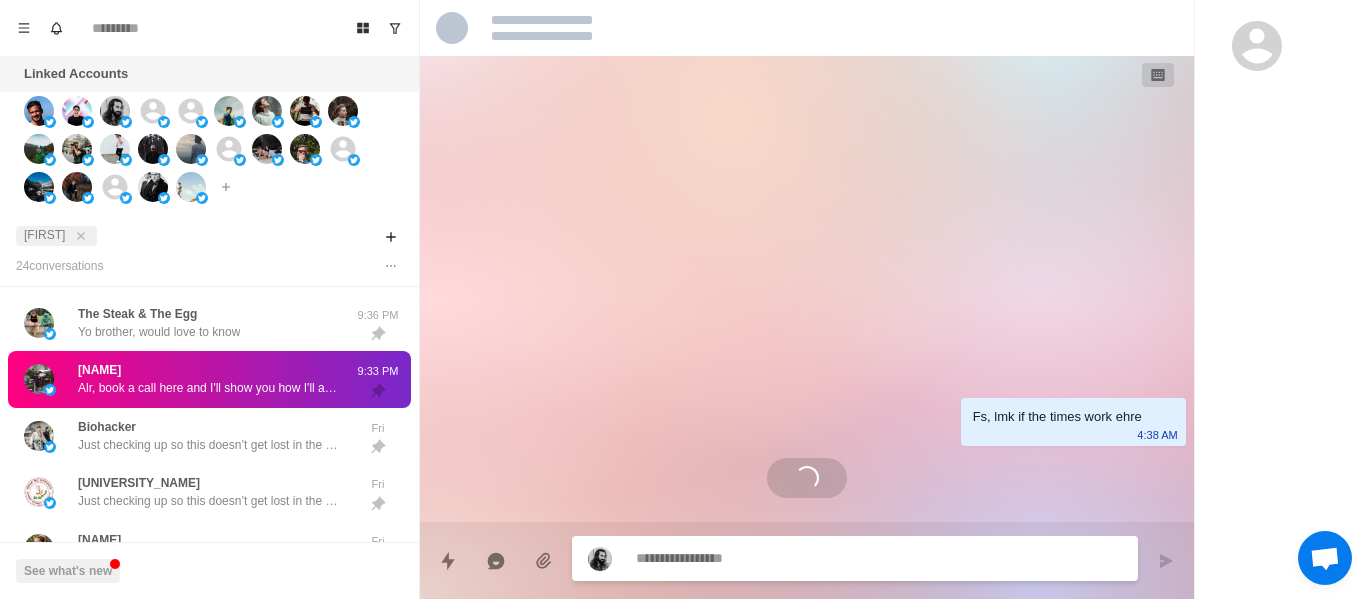scroll, scrollTop: 0, scrollLeft: 0, axis: both 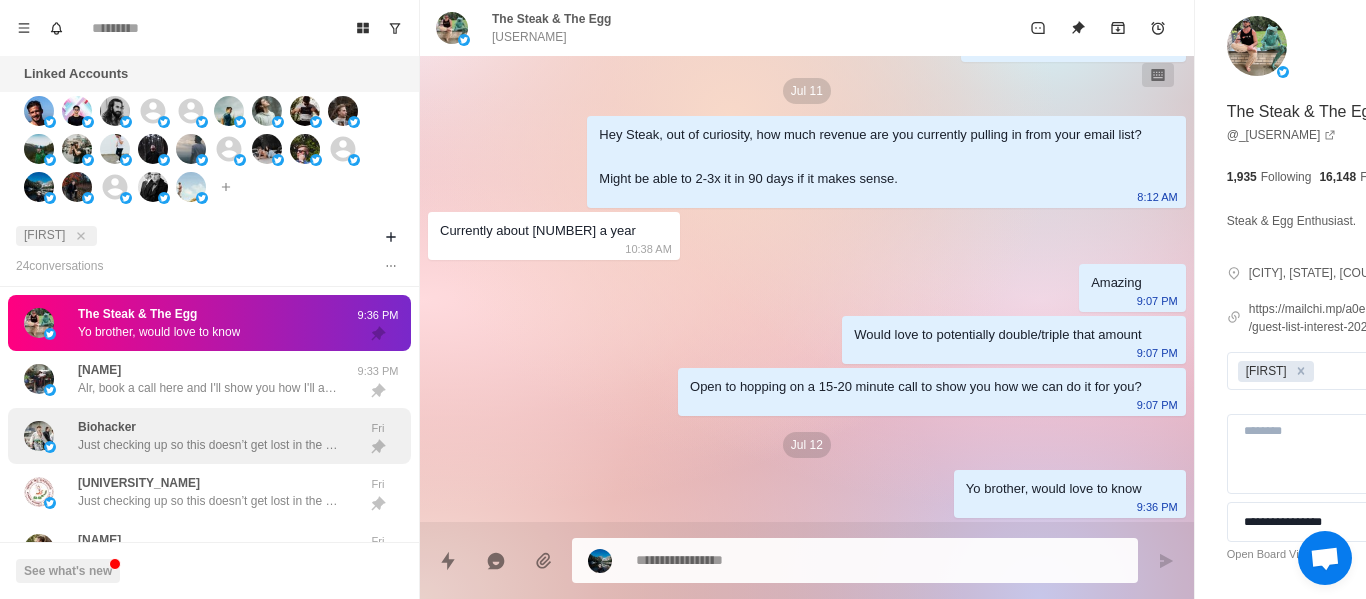 drag, startPoint x: 266, startPoint y: 492, endPoint x: 249, endPoint y: 462, distance: 34.48188 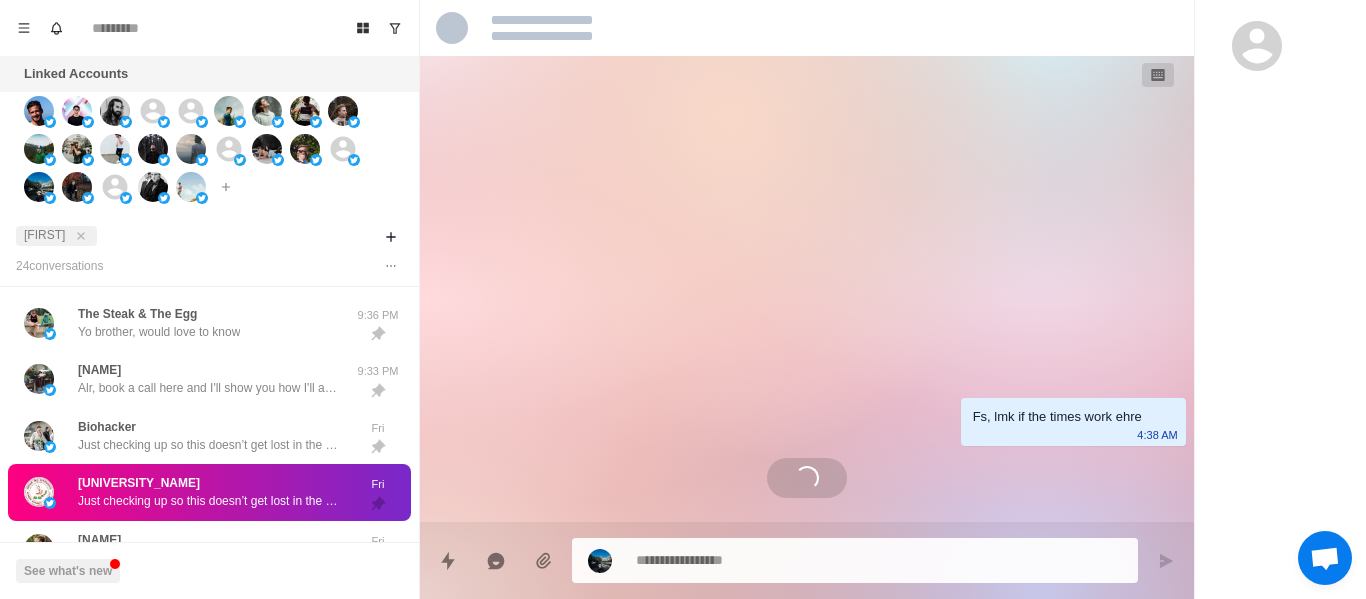 drag, startPoint x: 249, startPoint y: 462, endPoint x: 499, endPoint y: 364, distance: 268.52188 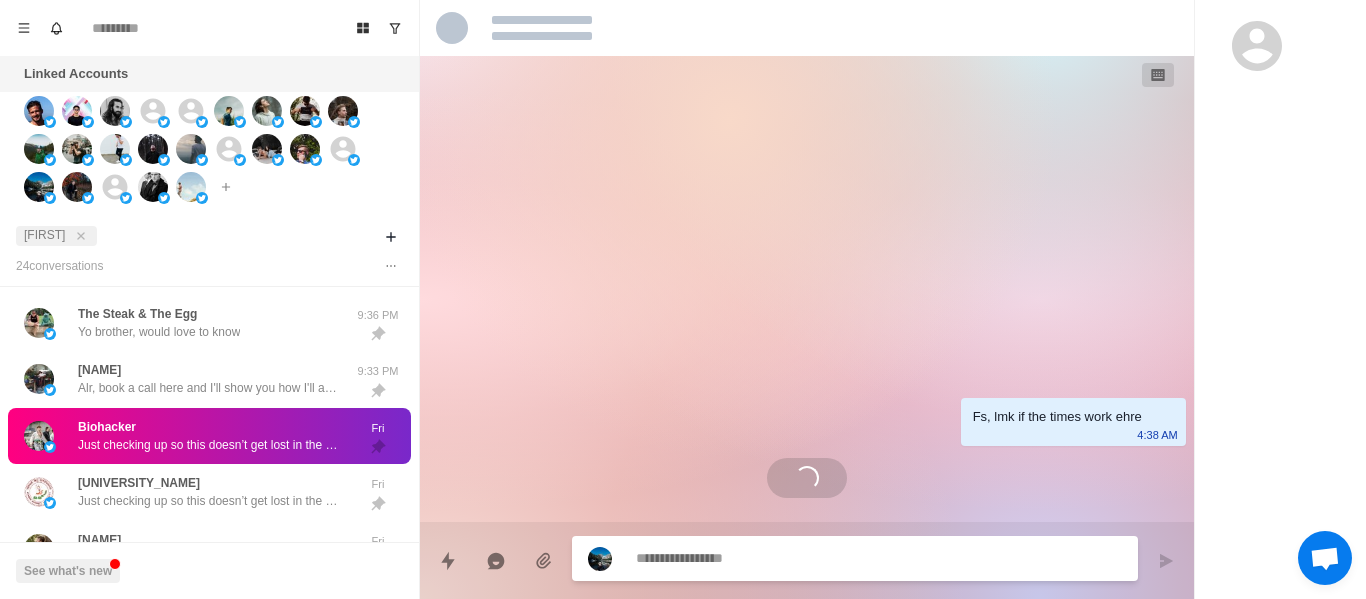 scroll, scrollTop: 364, scrollLeft: 0, axis: vertical 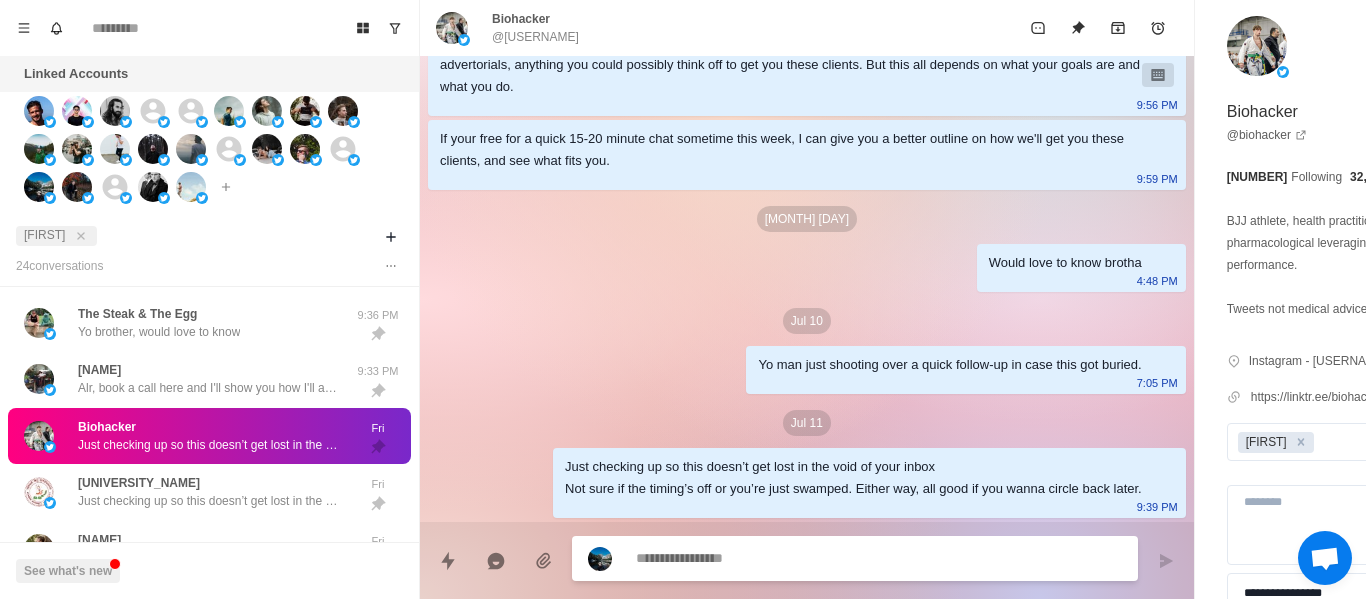 click at bounding box center (824, 558) 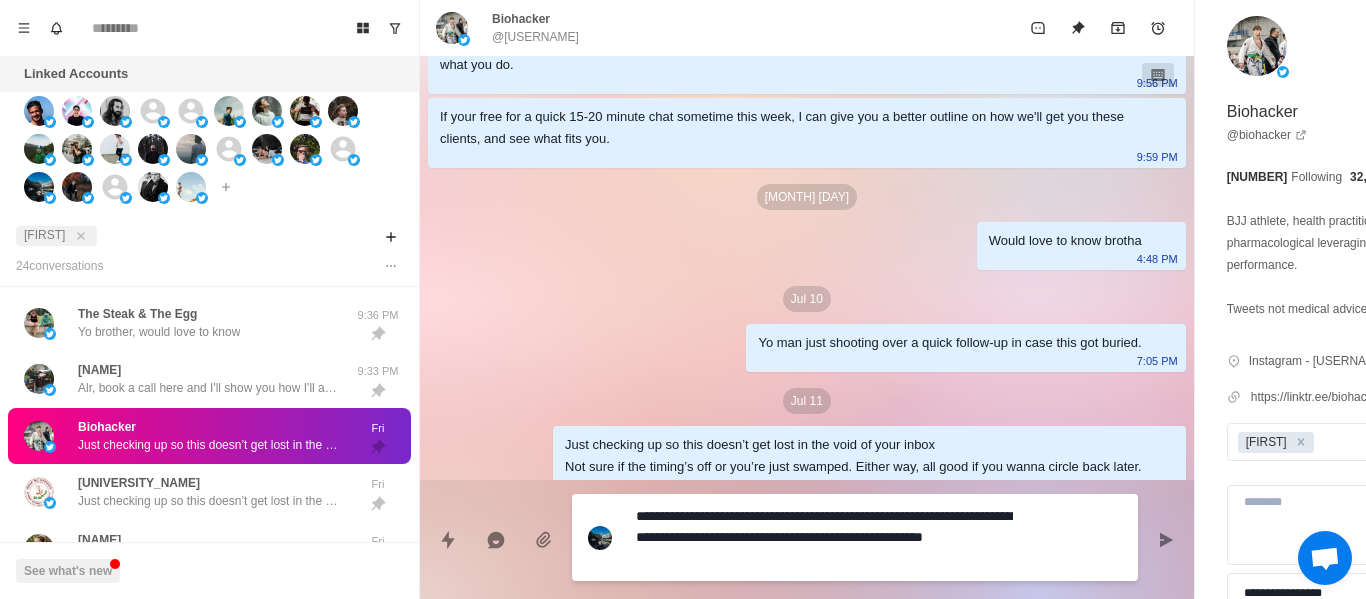 click on "**********" at bounding box center (824, 537) 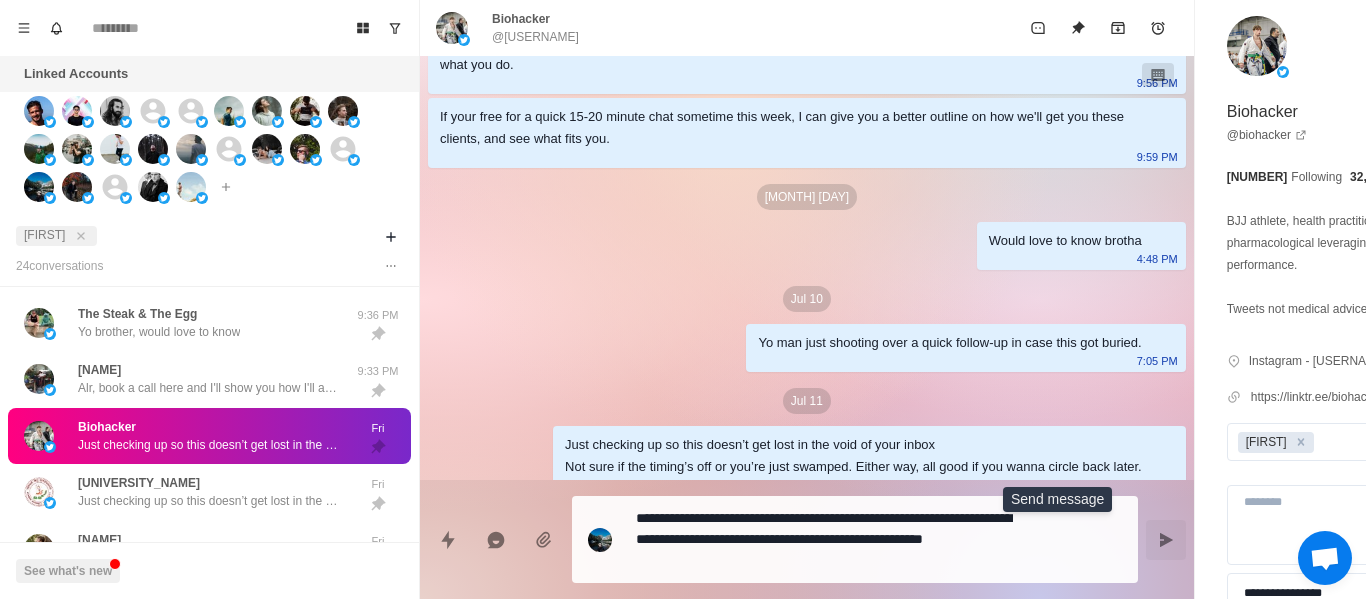 click 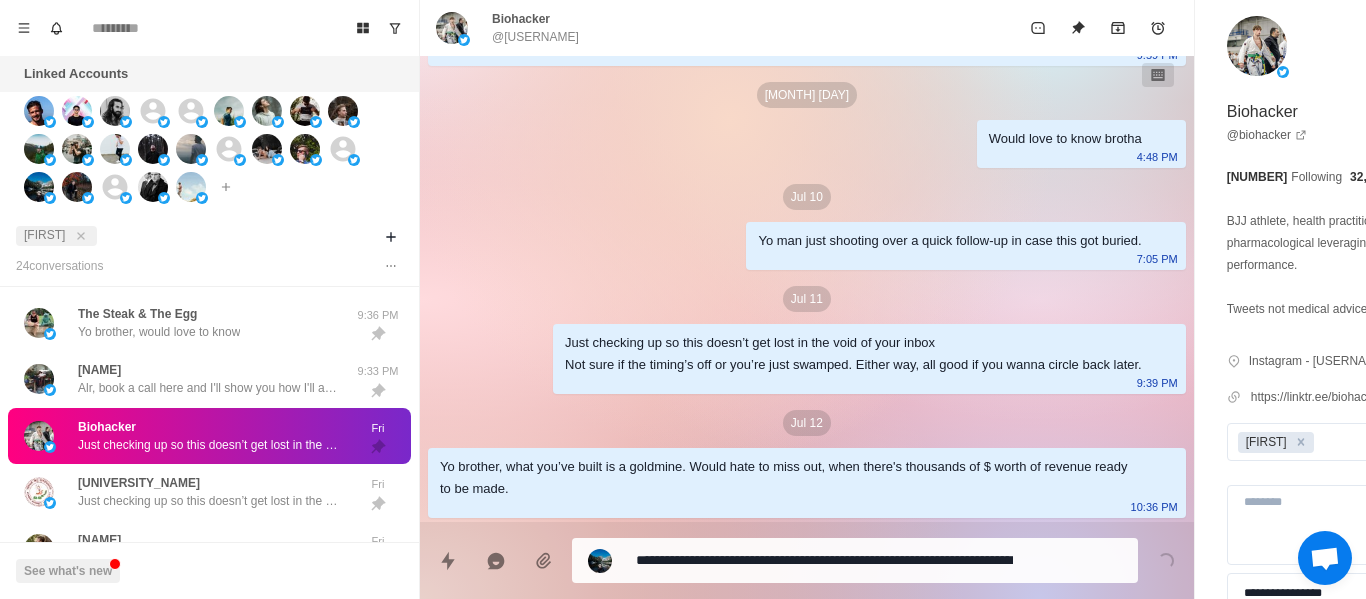 drag, startPoint x: 151, startPoint y: 511, endPoint x: 216, endPoint y: 441, distance: 95.524864 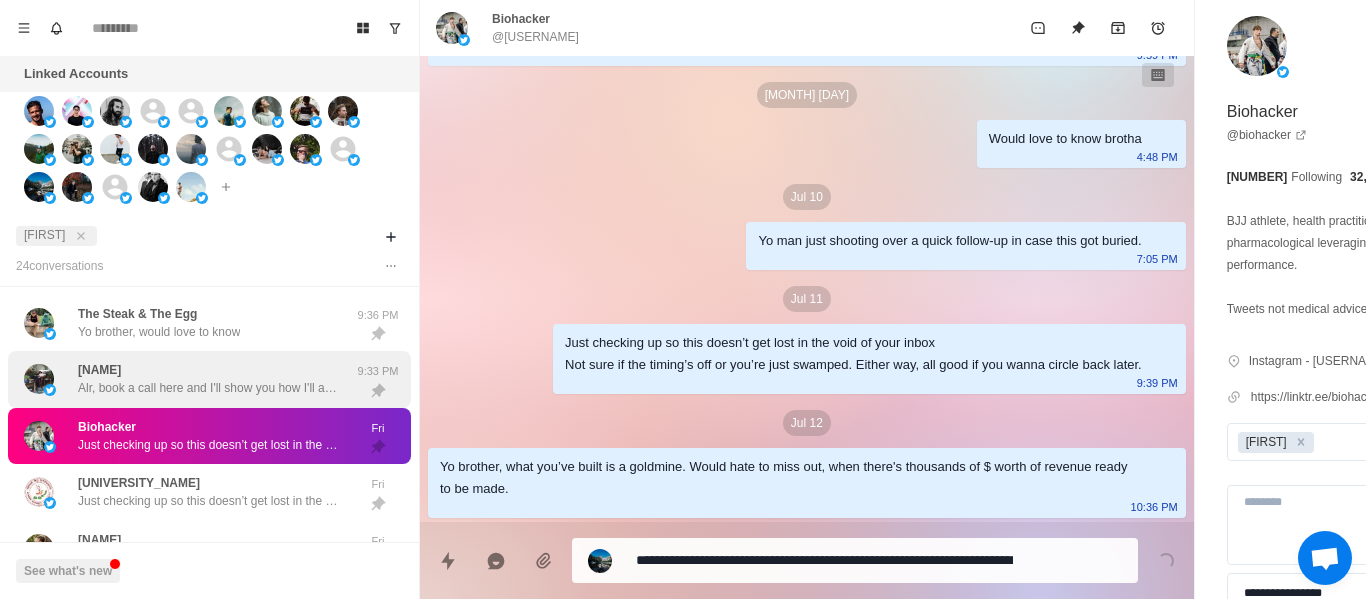 scroll, scrollTop: 202, scrollLeft: 0, axis: vertical 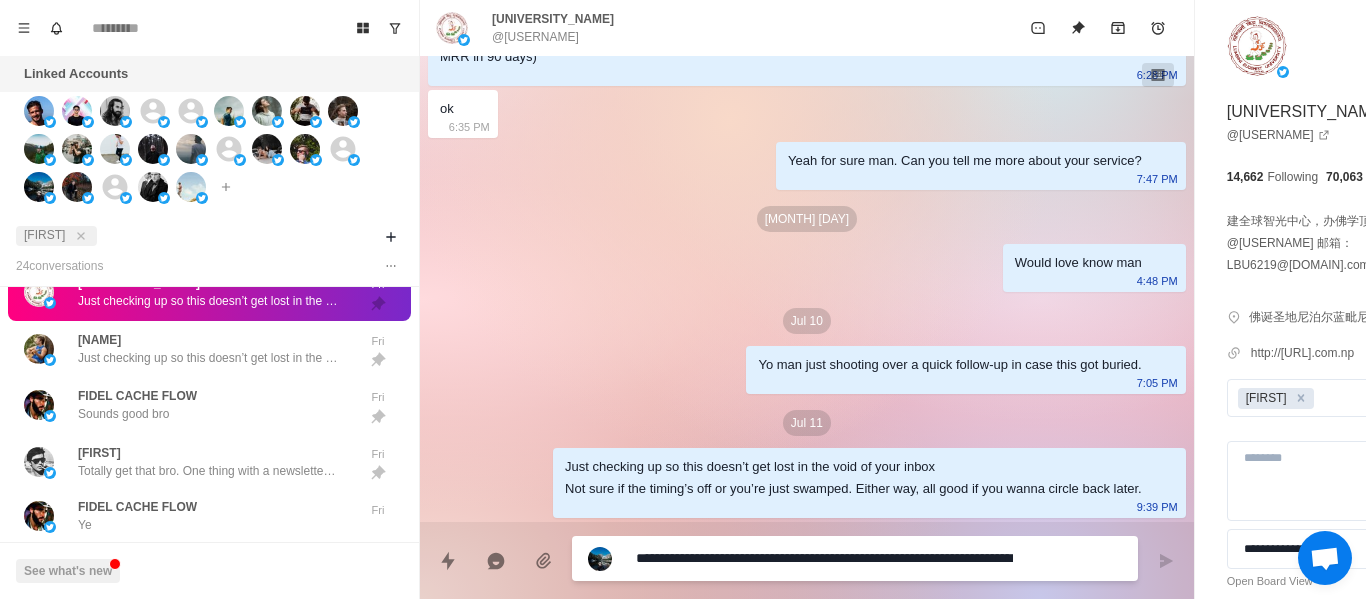 paste 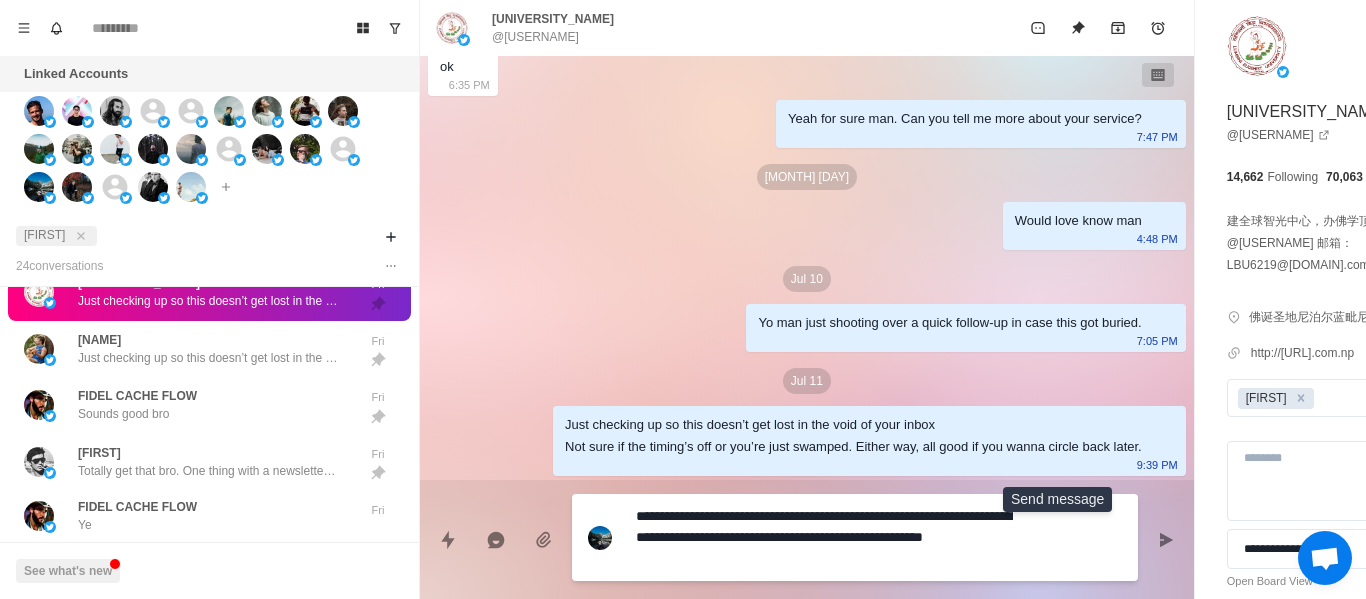 drag, startPoint x: 1062, startPoint y: 535, endPoint x: 870, endPoint y: 542, distance: 192.12756 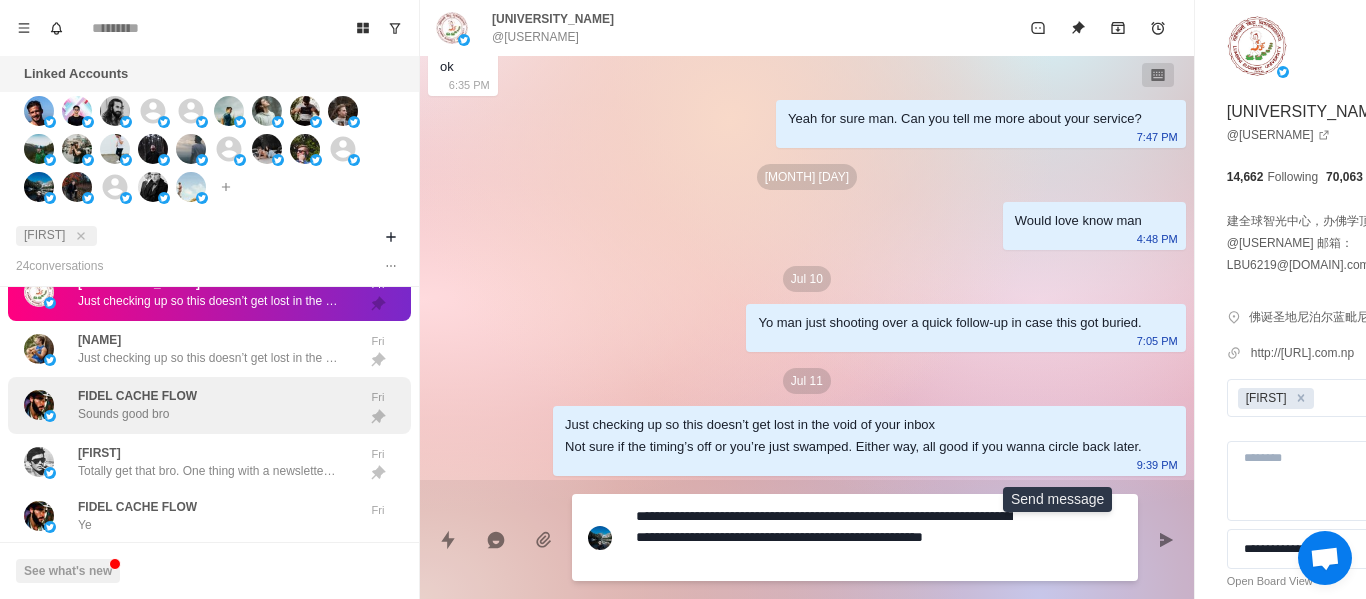 scroll, scrollTop: 326, scrollLeft: 0, axis: vertical 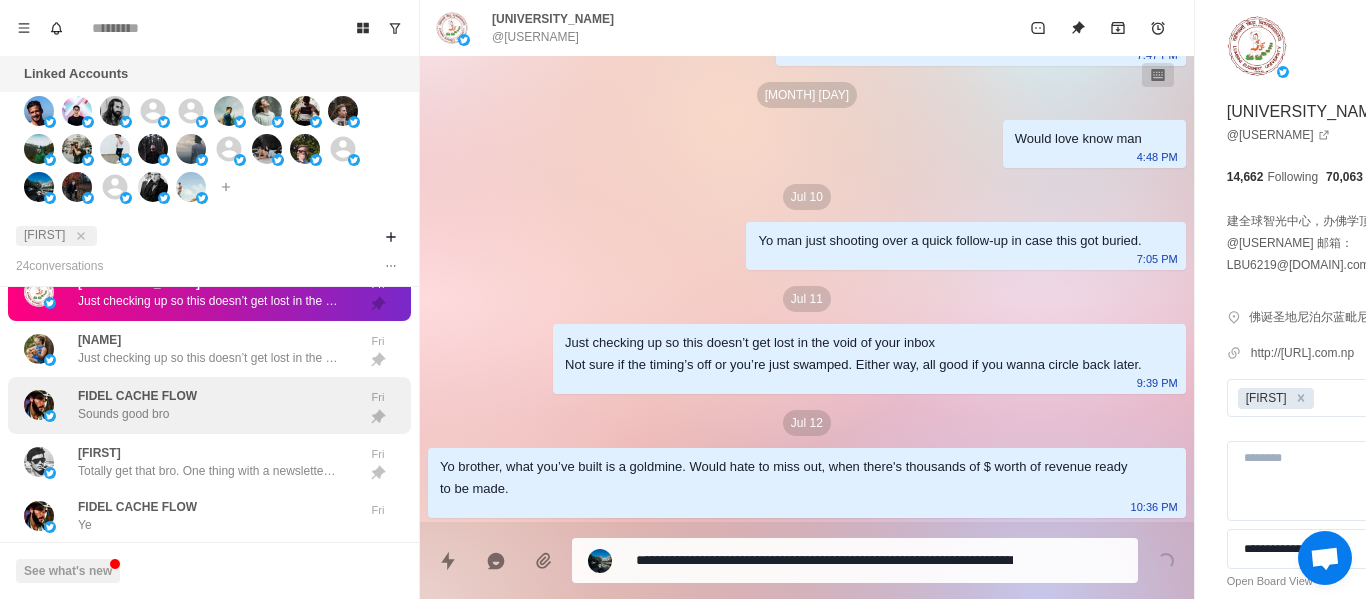 drag, startPoint x: 112, startPoint y: 360, endPoint x: 386, endPoint y: 414, distance: 279.27048 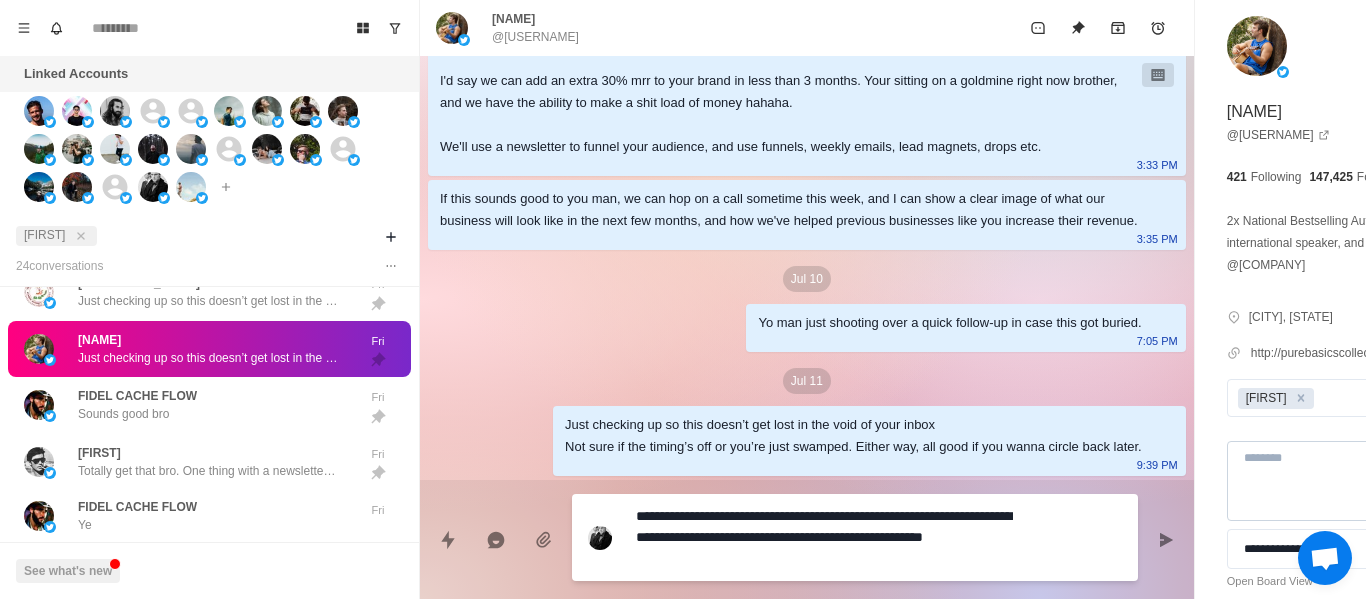scroll, scrollTop: 414, scrollLeft: 0, axis: vertical 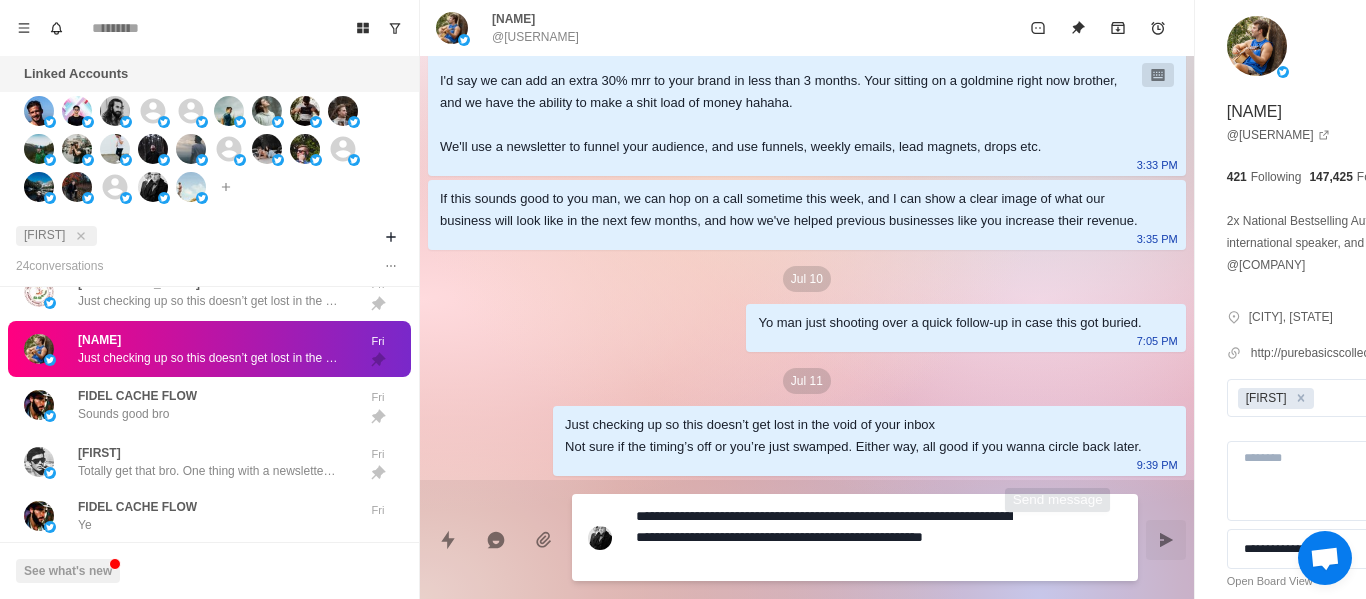 click at bounding box center (1166, 540) 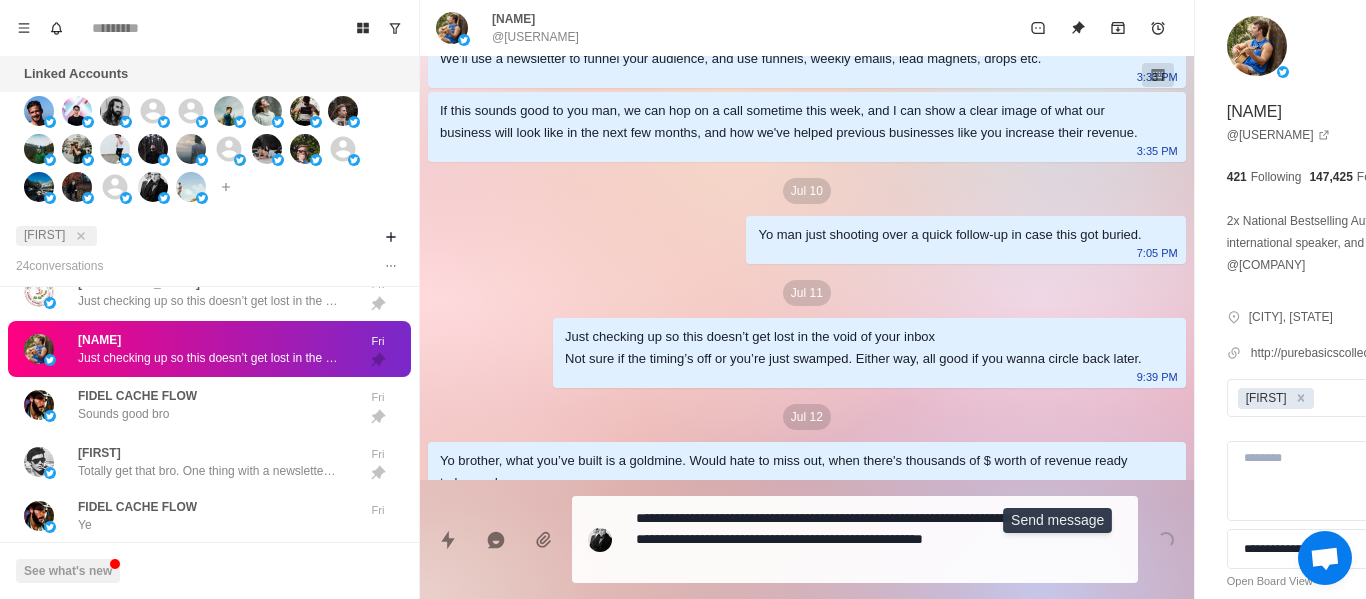 scroll, scrollTop: 496, scrollLeft: 0, axis: vertical 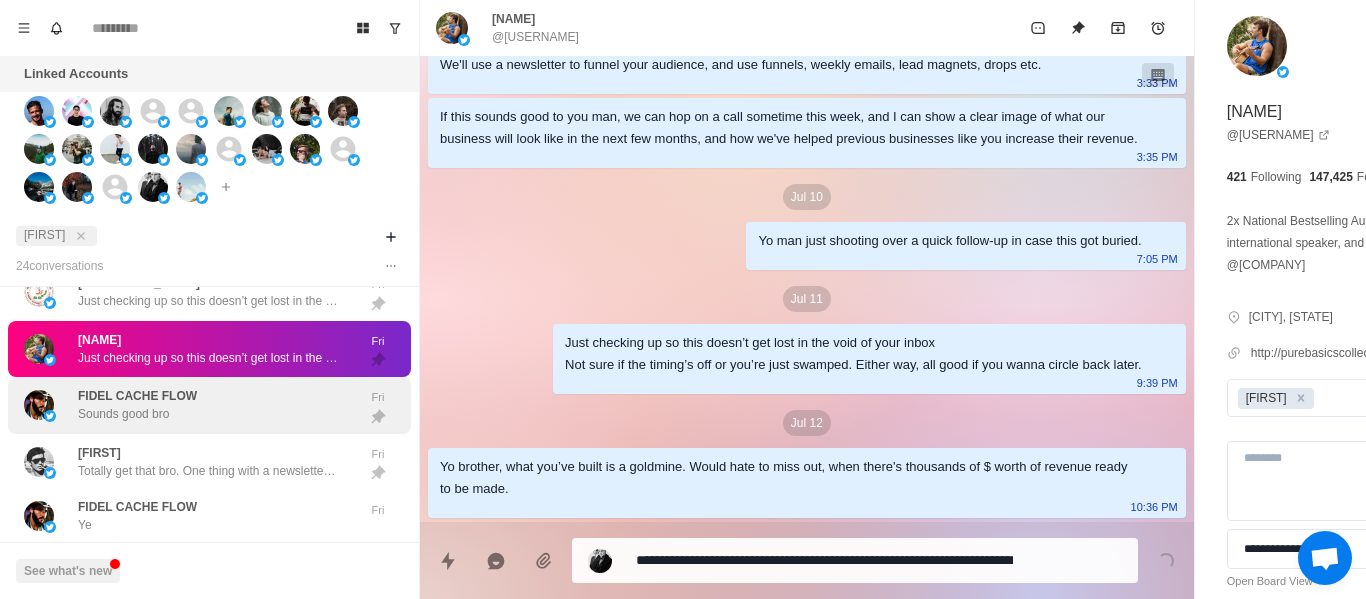 drag, startPoint x: 144, startPoint y: 407, endPoint x: 174, endPoint y: 431, distance: 38.418747 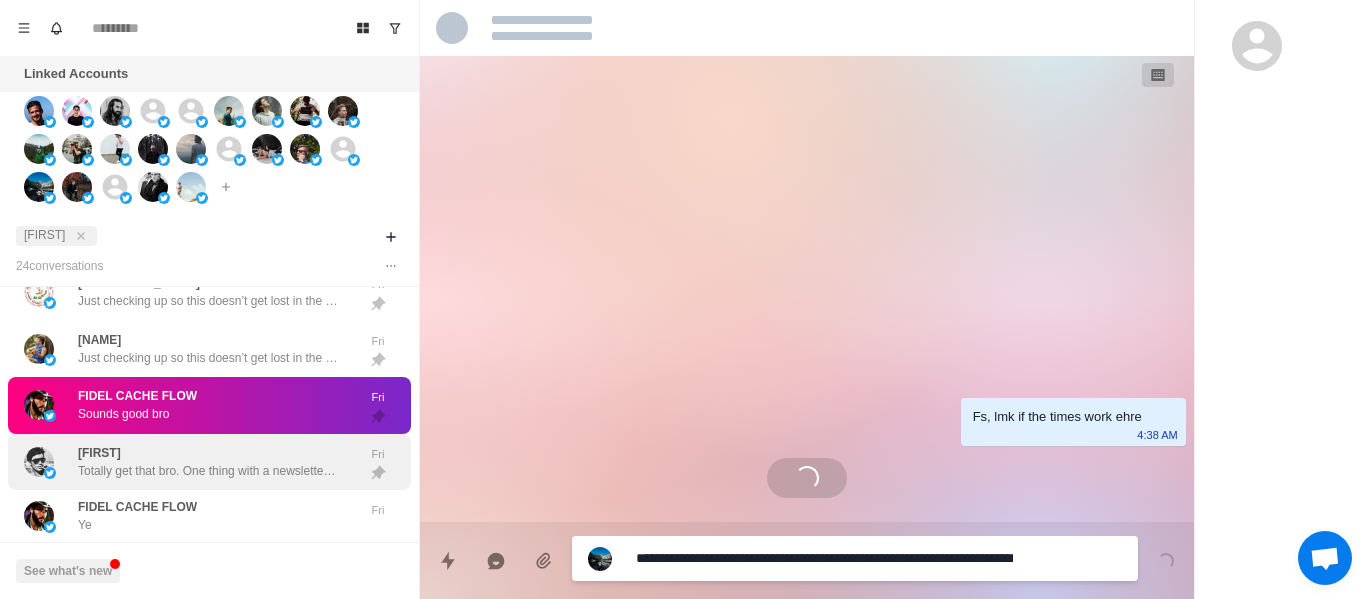 click on "[NAME] Sounds good bro [DAY]" at bounding box center [209, 405] 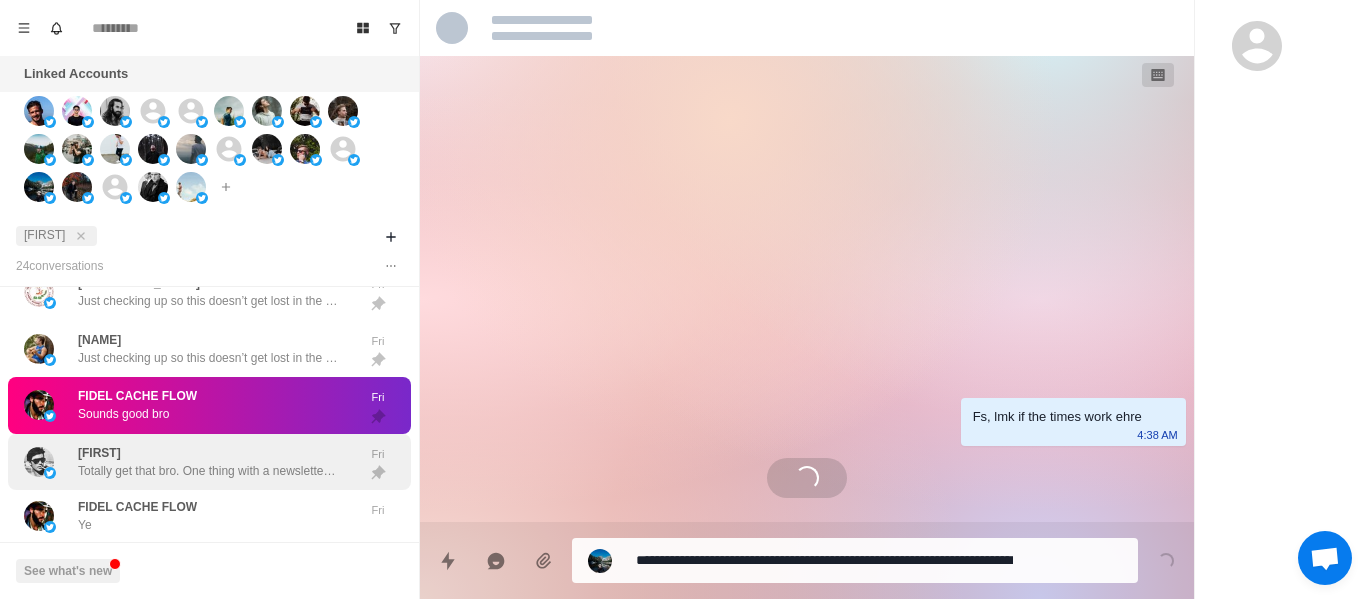 drag, startPoint x: 194, startPoint y: 462, endPoint x: 277, endPoint y: 472, distance: 83.60024 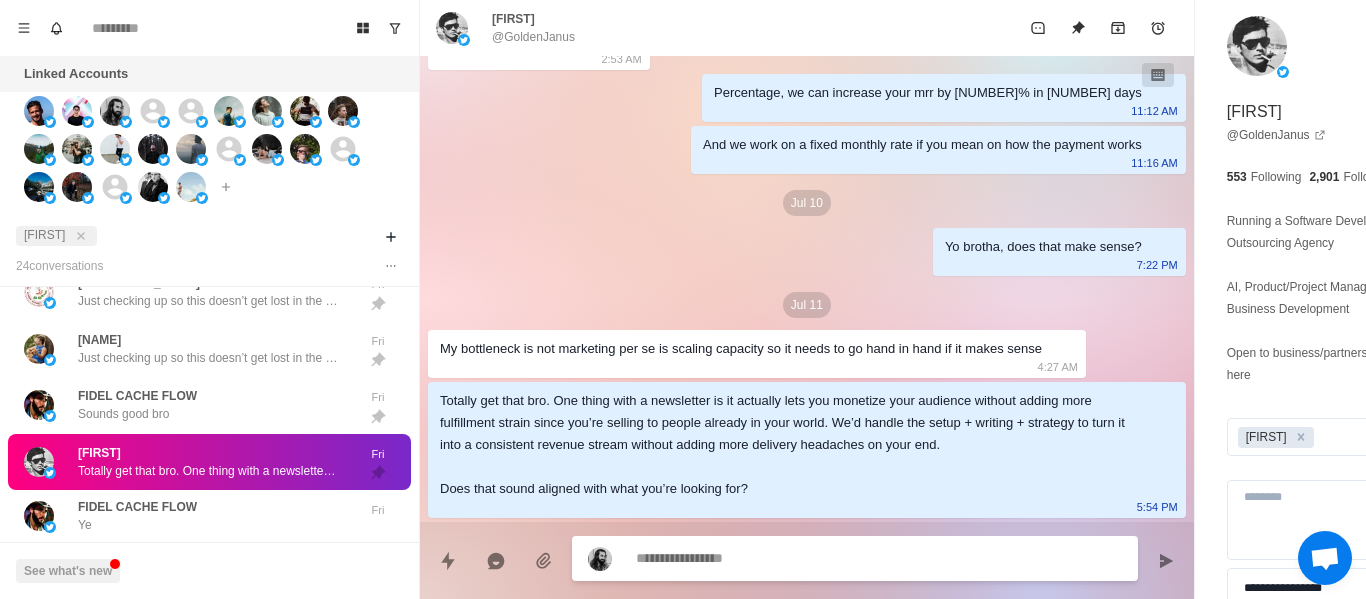 scroll, scrollTop: 1258, scrollLeft: 0, axis: vertical 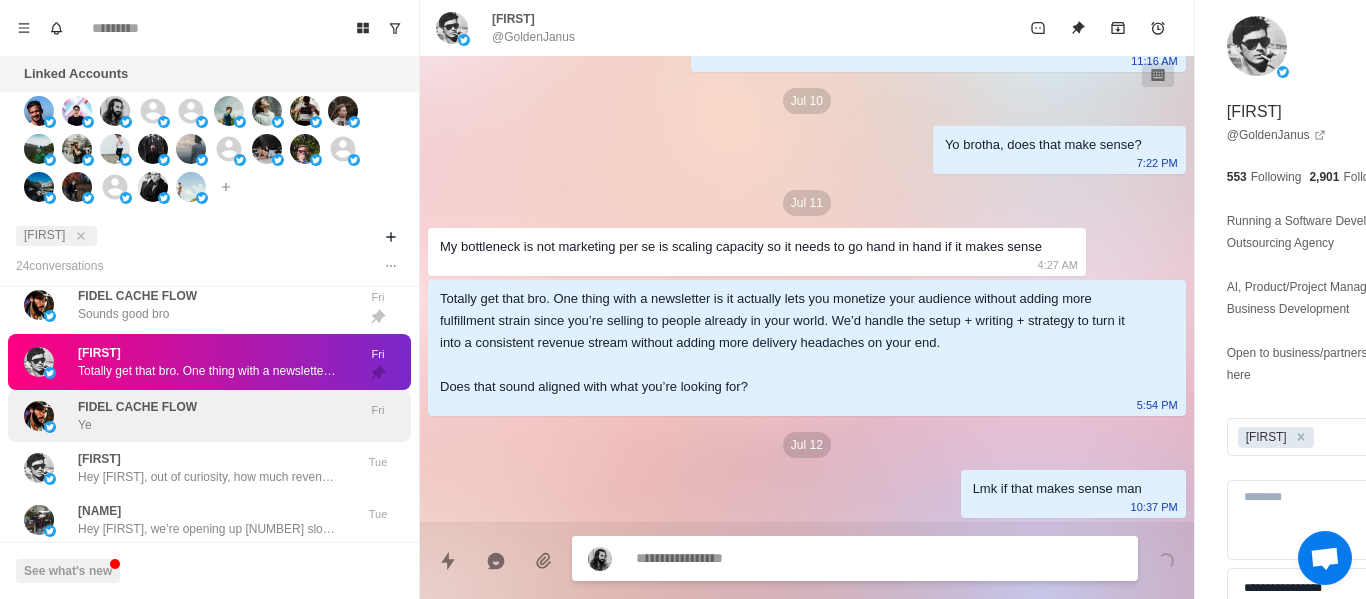 click on "[NAME] Ye" at bounding box center [137, 416] 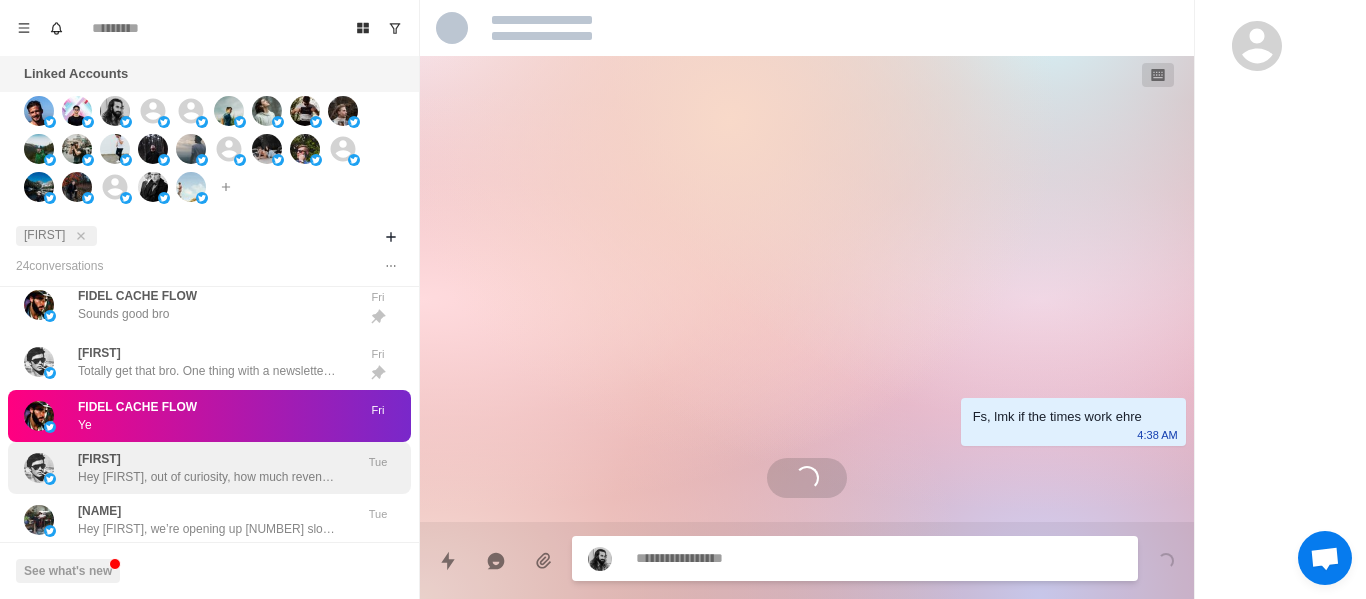 scroll, scrollTop: 0, scrollLeft: 0, axis: both 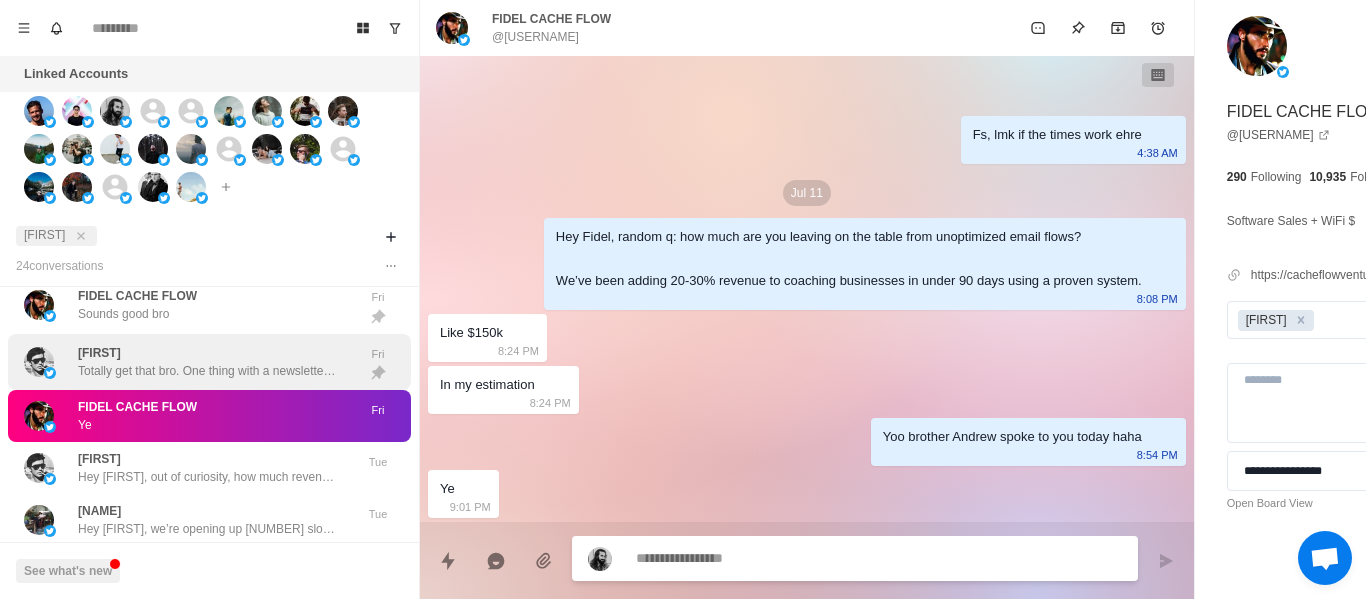 click on "Totally get that bro. One thing with a newsletter is it actually lets you monetize your audience without adding more fulfillment strain since you’re selling to people already in your world. We’d handle the setup + writing + strategy to turn it into a consistent revenue stream without adding more delivery headaches on your end.
Does that sound aligned with what you’re looking for?" at bounding box center [208, 371] 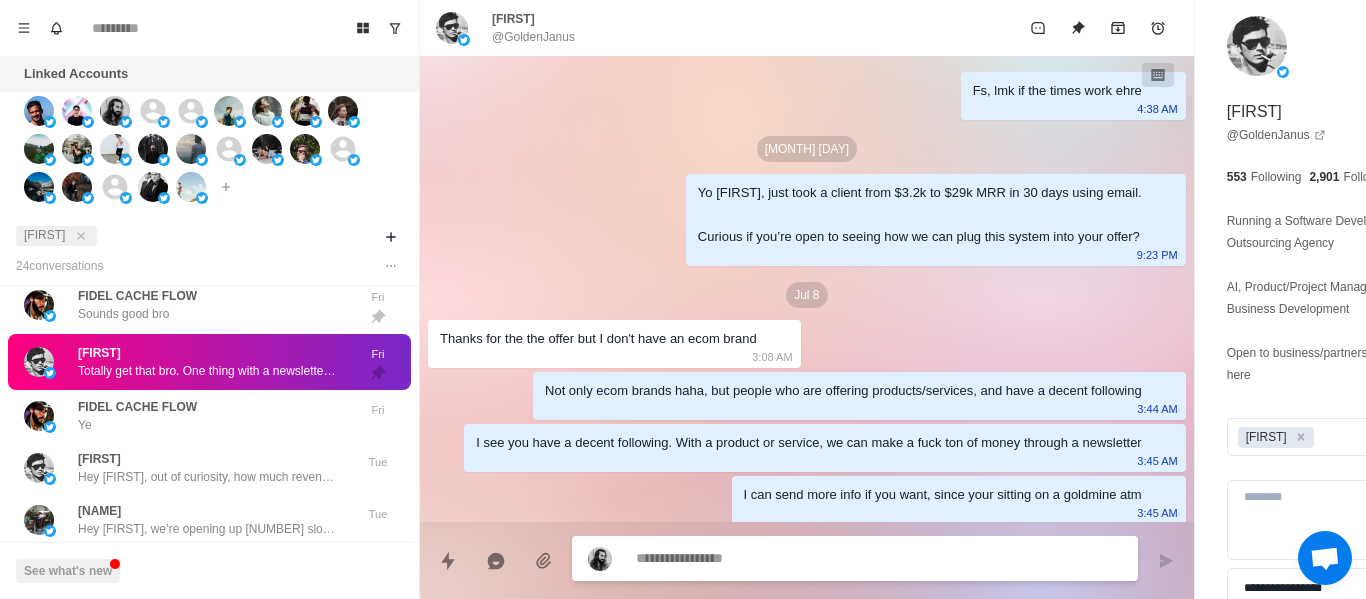 scroll, scrollTop: 1258, scrollLeft: 0, axis: vertical 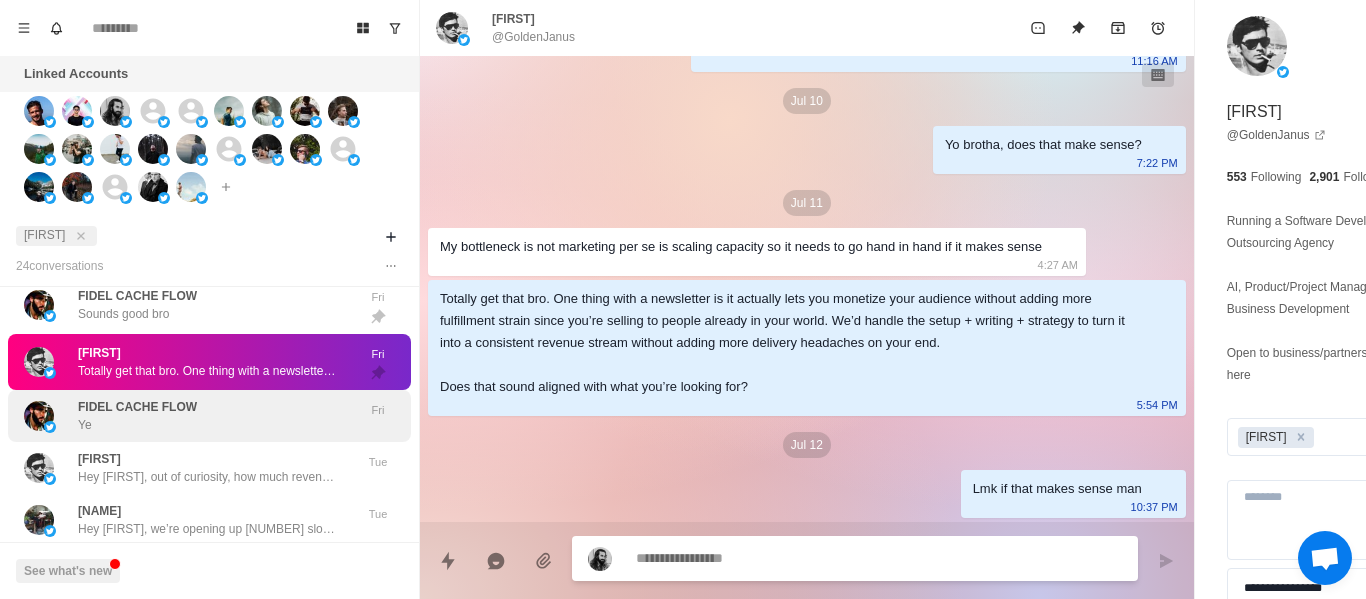 click on "[NAME] Ye" at bounding box center [137, 416] 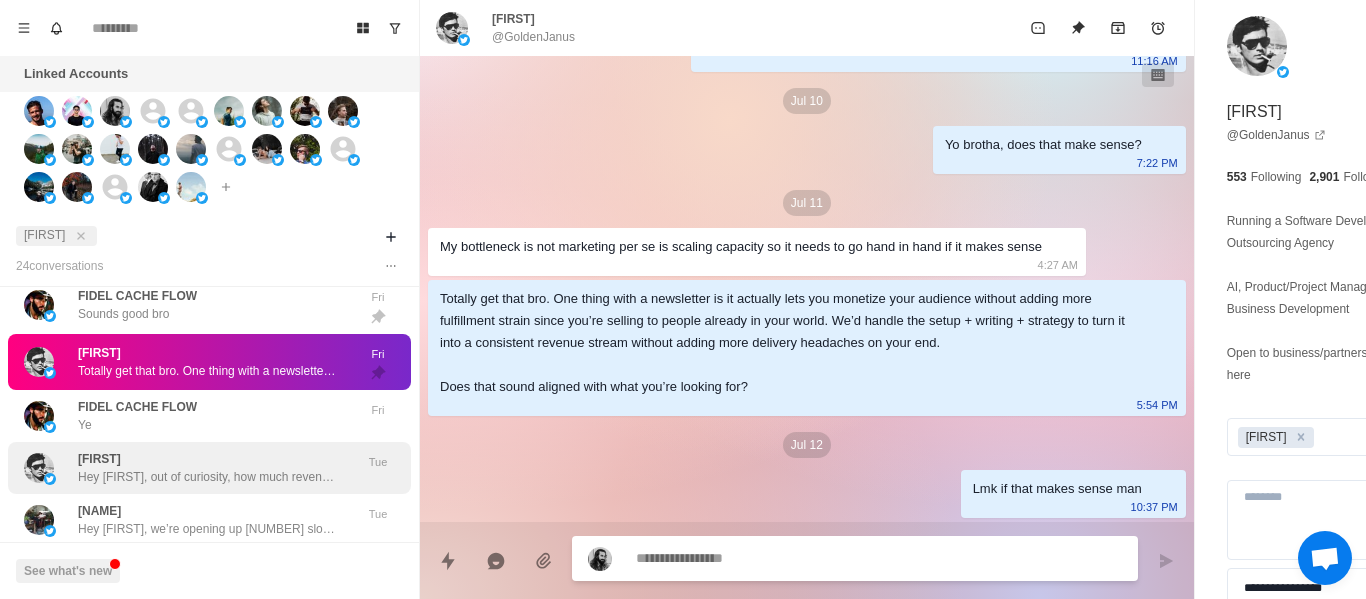 scroll, scrollTop: 0, scrollLeft: 0, axis: both 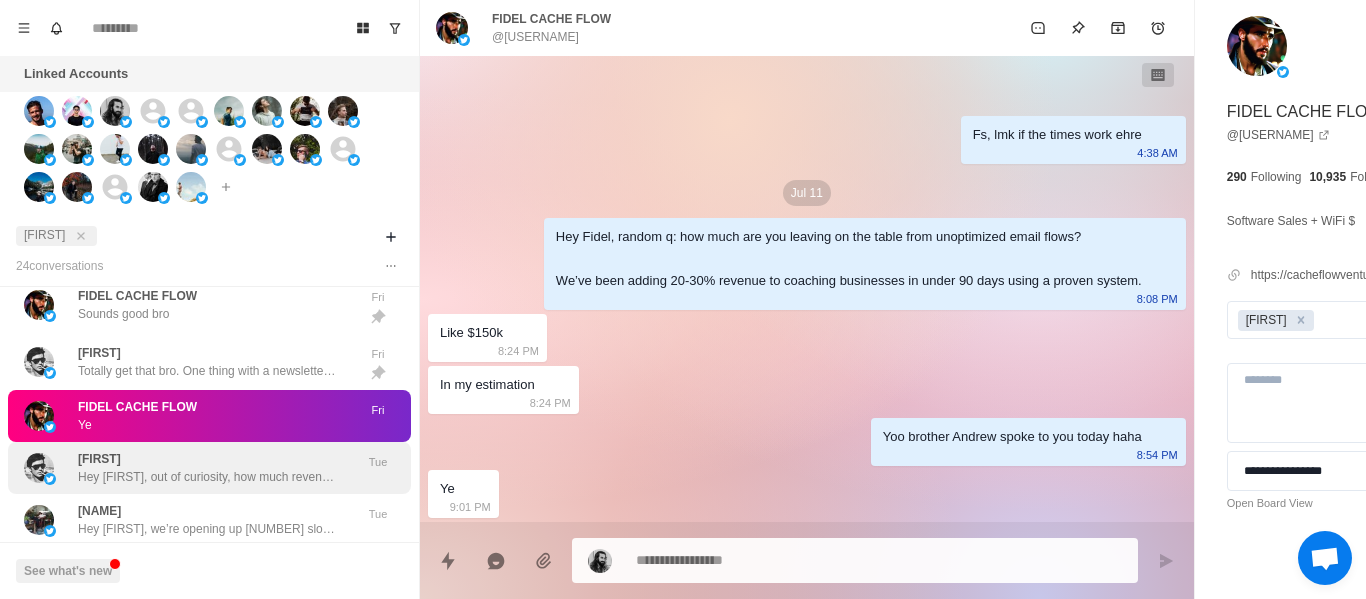click on "Hey [NAME], out of curiosity, how much revenue are you currently pulling in from your email list?
Might be able to 2-3x it in 90 days if it makes sense." at bounding box center [208, 468] 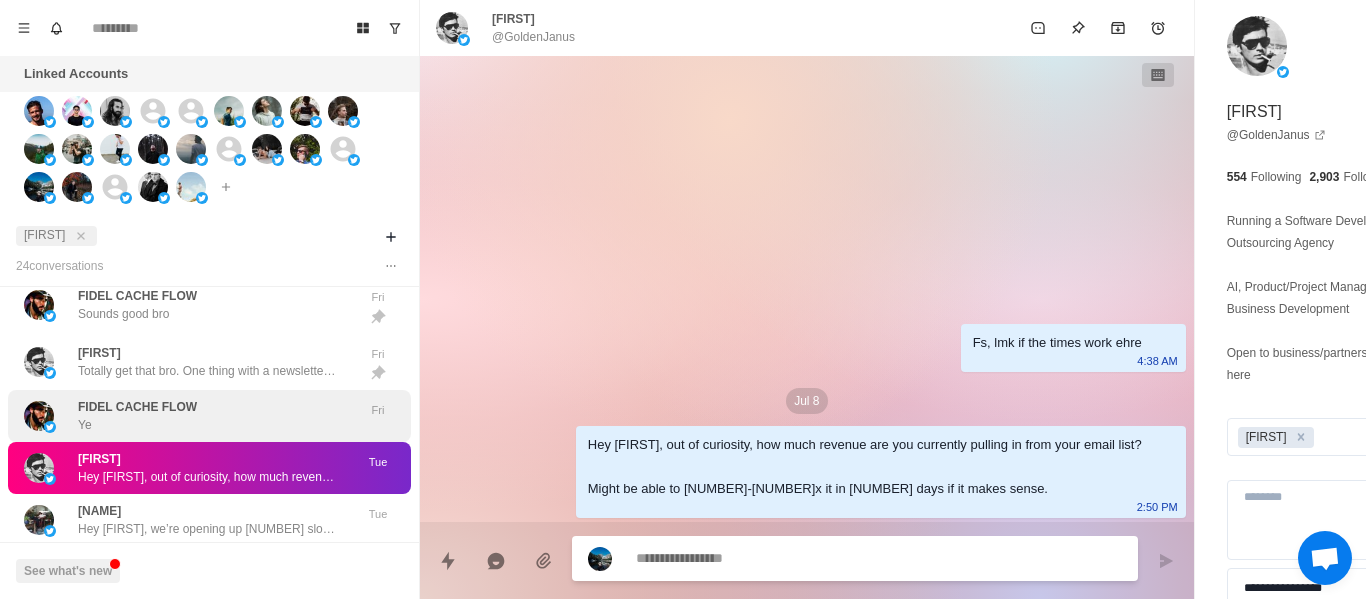 scroll, scrollTop: 500, scrollLeft: 0, axis: vertical 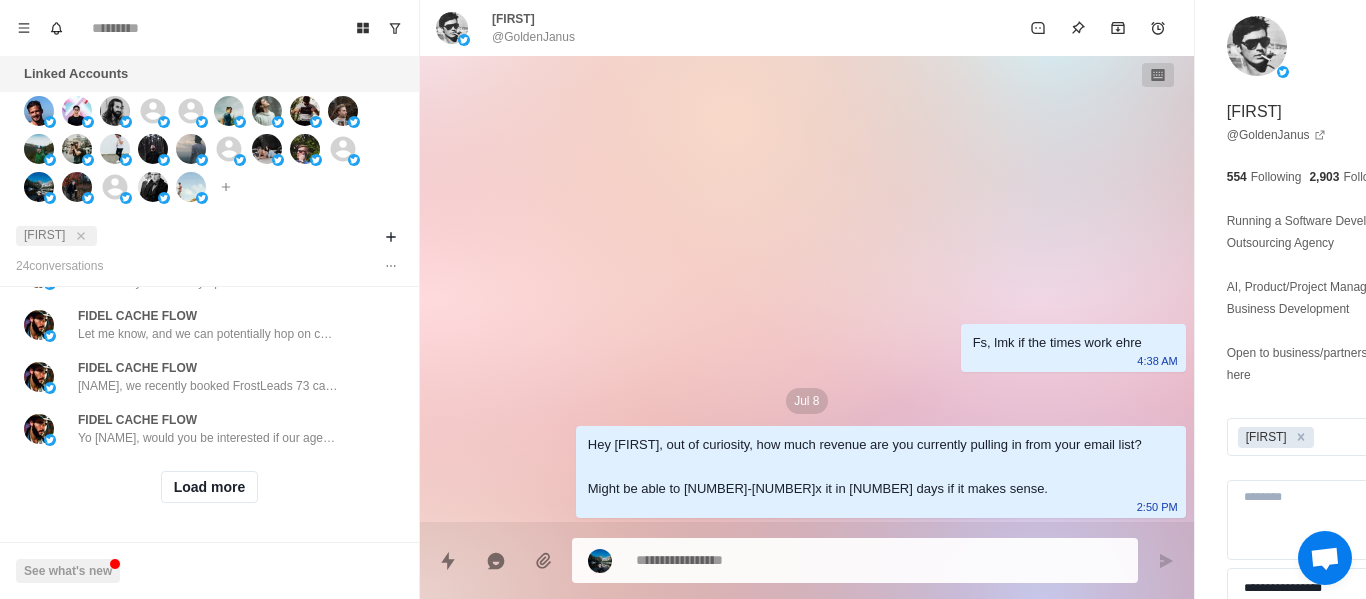 click on "Load more" at bounding box center [209, 487] 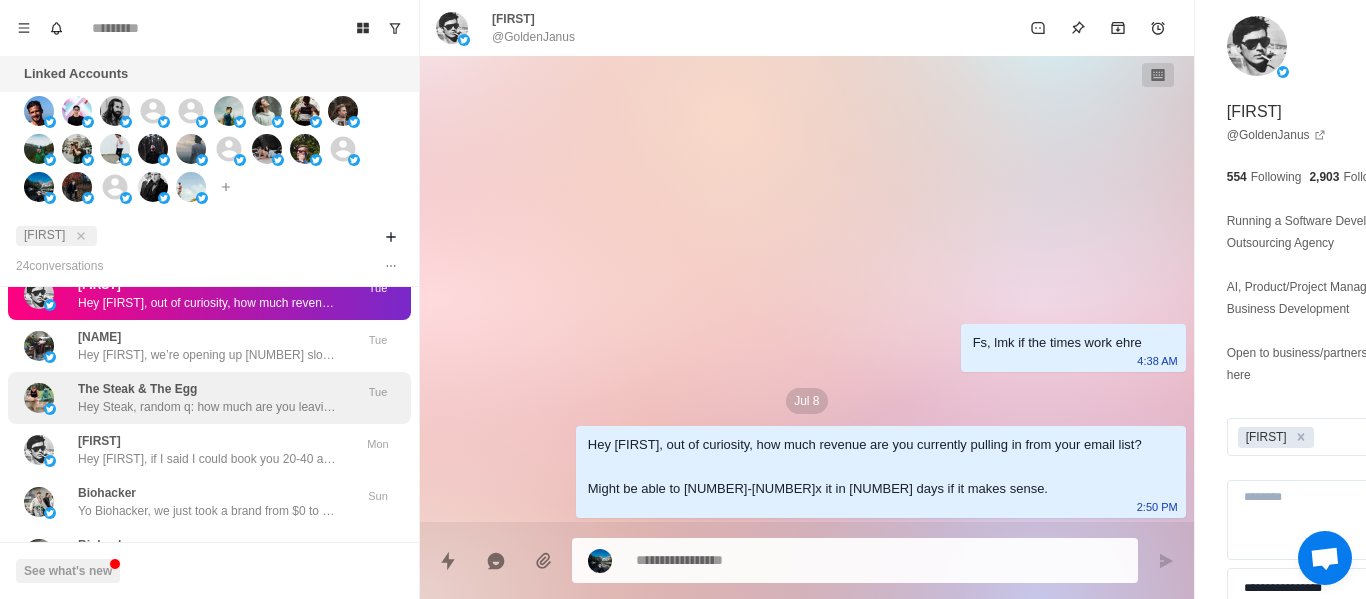 scroll, scrollTop: 439, scrollLeft: 0, axis: vertical 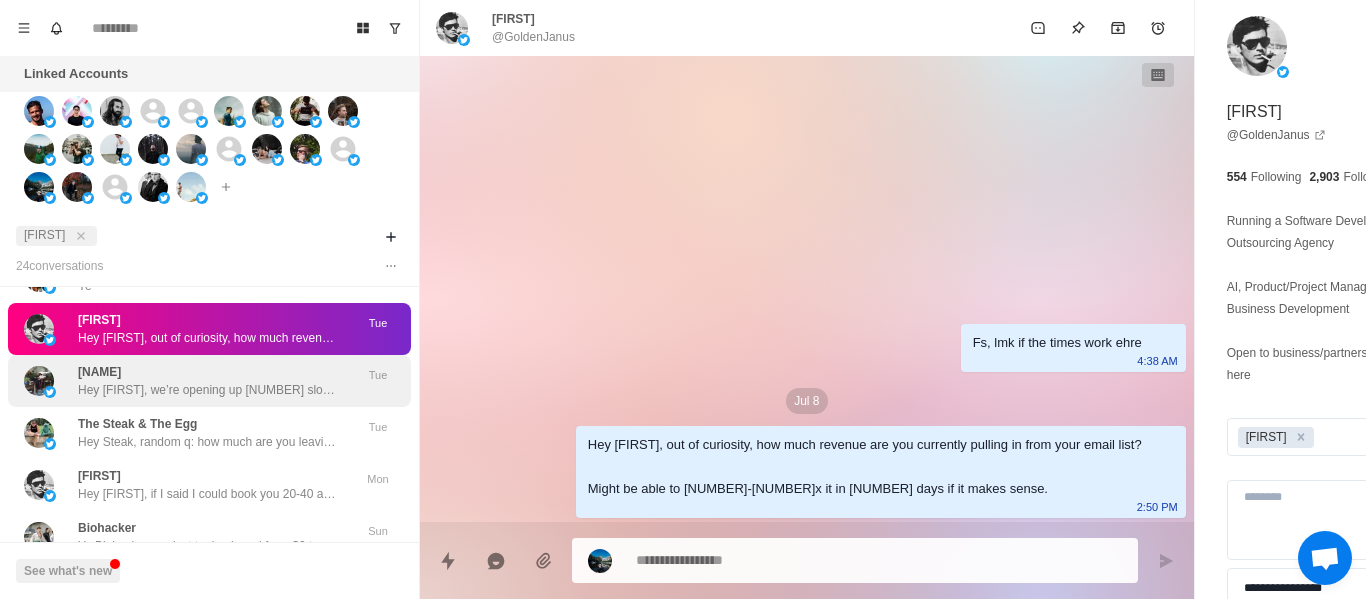 click on "WINSTON Hey Winston, we’re opening up 2 slots this month to help coaches add 10-15 high-ticket clients in 90 days using email.
Let me know if you’d like to see if you’re a fit. Tue" at bounding box center (209, 381) 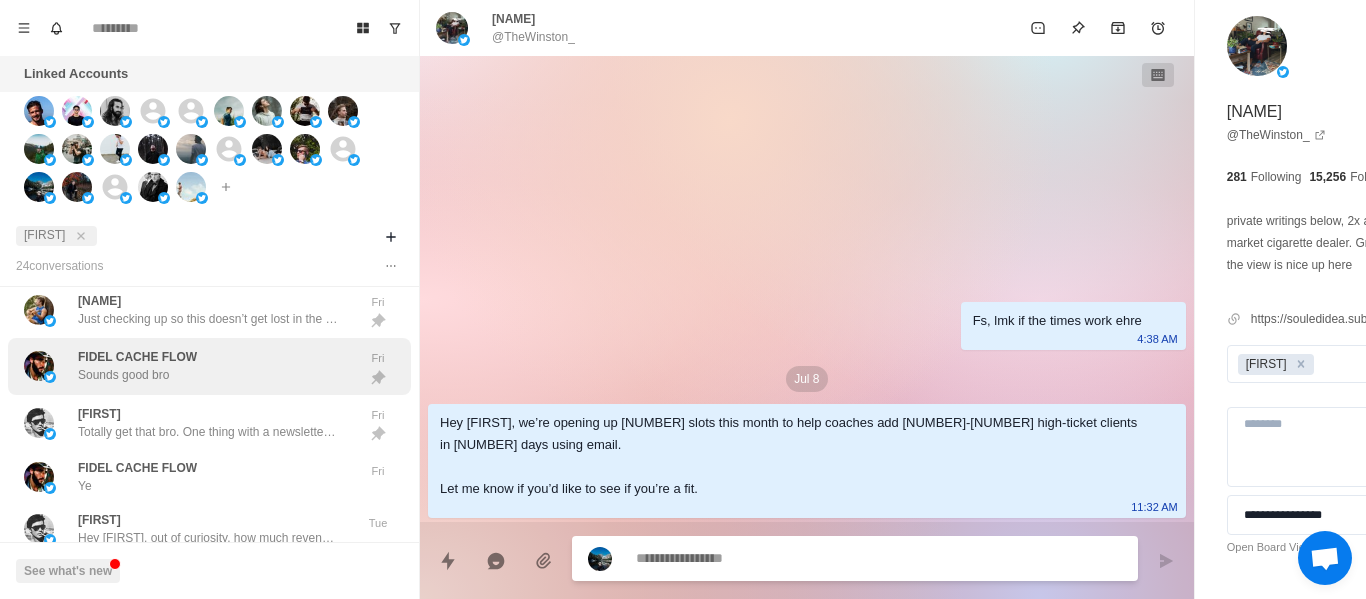scroll, scrollTop: 439, scrollLeft: 0, axis: vertical 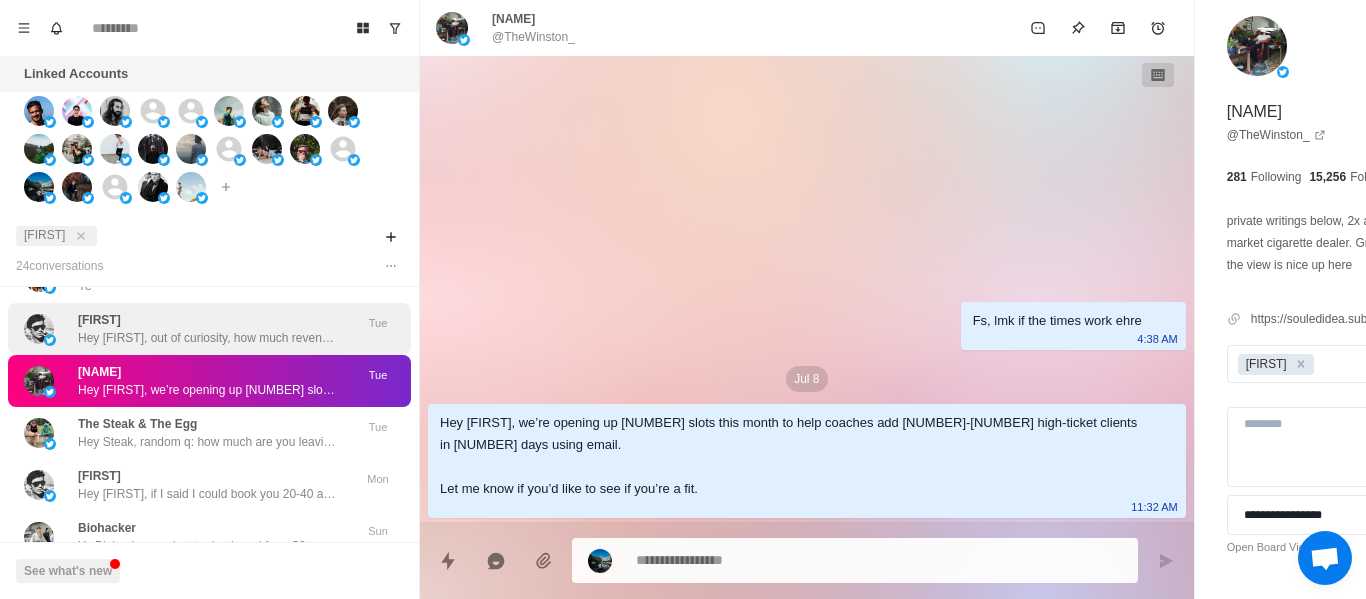 click on "Hey [FIRST], out of curiosity, how much revenue are you currently pulling in from your email list?
Might be able to [NUMBER]-[NUMBER]x it in [NUMBER] days if it makes sense." at bounding box center (208, 338) 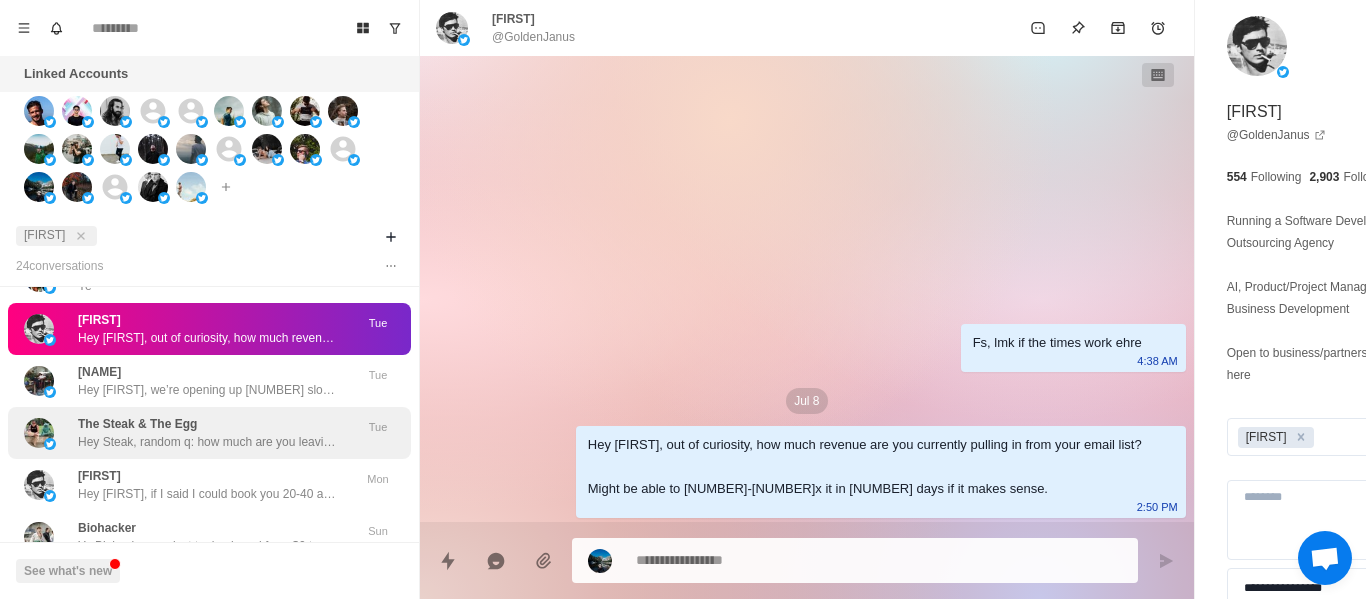 click on "The Steak & The Egg" at bounding box center (137, 424) 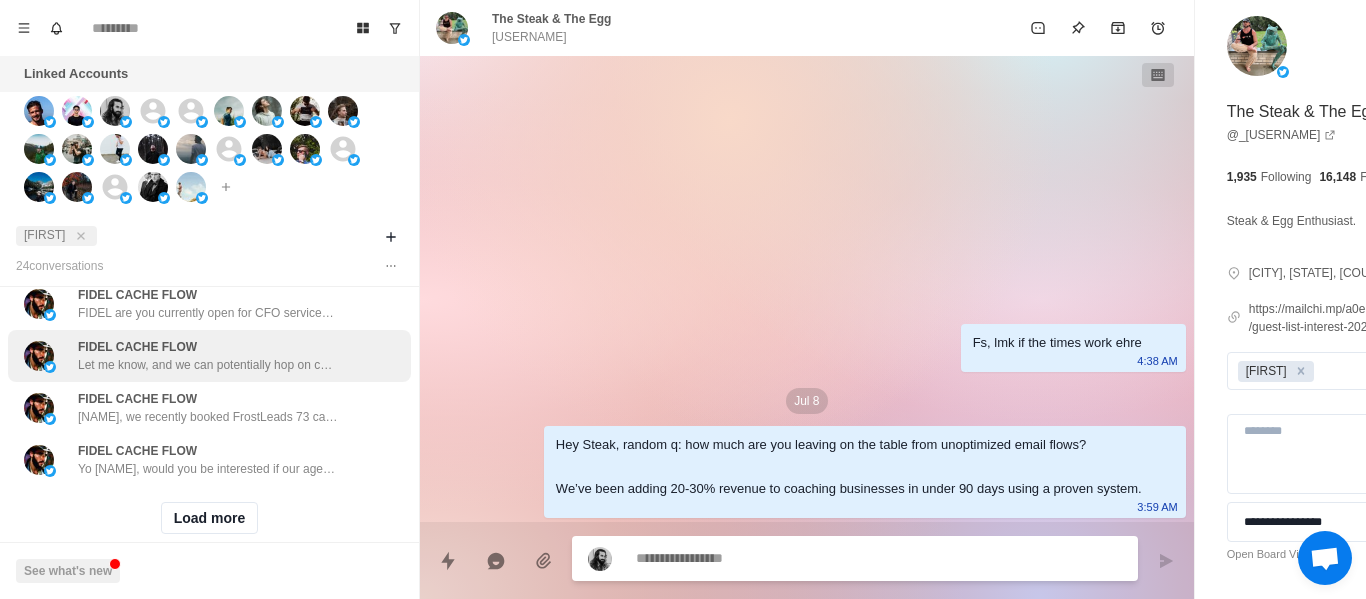 scroll, scrollTop: 939, scrollLeft: 0, axis: vertical 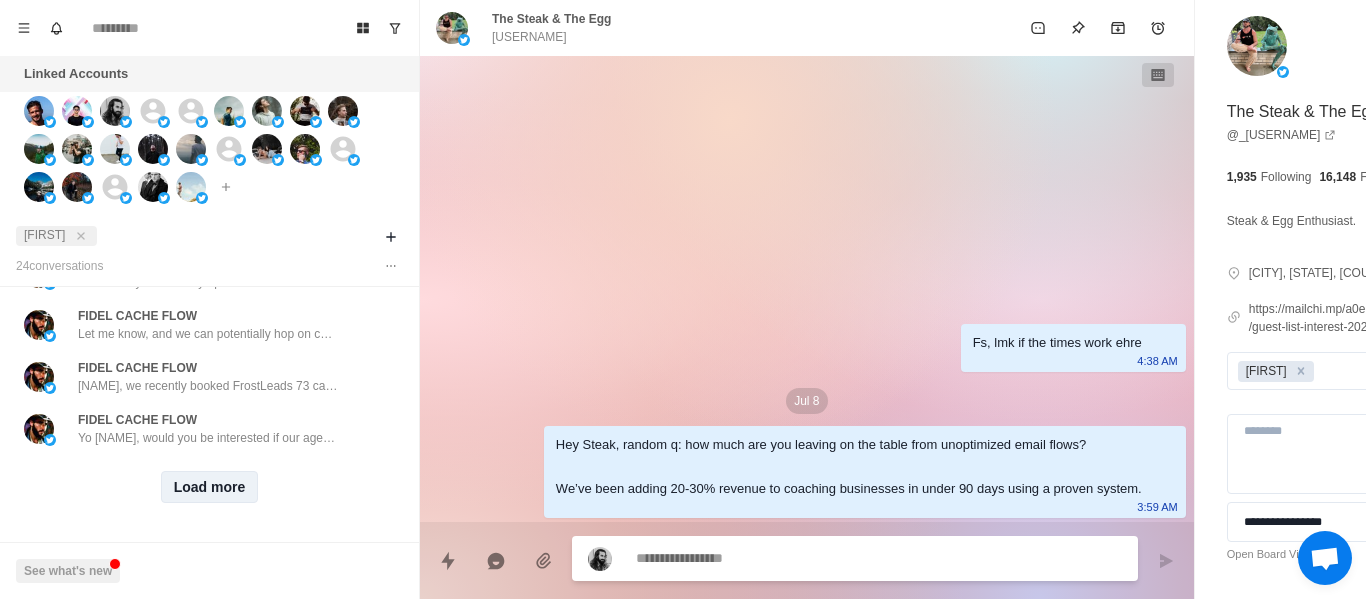 click on "Load more" at bounding box center (210, 487) 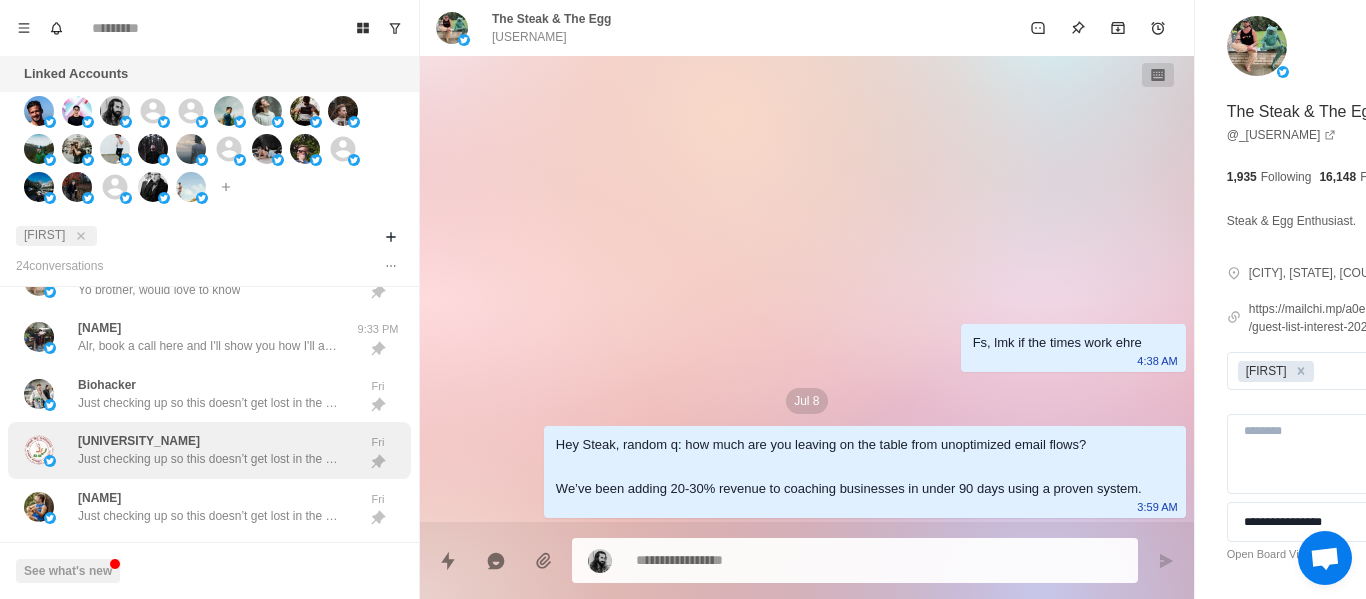 scroll, scrollTop: 0, scrollLeft: 0, axis: both 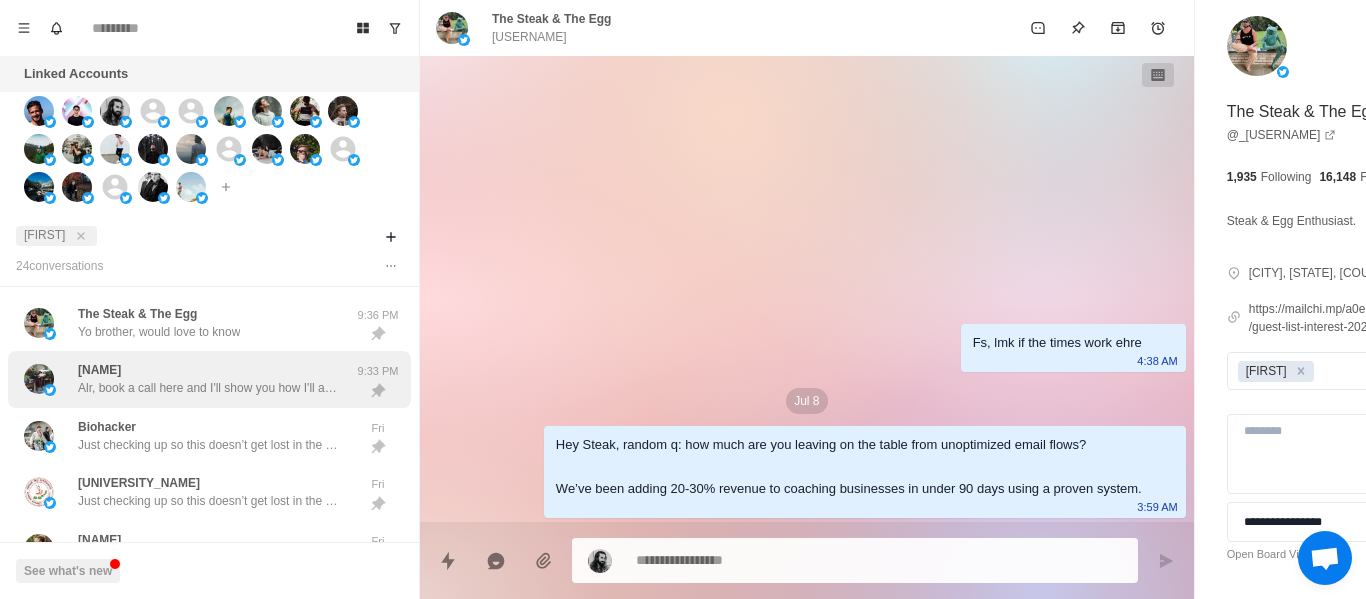 click on "WINSTON Alr, book a call here and I'll show you how I'll add 30% more mrr to your business in 90 days https://calendly.com/andrewvarnell/15min?month=2024-05 [TIME]" at bounding box center (209, 379) 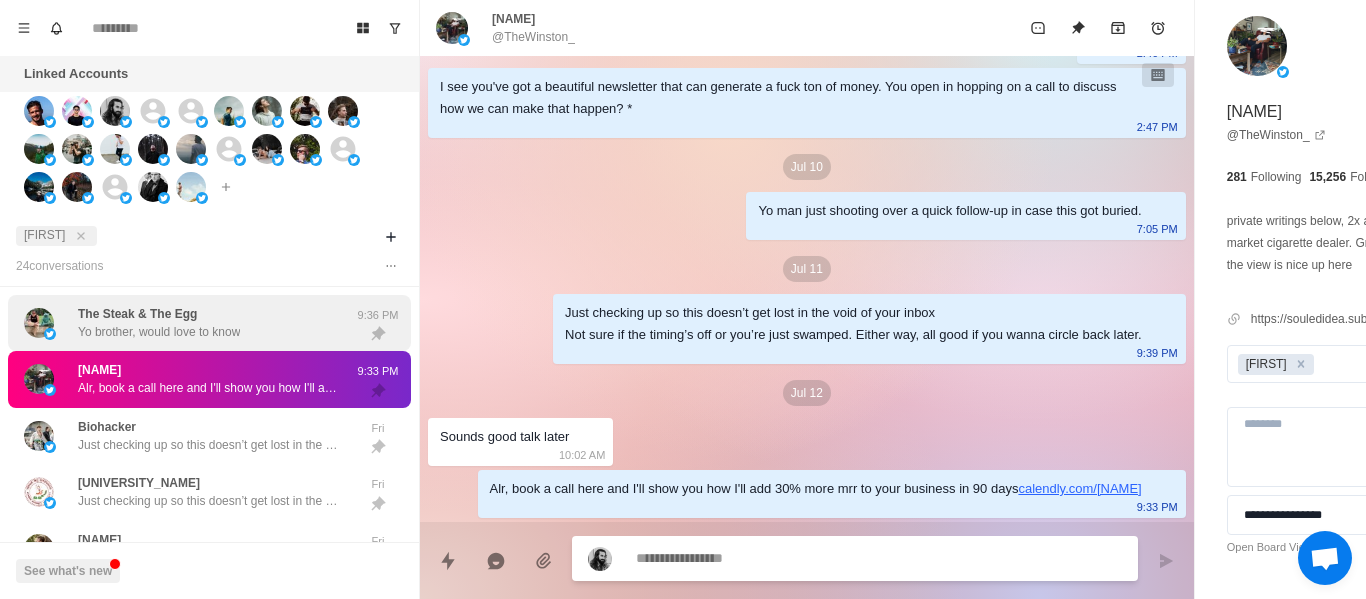 click on "The Steak & The Egg Yo brother, would love to know [TIME]" at bounding box center (209, 323) 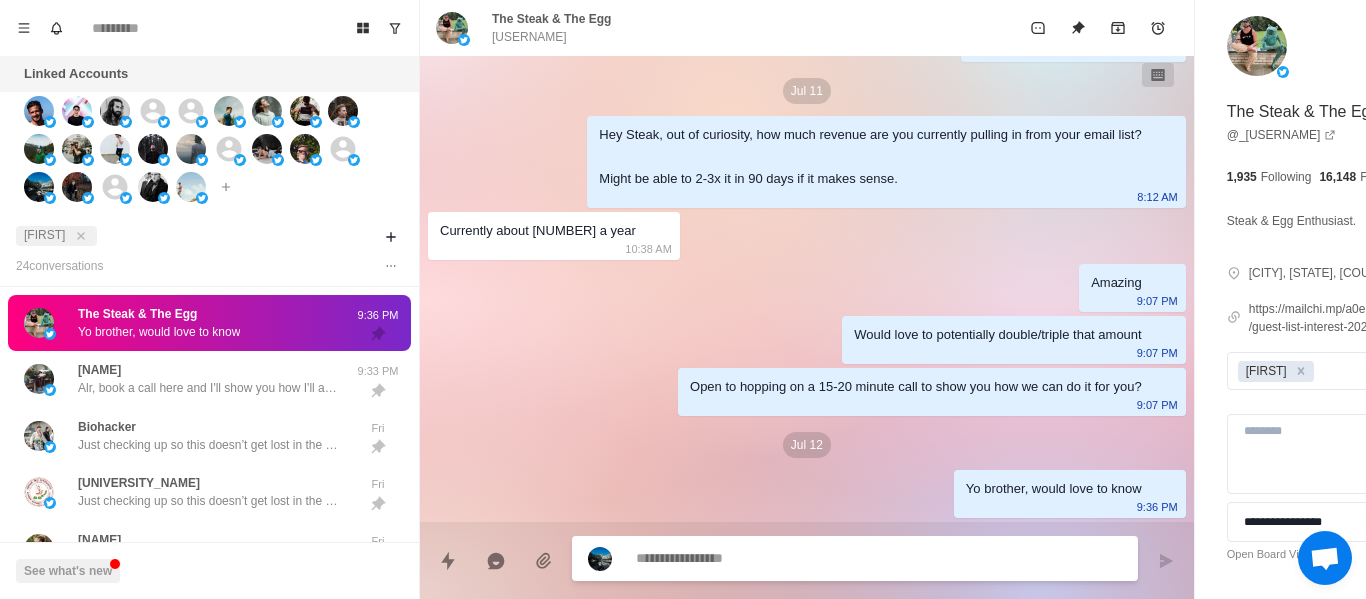 scroll, scrollTop: 58, scrollLeft: 0, axis: vertical 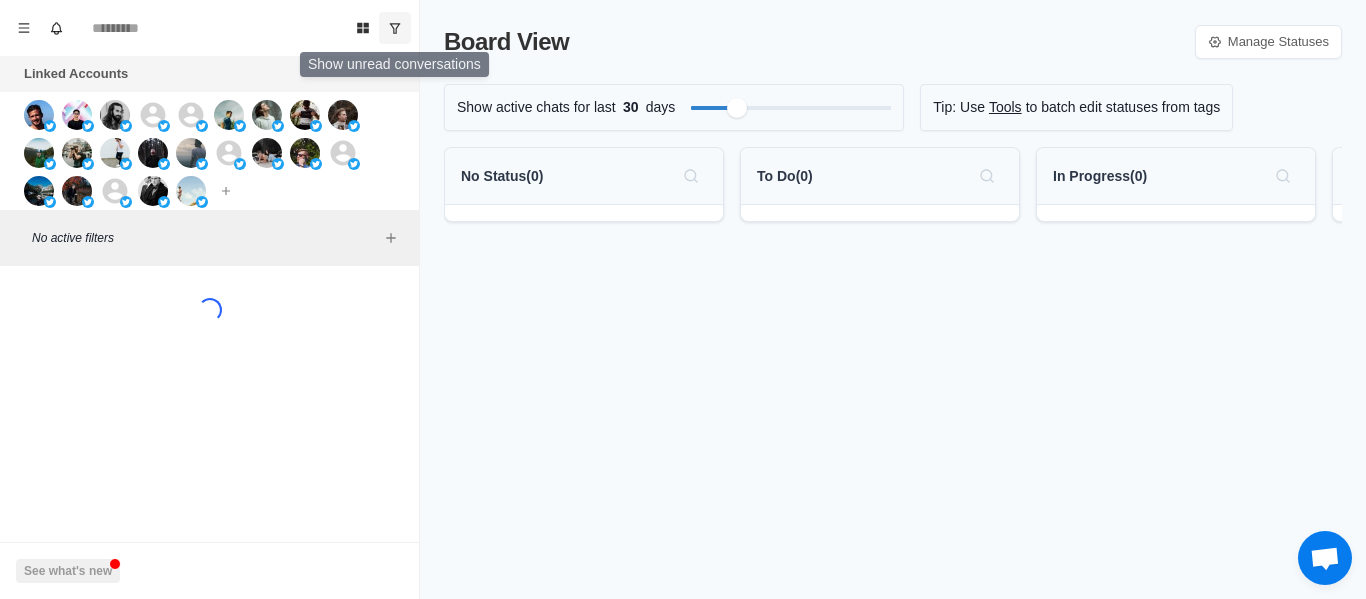 click 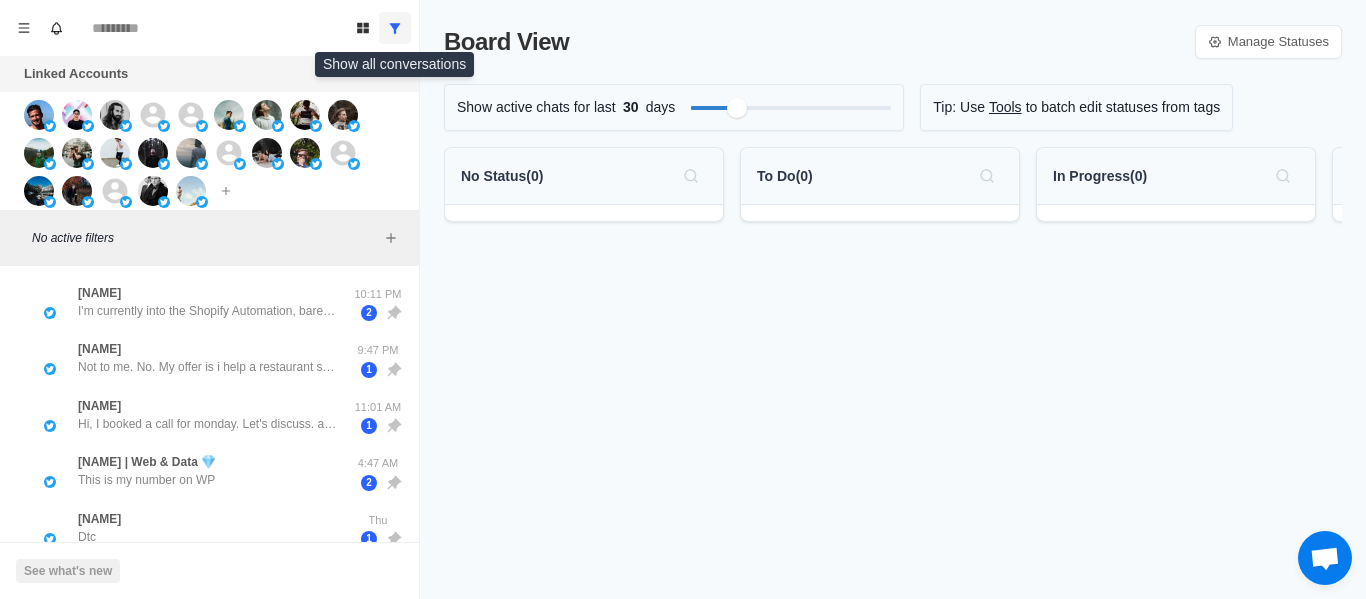 click 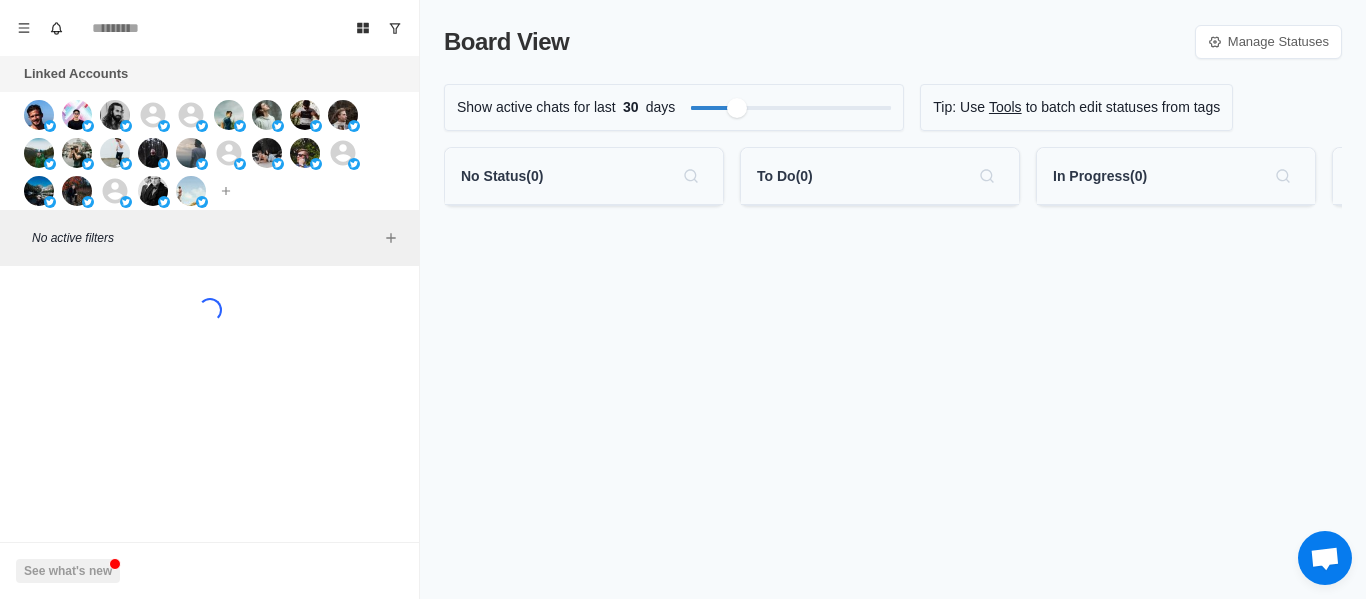 scroll, scrollTop: 0, scrollLeft: 0, axis: both 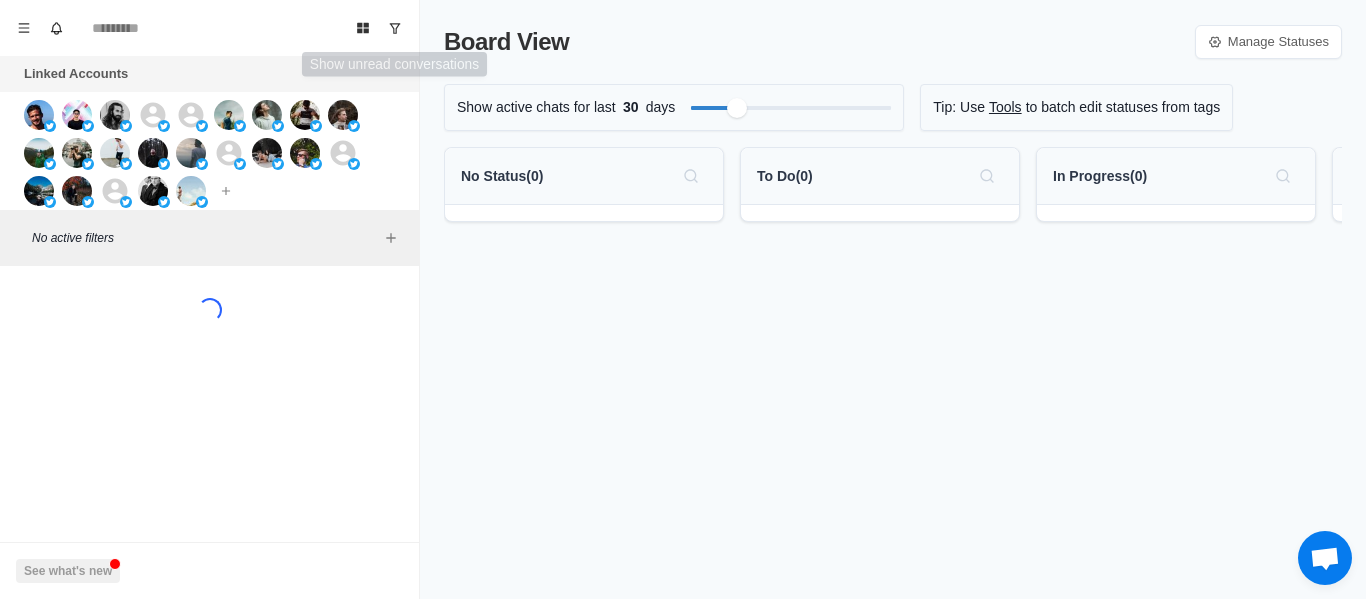 click 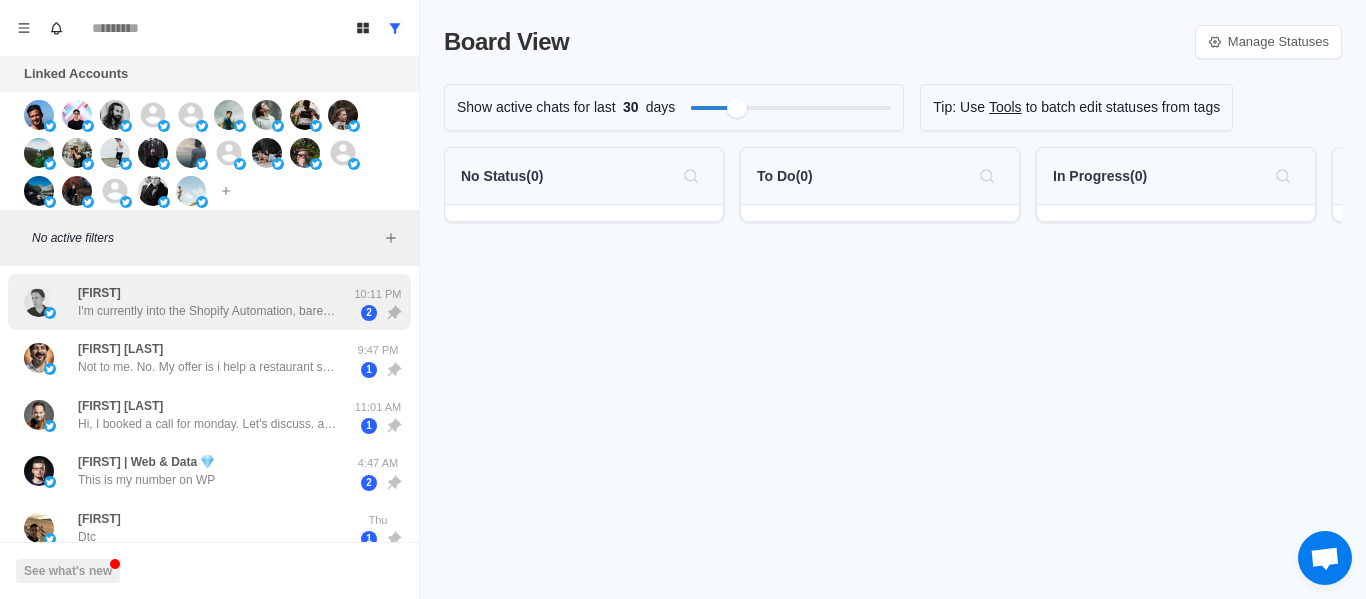 click on "Leon I'm currently into the Shopify Automation, bare with me pls 10:11 PM 2" at bounding box center (209, 302) 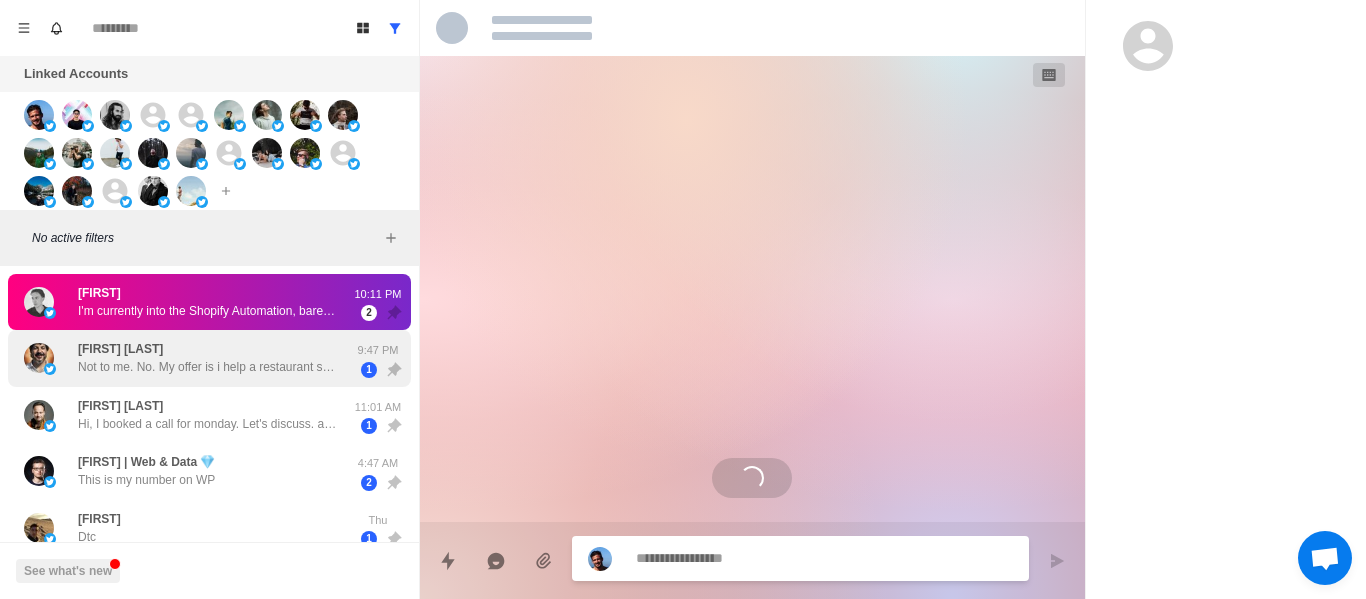 drag, startPoint x: 265, startPoint y: 356, endPoint x: 278, endPoint y: 395, distance: 41.109608 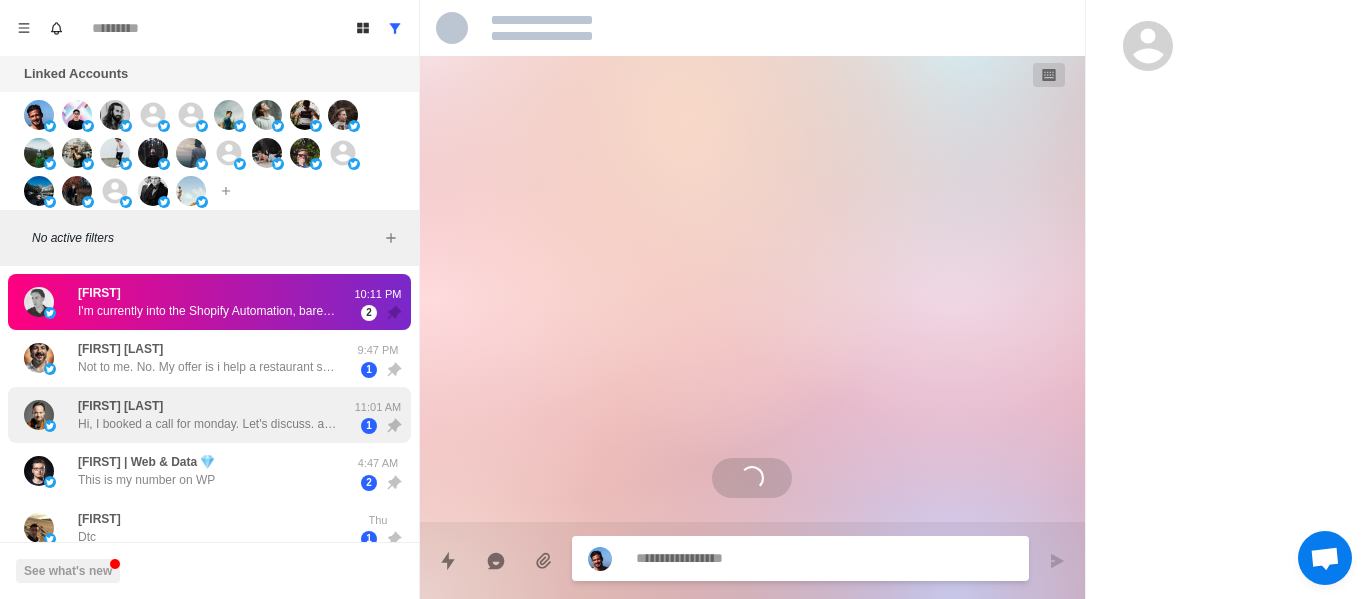 click on "Sal Iozzia Not to me. No.
My offer is i help a restaurant save 1000s on delivery app fees and grow their direct customer base" at bounding box center (208, 358) 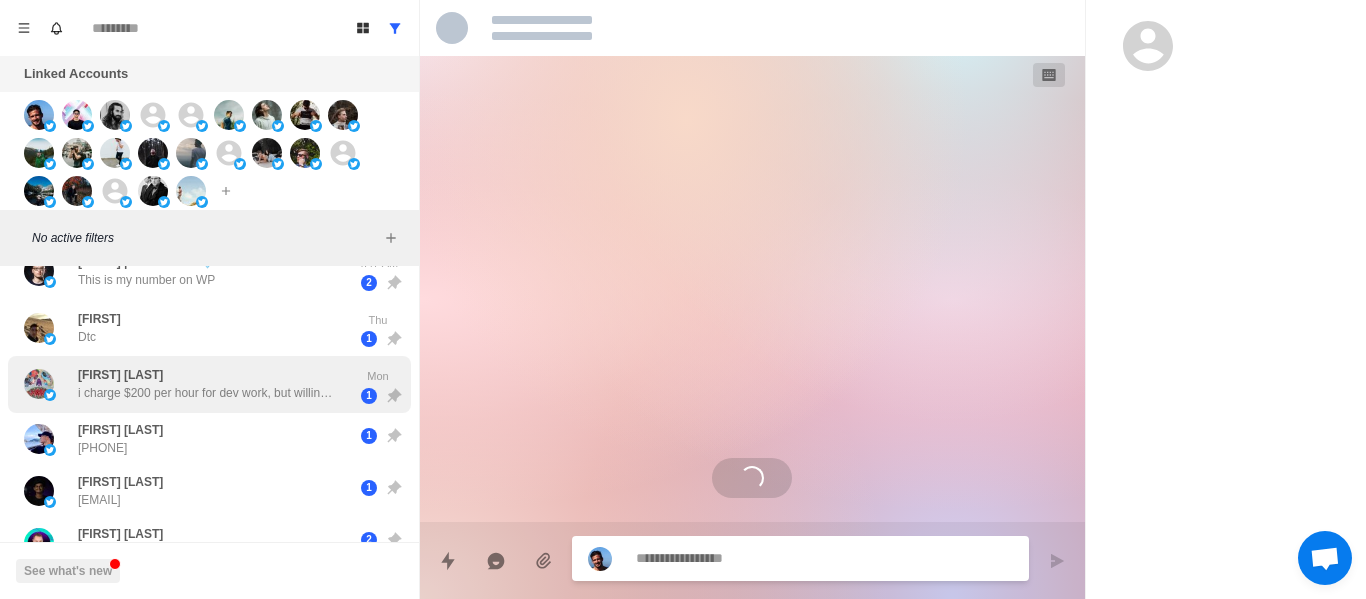 scroll, scrollTop: 347, scrollLeft: 0, axis: vertical 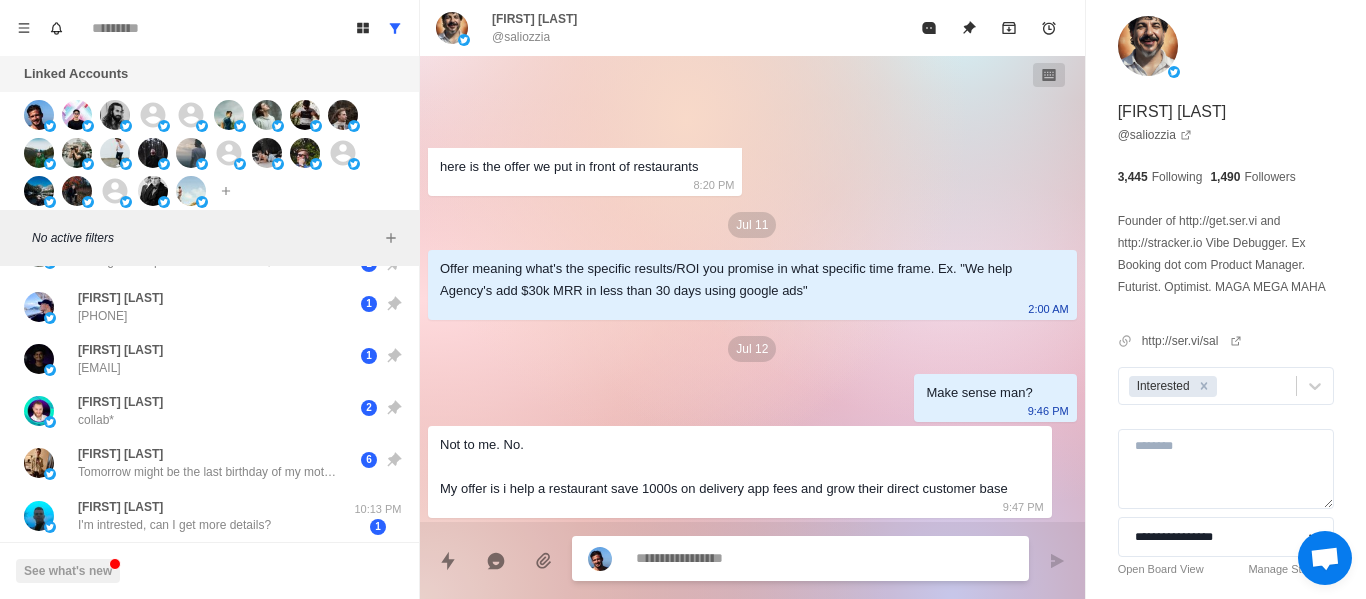 click at bounding box center [824, 558] 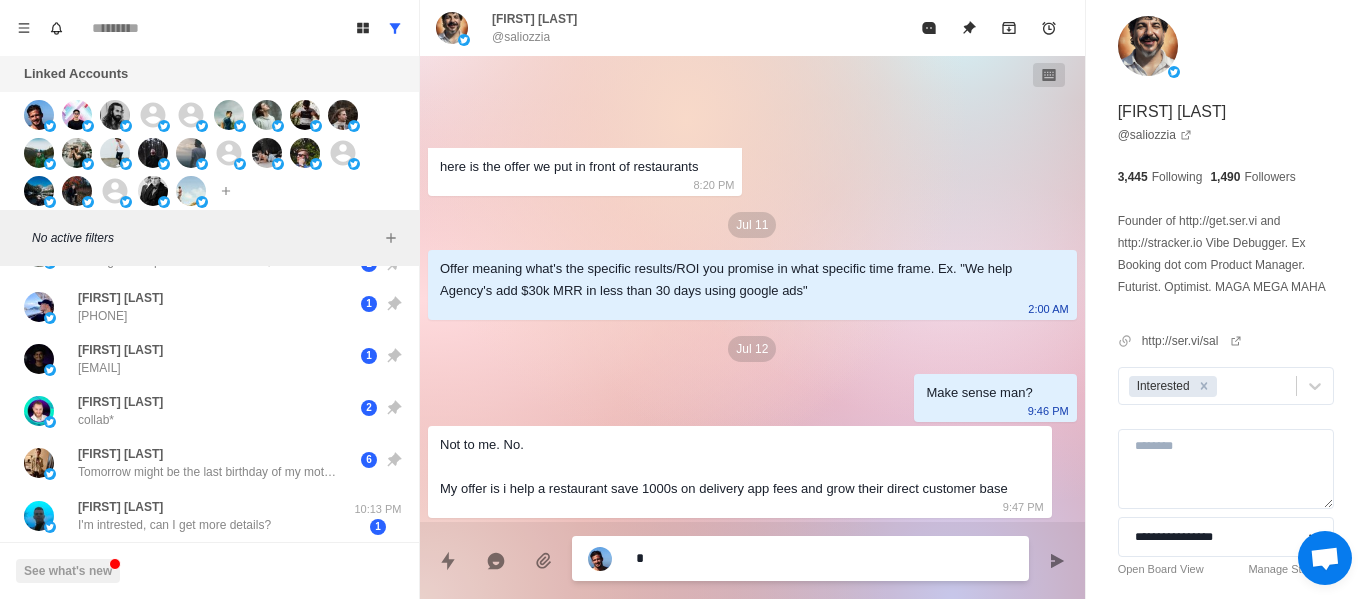 type on "*" 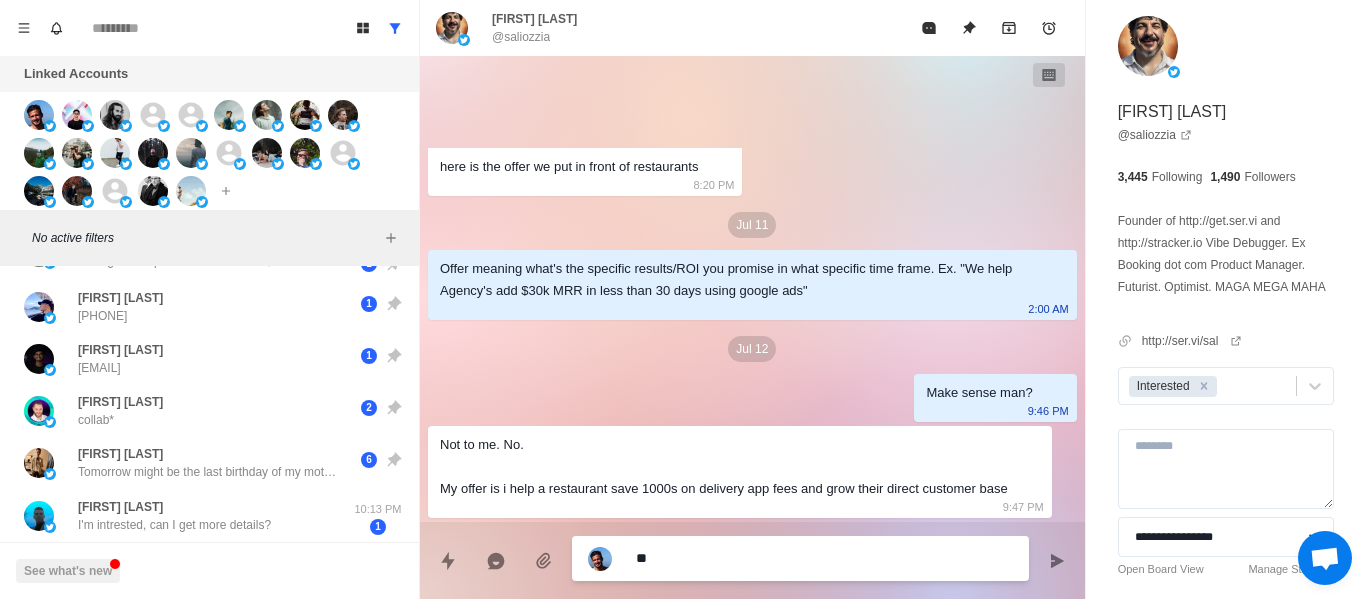 type on "*" 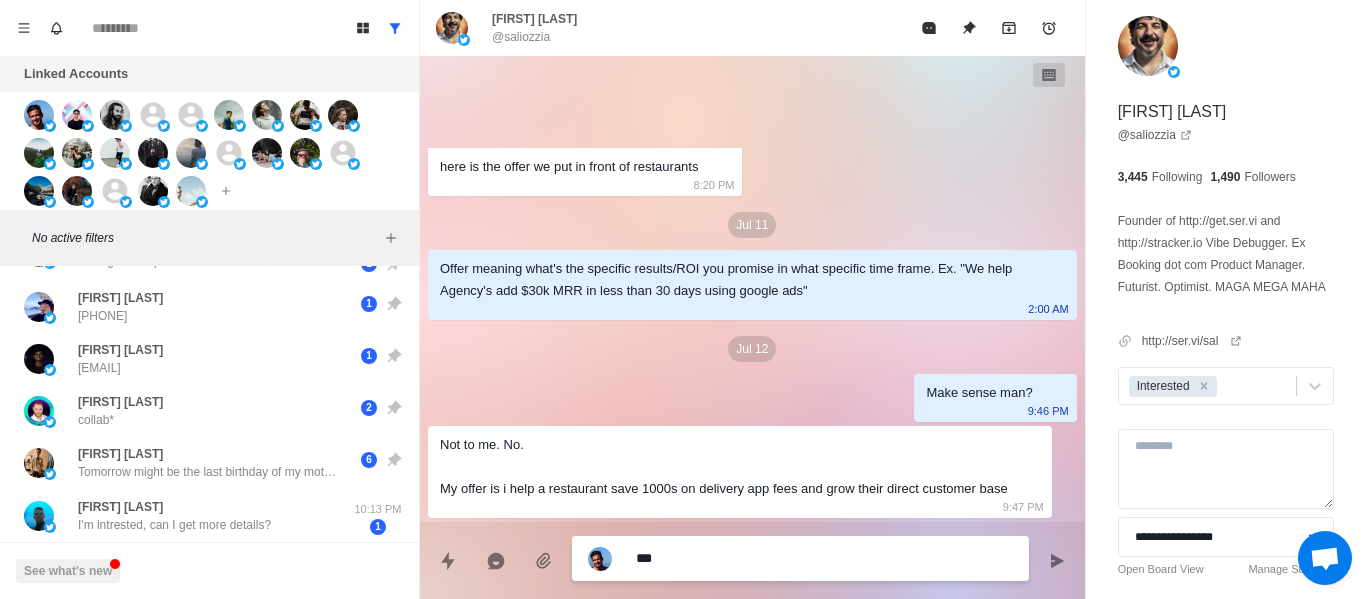 type on "*" 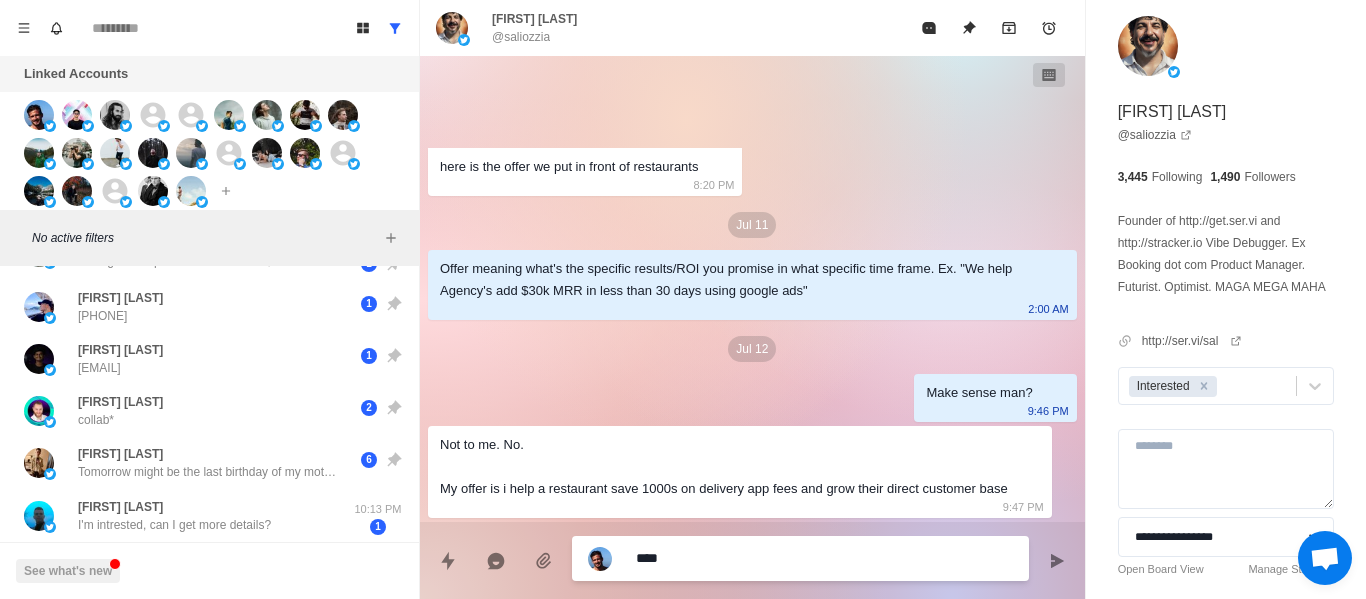 type on "*" 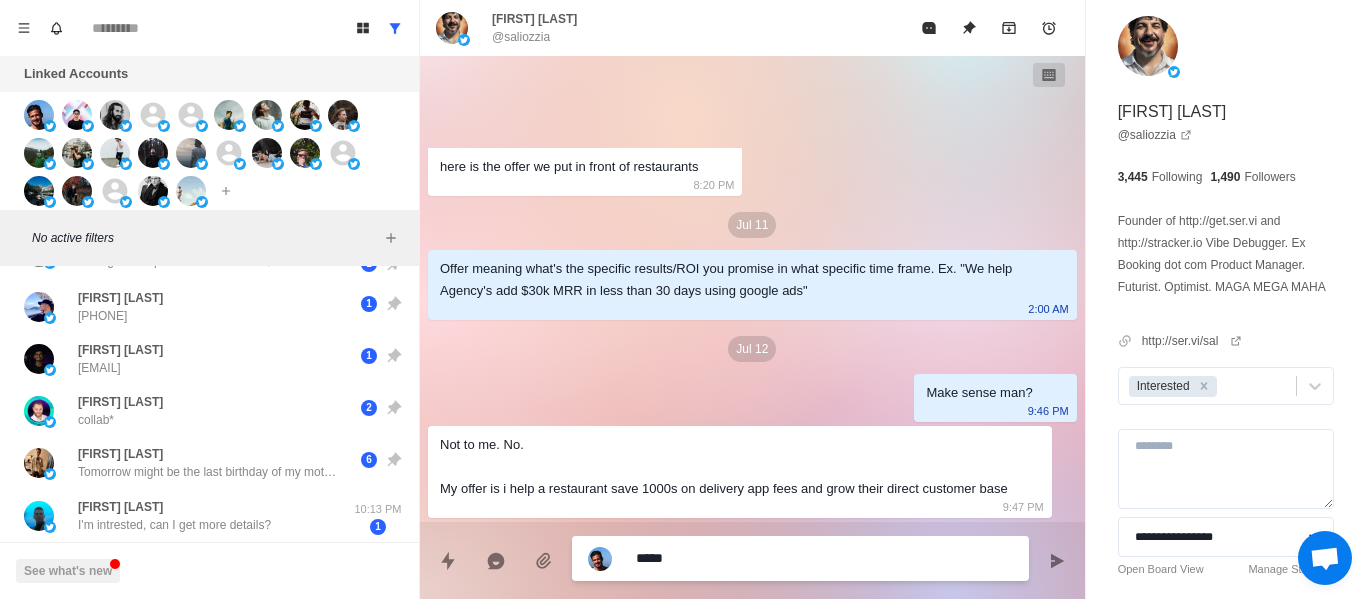 type on "*" 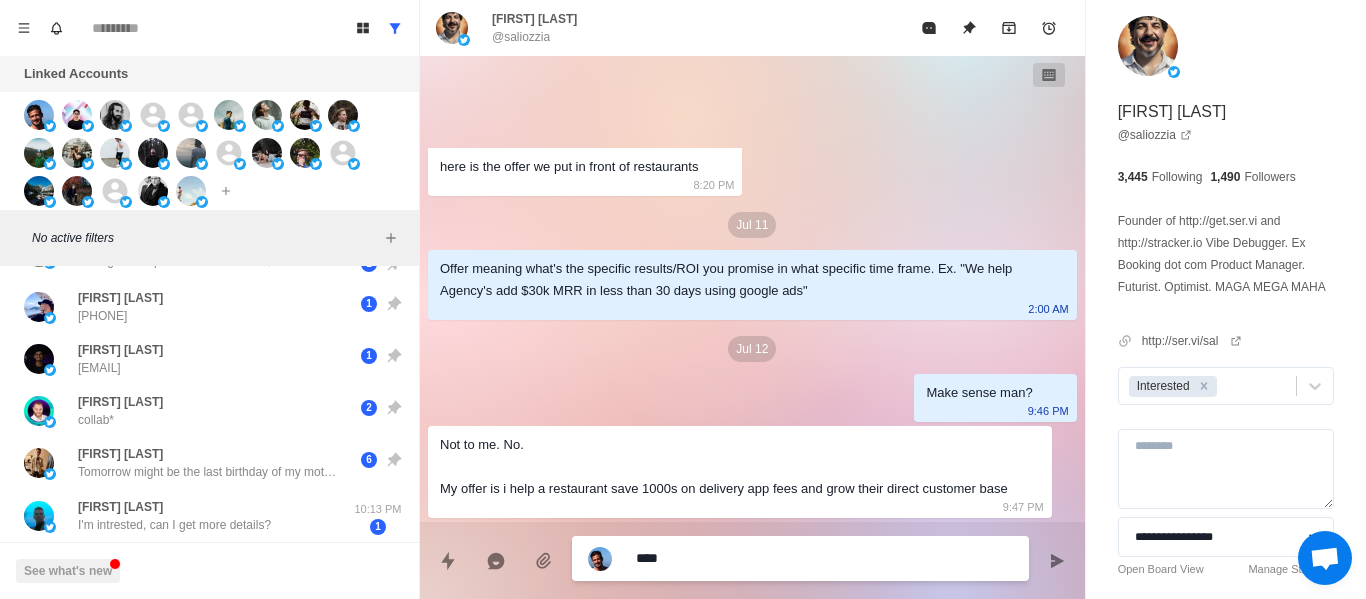 type on "*" 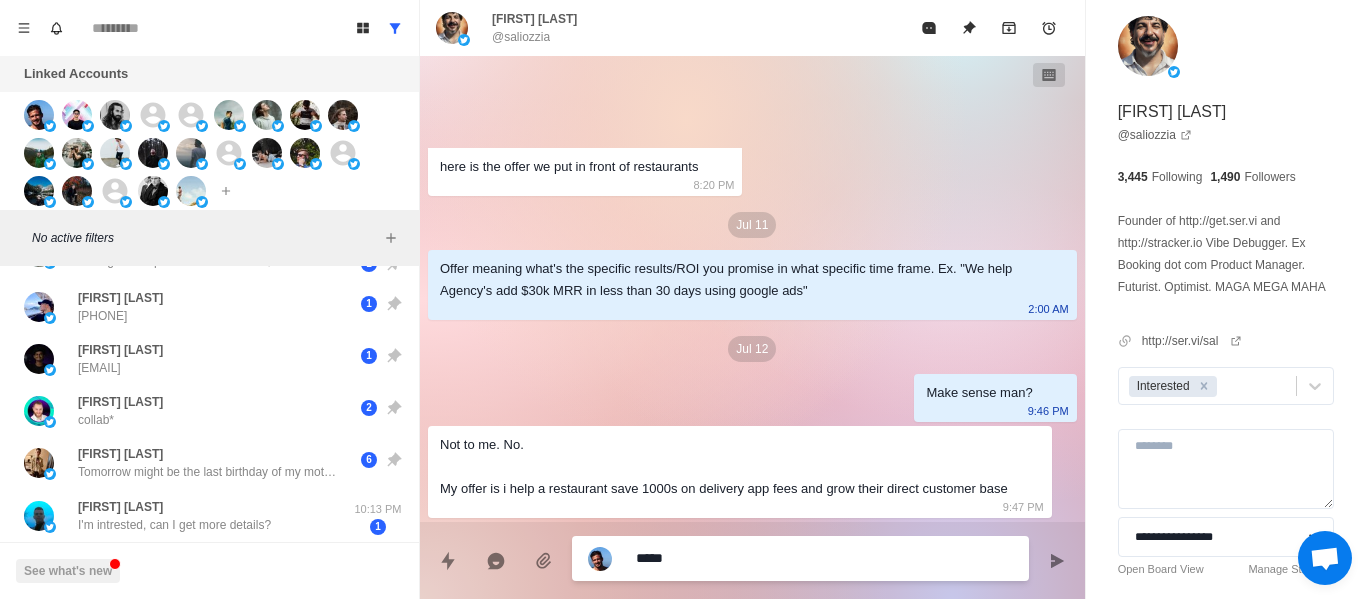 type on "*" 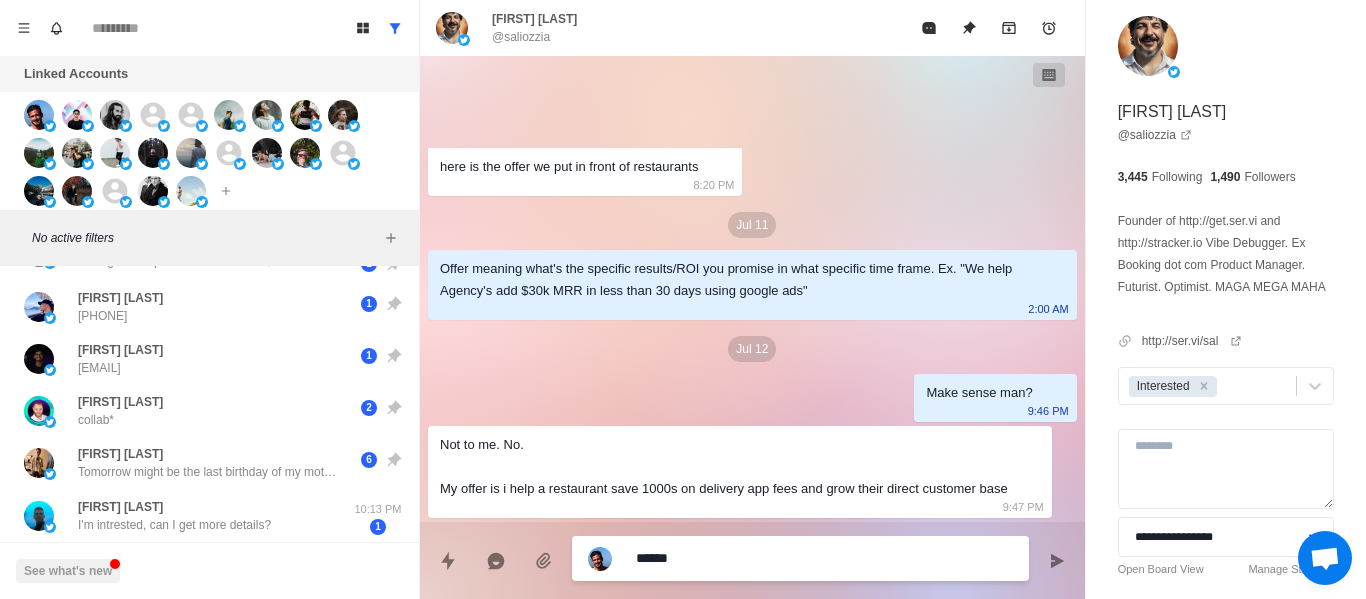 type on "*" 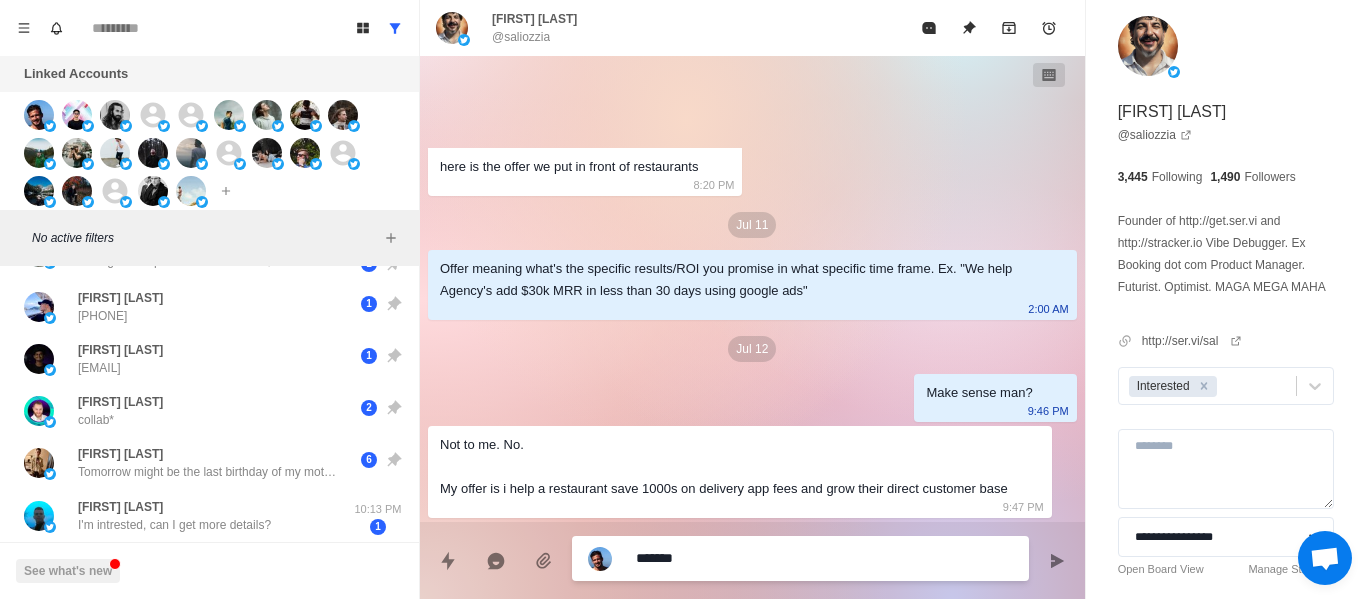 type on "*" 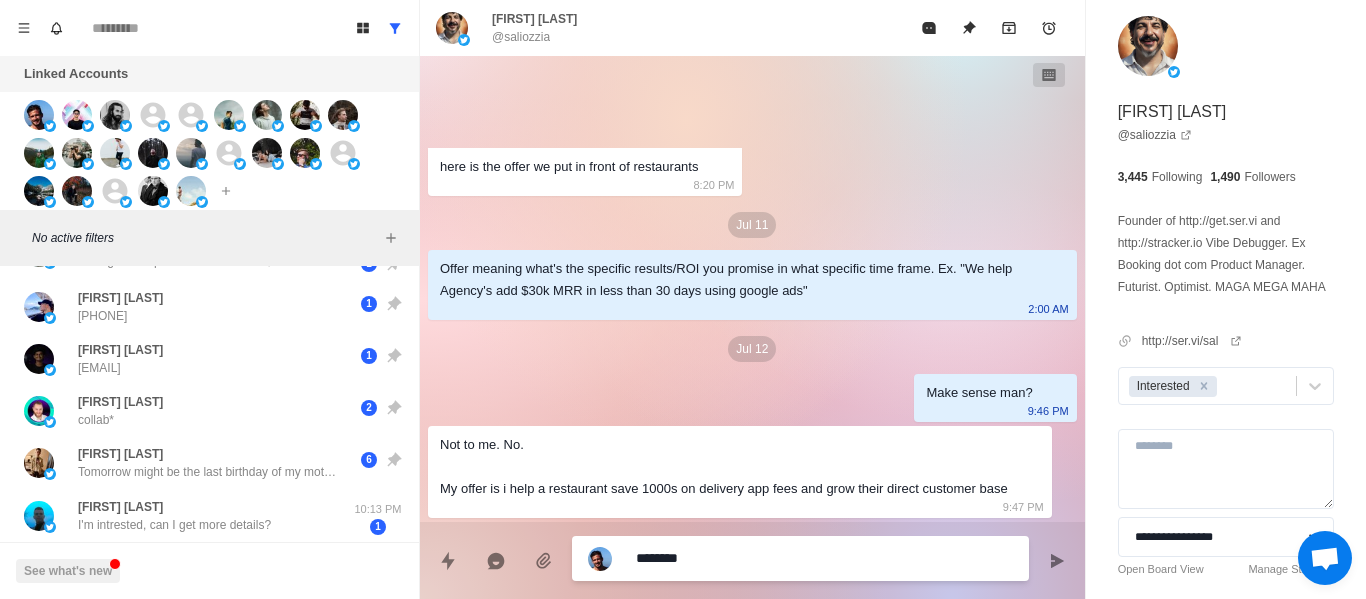 type on "*" 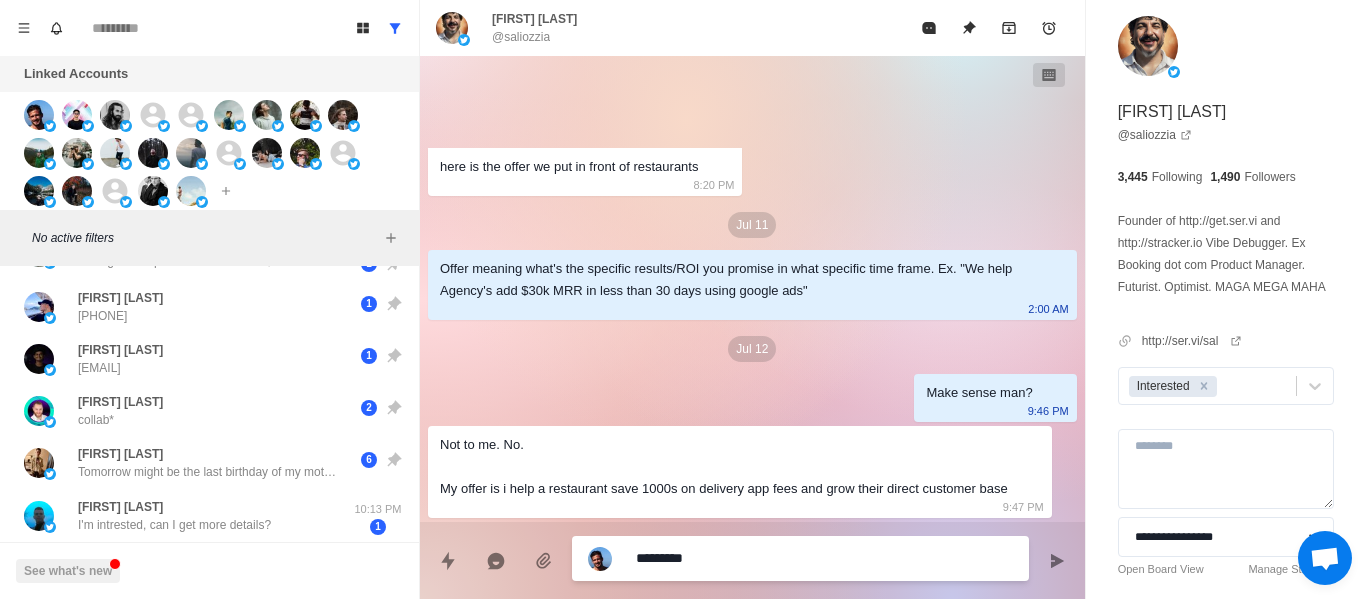 type on "*" 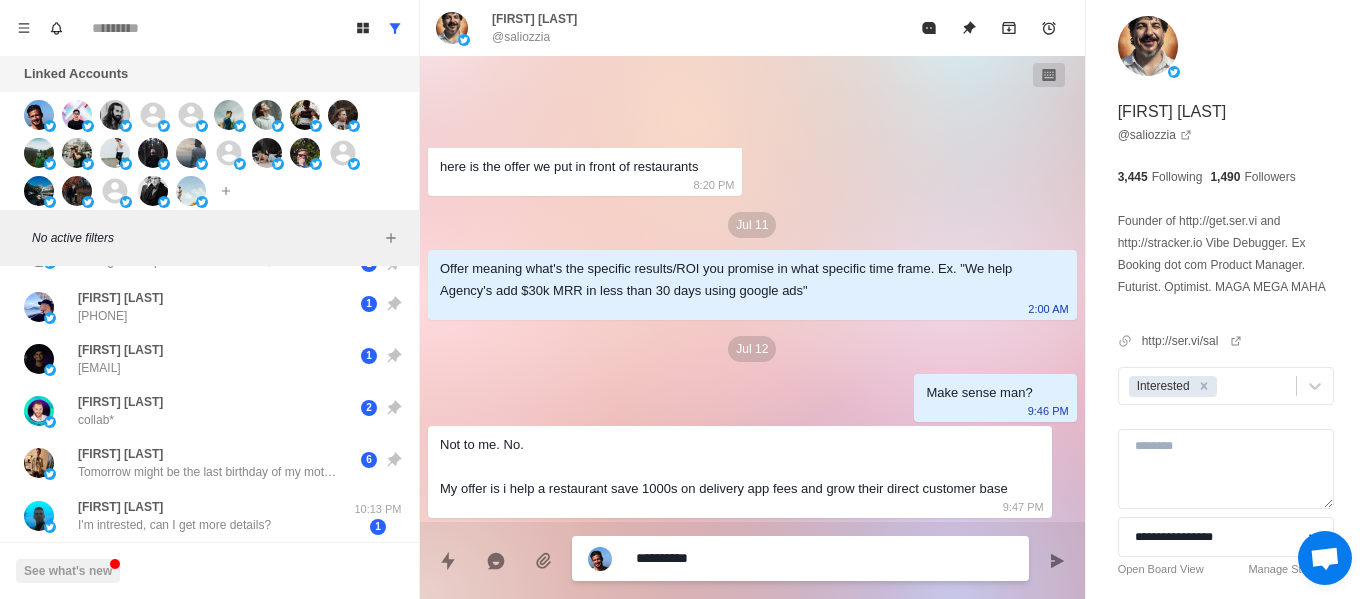 type on "*" 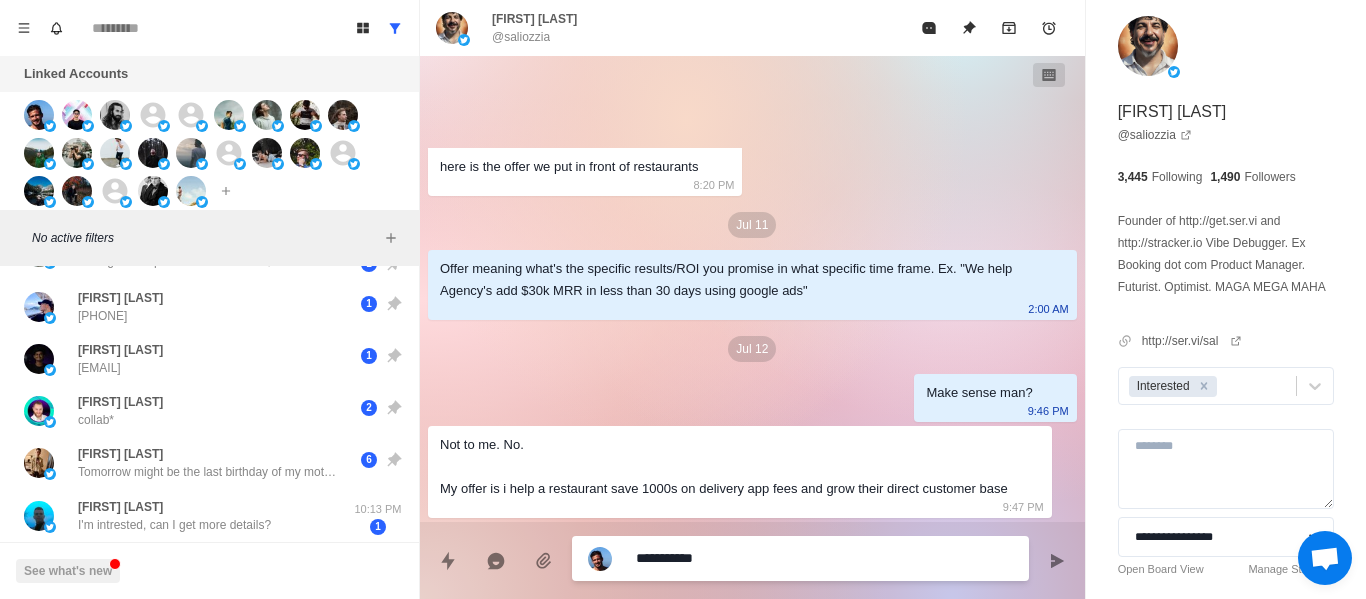 type on "*" 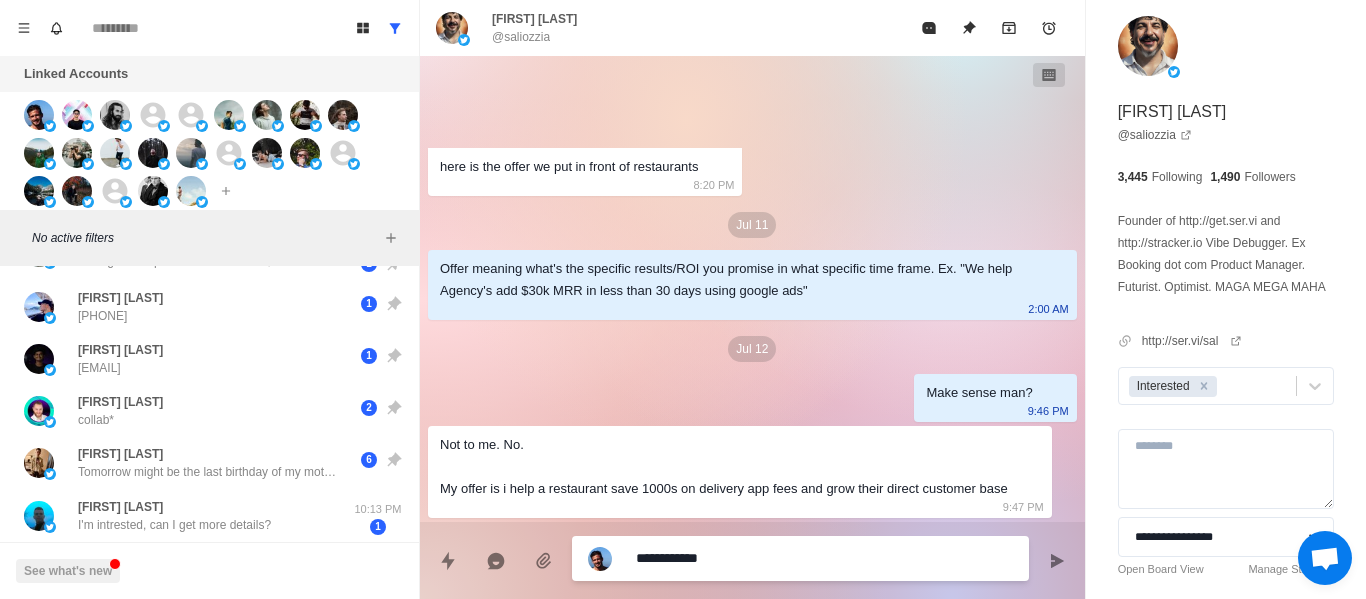 type on "*" 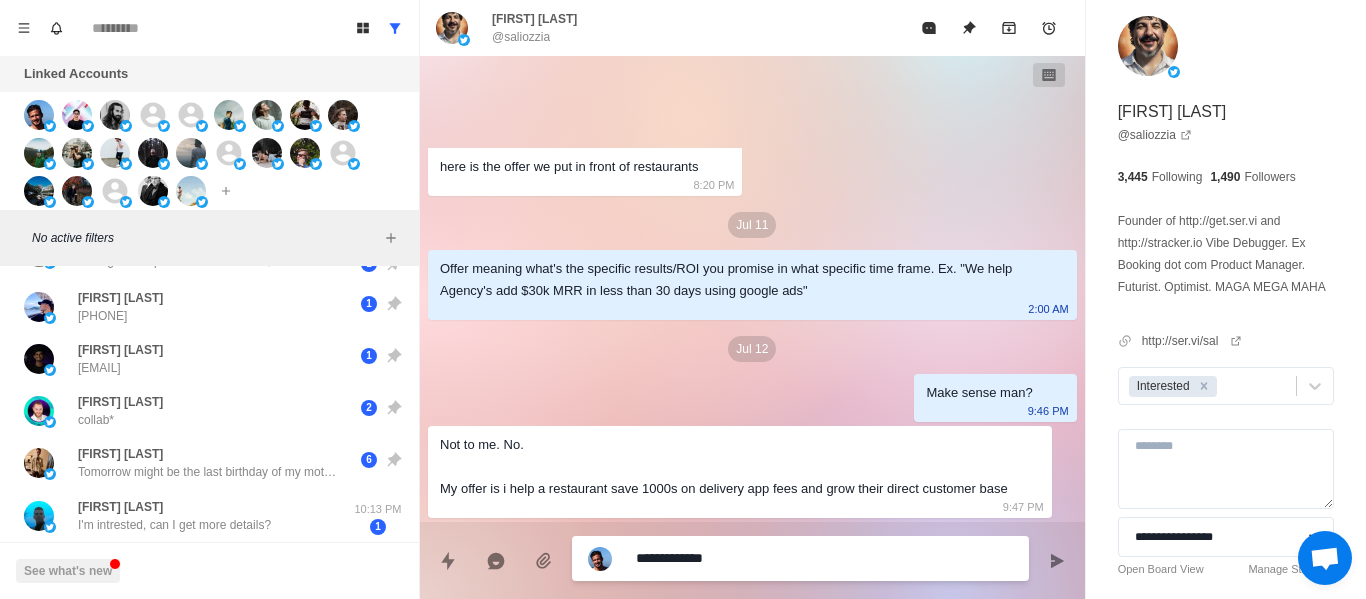 type on "*" 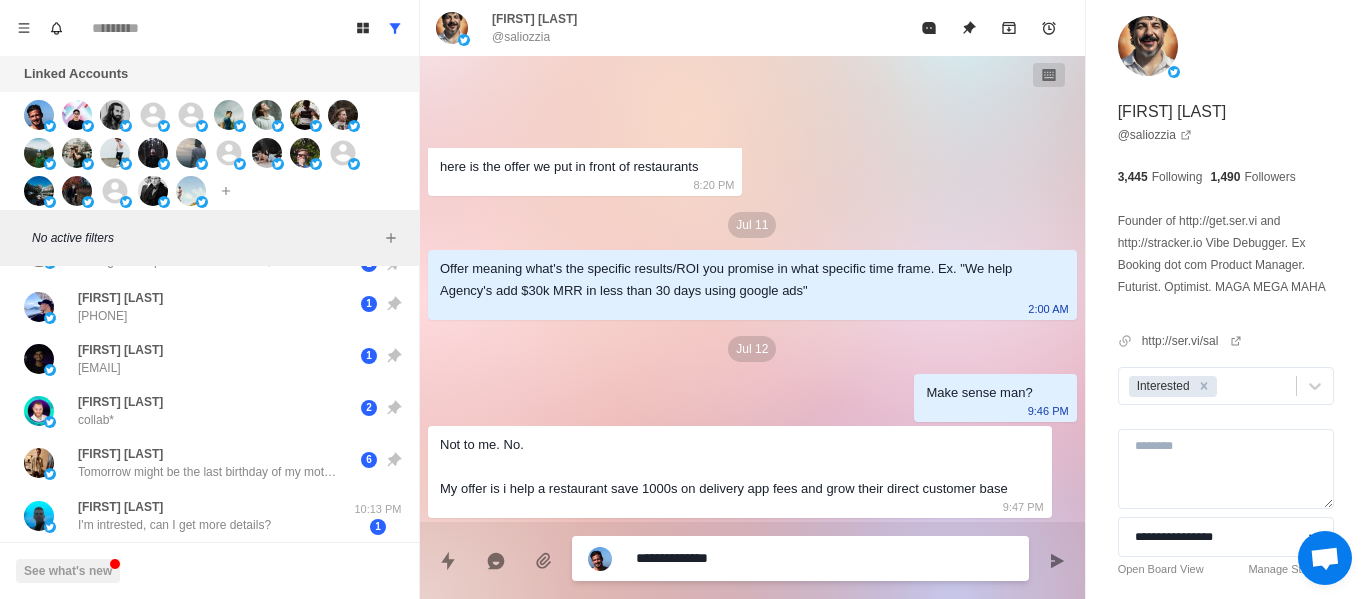 type on "*" 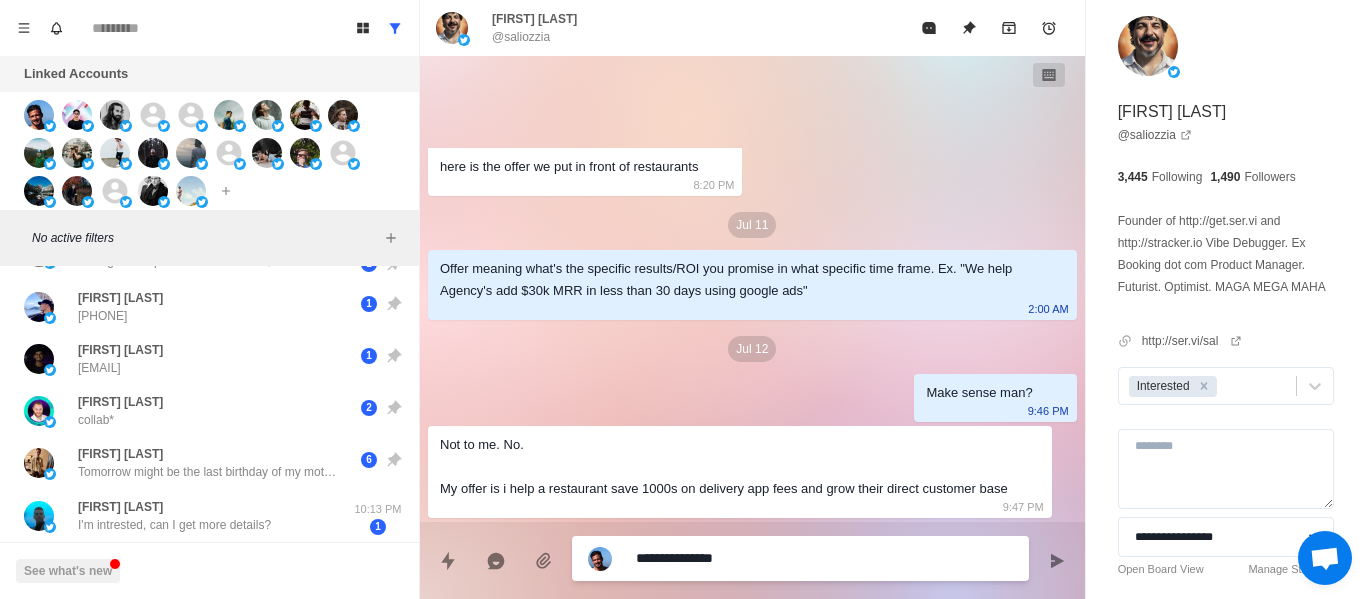 type on "*" 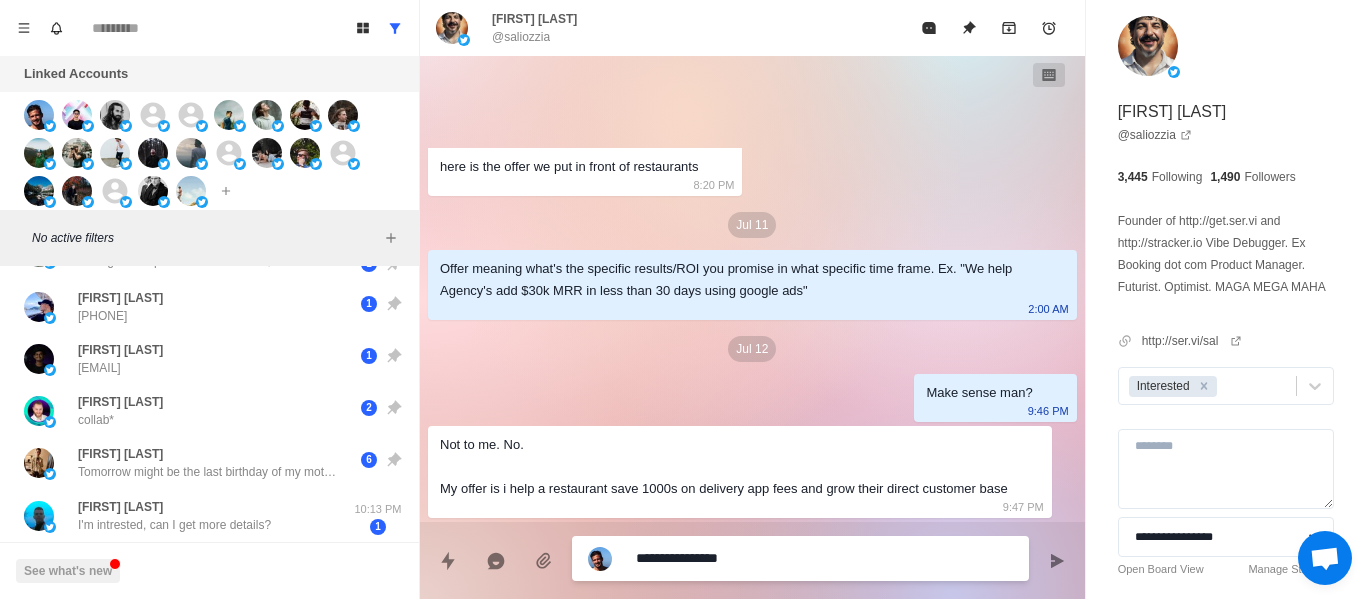 type on "*" 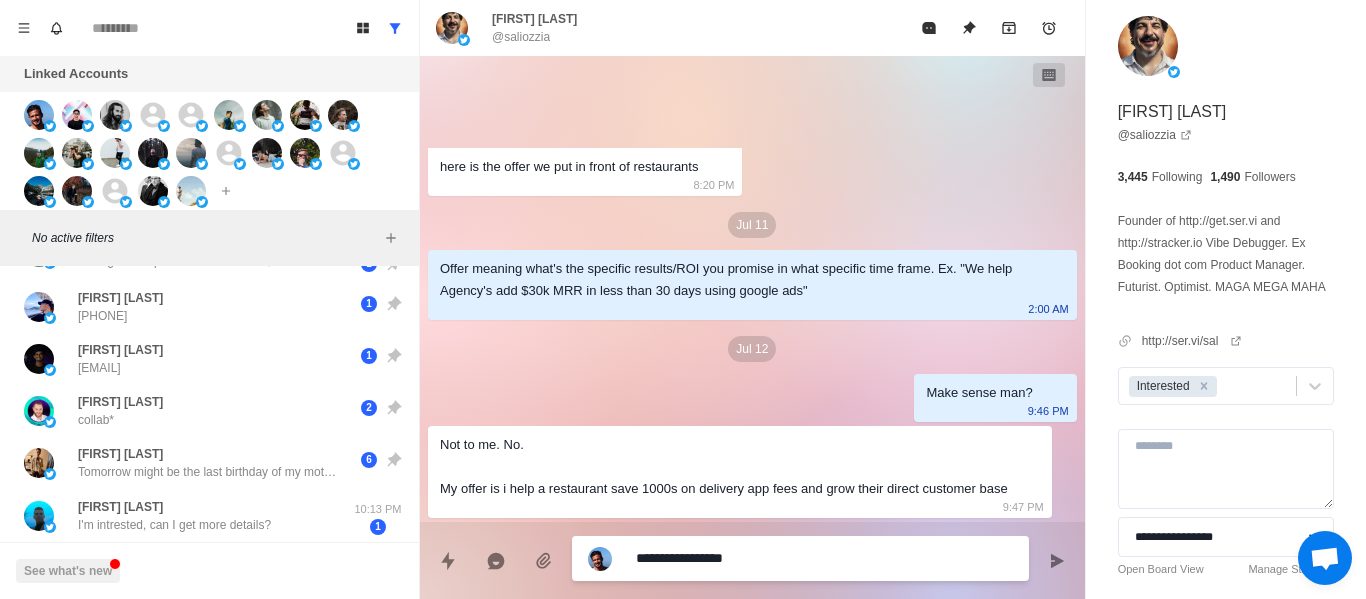 type on "*" 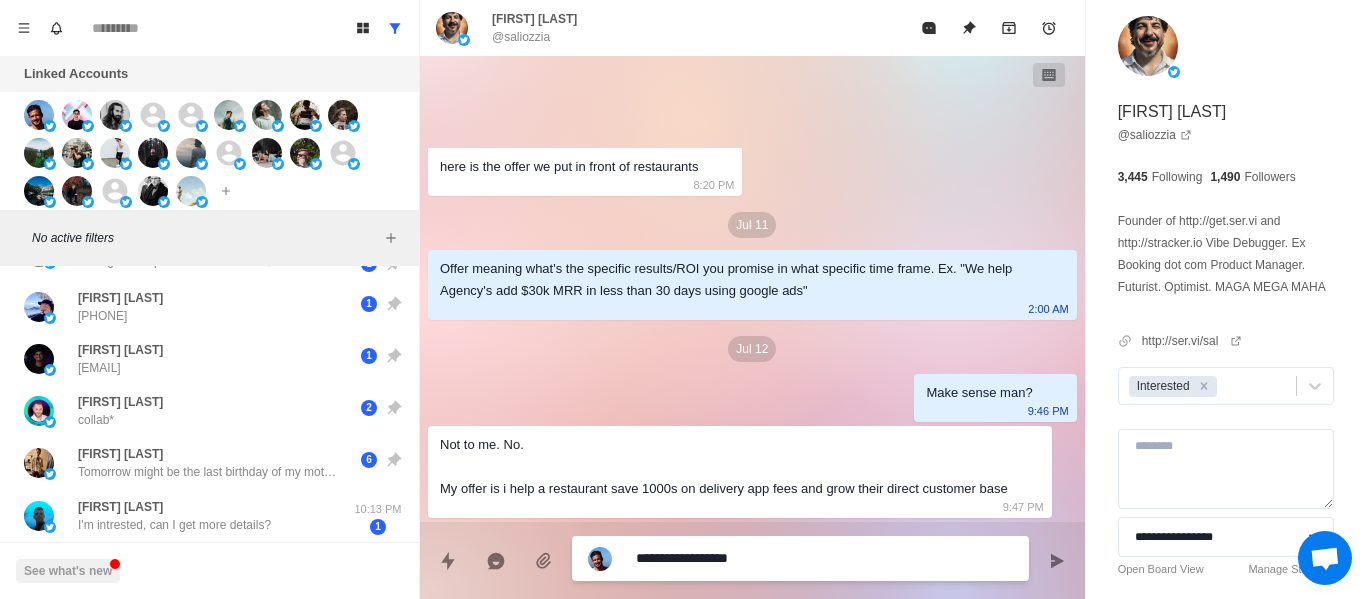 type on "*" 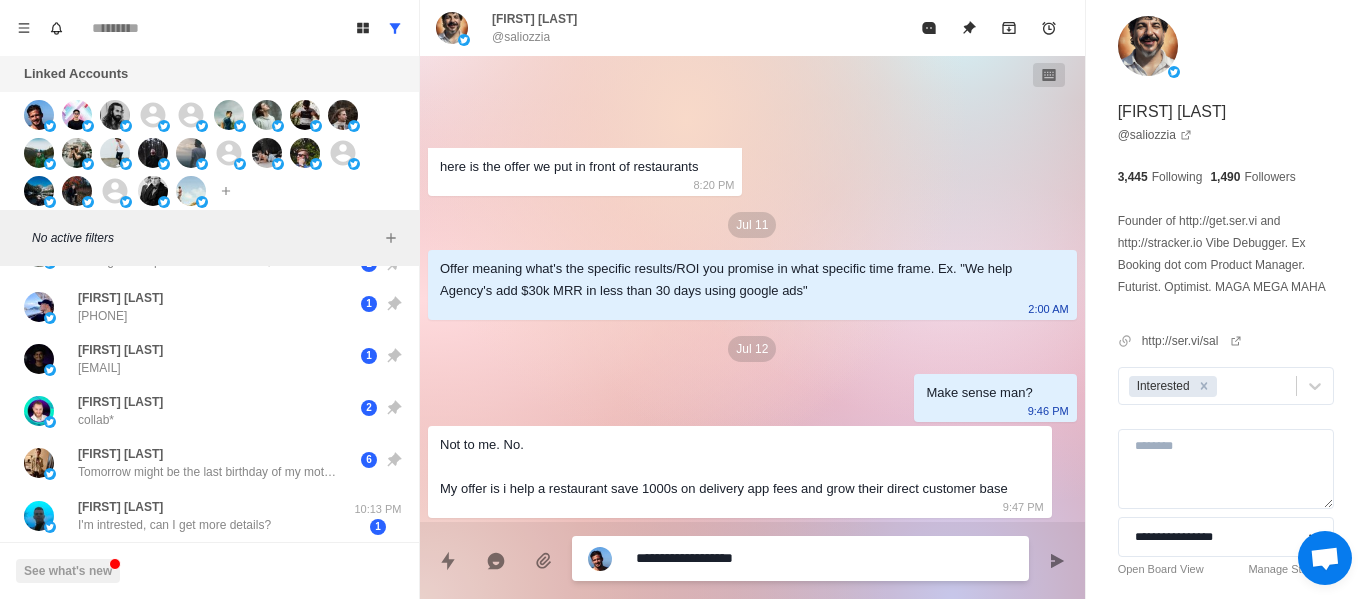 type on "*" 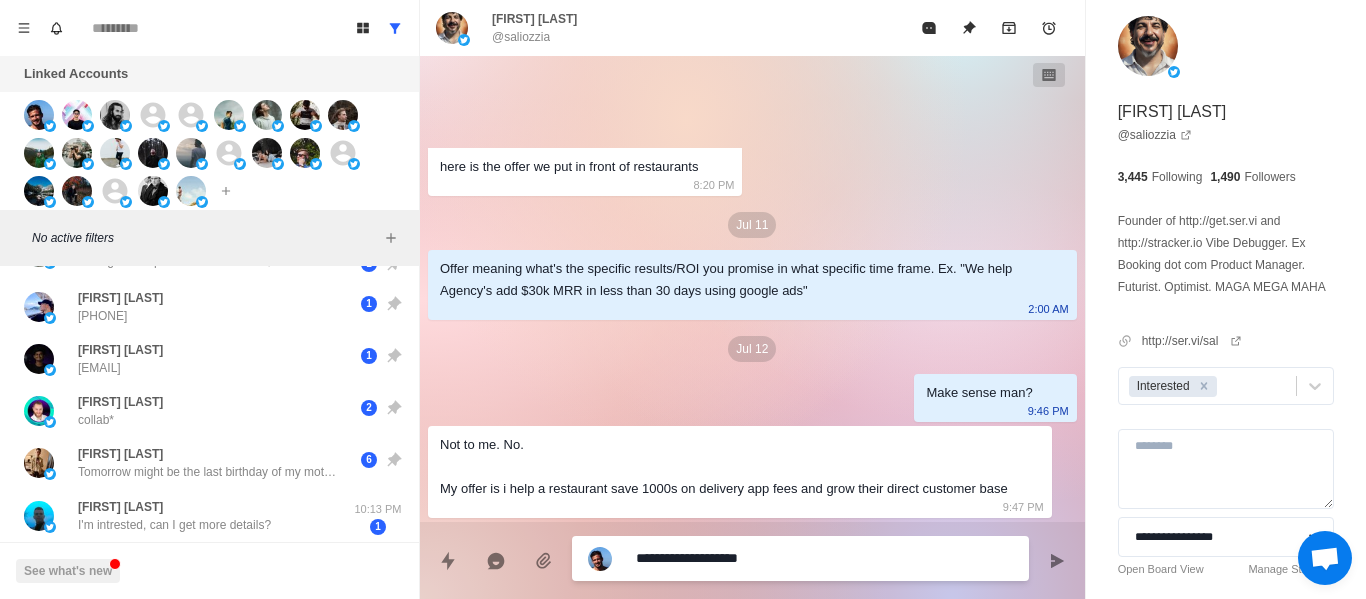 type on "*" 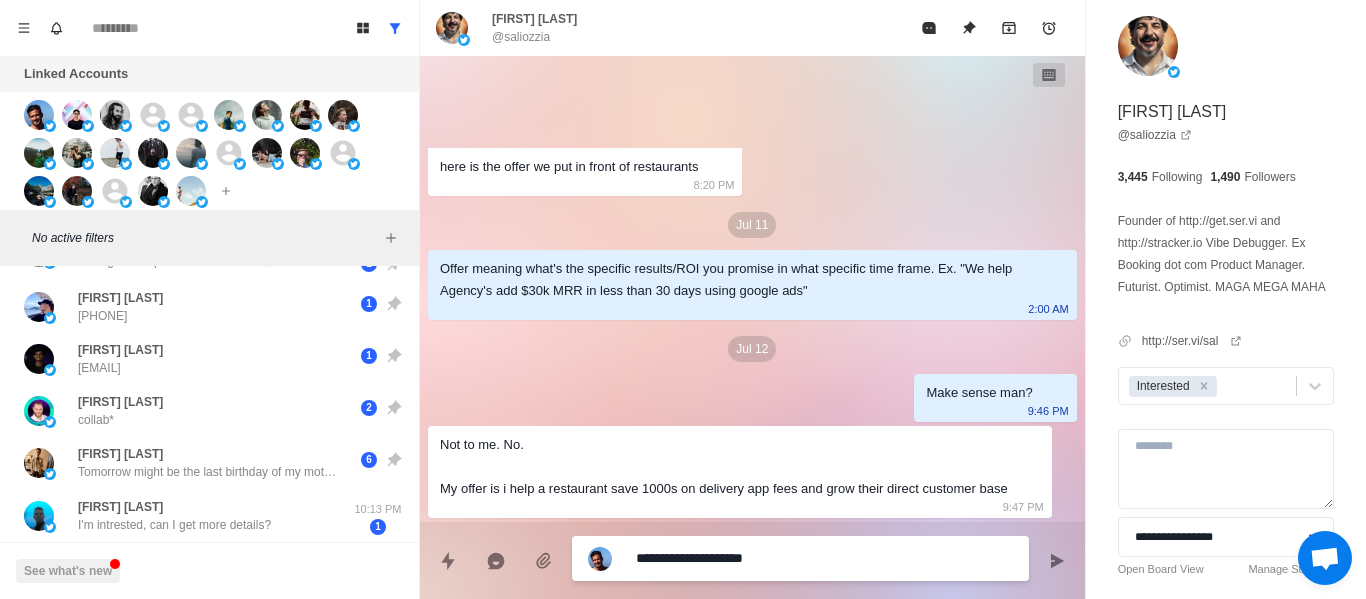type on "*" 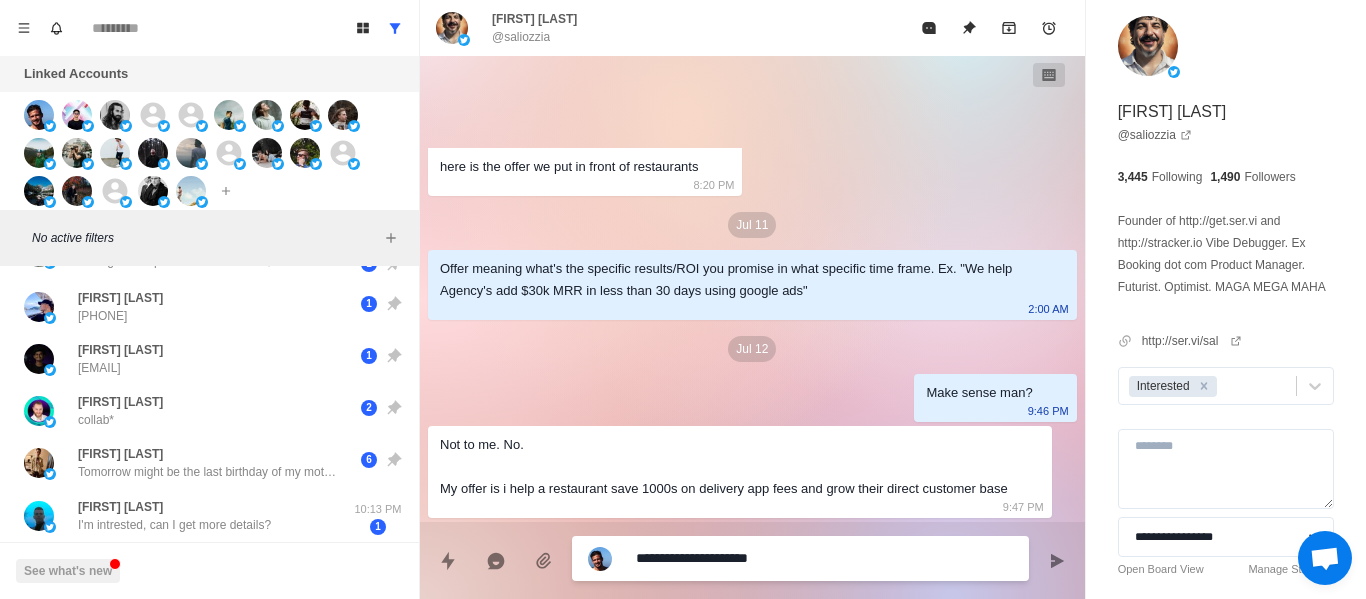 type on "*" 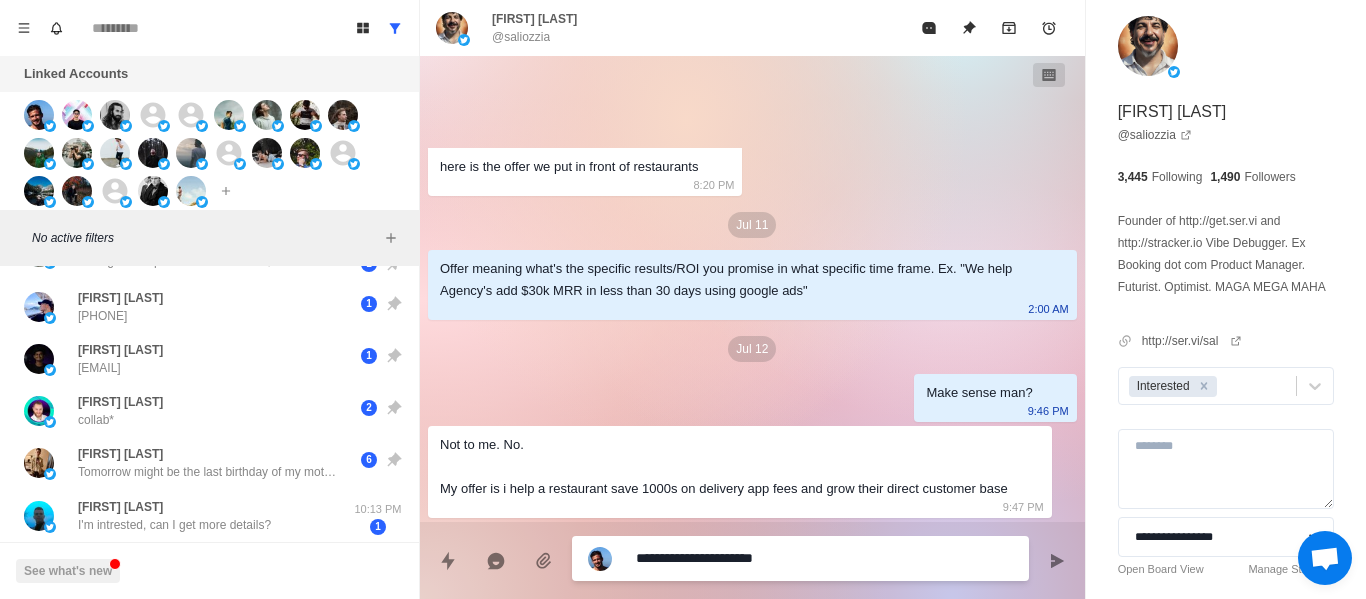 type on "*" 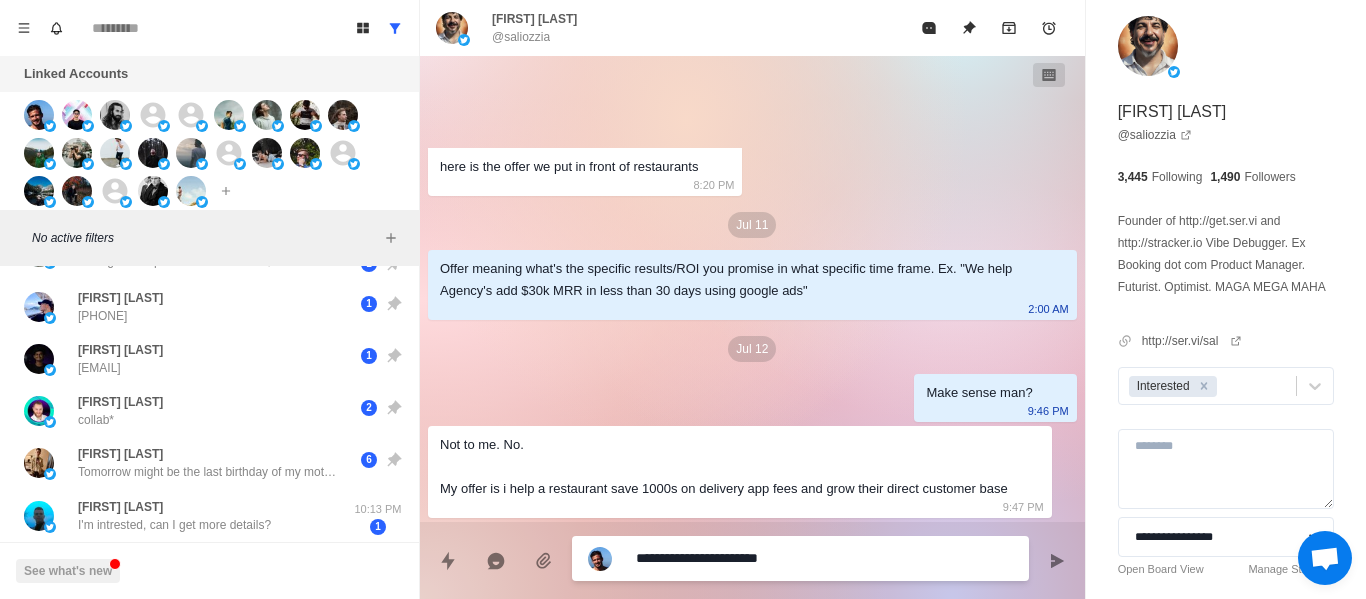 type on "*" 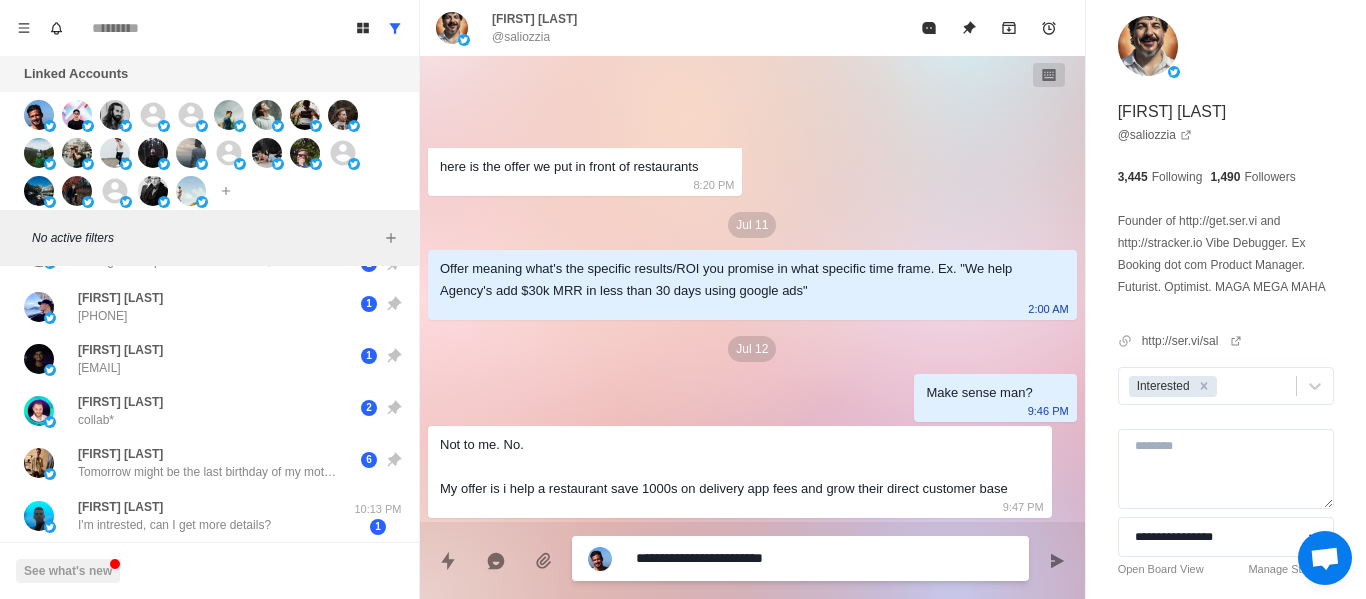 type on "*" 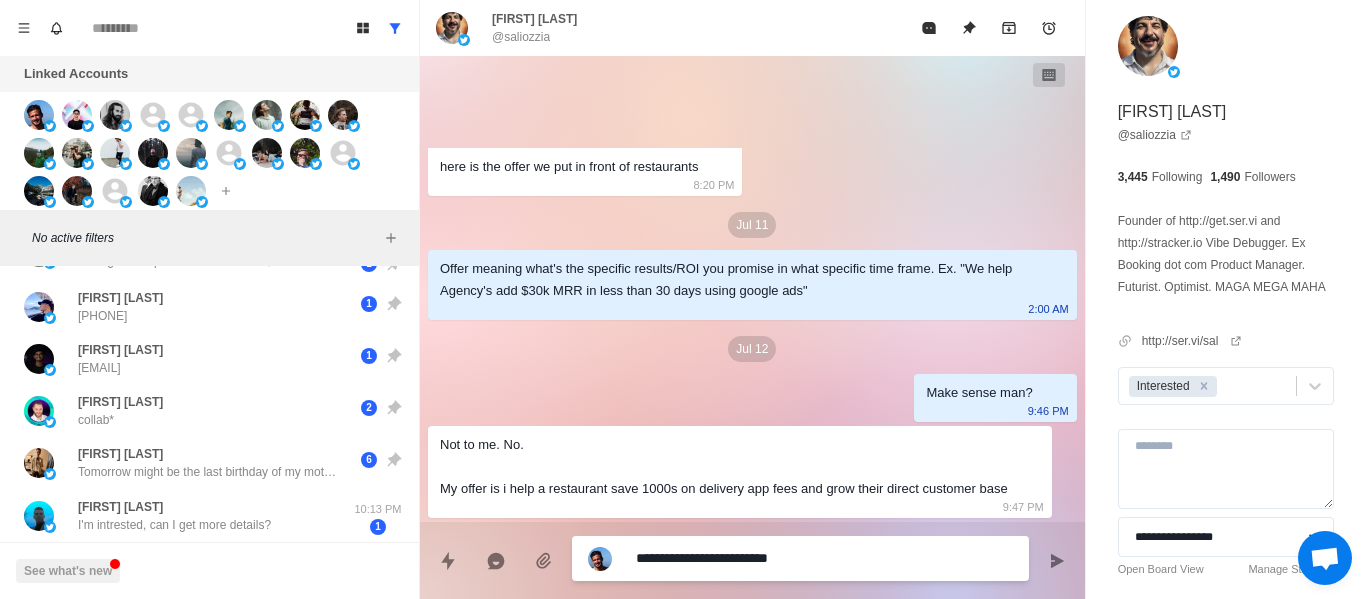 type on "*" 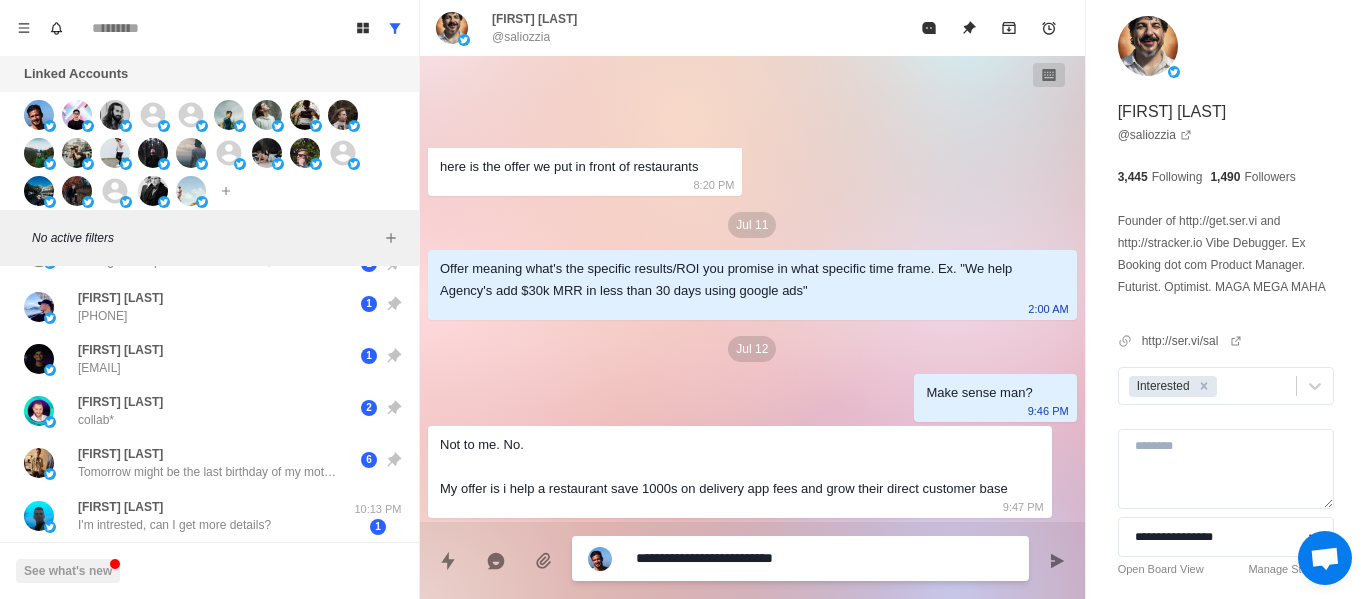 type on "*" 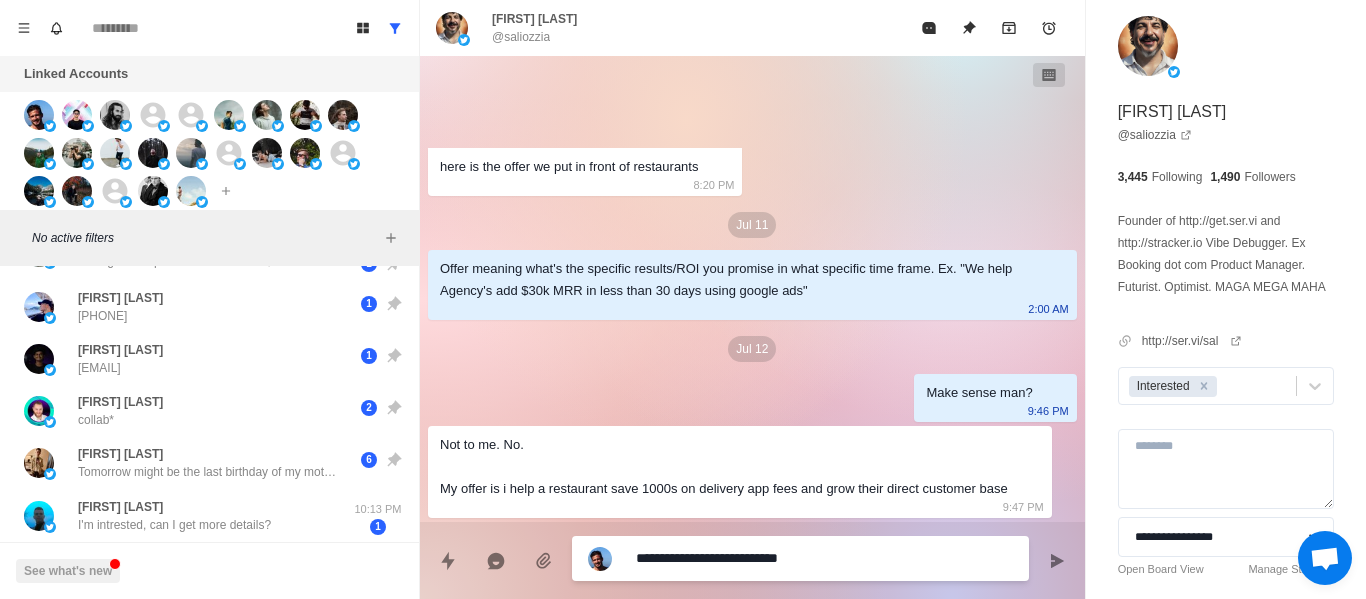 type on "*" 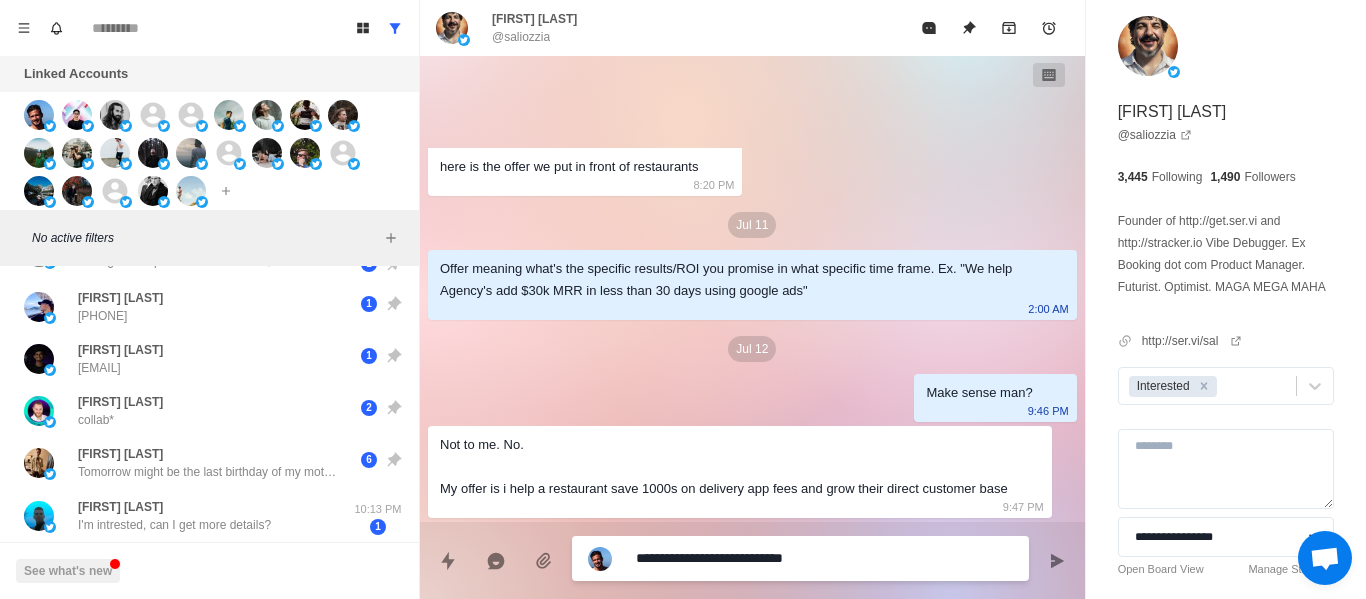 type on "*" 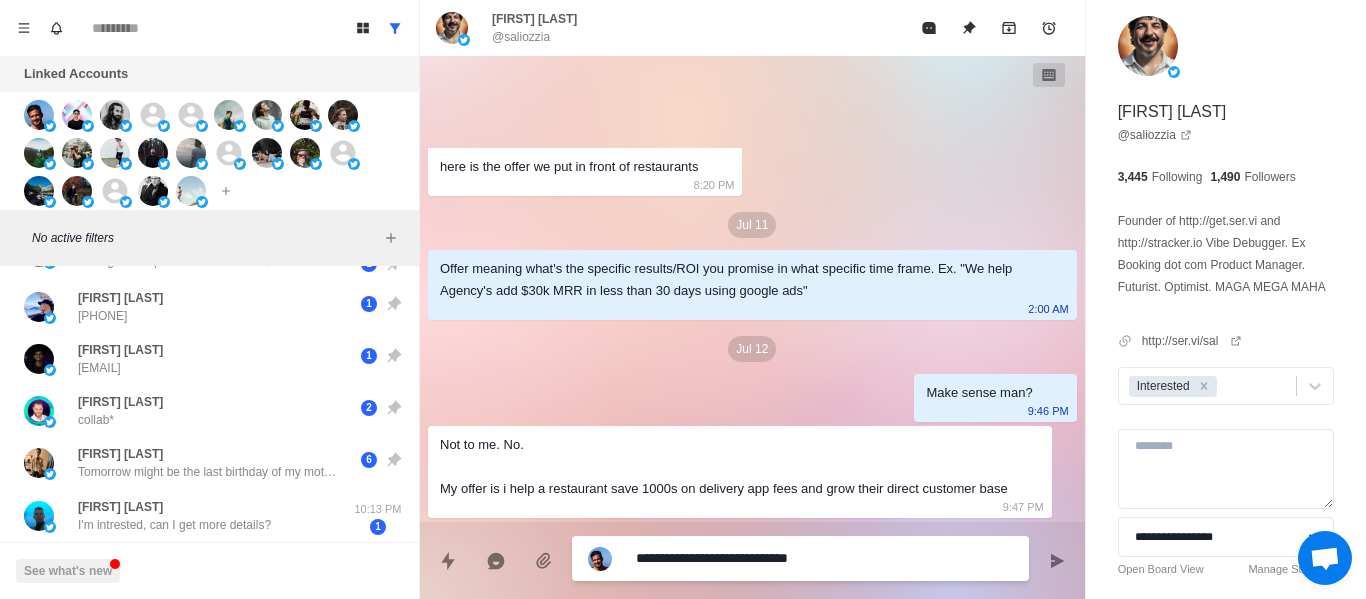type on "*" 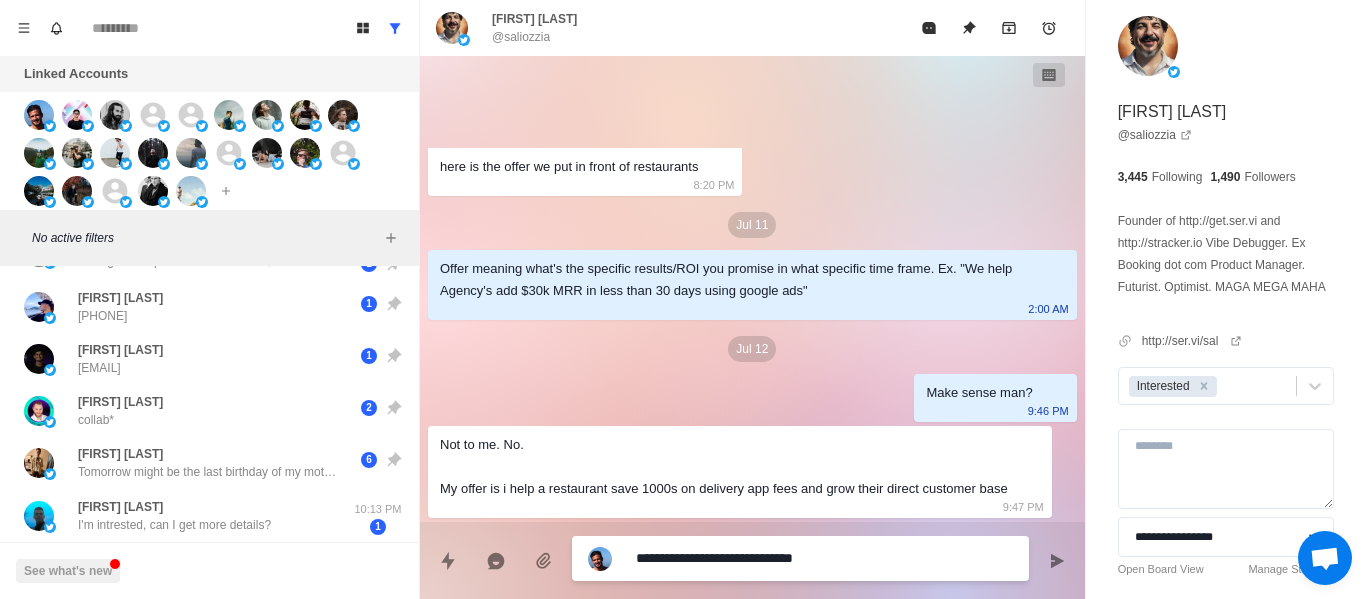 type on "*" 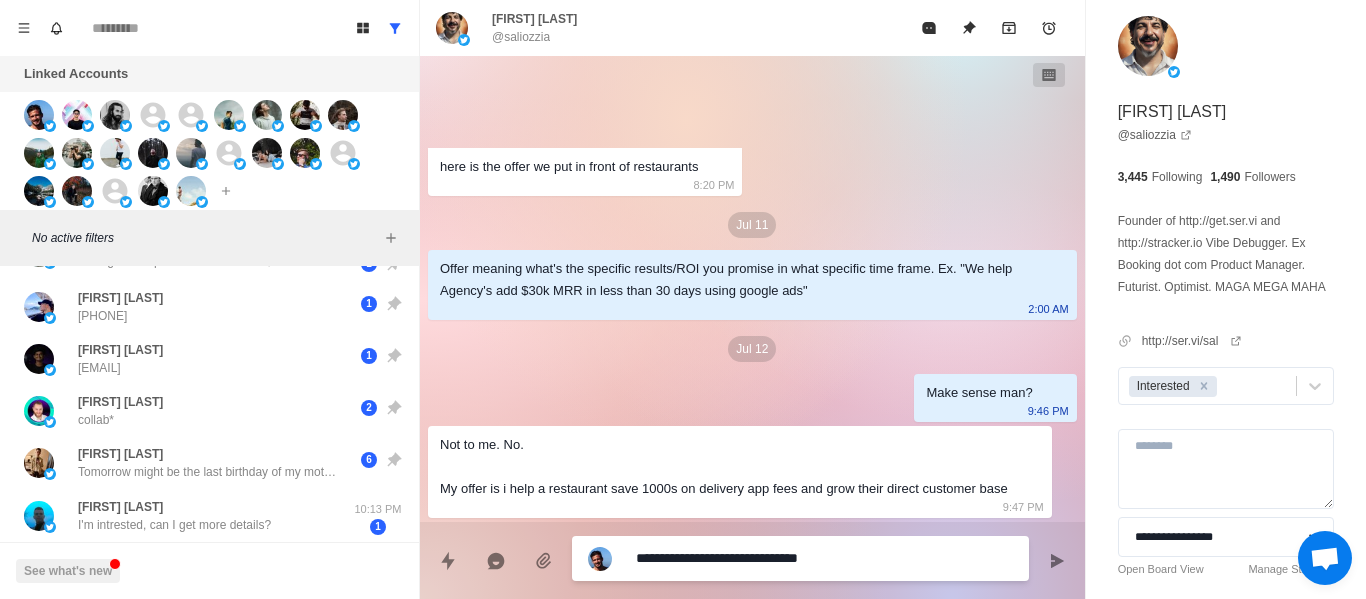 type on "*" 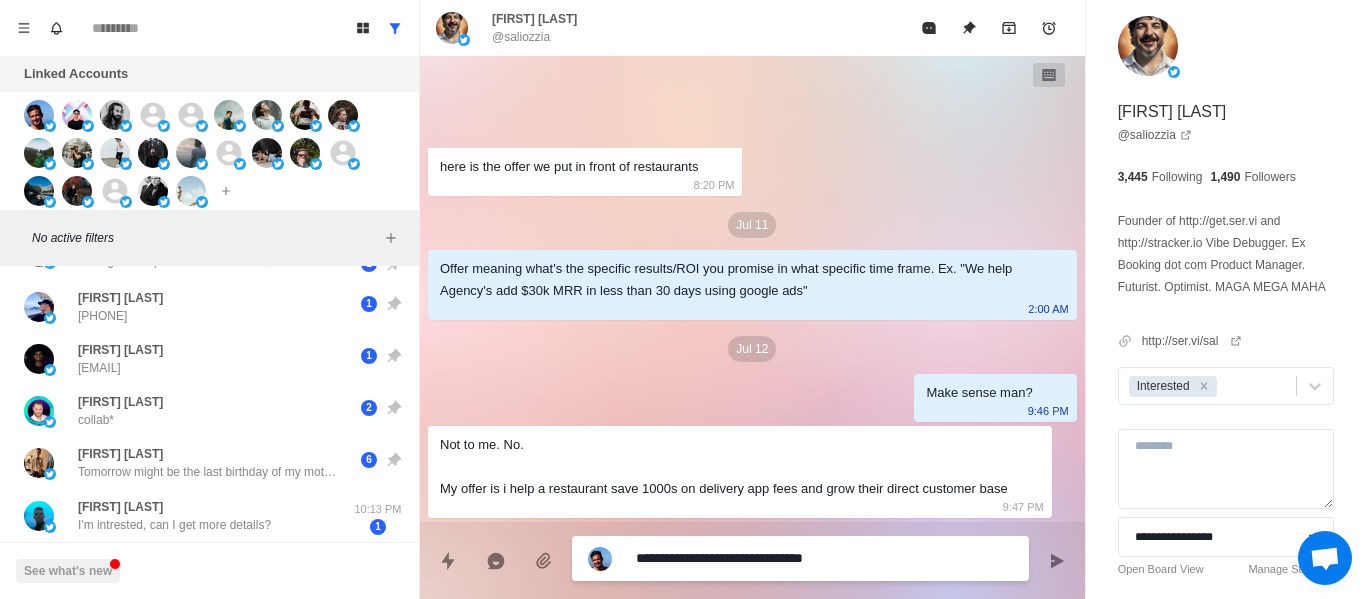 type on "*" 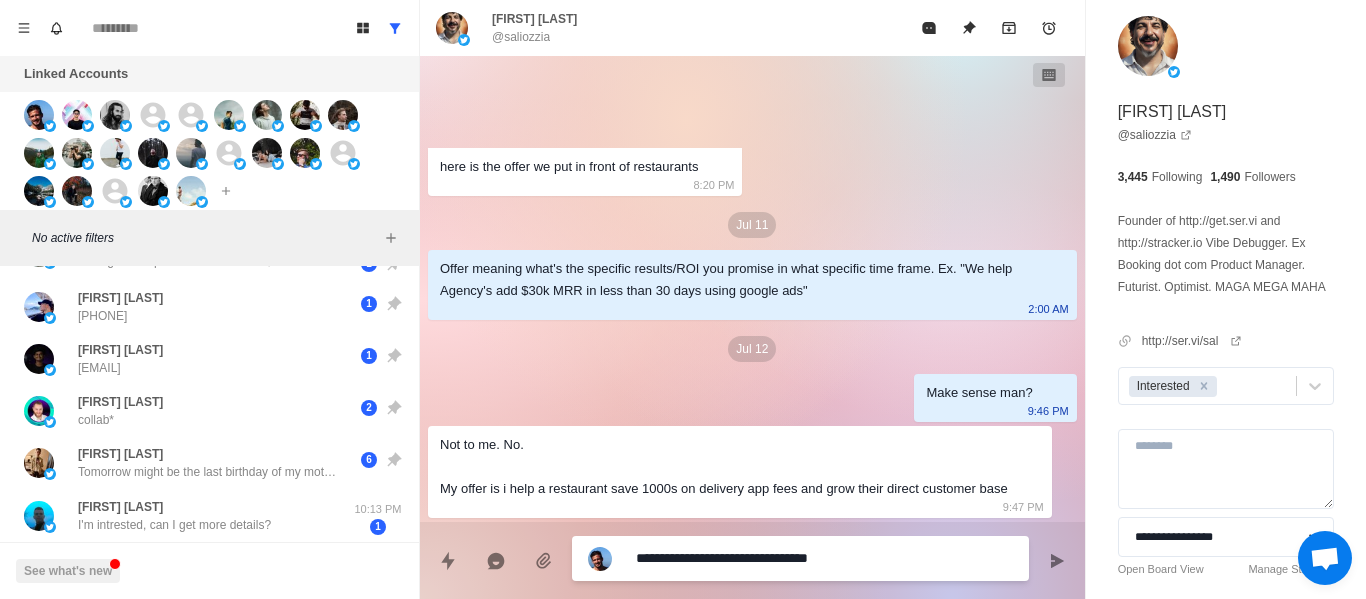 type on "*" 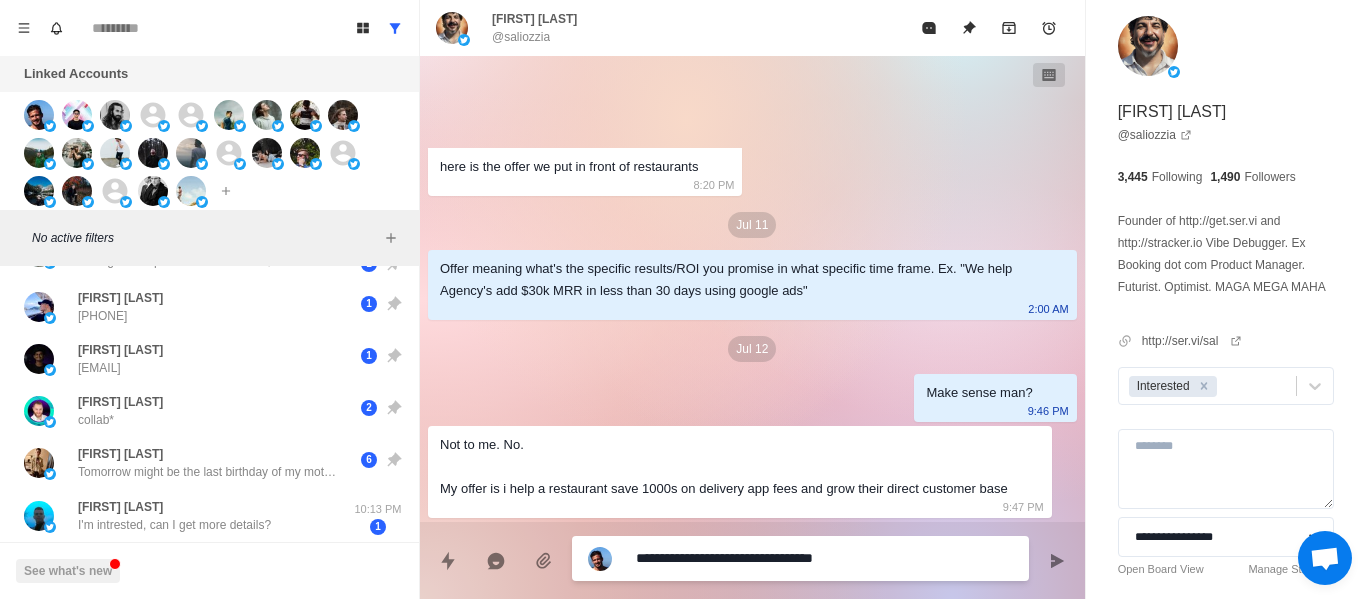 type on "*" 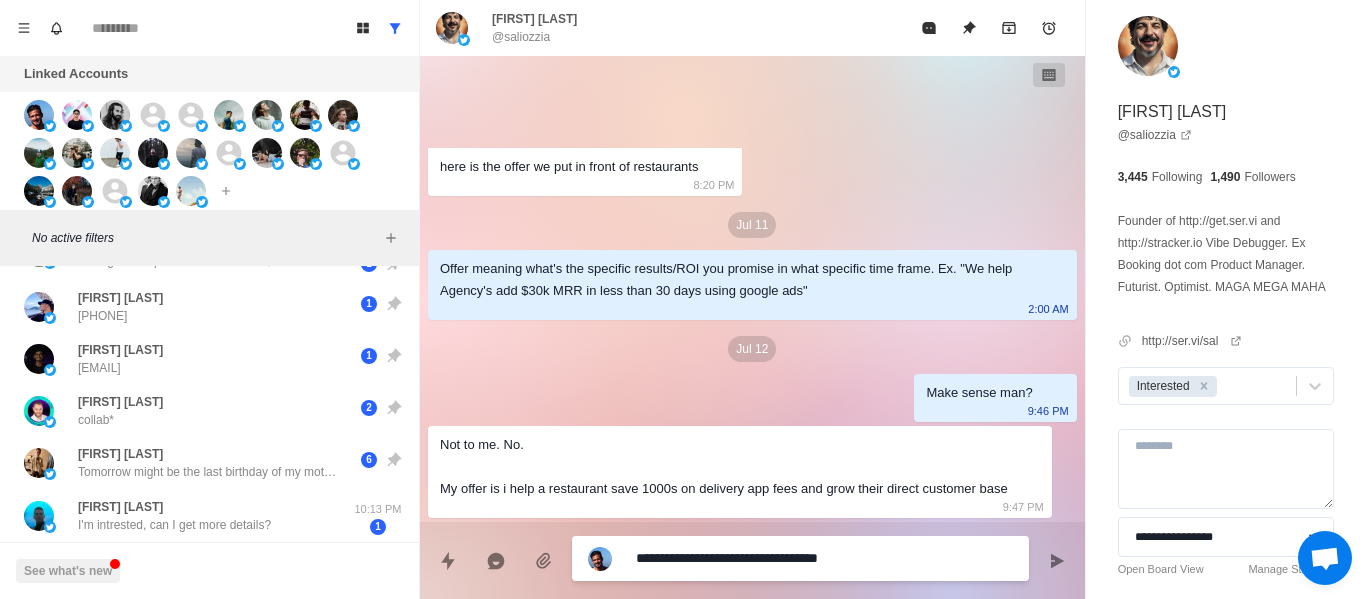 type on "*" 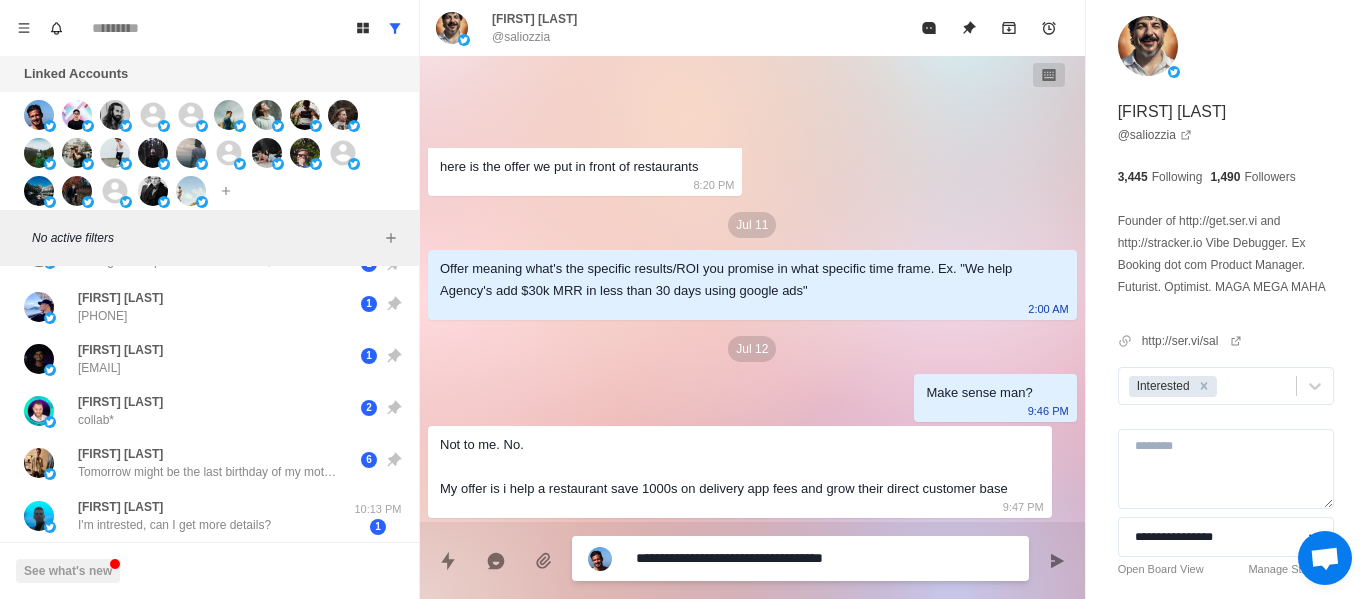 type on "*" 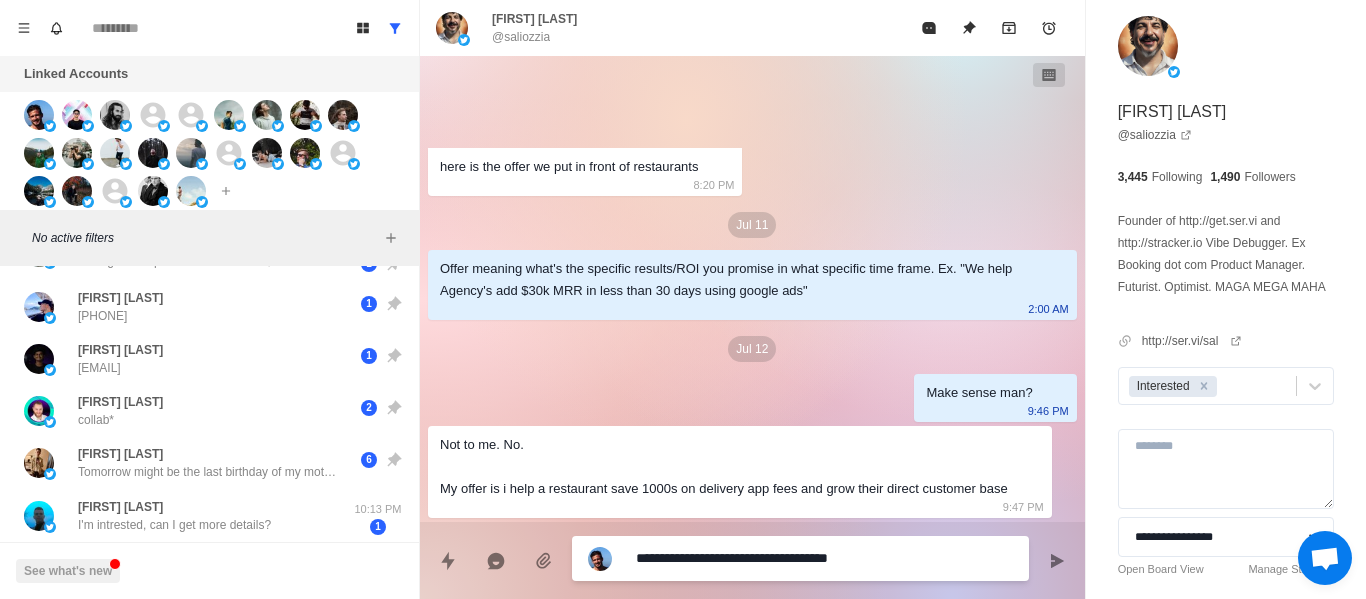 type on "*" 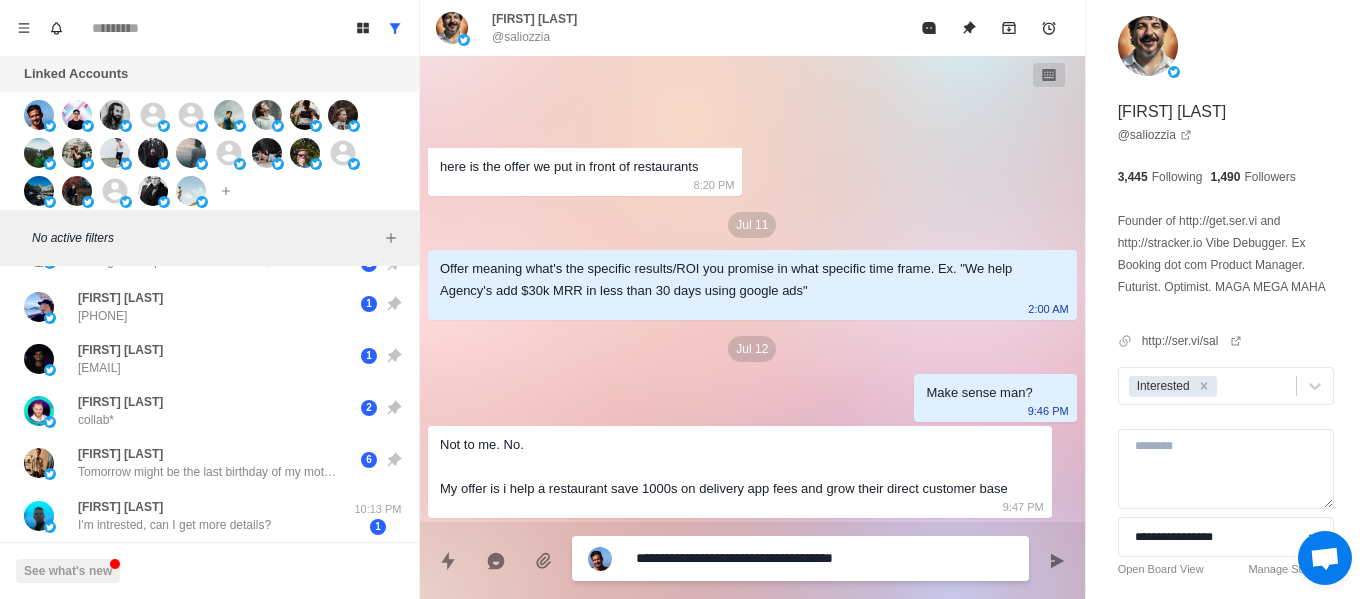 type on "*" 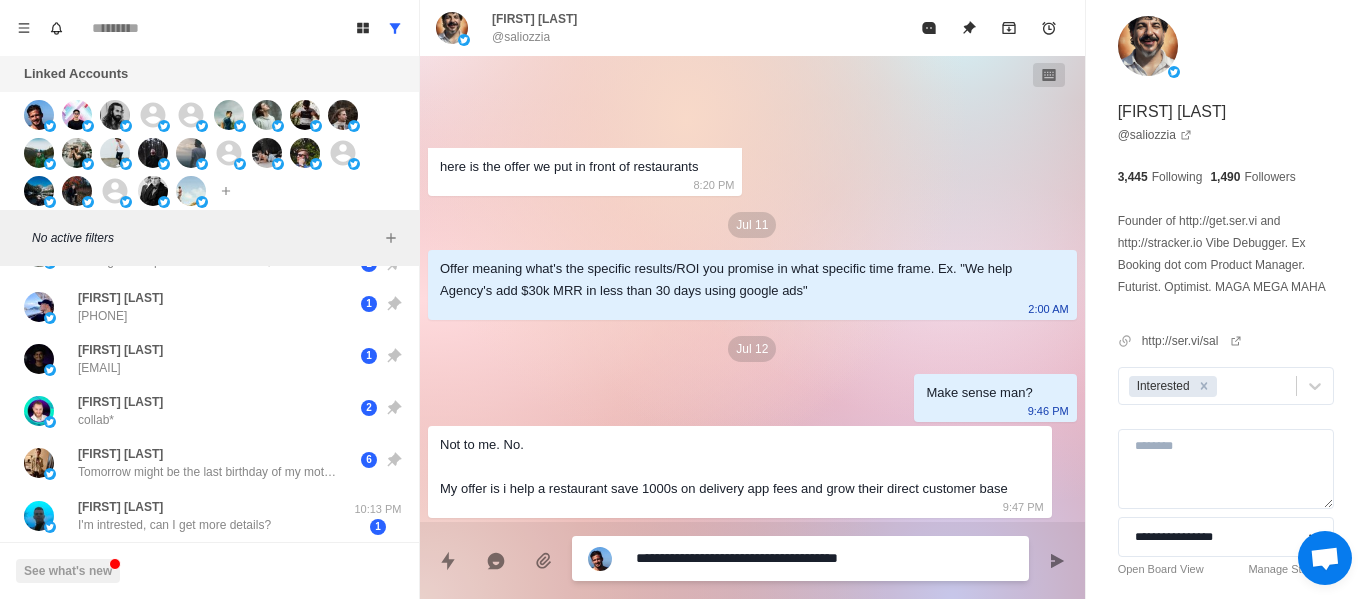 type on "*" 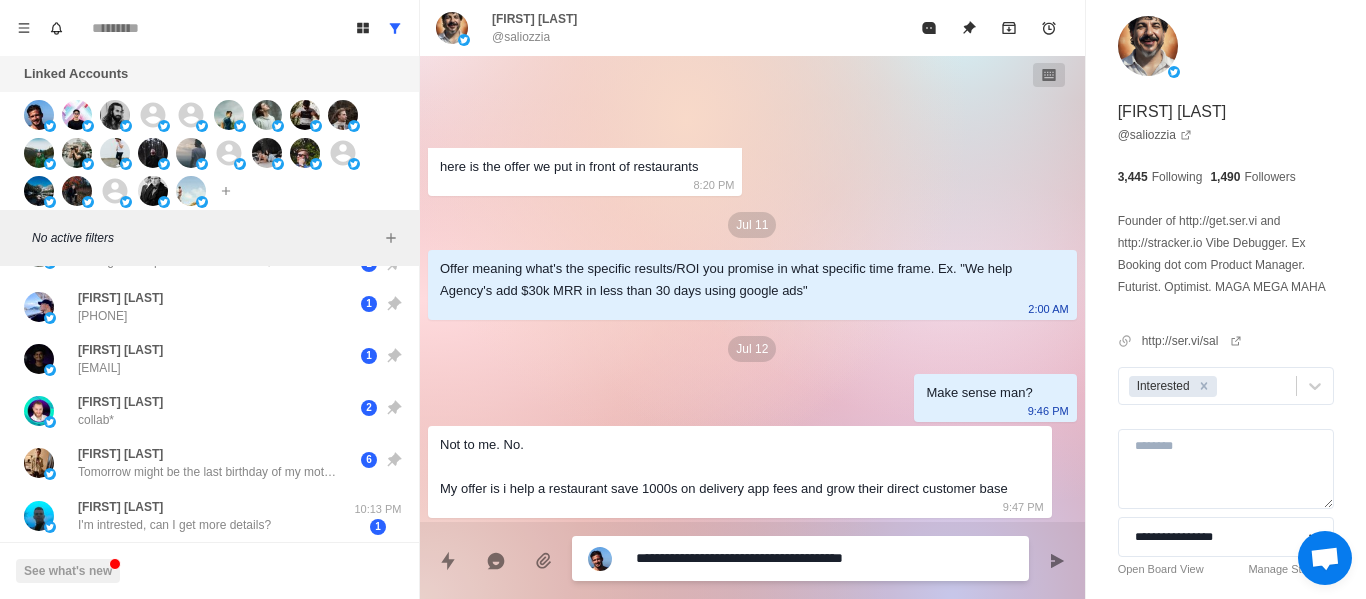 type on "*" 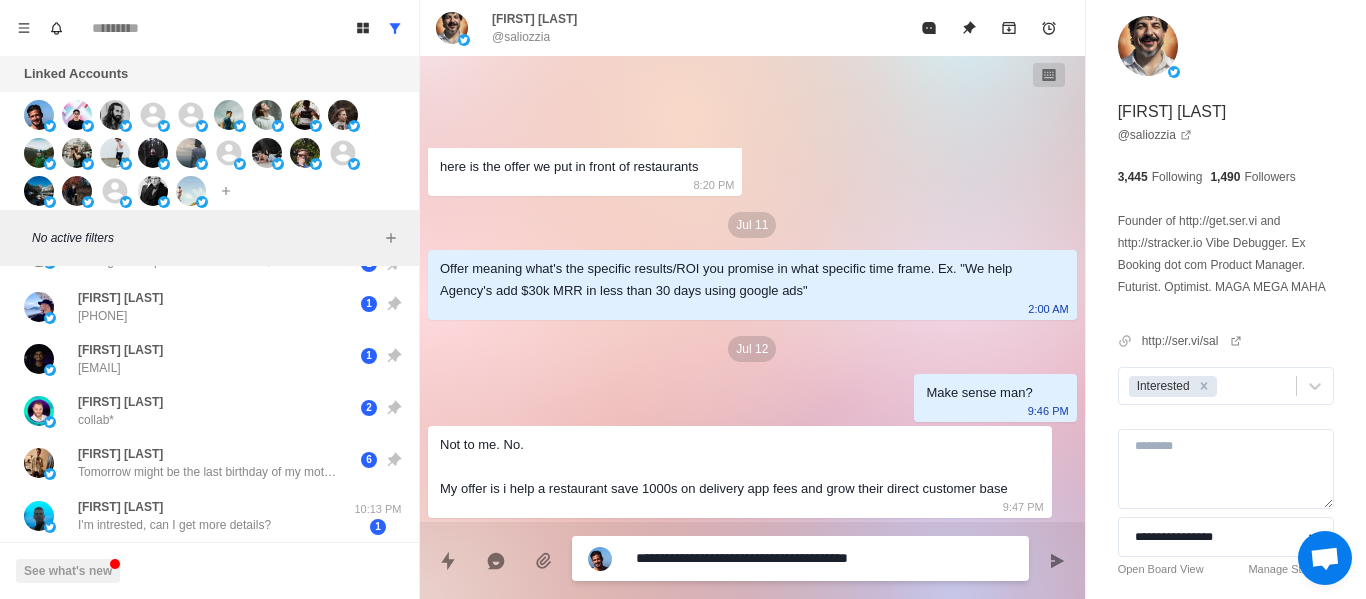 type on "*" 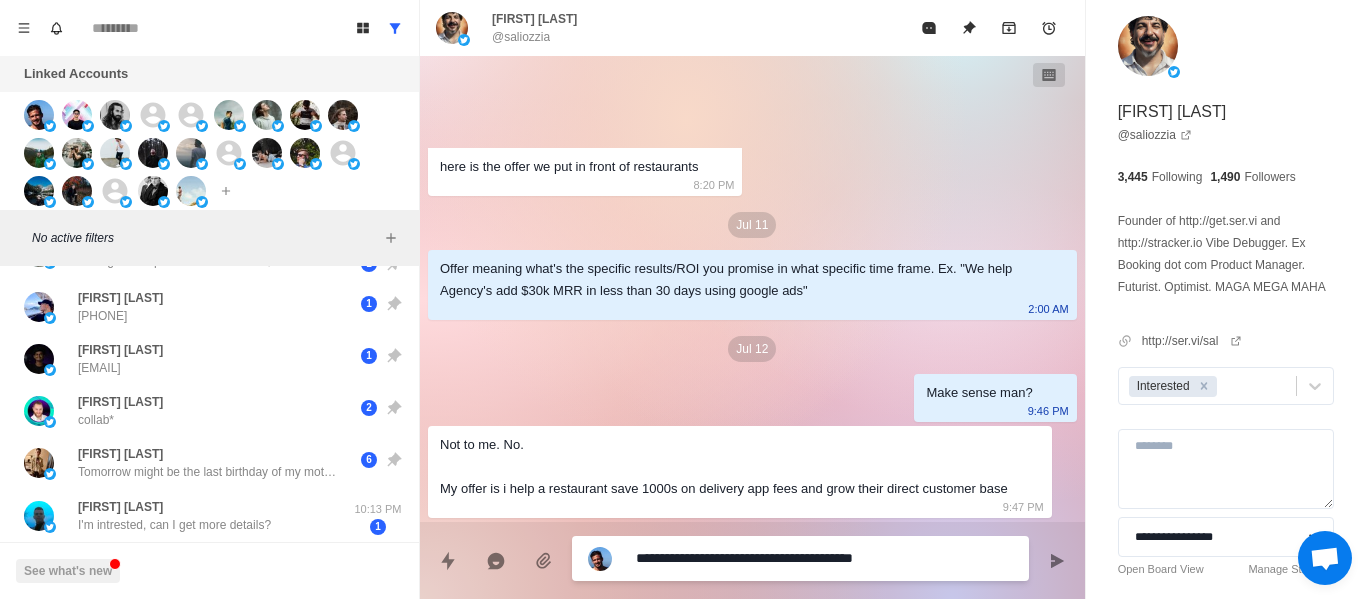 type on "*" 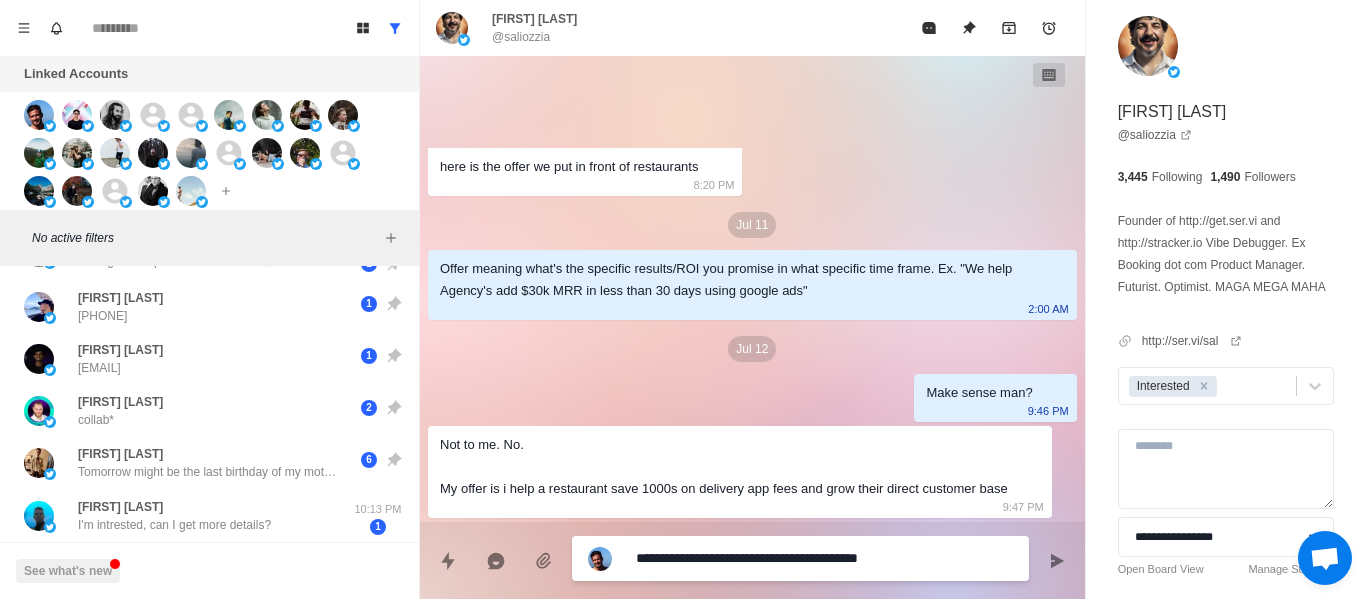 type on "*" 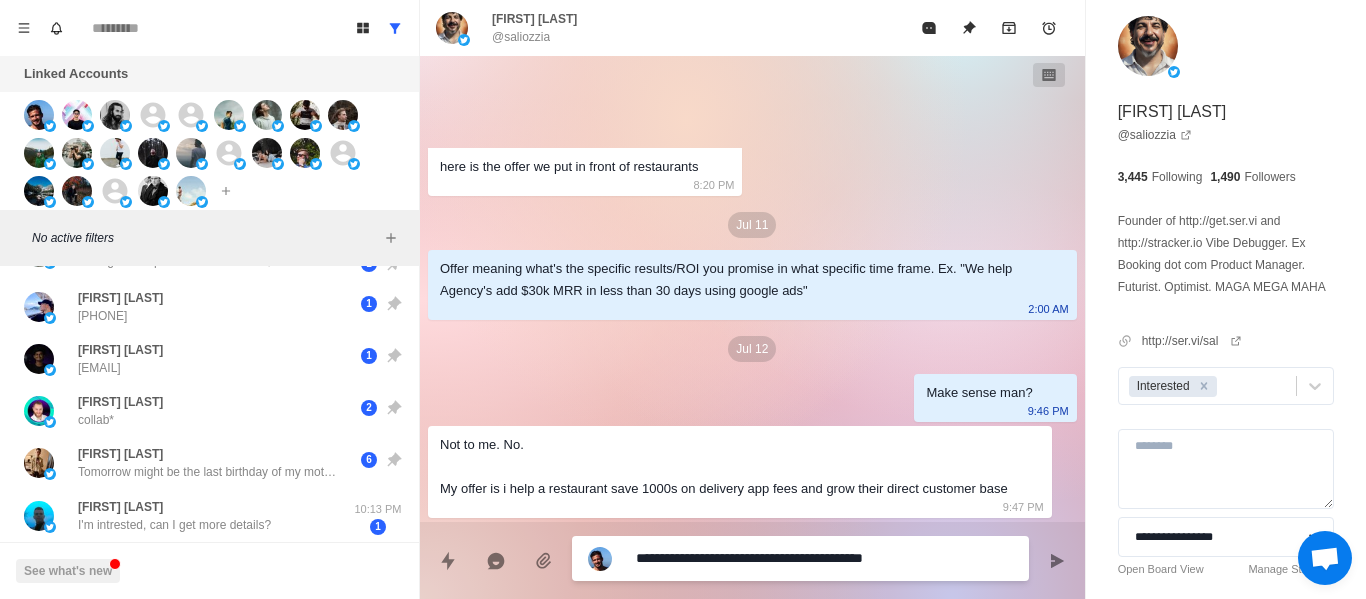 type on "*" 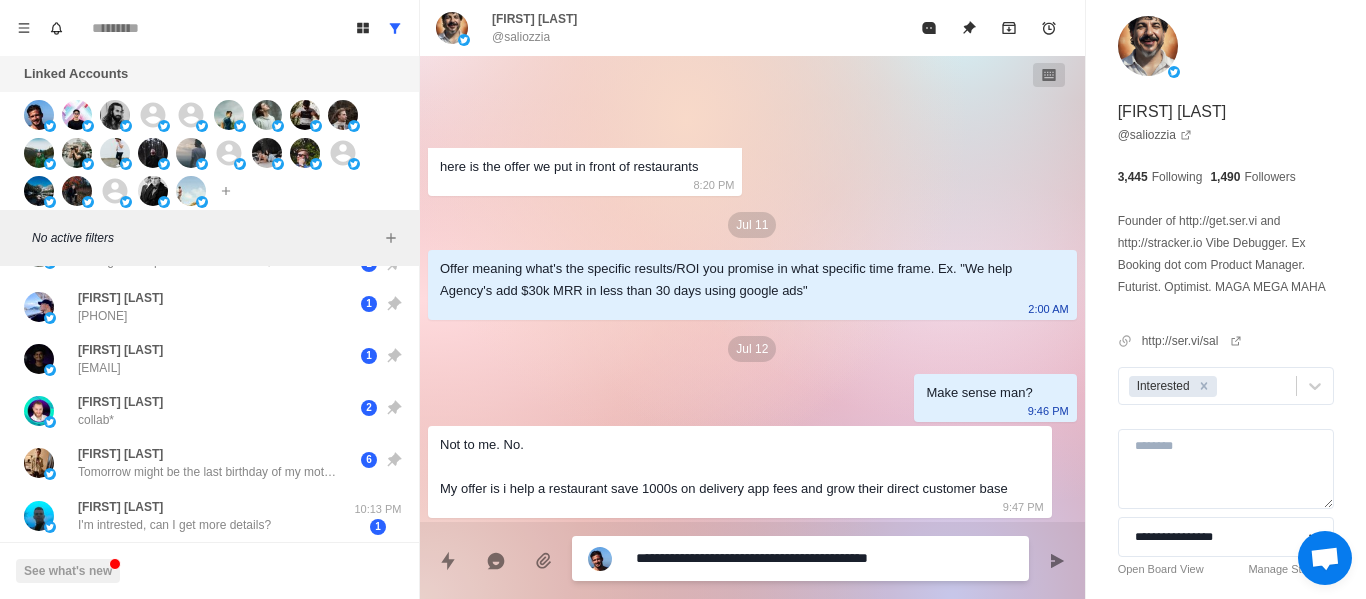 type on "*" 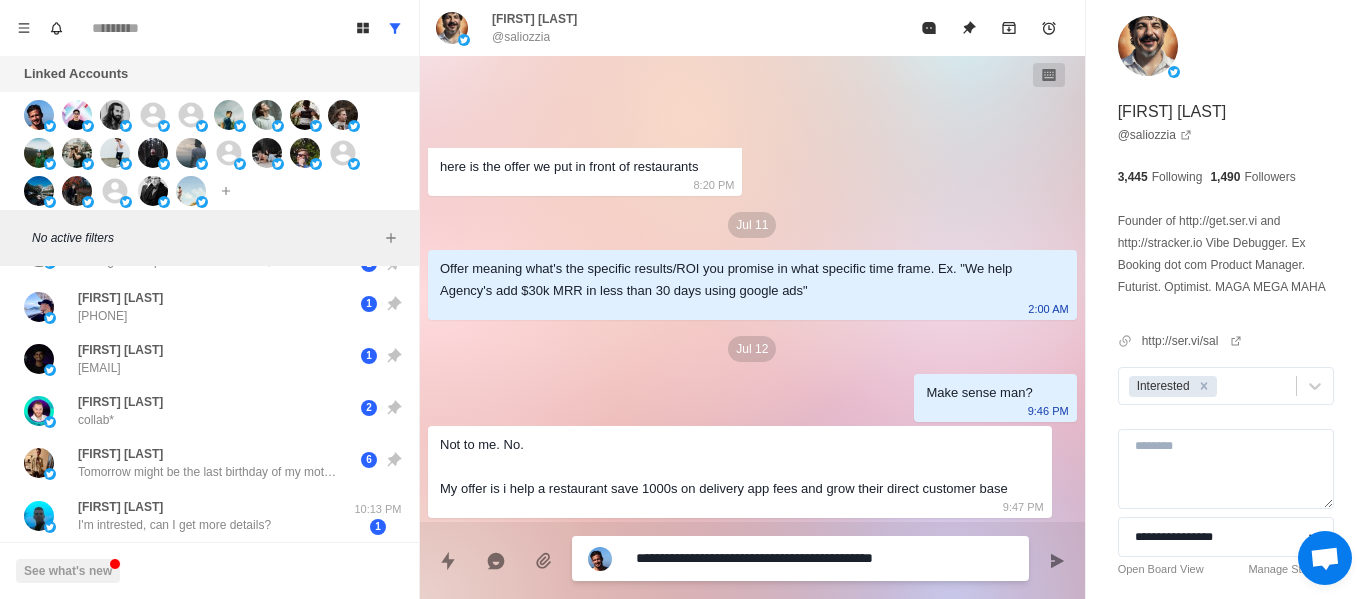 type on "*" 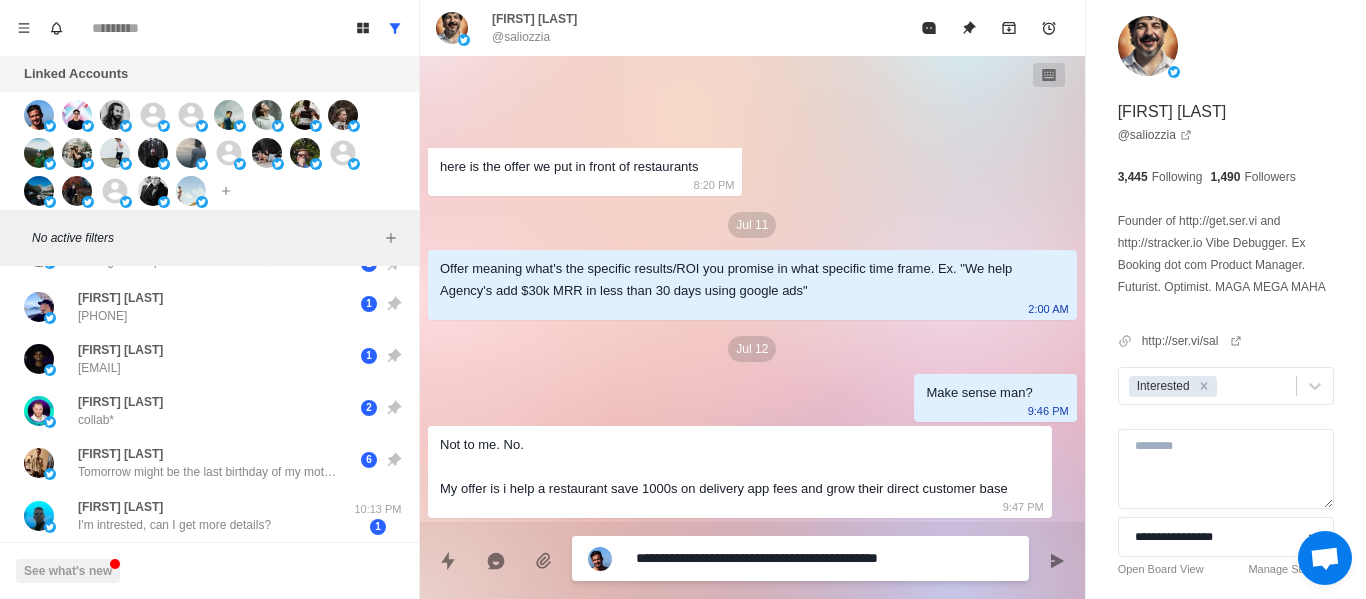 type on "*" 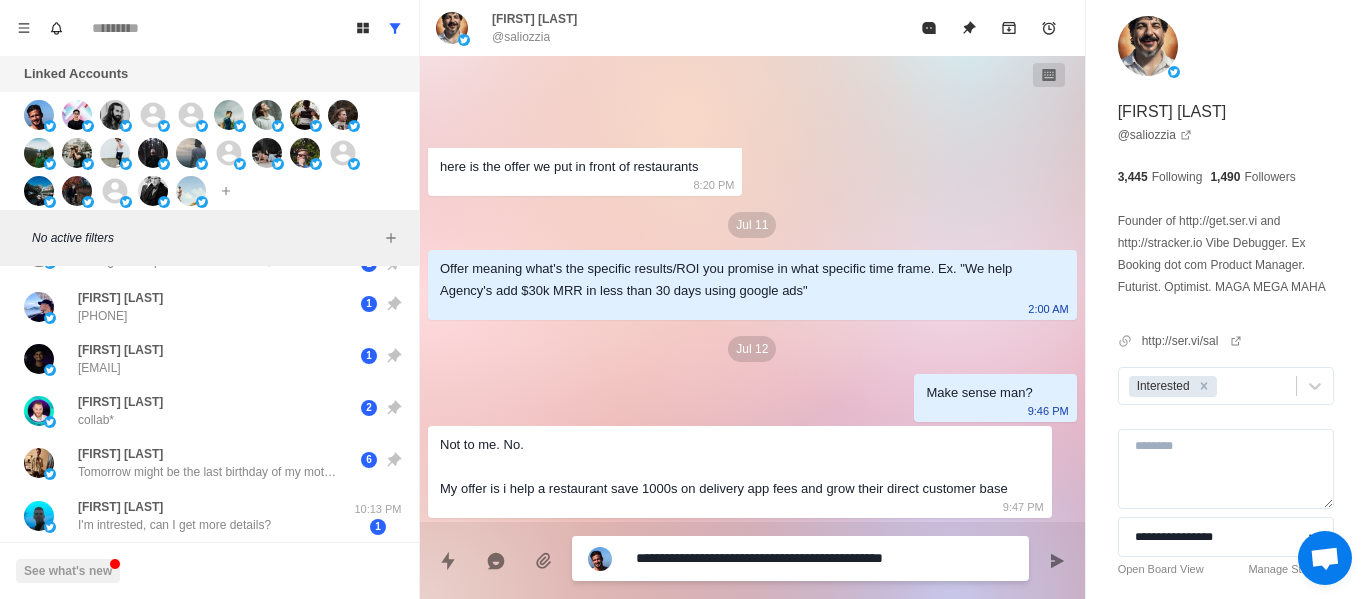 type on "*" 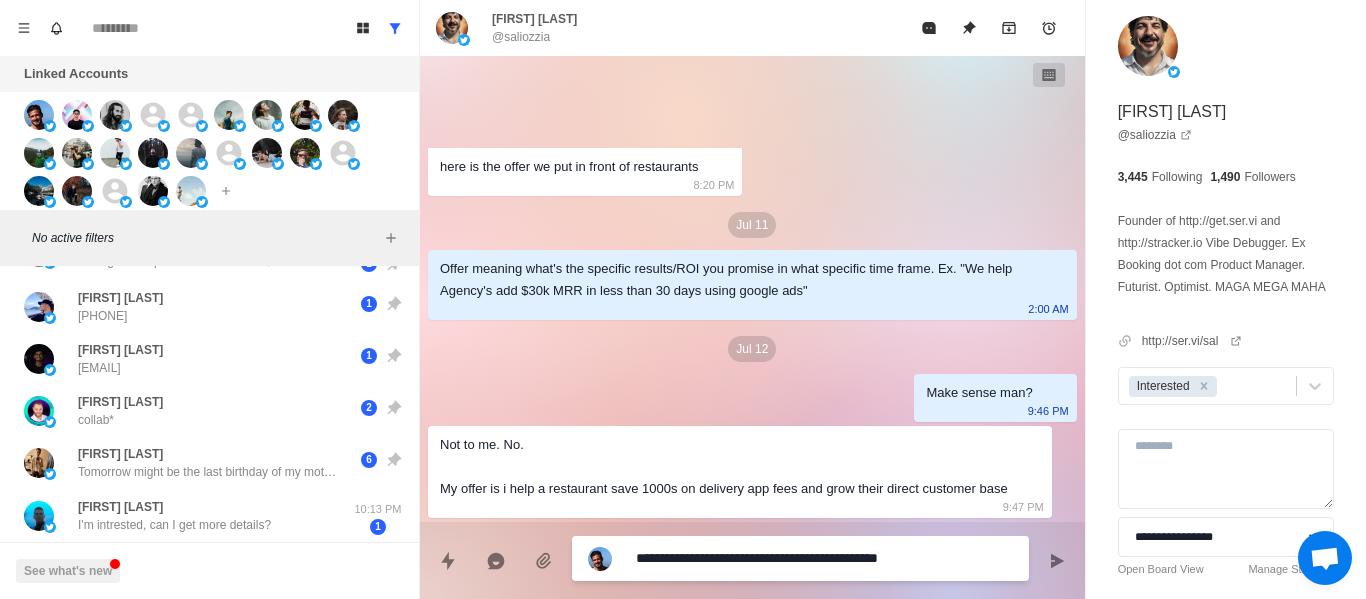 type on "*" 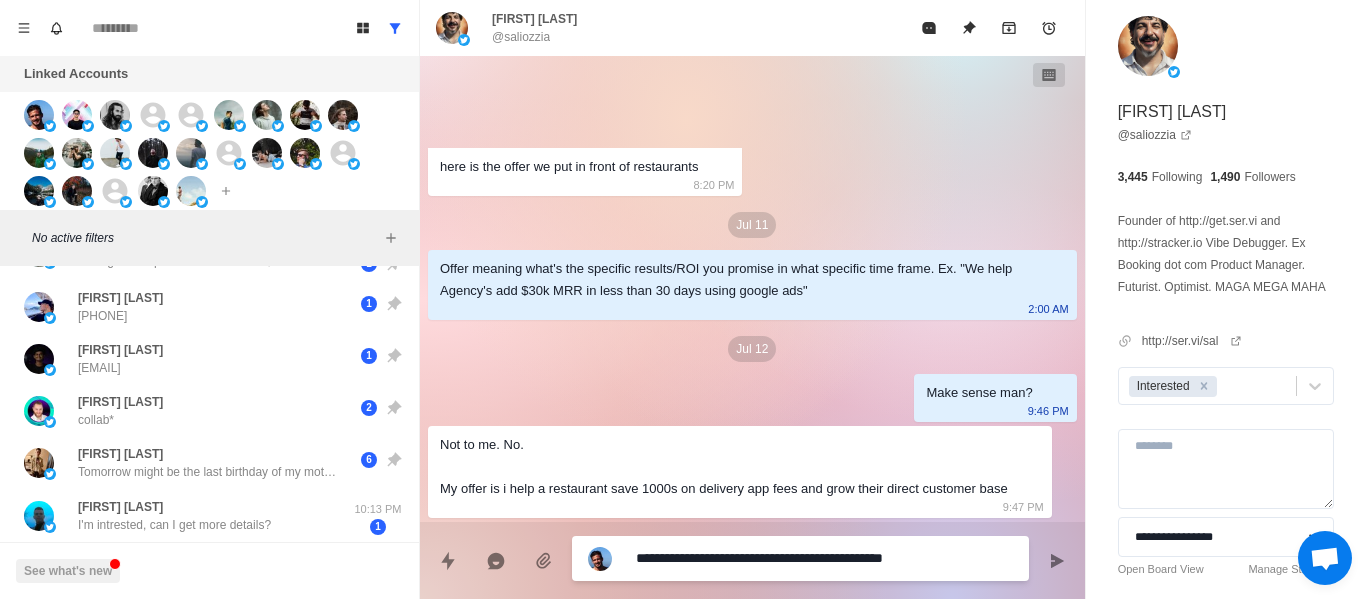 type on "**********" 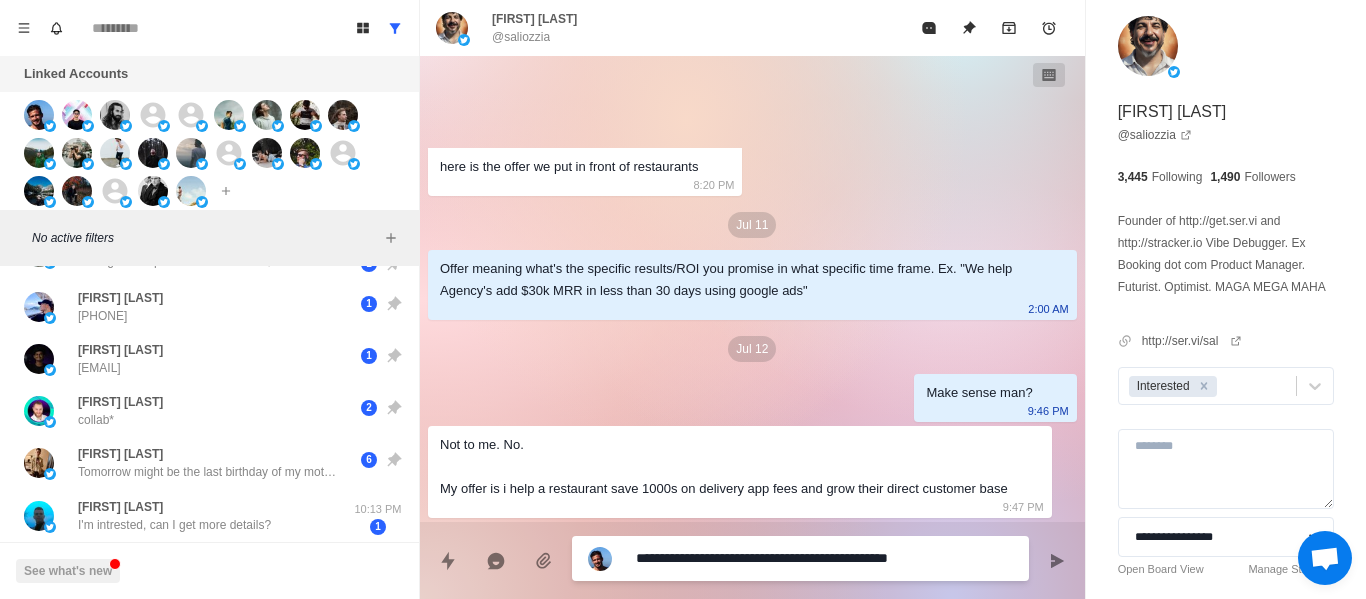 type on "*" 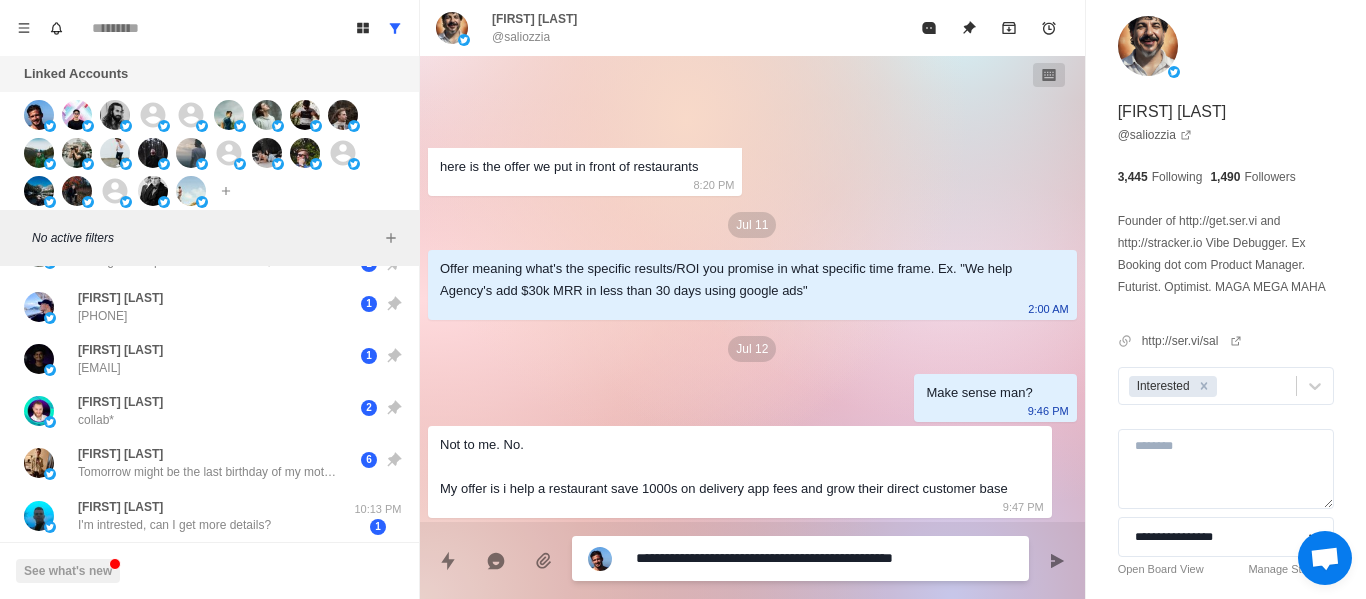 type on "*" 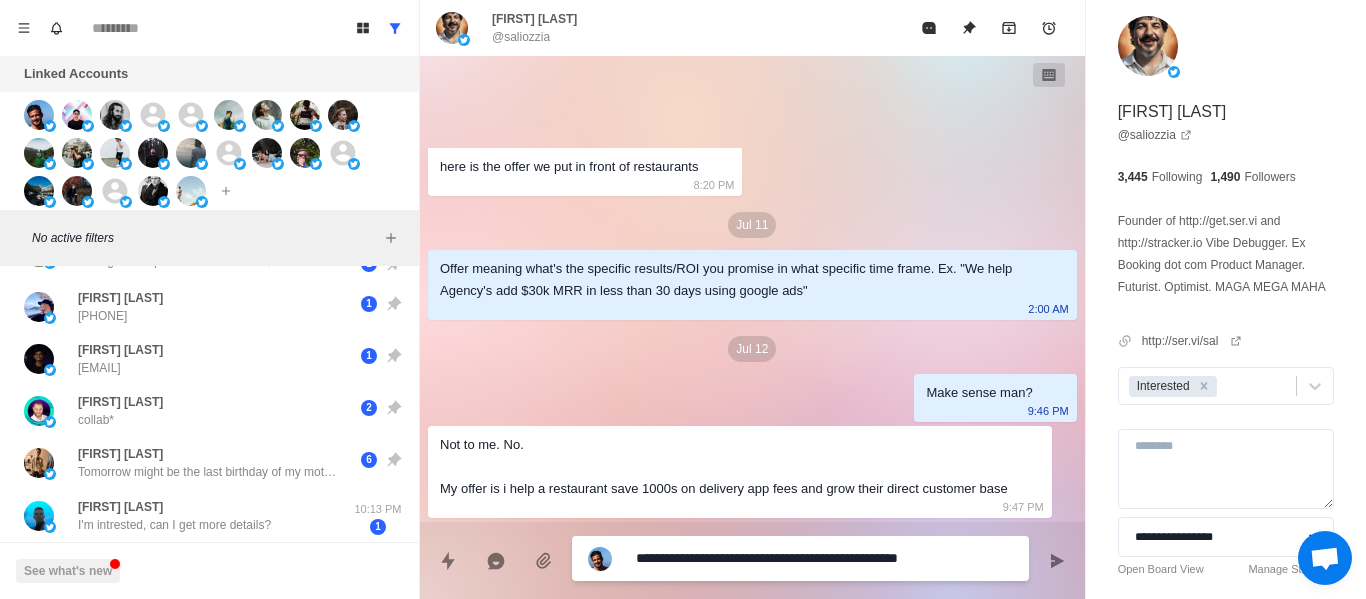 type on "*" 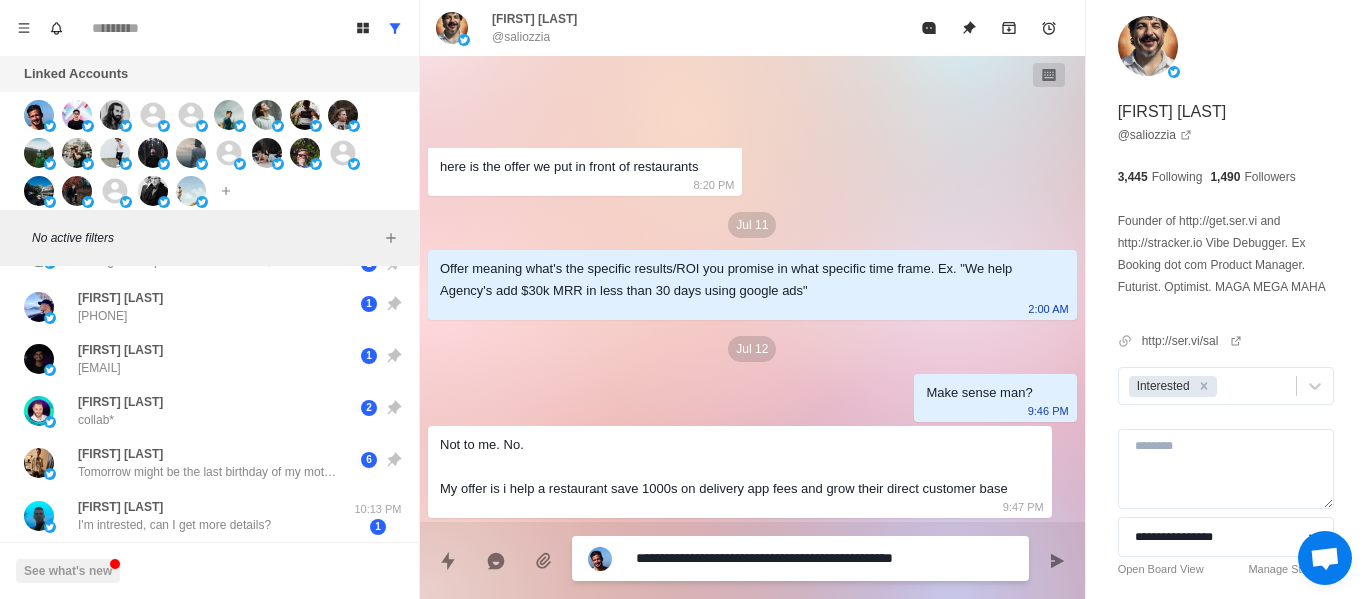 type on "*" 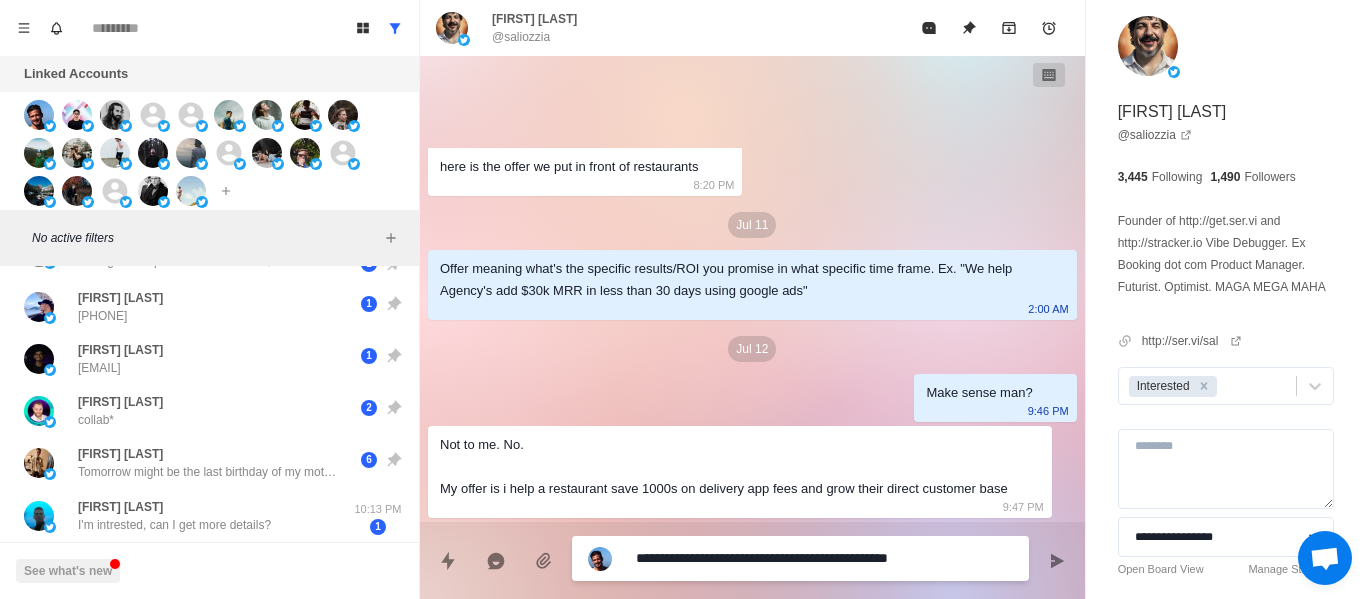 type on "*" 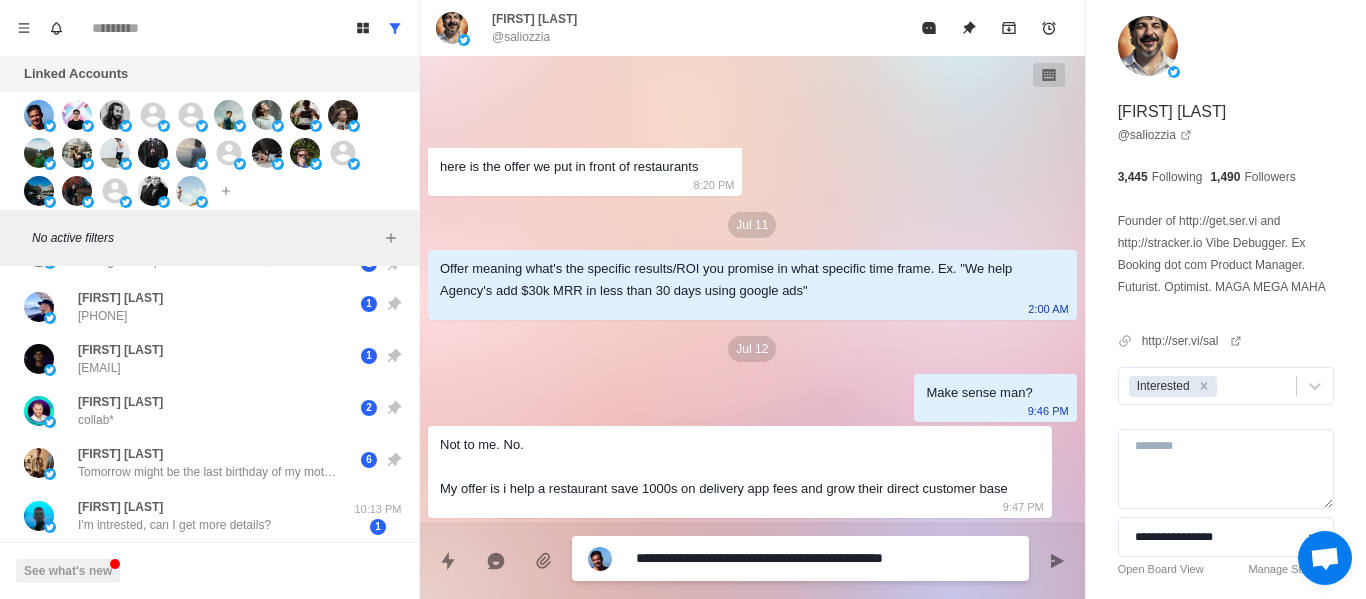 type on "*" 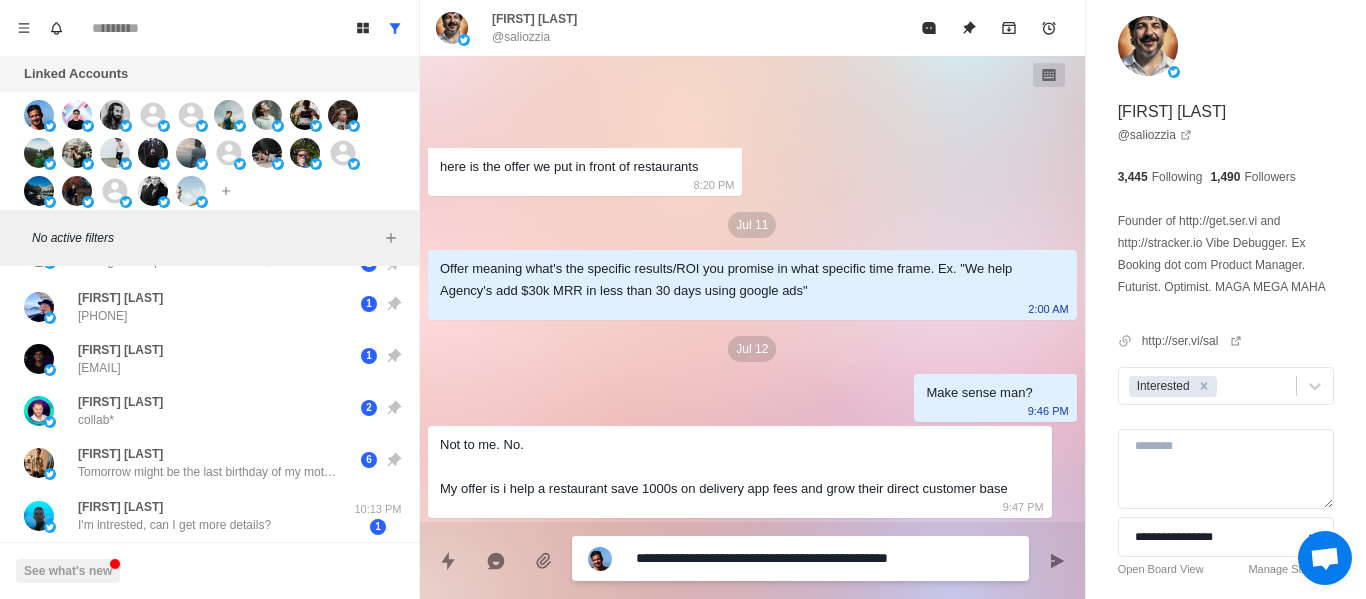 type on "*" 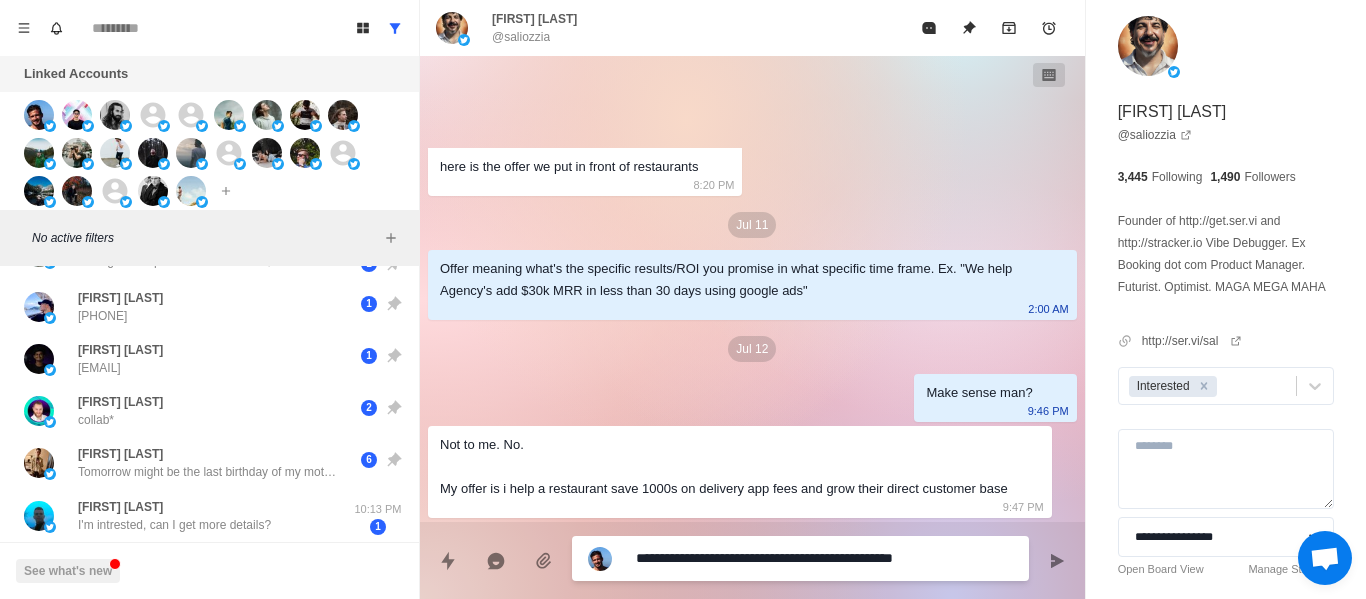 type on "*" 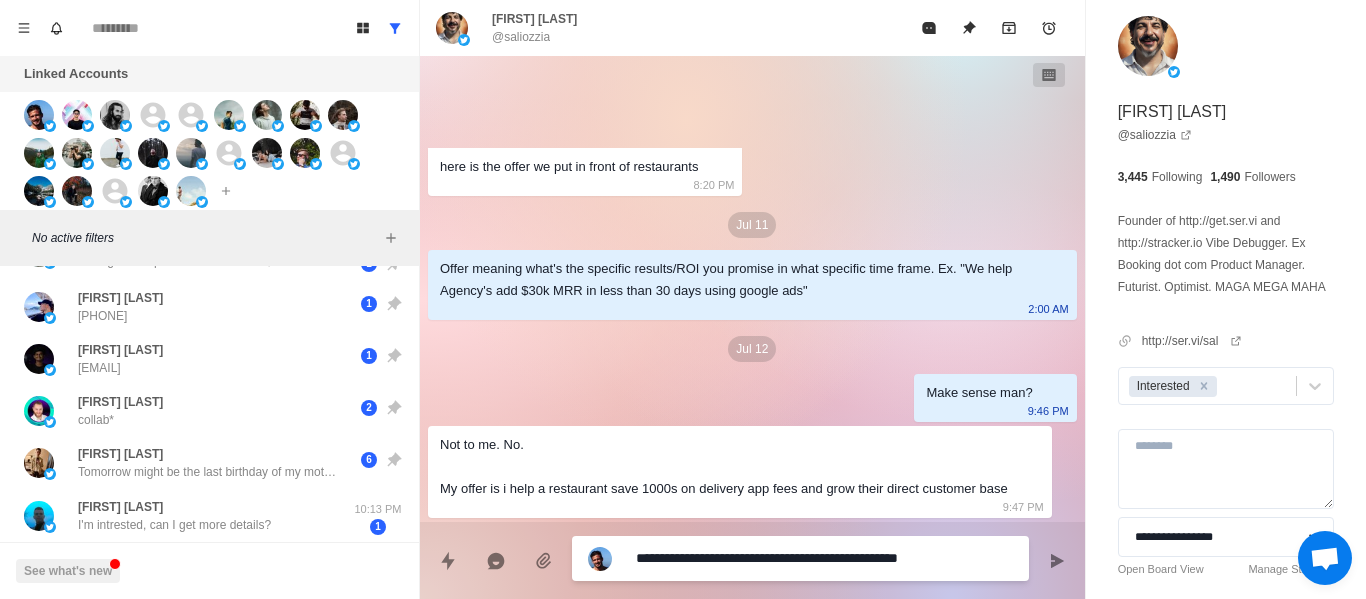 type on "*" 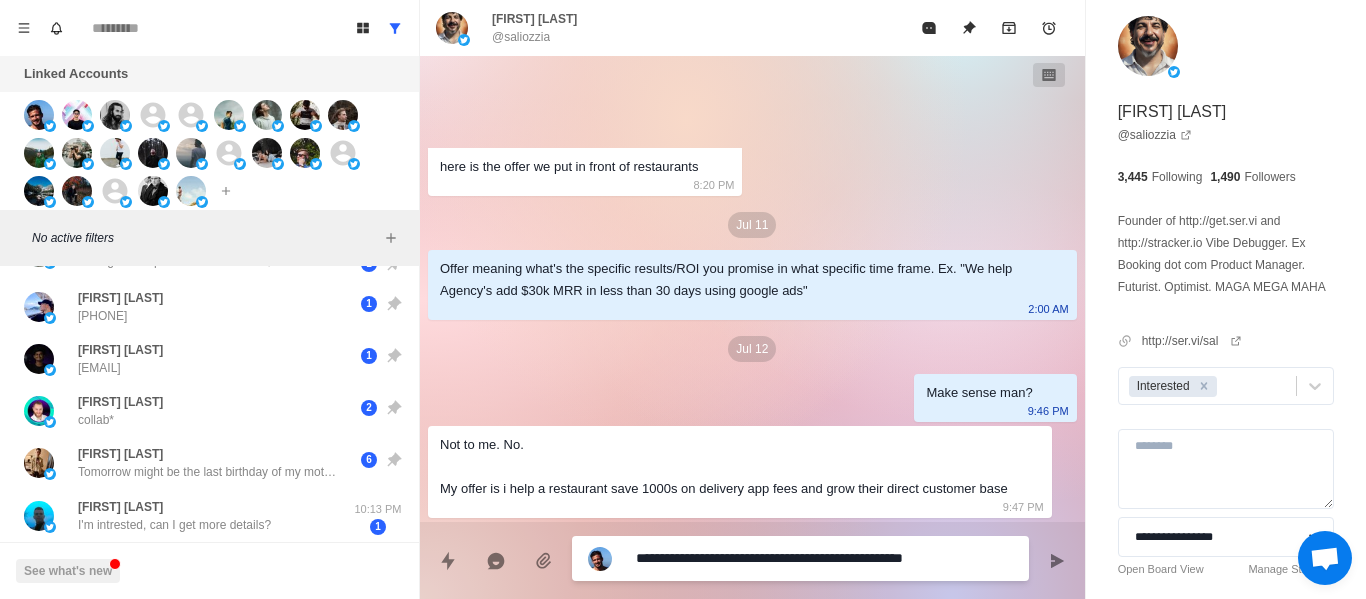 type on "*" 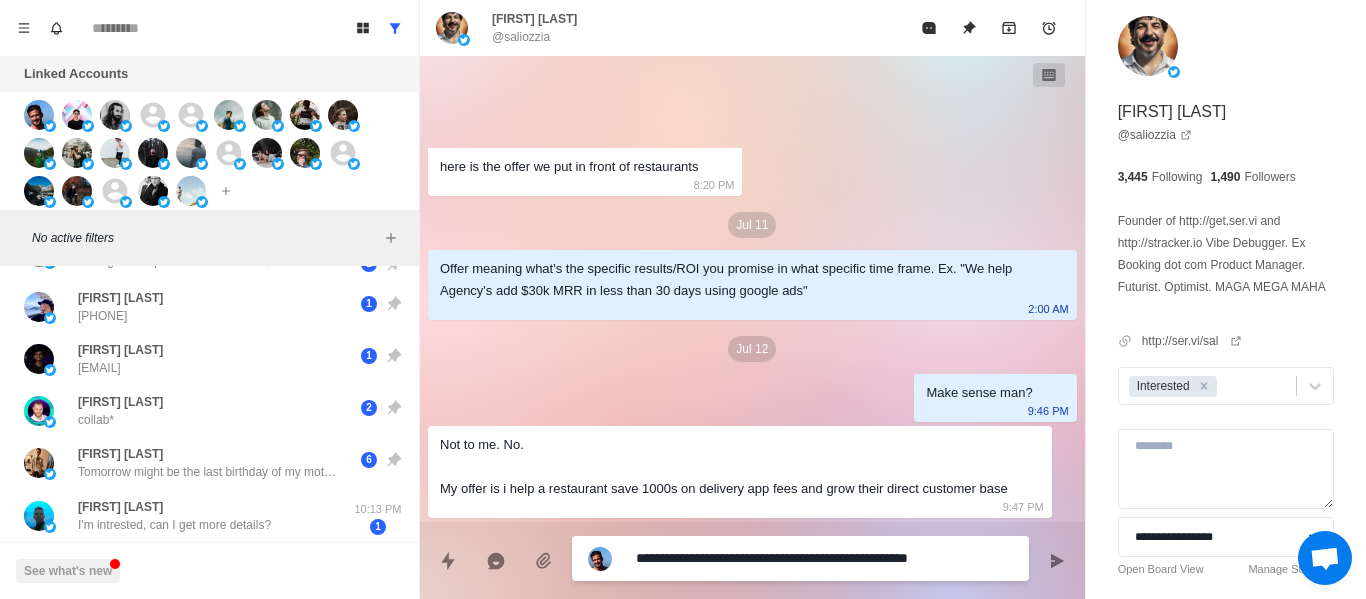 type on "*" 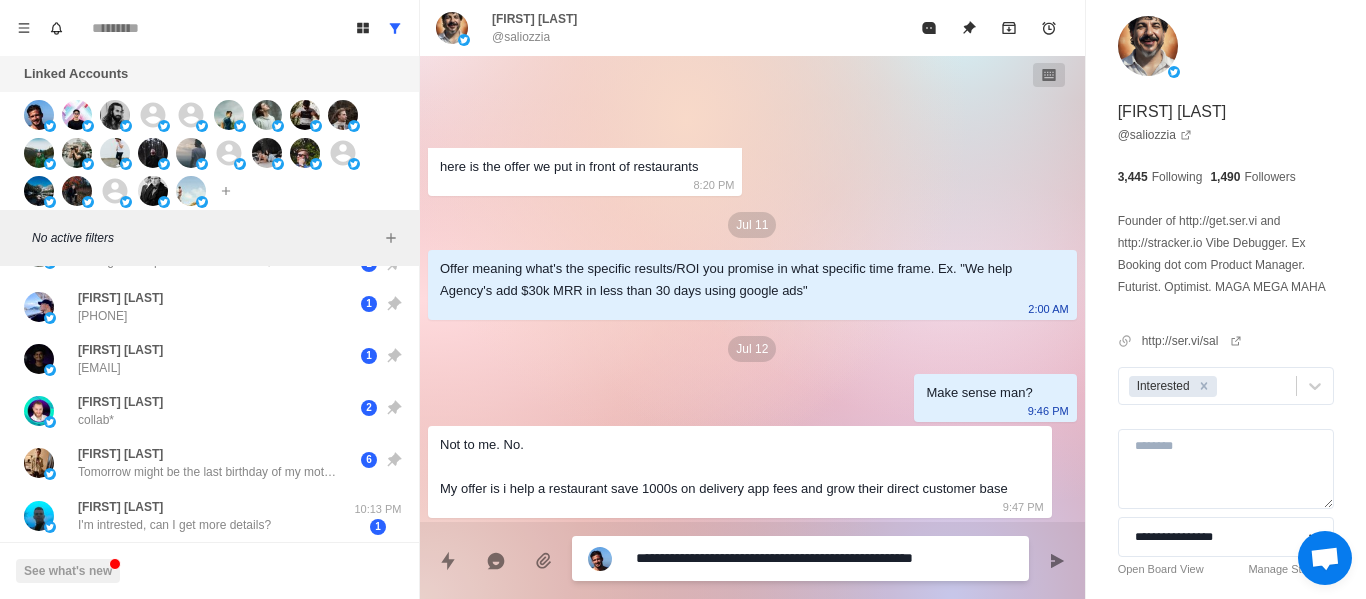 type on "*" 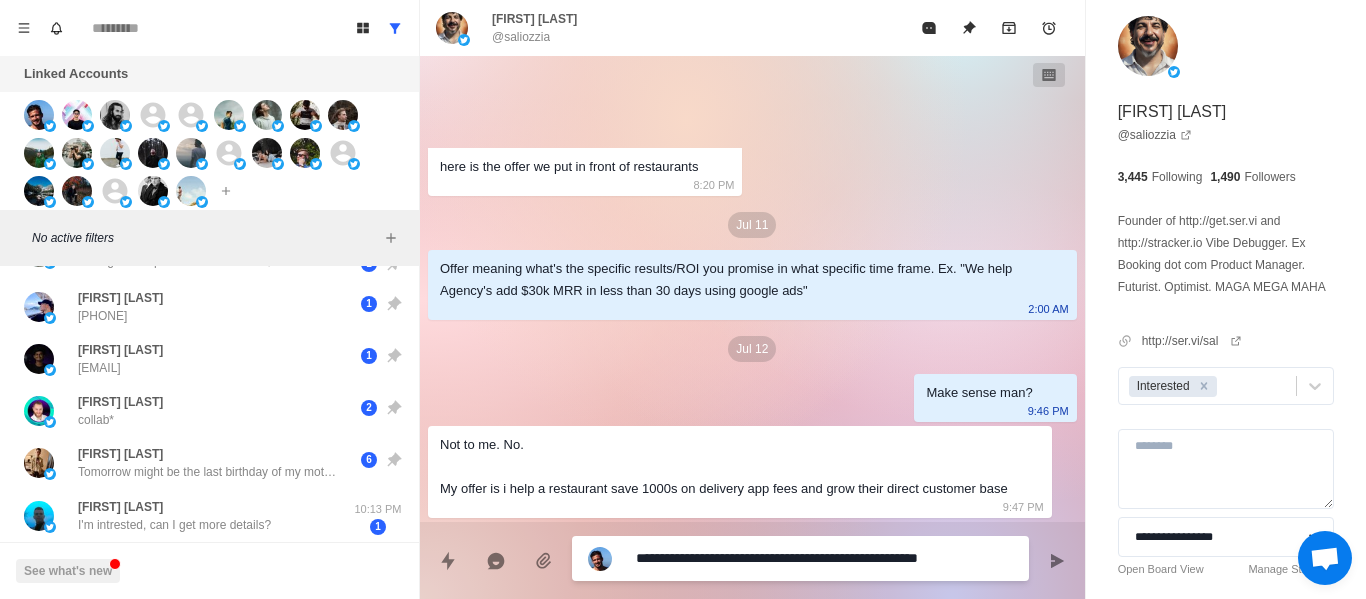 type on "*" 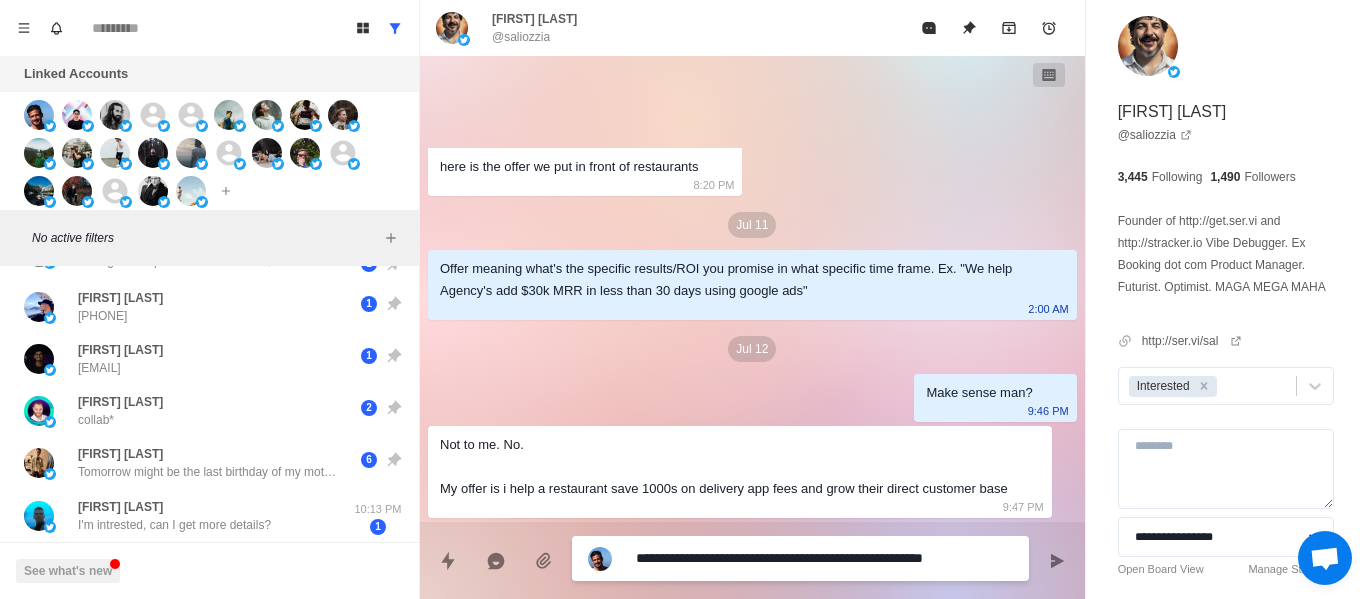 type on "*" 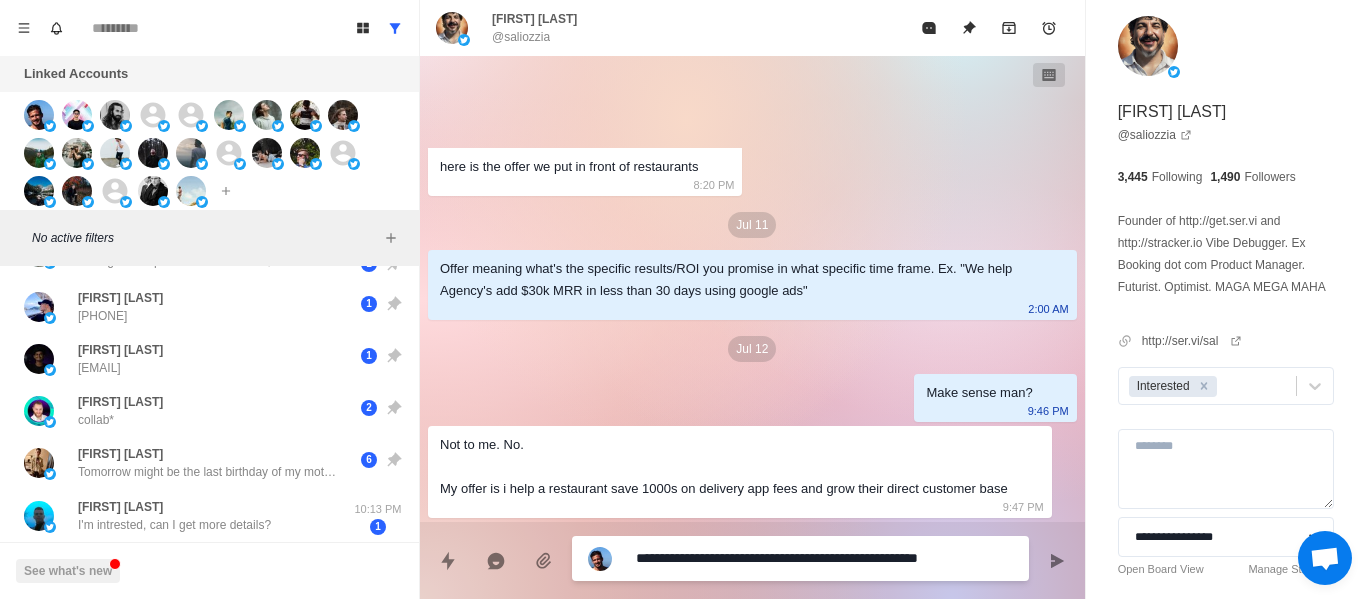 type on "*" 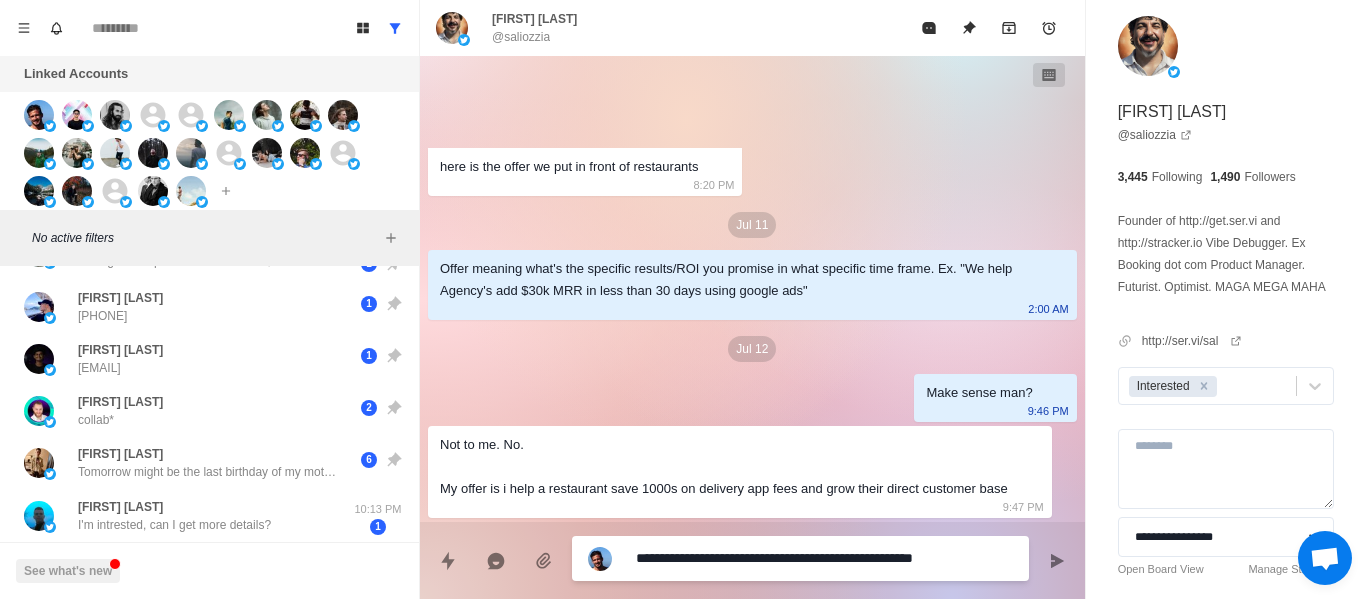 type on "**********" 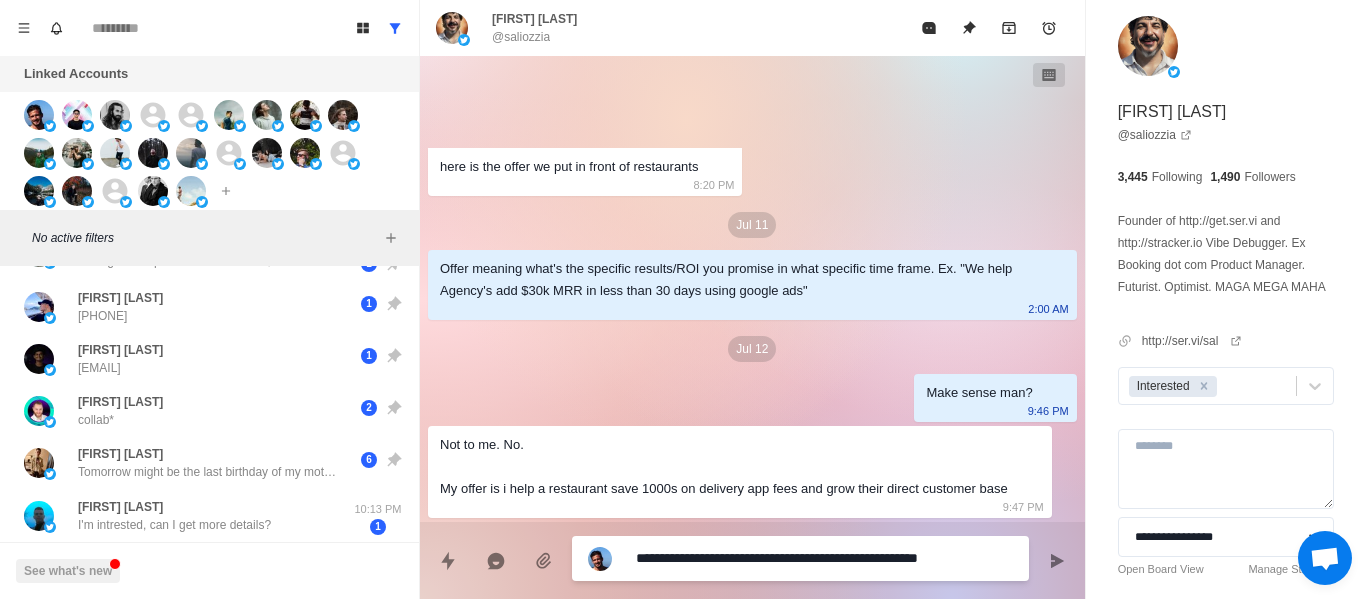 type on "*" 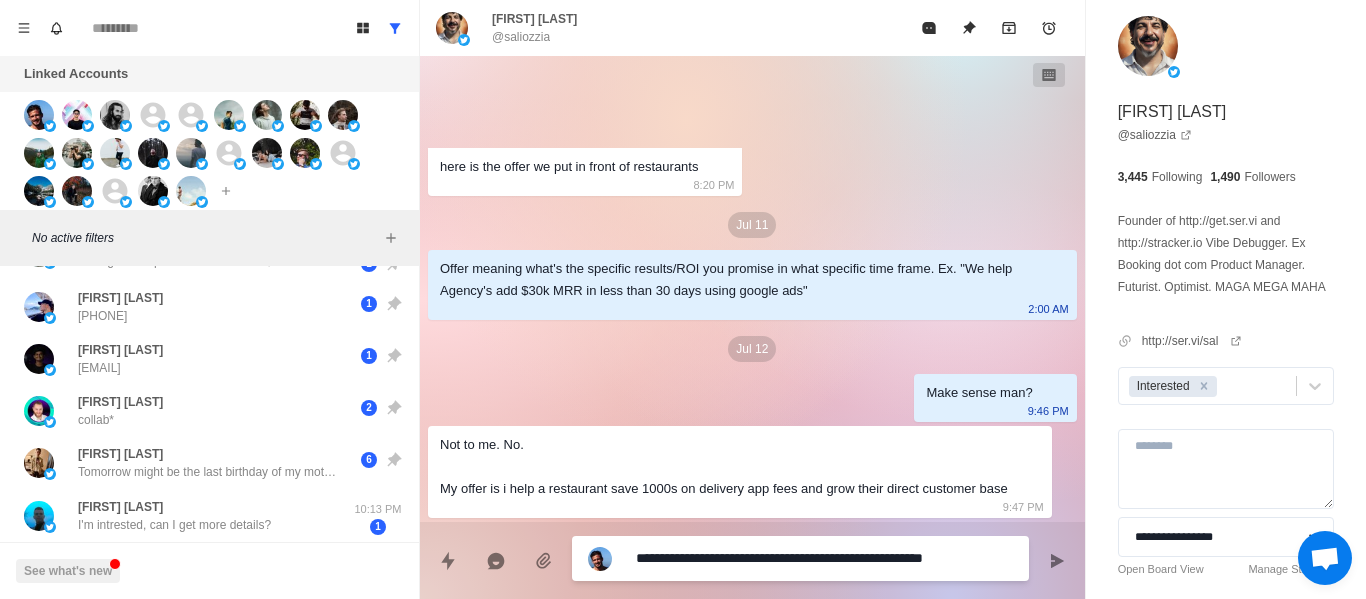 type on "*" 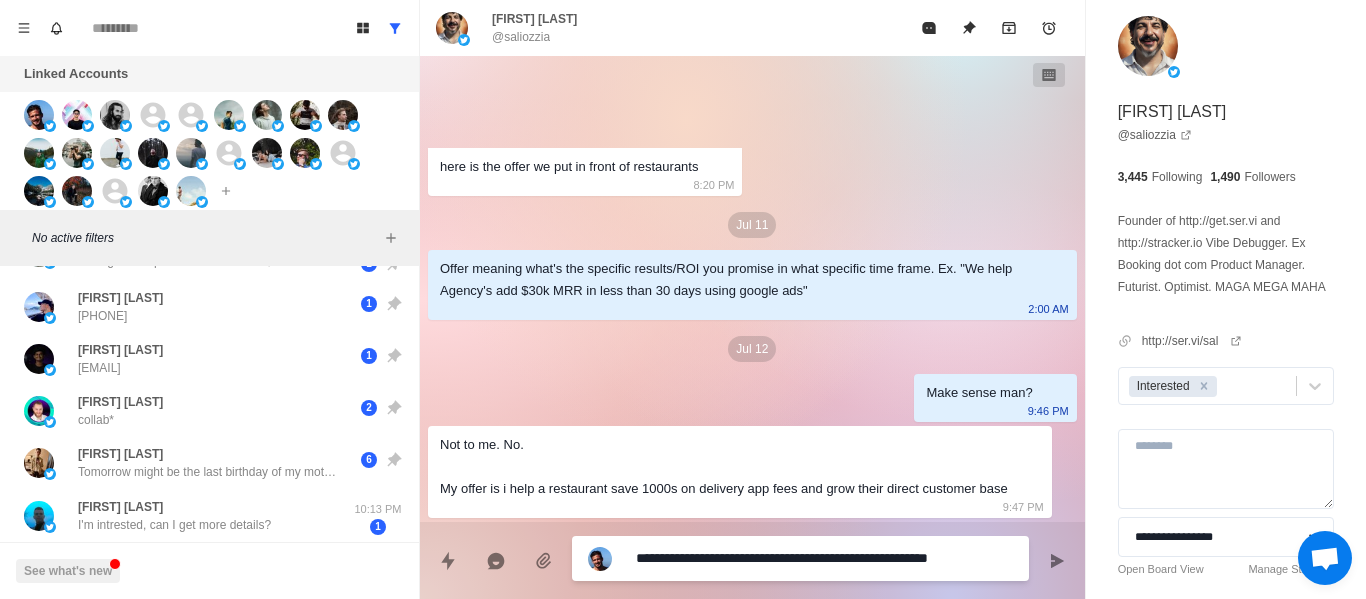 type on "*" 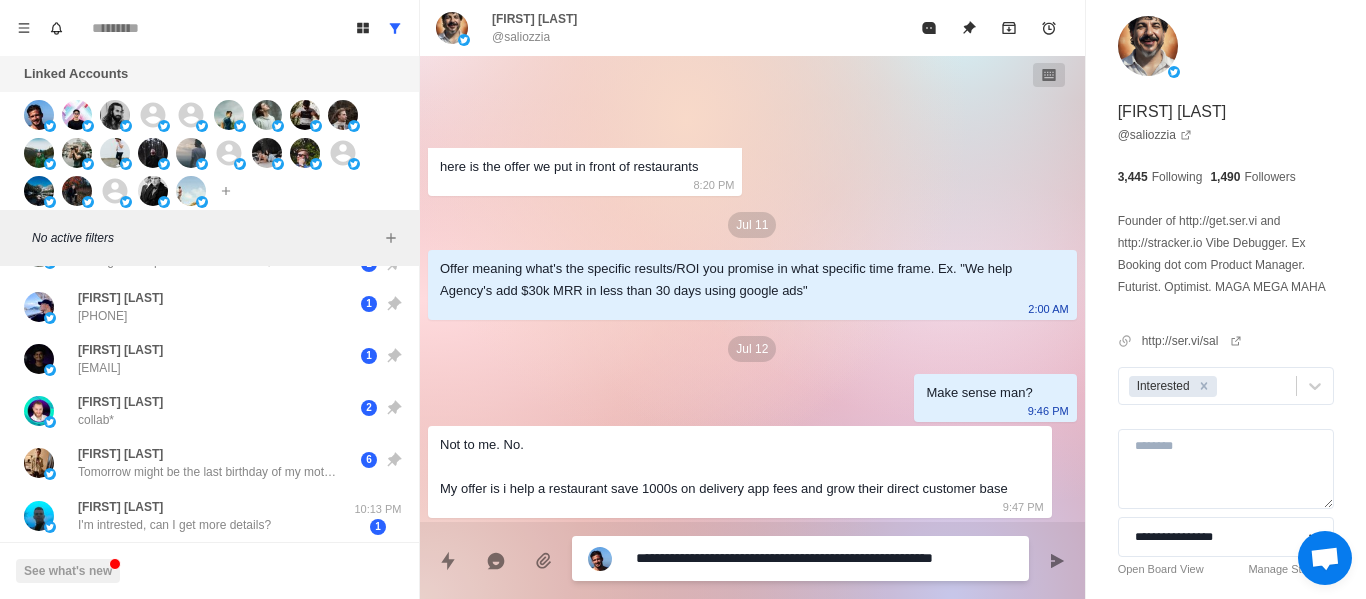 type on "*" 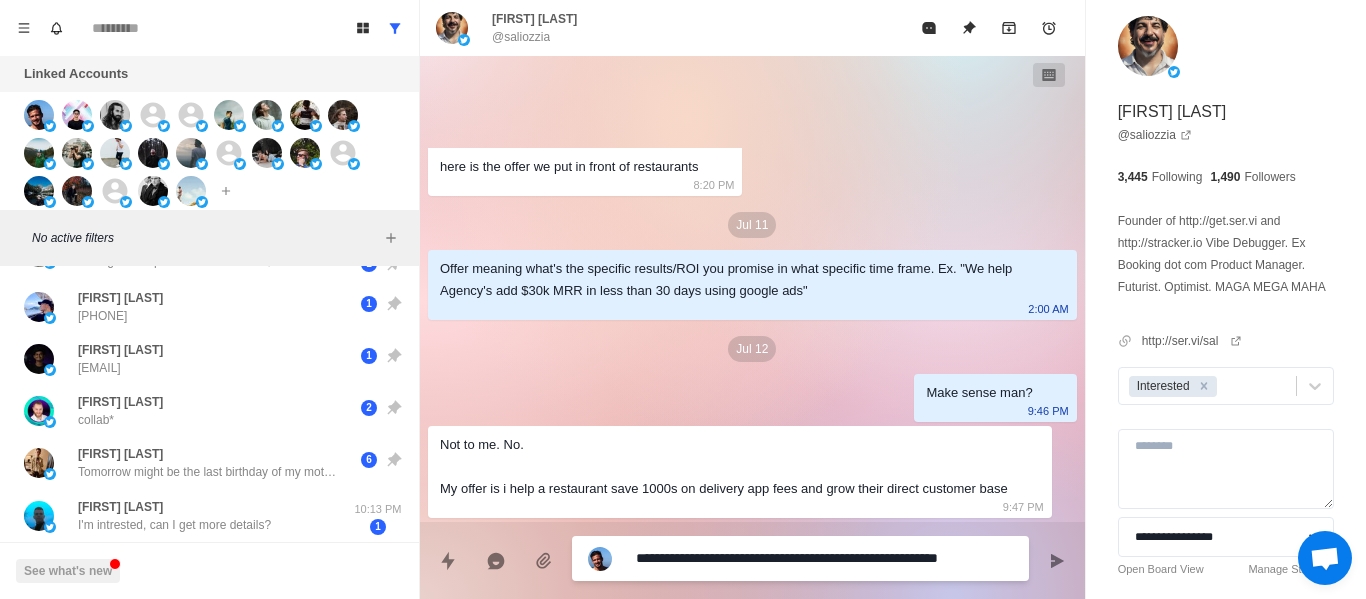 type on "*" 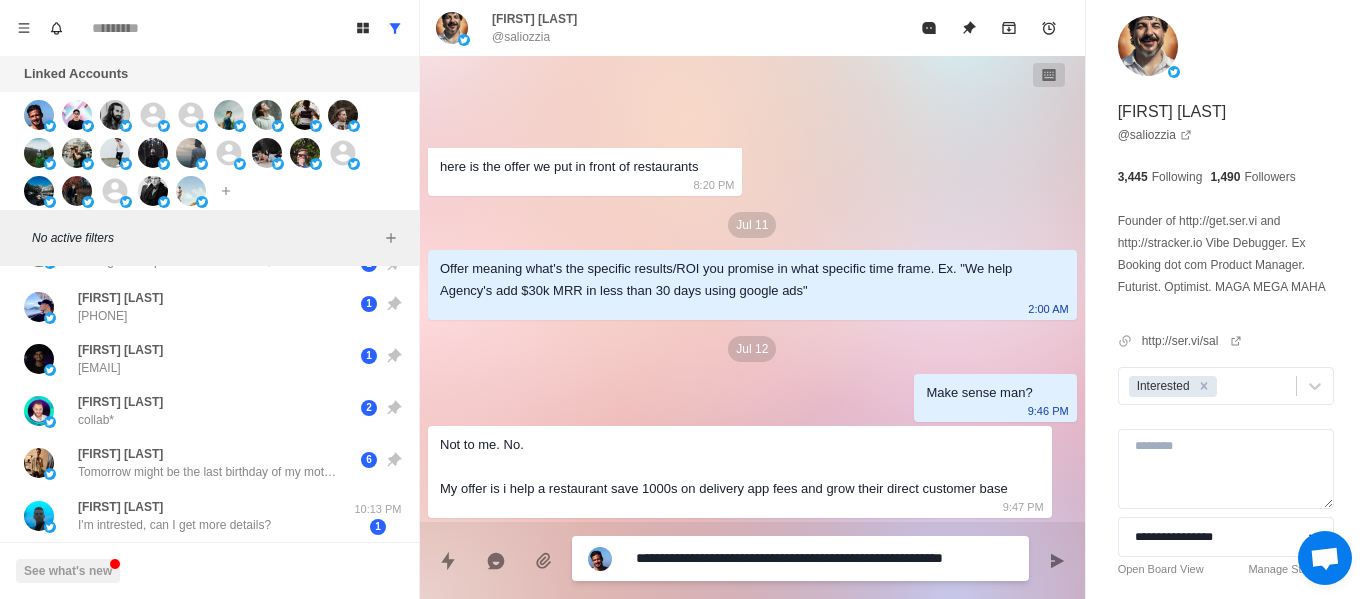 type on "*" 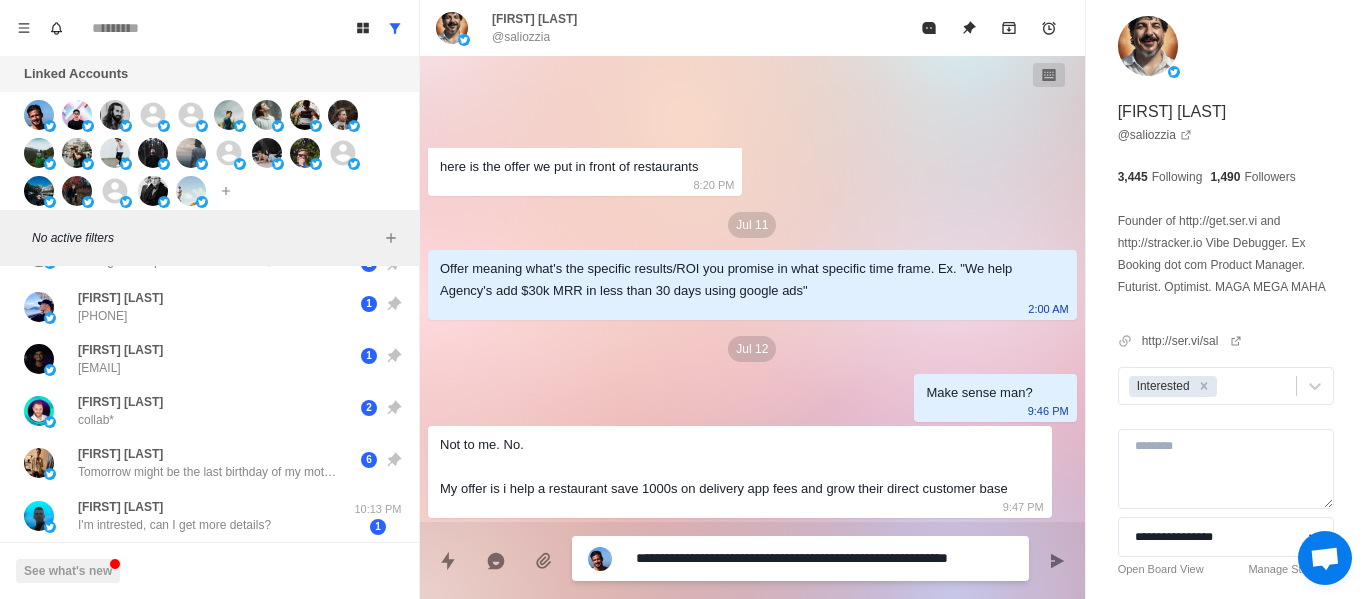 type on "*" 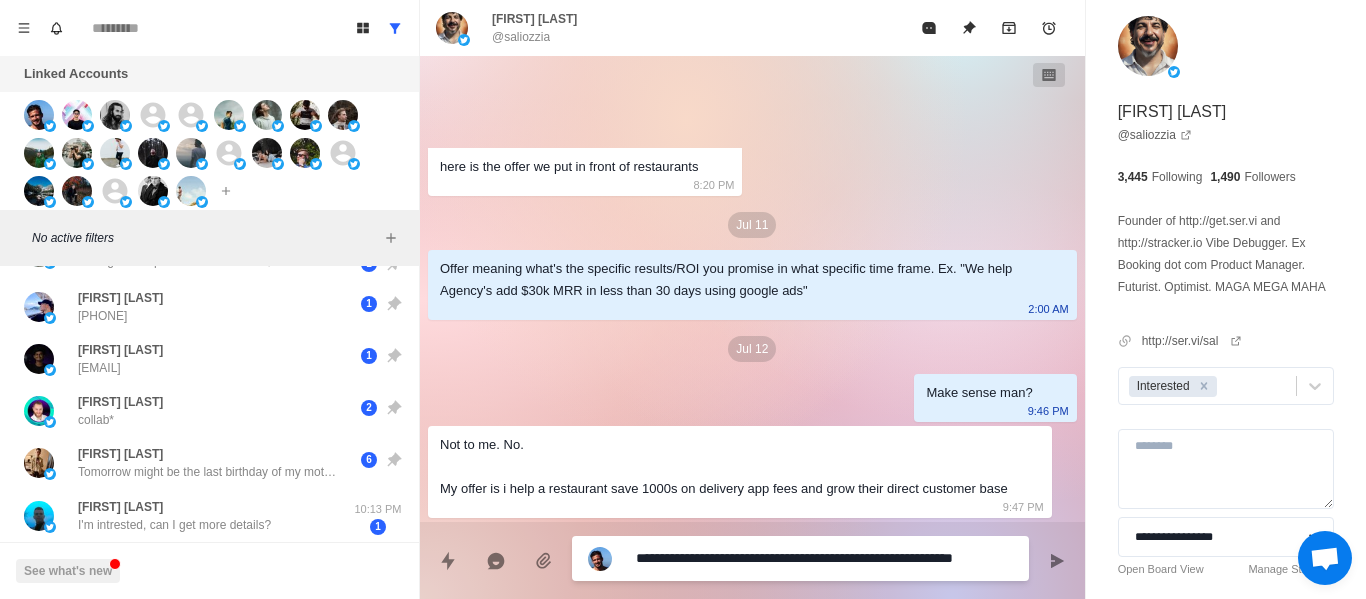 type on "*" 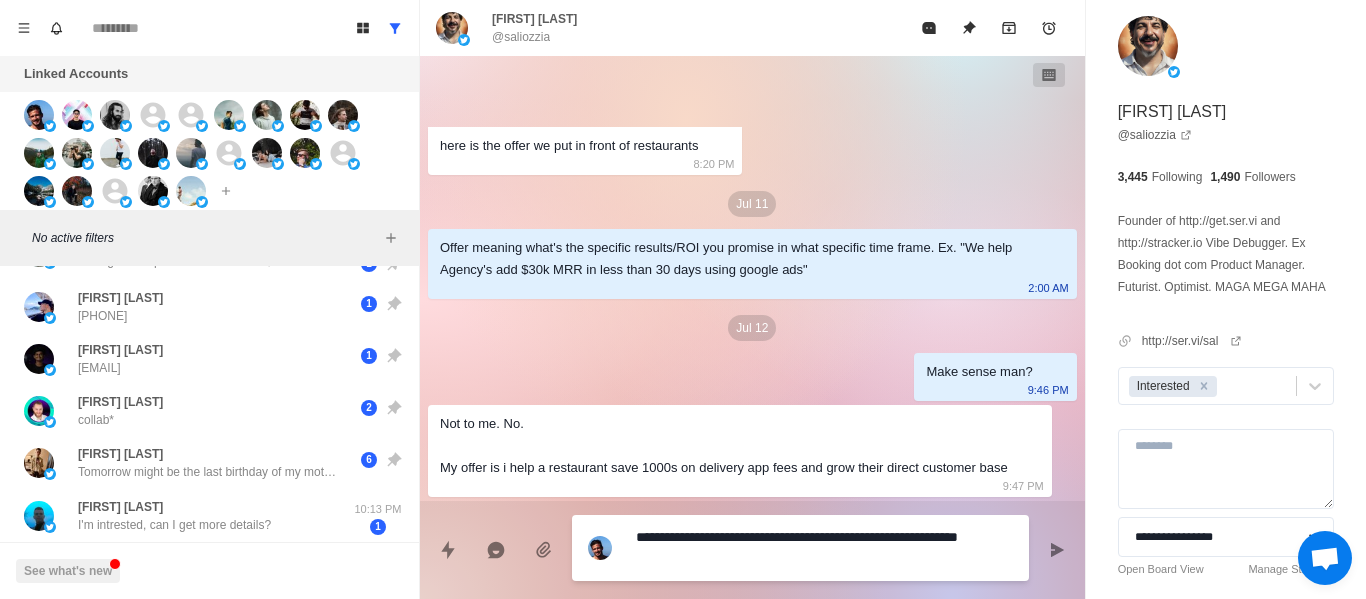 type on "*" 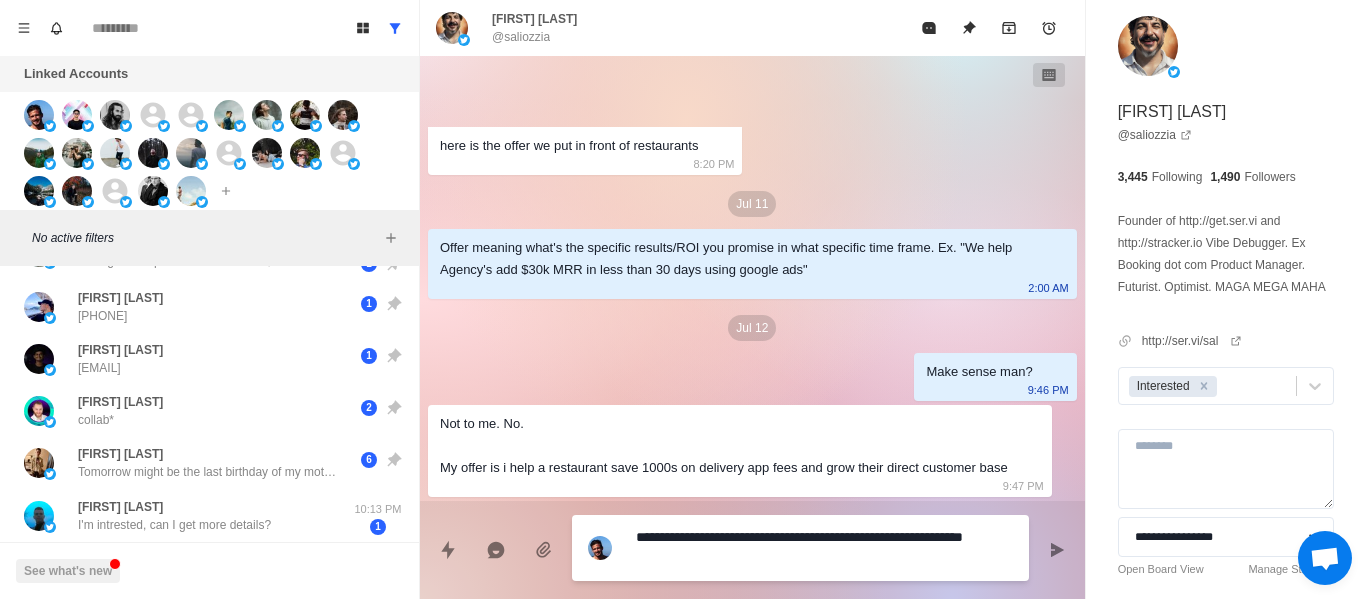 type on "*" 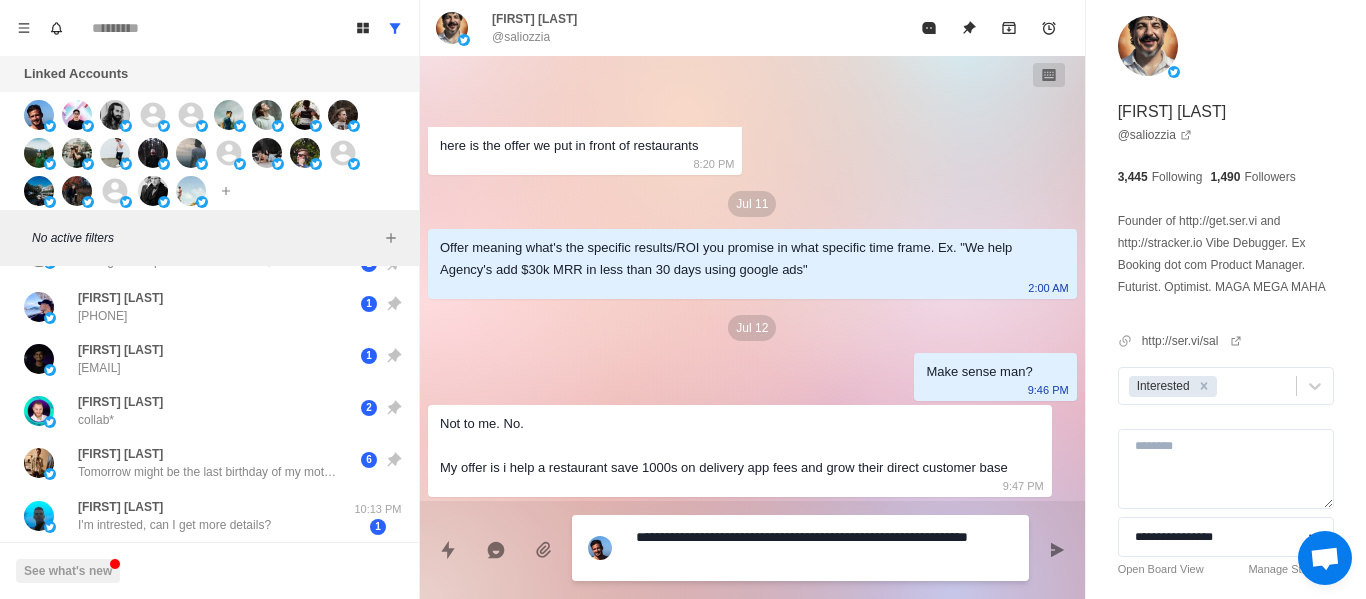 type on "*" 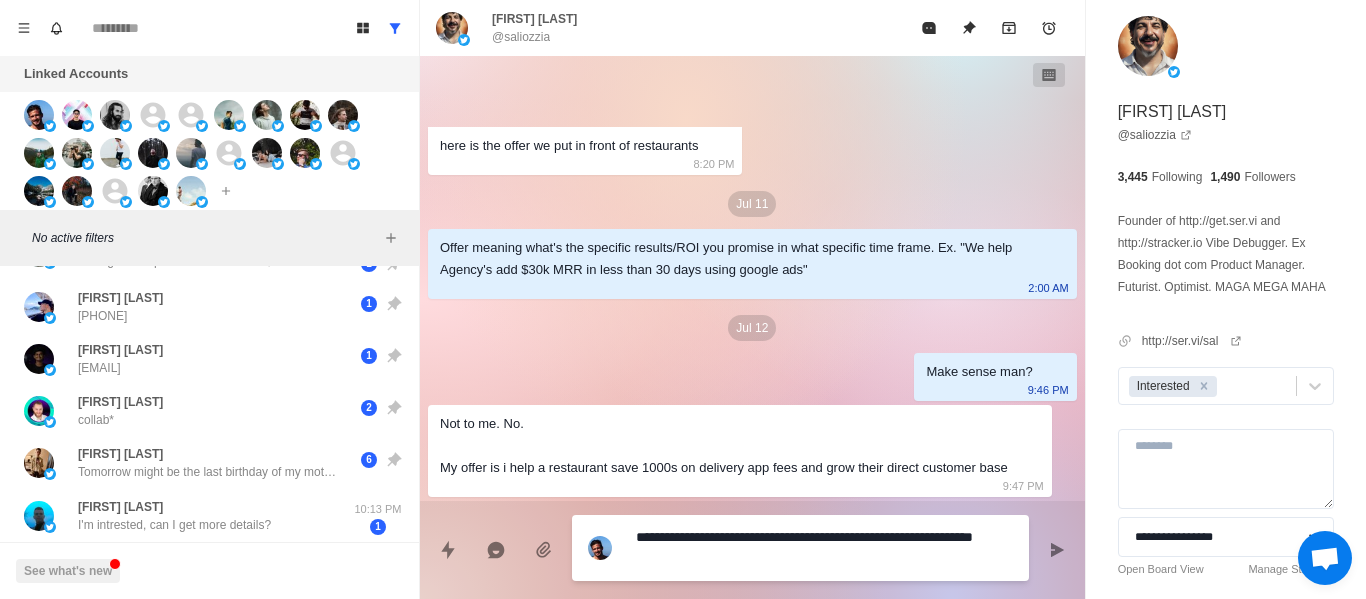 type on "*" 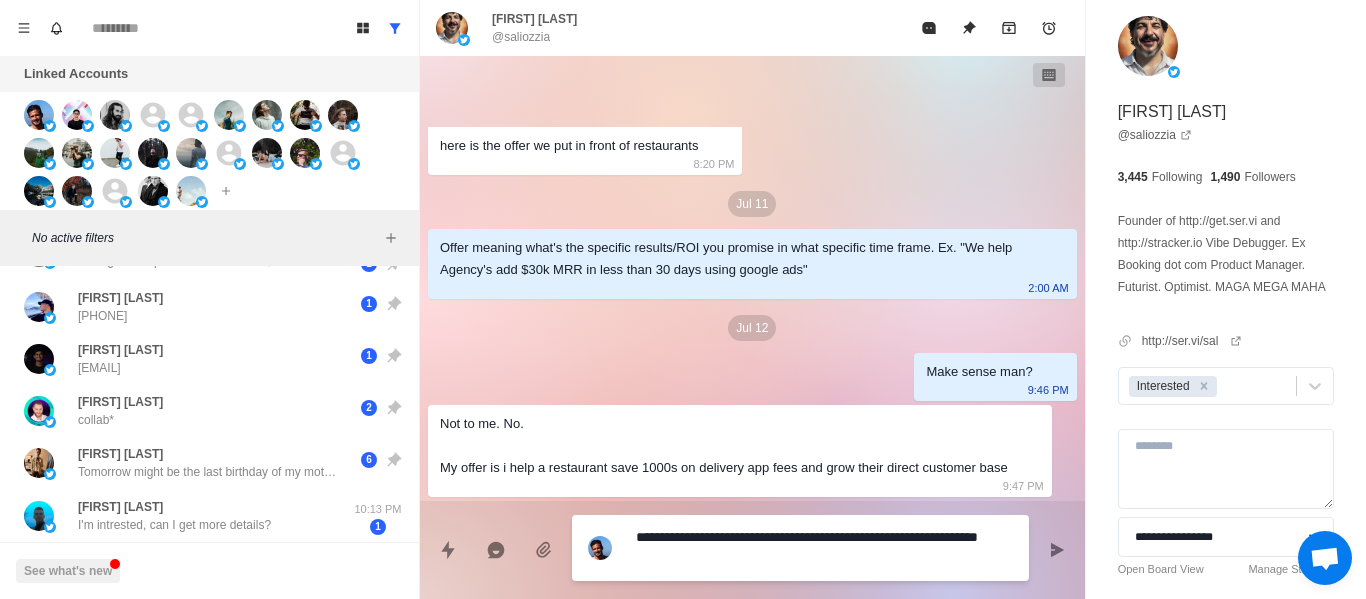 type on "*" 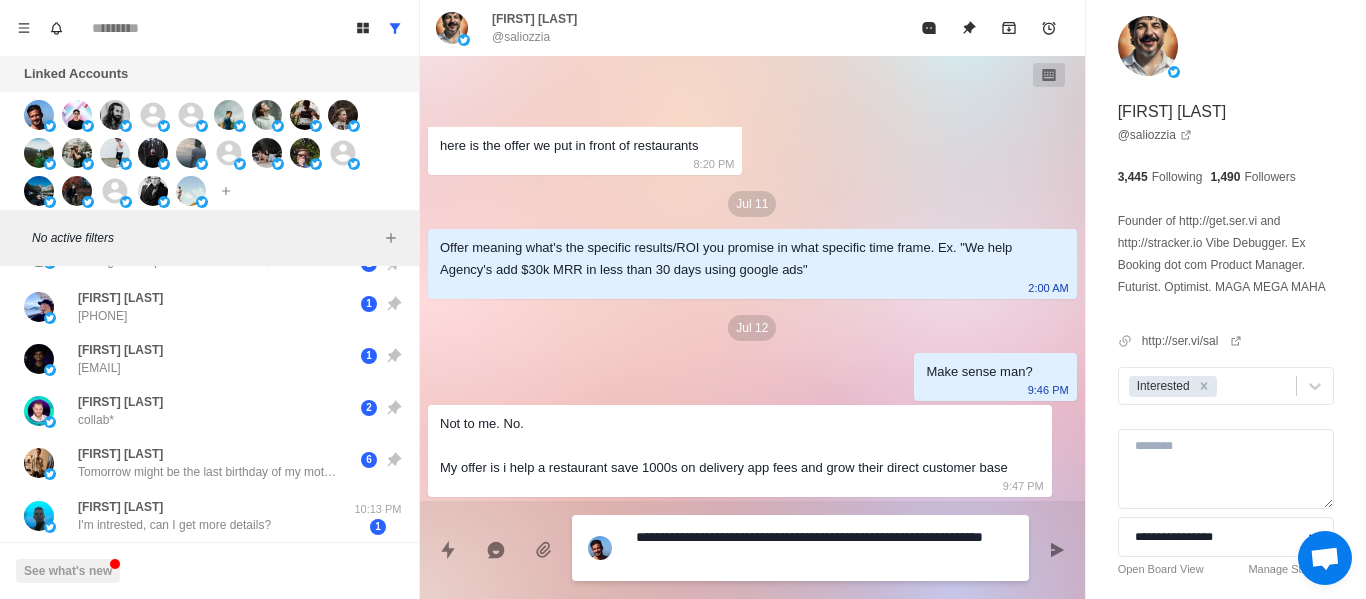 type on "*" 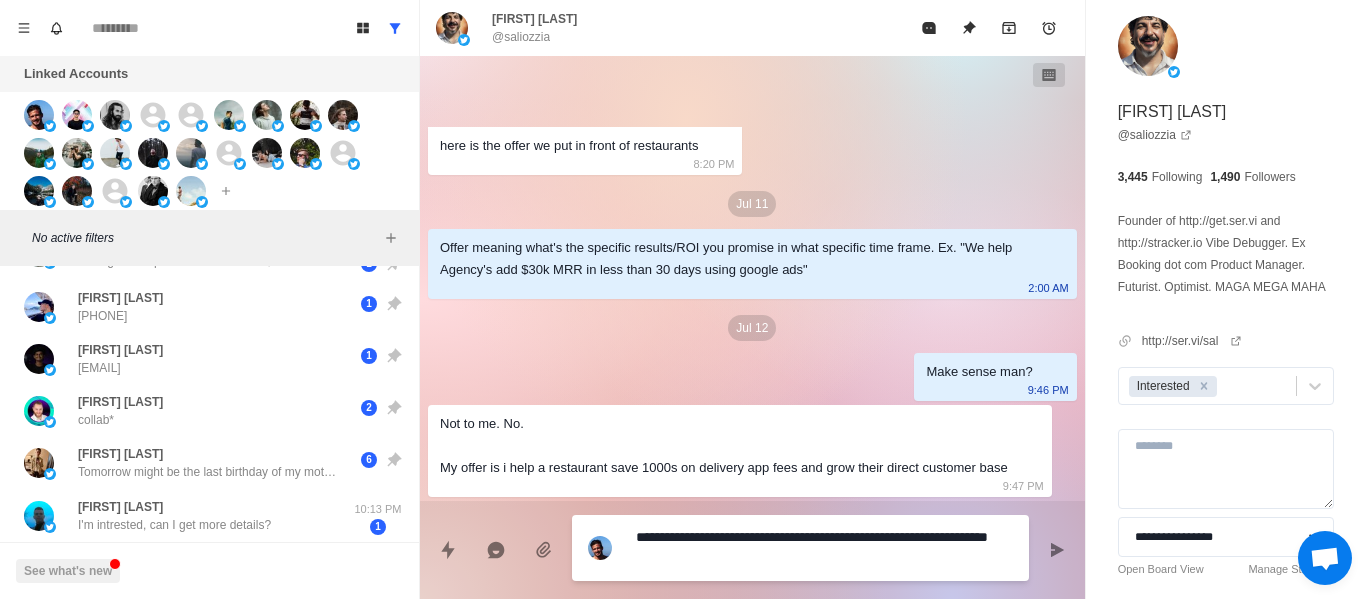type on "*" 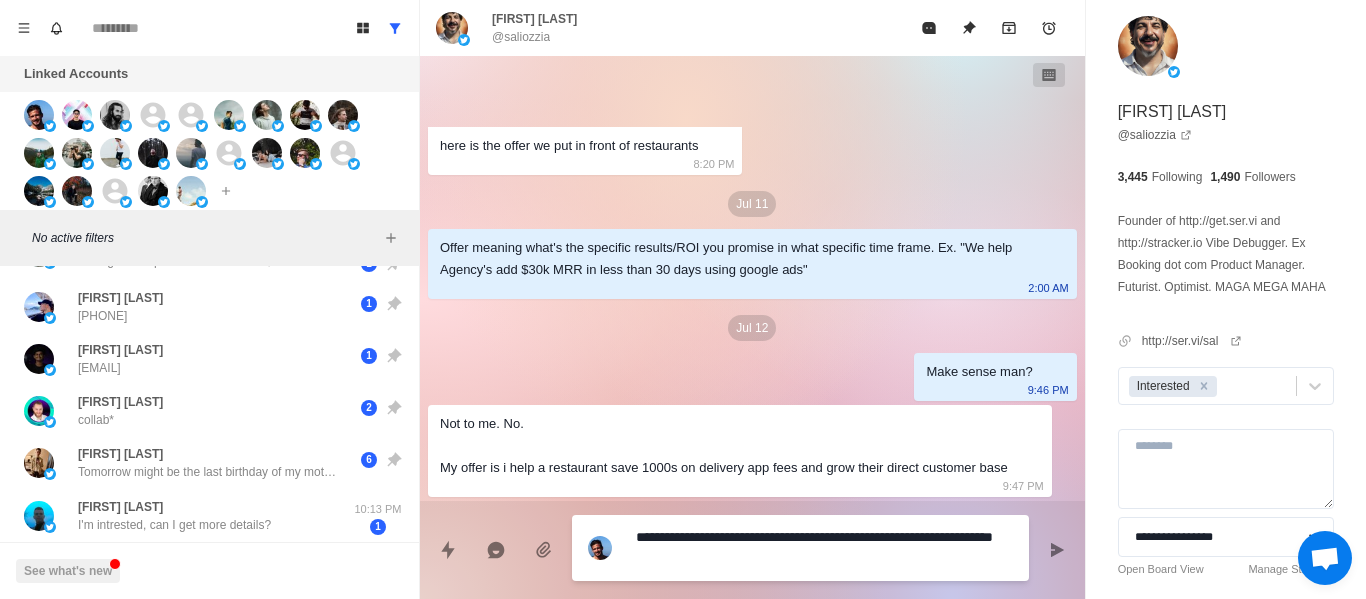 type on "*" 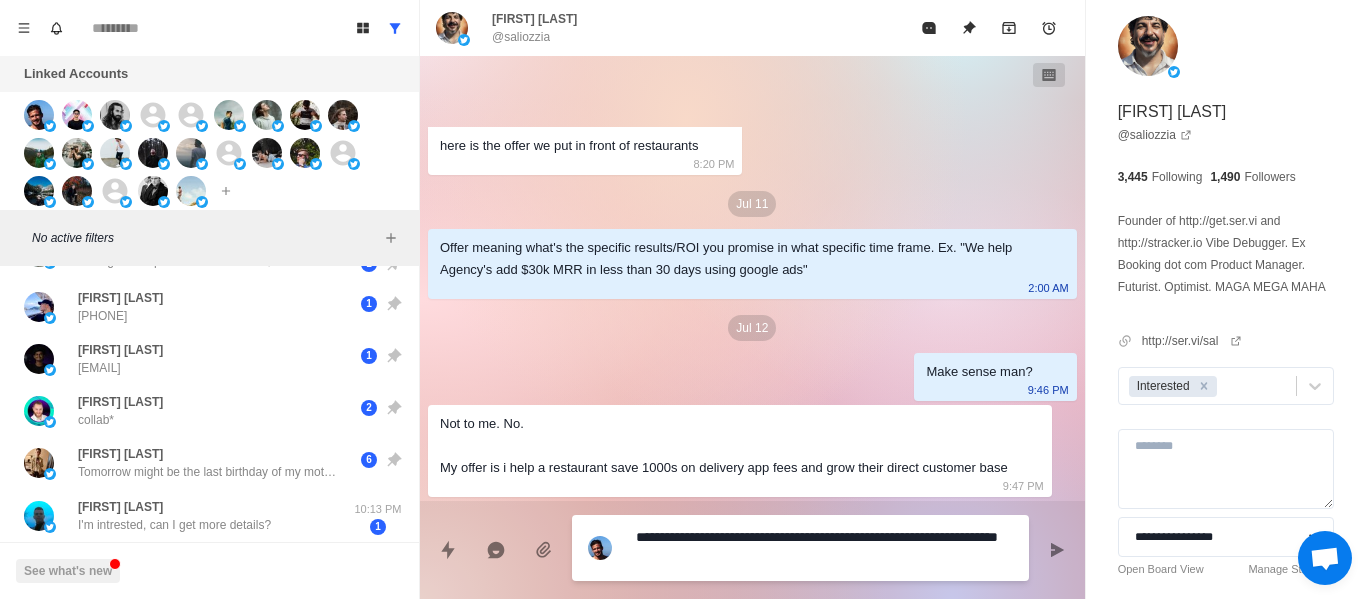 type on "*" 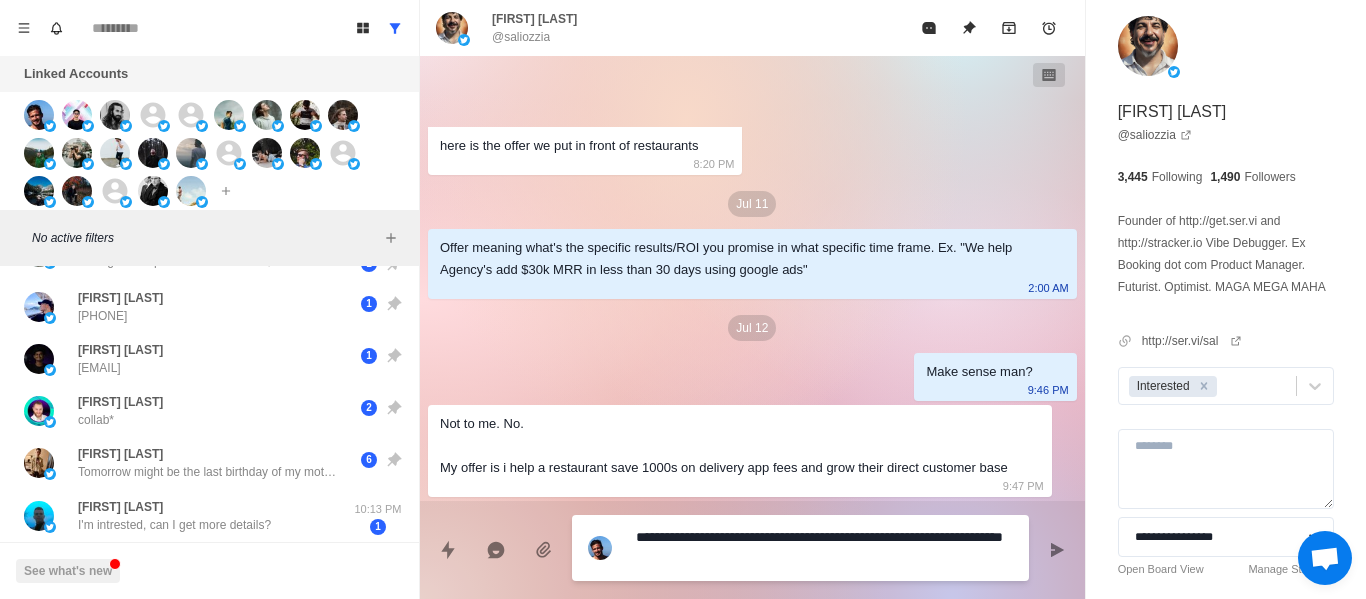 type on "*" 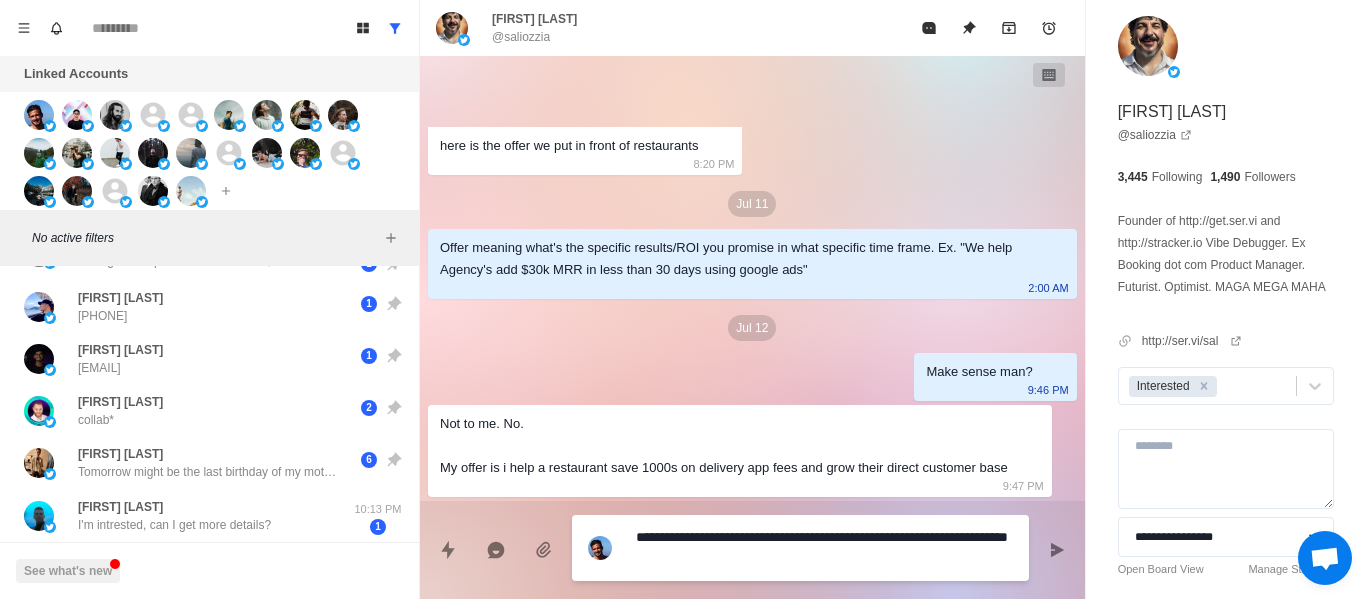 type on "*" 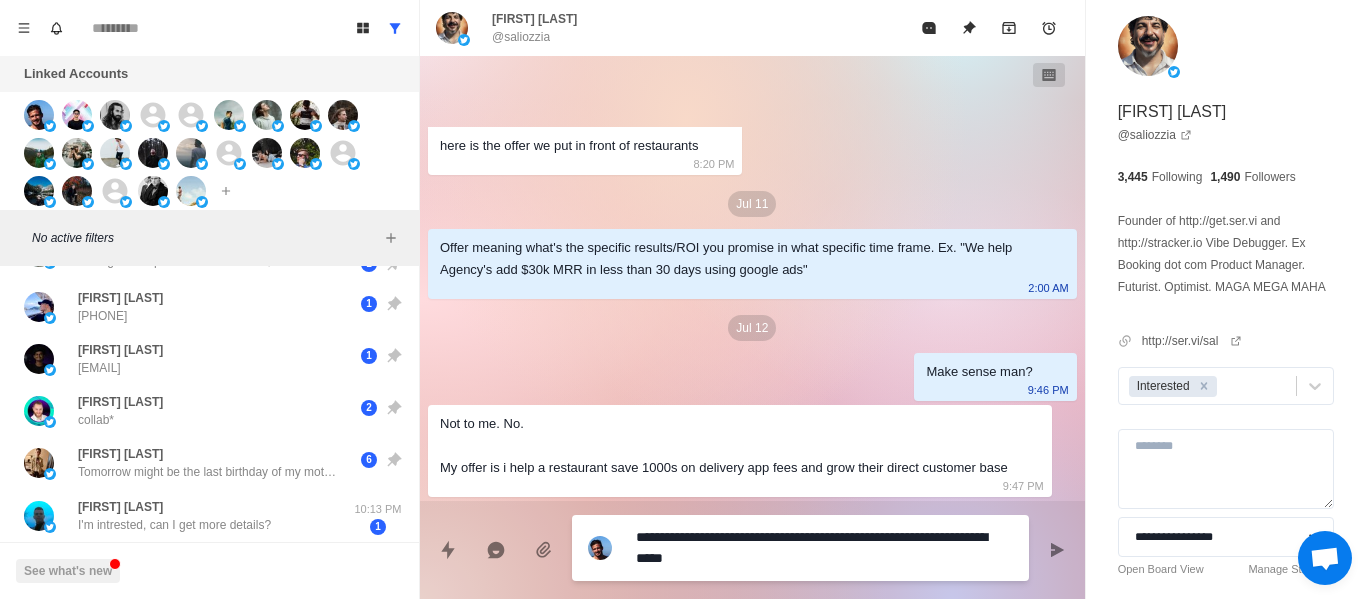 type on "*" 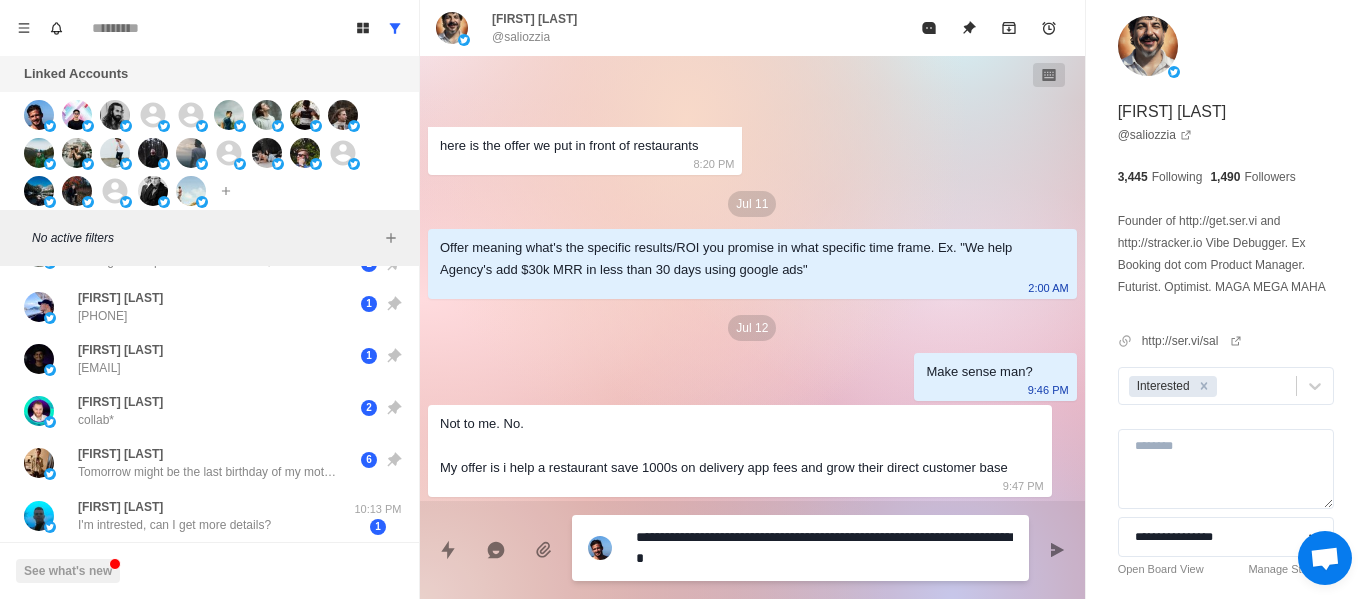 type on "*" 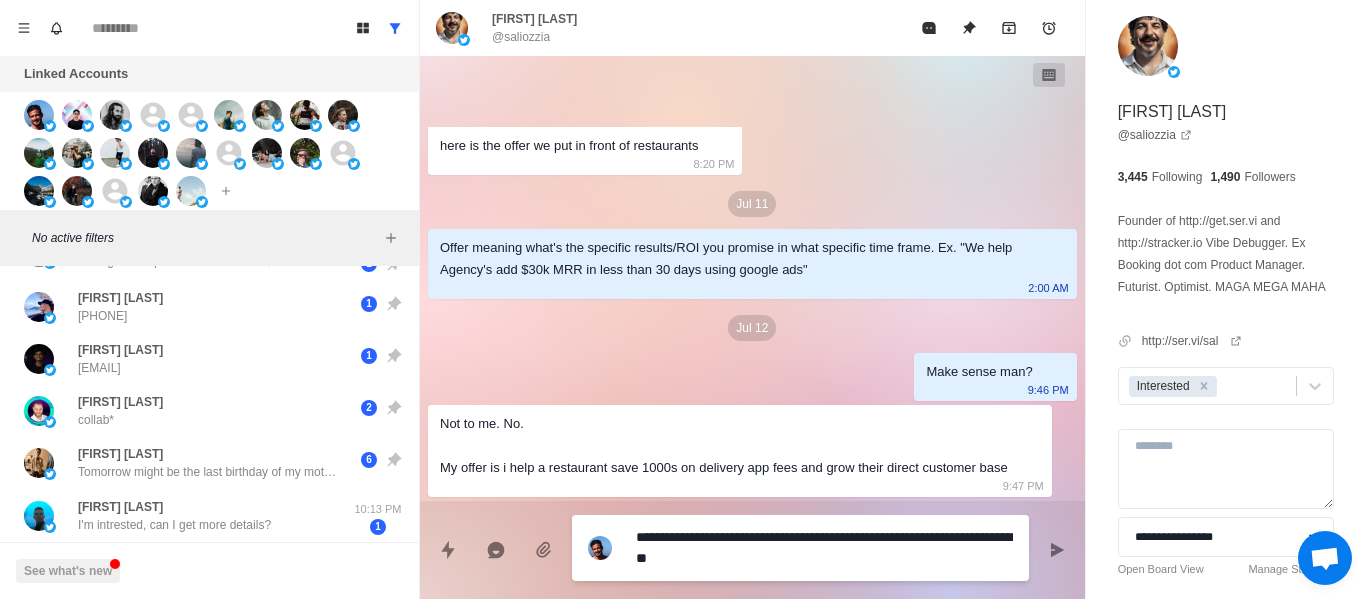 type on "*" 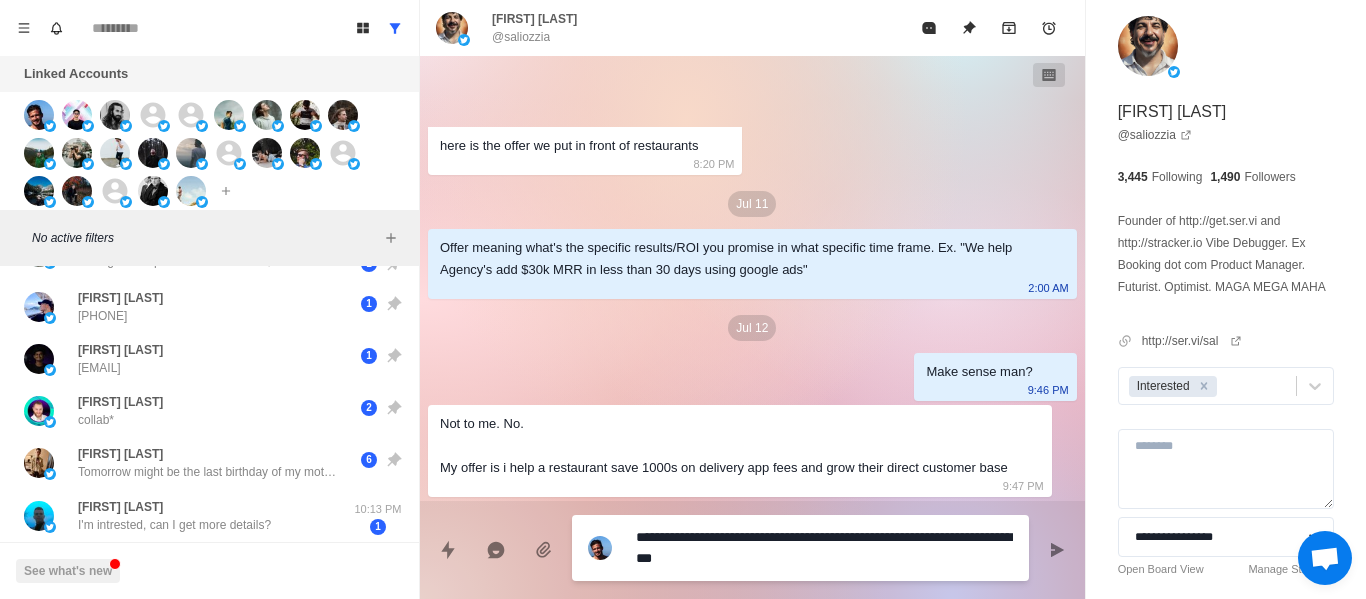 type on "*" 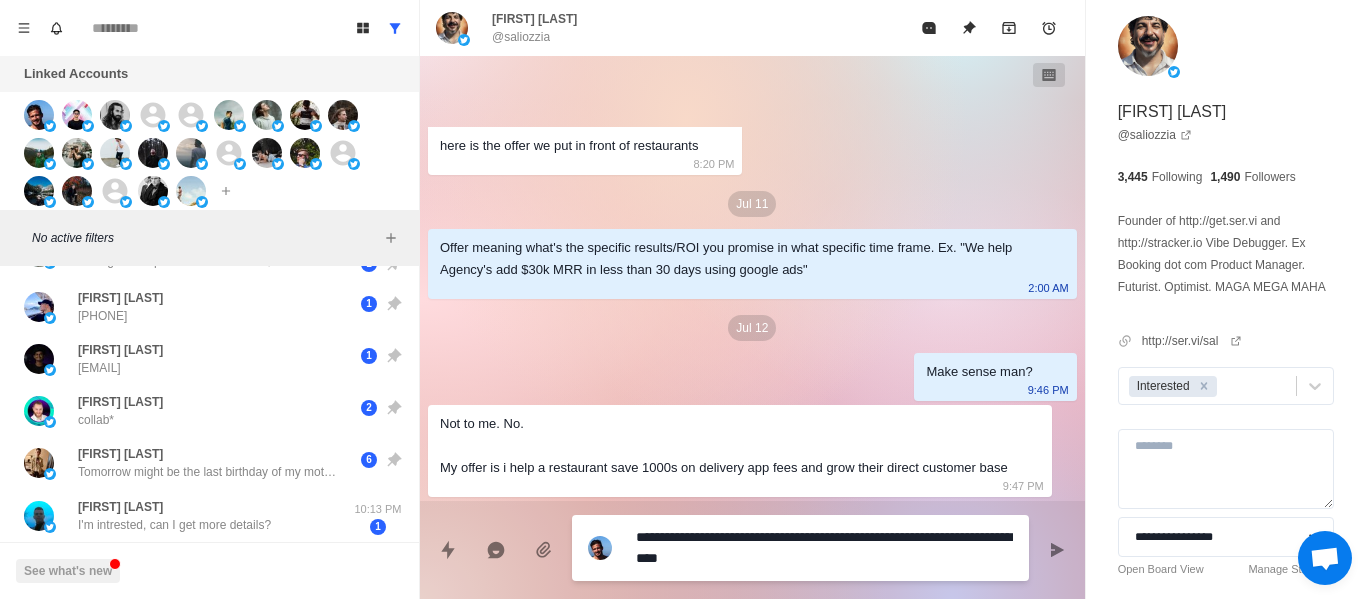 type on "*" 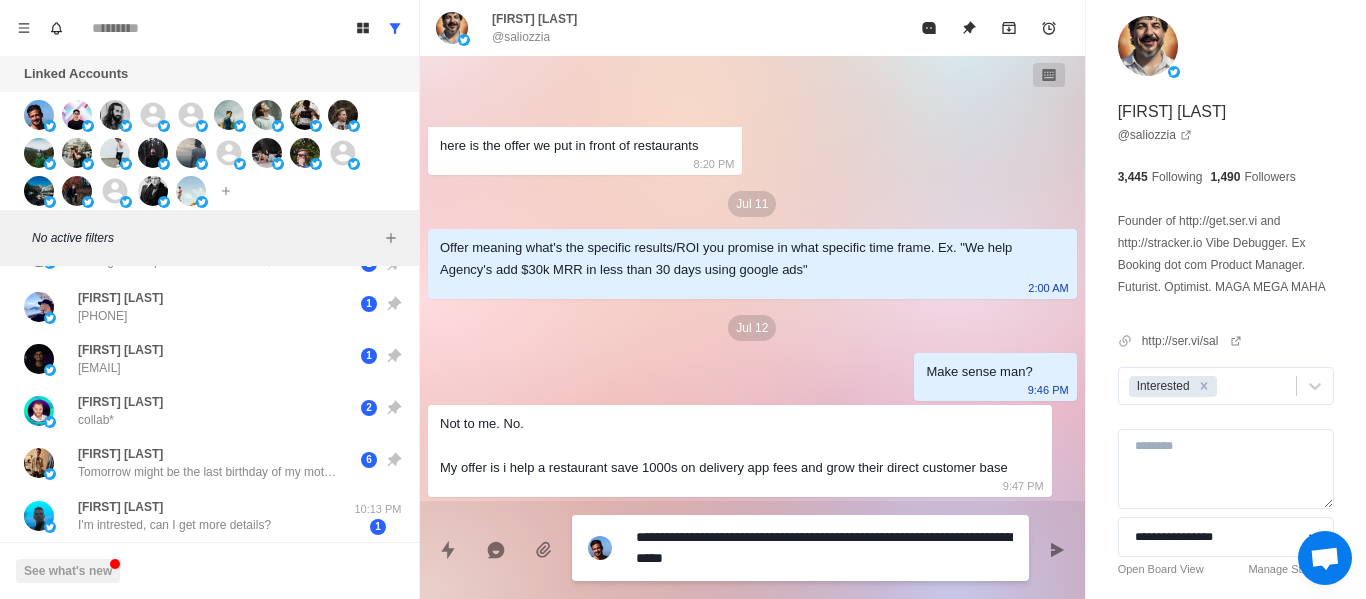 type on "*" 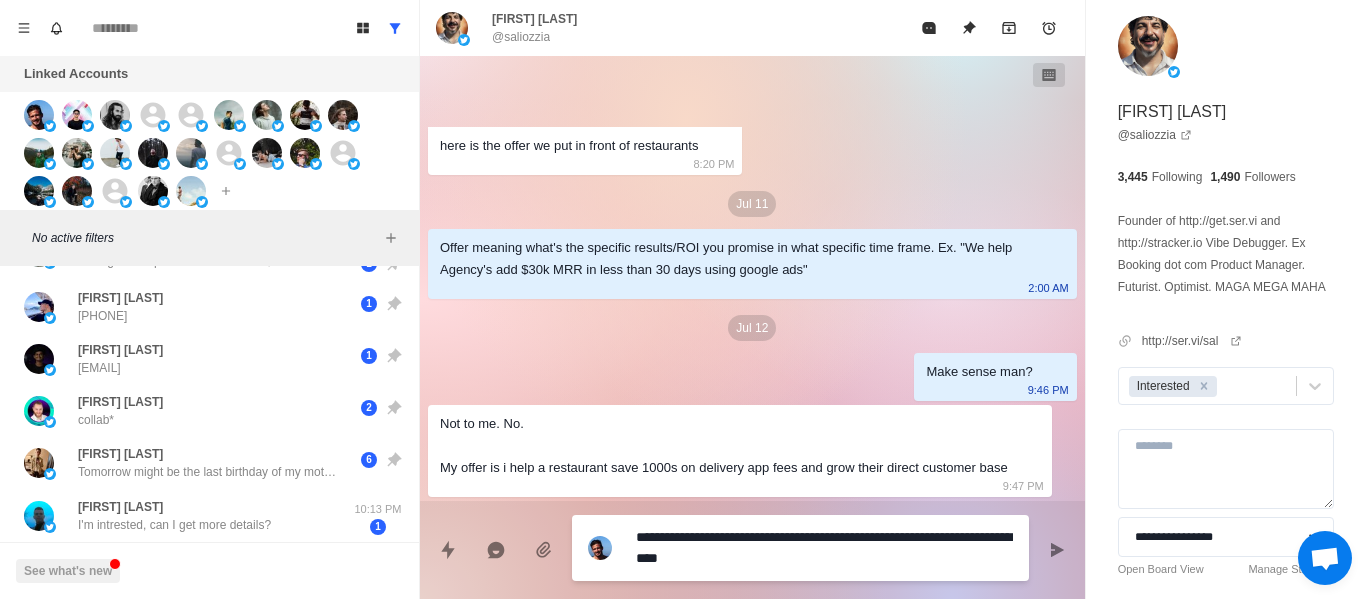 type on "*" 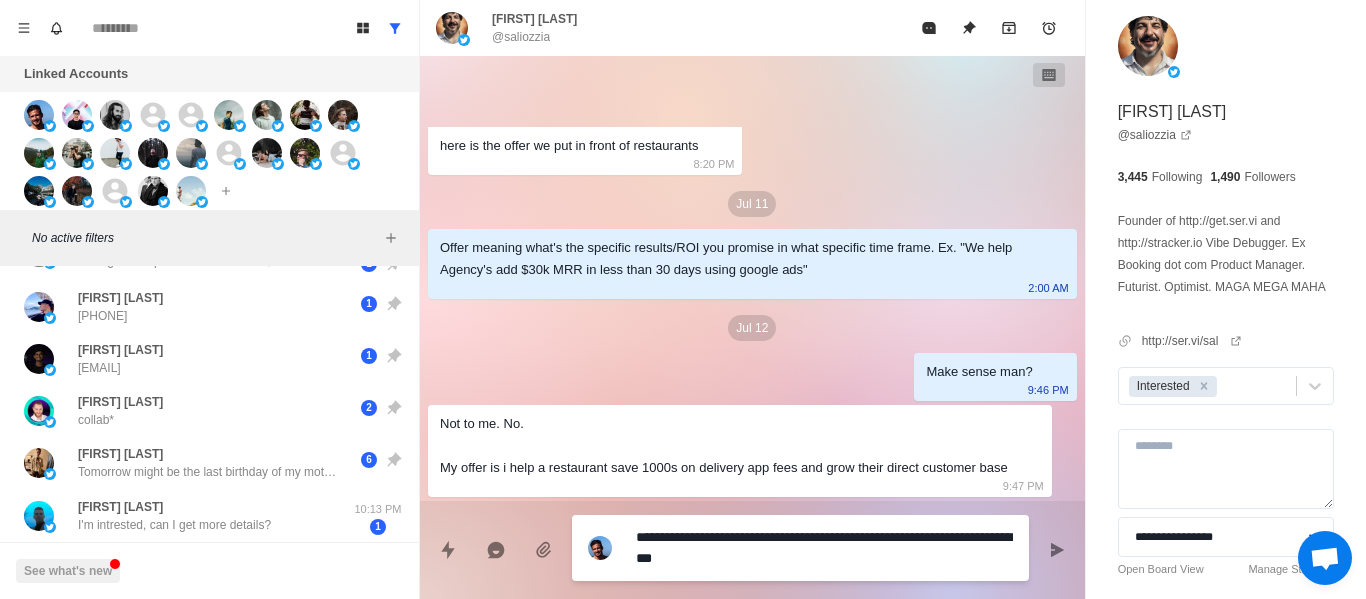 type on "*" 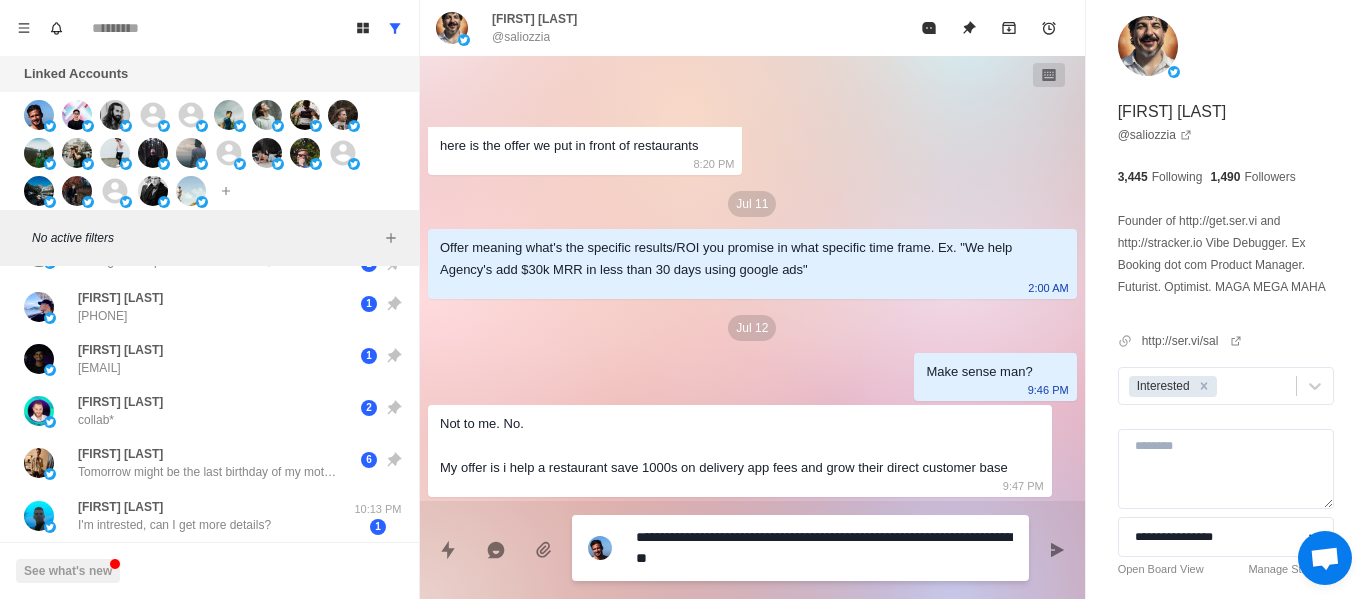 type on "*" 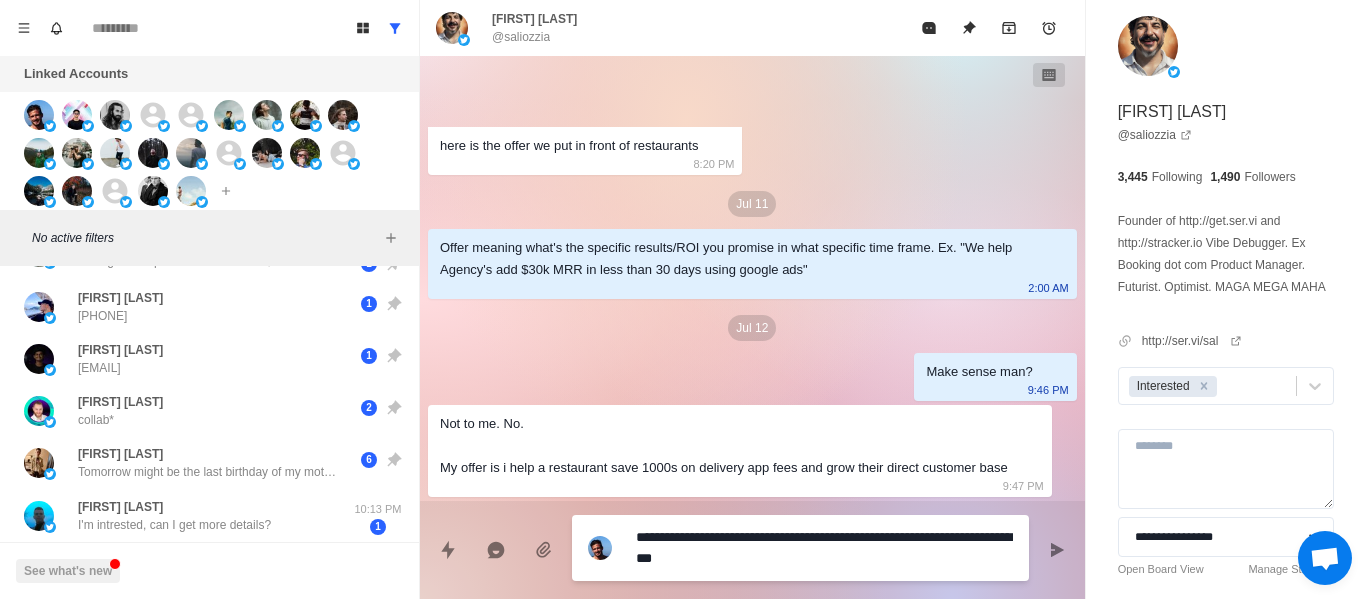 type on "*" 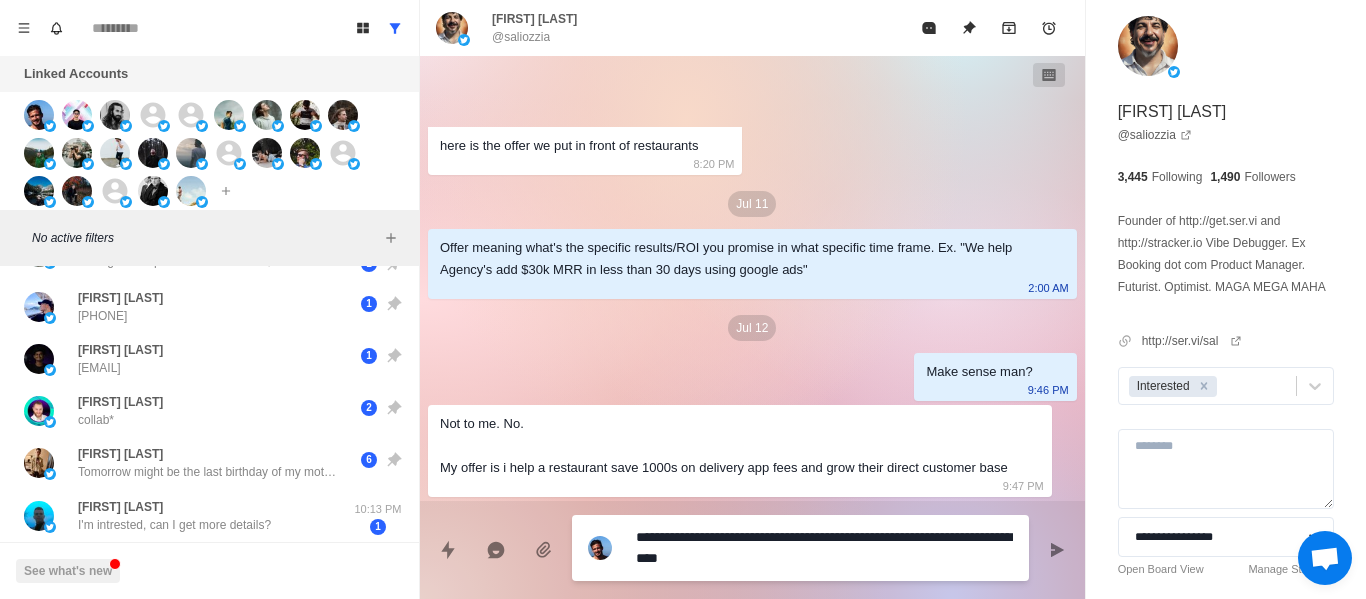 type on "*" 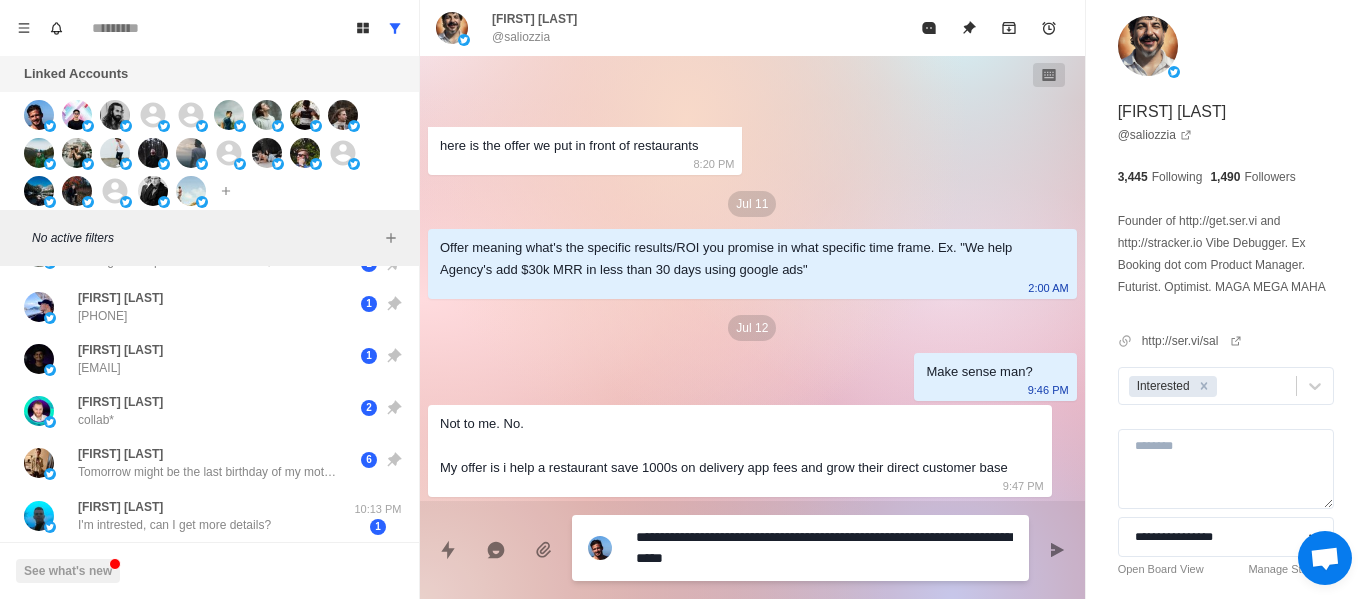 type on "*" 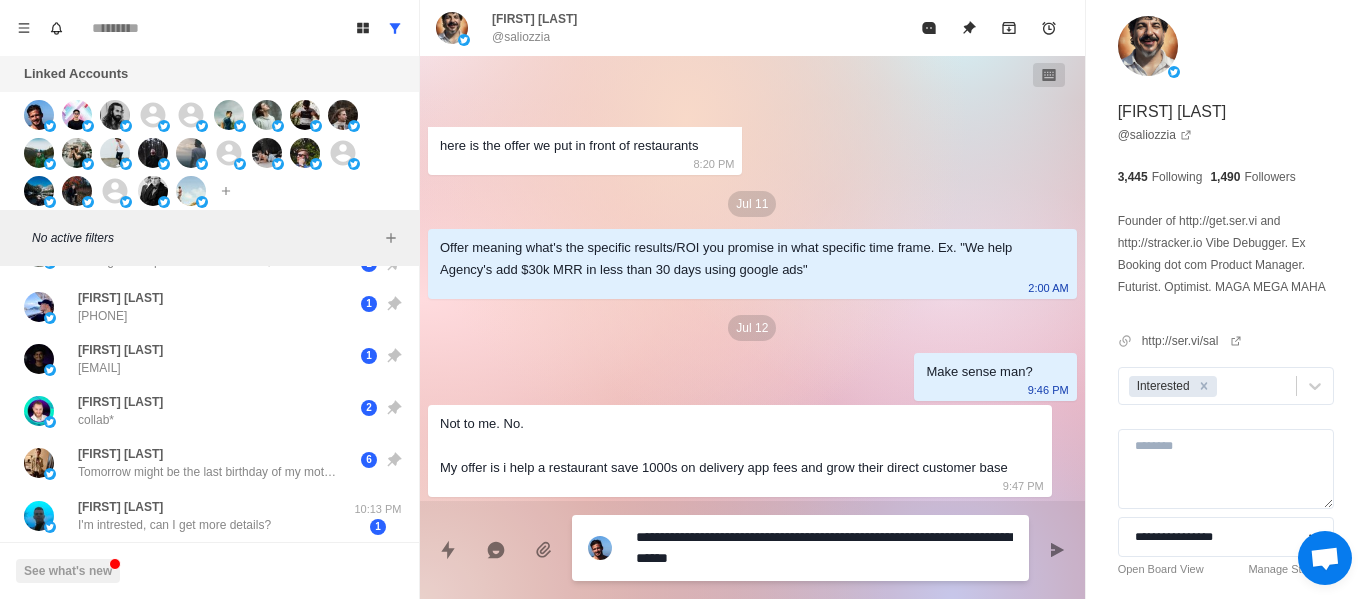 type on "*" 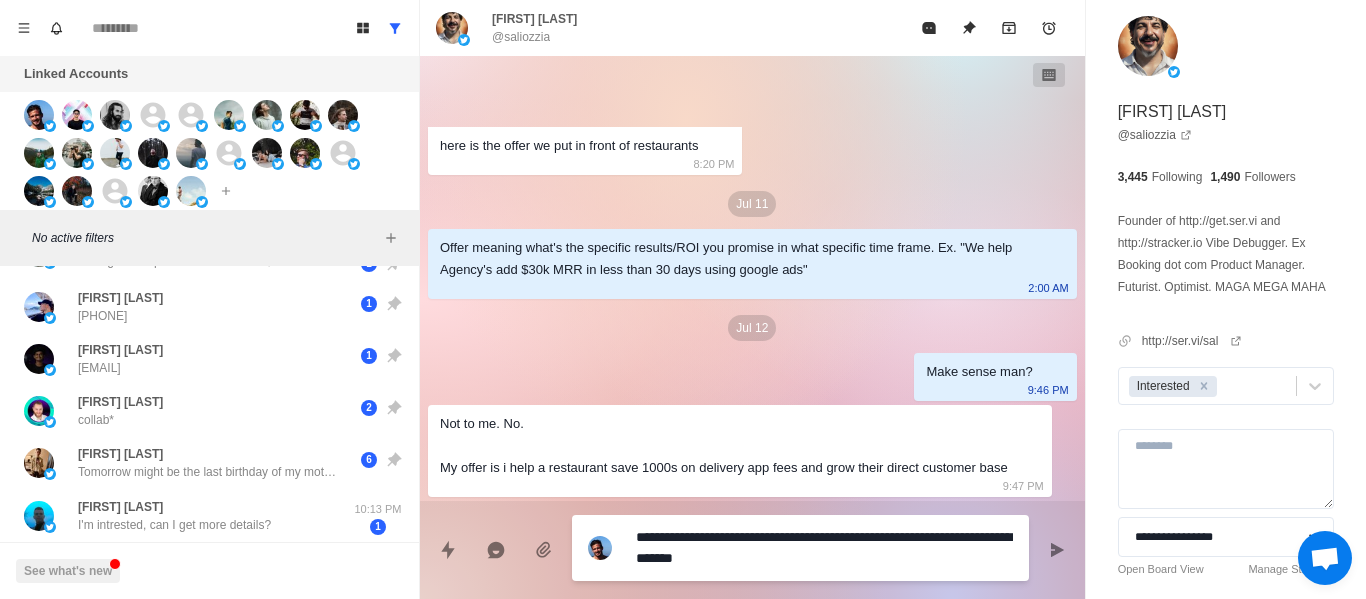 type 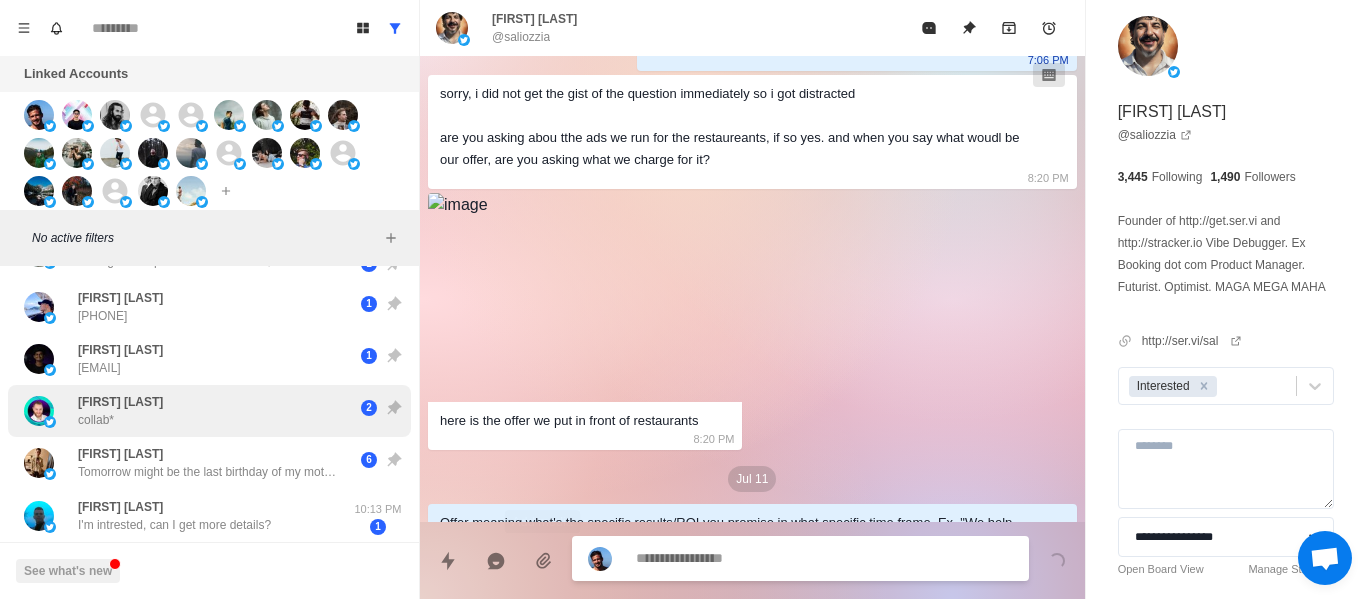 scroll, scrollTop: 449, scrollLeft: 0, axis: vertical 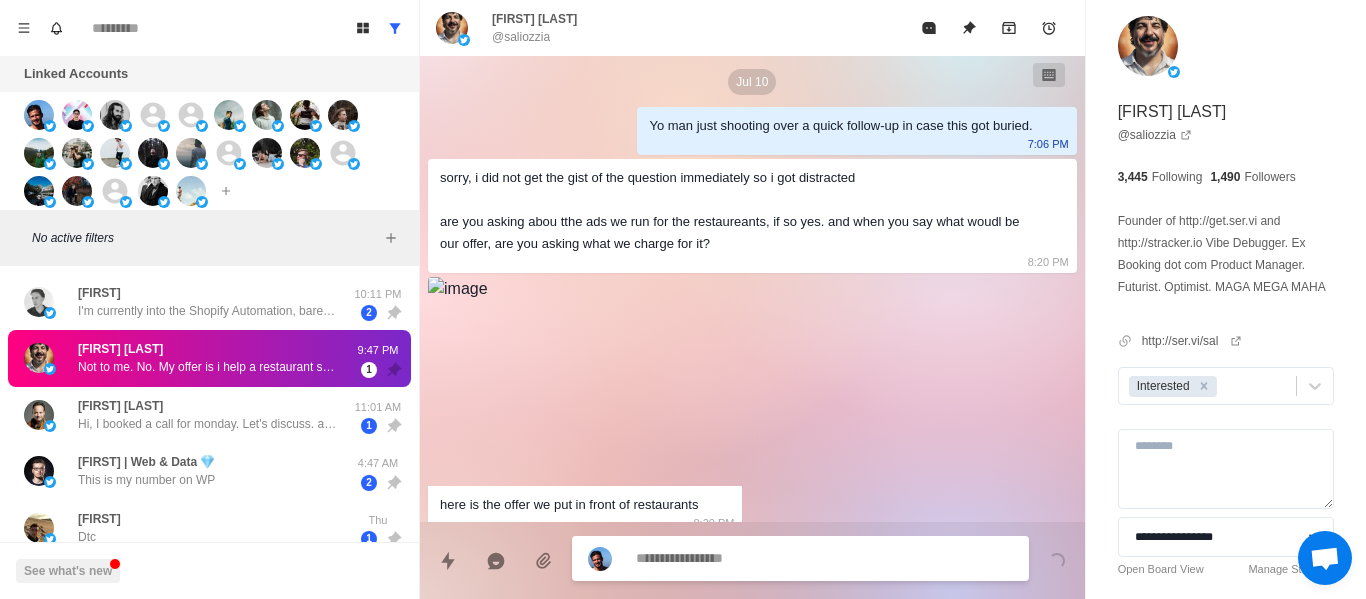 click on "Sal Iozzia Not to me. No.
My offer is i help a restaurant save 1000s on delivery app fees and grow their direct customer base" at bounding box center (208, 358) 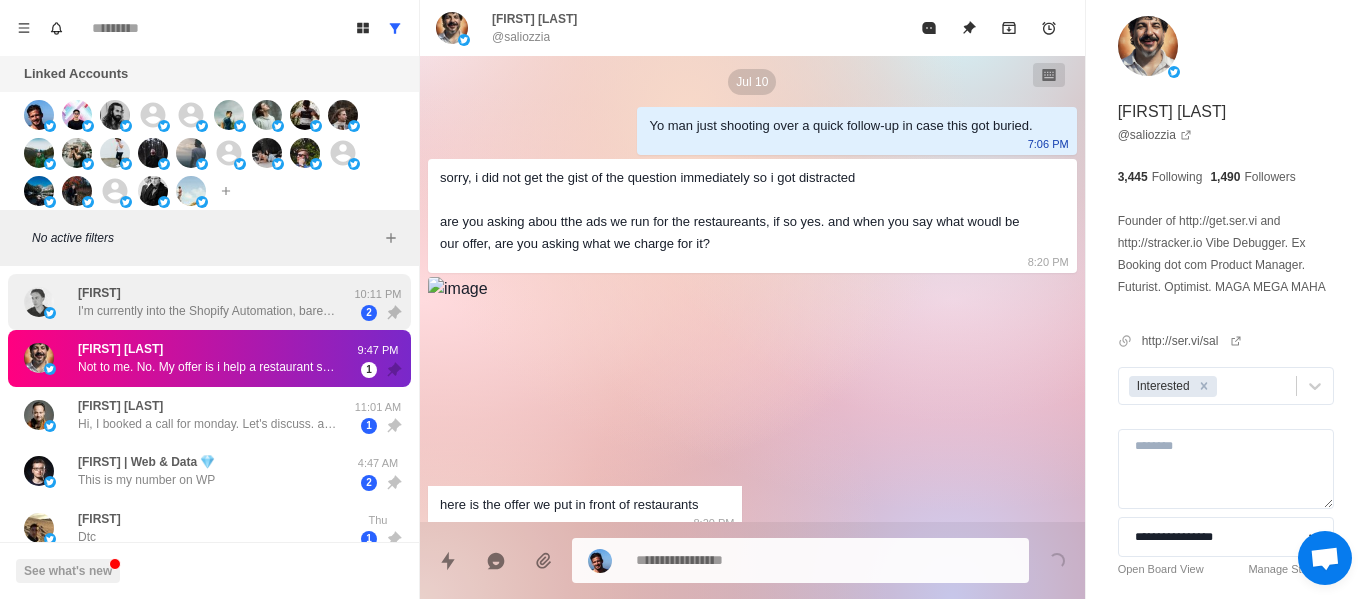 drag, startPoint x: 179, startPoint y: 330, endPoint x: 224, endPoint y: 306, distance: 51 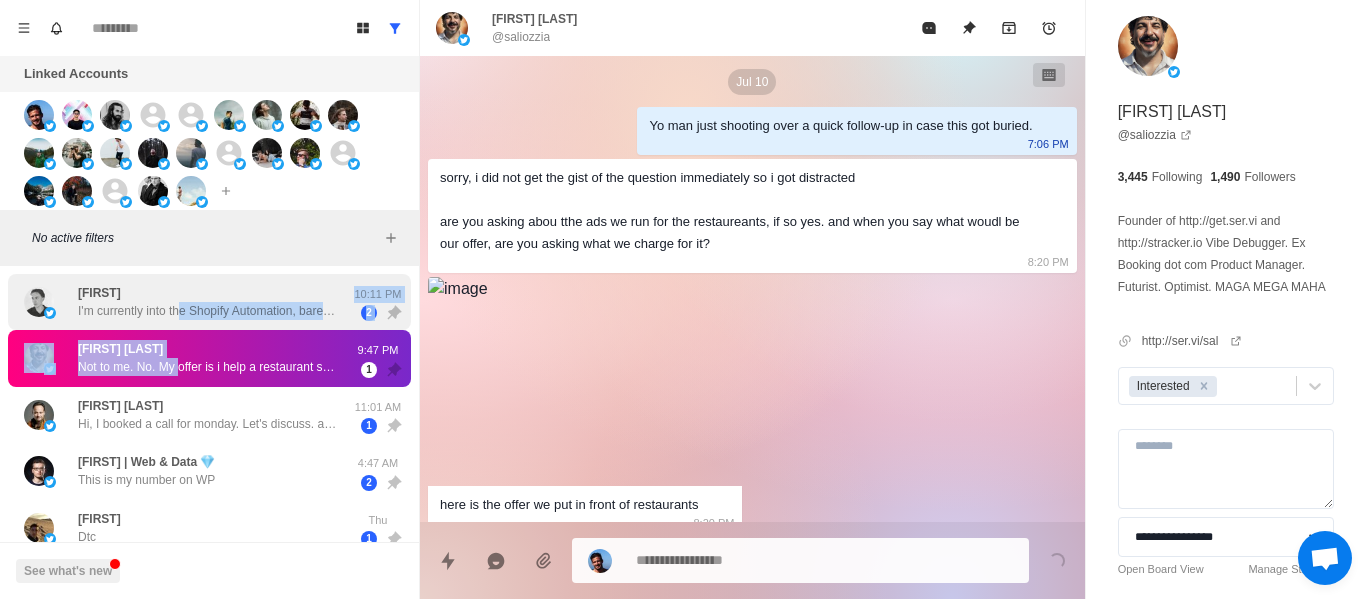 click on "Leon I'm currently into the Shopify Automation, bare with me pls" at bounding box center [208, 302] 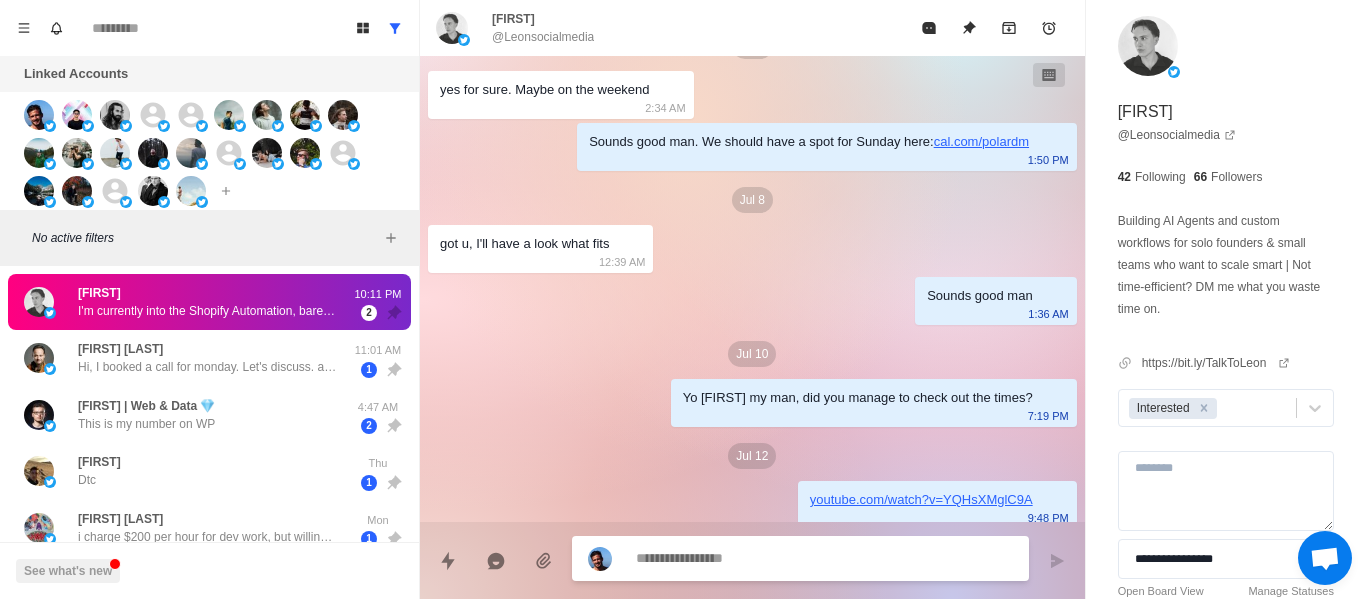 scroll, scrollTop: 1058, scrollLeft: 0, axis: vertical 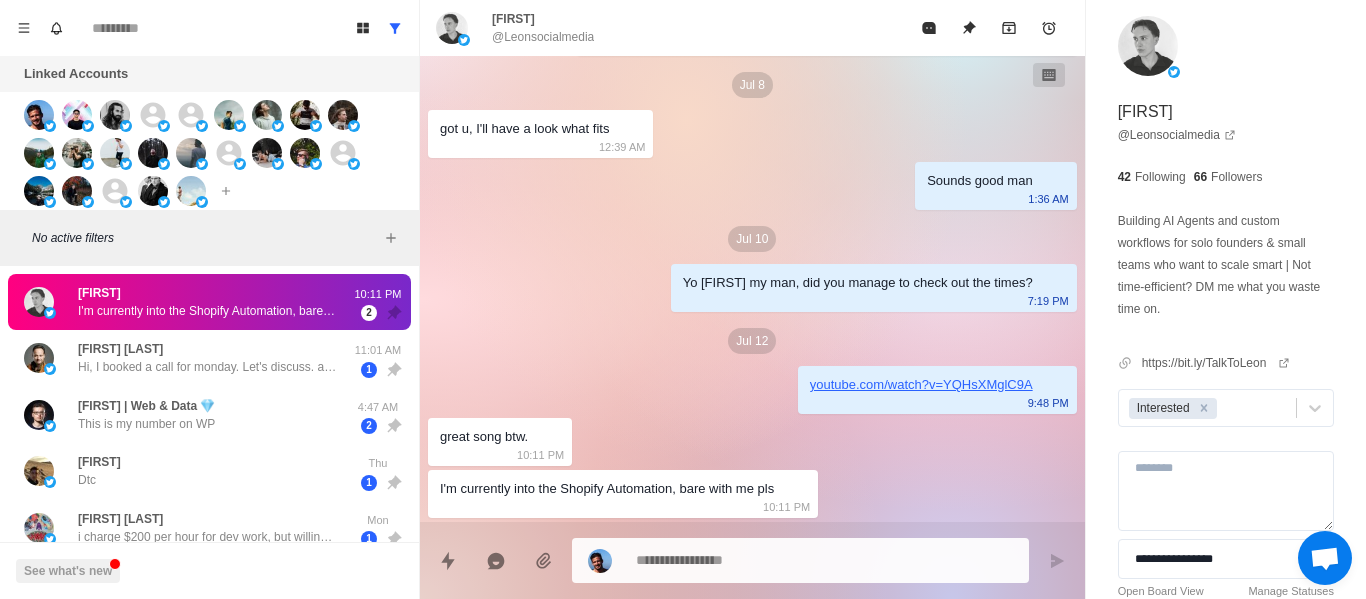 click on "youtube.com/watch?v=YQHsXMglC9A" at bounding box center (921, 385) 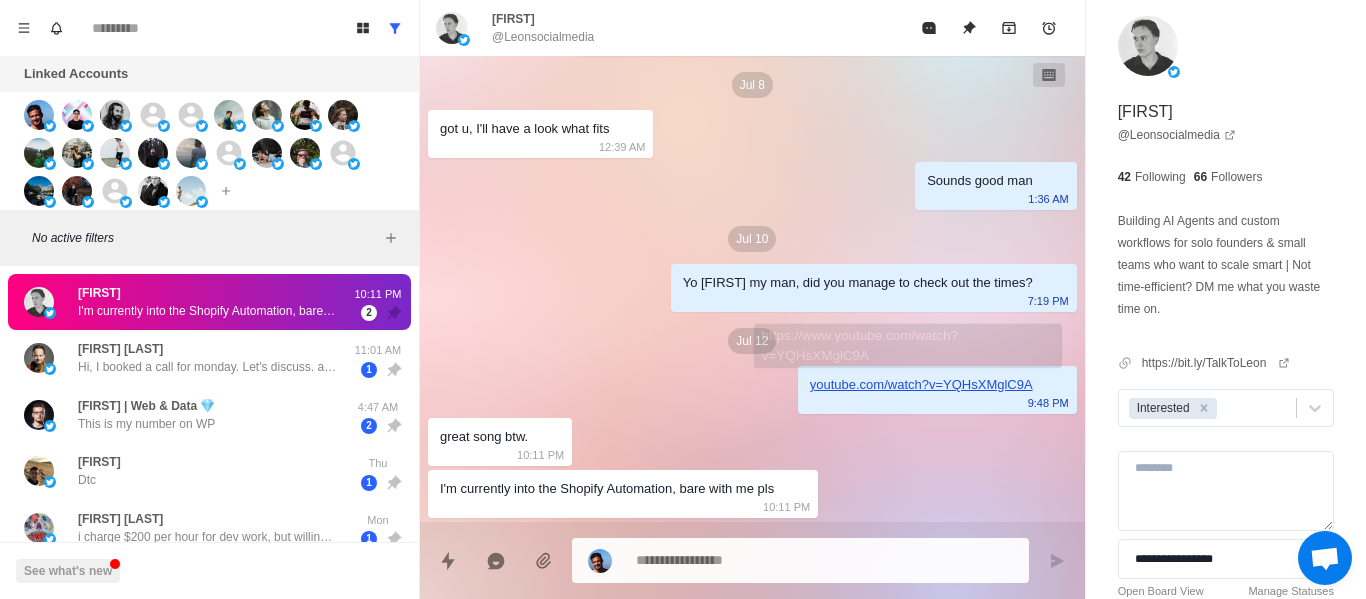 click on "youtube.com/watch?v=YQHsXMglC9A" at bounding box center (921, 384) 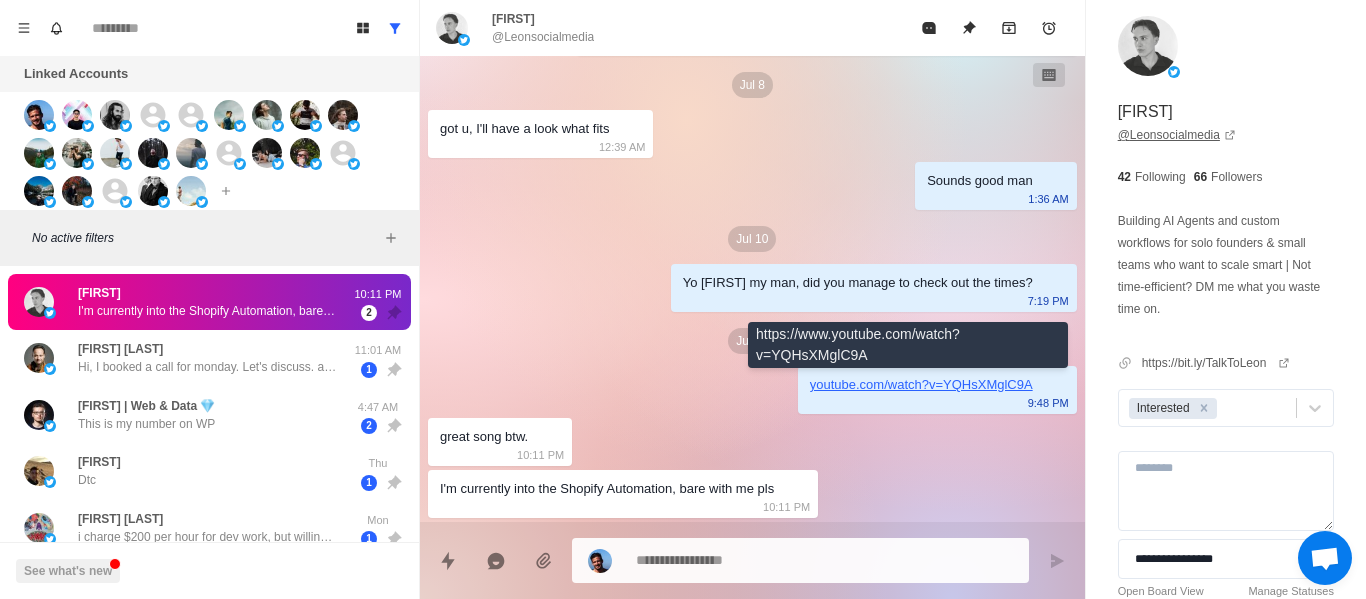 click on "@ Leonsocialmedia" at bounding box center (1177, 135) 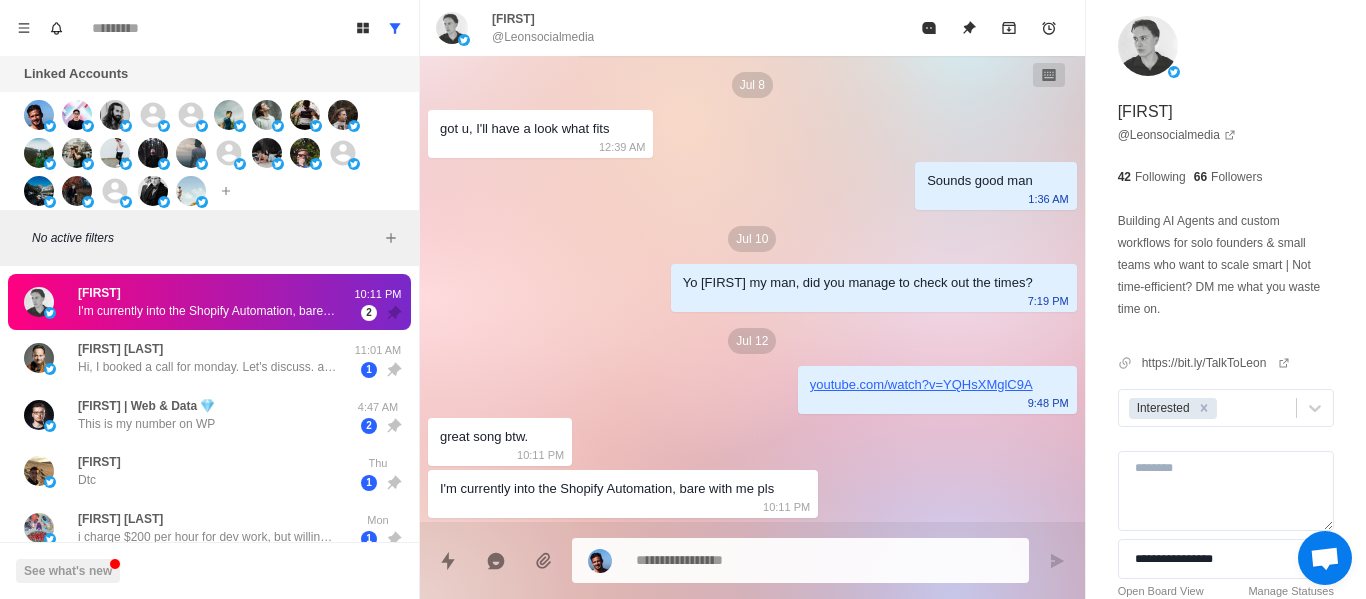 drag, startPoint x: 700, startPoint y: 594, endPoint x: 686, endPoint y: 582, distance: 18.439089 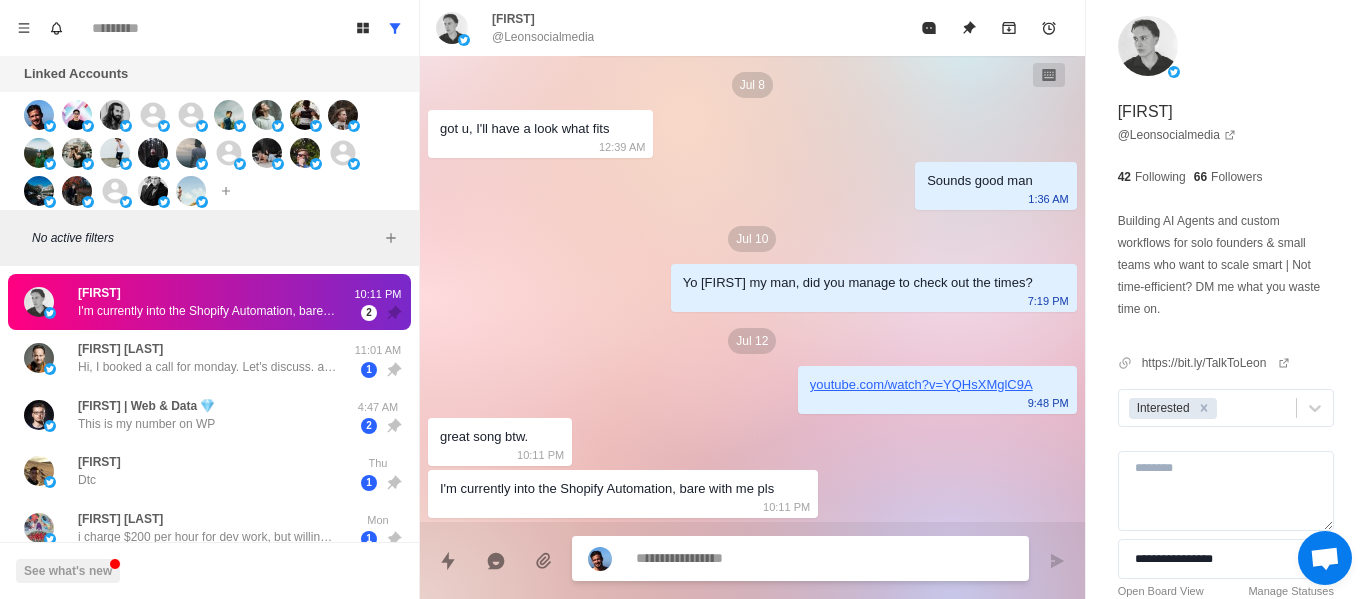 click at bounding box center [824, 558] 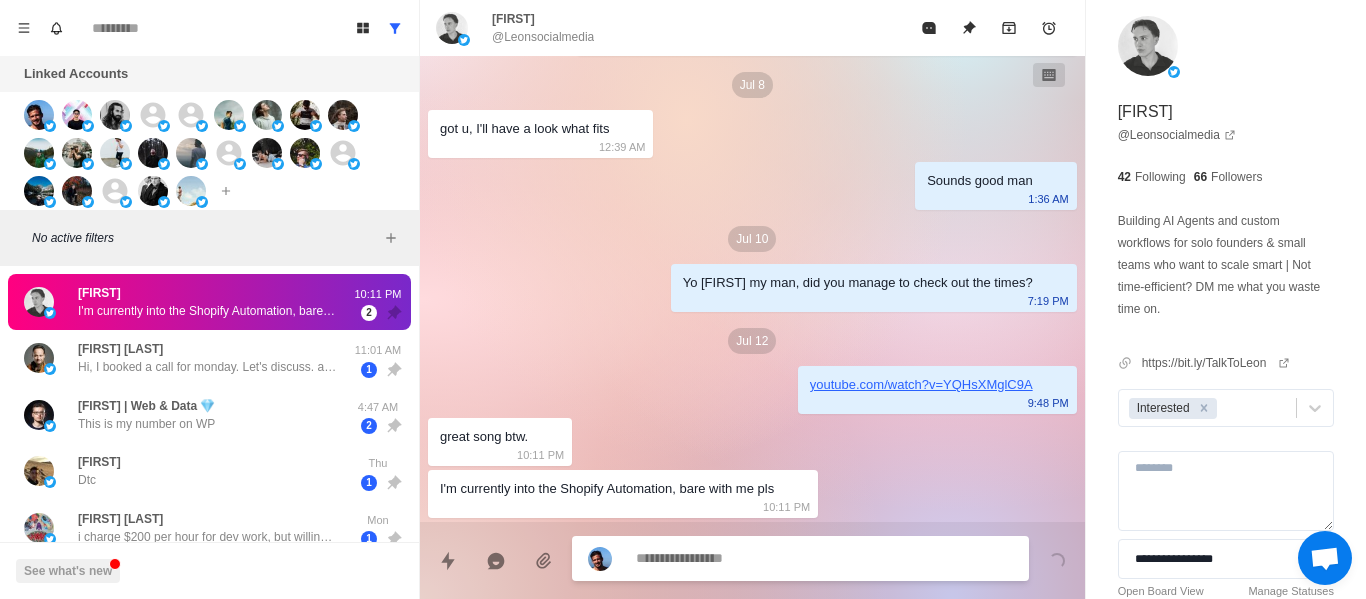 scroll, scrollTop: 1110, scrollLeft: 0, axis: vertical 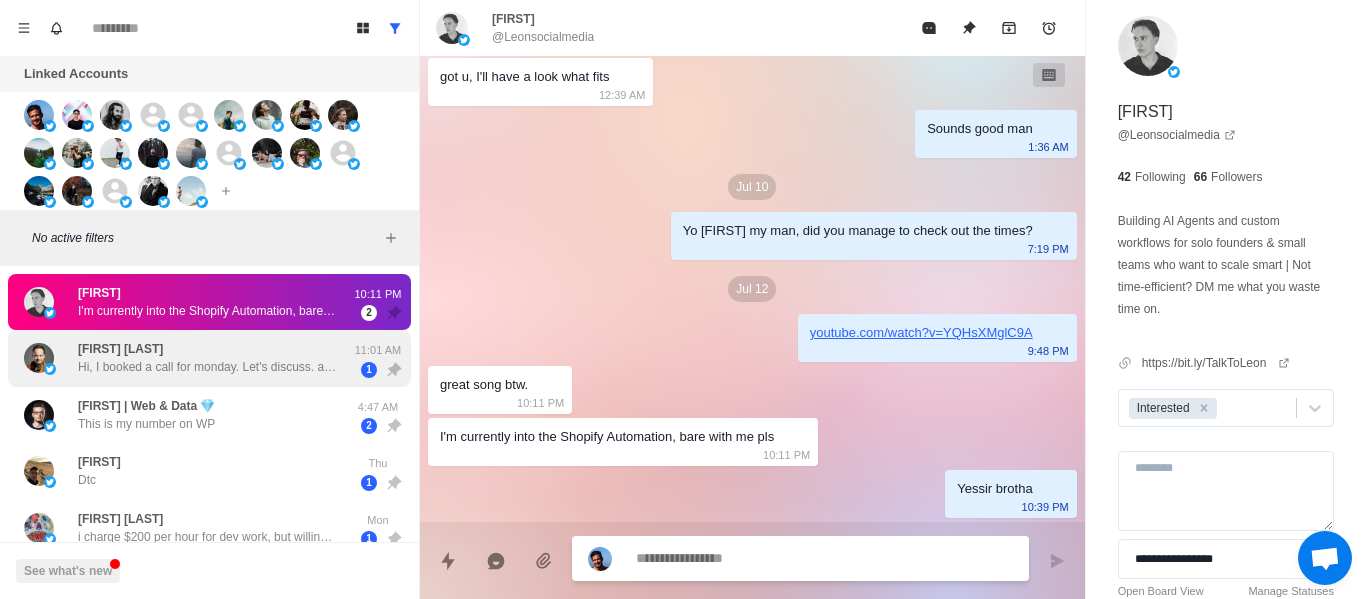 click on "Hi, I booked a call for monday. Let's discuss. all that" at bounding box center [208, 367] 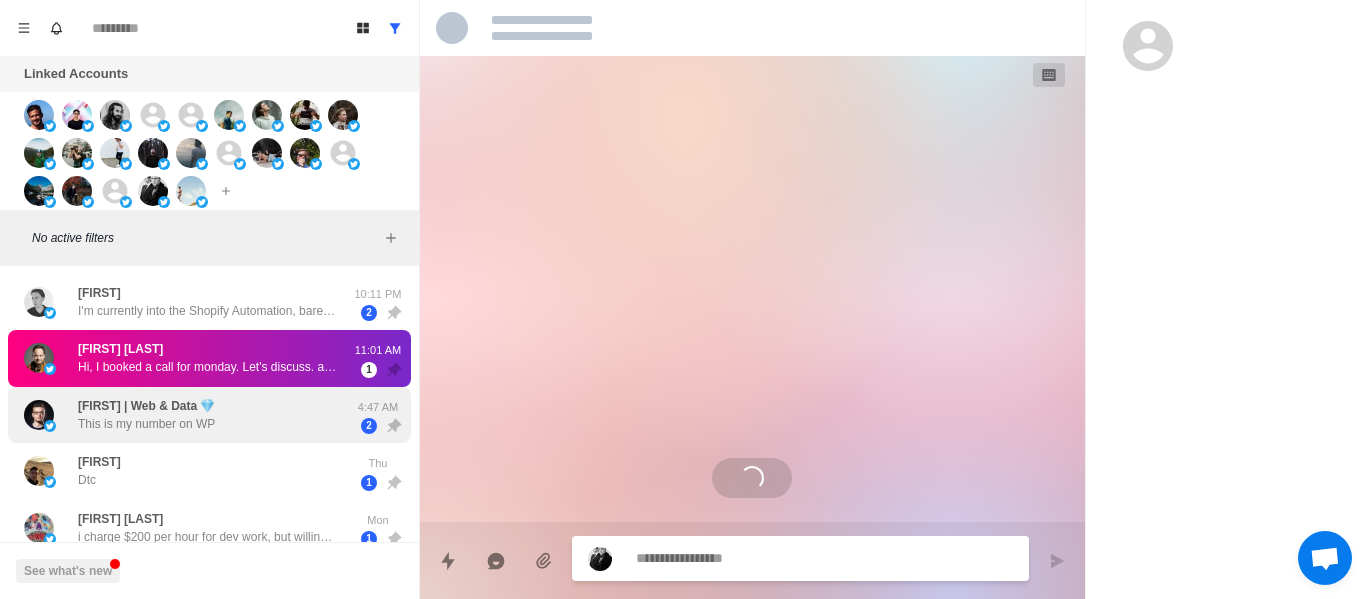 scroll, scrollTop: 0, scrollLeft: 0, axis: both 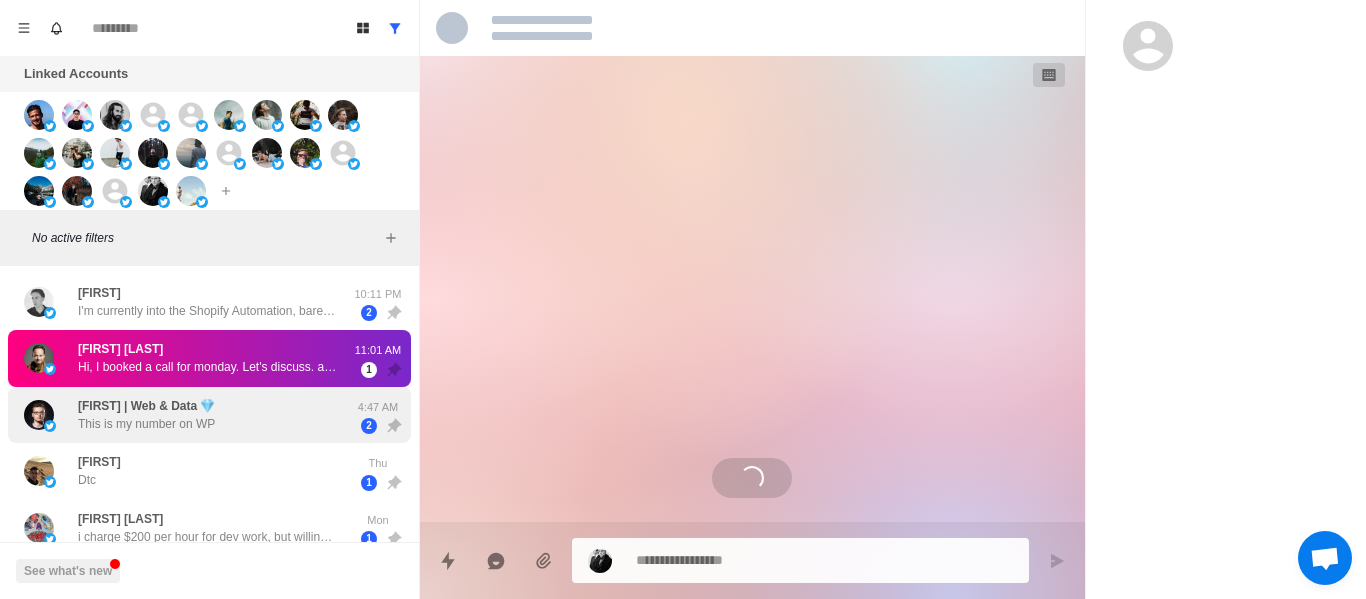 click on "František | Web & Data 💎 This is my number on WP" at bounding box center [146, 415] 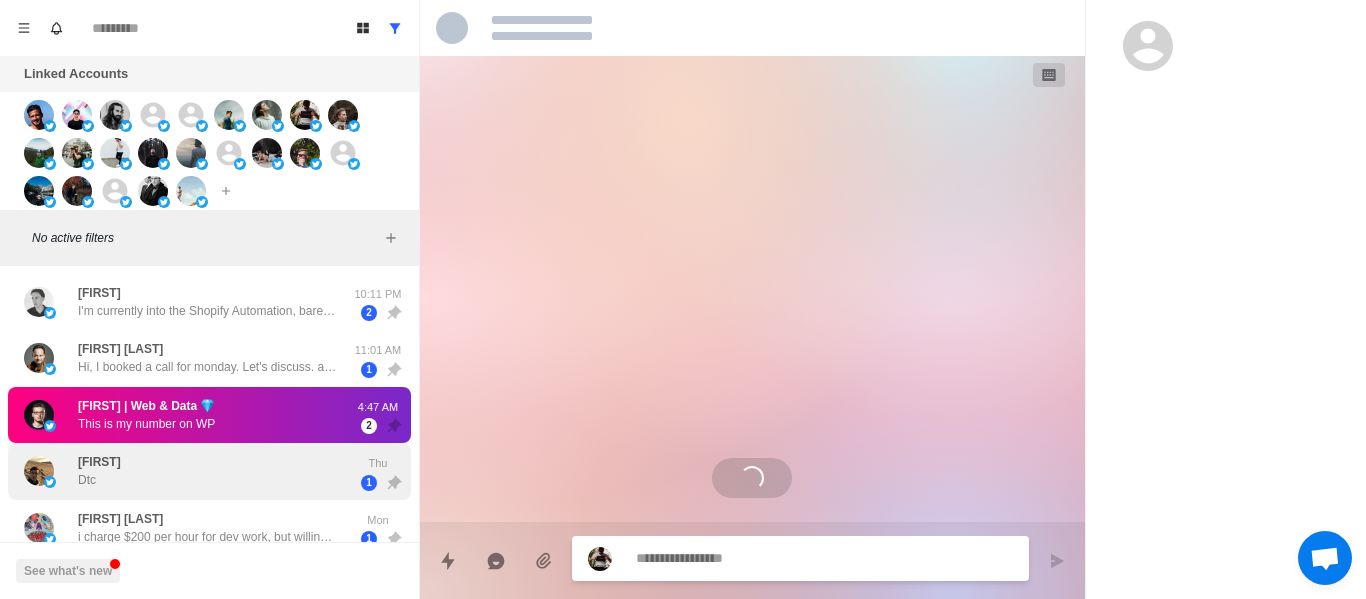 click on "[FIRST] [LAST]" at bounding box center (188, 471) 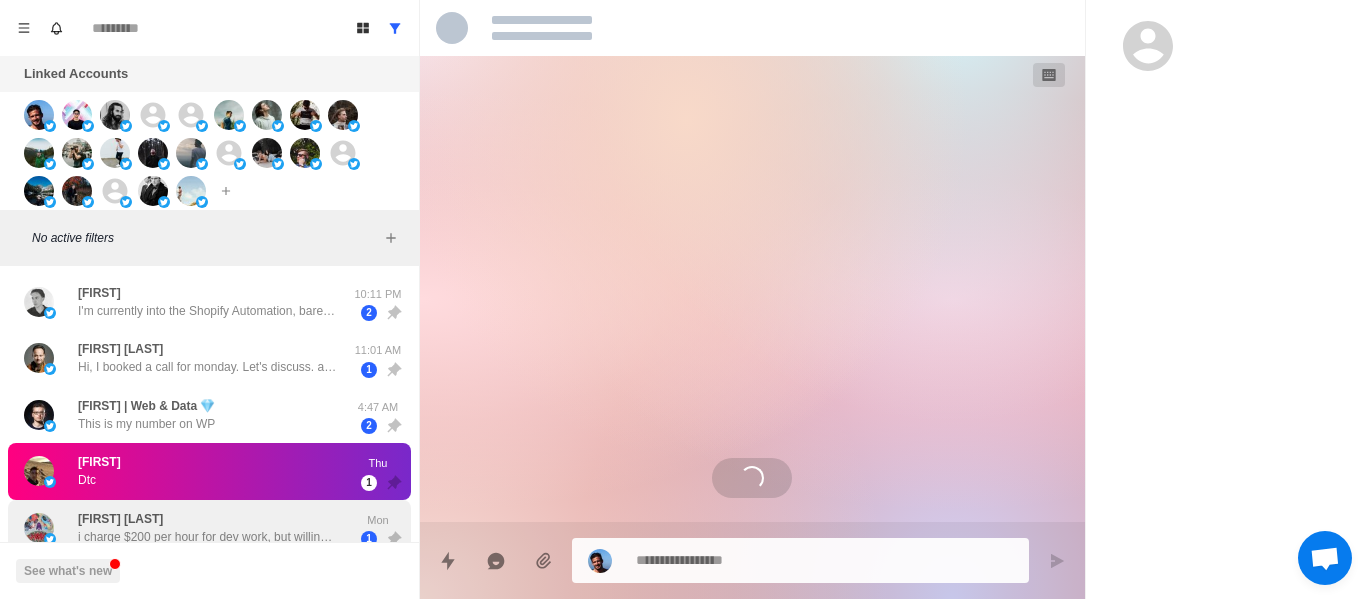click on "Drew Roberts i charge $200 per hour for dev work, but willing to do $50 to $100 for 30-60 min meetings as long as they pay upfront. u can sell it for whatever u want above that rate Mon 1" at bounding box center (209, 528) 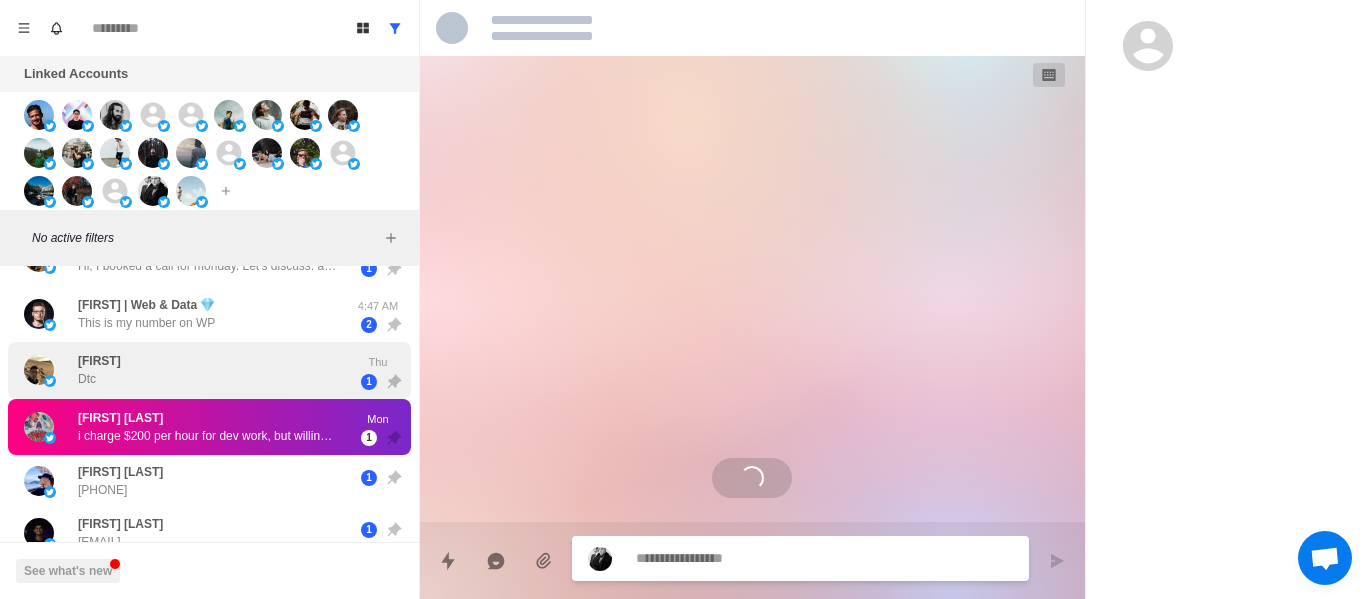 scroll, scrollTop: 0, scrollLeft: 0, axis: both 